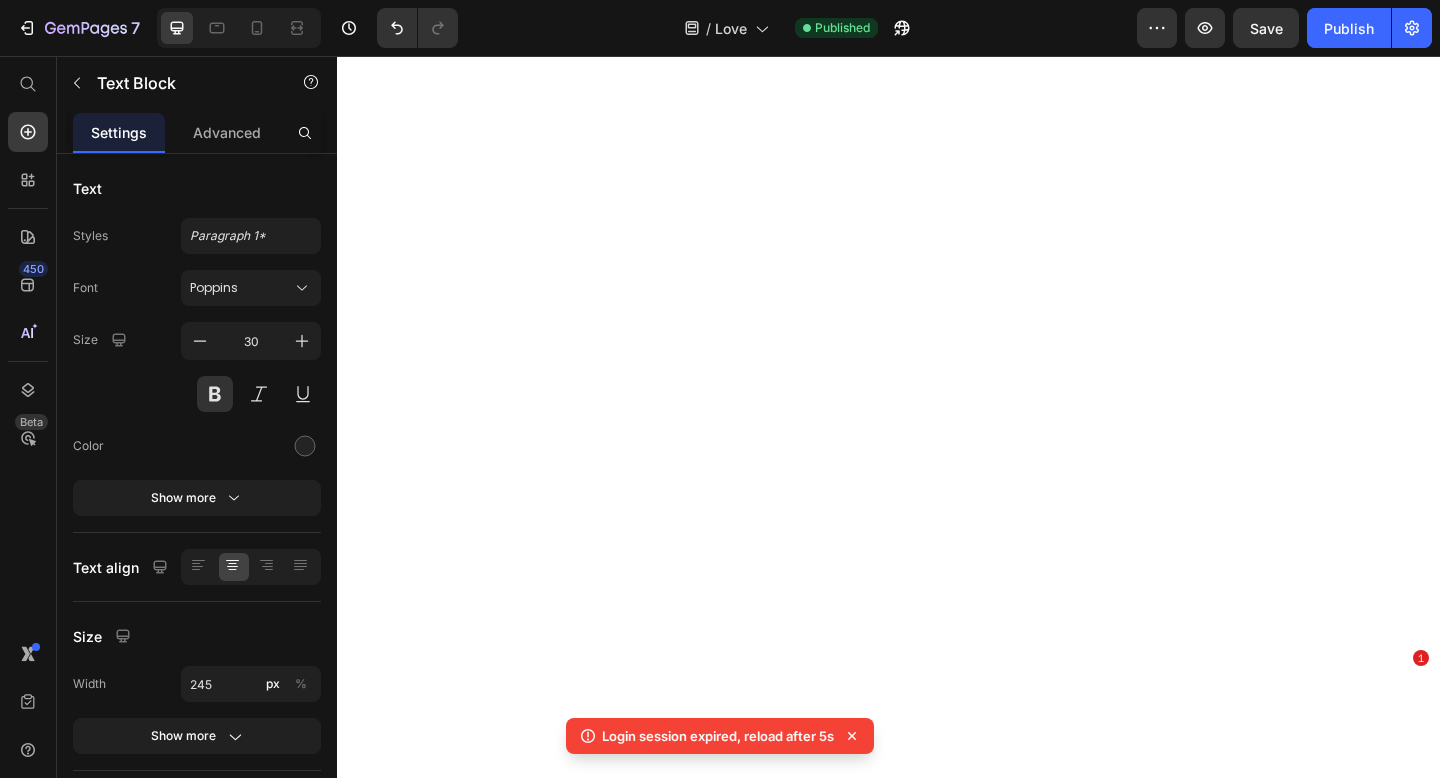 scroll, scrollTop: 0, scrollLeft: 0, axis: both 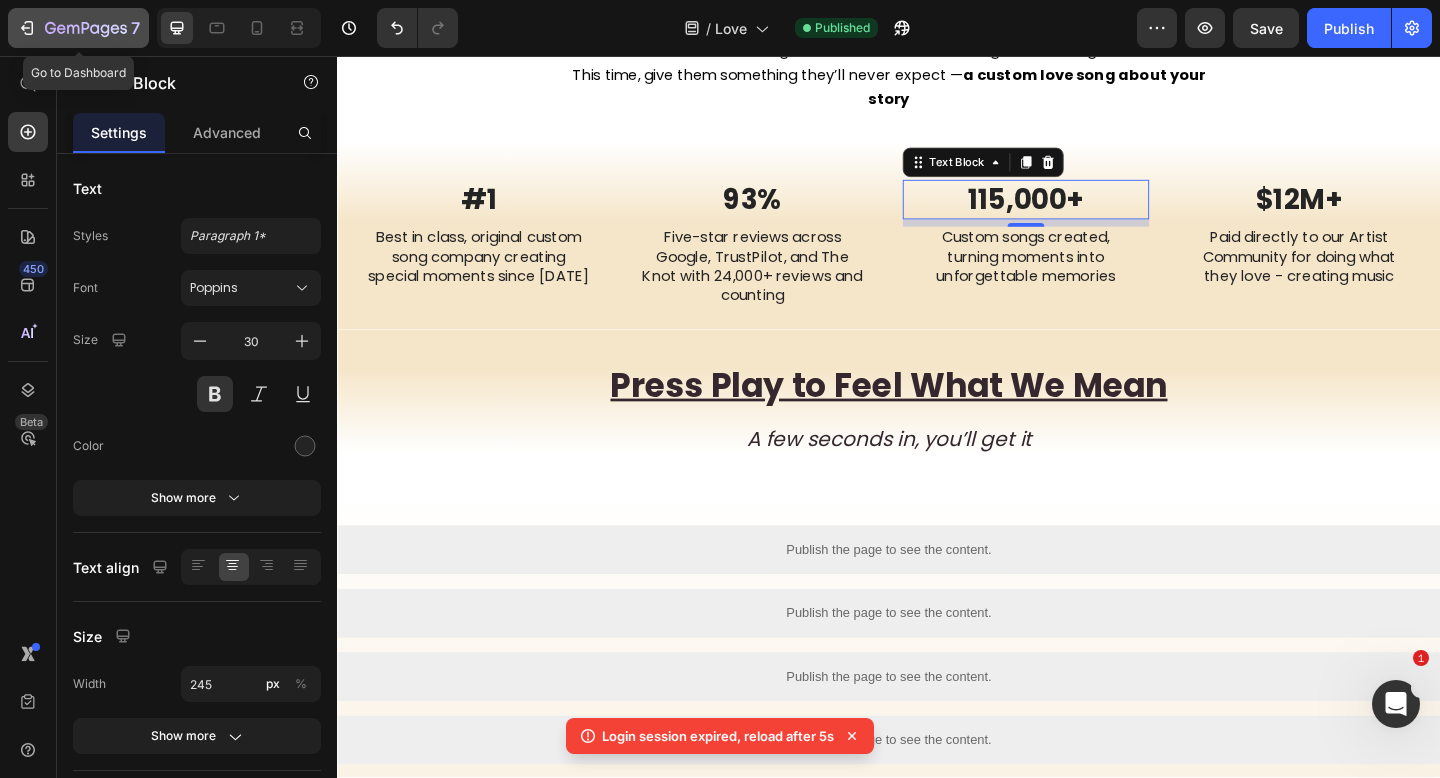 click 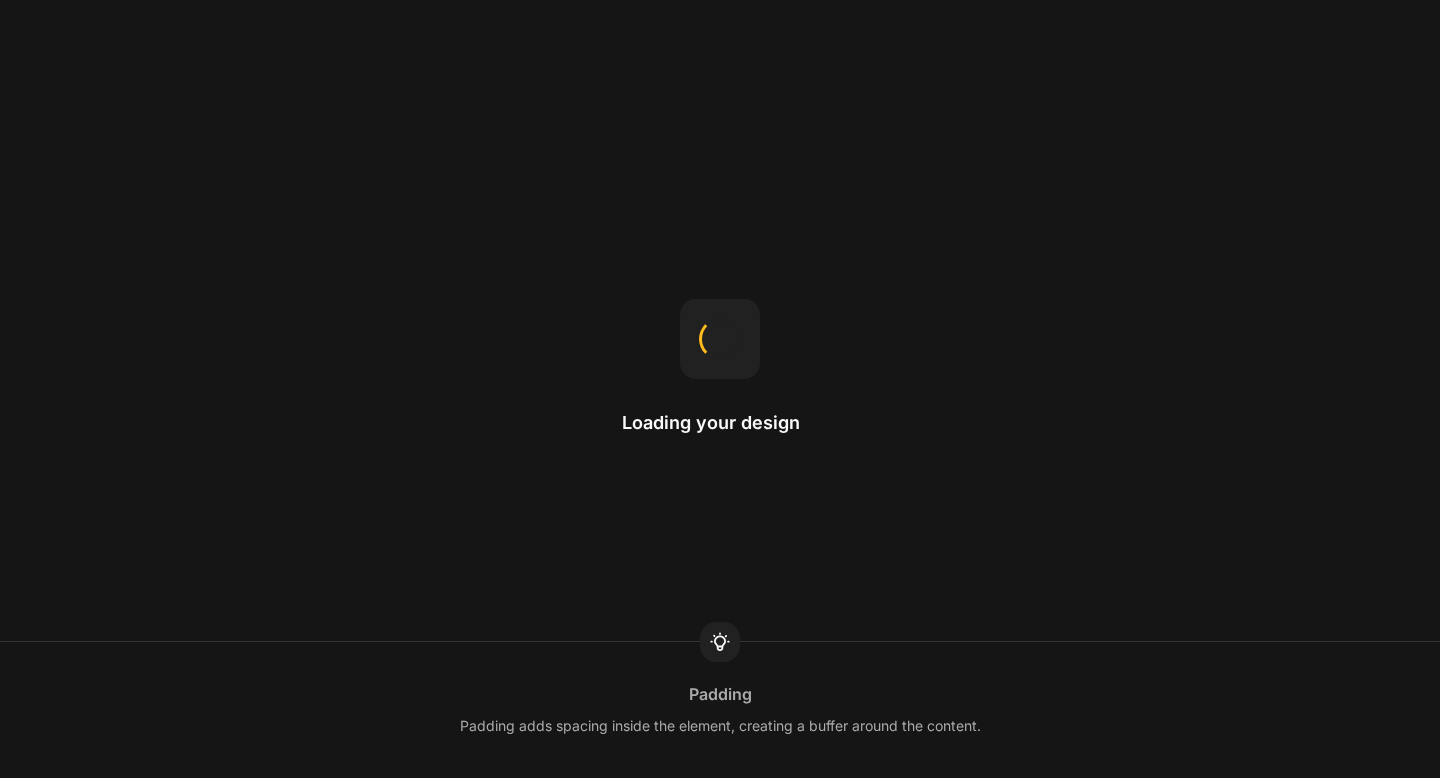 scroll, scrollTop: 0, scrollLeft: 0, axis: both 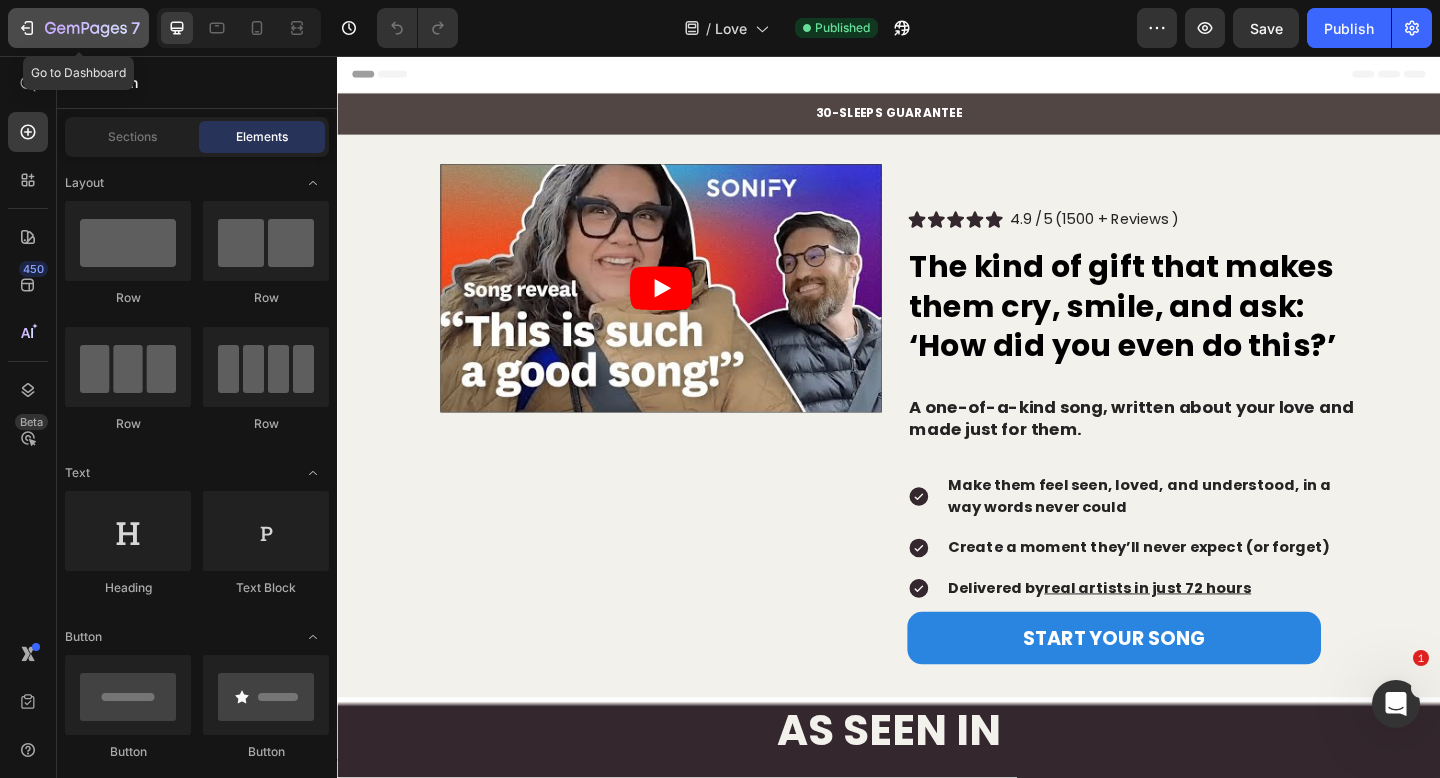 click on "7" 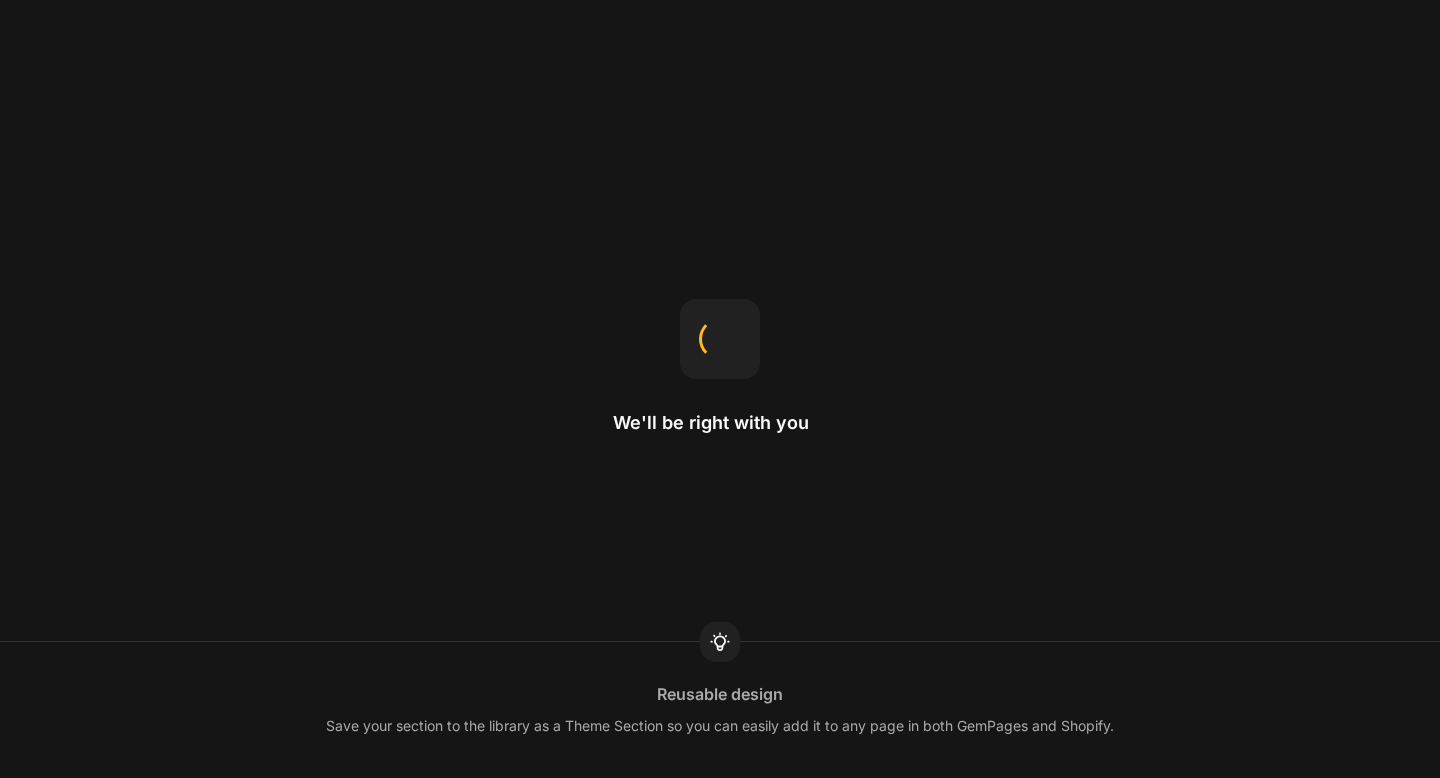 scroll, scrollTop: 0, scrollLeft: 0, axis: both 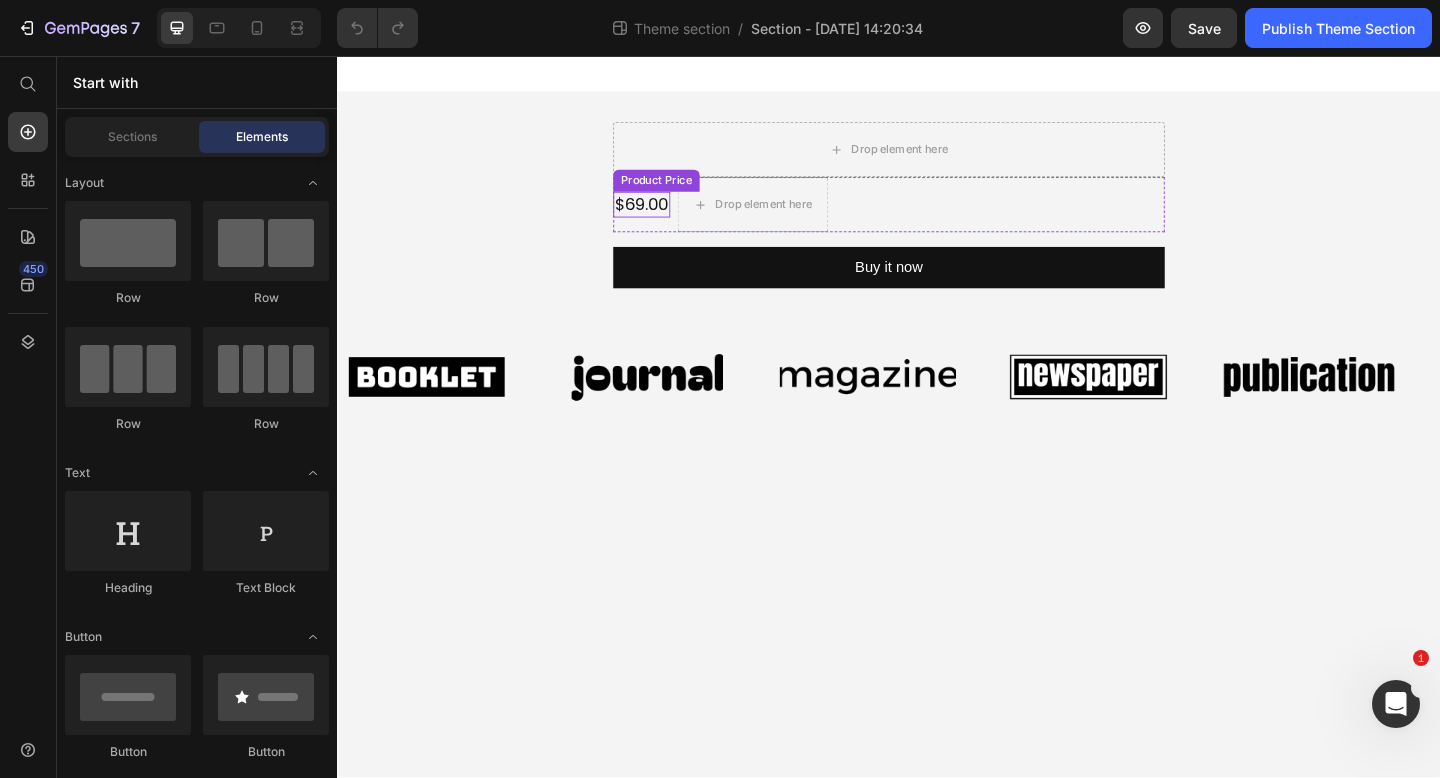 click on "$69.00" at bounding box center [668, 217] 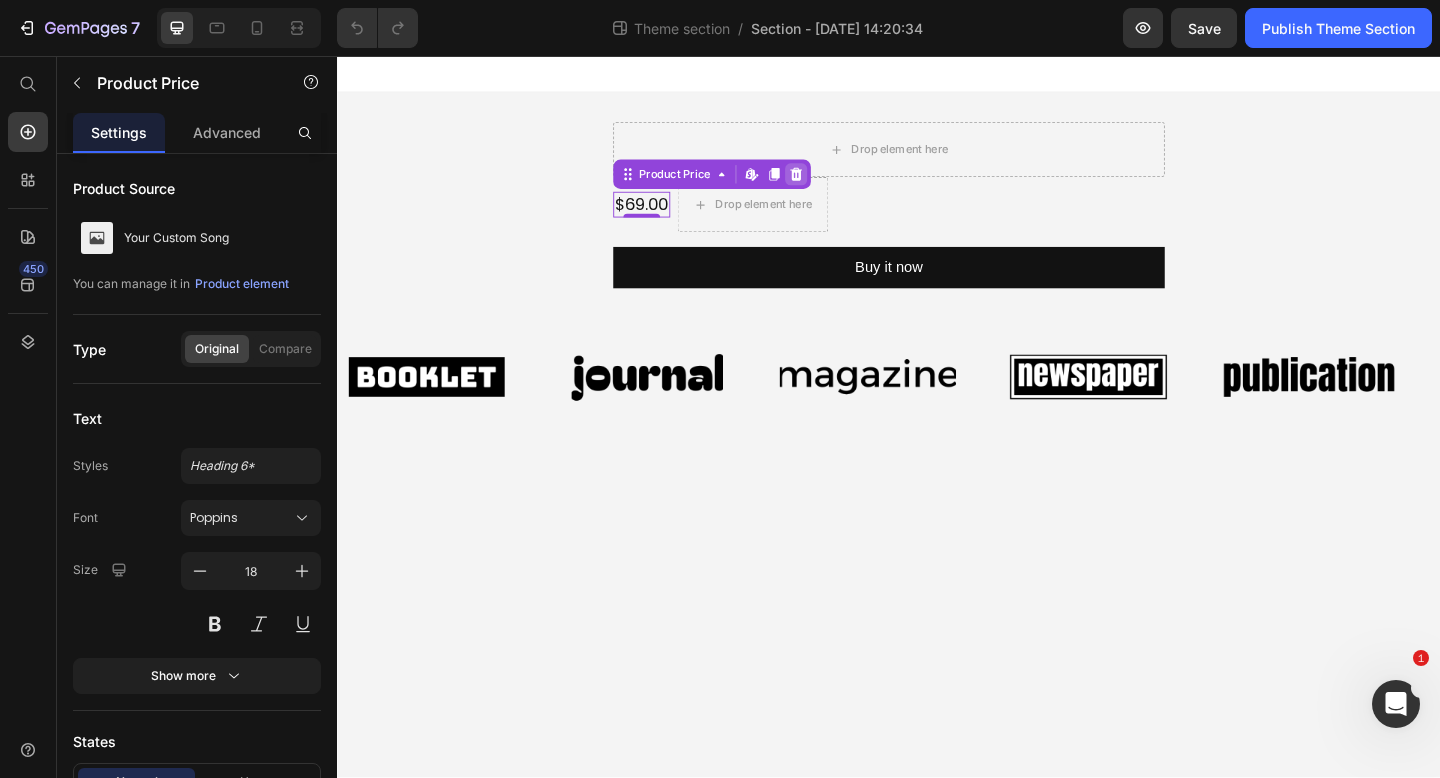 click 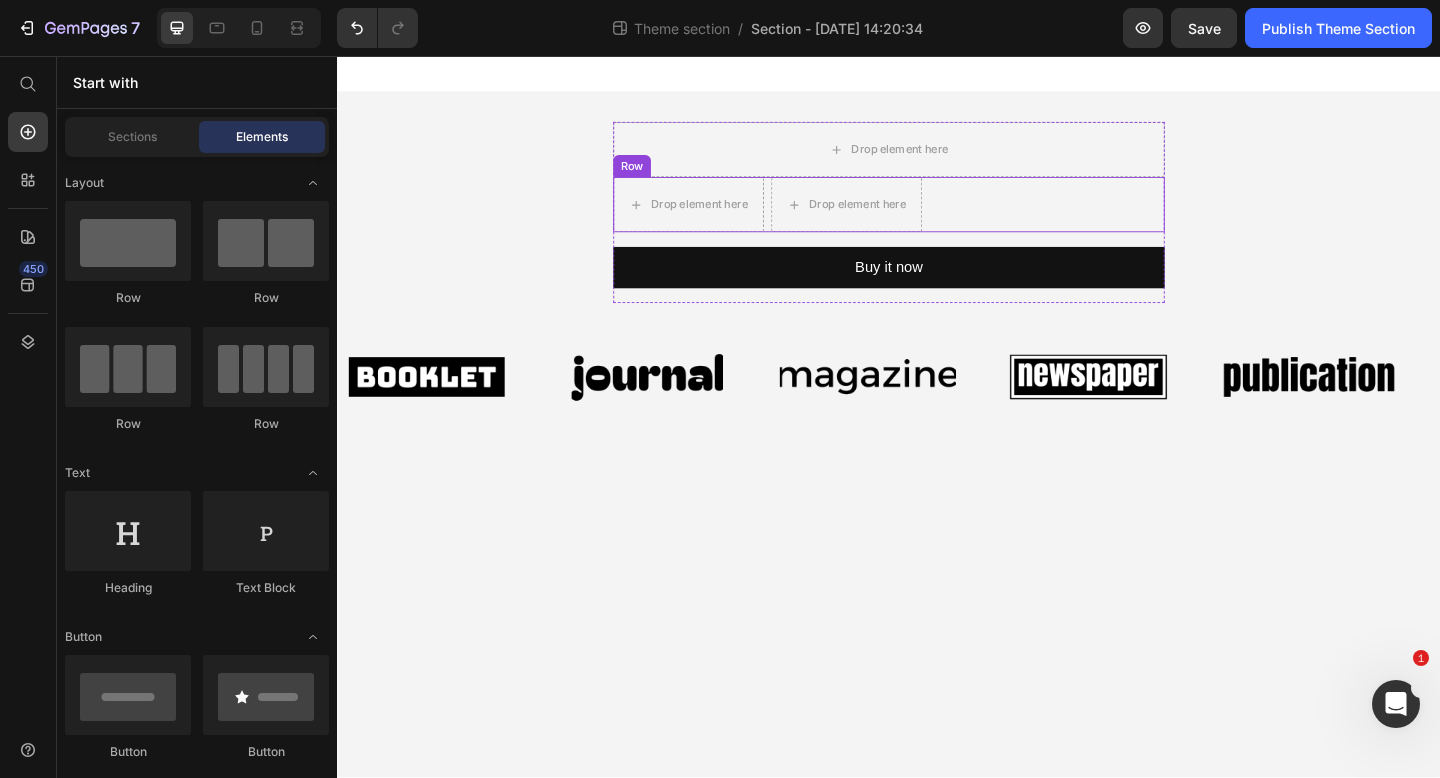 click on "Drop element here
Drop element here Row" at bounding box center (937, 218) 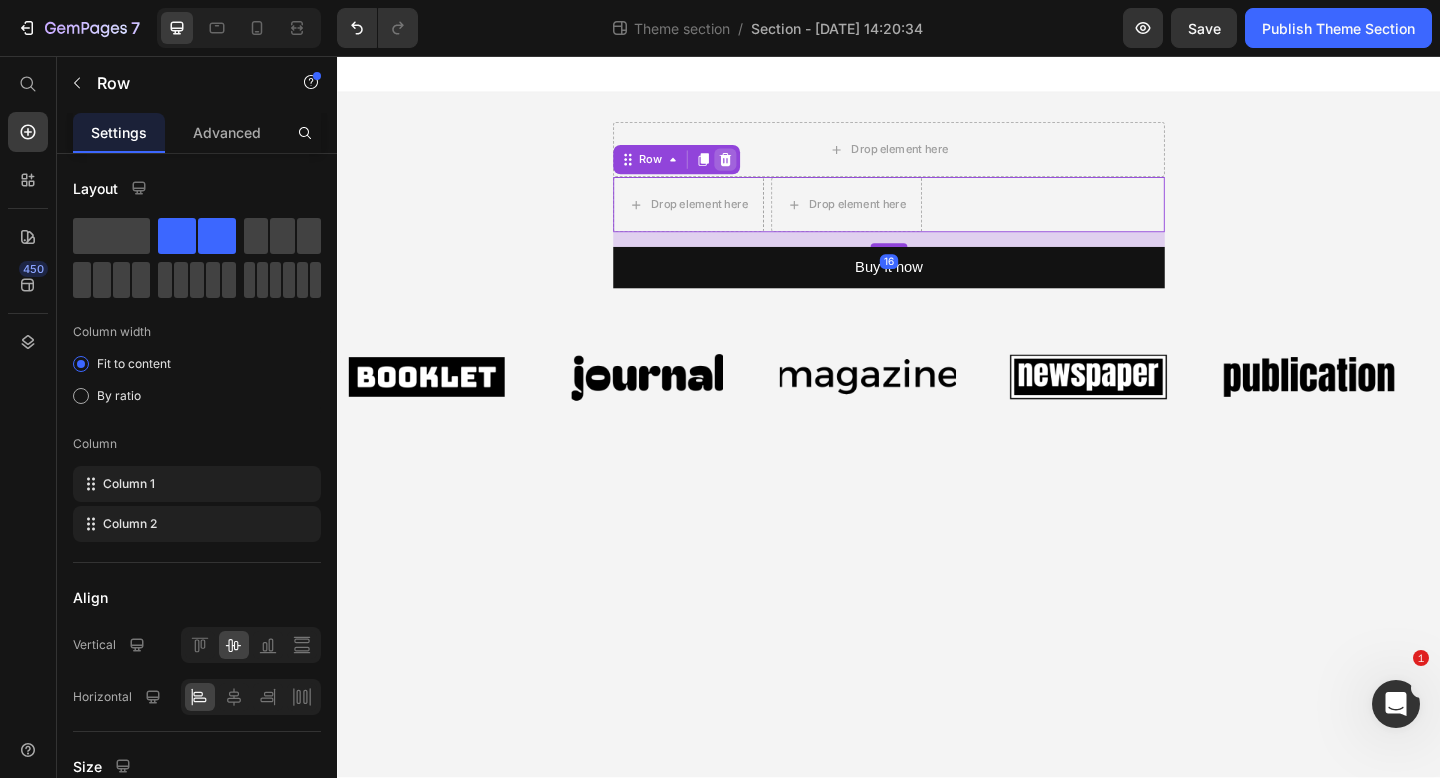 click 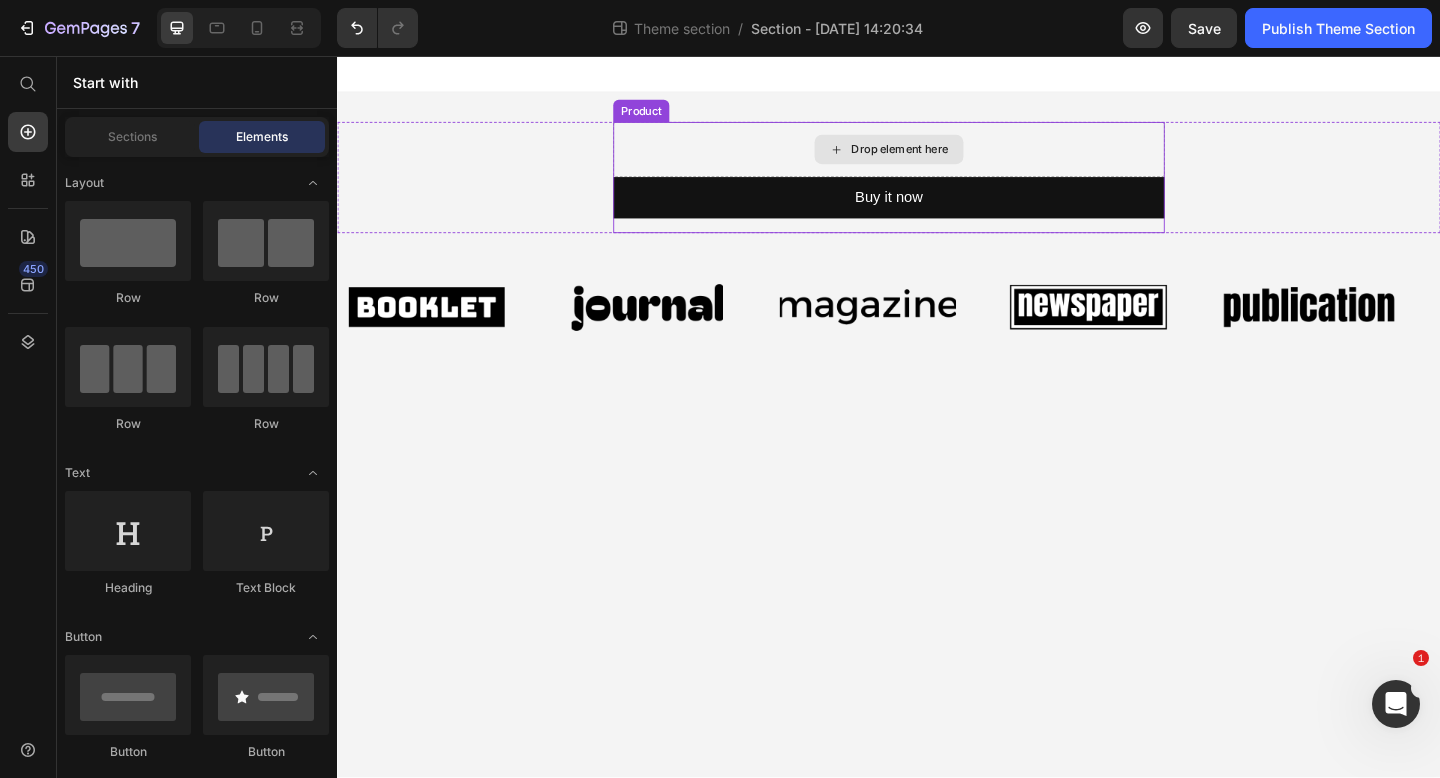 click on "Drop element here" at bounding box center (937, 158) 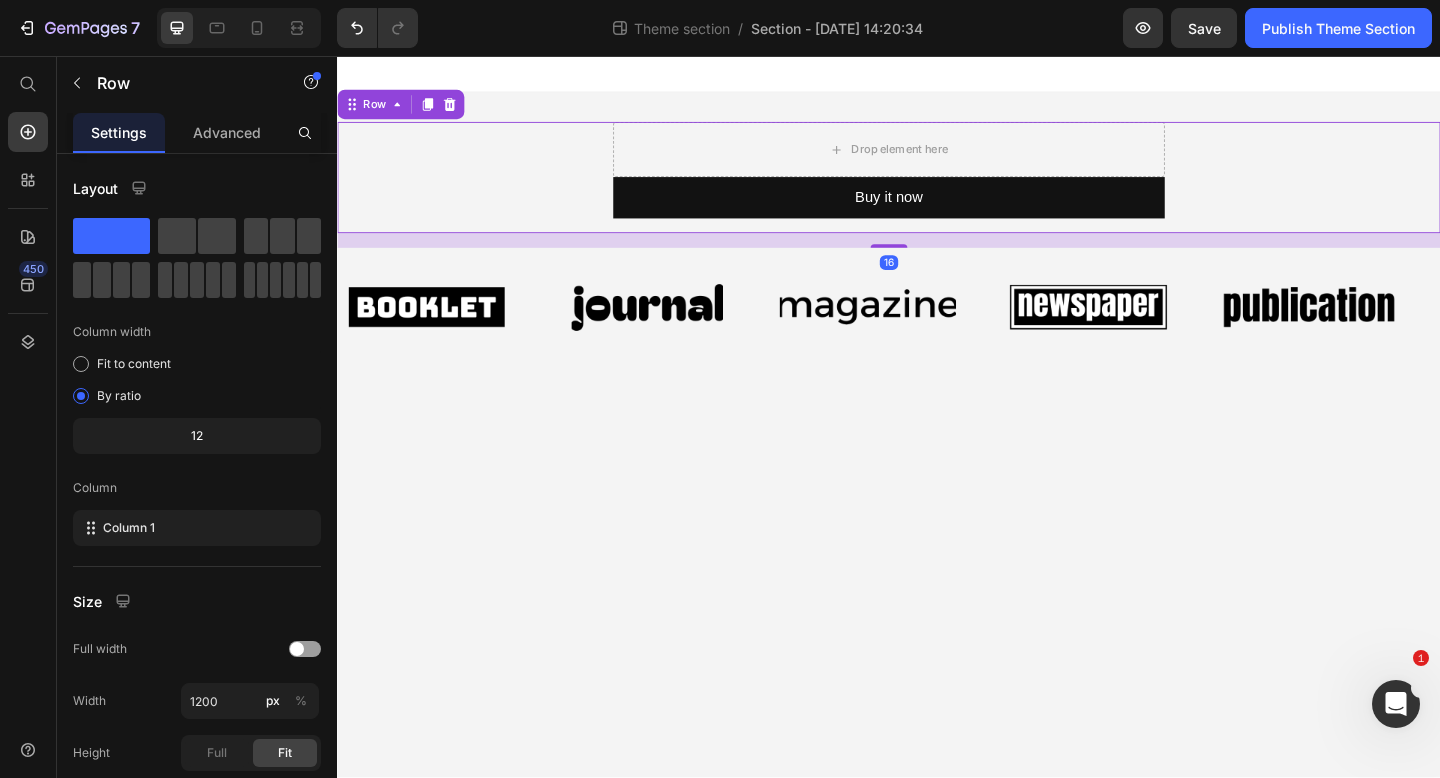 click on "Drop element here Buy it now Dynamic Checkout Product" at bounding box center (937, 188) 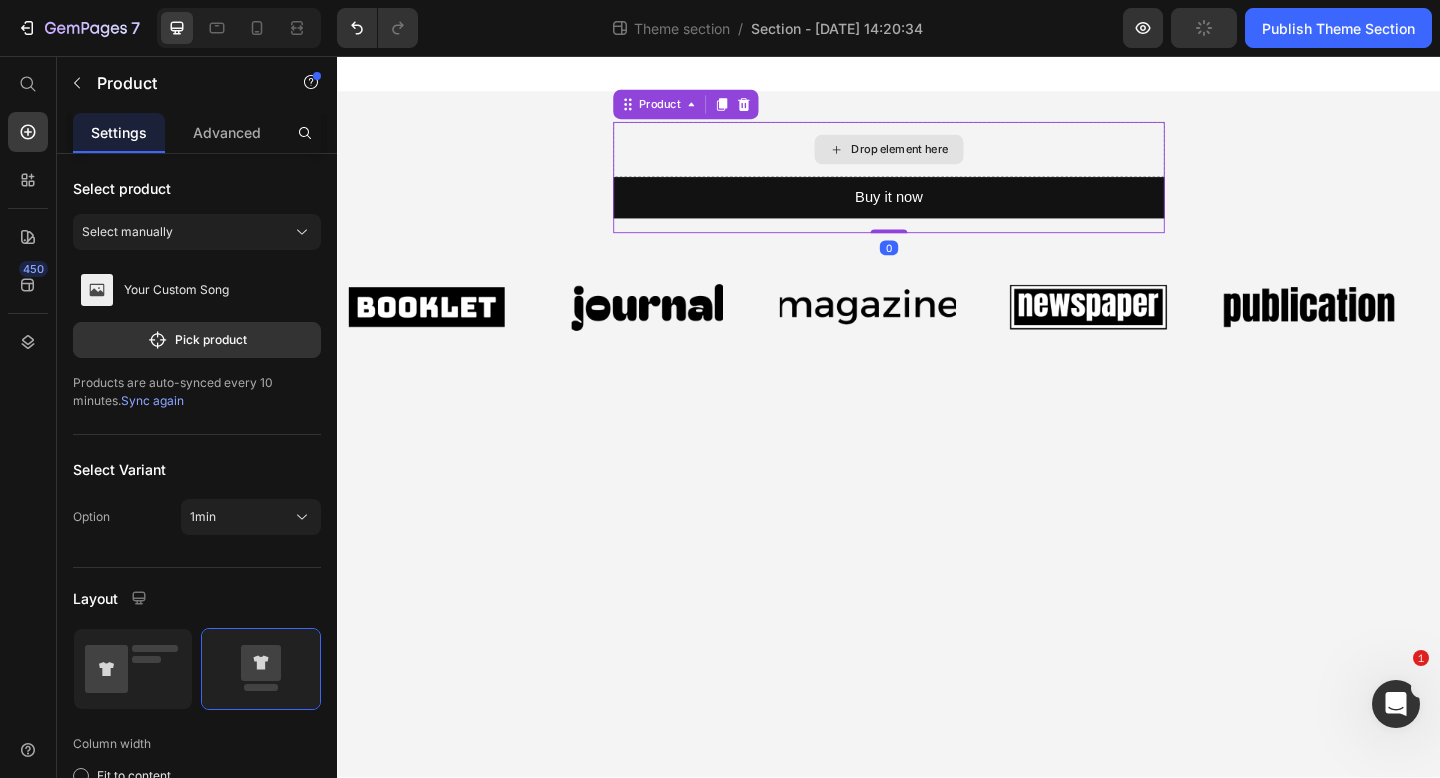 click on "Drop element here" at bounding box center [937, 158] 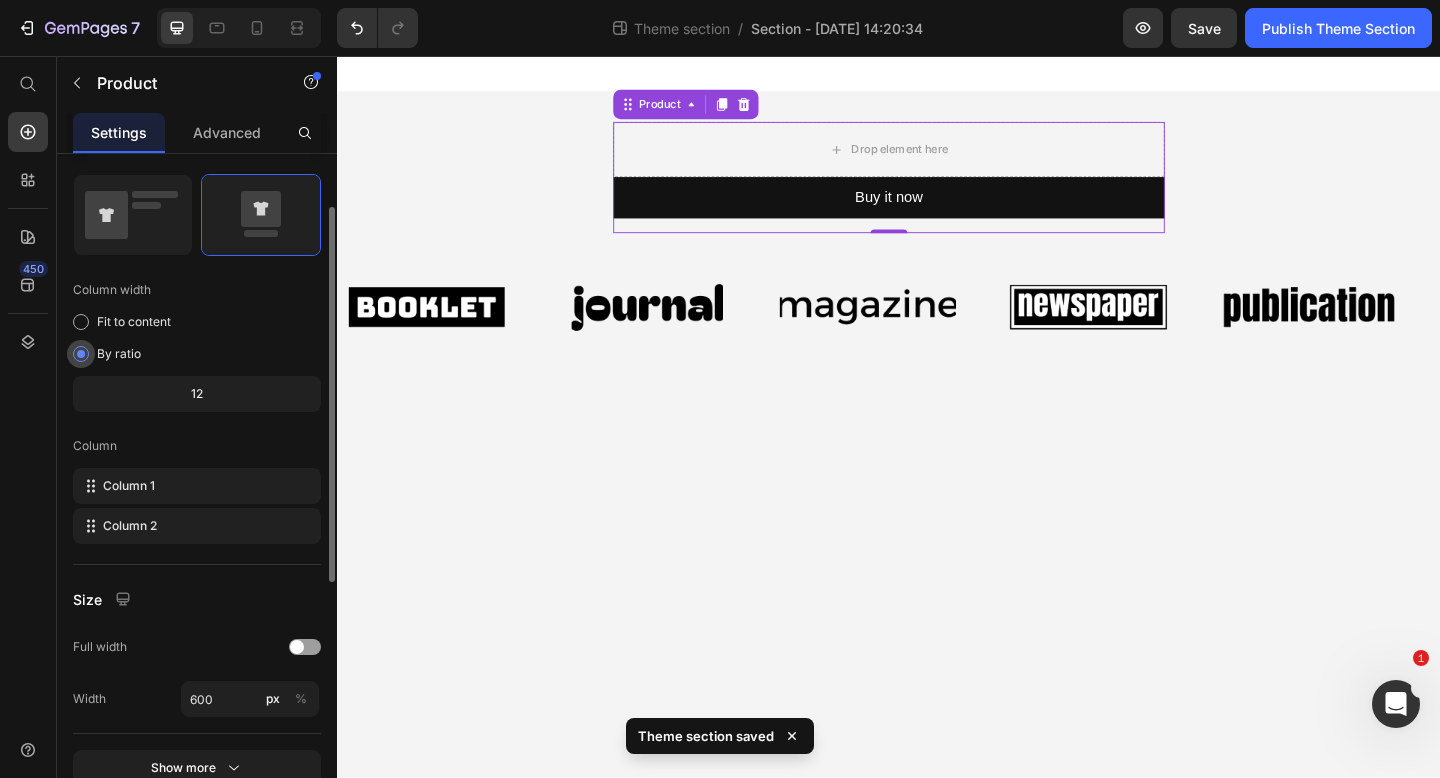 scroll, scrollTop: 327, scrollLeft: 0, axis: vertical 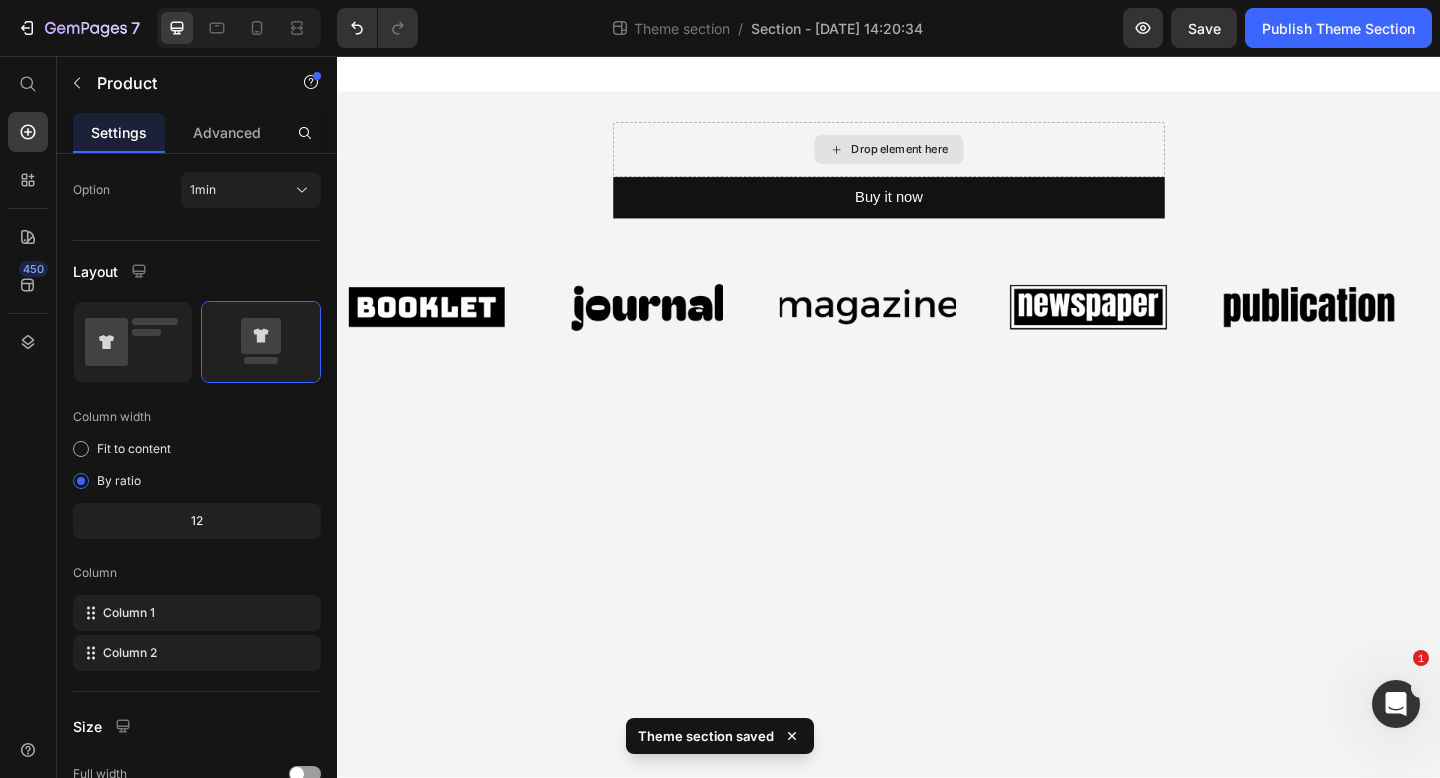 click on "Drop element here" at bounding box center [949, 158] 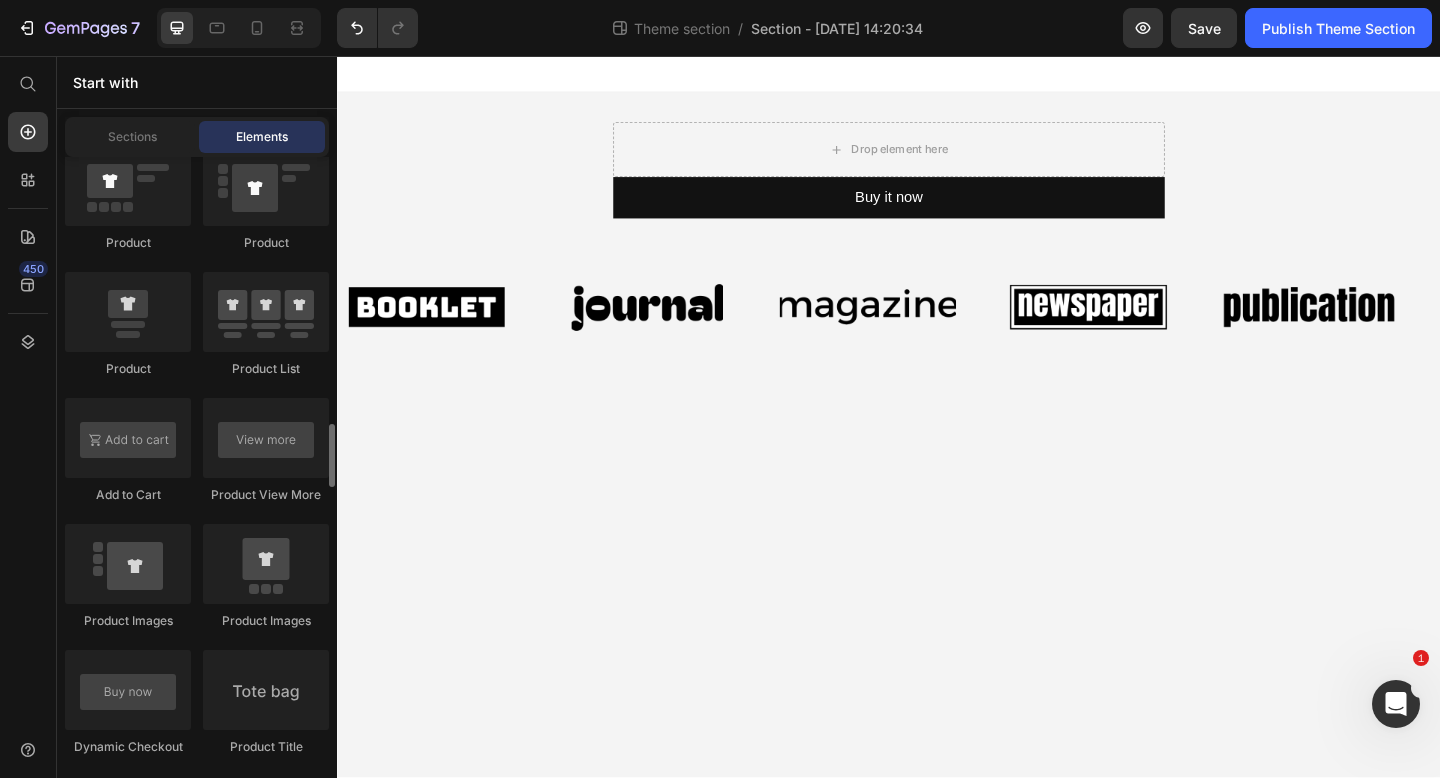 scroll, scrollTop: 2602, scrollLeft: 0, axis: vertical 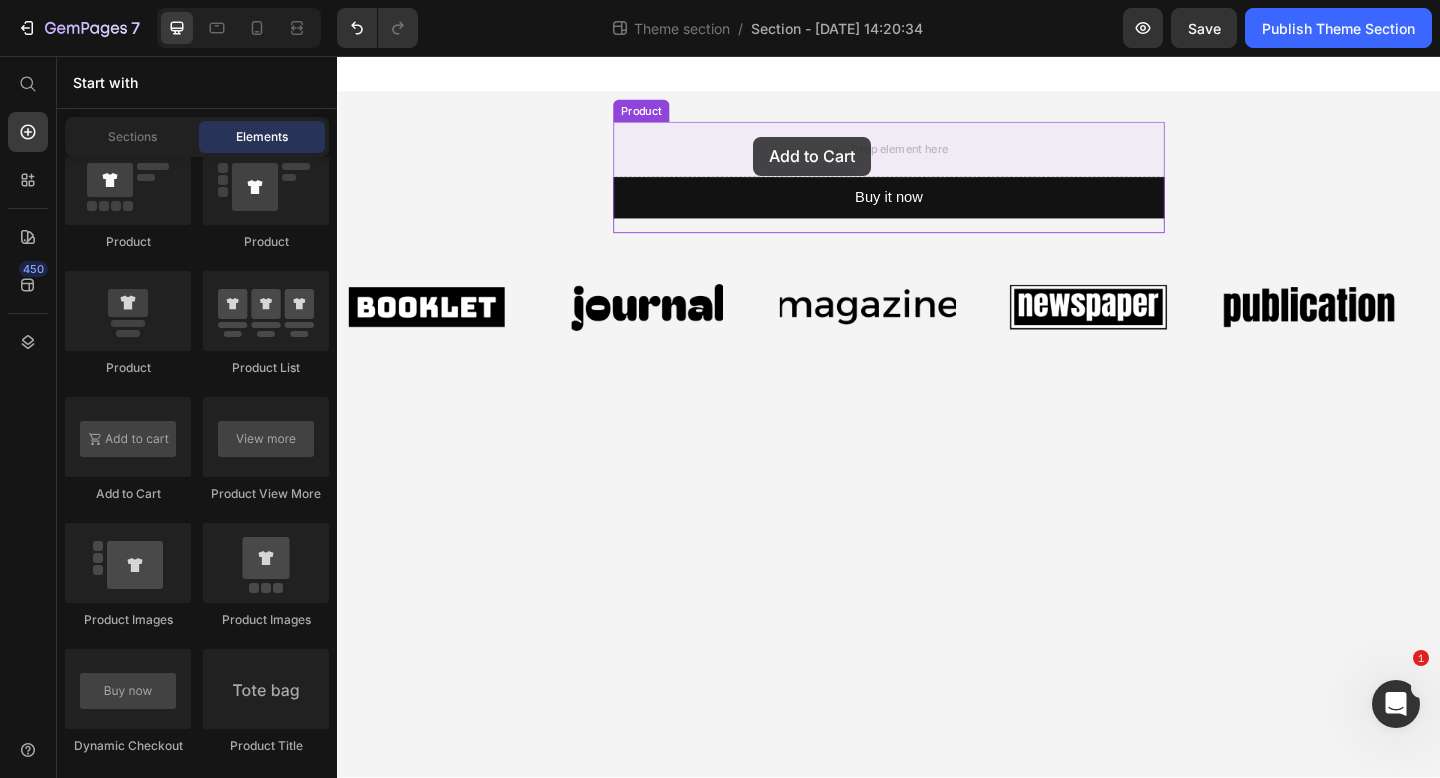 drag, startPoint x: 465, startPoint y: 500, endPoint x: 791, endPoint y: 145, distance: 481.97614 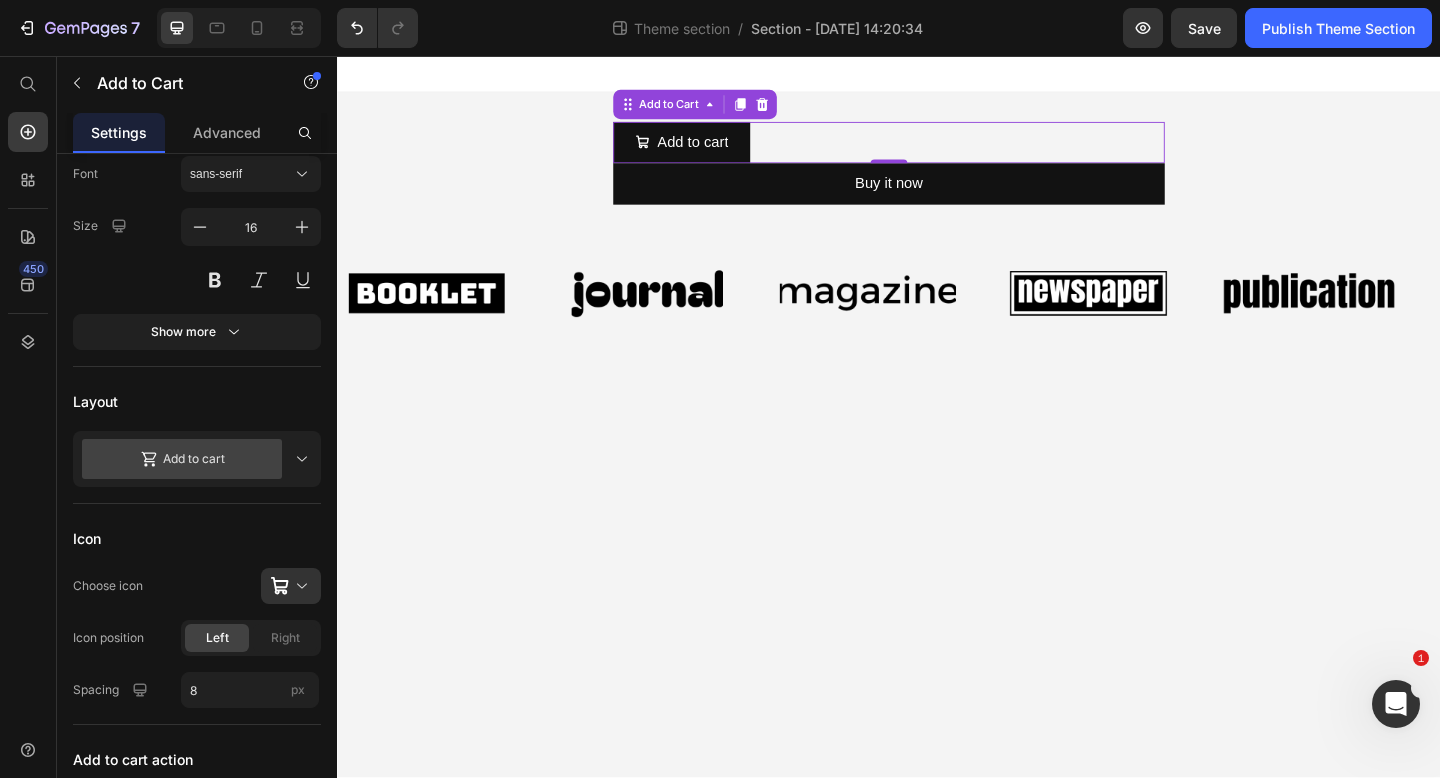 scroll, scrollTop: 0, scrollLeft: 0, axis: both 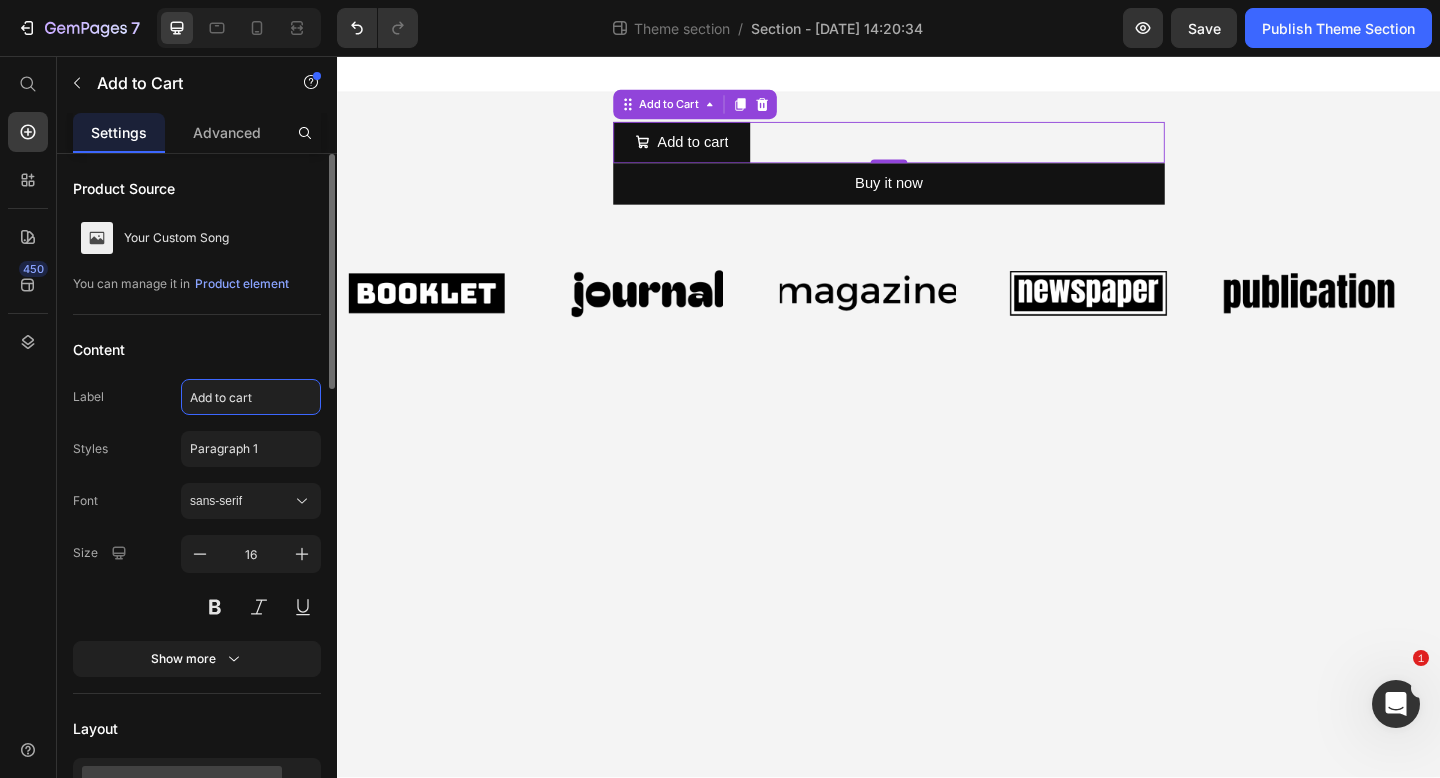 click on "Add to cart" 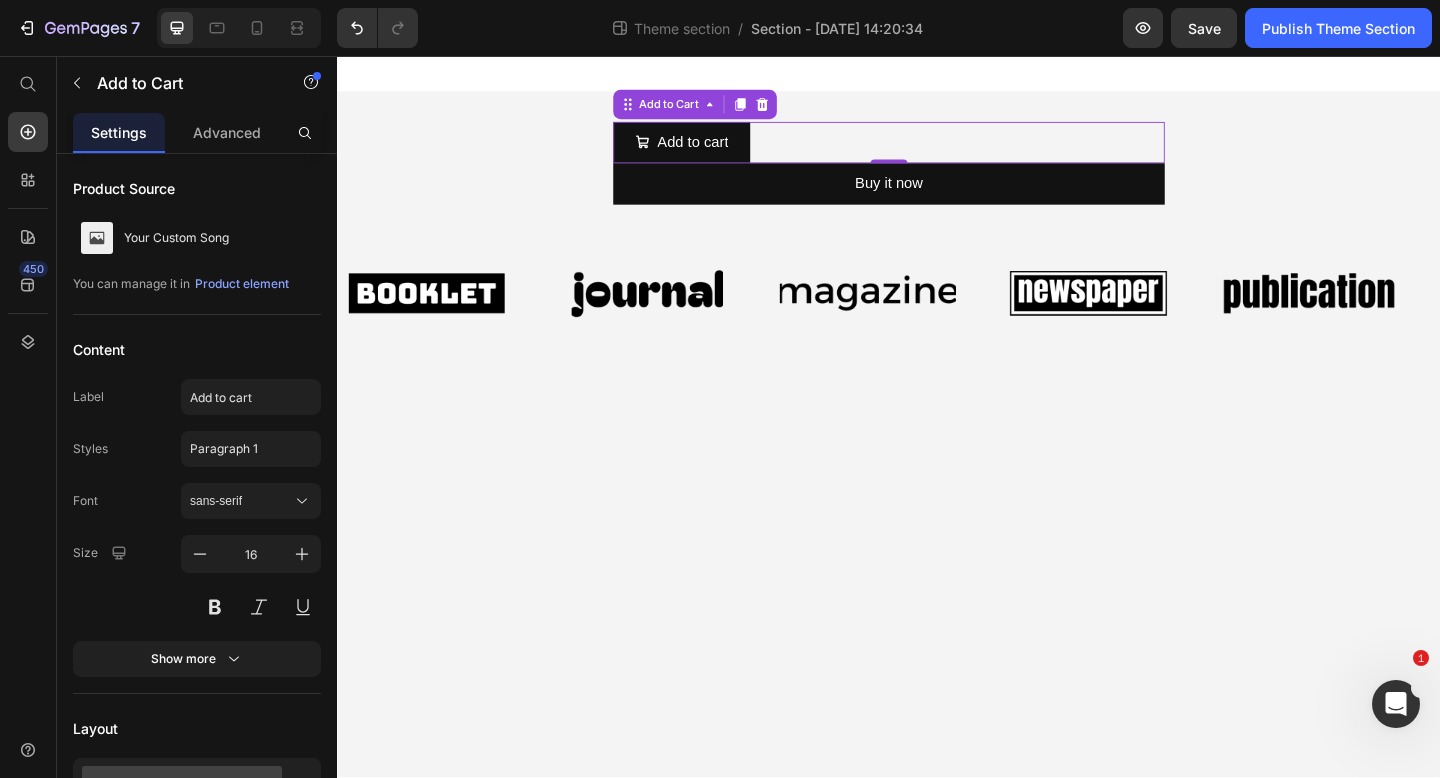 click on "Add to cart Add to Cart   0 Buy it now Dynamic Checkout Product Row Image Image Image Image Image Image Image Image Image Image Marquee Row Root
Drag & drop element from sidebar or
Explore Library
Add section Choose templates inspired by CRO experts Generate layout from URL or image Add blank section then drag & drop elements" at bounding box center [937, 448] 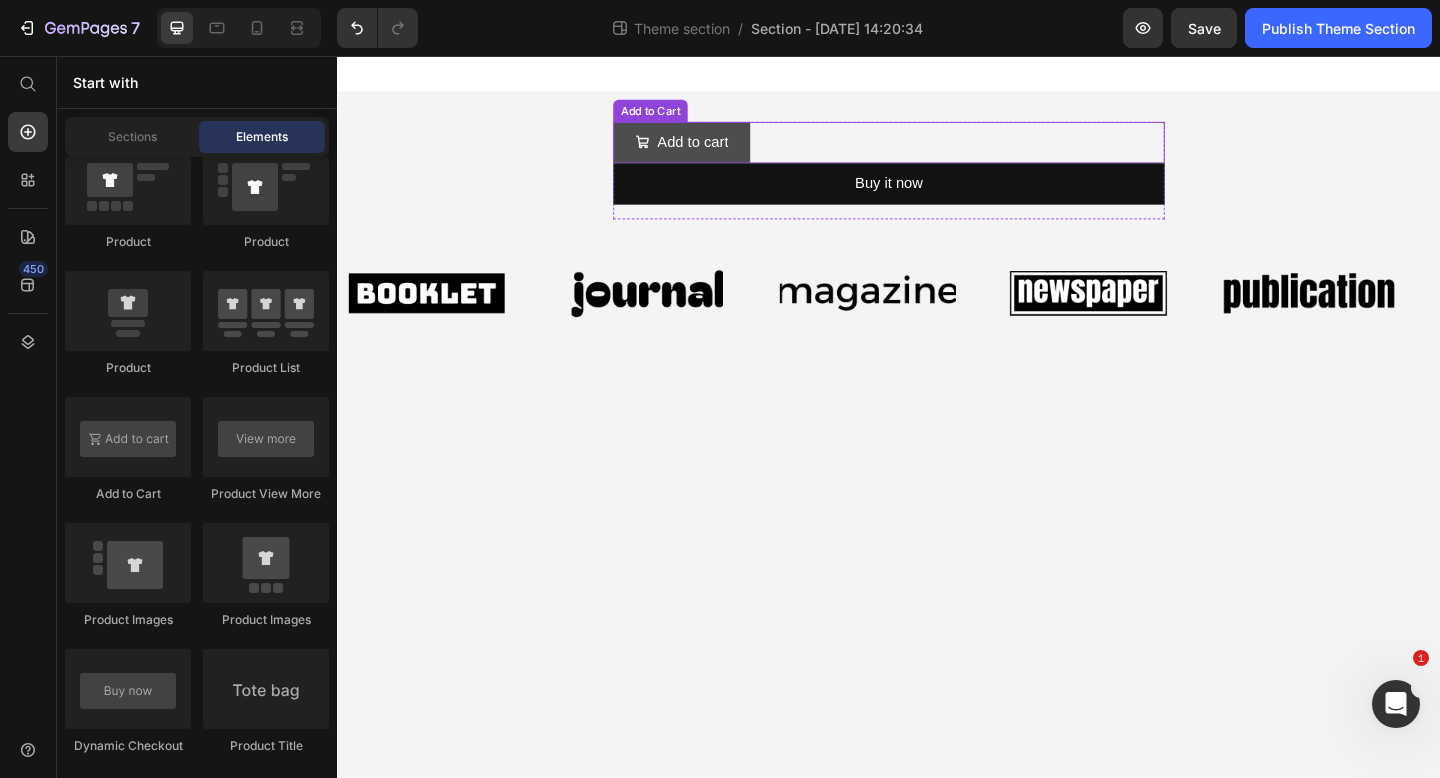 click on "Add to cart" at bounding box center (711, 150) 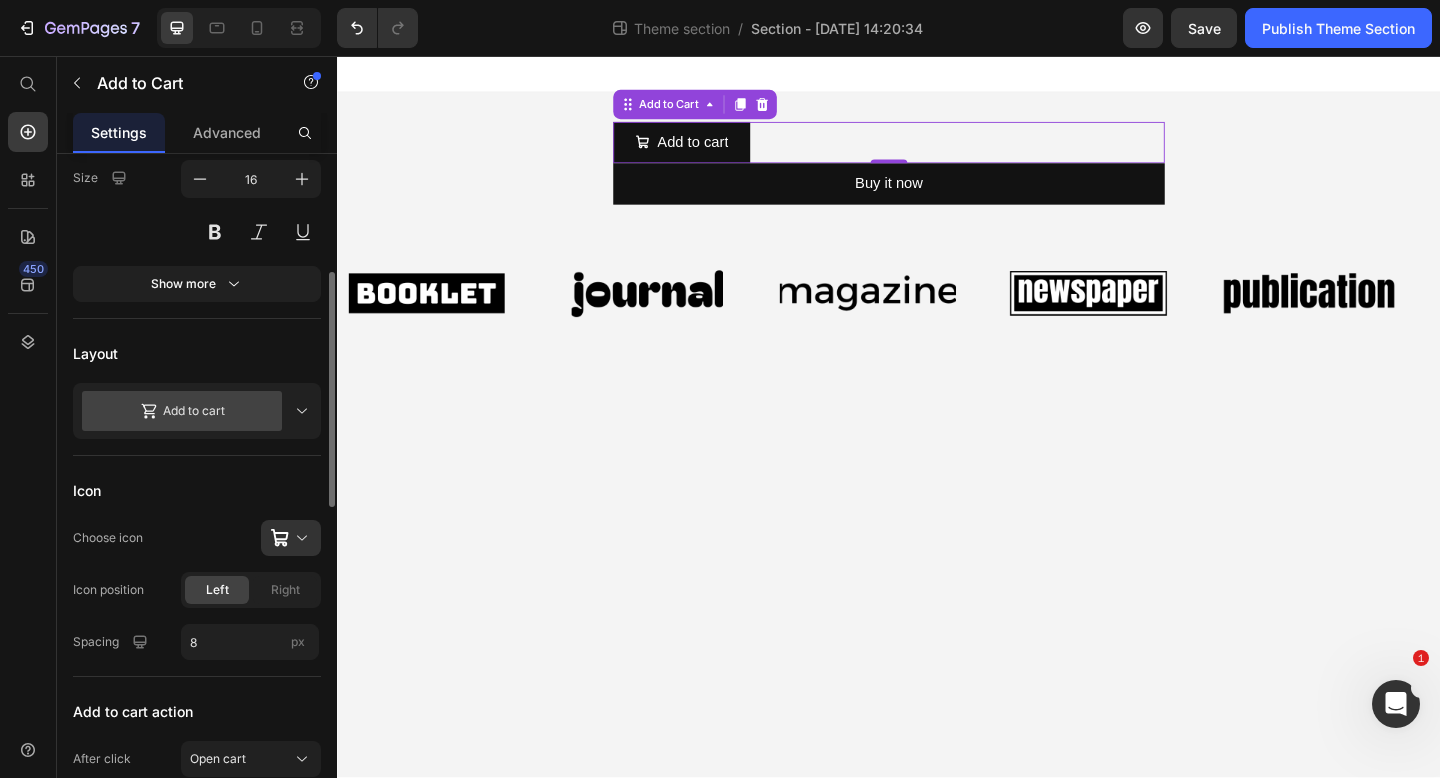 scroll, scrollTop: 360, scrollLeft: 0, axis: vertical 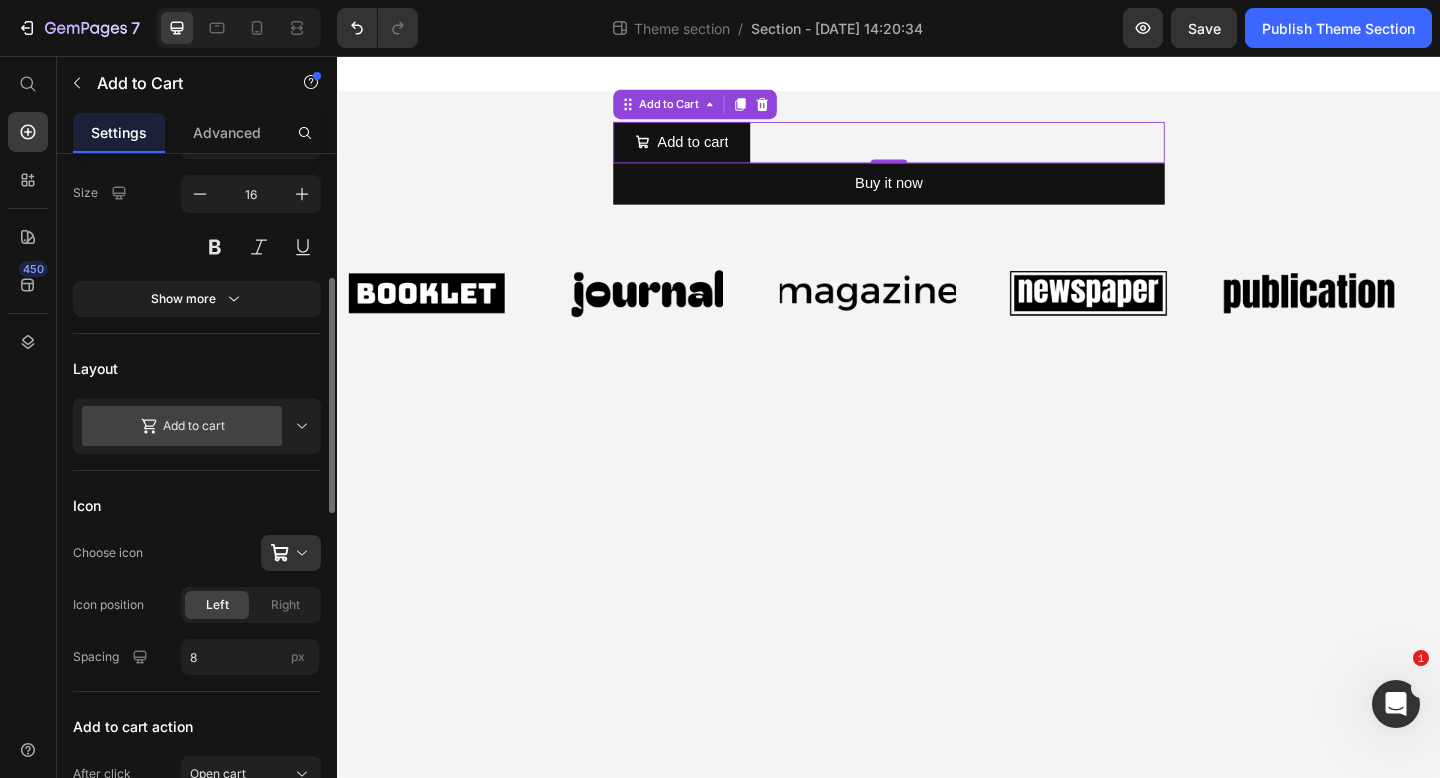 click 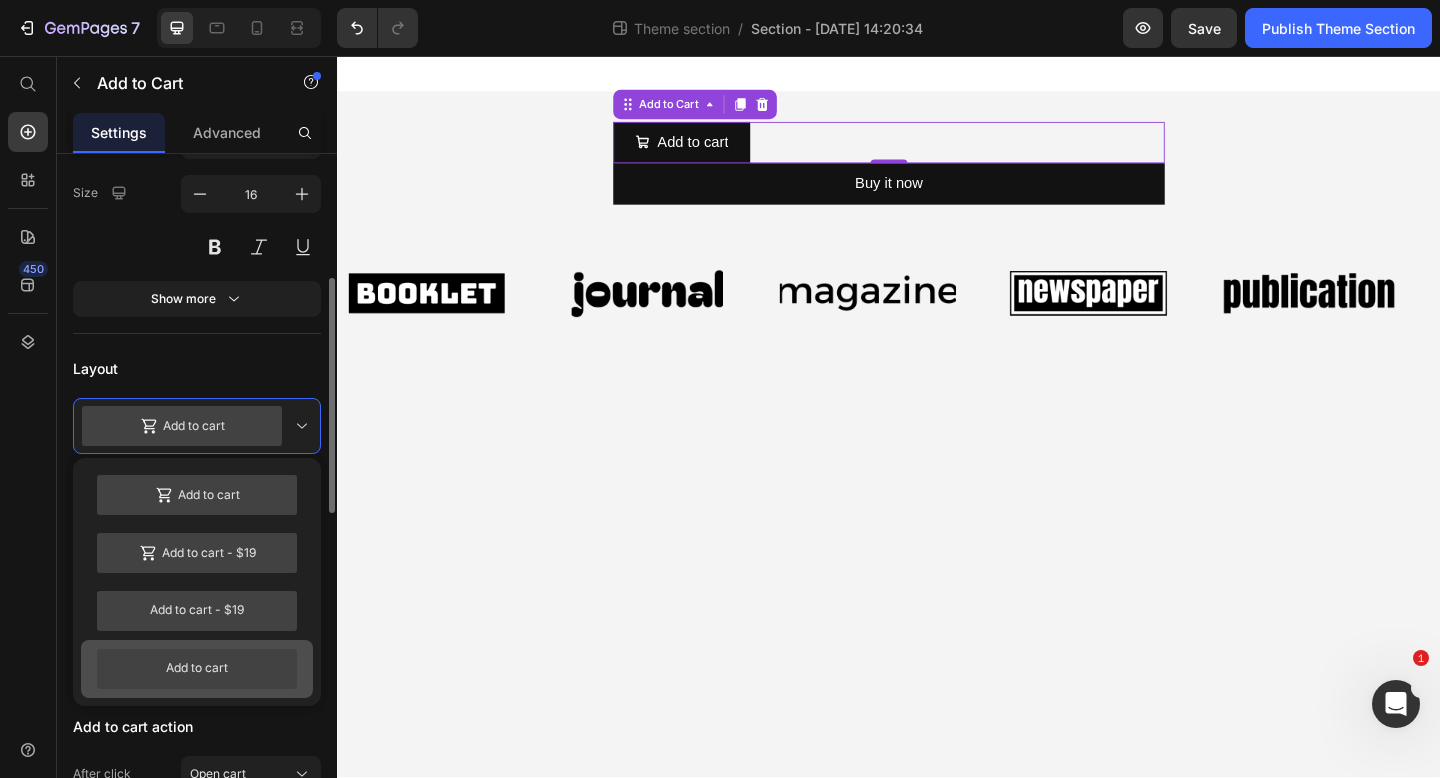 click on "Add to cart" at bounding box center [197, 669] 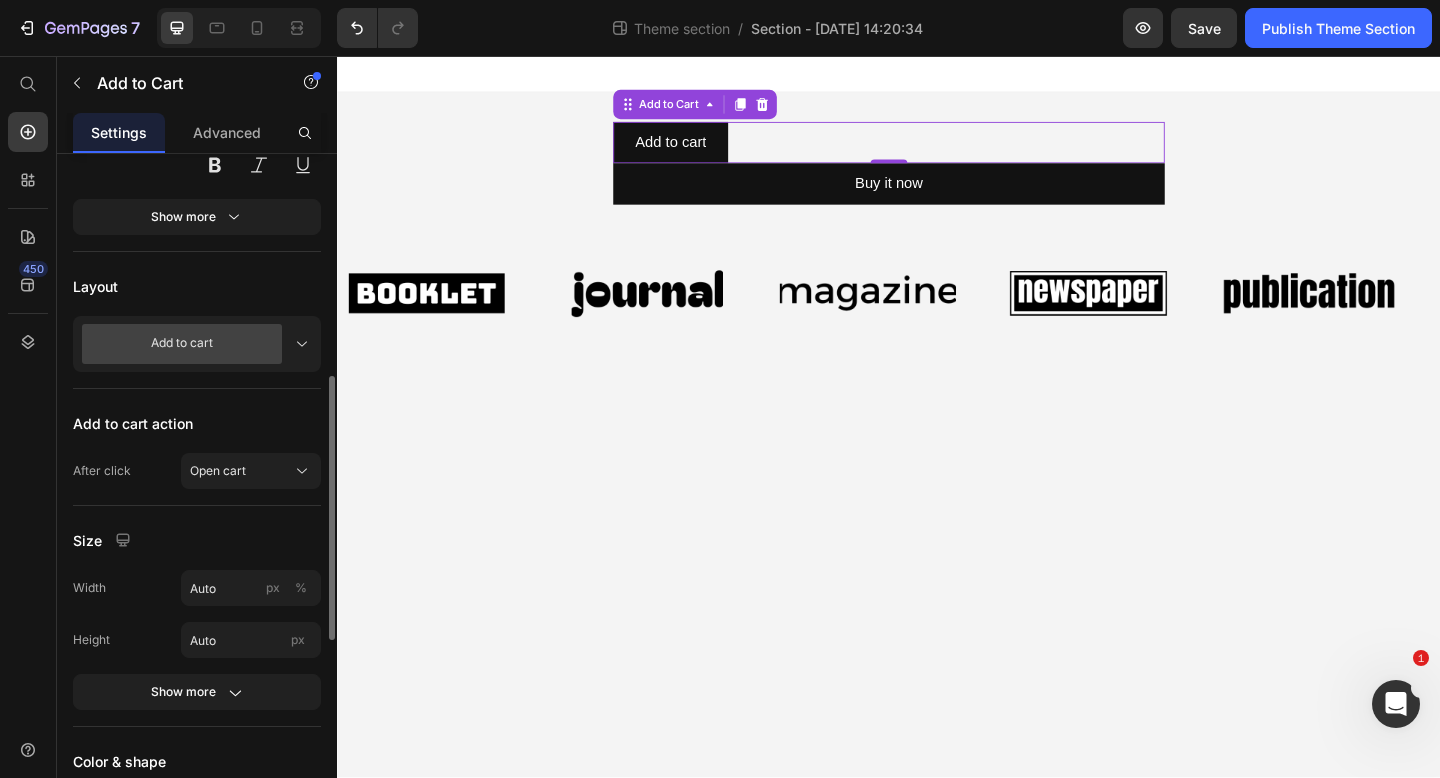 scroll, scrollTop: 524, scrollLeft: 0, axis: vertical 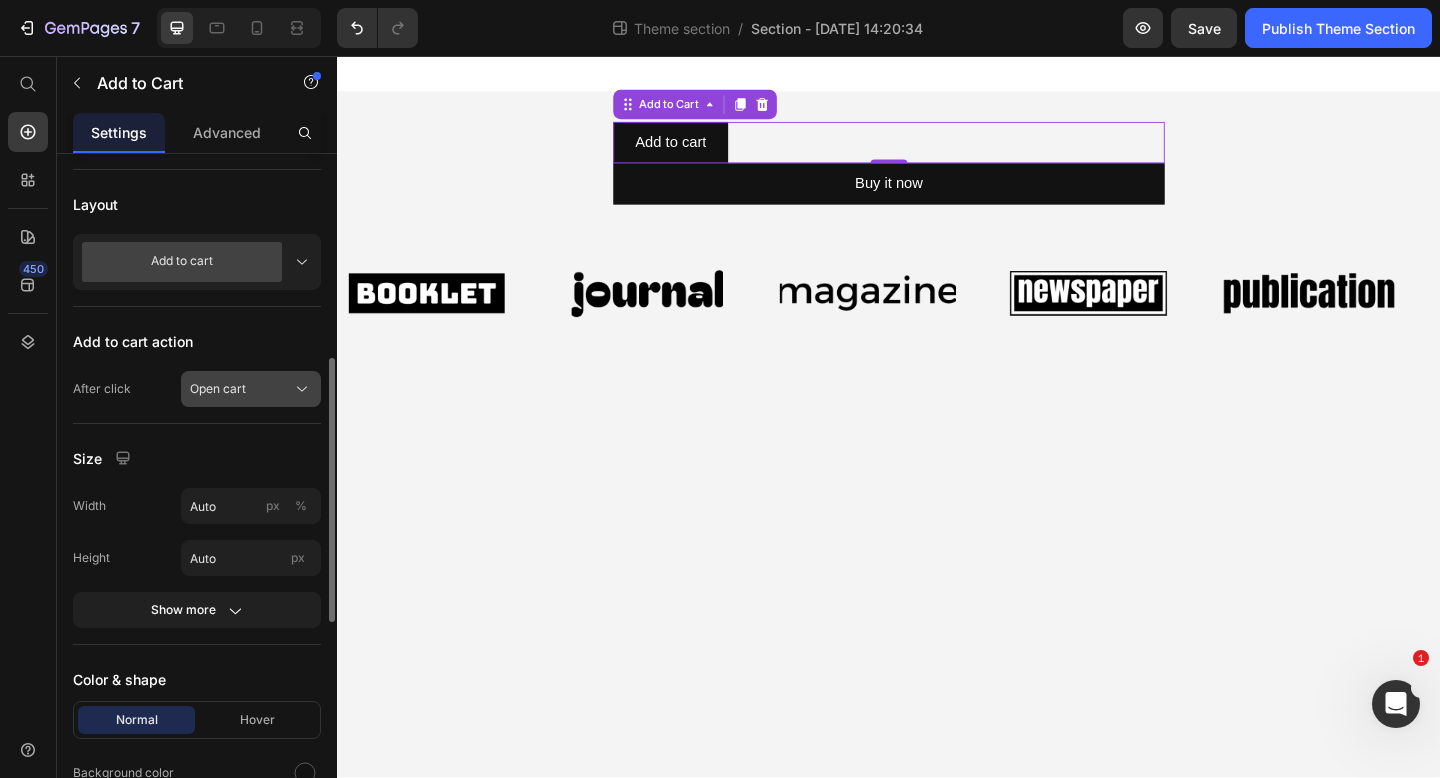 click on "Open cart" at bounding box center [251, 389] 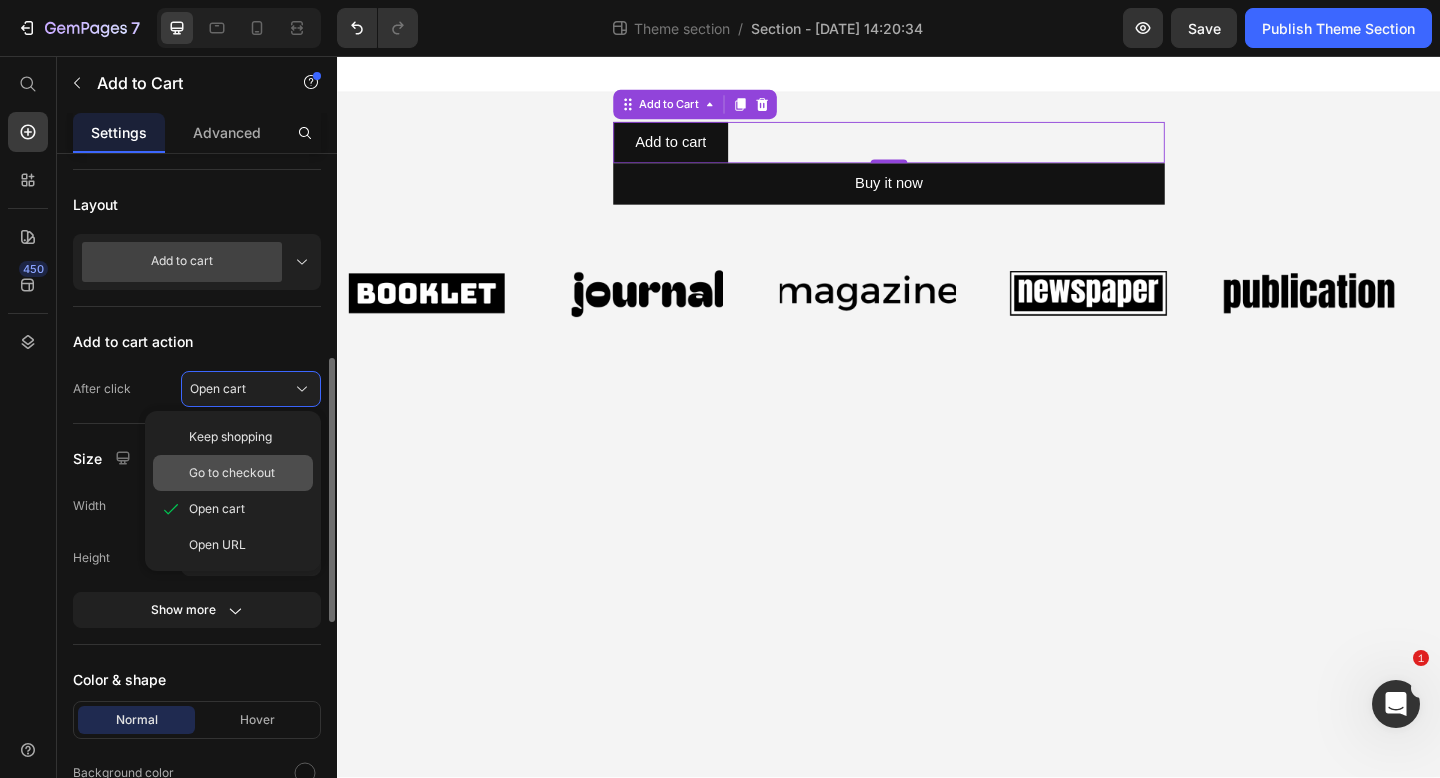 click on "Go to checkout" 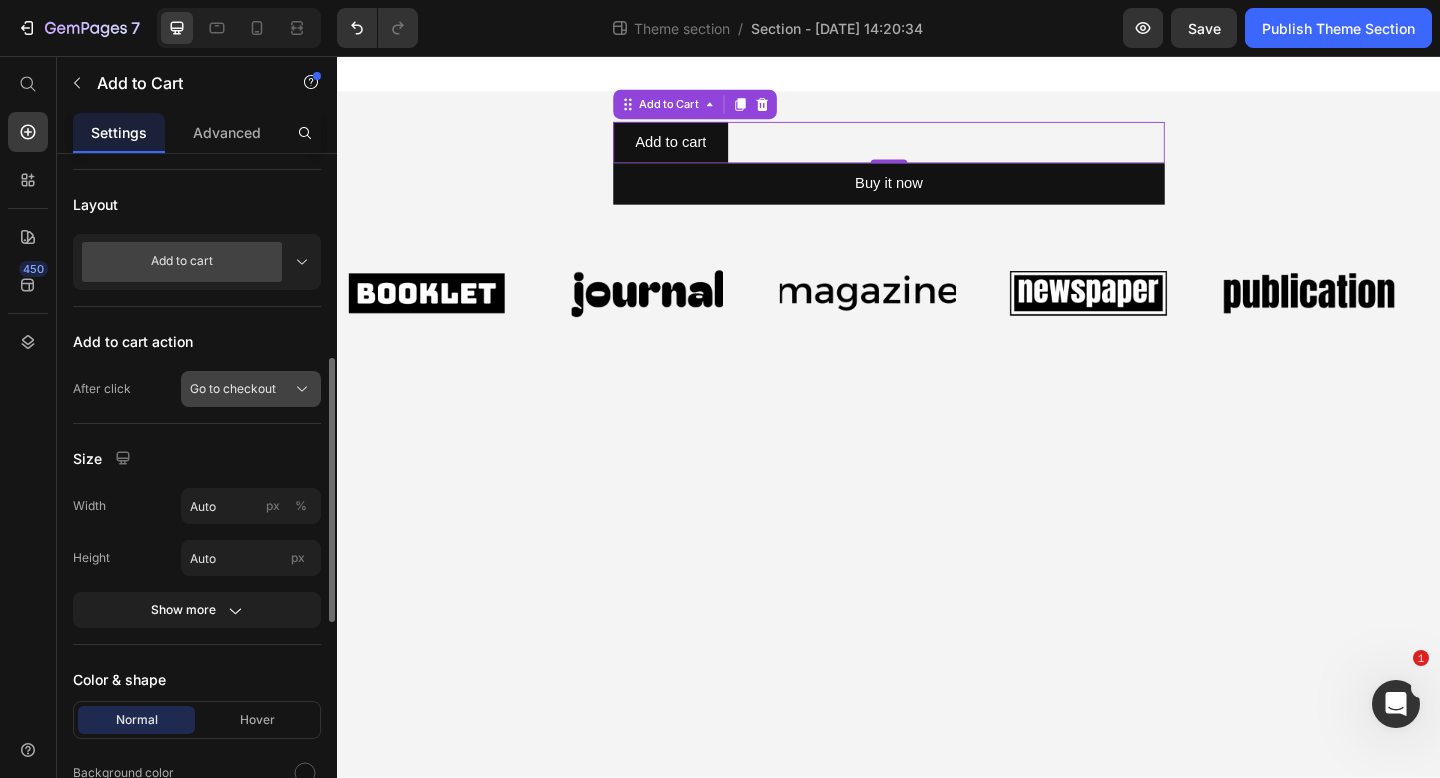 click on "Go to checkout" at bounding box center (251, 389) 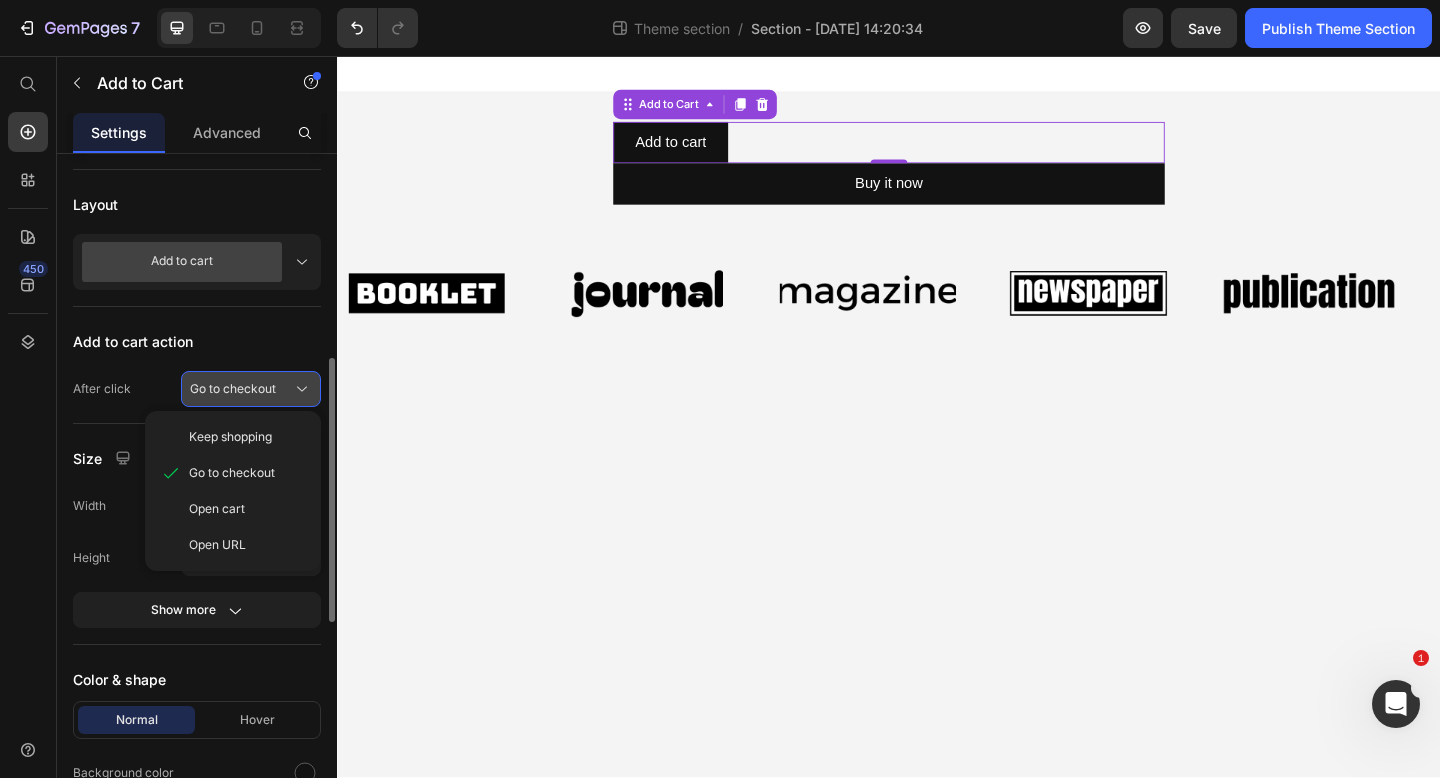 click on "Go to checkout" at bounding box center (233, 389) 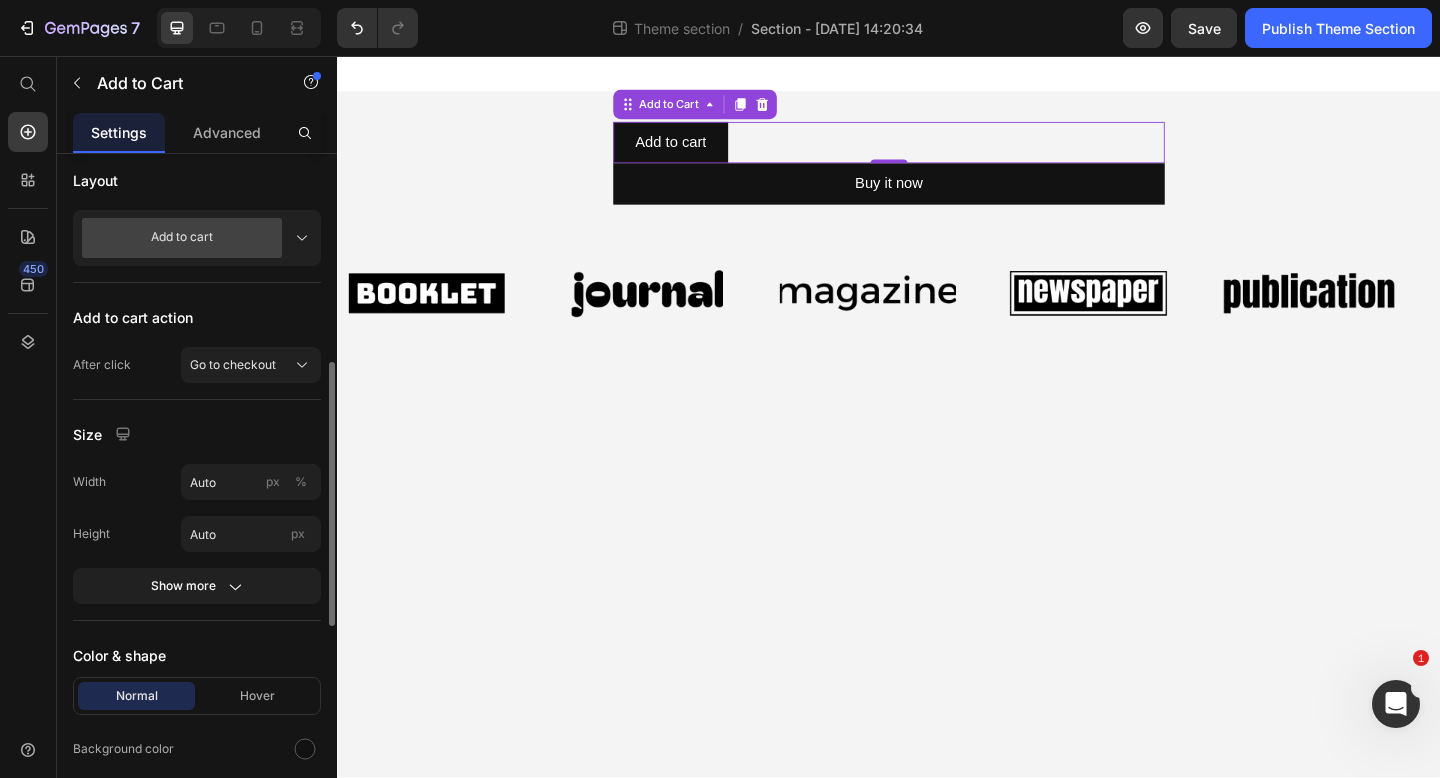 scroll, scrollTop: 550, scrollLeft: 0, axis: vertical 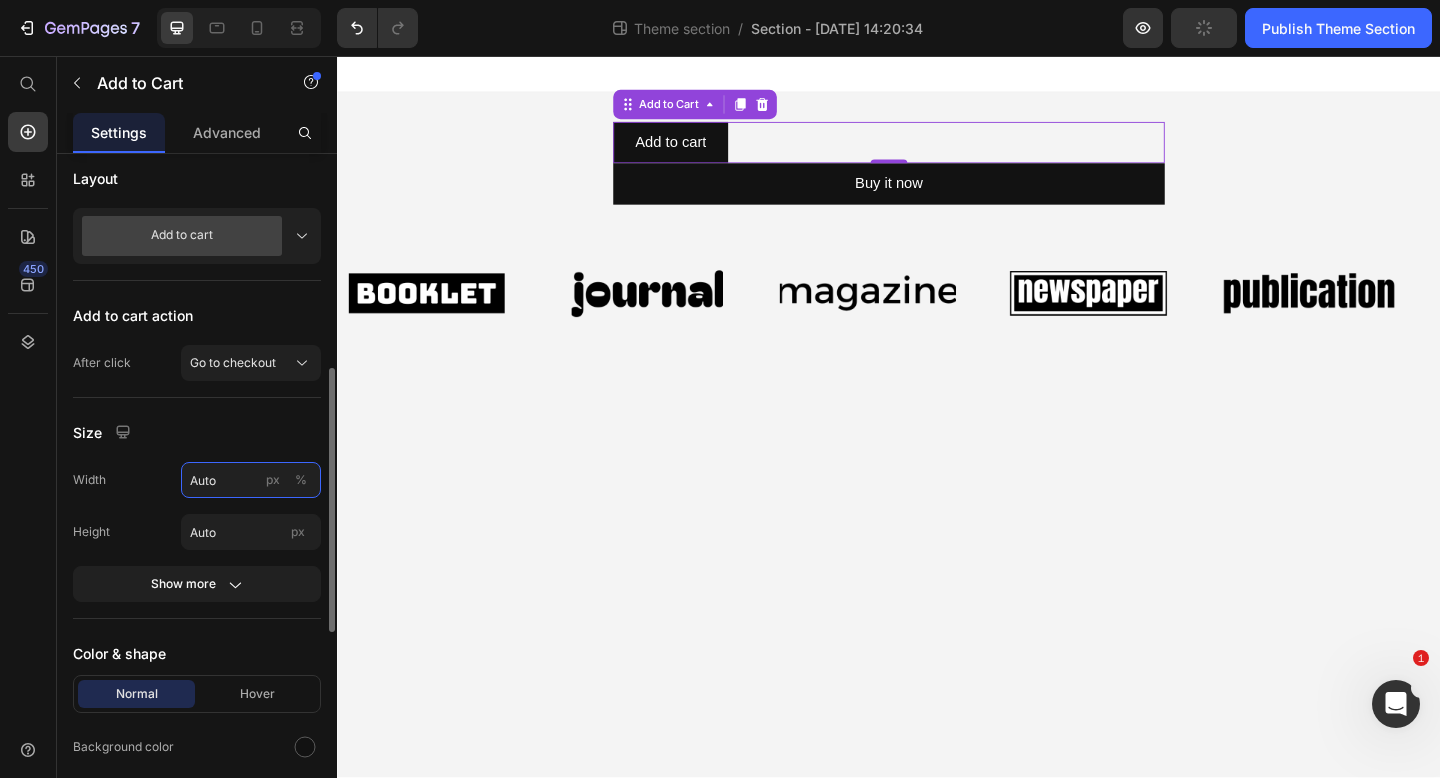 click on "Auto" at bounding box center [251, 480] 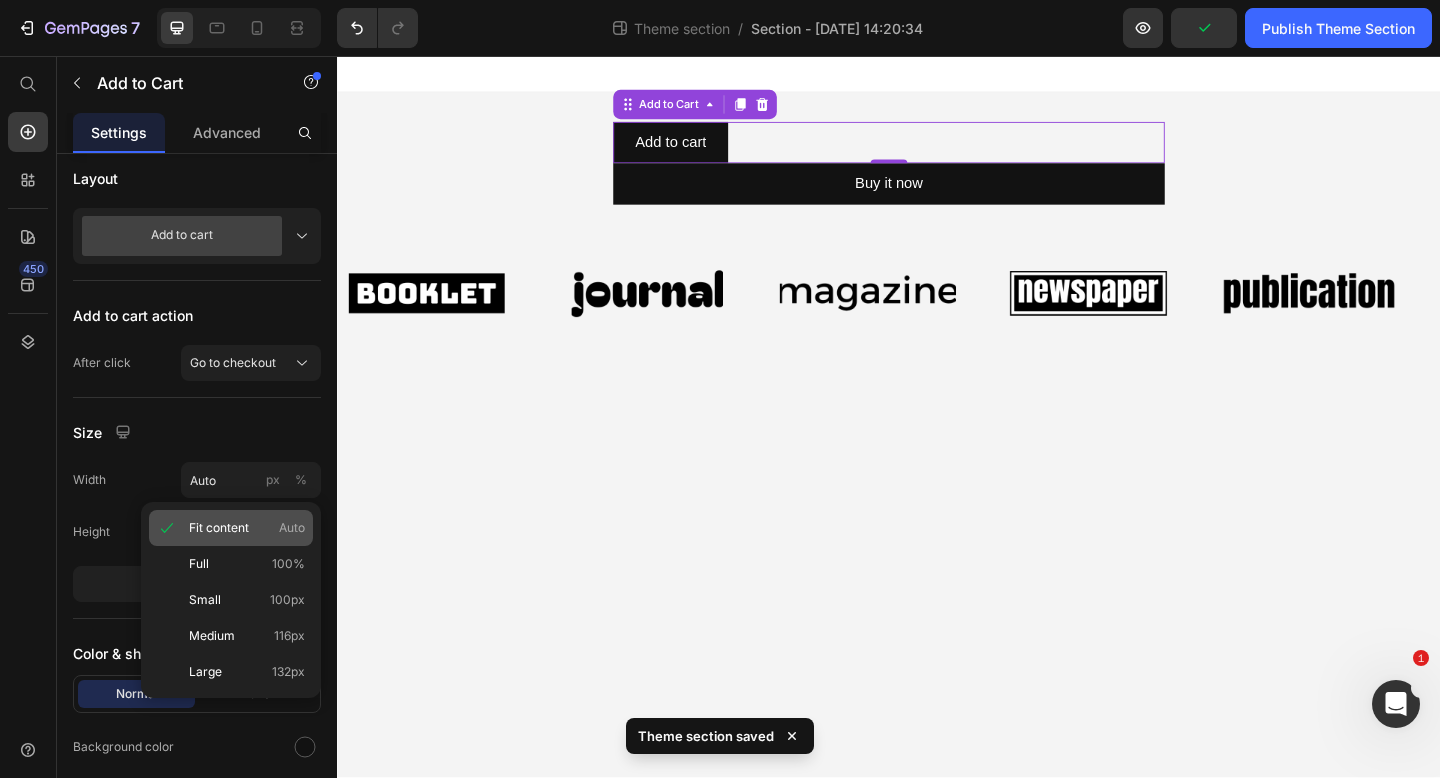 click on "Fit content" at bounding box center (219, 528) 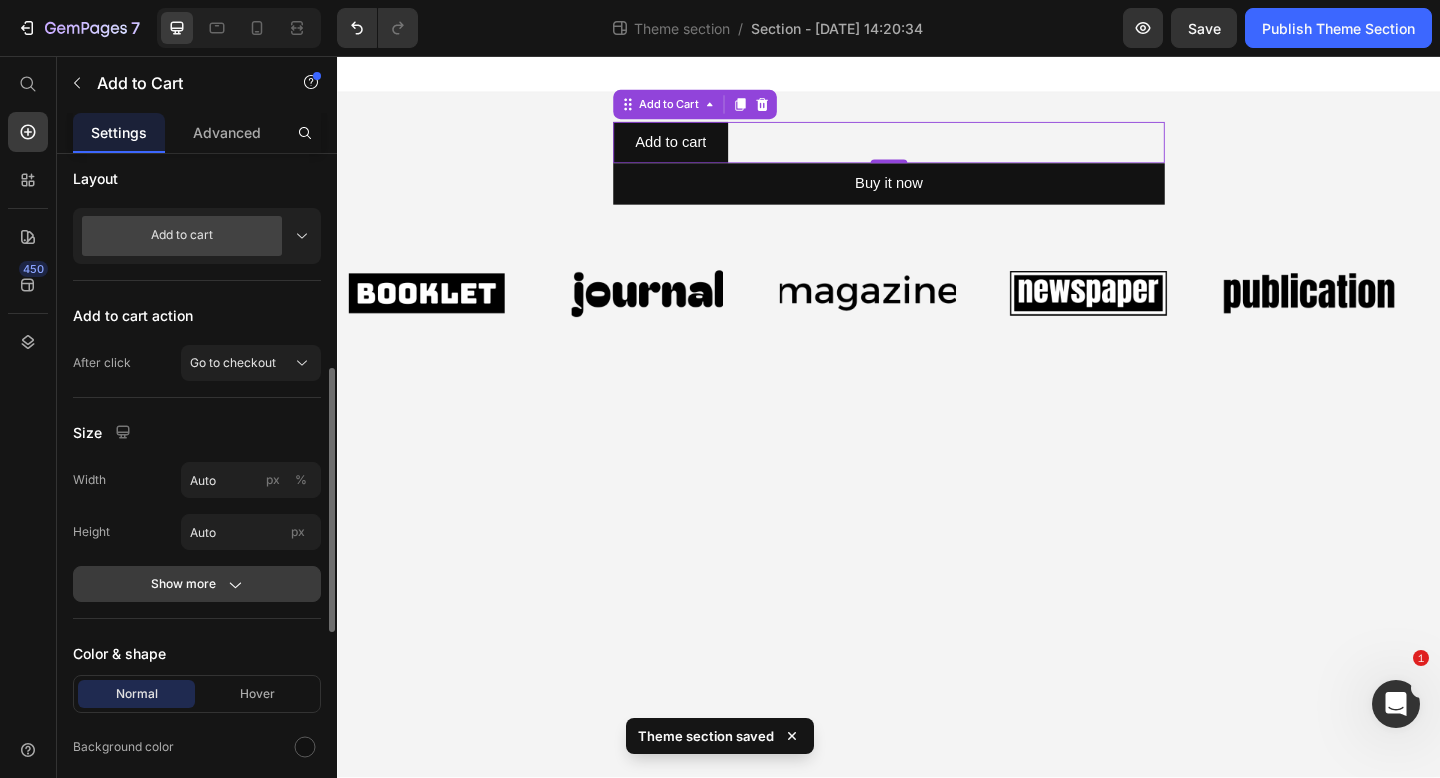 click on "Show more" at bounding box center [197, 584] 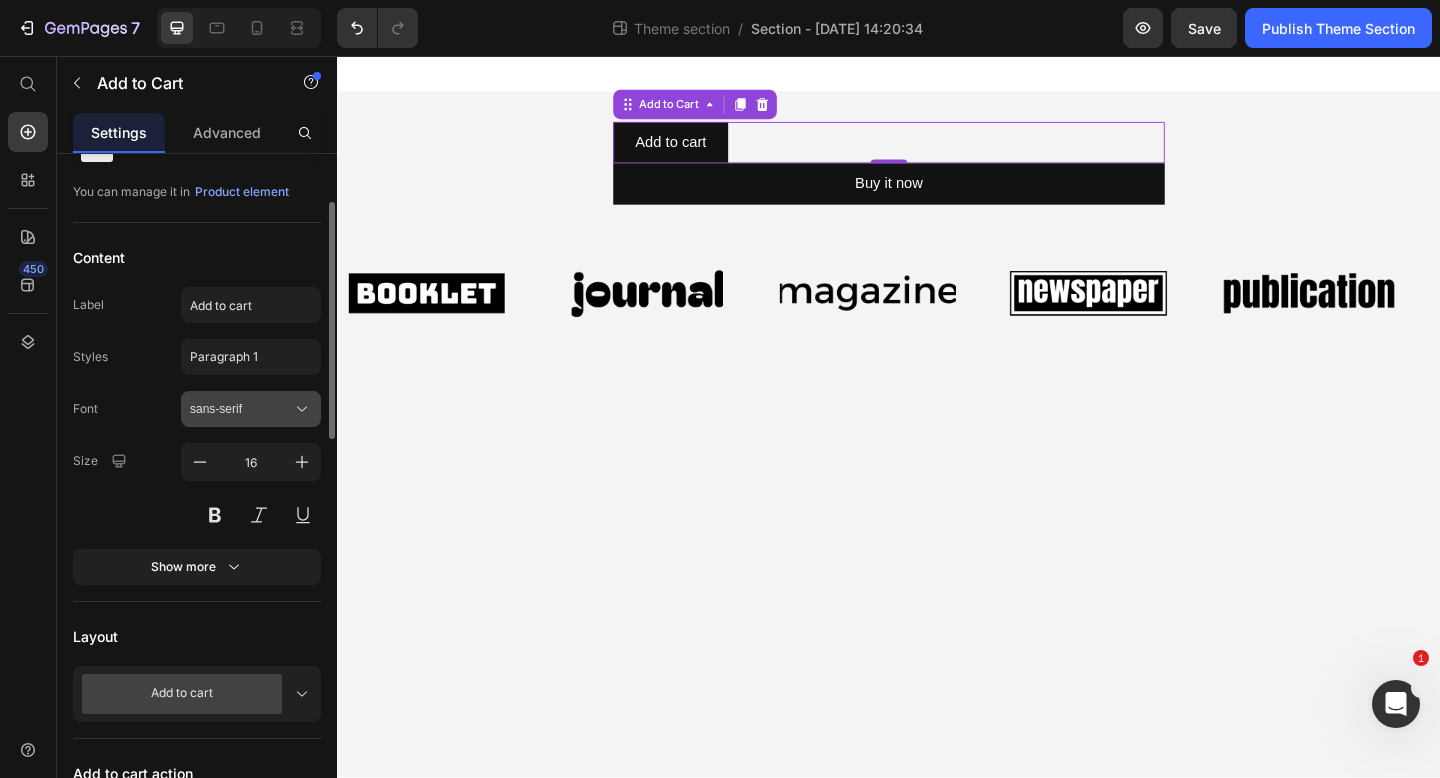 scroll, scrollTop: 104, scrollLeft: 0, axis: vertical 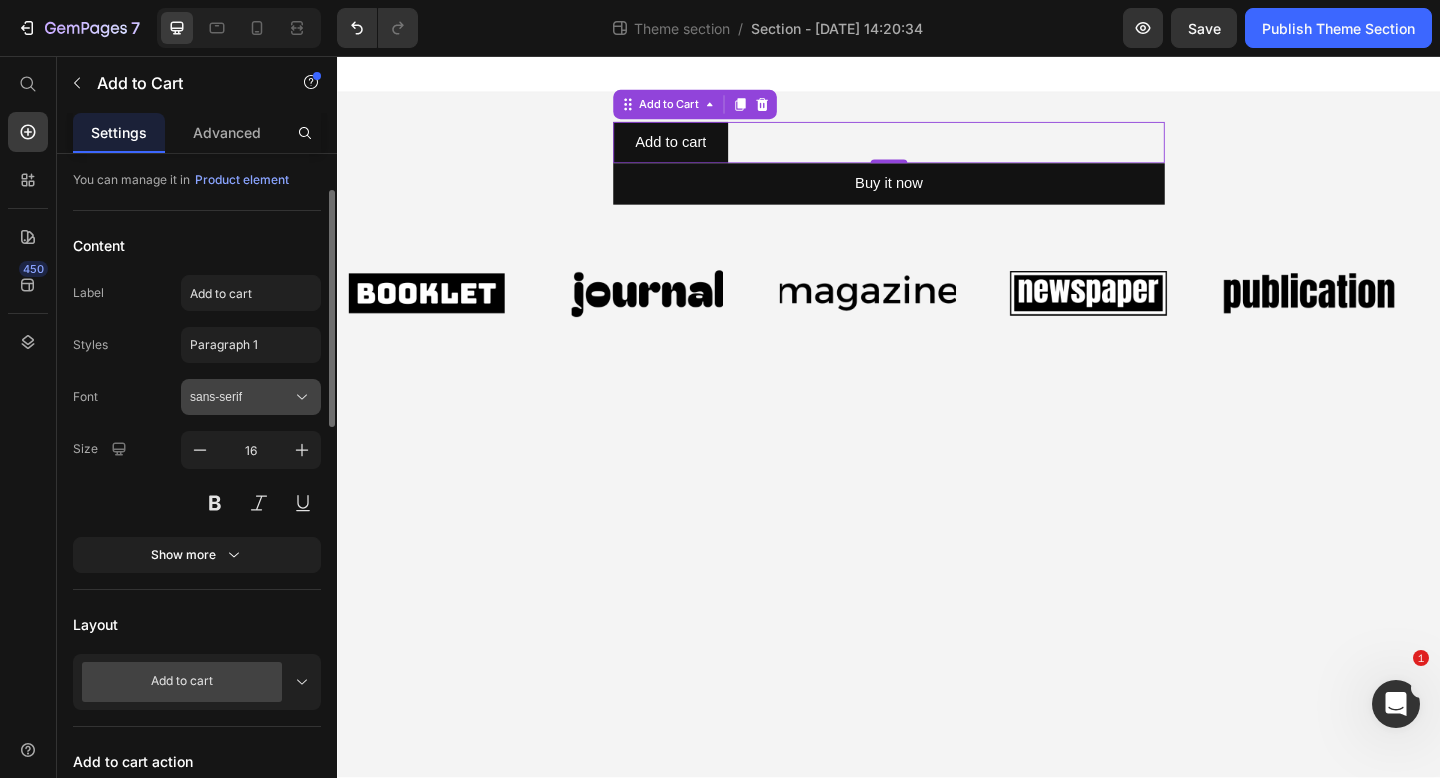 click on "sans-serif" at bounding box center (241, 397) 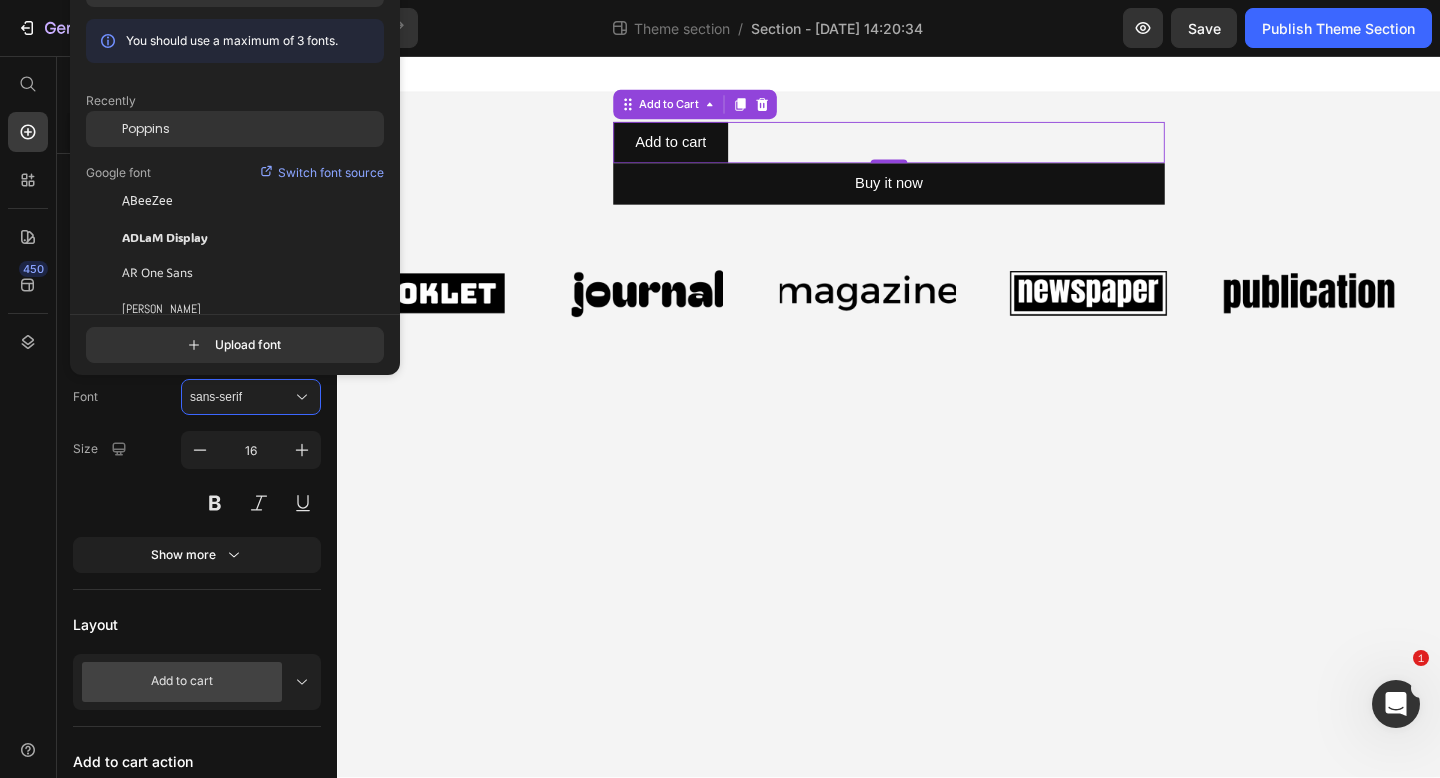 click on "Poppins" at bounding box center [146, 129] 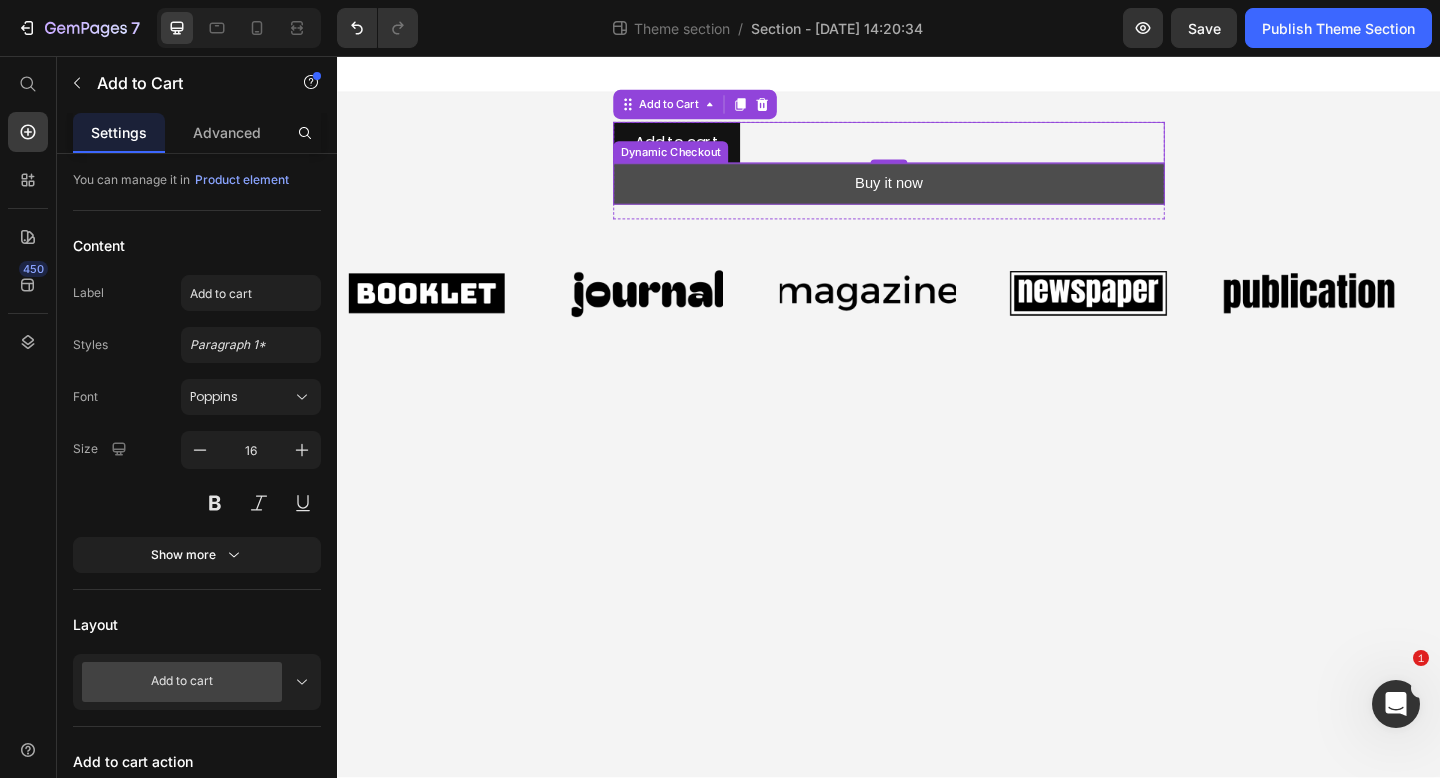 click on "Buy it now" at bounding box center (937, 195) 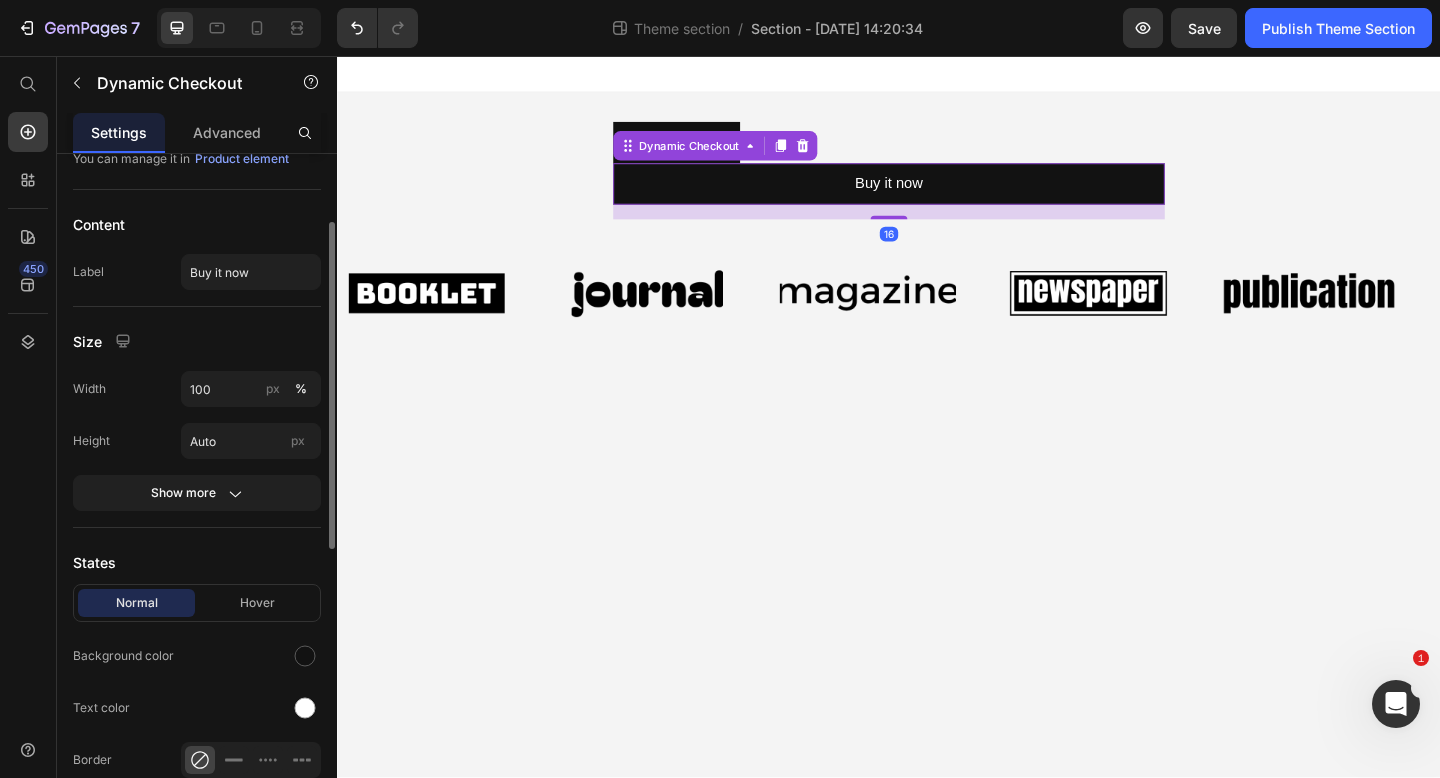 scroll, scrollTop: 224, scrollLeft: 0, axis: vertical 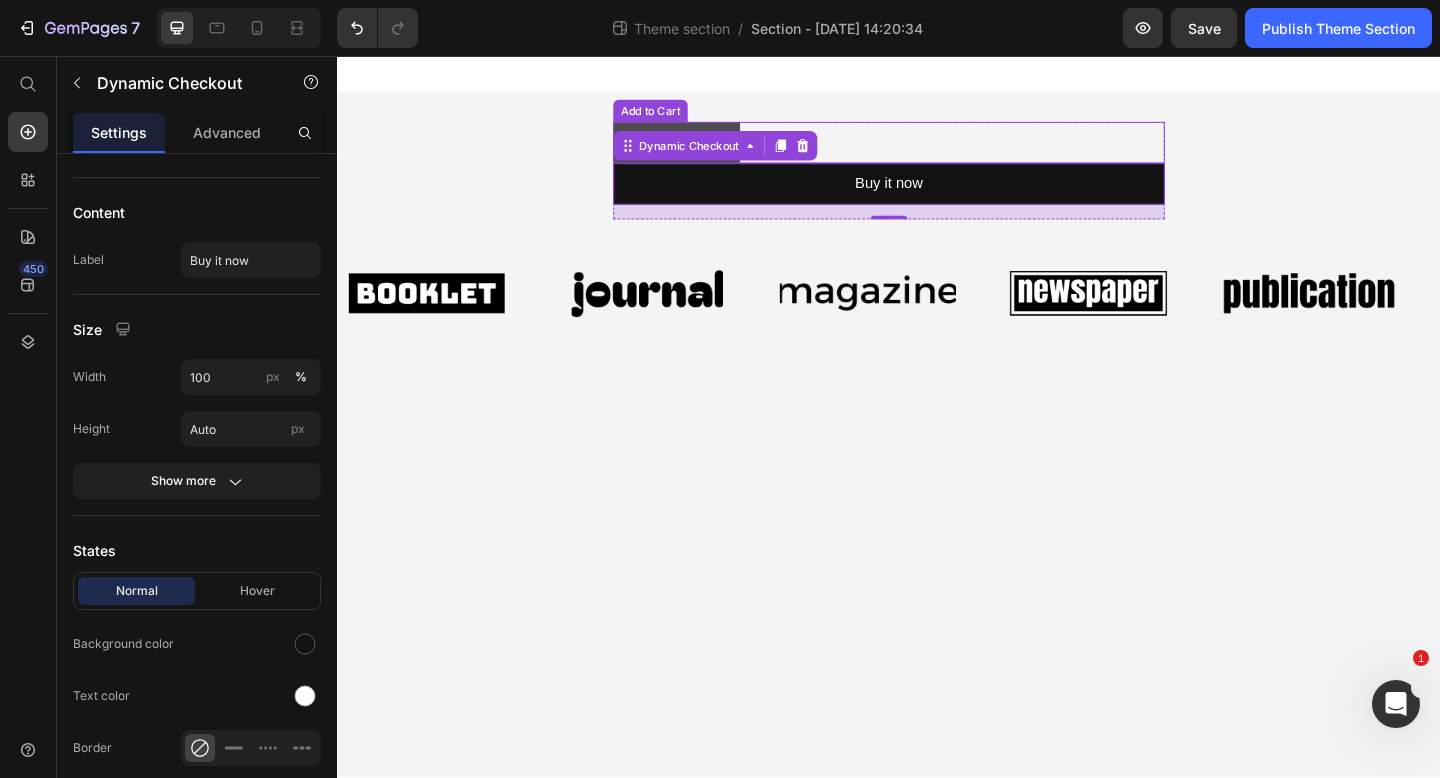 click on "Add to cart" at bounding box center [706, 150] 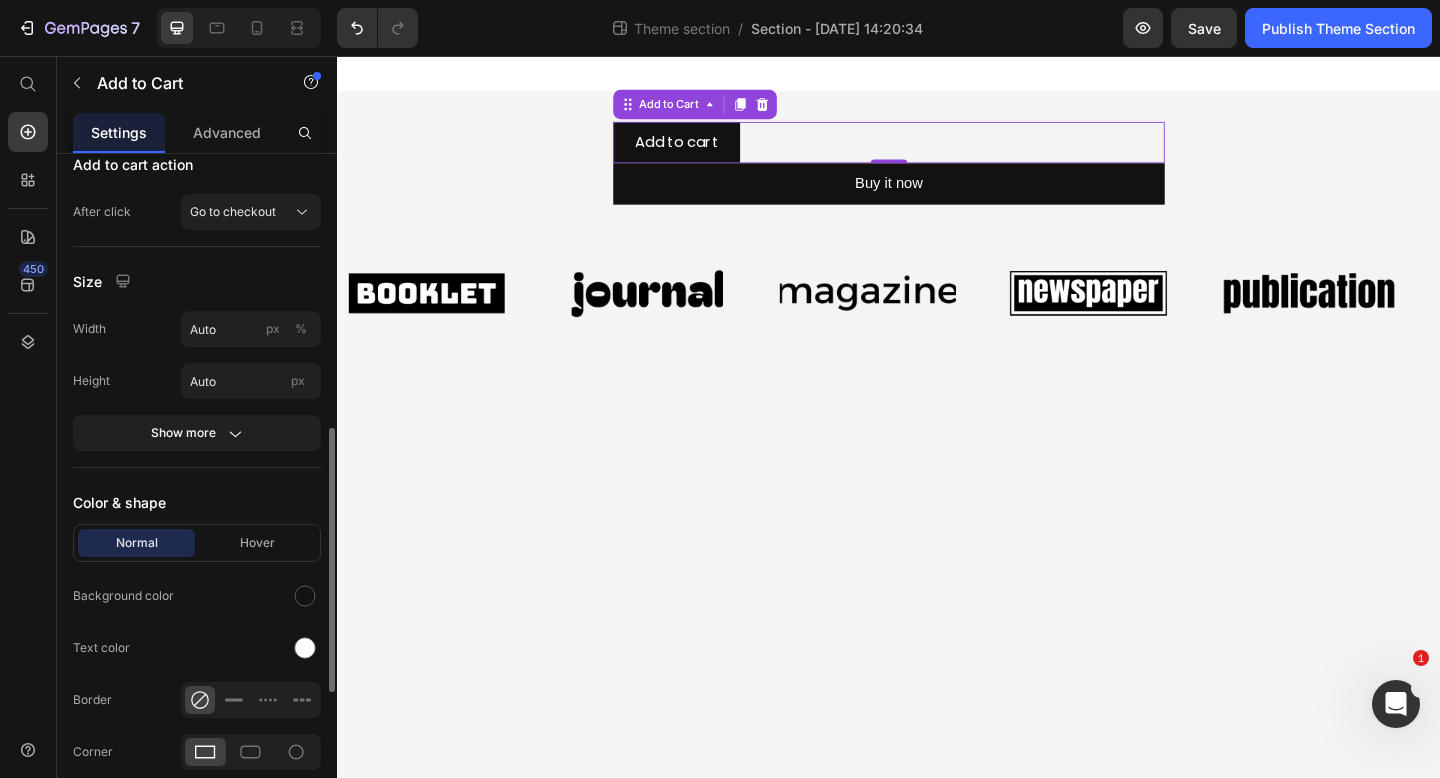 scroll, scrollTop: 697, scrollLeft: 0, axis: vertical 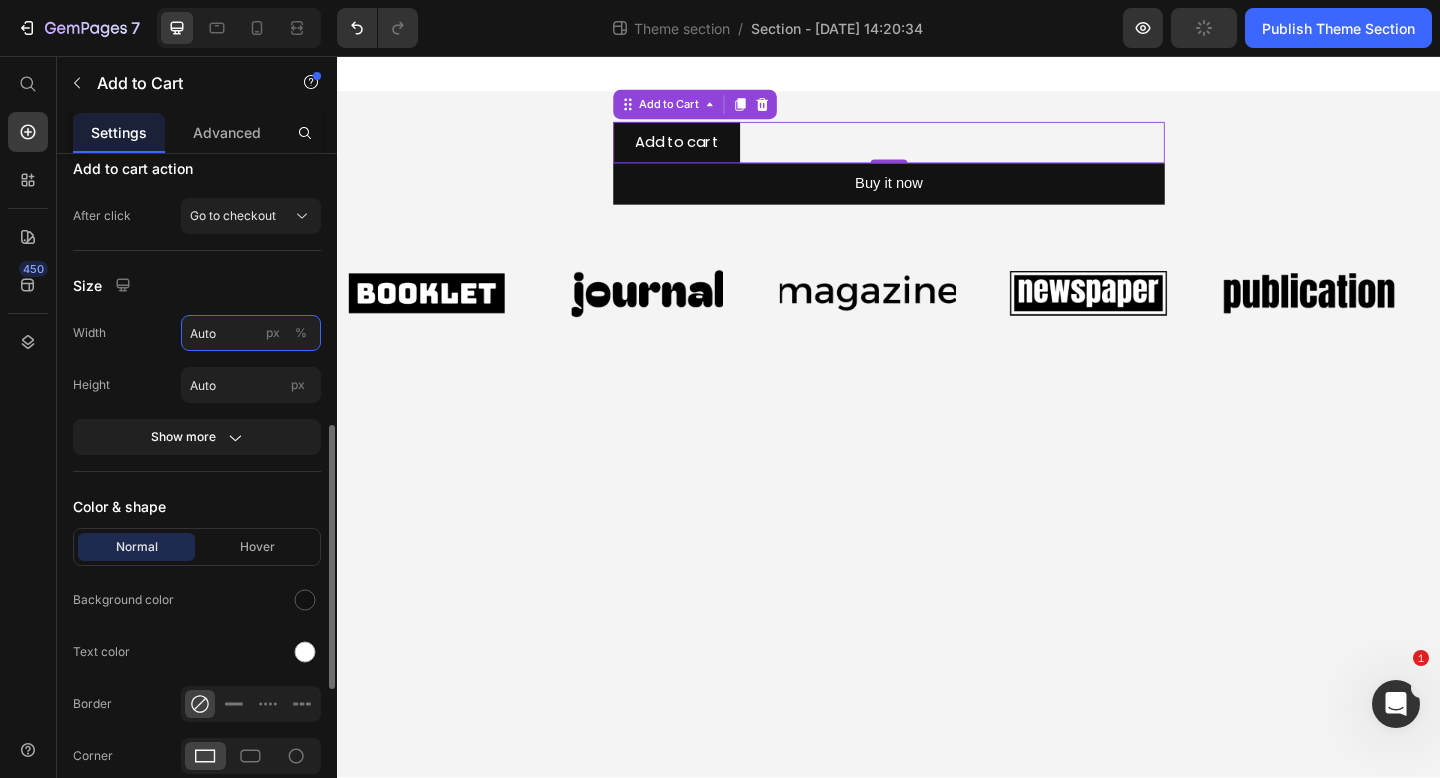 click on "Auto" at bounding box center [251, 333] 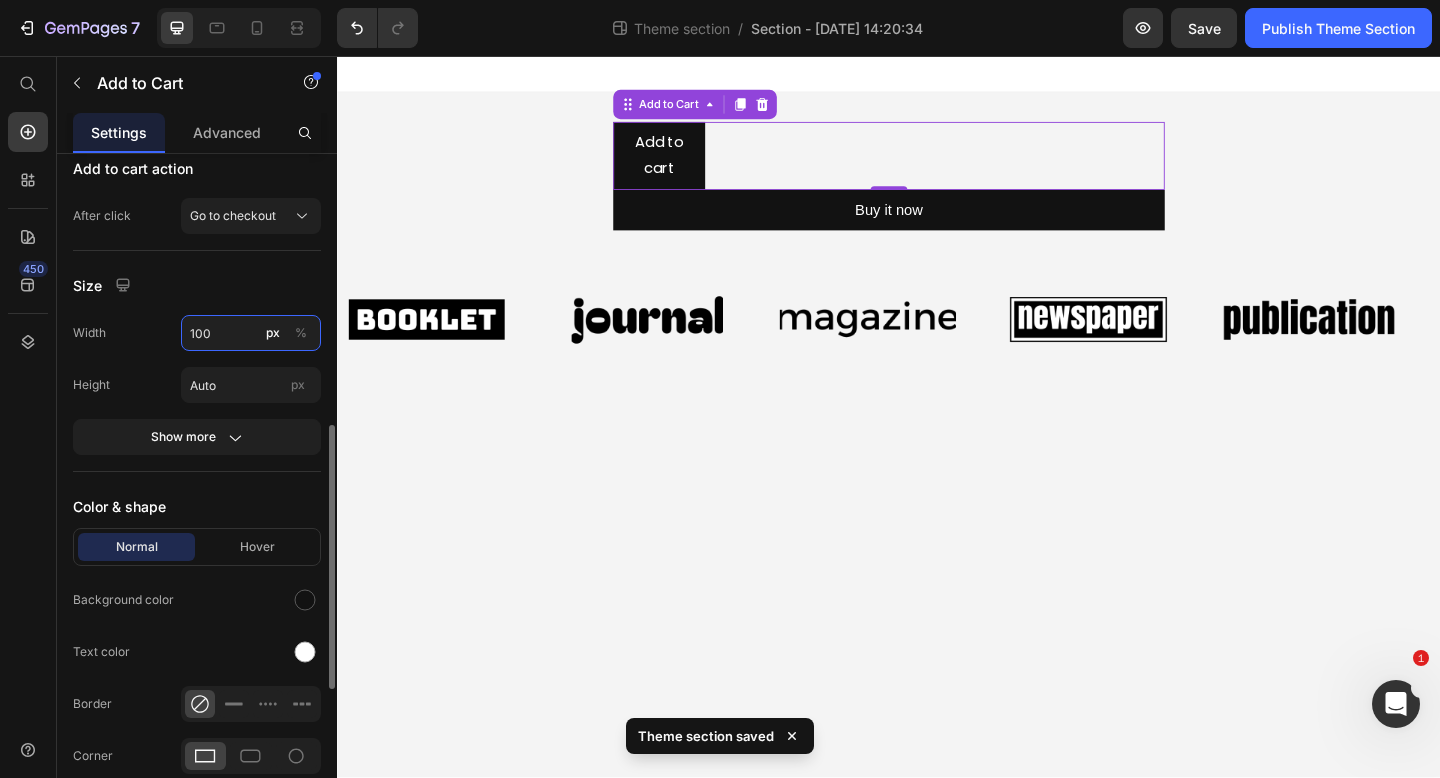 type on "100" 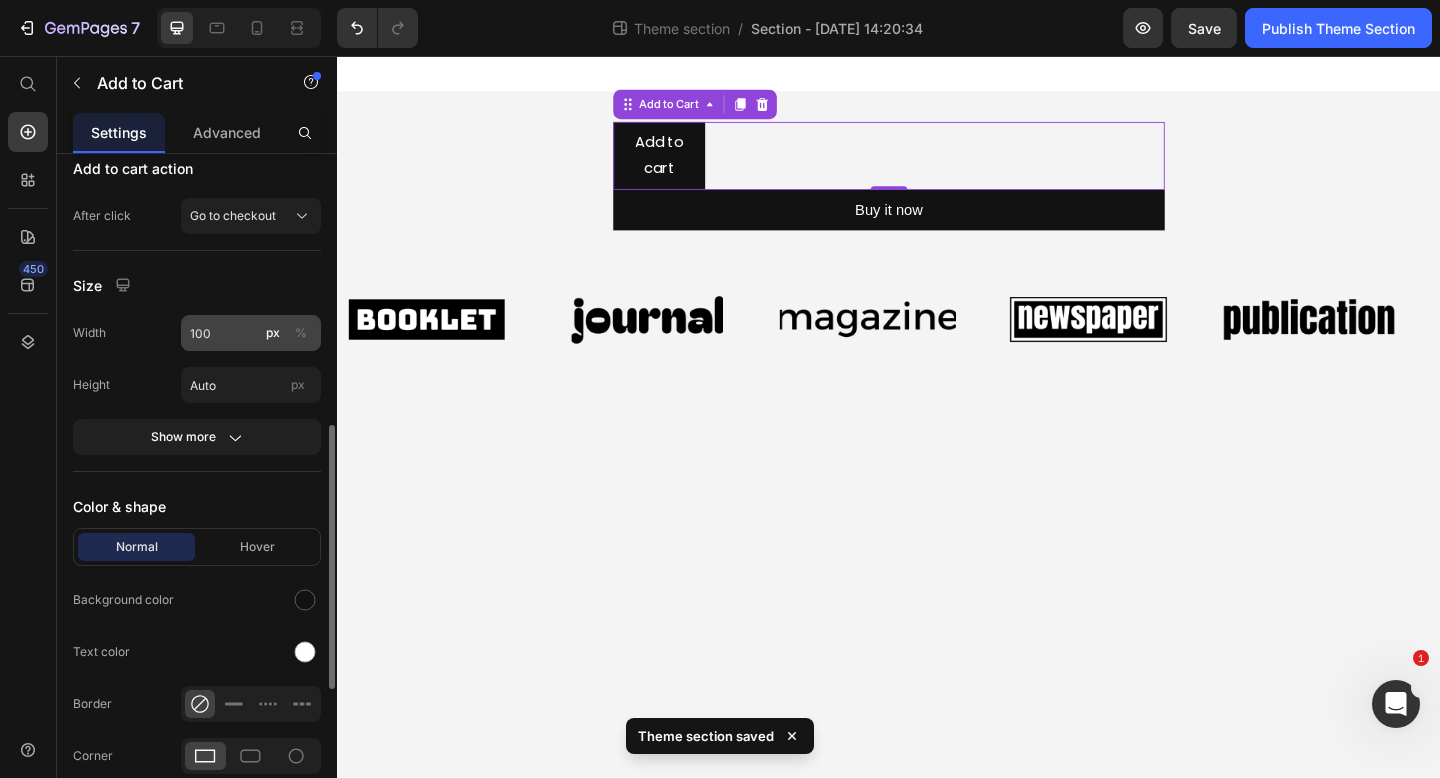 click on "%" at bounding box center [301, 333] 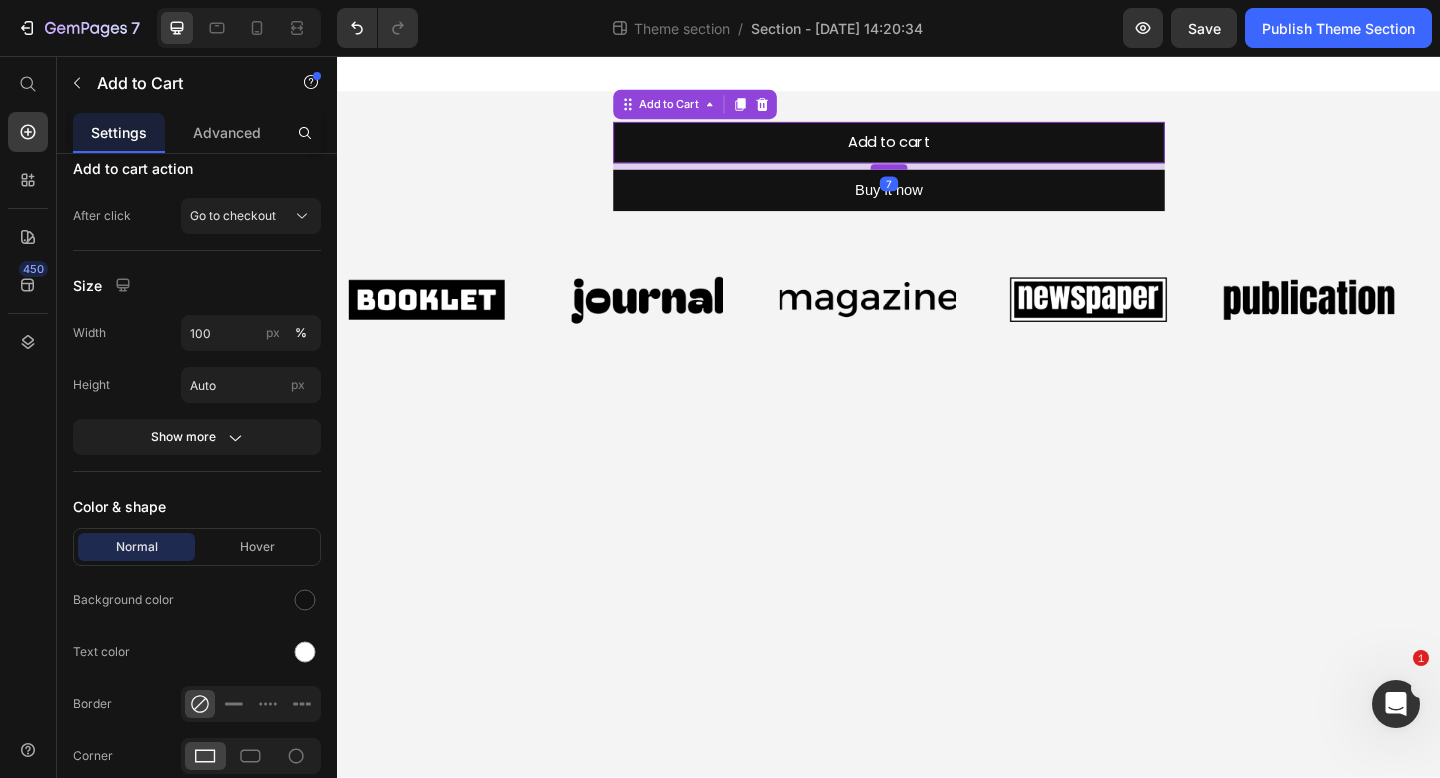 click at bounding box center [937, 177] 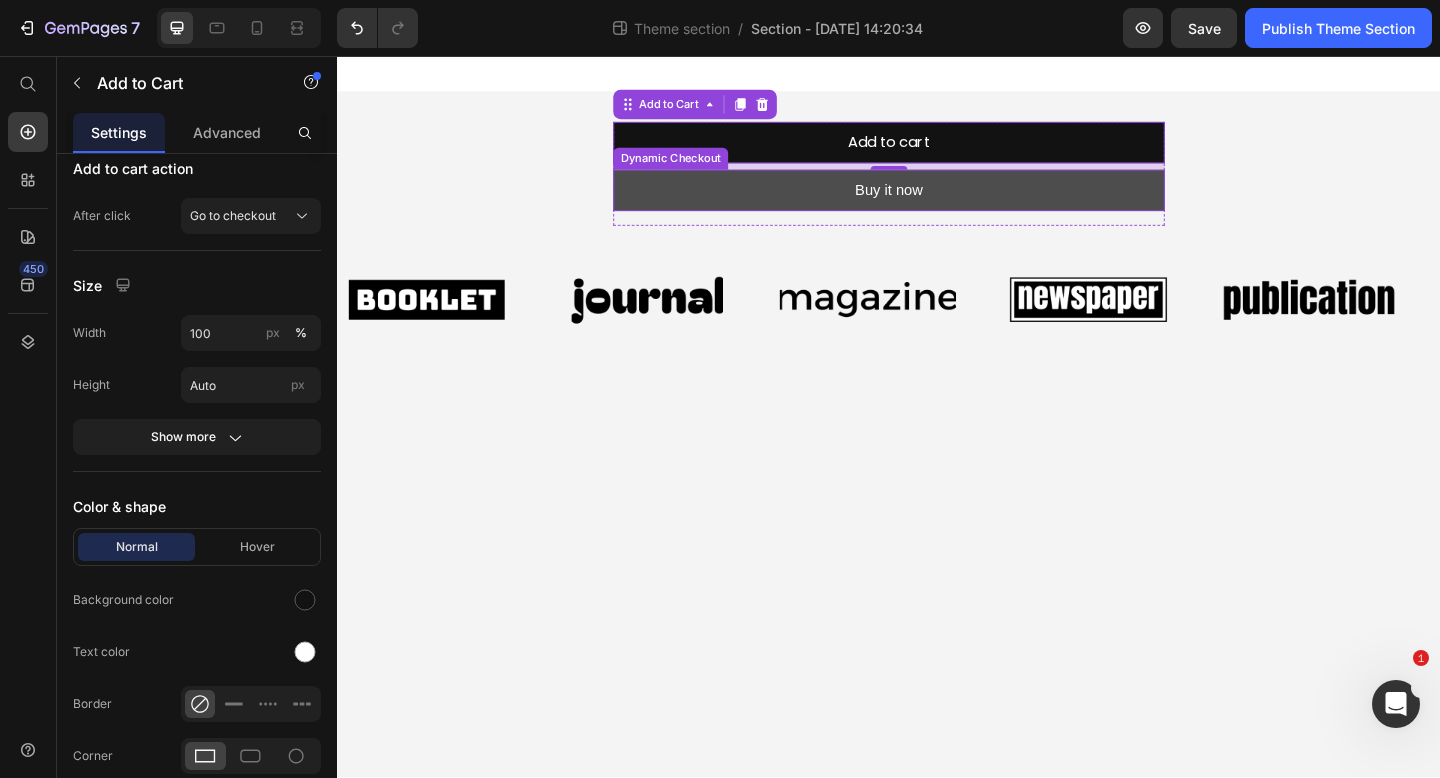 click on "Buy it now" at bounding box center [937, 202] 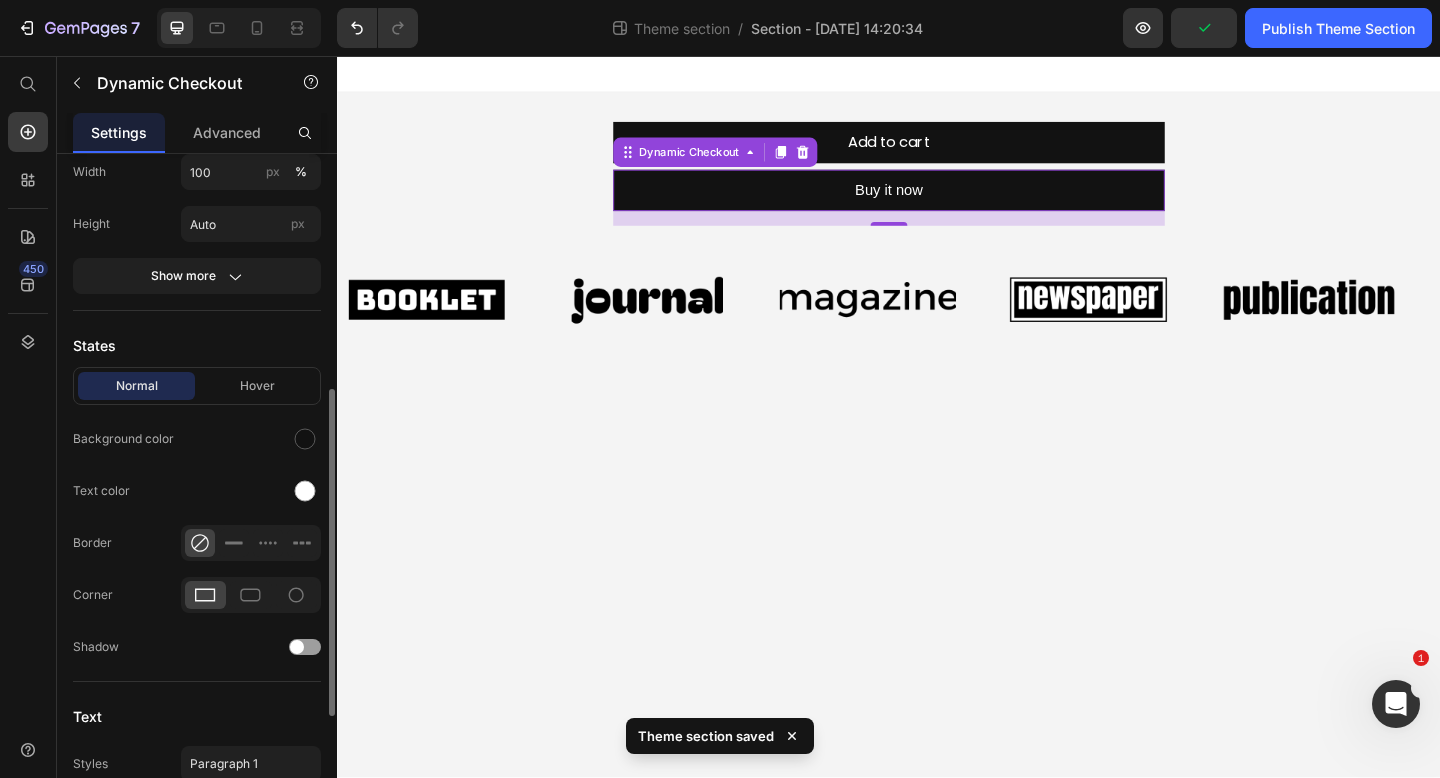 scroll, scrollTop: 452, scrollLeft: 0, axis: vertical 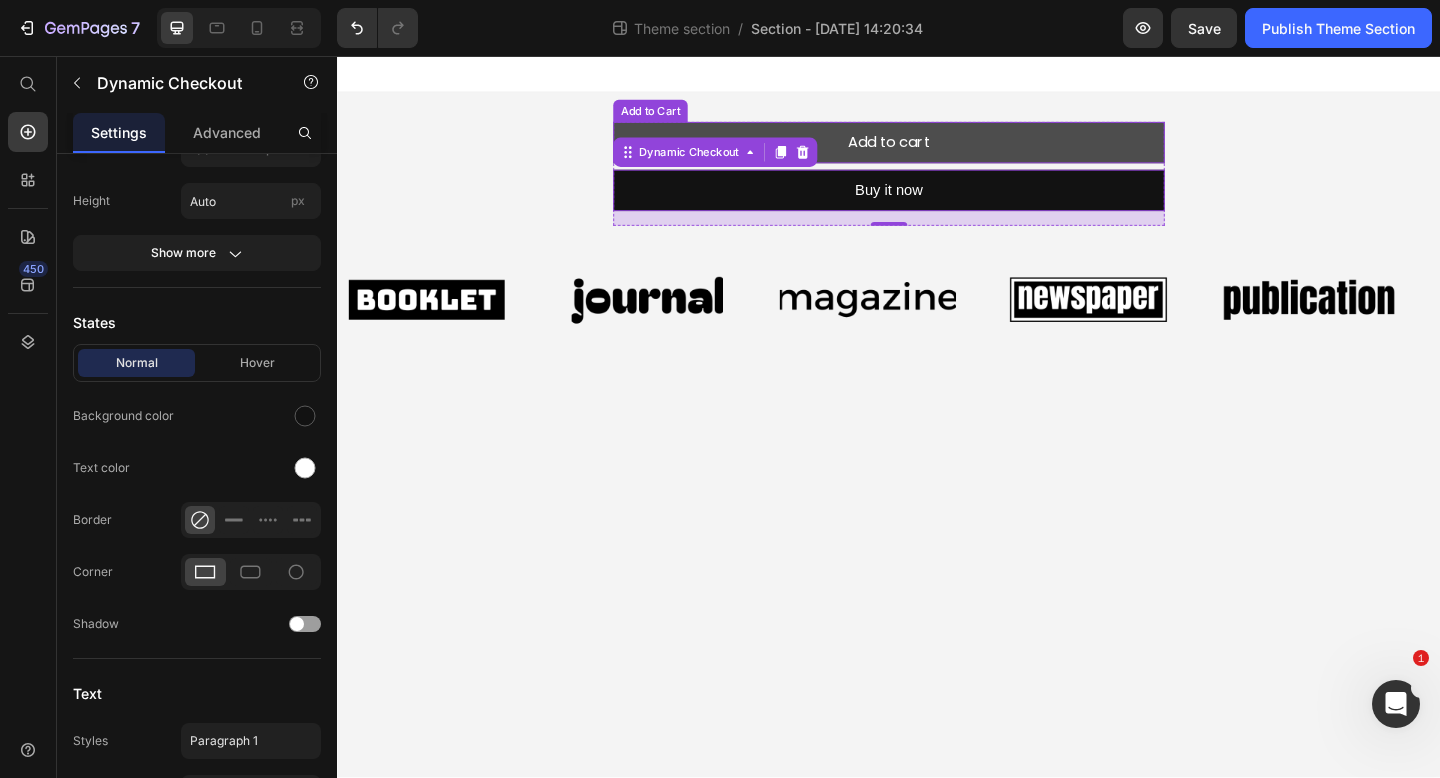 click on "Add to cart" at bounding box center (937, 150) 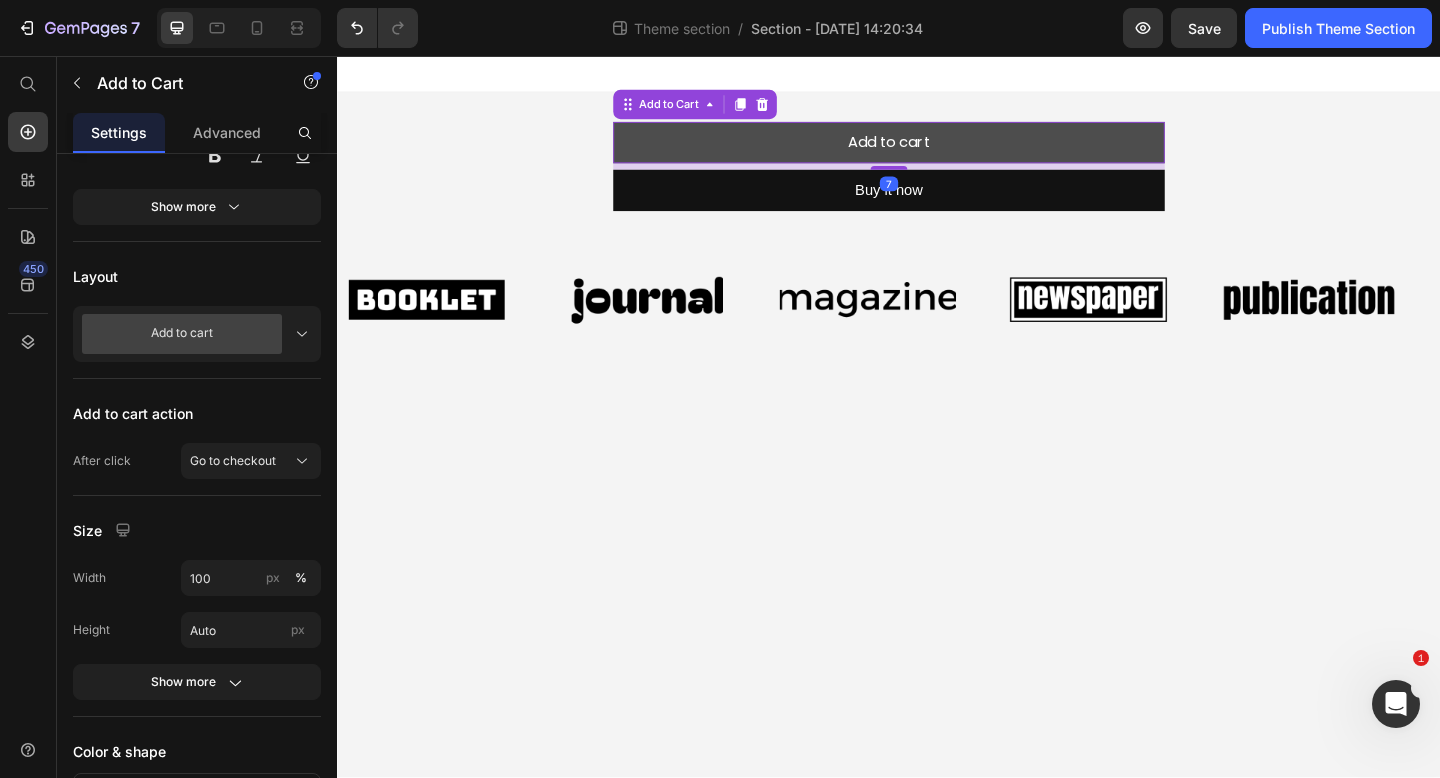 scroll, scrollTop: 0, scrollLeft: 0, axis: both 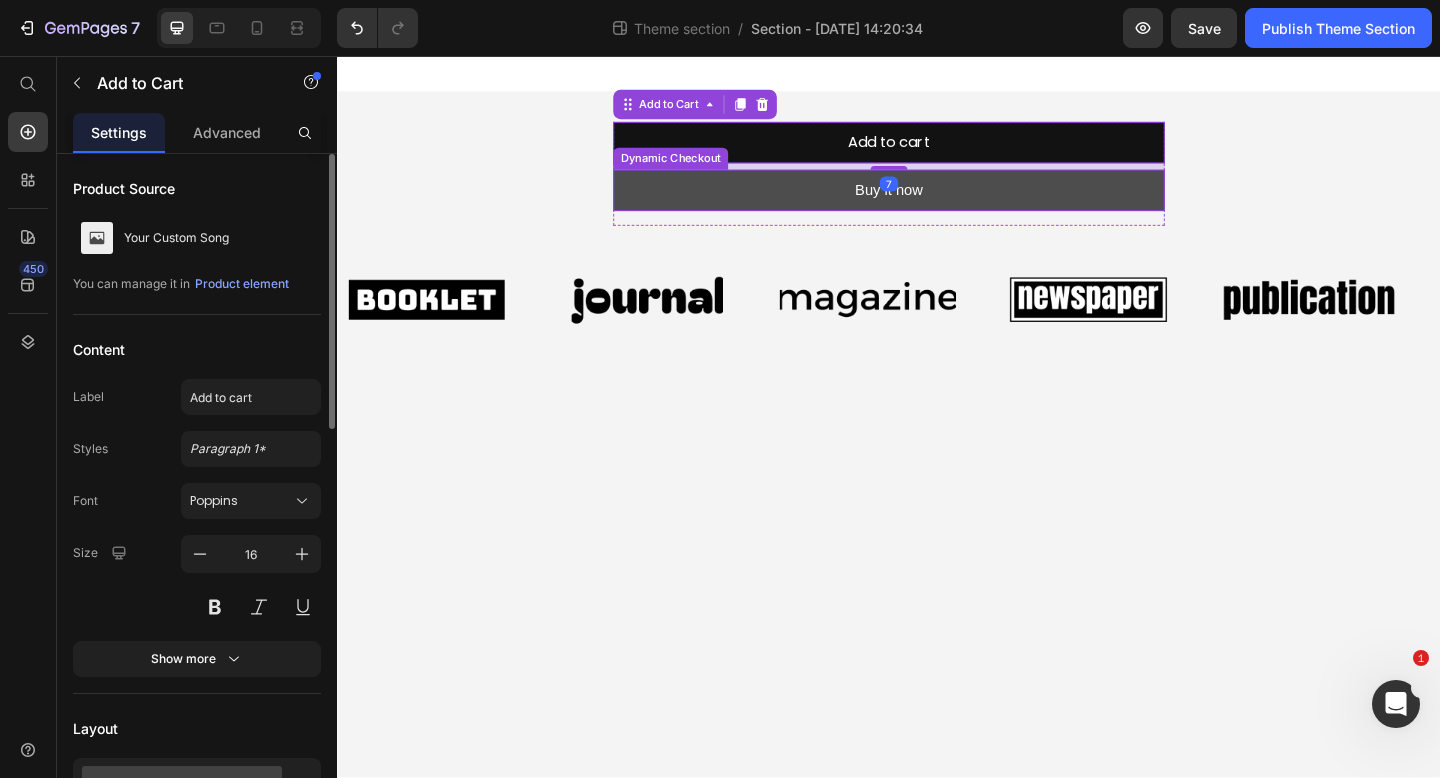 click on "Buy it now" at bounding box center (937, 202) 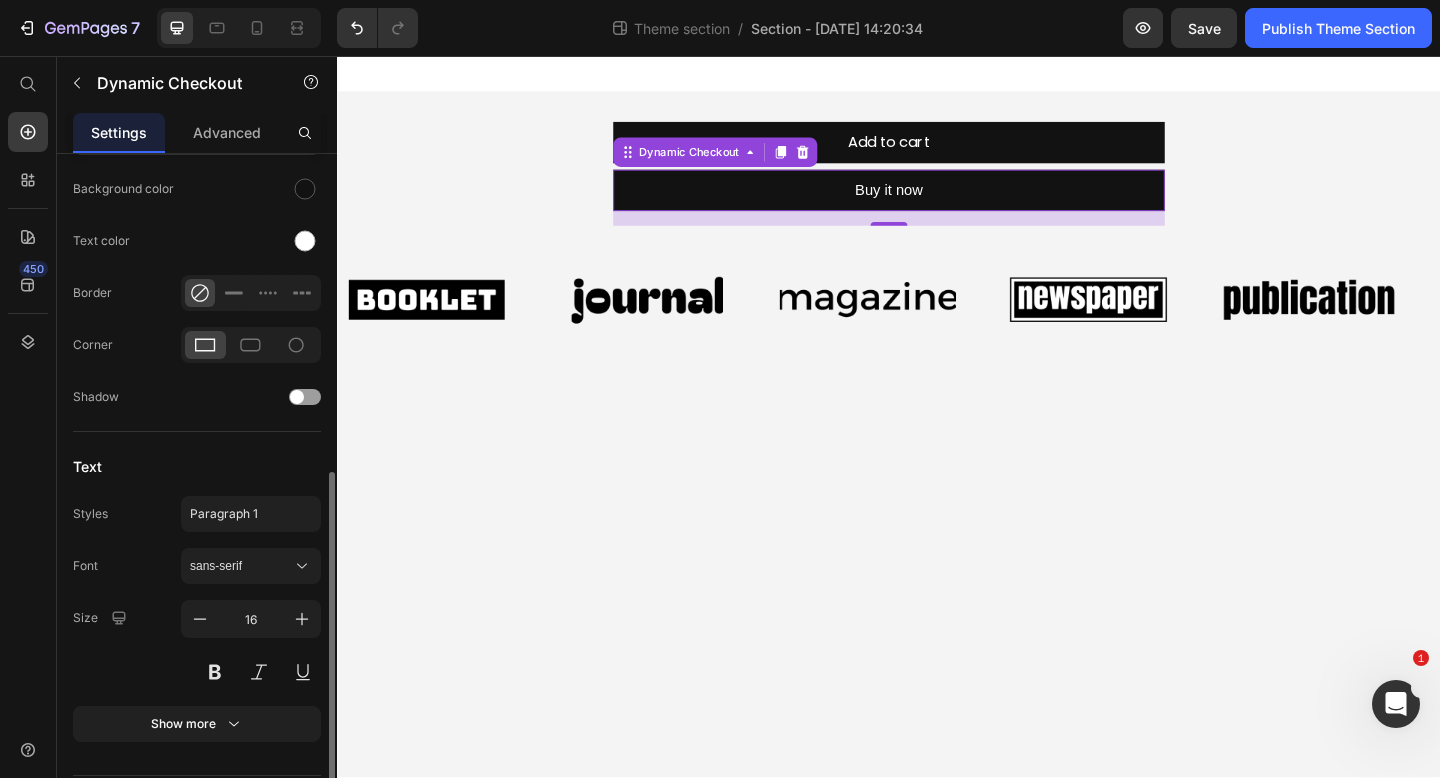 scroll, scrollTop: 690, scrollLeft: 0, axis: vertical 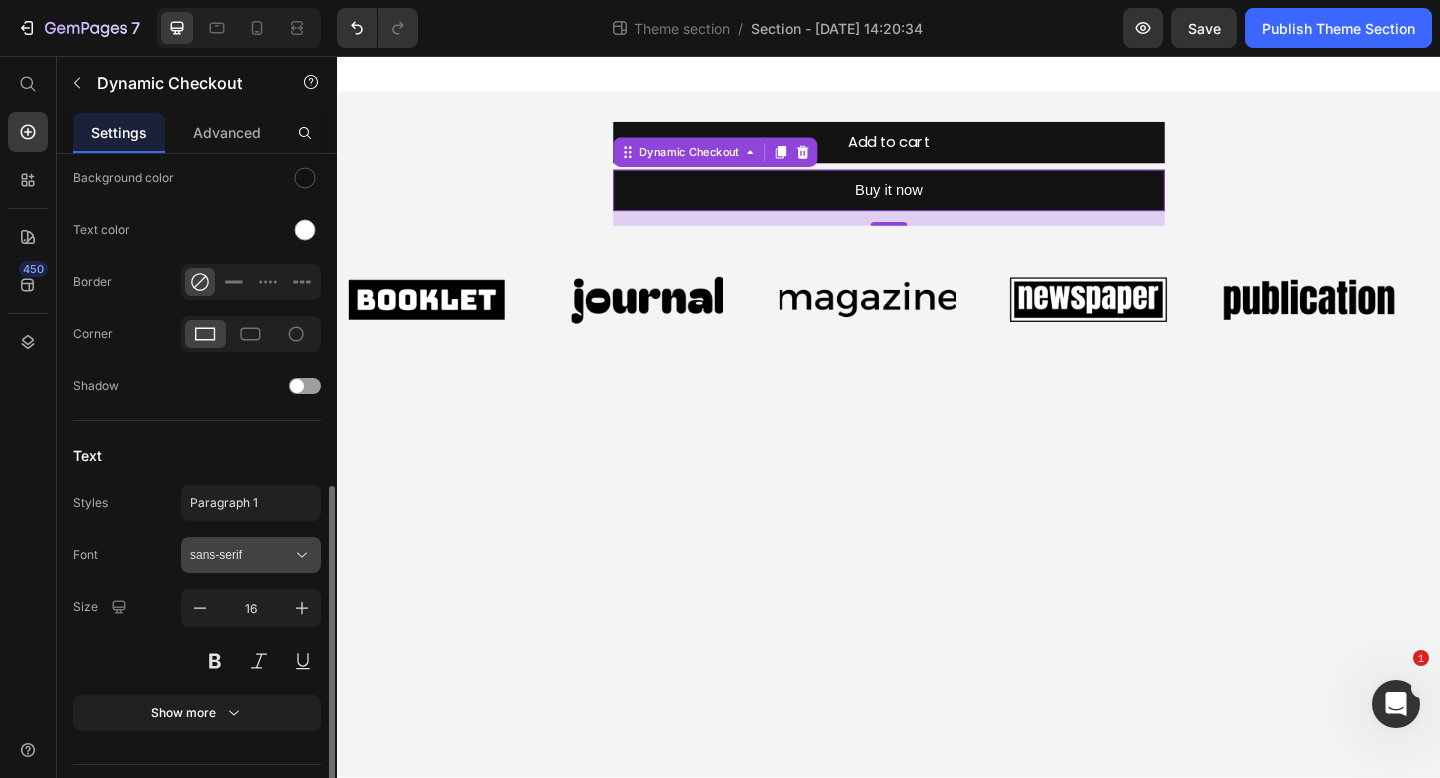 click on "sans-serif" at bounding box center (241, 555) 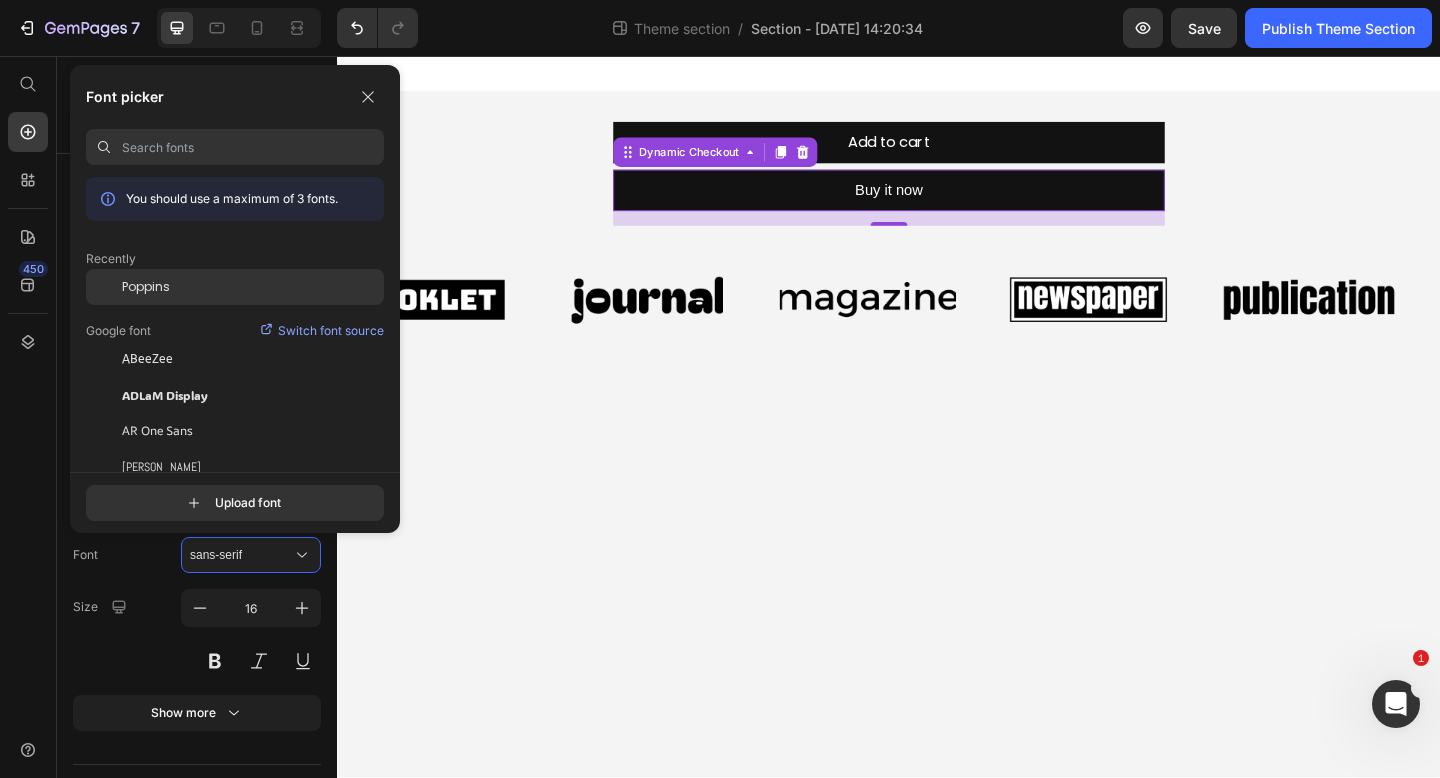 click on "Poppins" 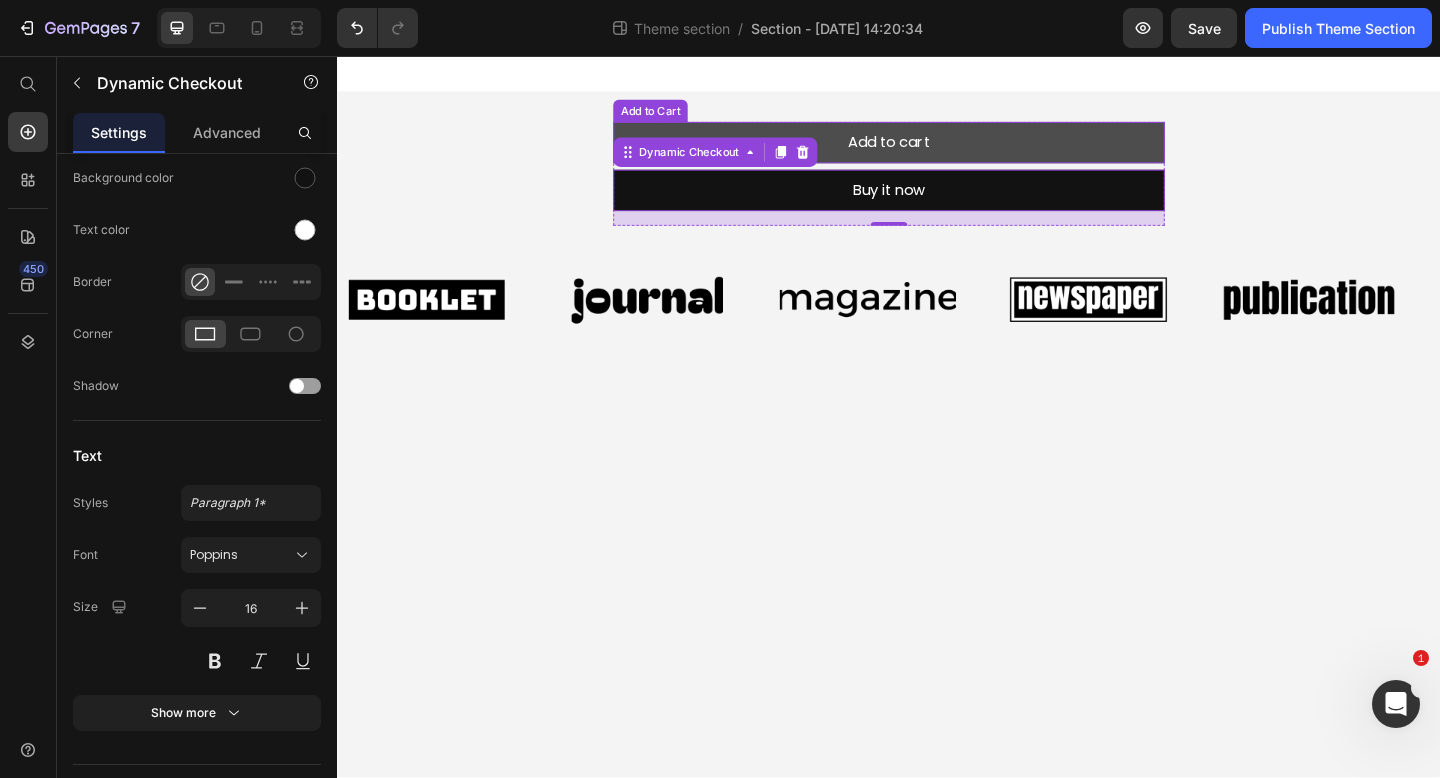 click on "Add to cart" at bounding box center (937, 150) 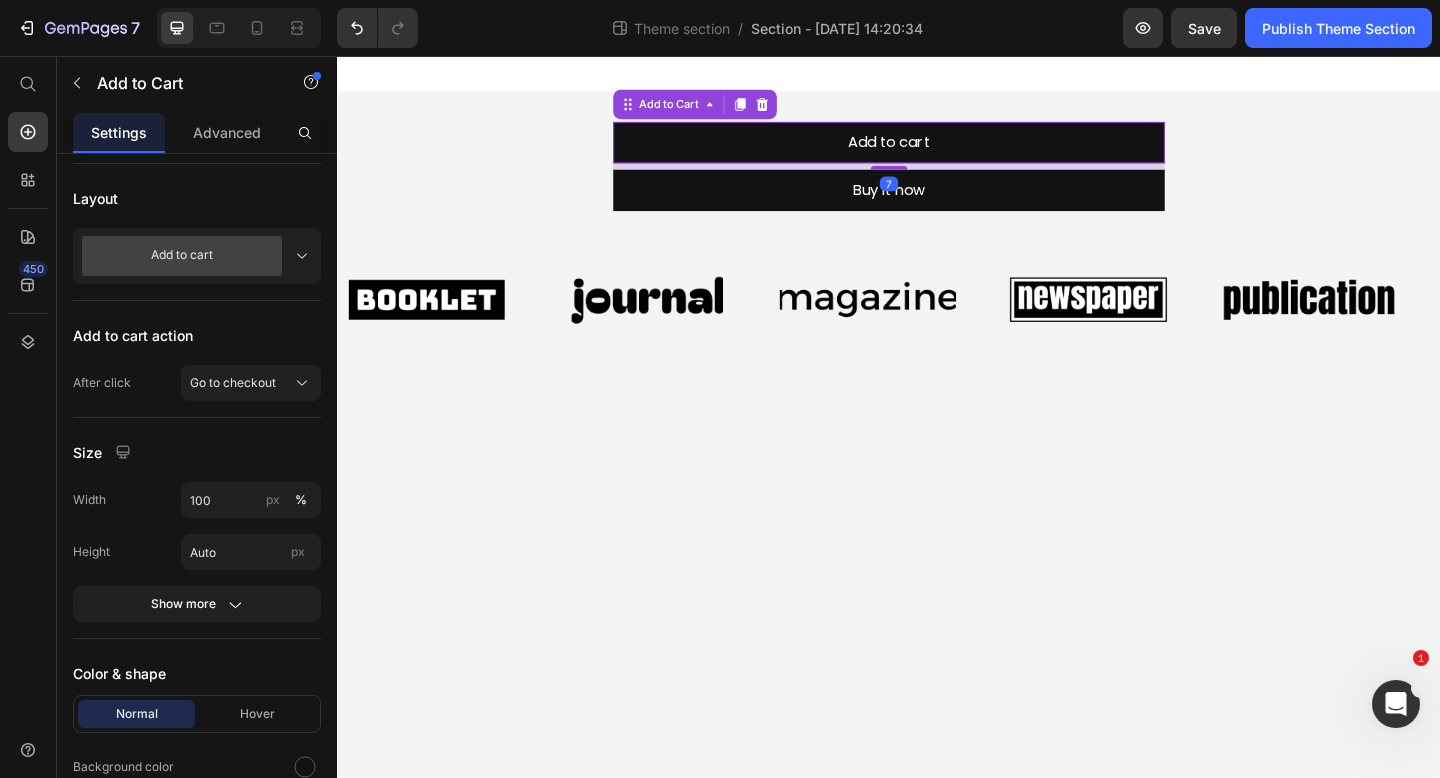 scroll, scrollTop: 650, scrollLeft: 0, axis: vertical 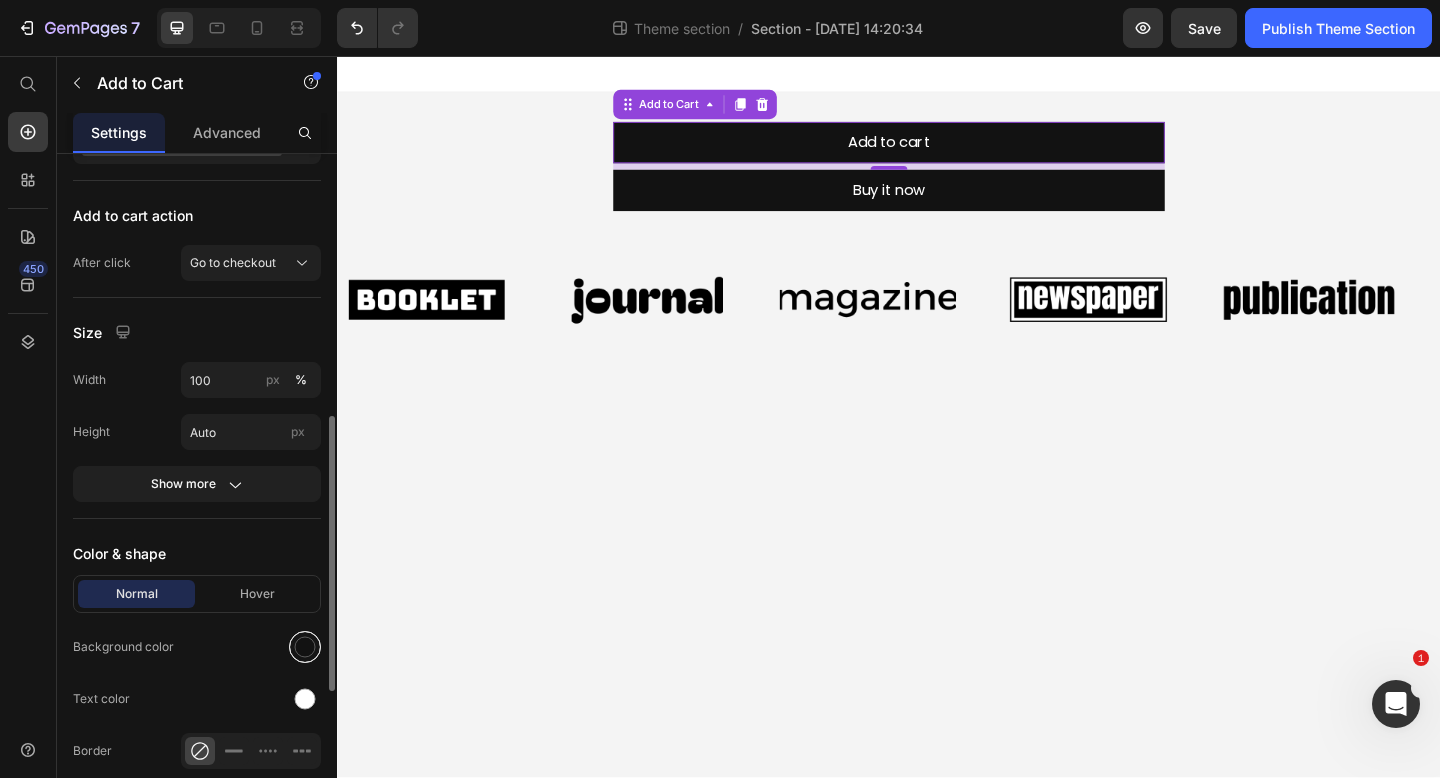 click at bounding box center [305, 647] 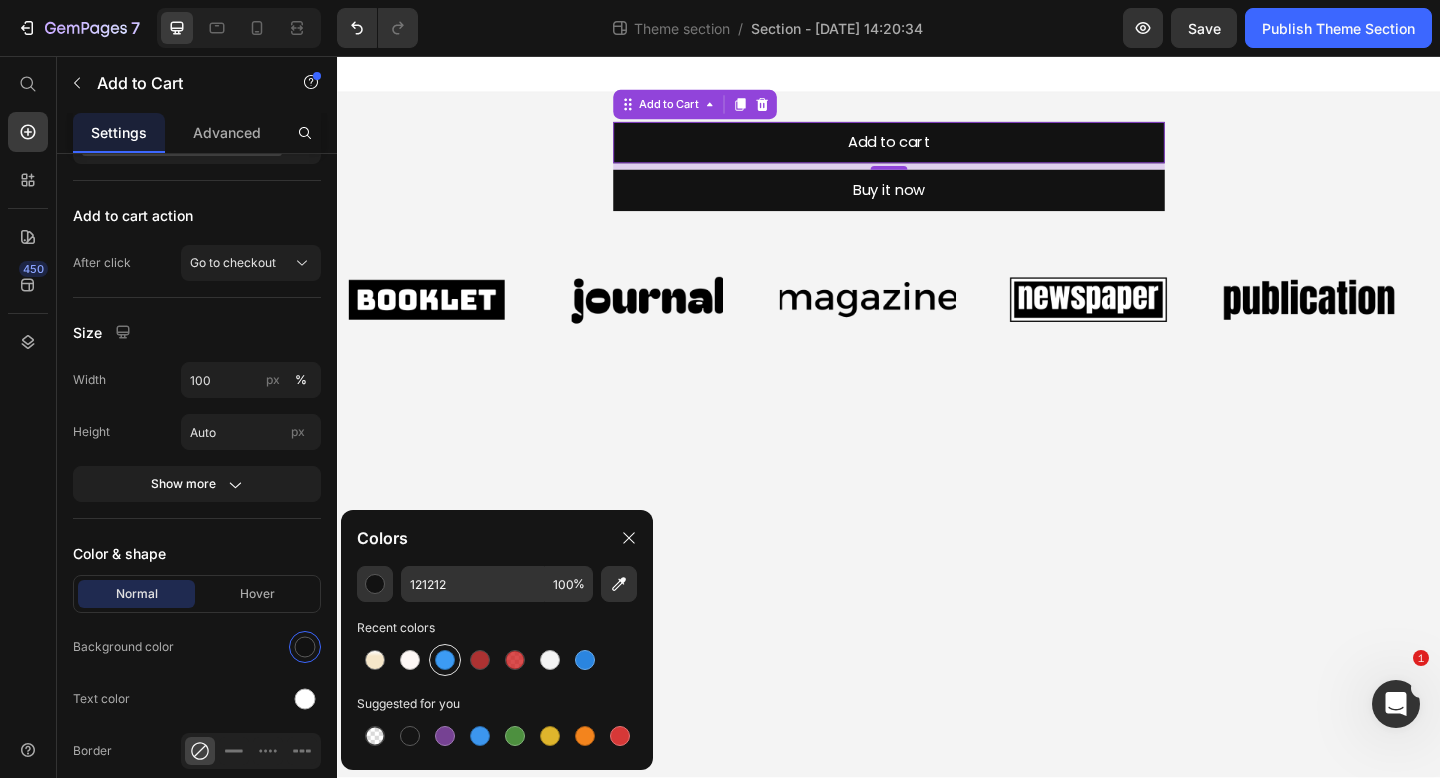 click at bounding box center [445, 660] 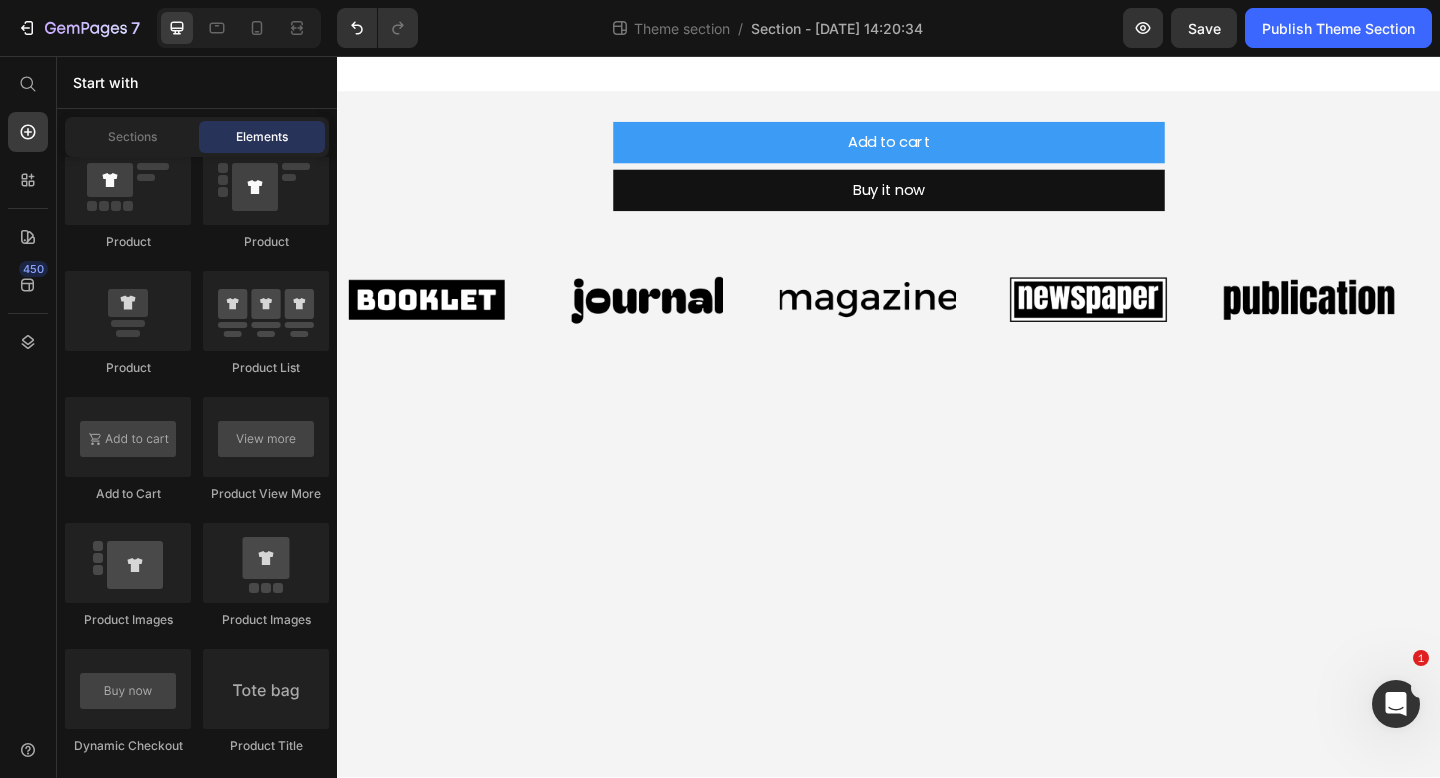 click on "Add to cart Add to Cart Buy it now Dynamic Checkout Product Row Image Image Image Image Image Image Image Image Image Image Marquee Row Root
Drag & drop element from sidebar or
Explore Library
Add section Choose templates inspired by CRO experts Generate layout from URL or image Add blank section then drag & drop elements" at bounding box center [937, 448] 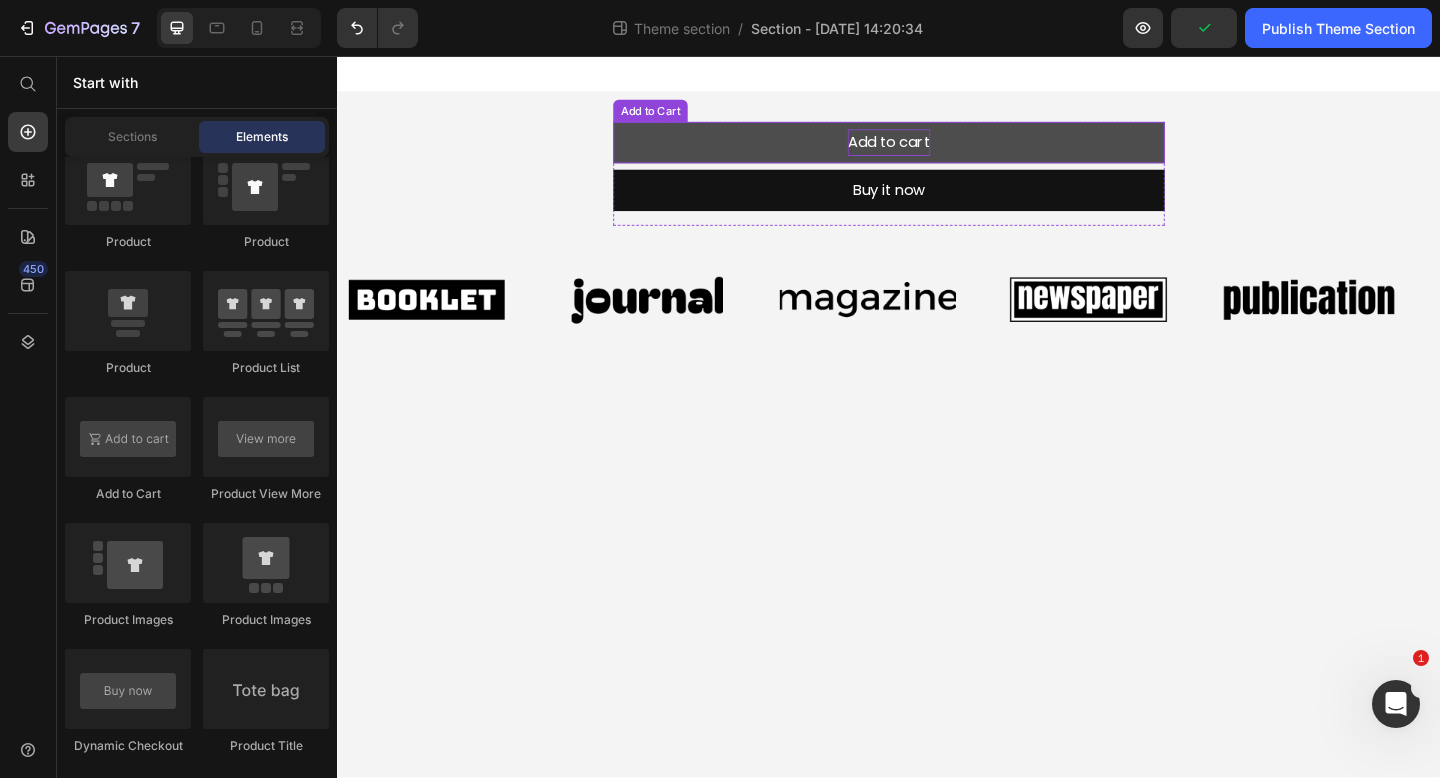 click on "Add to cart" at bounding box center (937, 150) 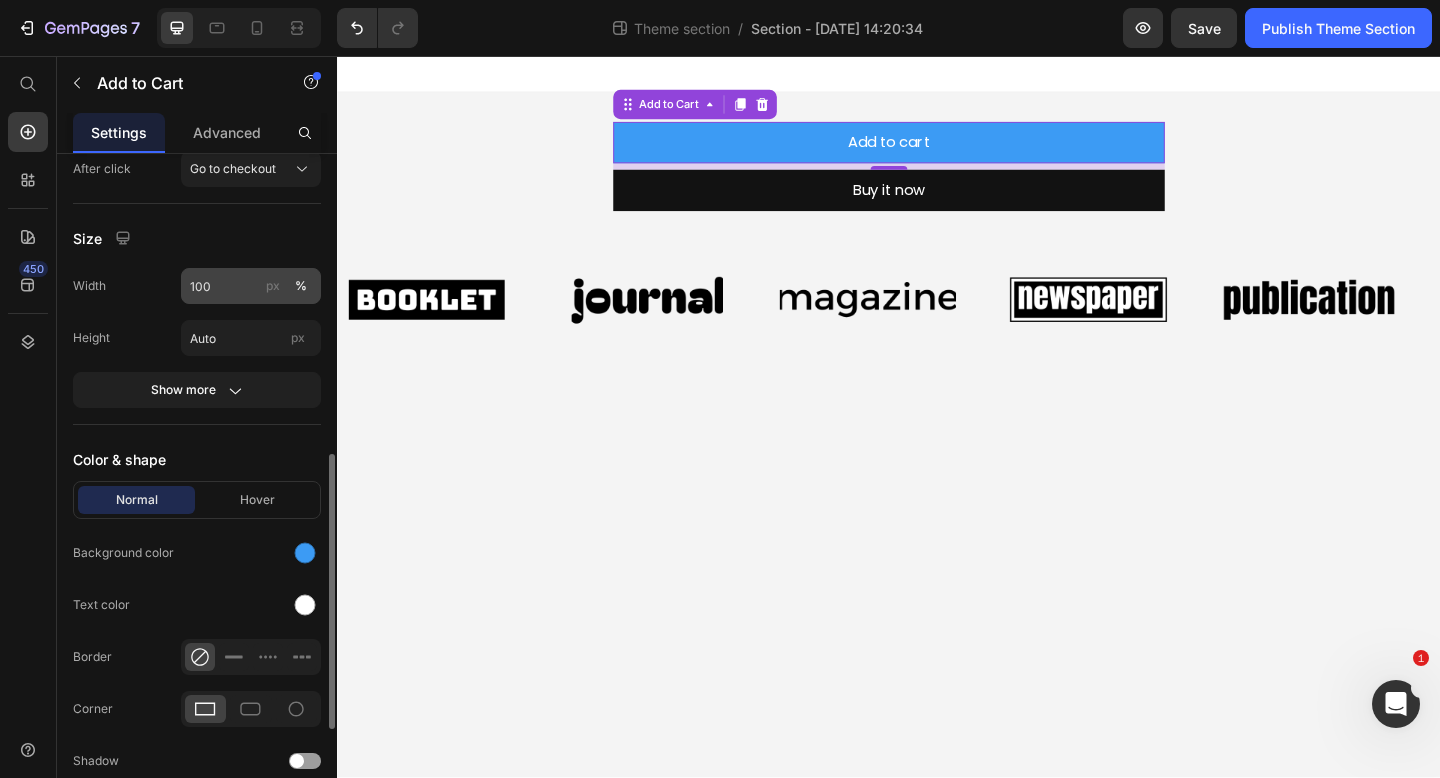 scroll, scrollTop: 743, scrollLeft: 0, axis: vertical 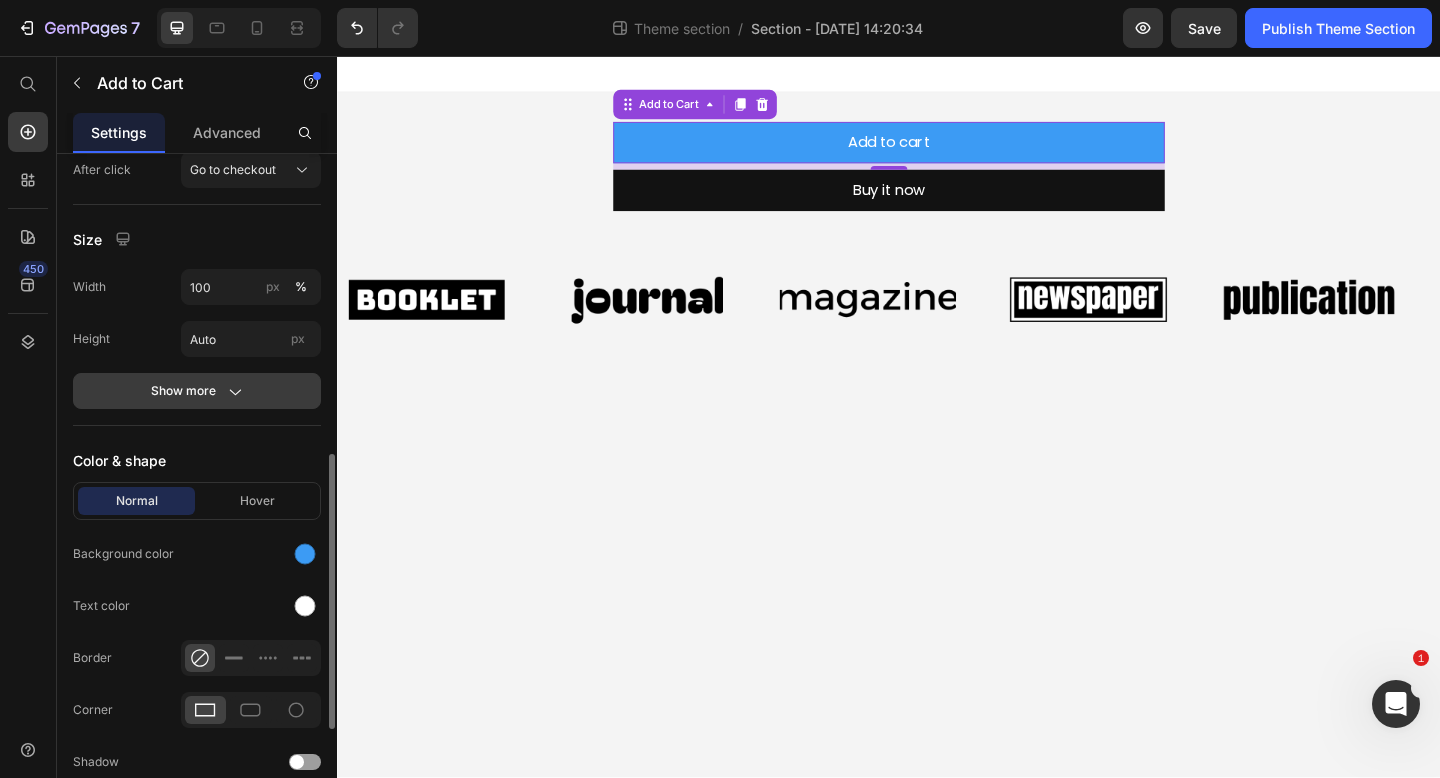 click on "Show more" at bounding box center (197, 391) 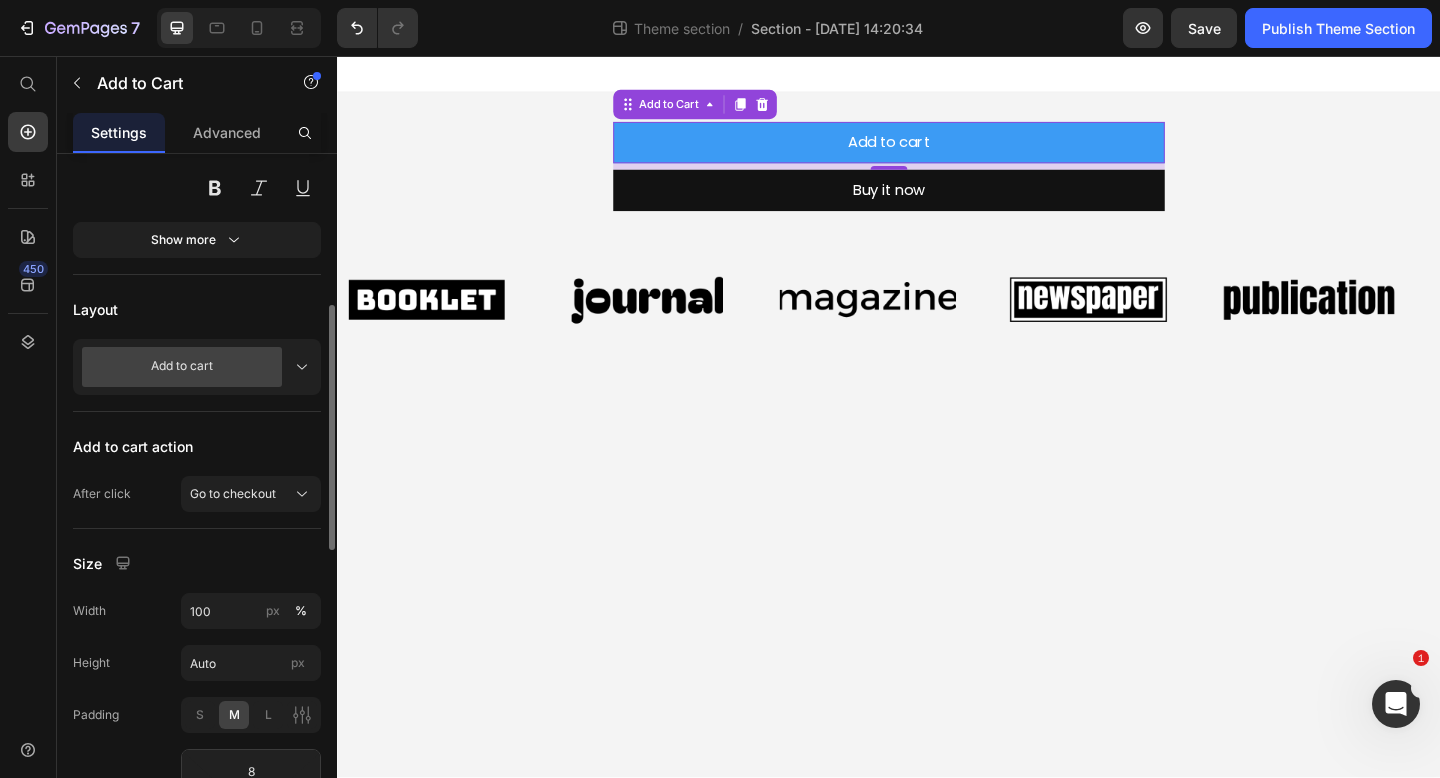 scroll, scrollTop: 420, scrollLeft: 0, axis: vertical 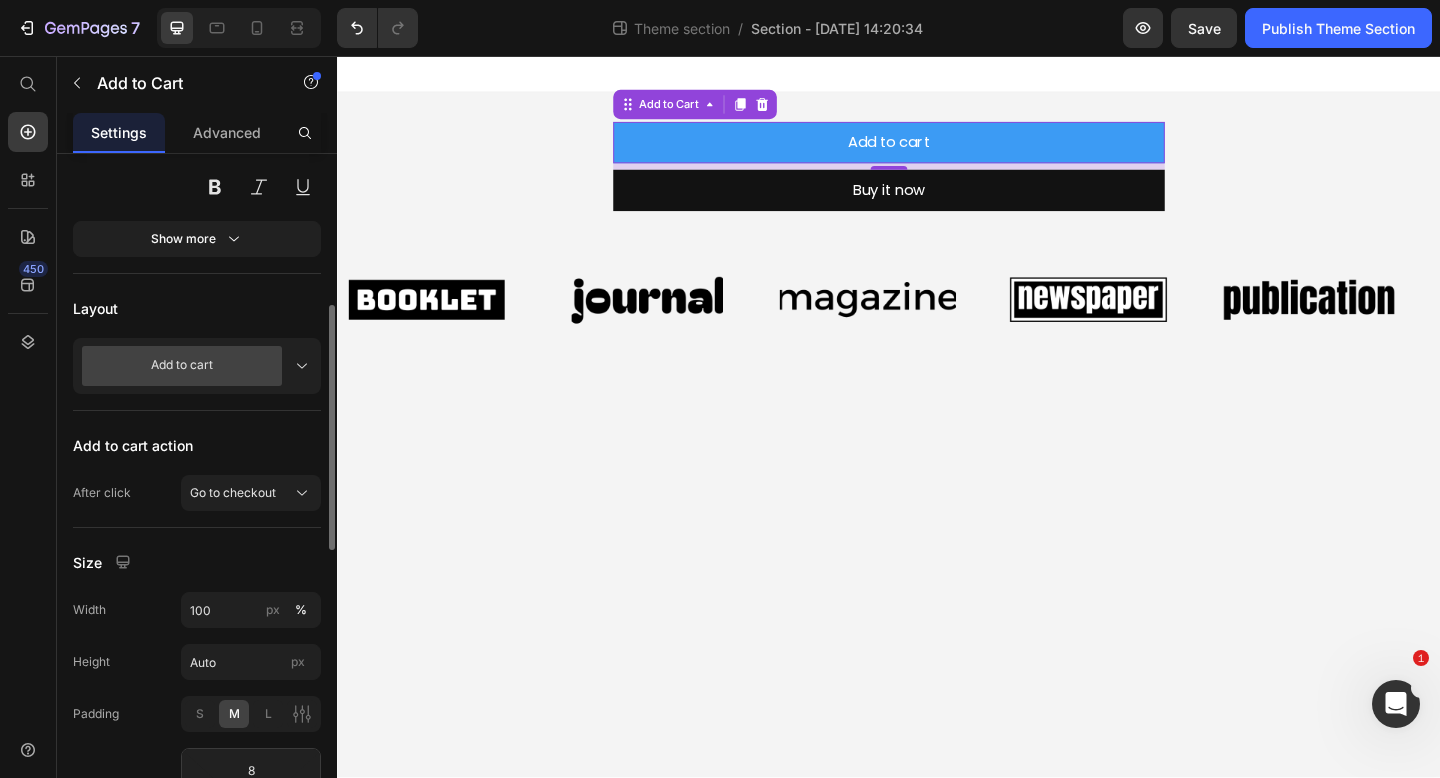 click 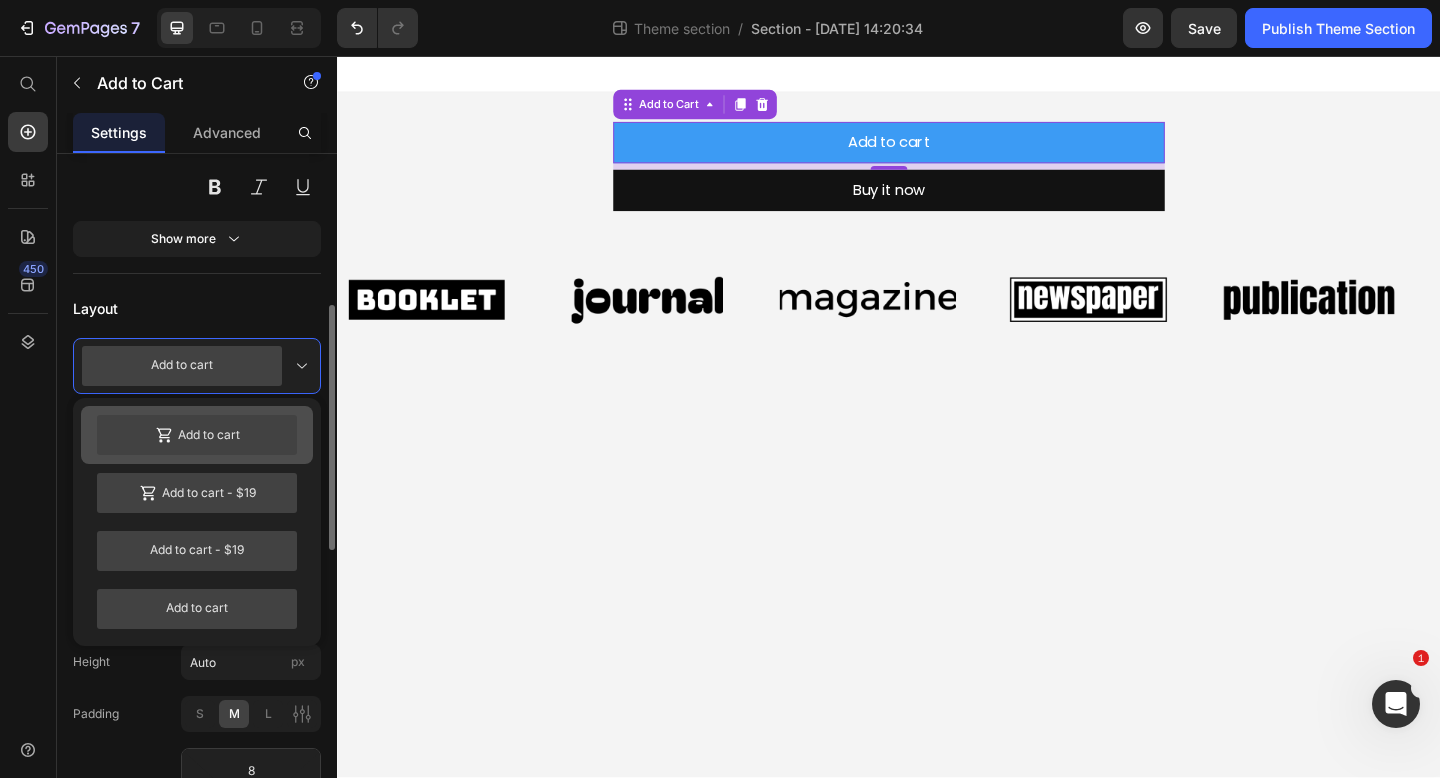 click on "Add to cart" at bounding box center [197, 435] 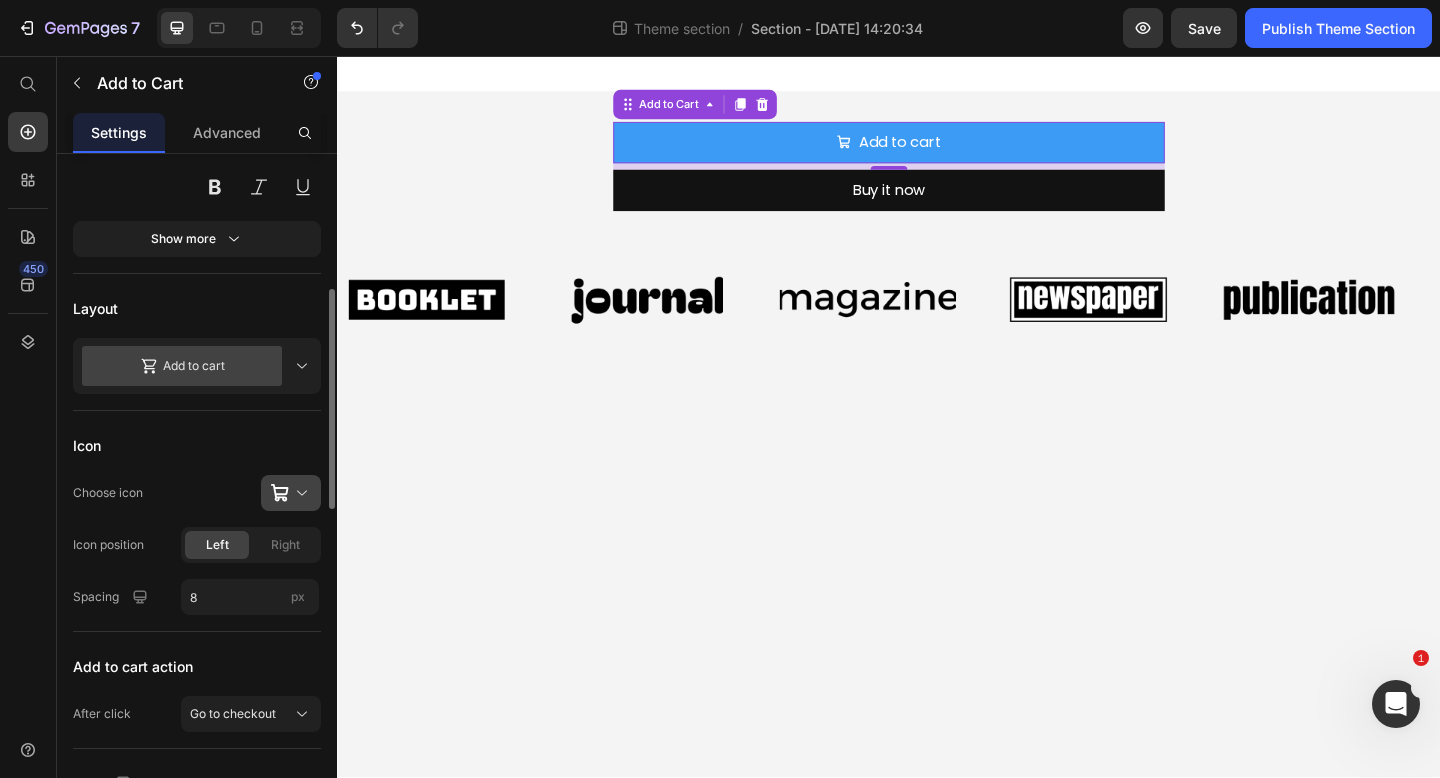 click at bounding box center [299, 493] 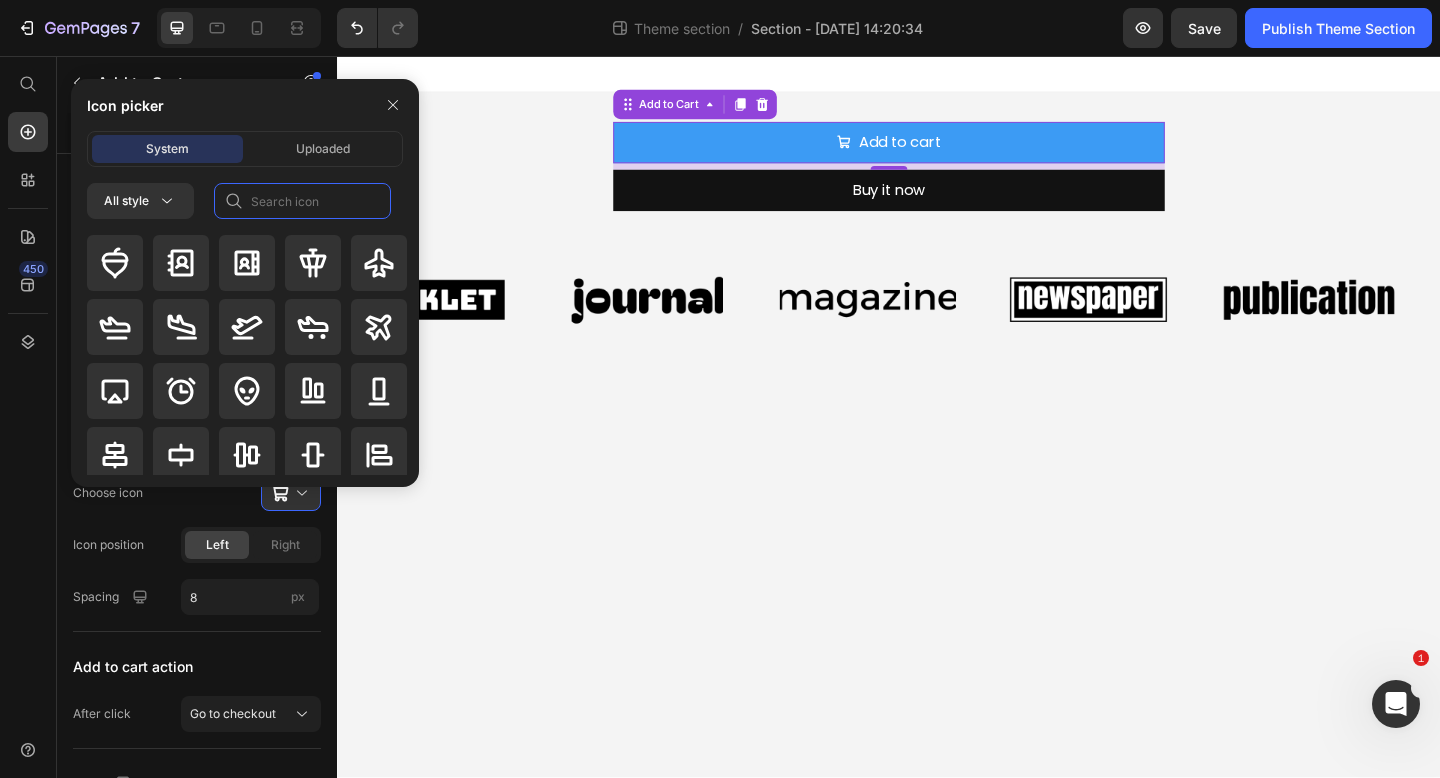 click 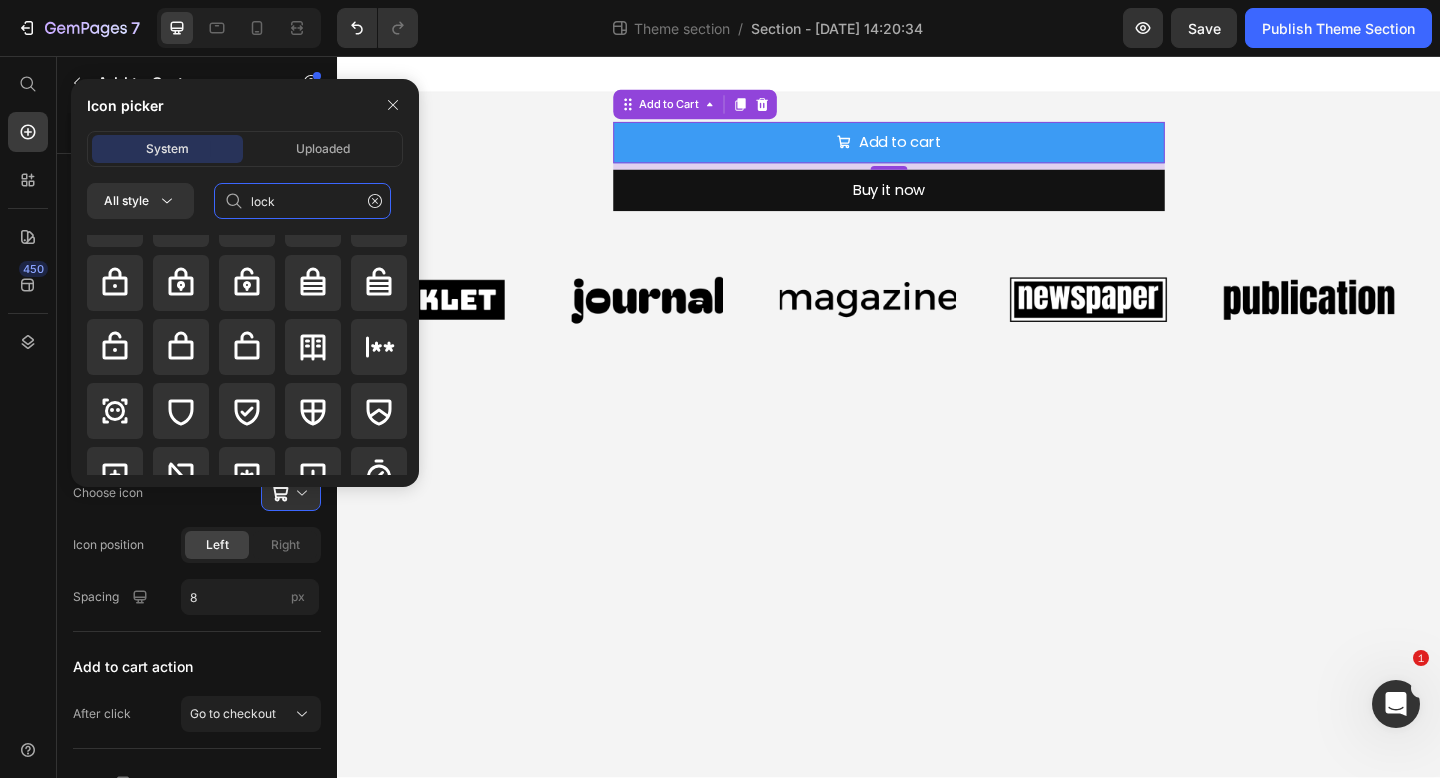scroll, scrollTop: 455, scrollLeft: 0, axis: vertical 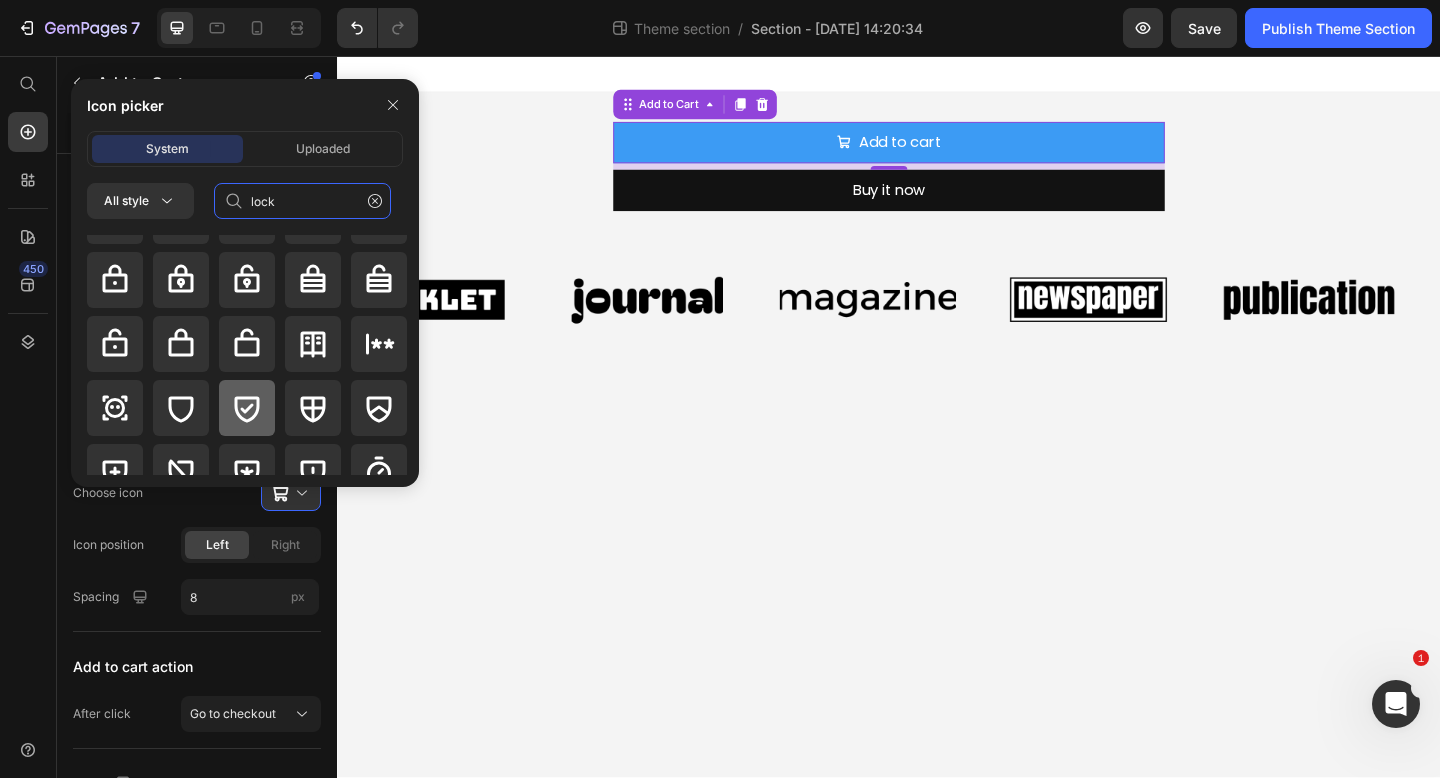 type on "lock" 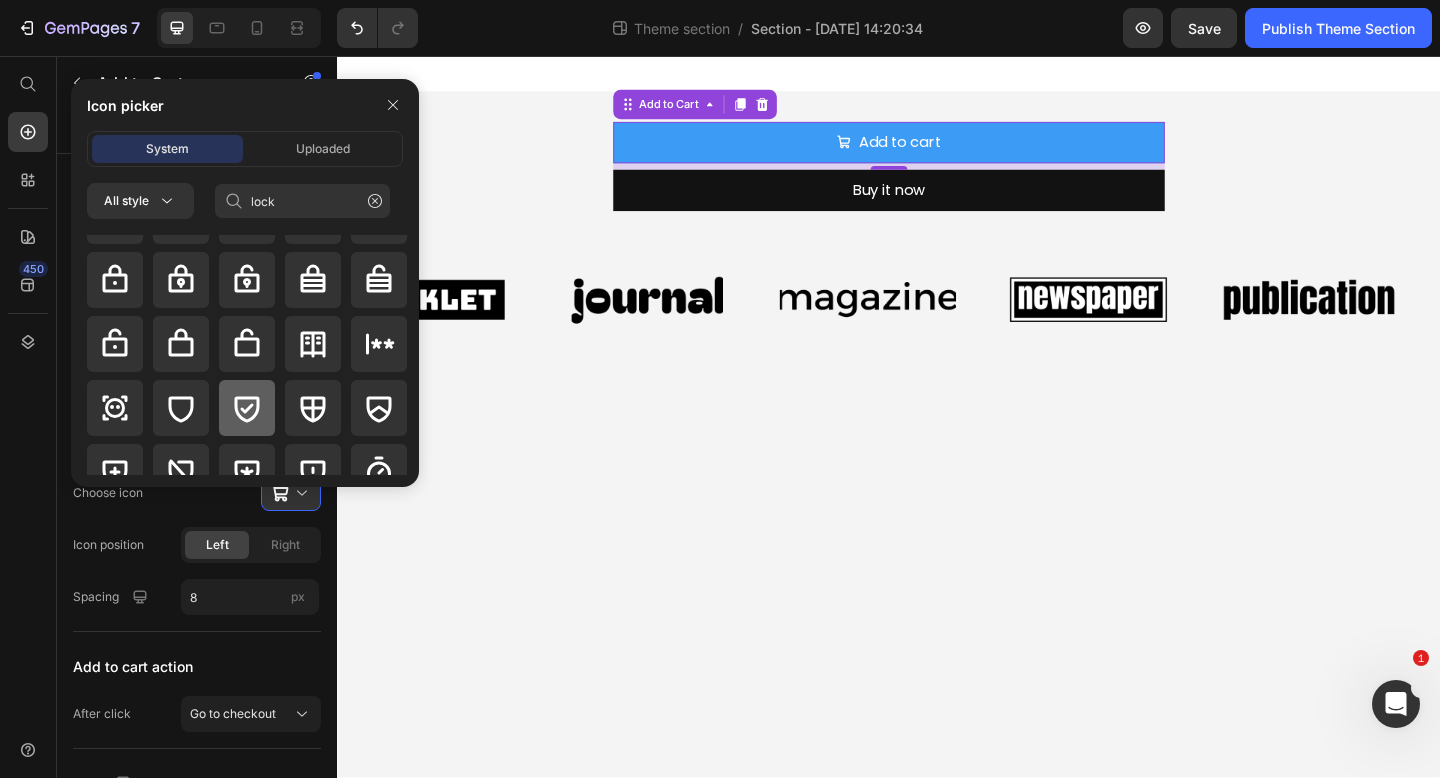 click 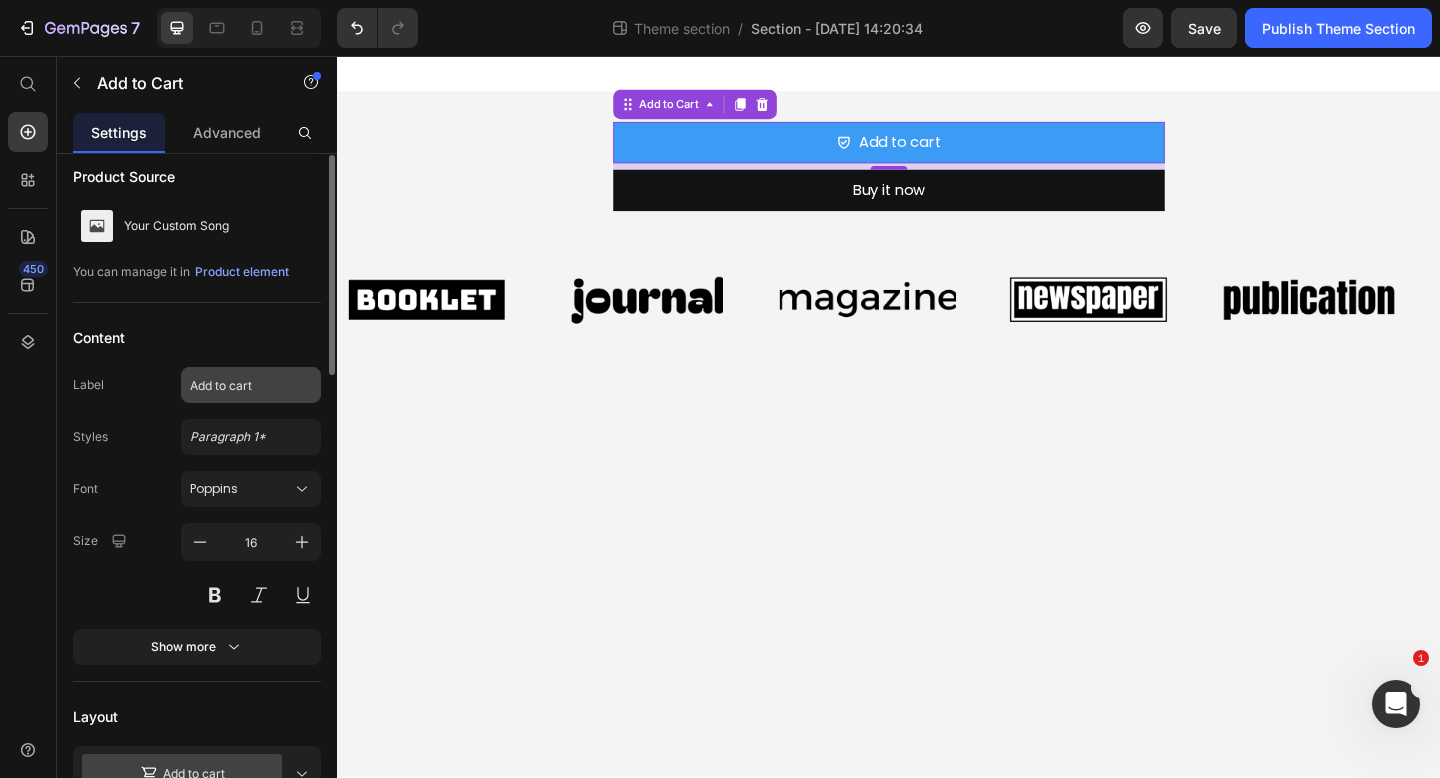 scroll, scrollTop: 13, scrollLeft: 0, axis: vertical 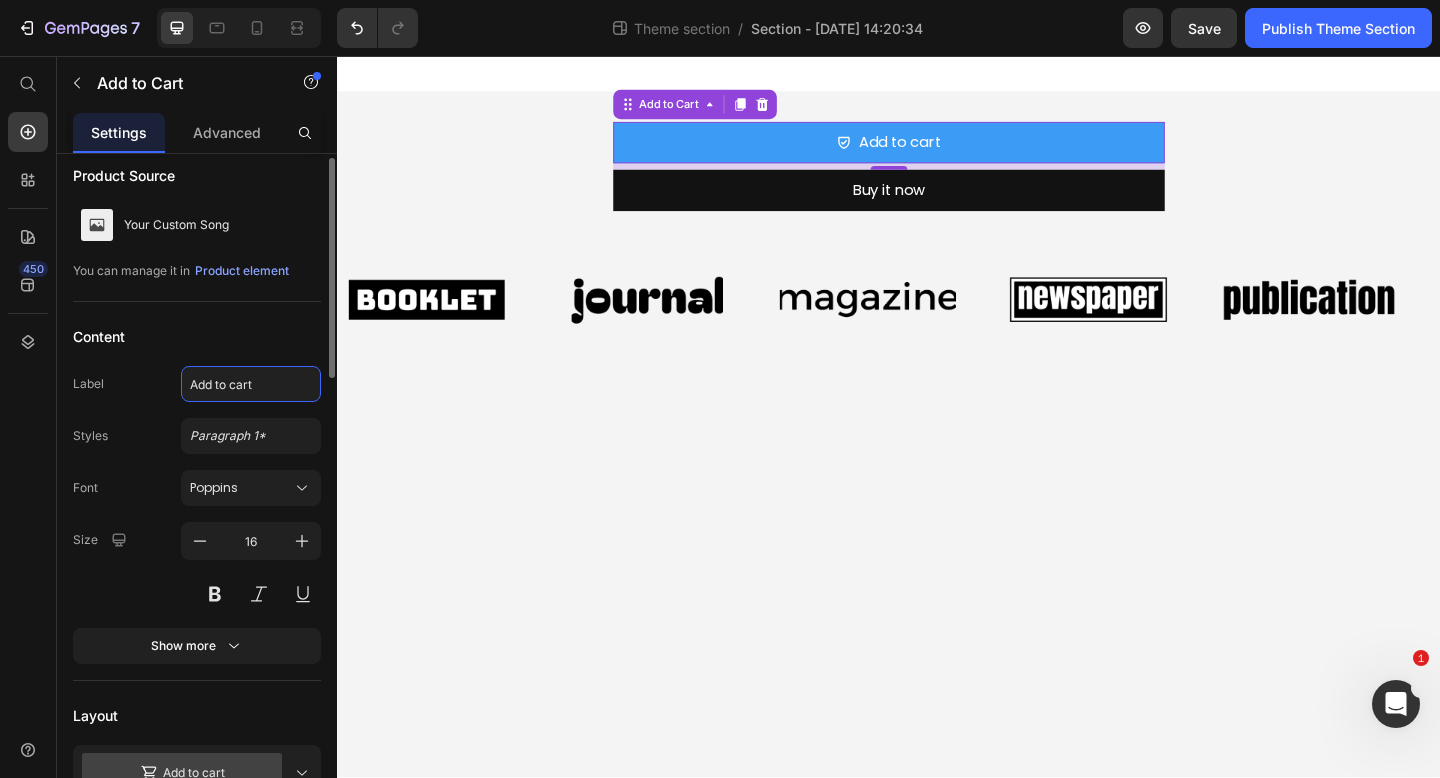 click on "Add to cart" 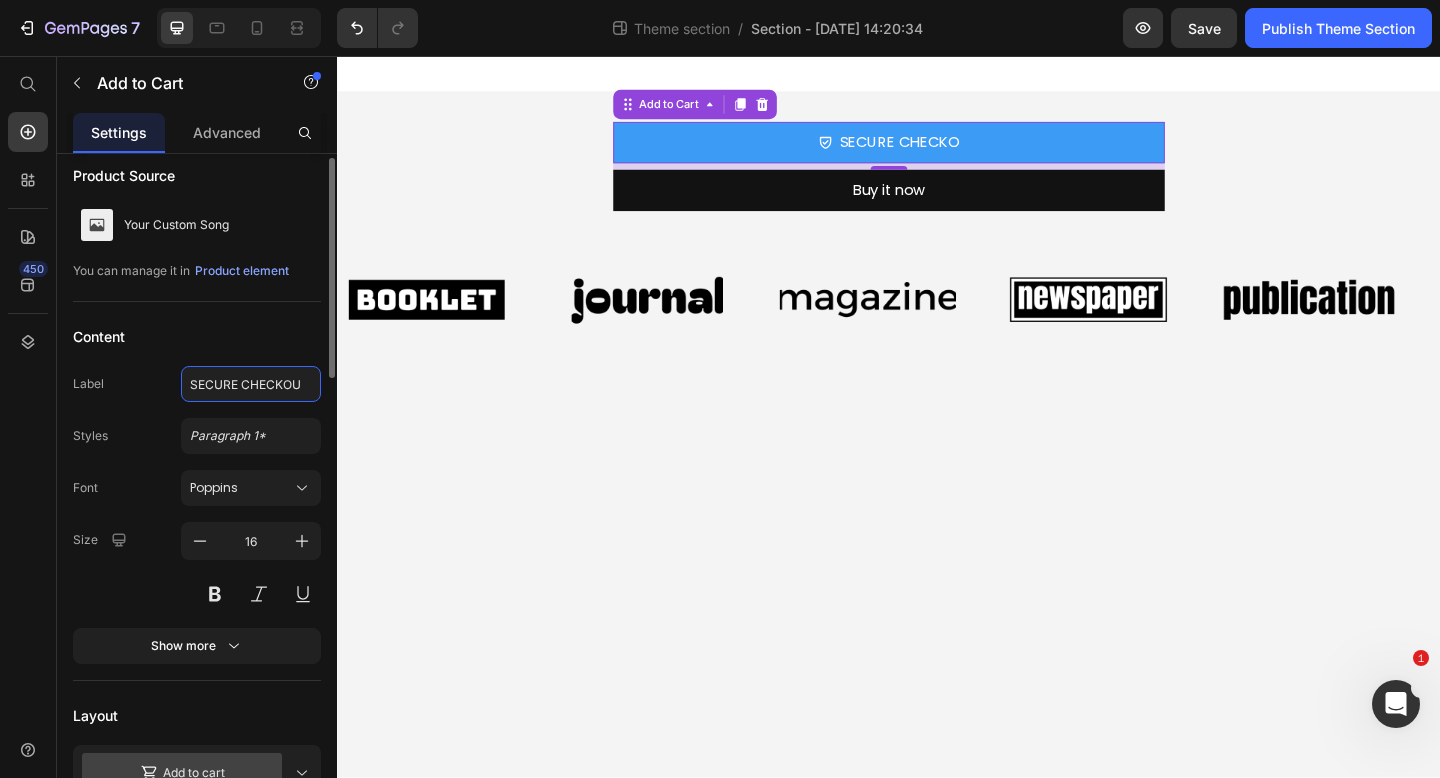 type on "SECURE CHECKOUT" 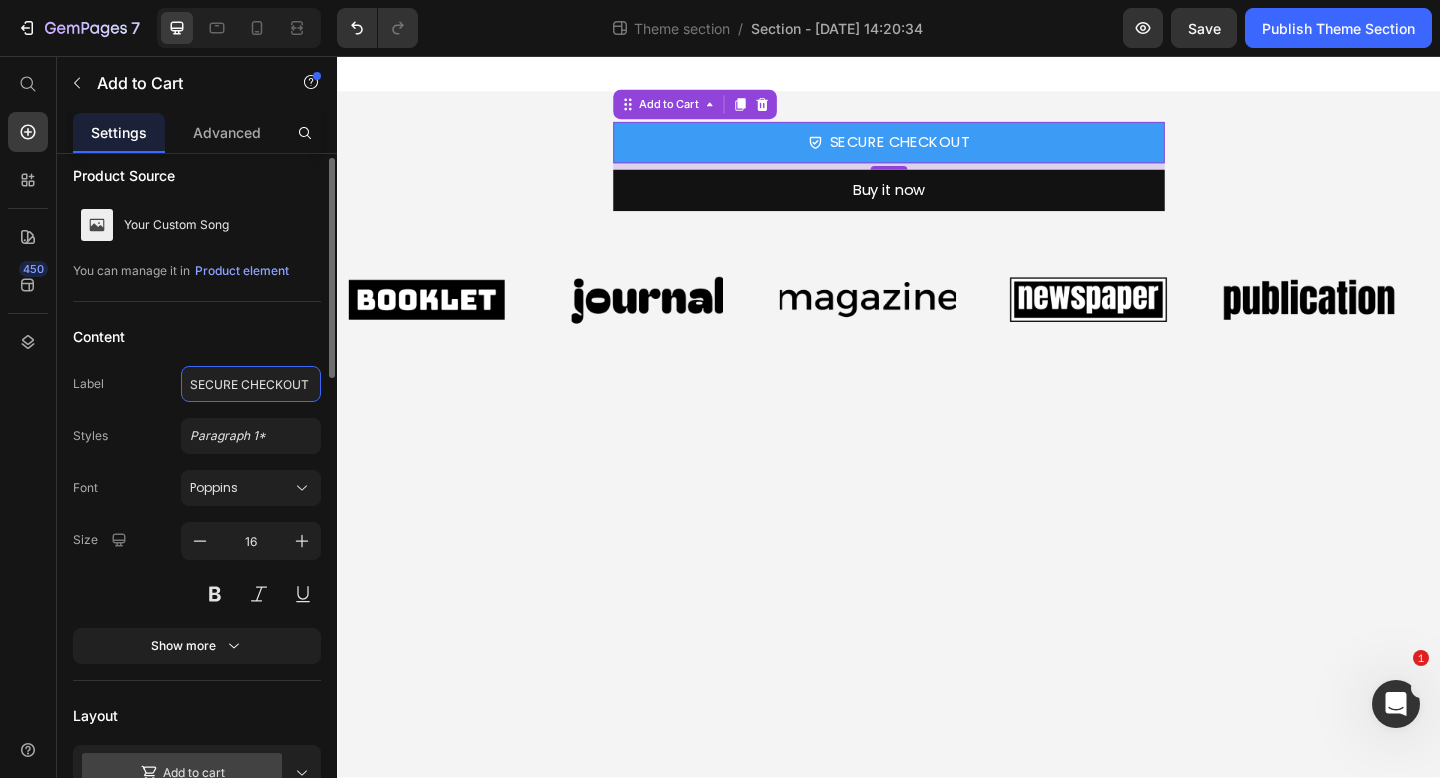click on "SECURE CHECKOUT" 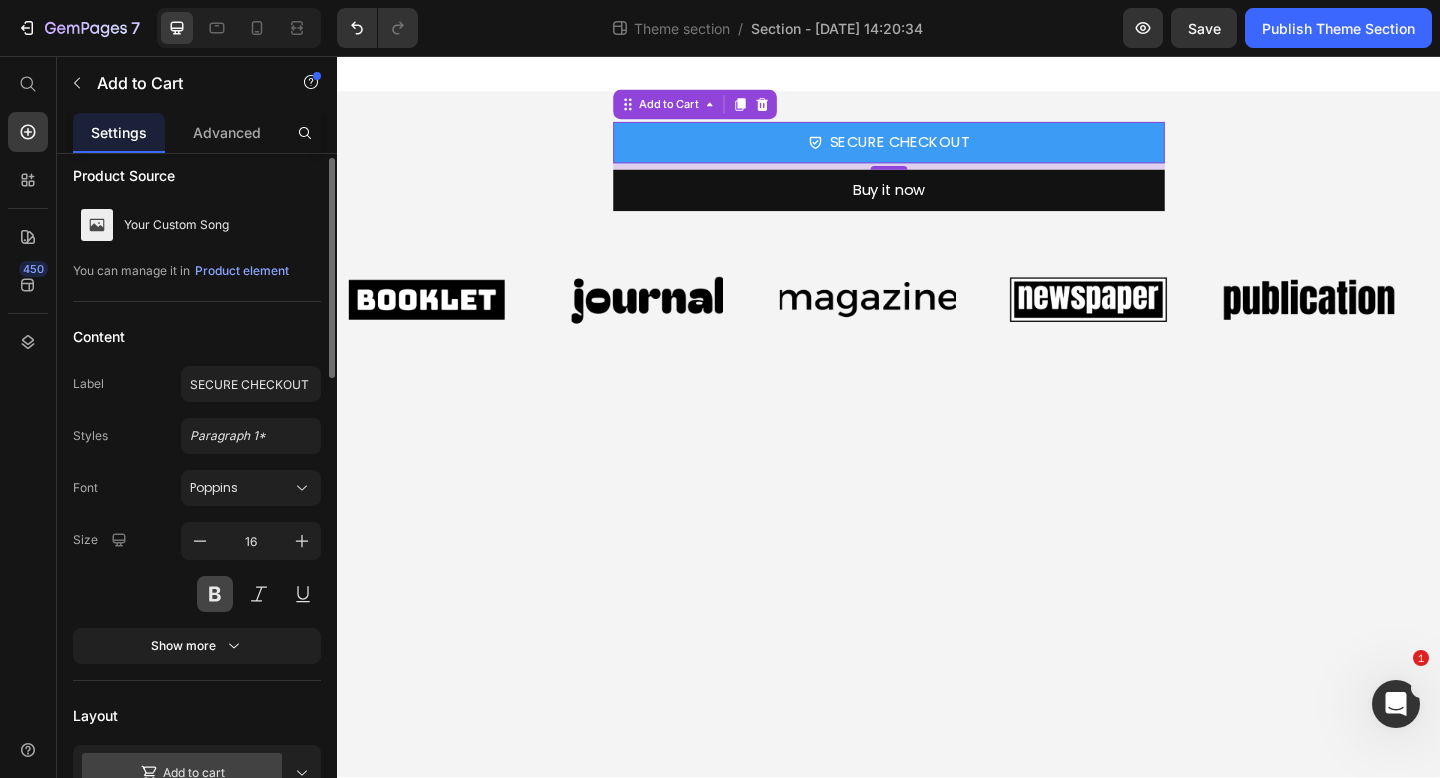 click at bounding box center (215, 594) 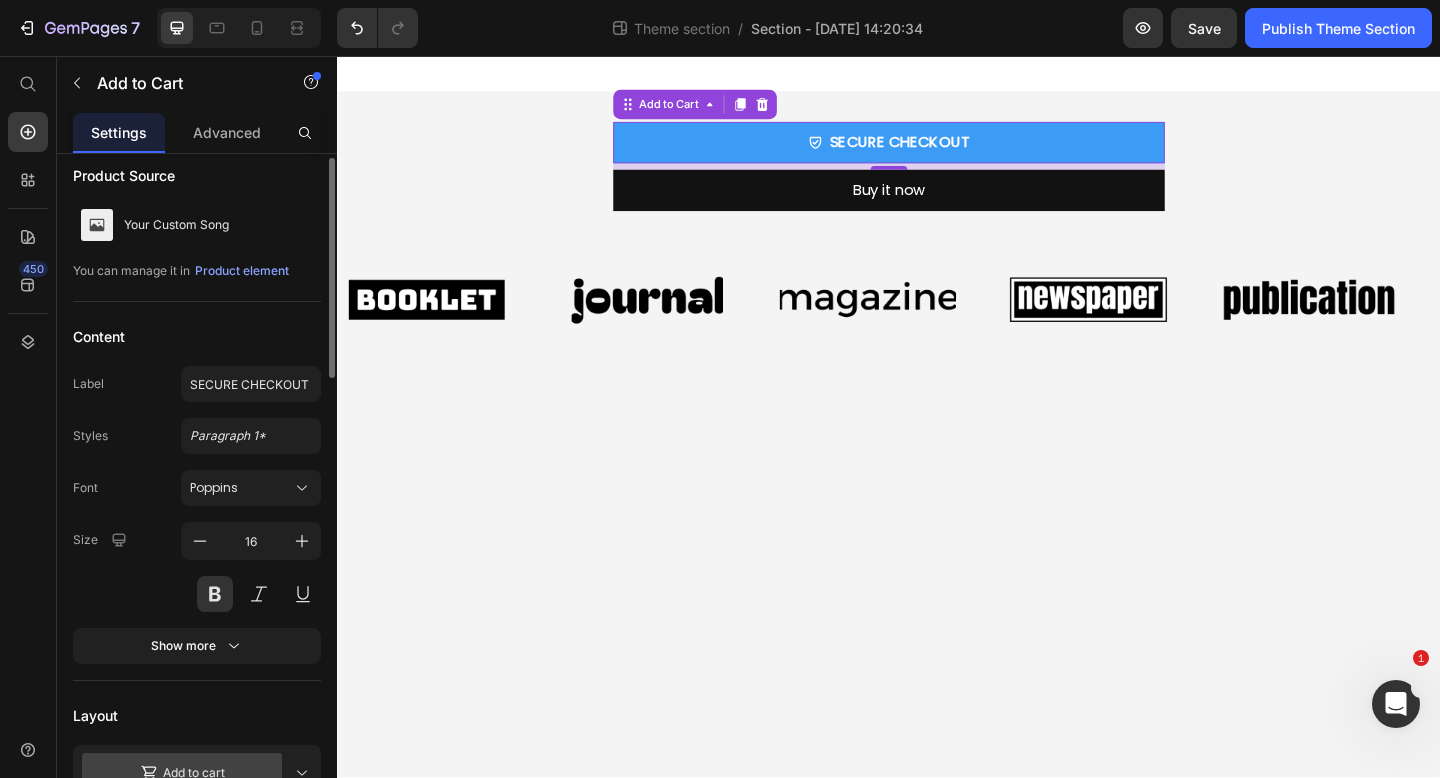 click on "Size 16" at bounding box center (197, 567) 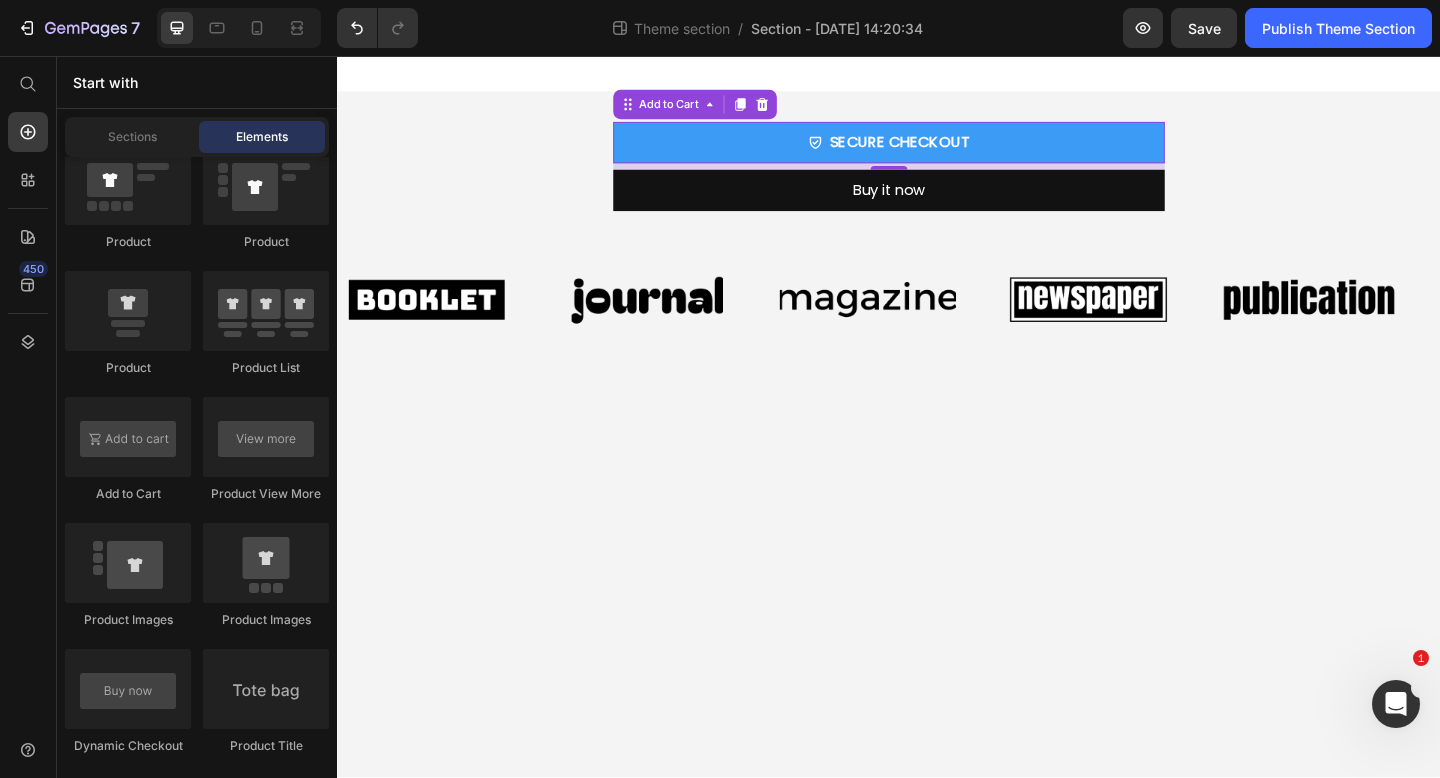 click on "SECURE CHECKOUT Add to Cart   7 Buy it now Dynamic Checkout Product Row Image Image Image Image Image Image Image Image Image Image Marquee Row Root
Drag & drop element from sidebar or
Explore Library
Add section Choose templates inspired by CRO experts Generate layout from URL or image Add blank section then drag & drop elements" at bounding box center [937, 448] 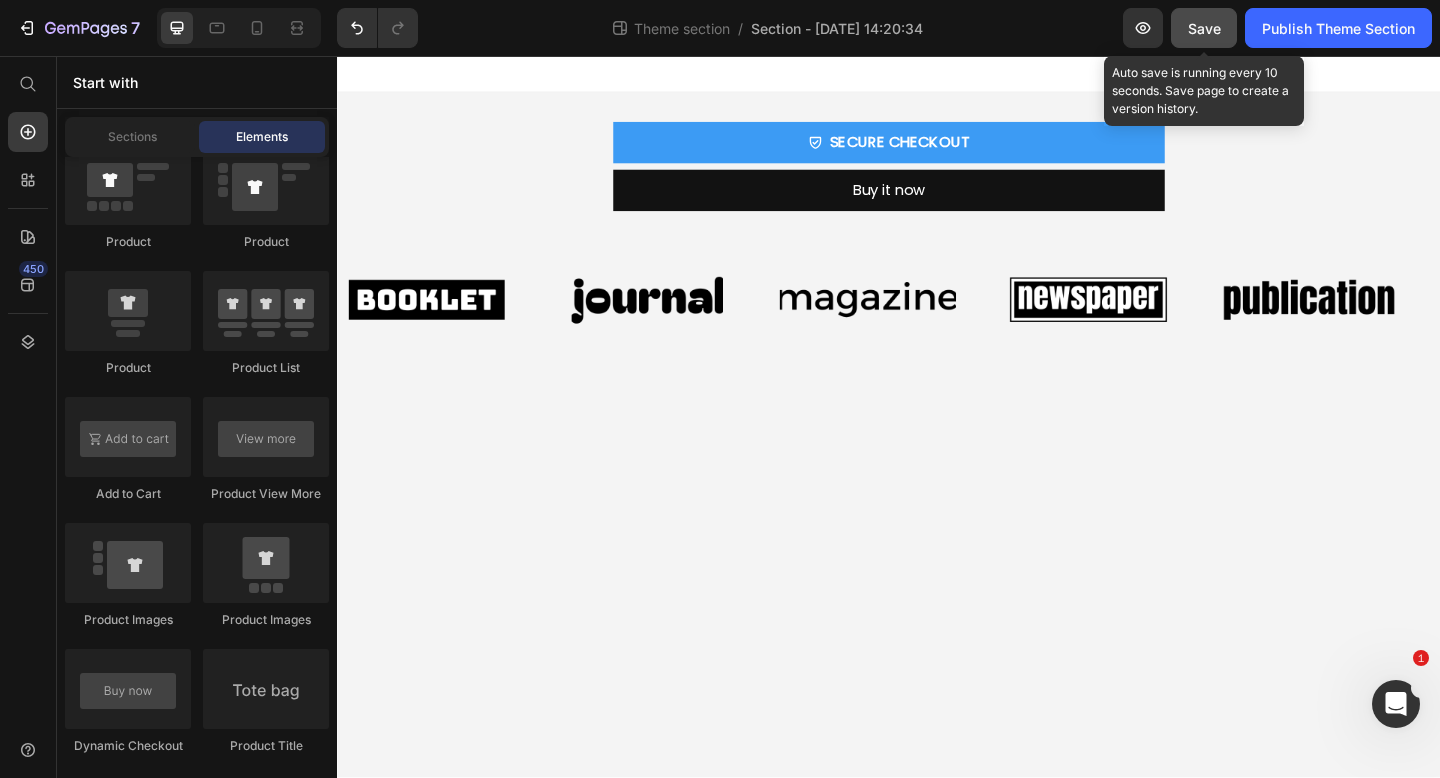 click on "Save" at bounding box center (1204, 28) 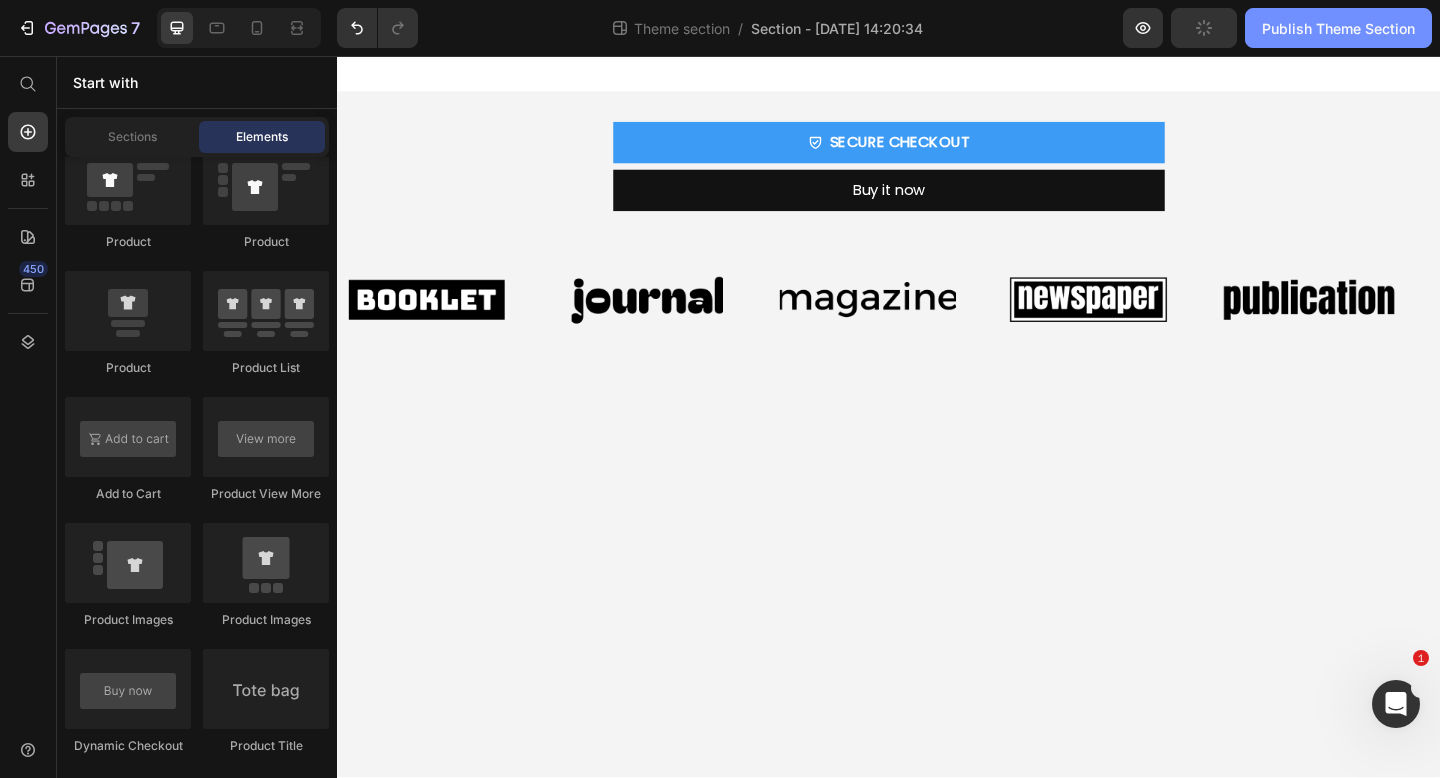 click on "Publish Theme Section" at bounding box center (1338, 28) 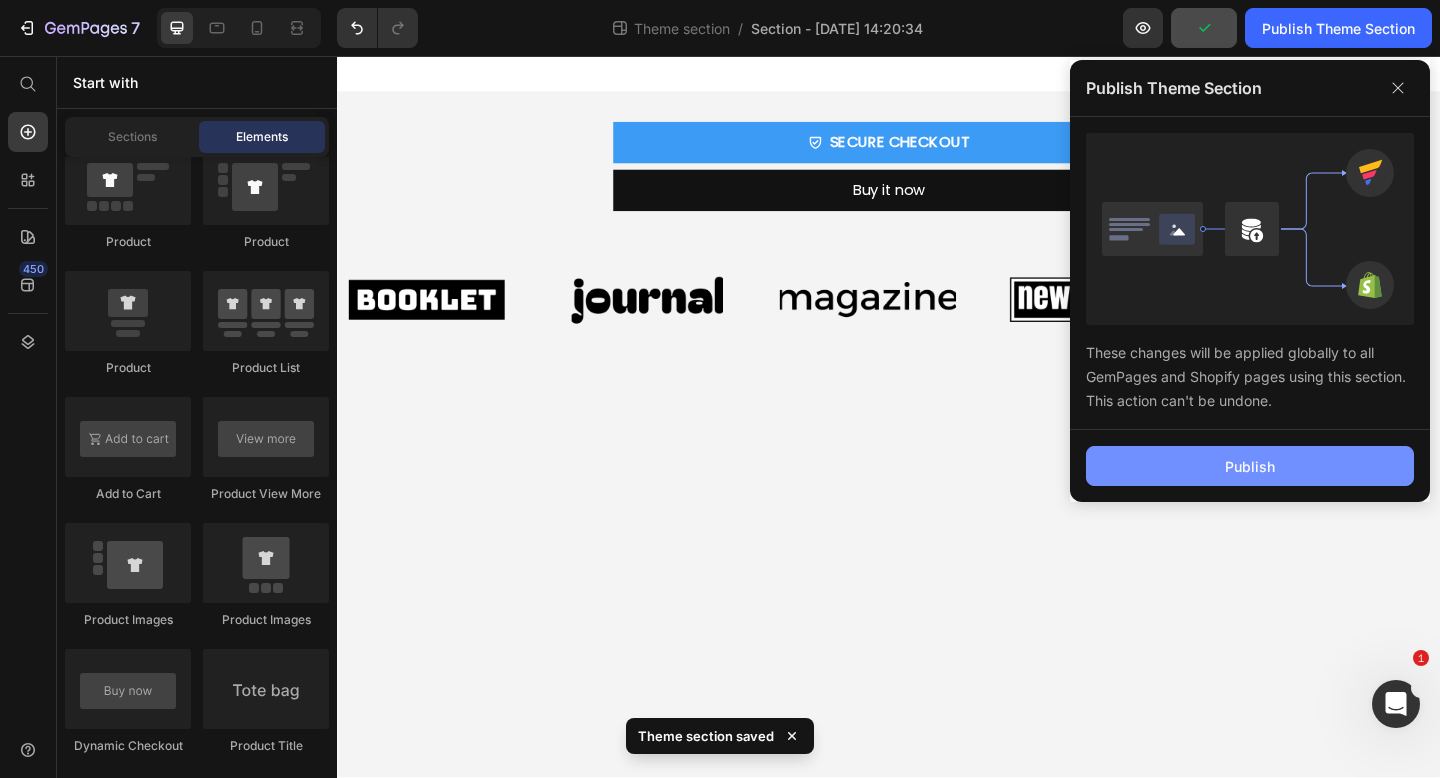 click on "Publish" 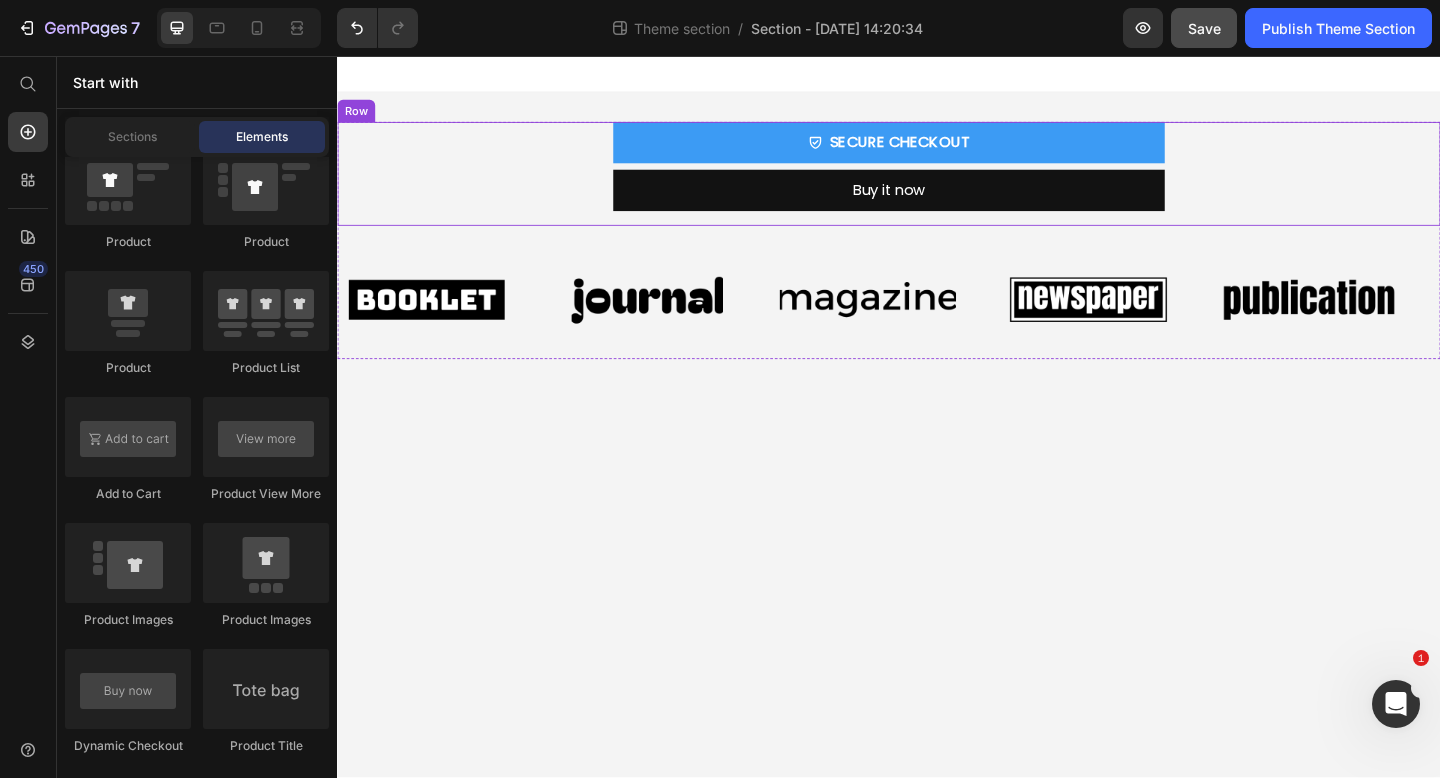 click on "SECURE CHECKOUT Add to Cart Buy it now Dynamic Checkout Product" at bounding box center (937, 184) 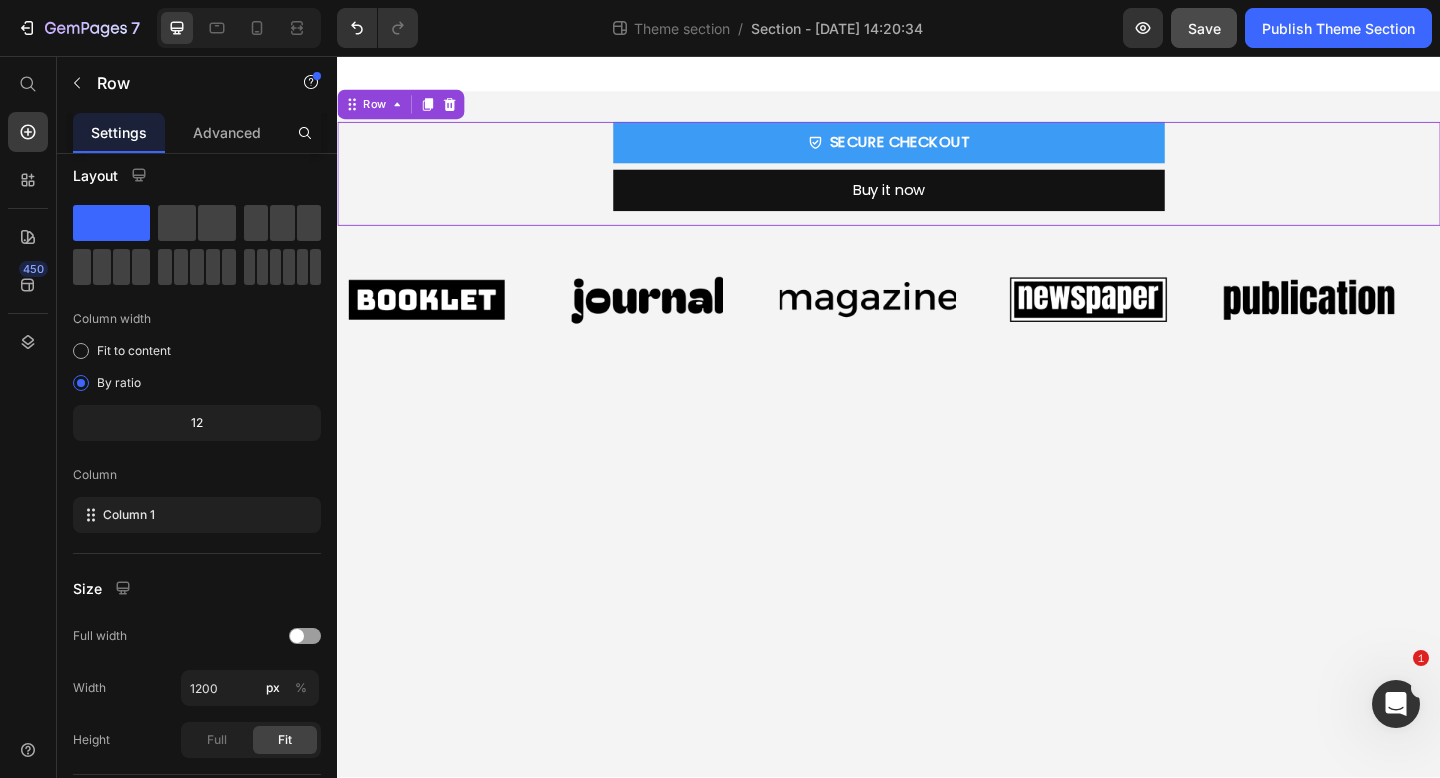 scroll, scrollTop: 0, scrollLeft: 0, axis: both 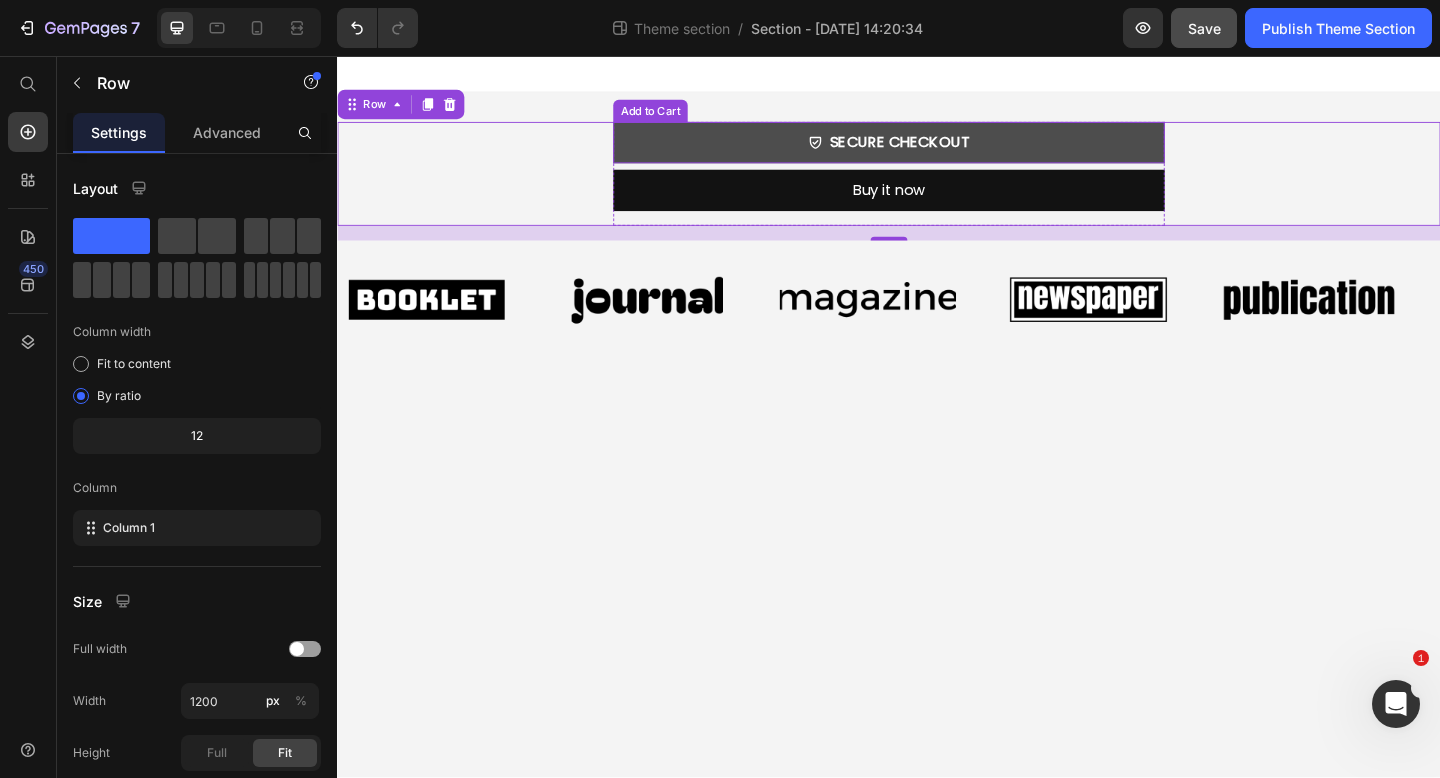 click on "SECURE CHECKOUT" at bounding box center (937, 150) 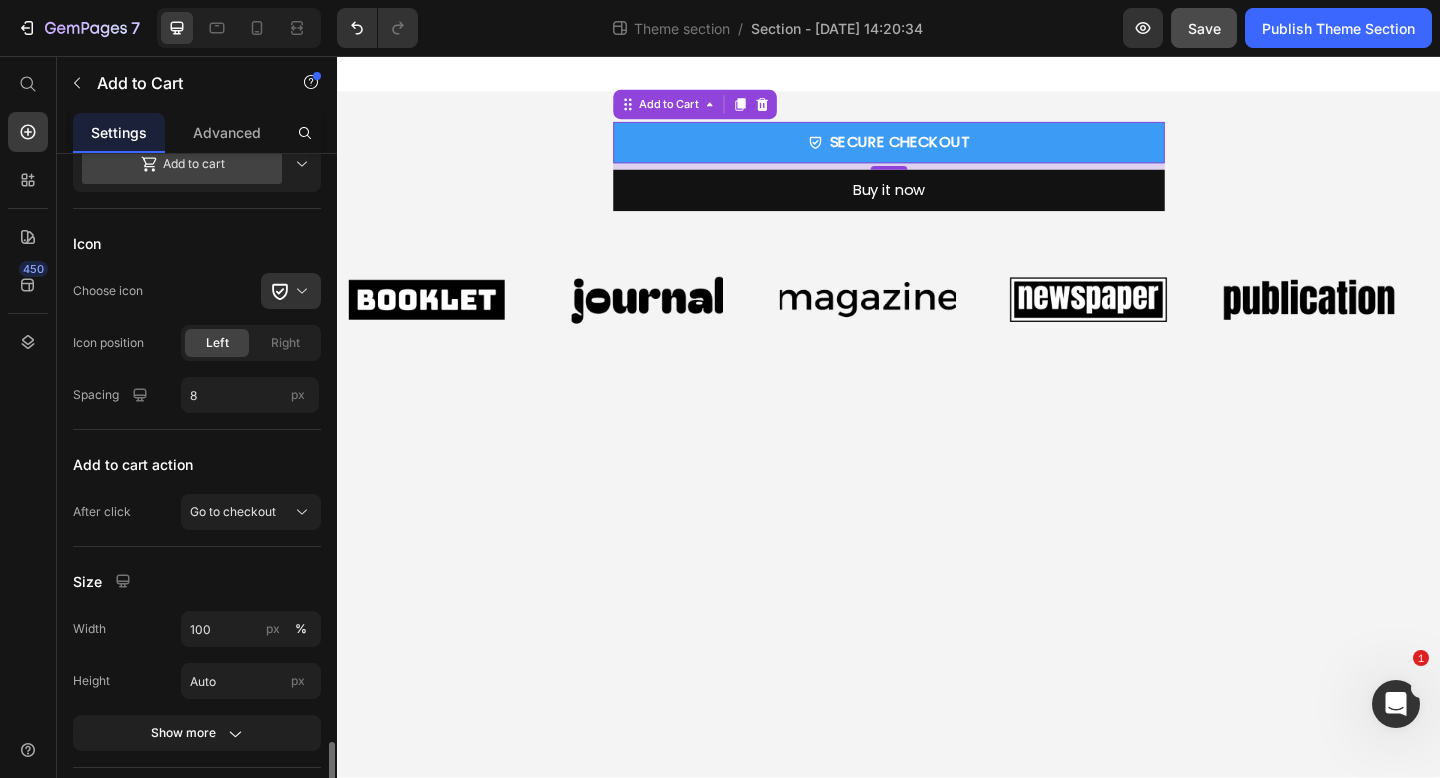 scroll, scrollTop: 425, scrollLeft: 0, axis: vertical 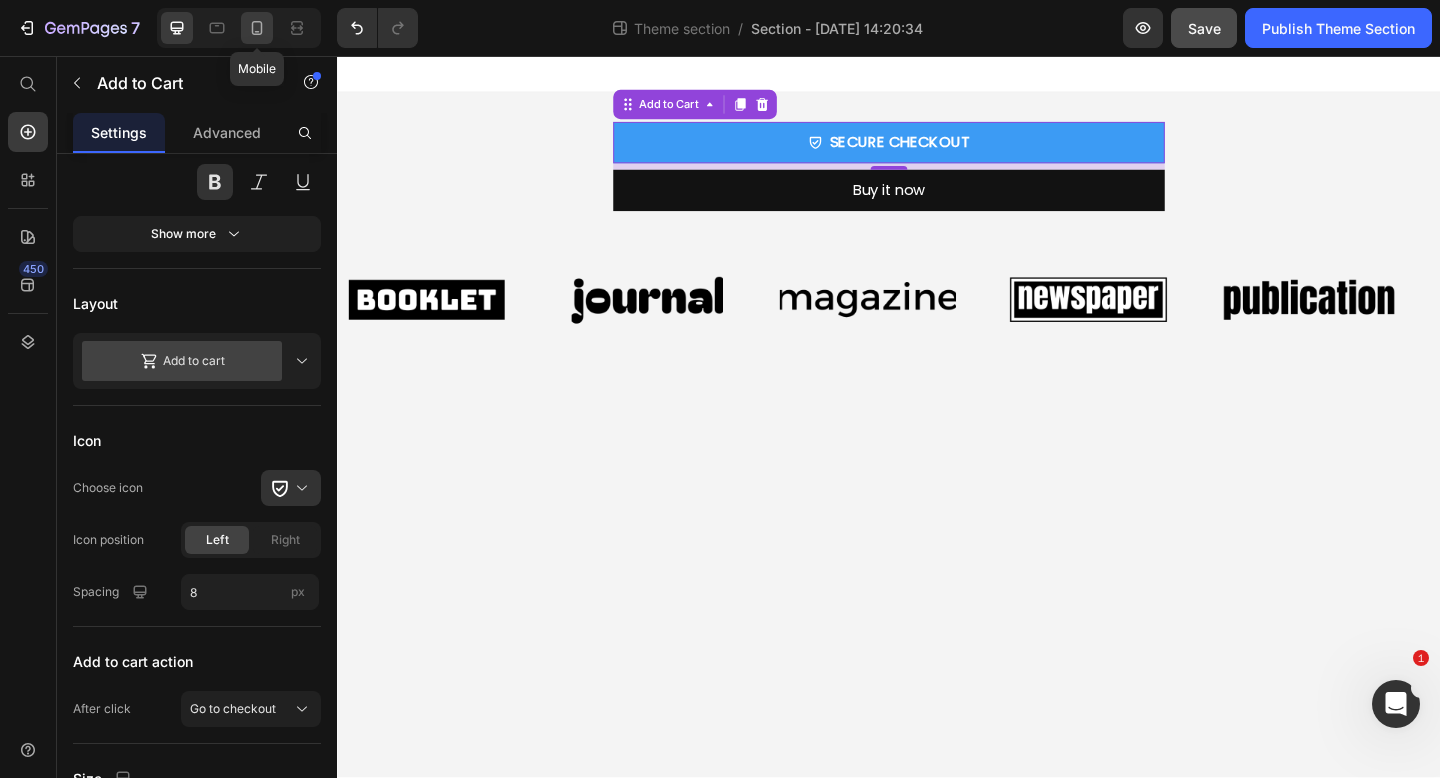 click 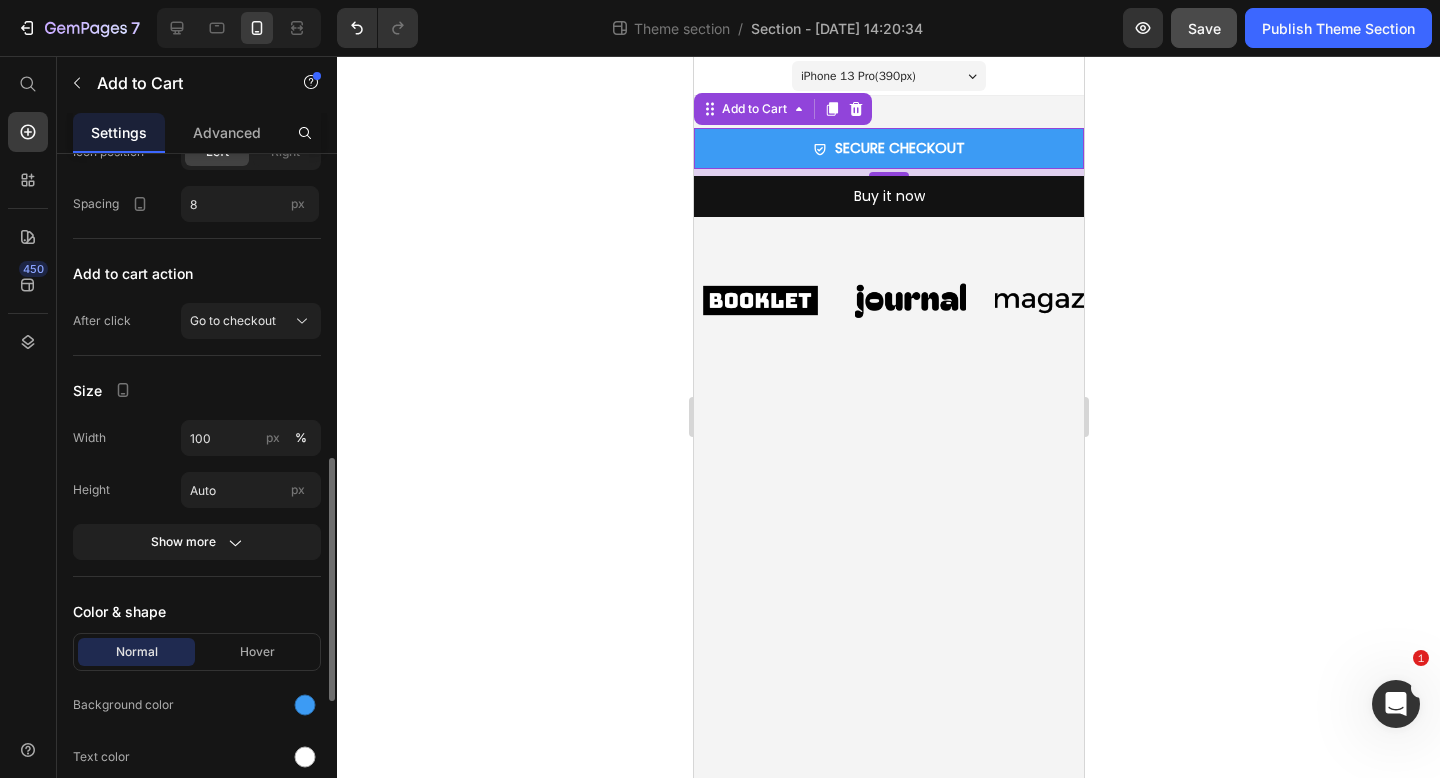scroll, scrollTop: 837, scrollLeft: 0, axis: vertical 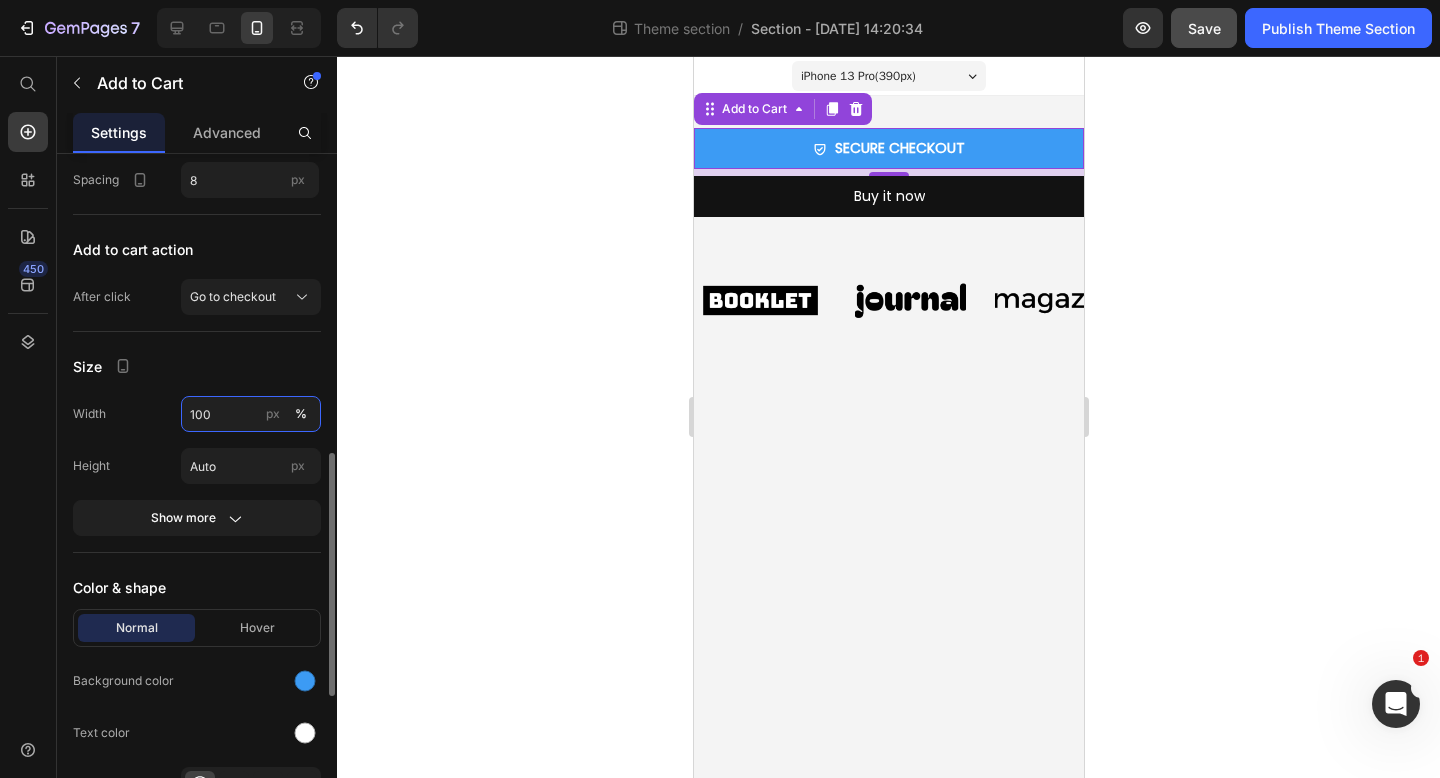 click on "100" at bounding box center [251, 414] 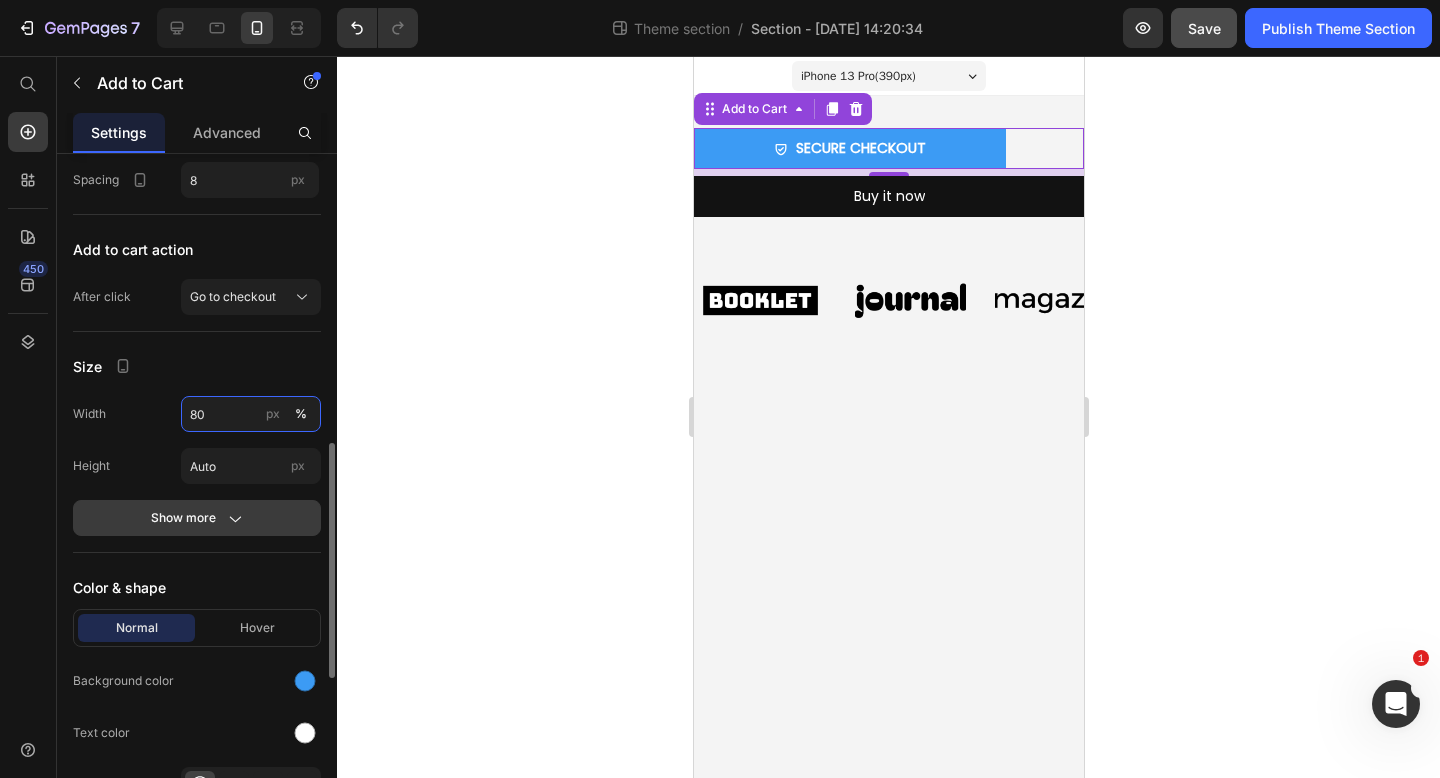 type on "80" 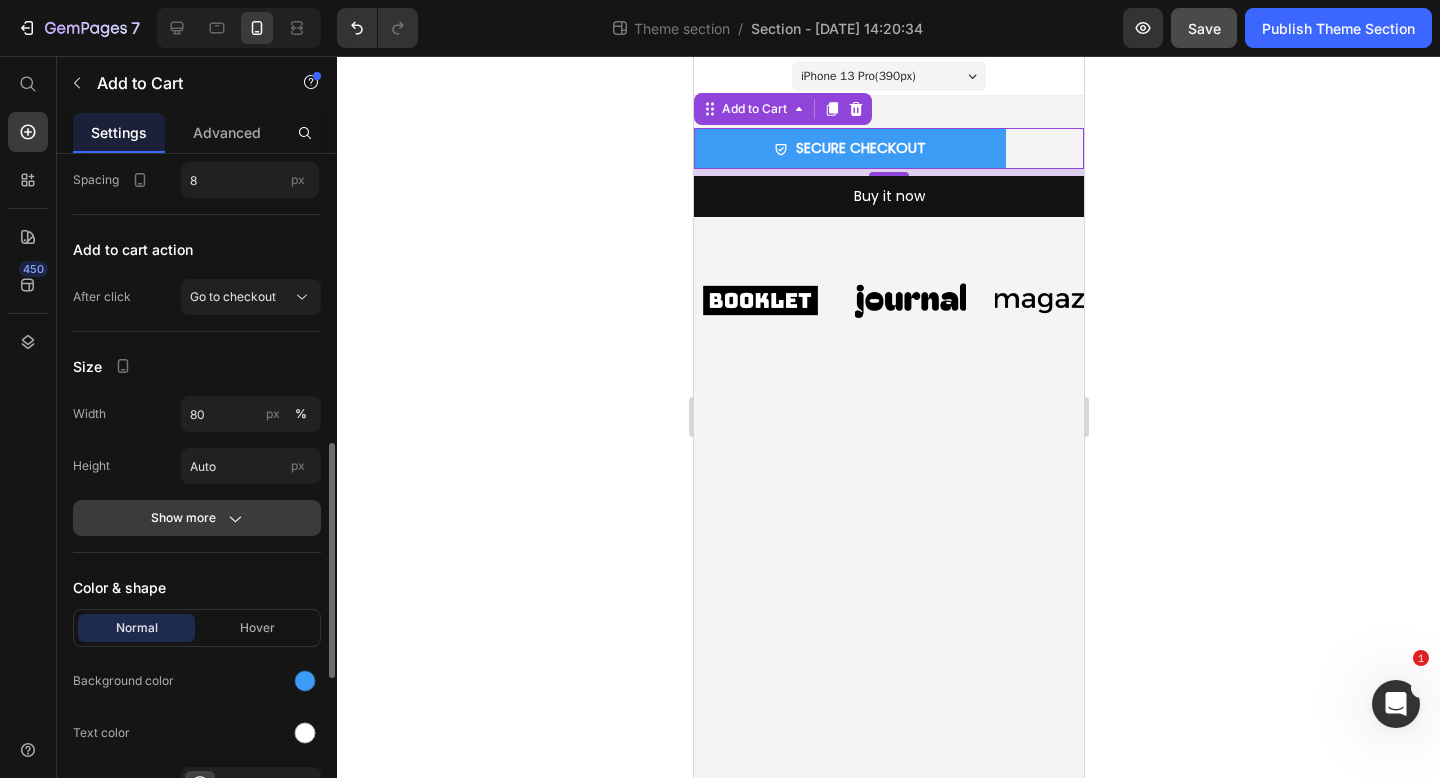 click 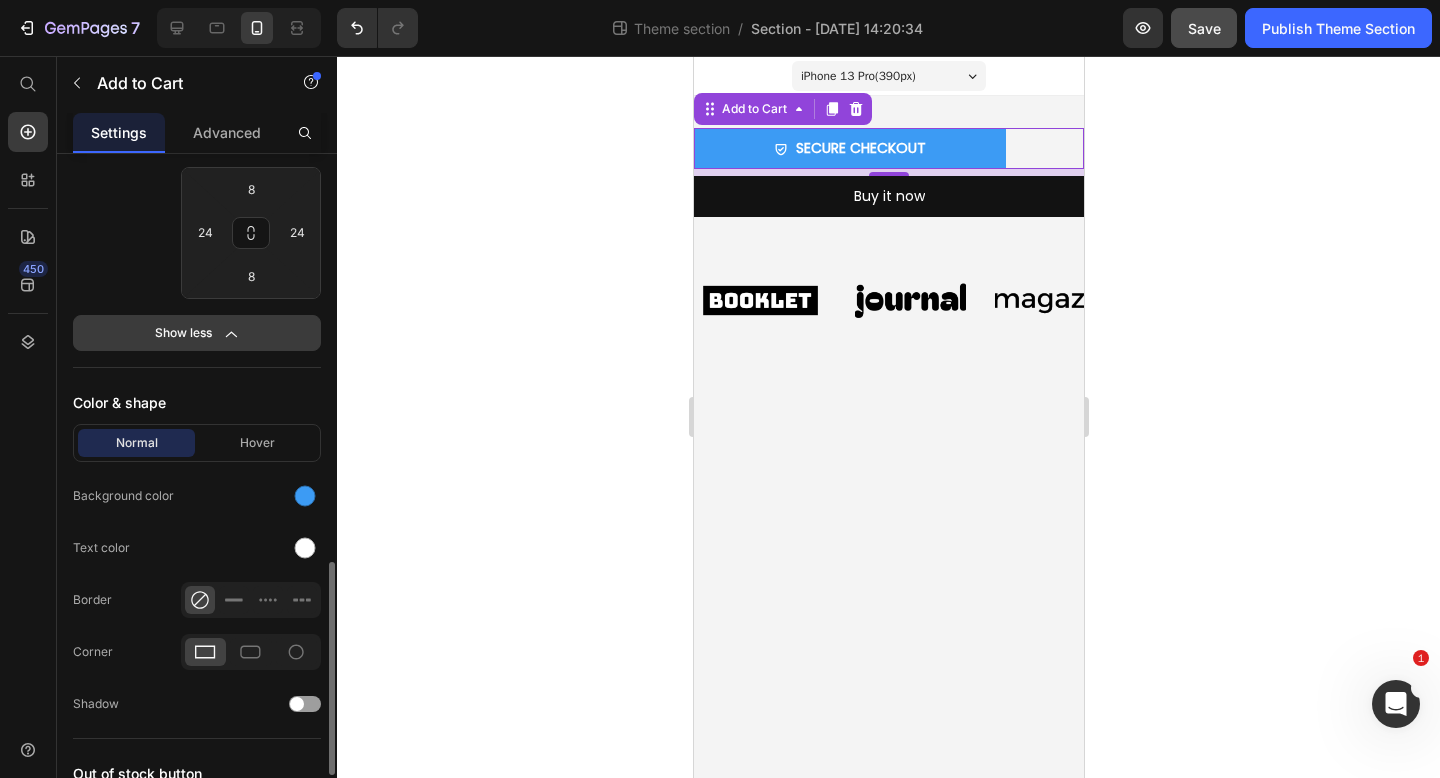 scroll, scrollTop: 1281, scrollLeft: 0, axis: vertical 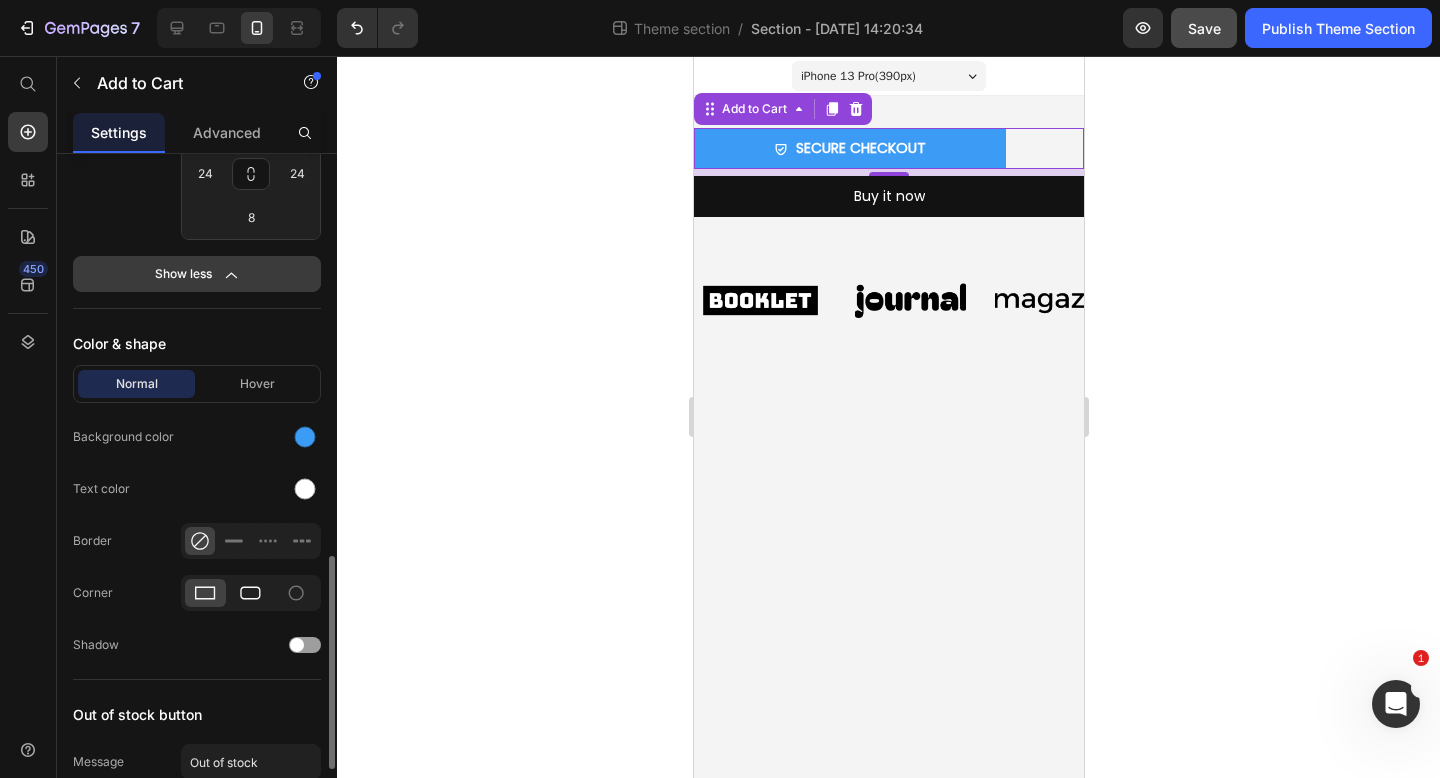 click 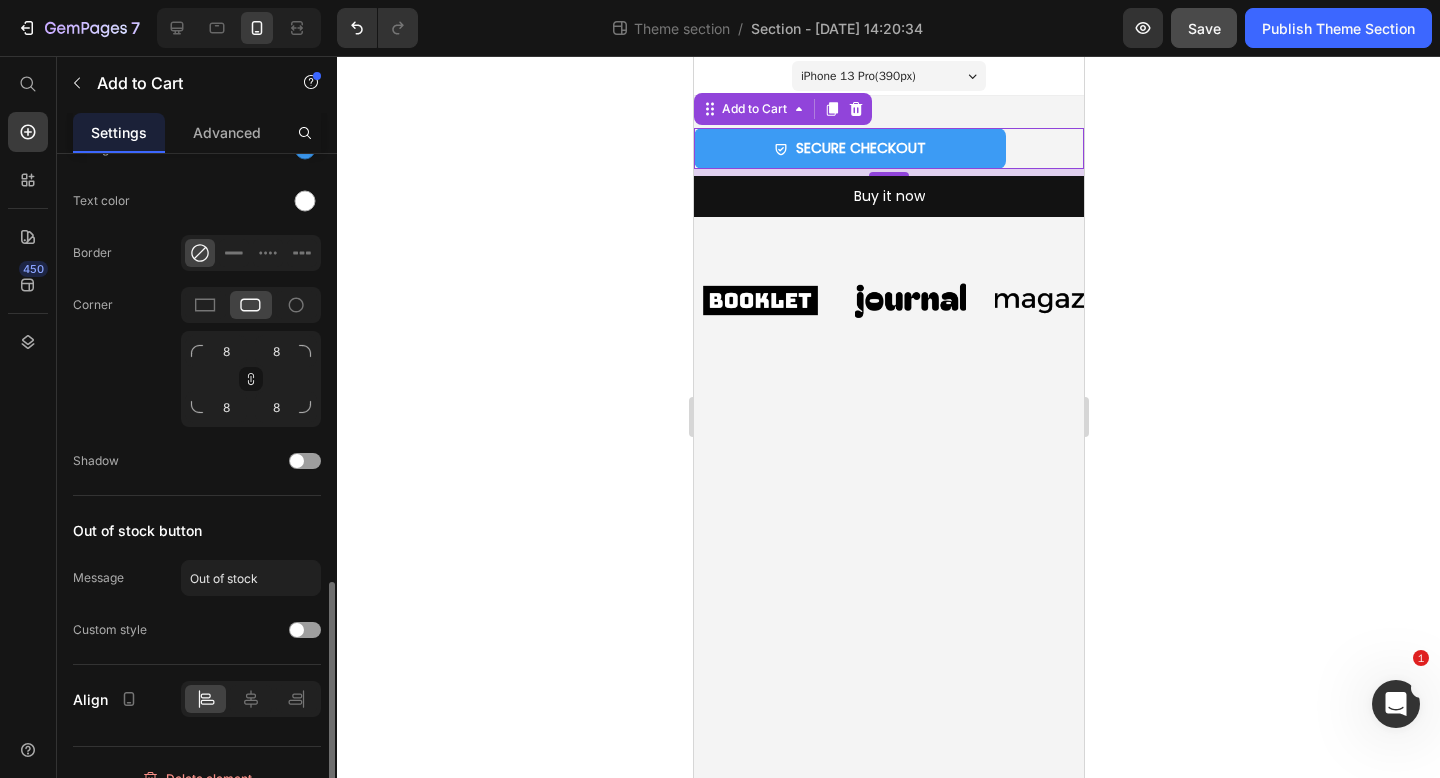 scroll, scrollTop: 1595, scrollLeft: 0, axis: vertical 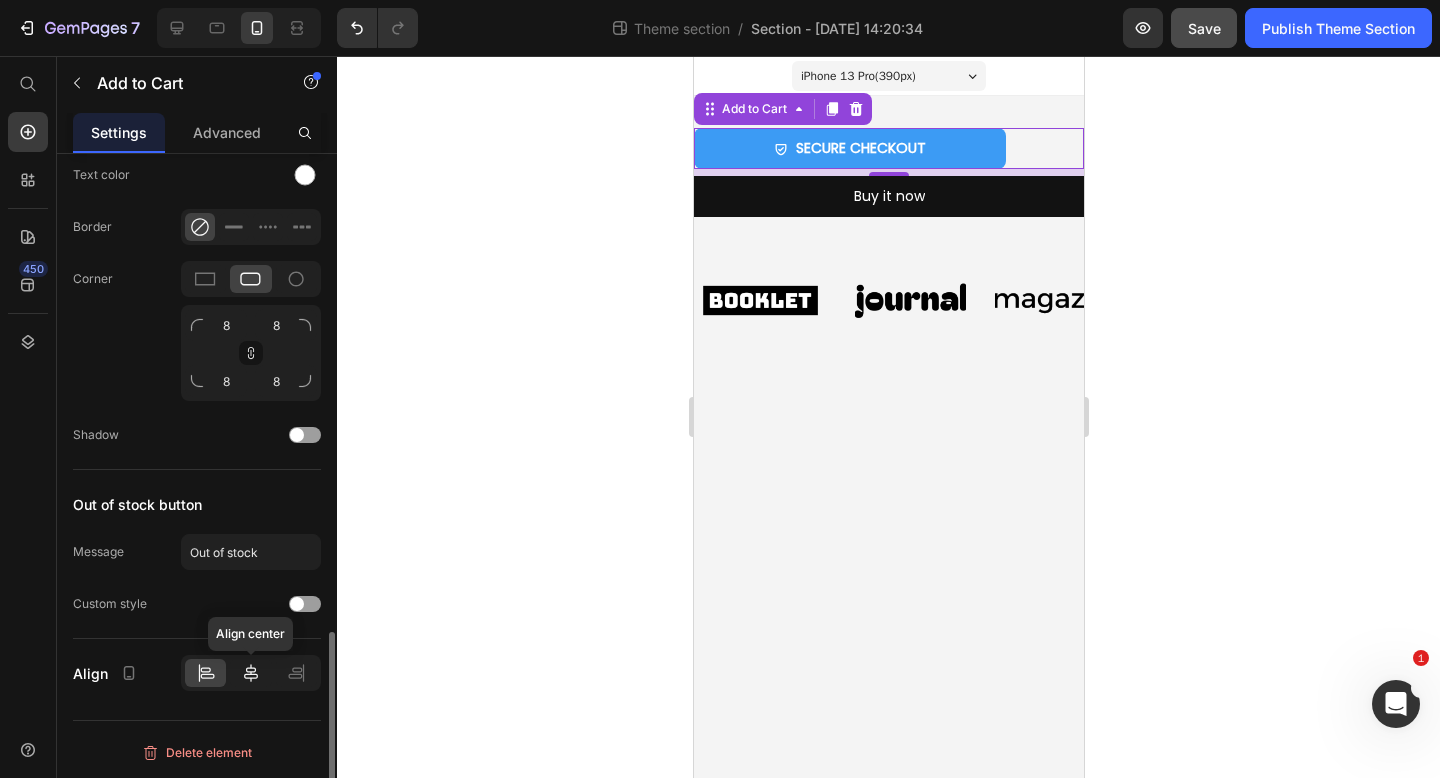 click 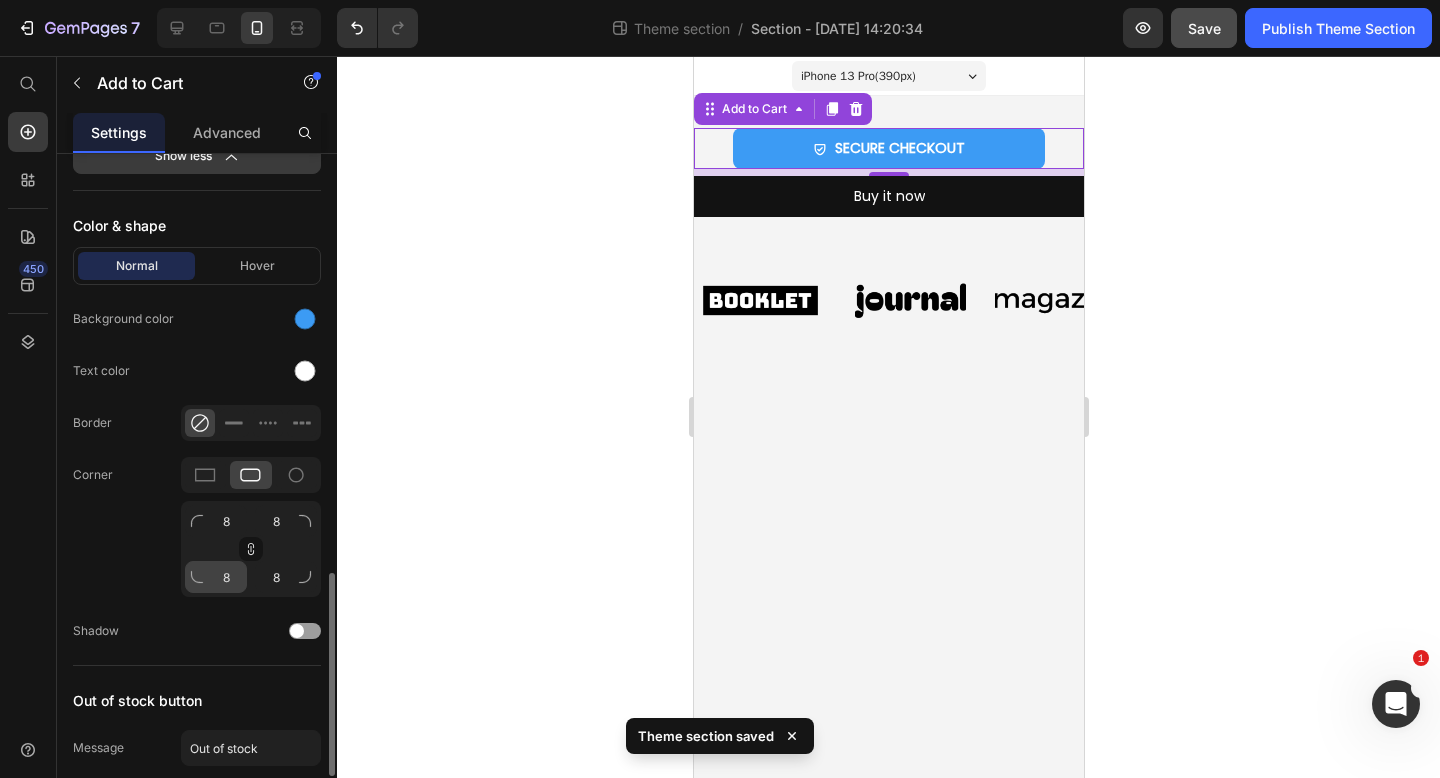 scroll, scrollTop: 1398, scrollLeft: 0, axis: vertical 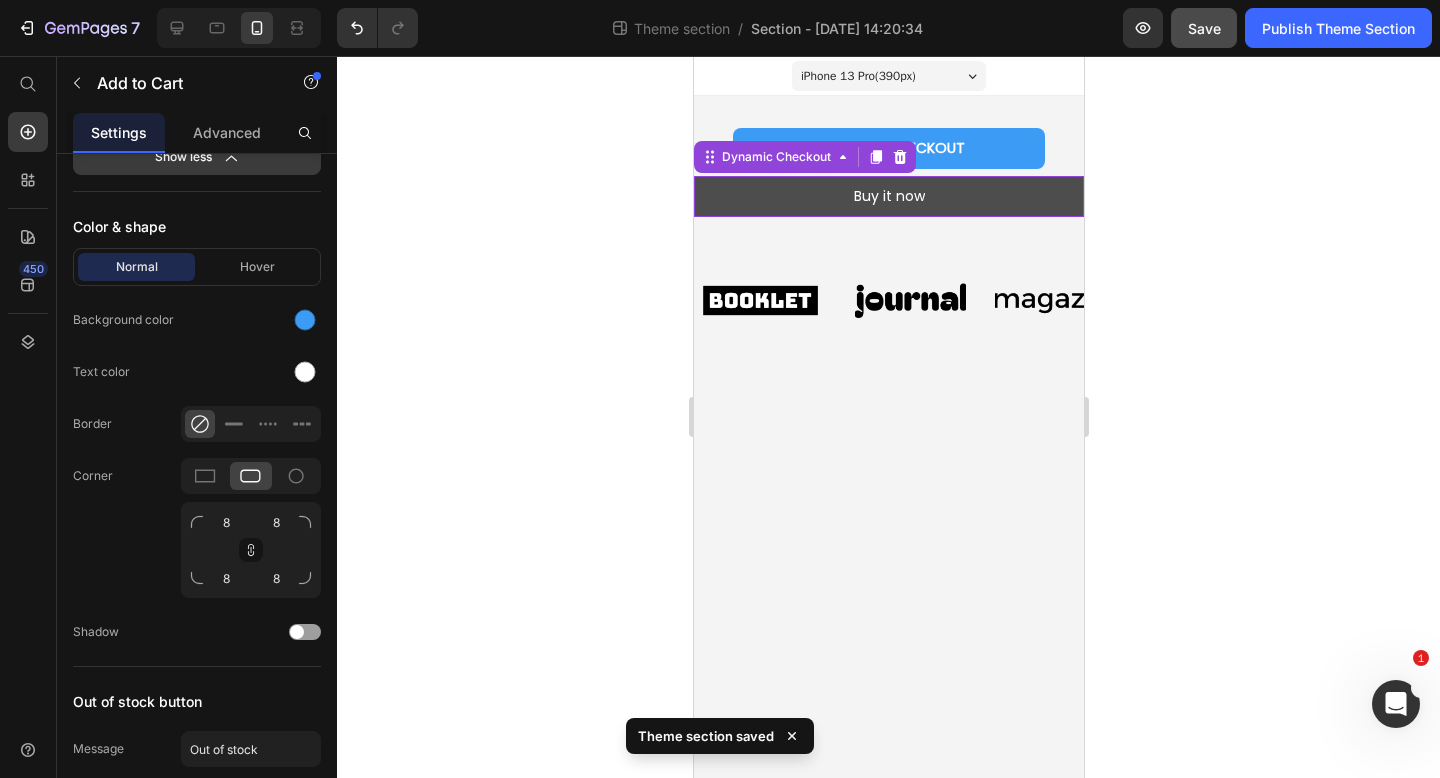 click on "Buy it now" at bounding box center (888, 196) 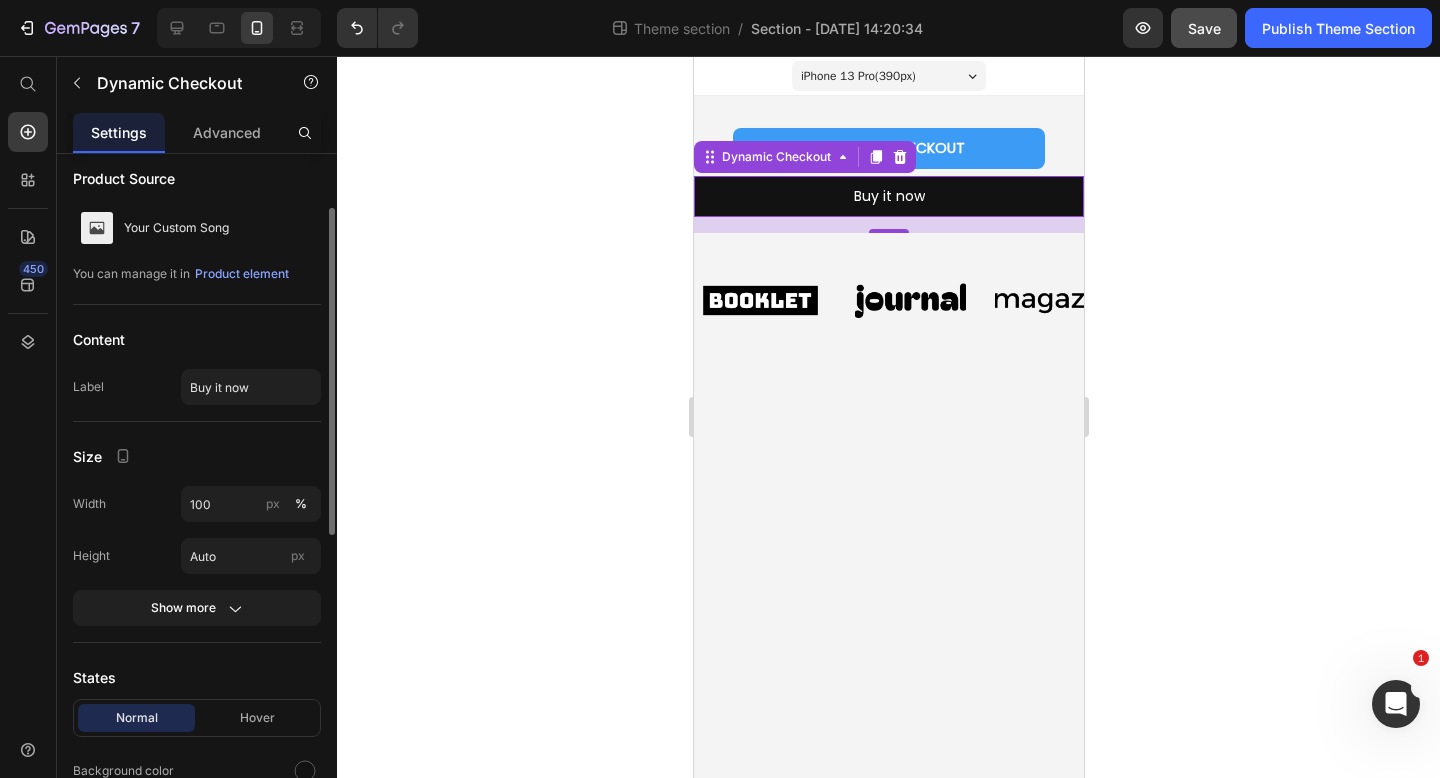 scroll, scrollTop: 102, scrollLeft: 0, axis: vertical 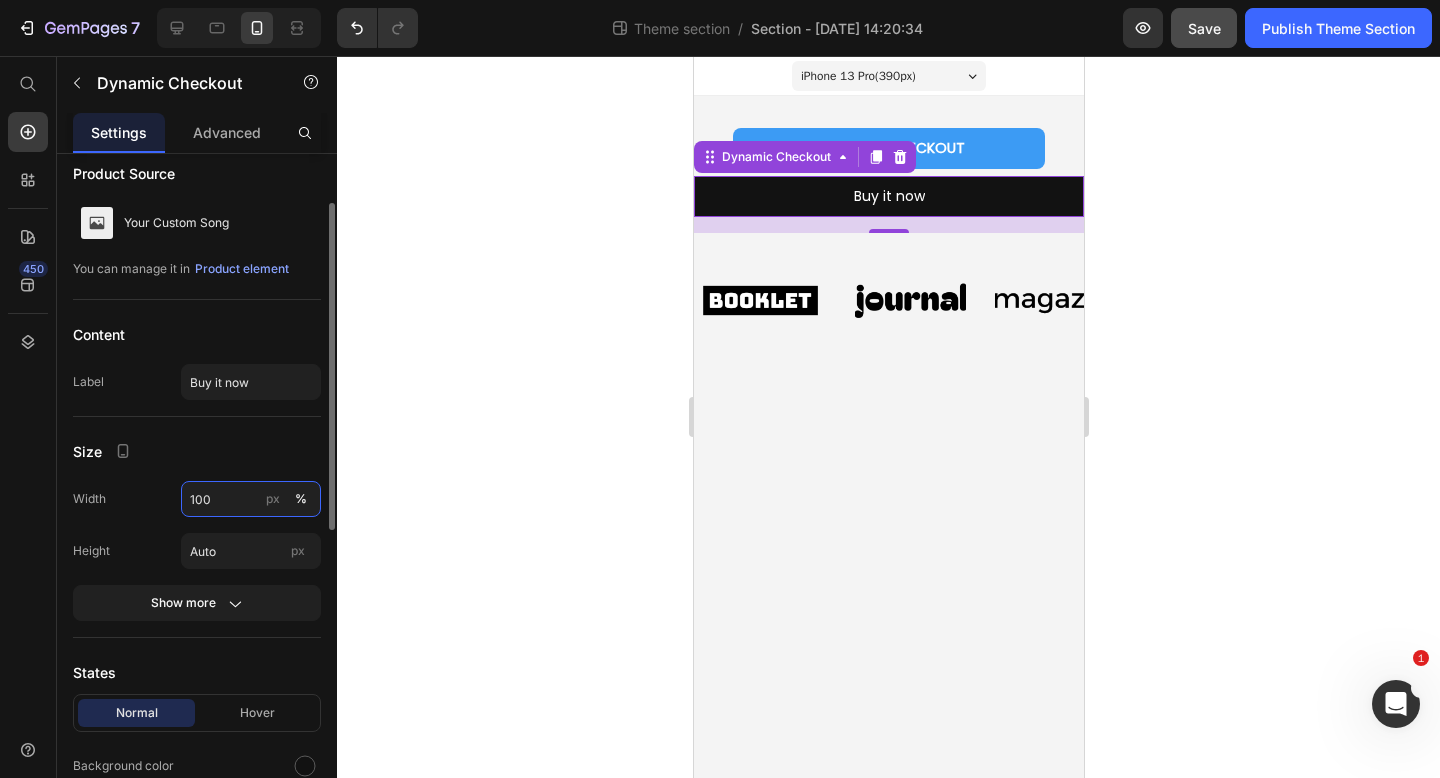 click on "100" at bounding box center (251, 499) 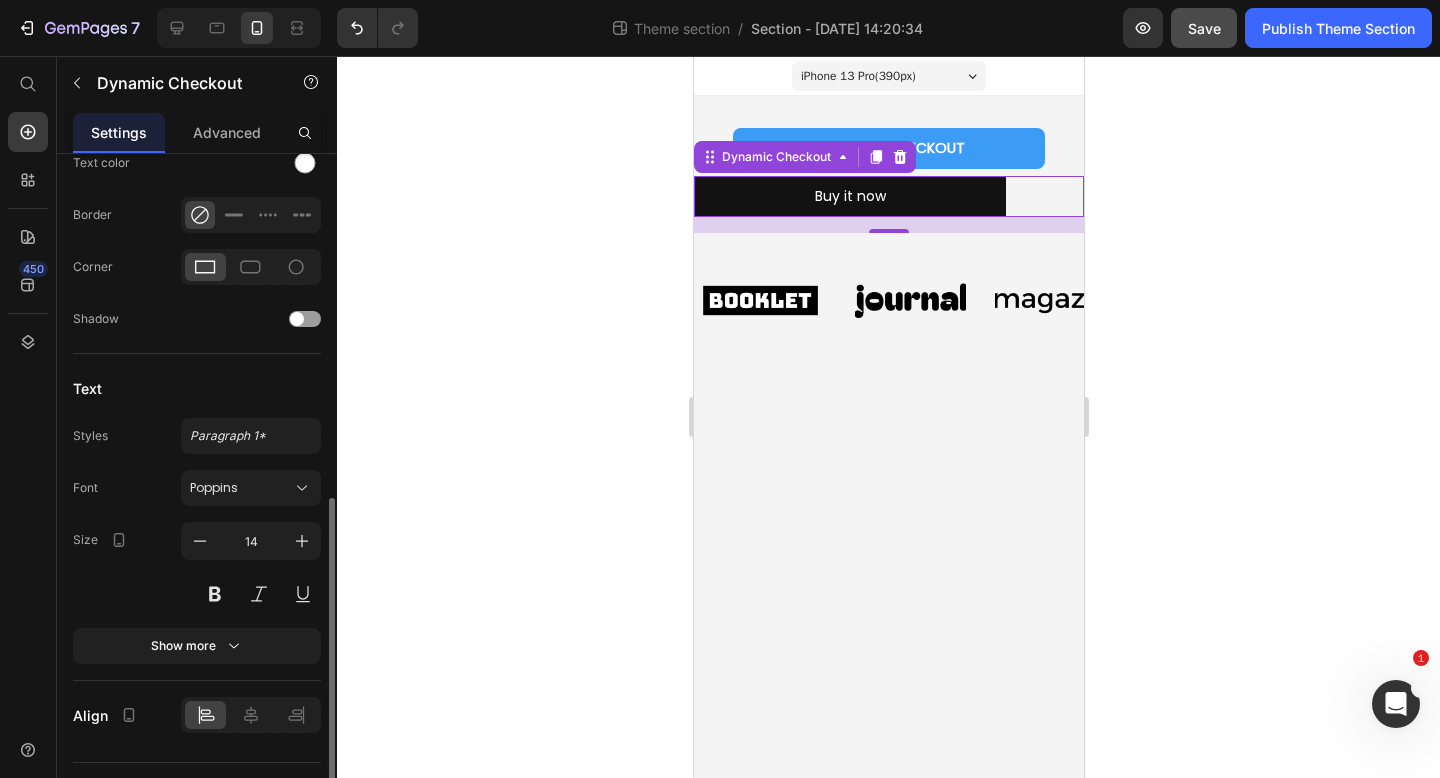 scroll, scrollTop: 759, scrollLeft: 0, axis: vertical 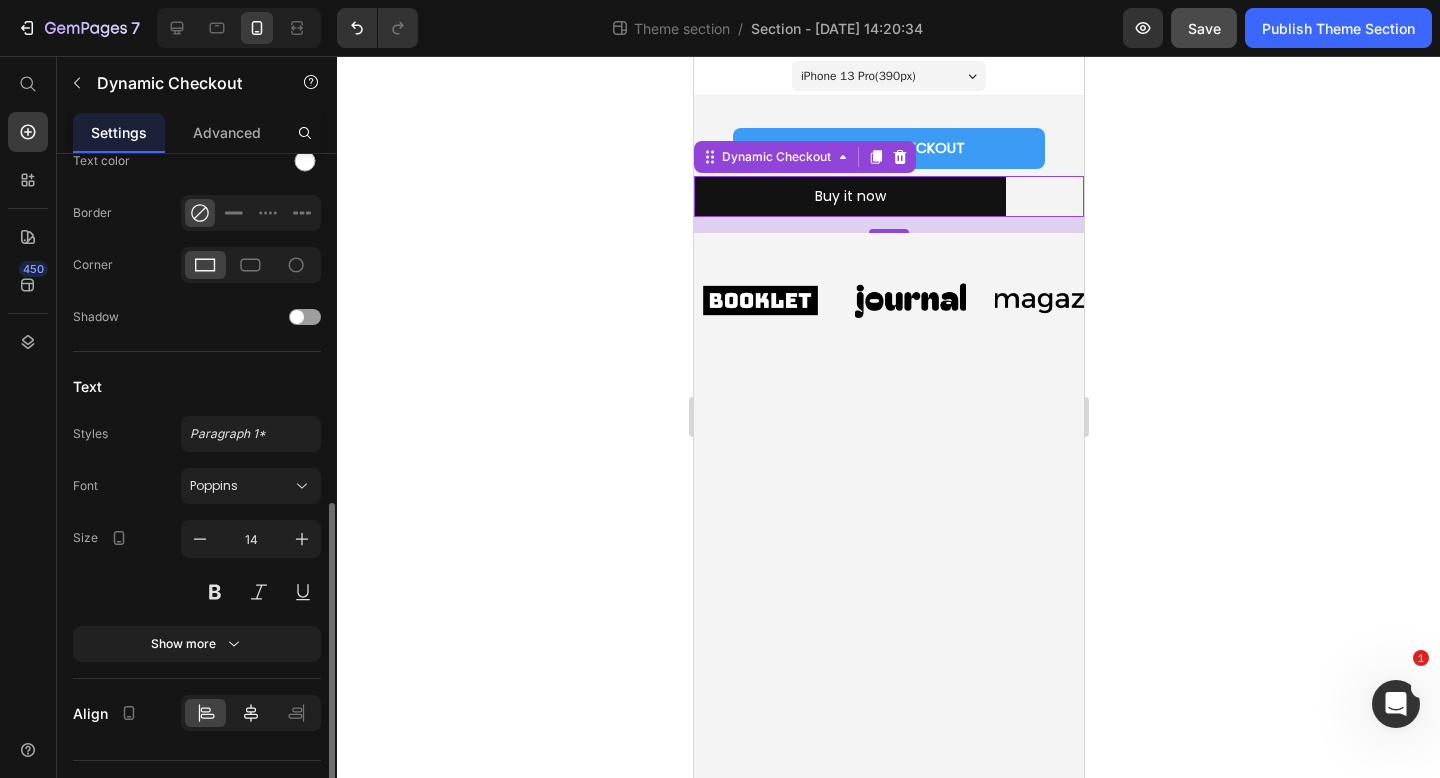 type on "80" 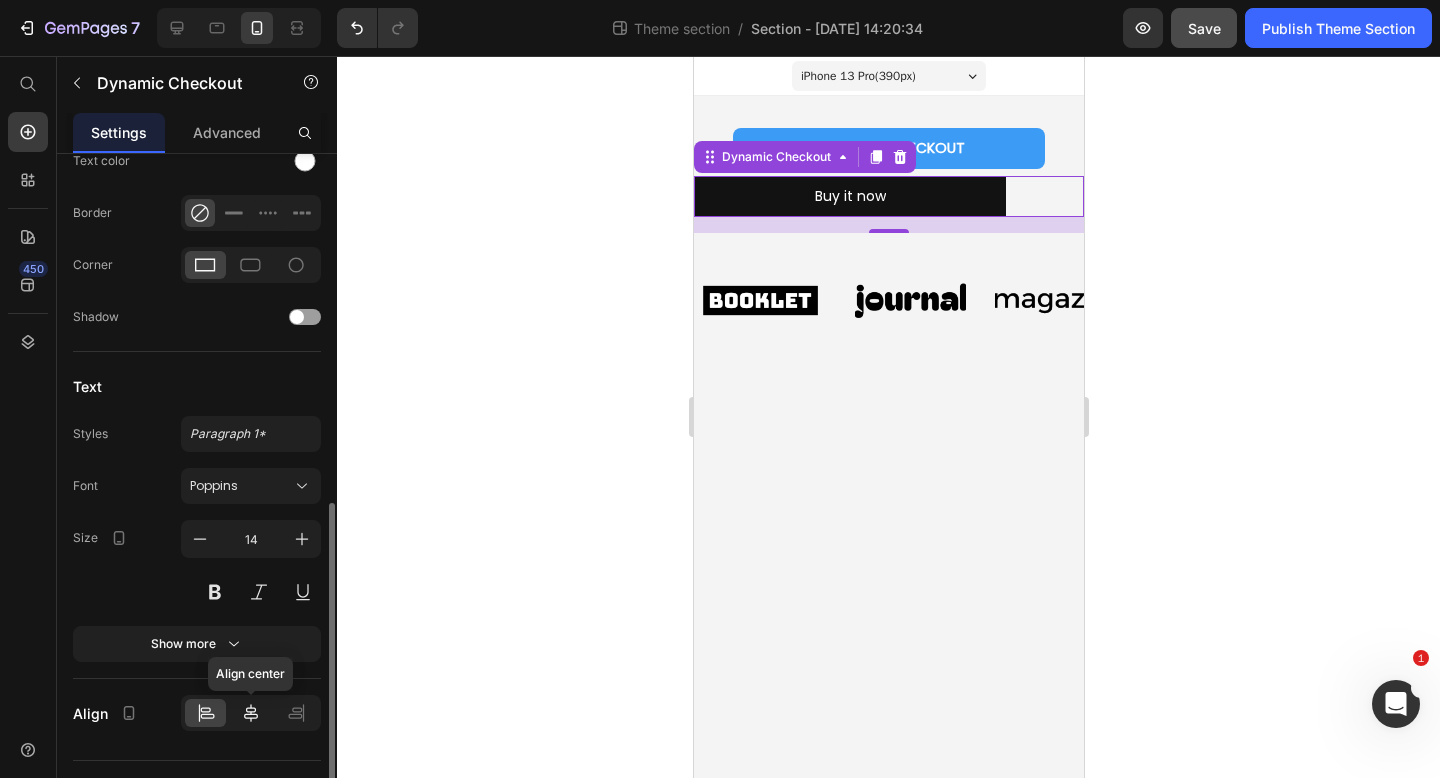 click 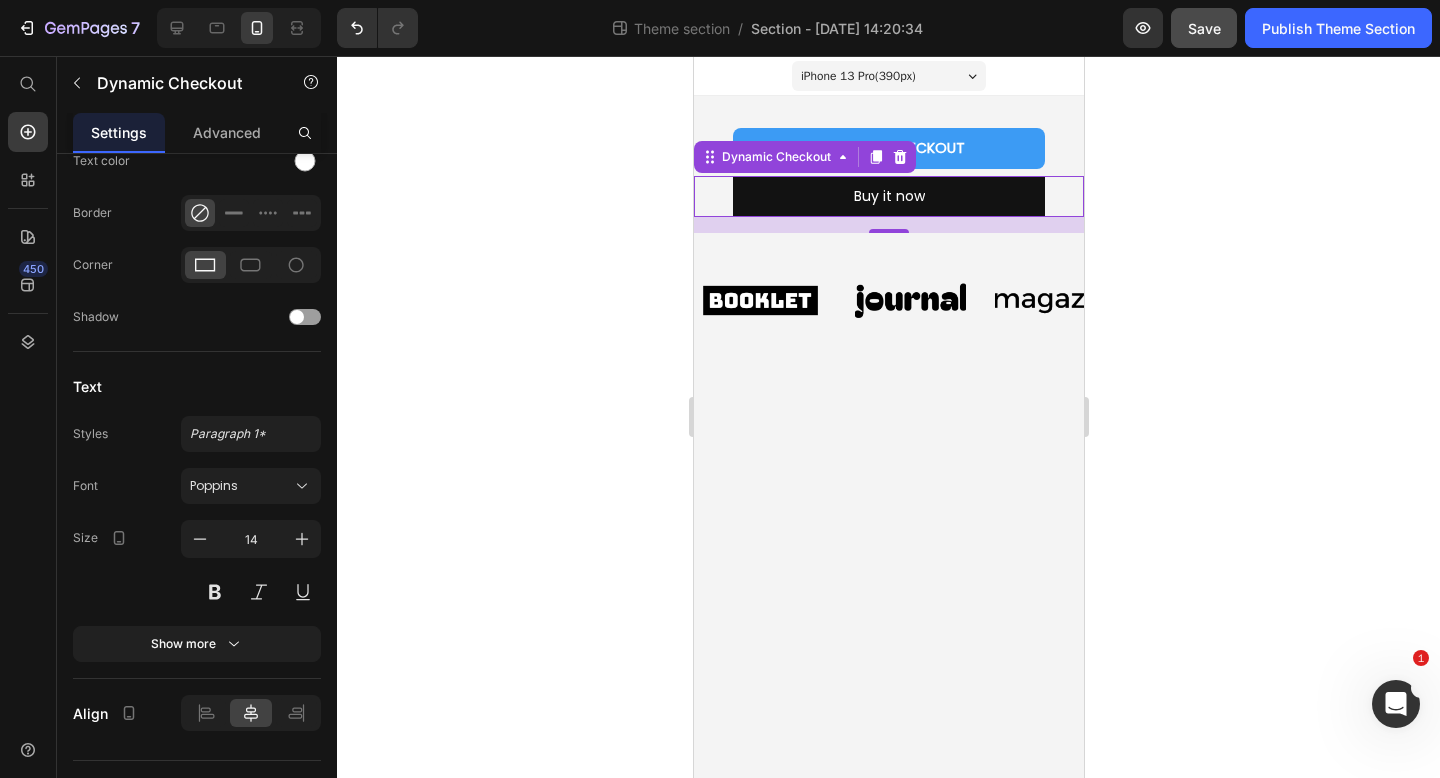 click 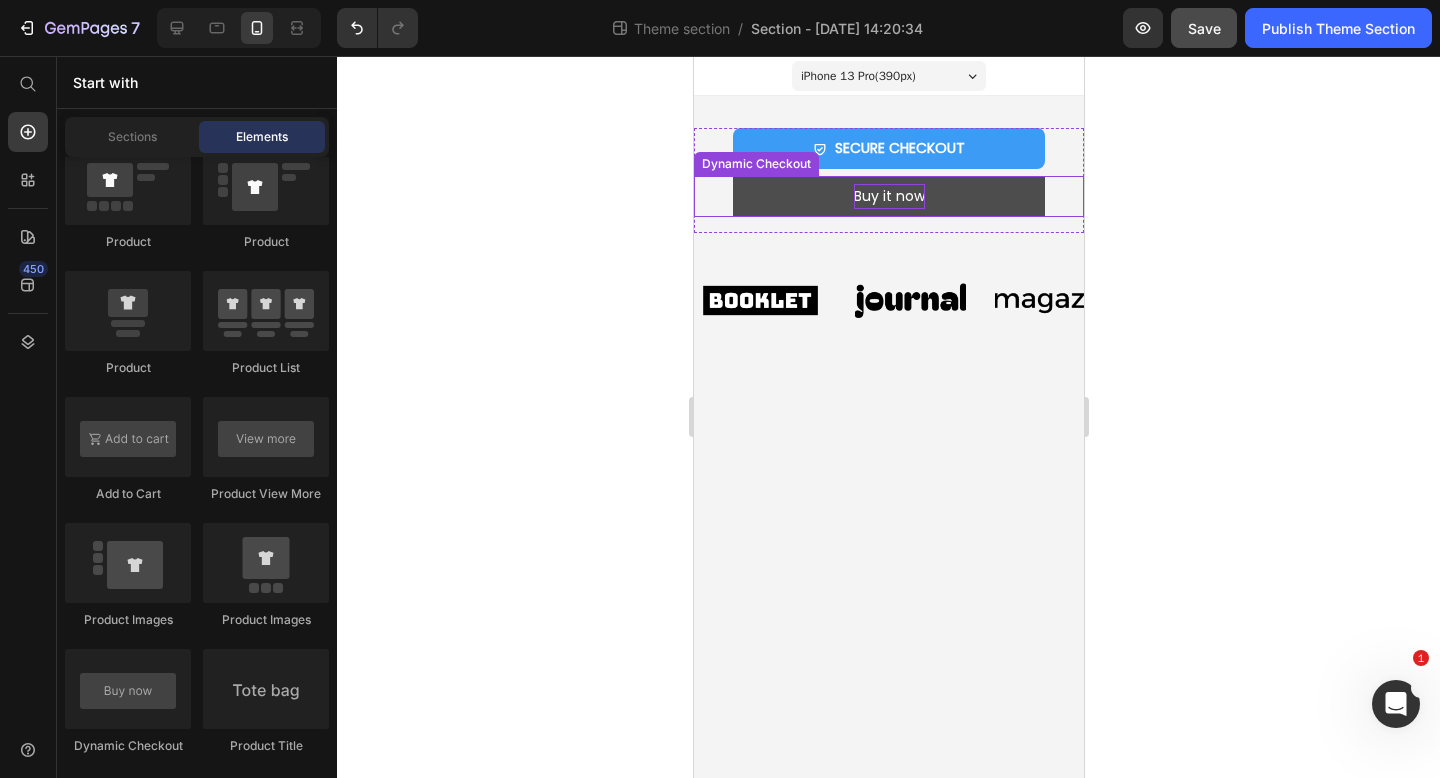 click on "Buy it now" at bounding box center [888, 196] 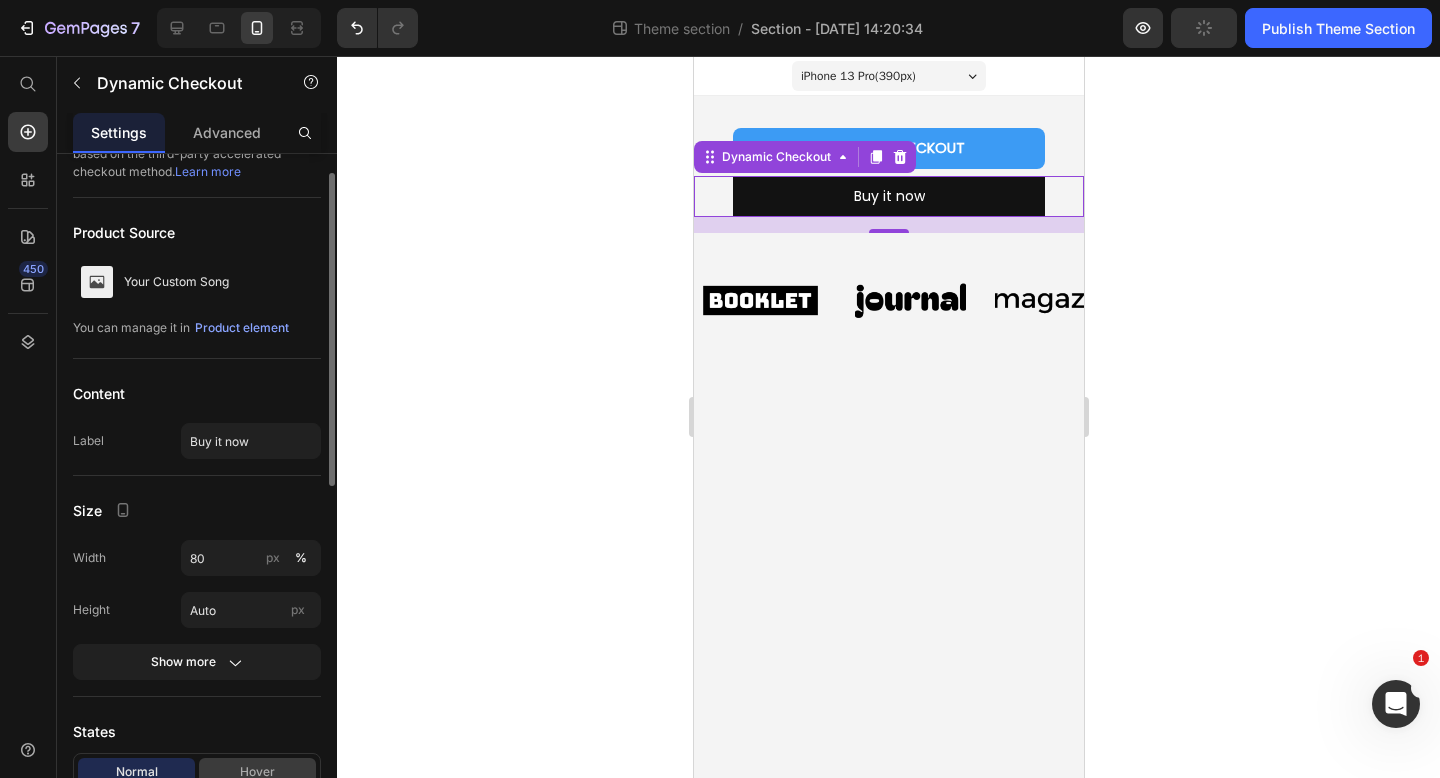 scroll, scrollTop: 32, scrollLeft: 0, axis: vertical 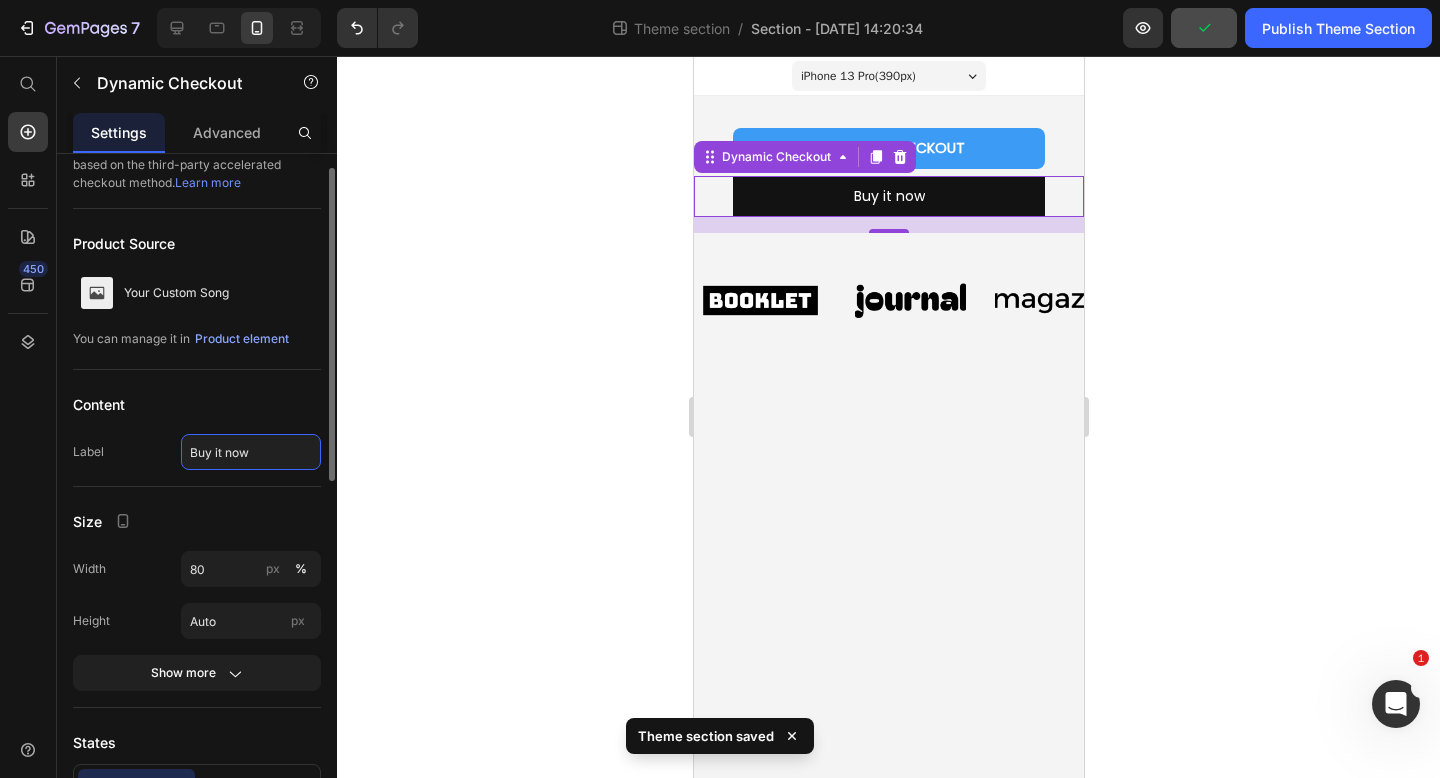 click on "Buy it now" 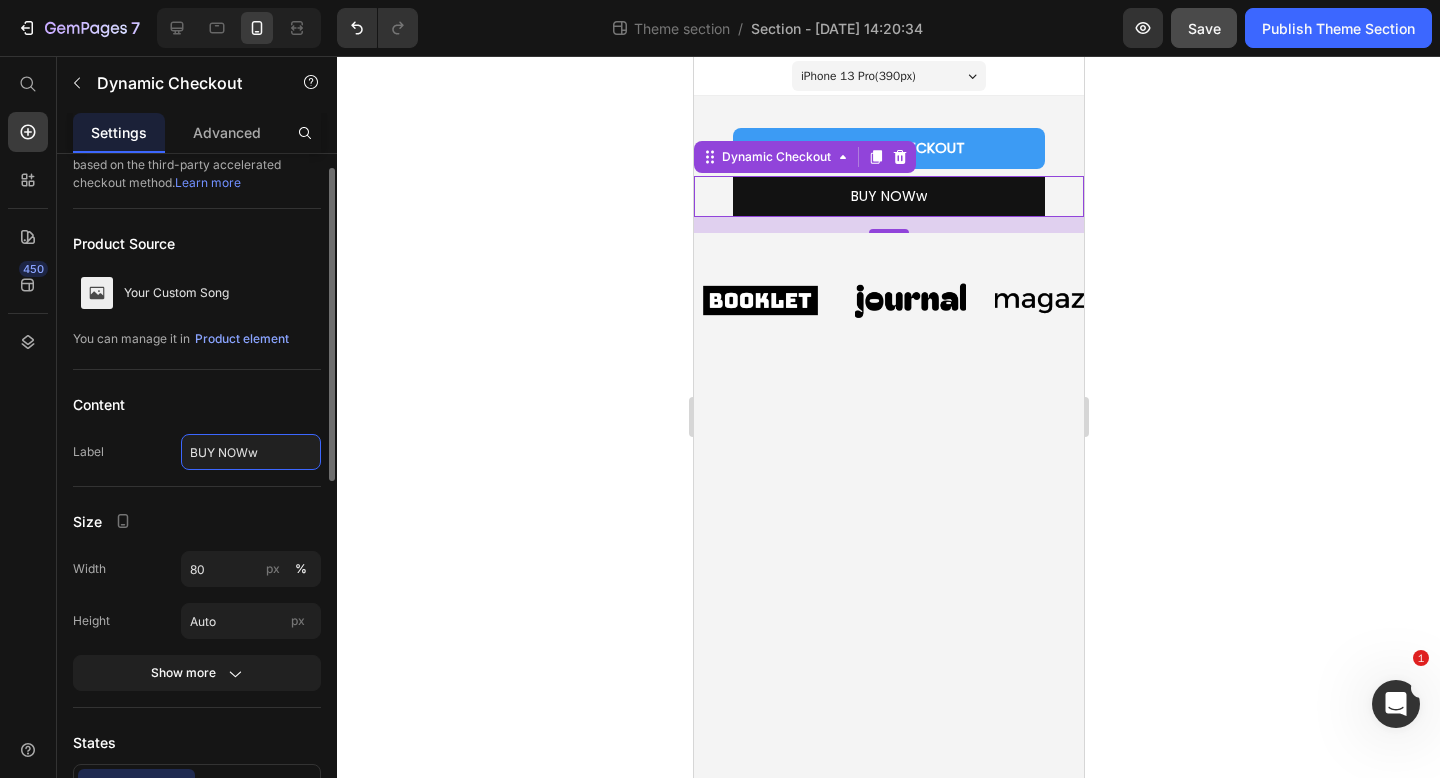 type on "BUY NOW" 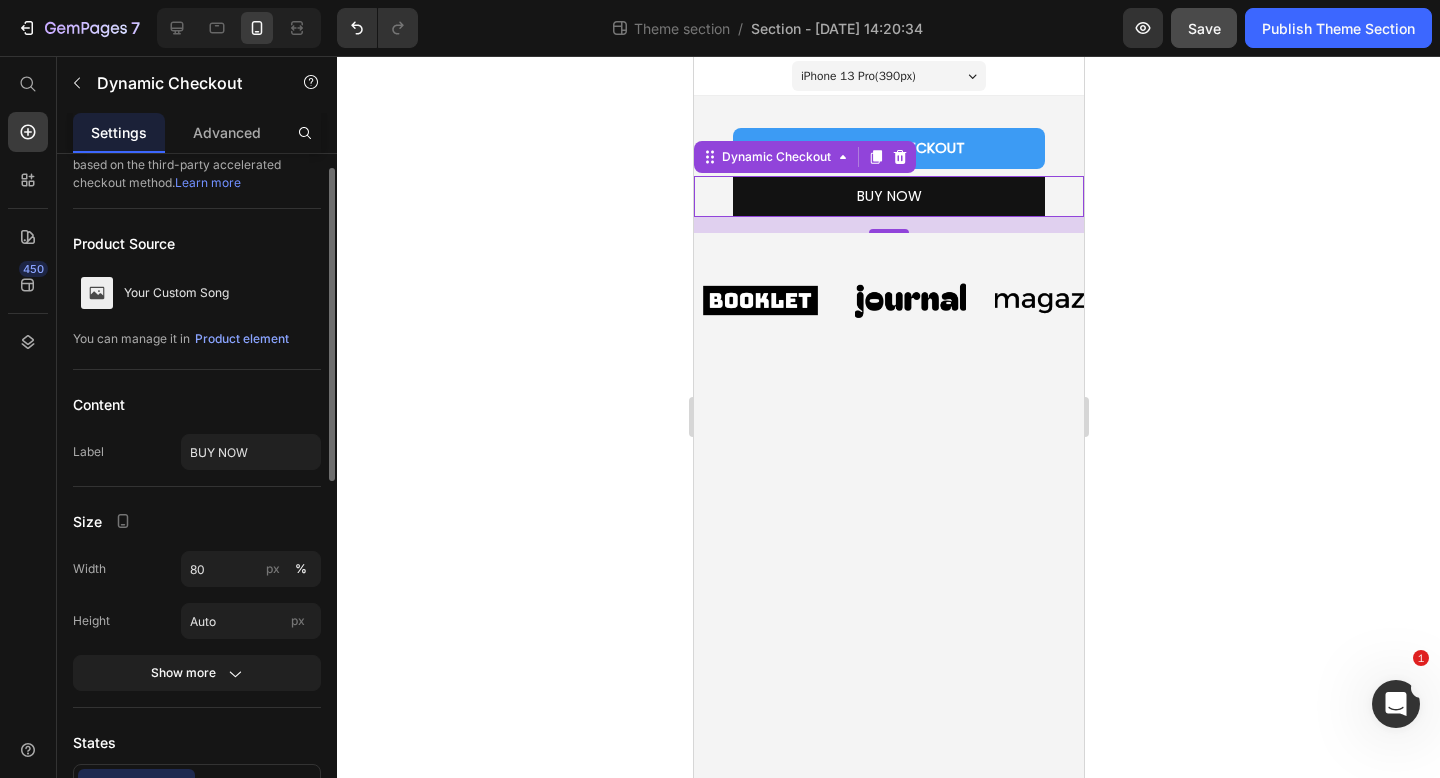 click on "This button will be changed dynamically based on the third-party accelerated checkout method.  Learn more Product Source Your Custom Song  You can manage it in   Product element  Content Label BUY NOW Size Width 80 px % Height Auto px Show more States Normal Hover Background color Text color Border Corner Shadow Text Styles Paragraph 1* Font Poppins Size 14 Show more Align" at bounding box center [197, 812] 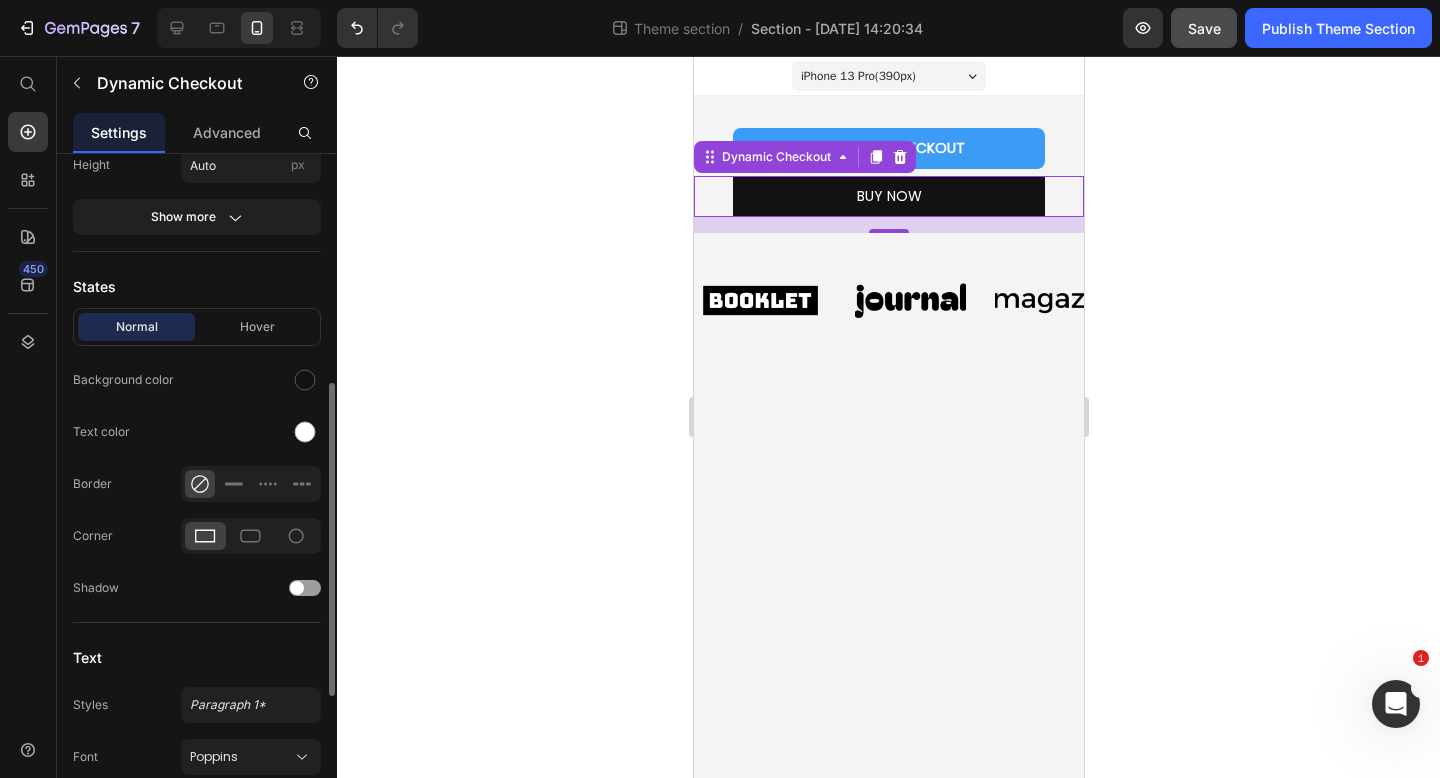 scroll, scrollTop: 491, scrollLeft: 0, axis: vertical 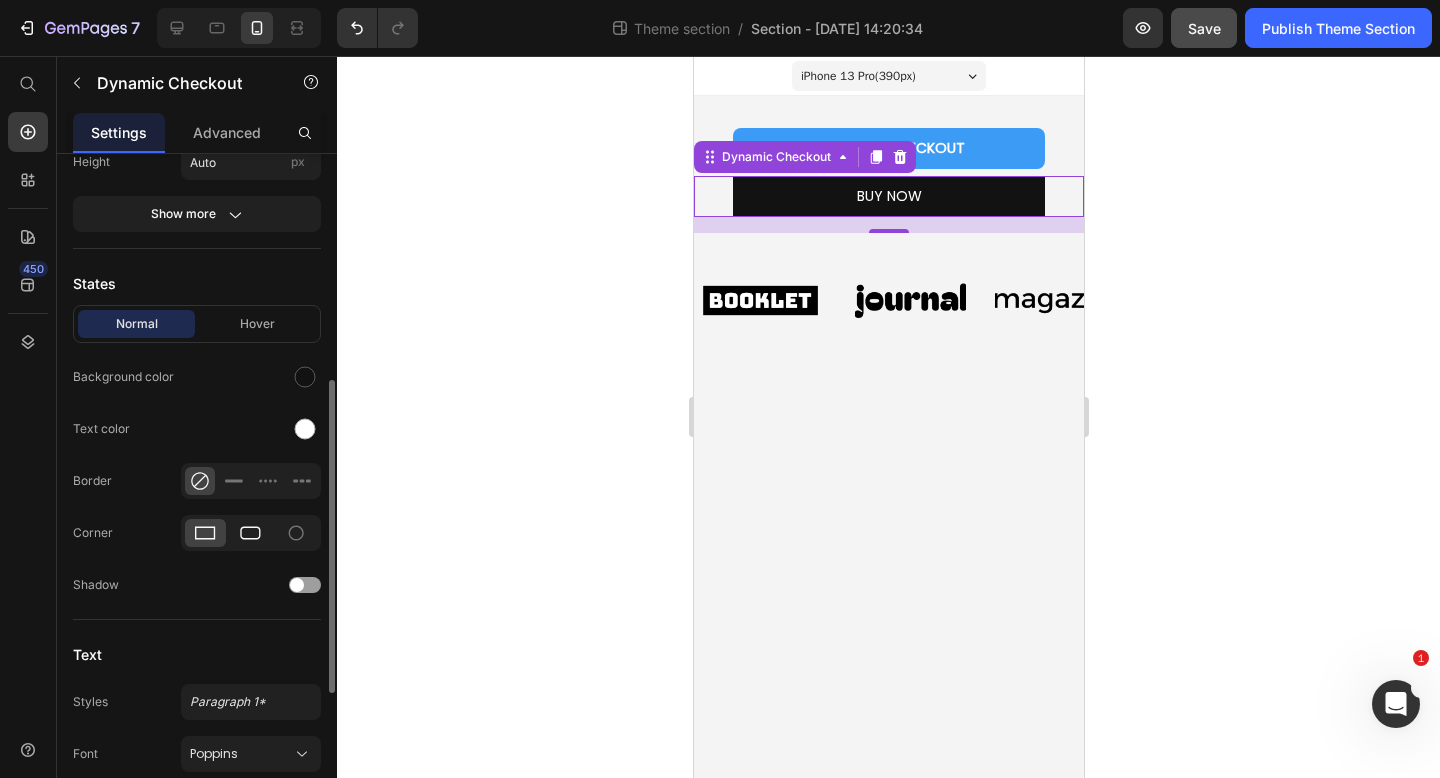 click 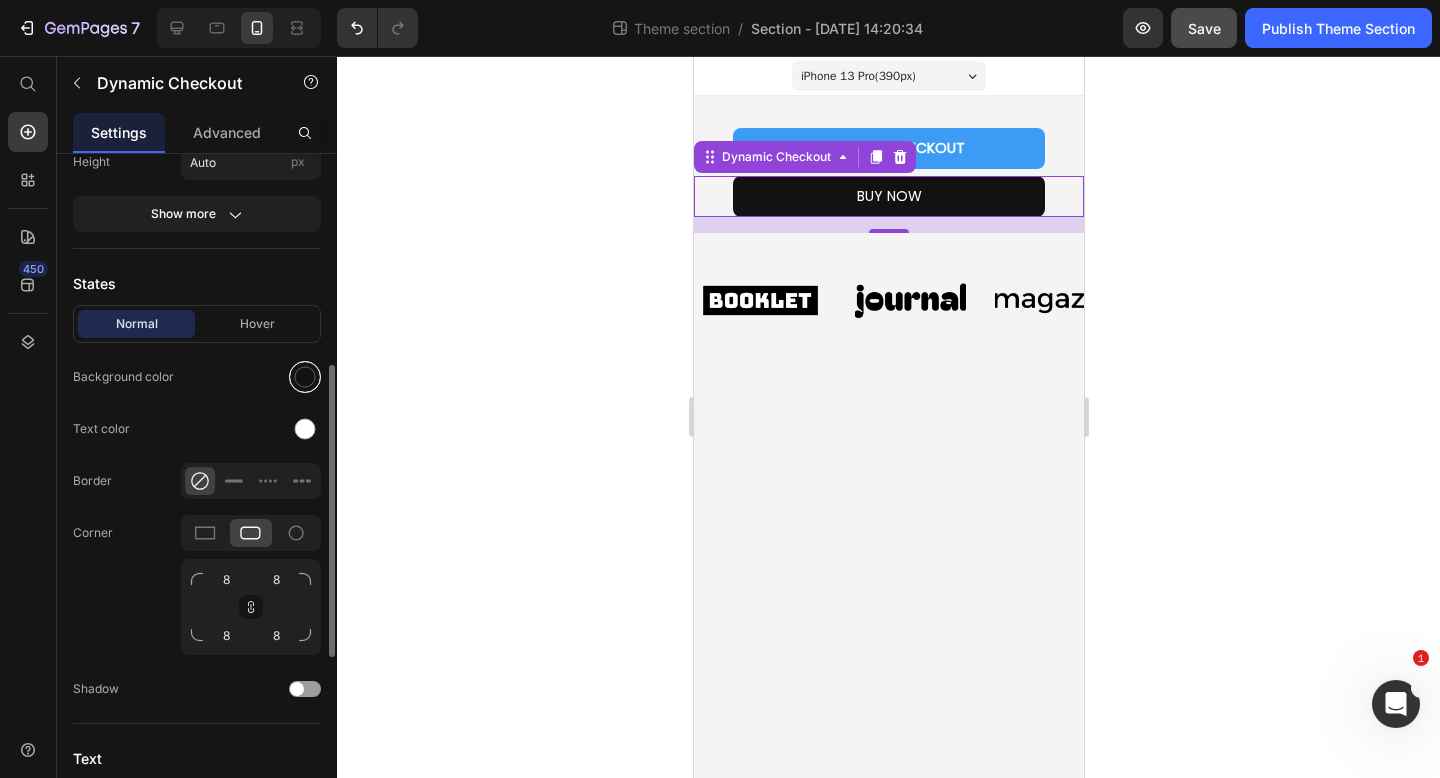 click at bounding box center [305, 377] 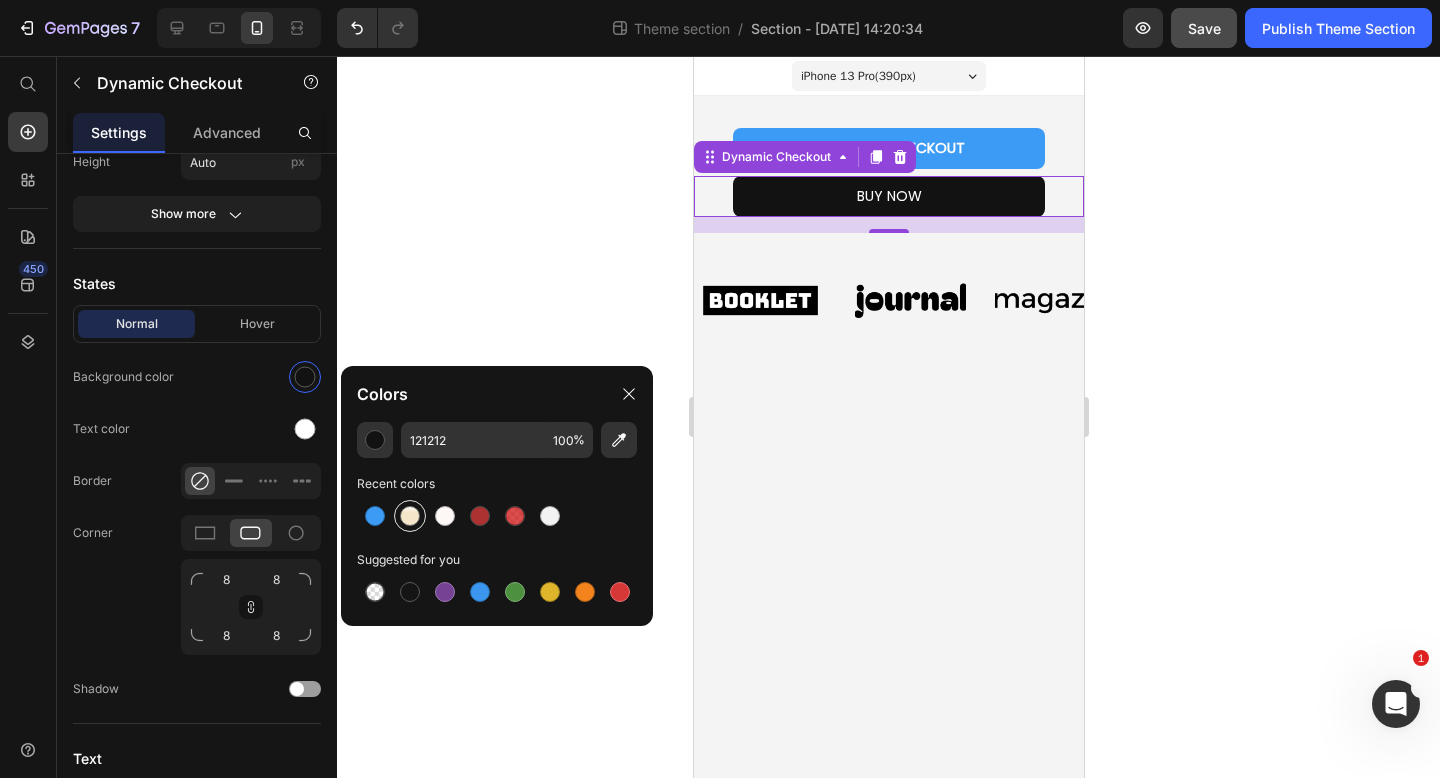 click at bounding box center [410, 516] 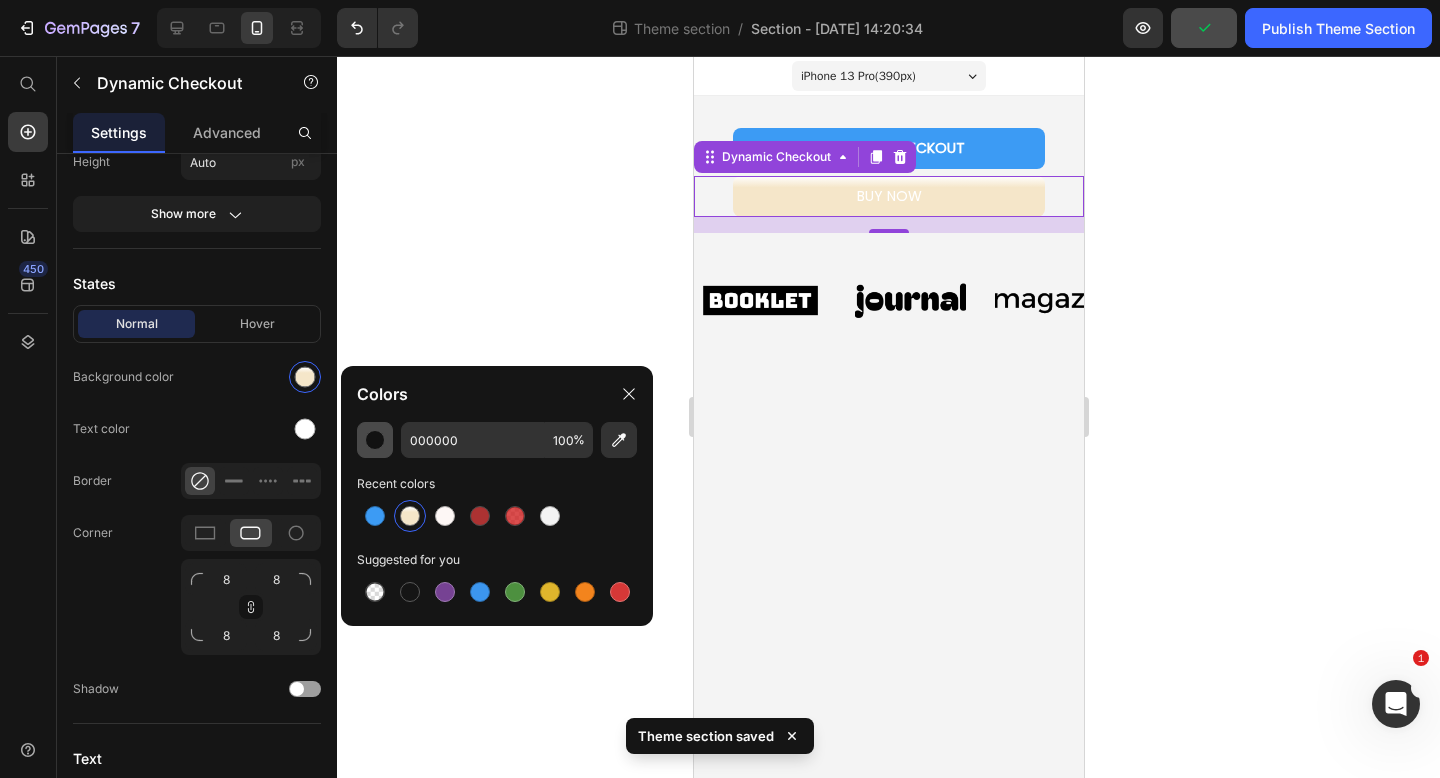 click at bounding box center (375, 440) 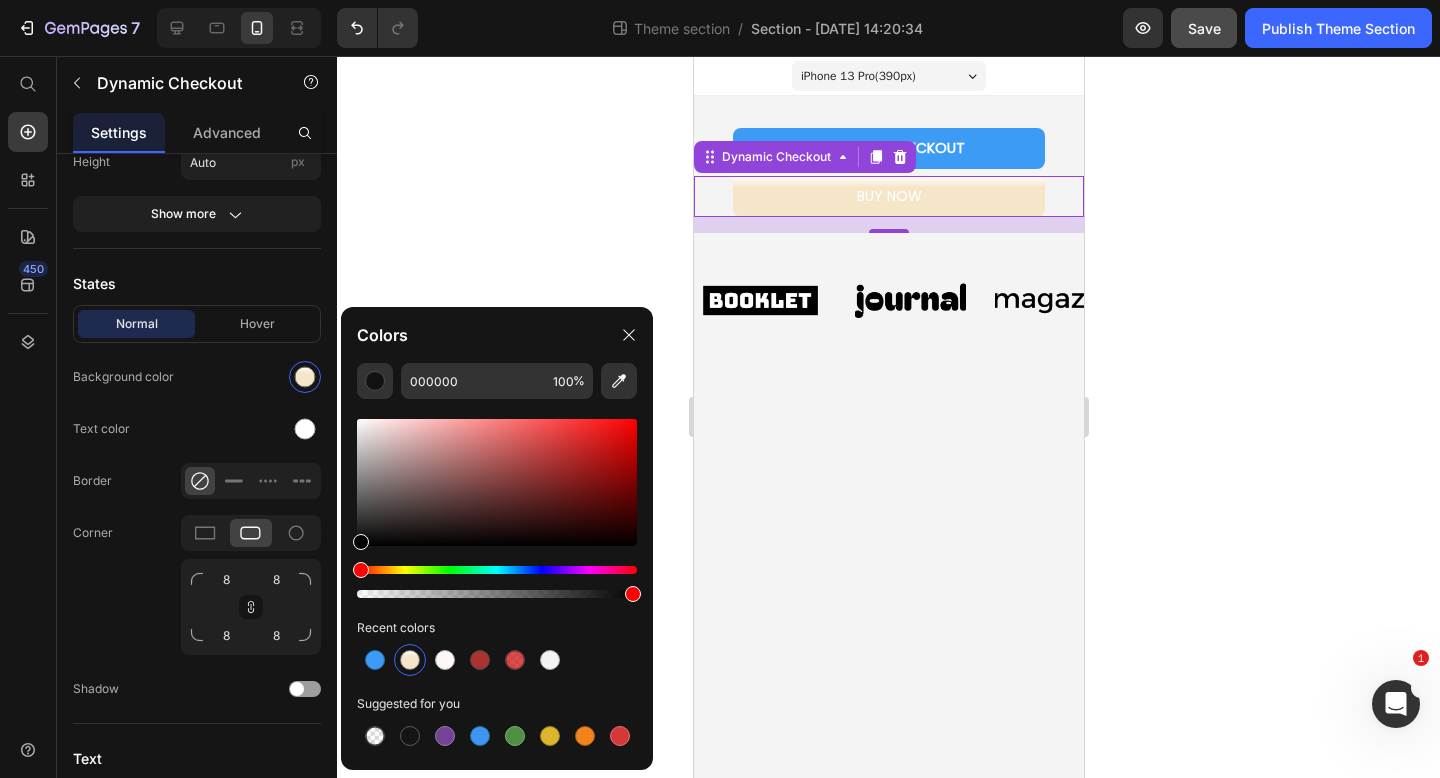 click 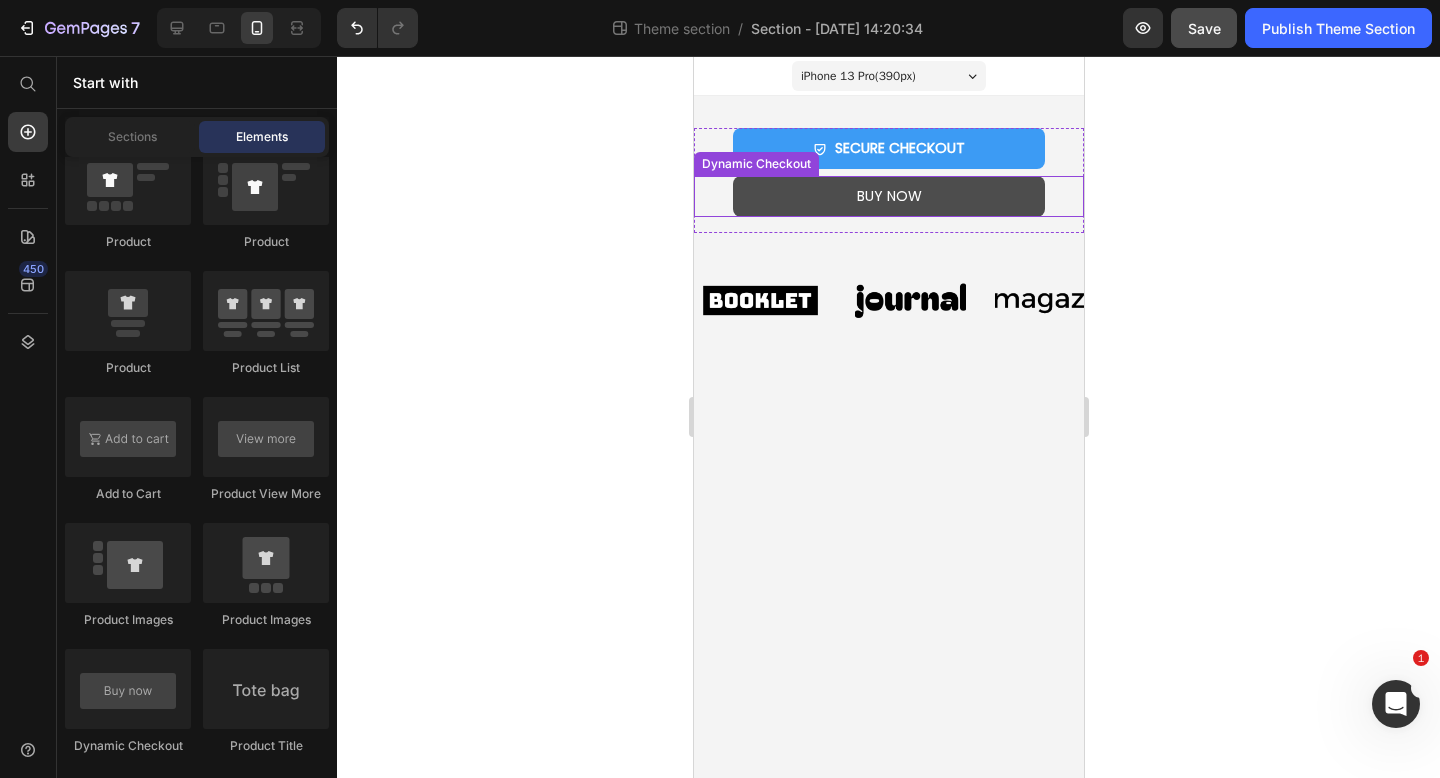 click on "BUY NOW" at bounding box center [888, 196] 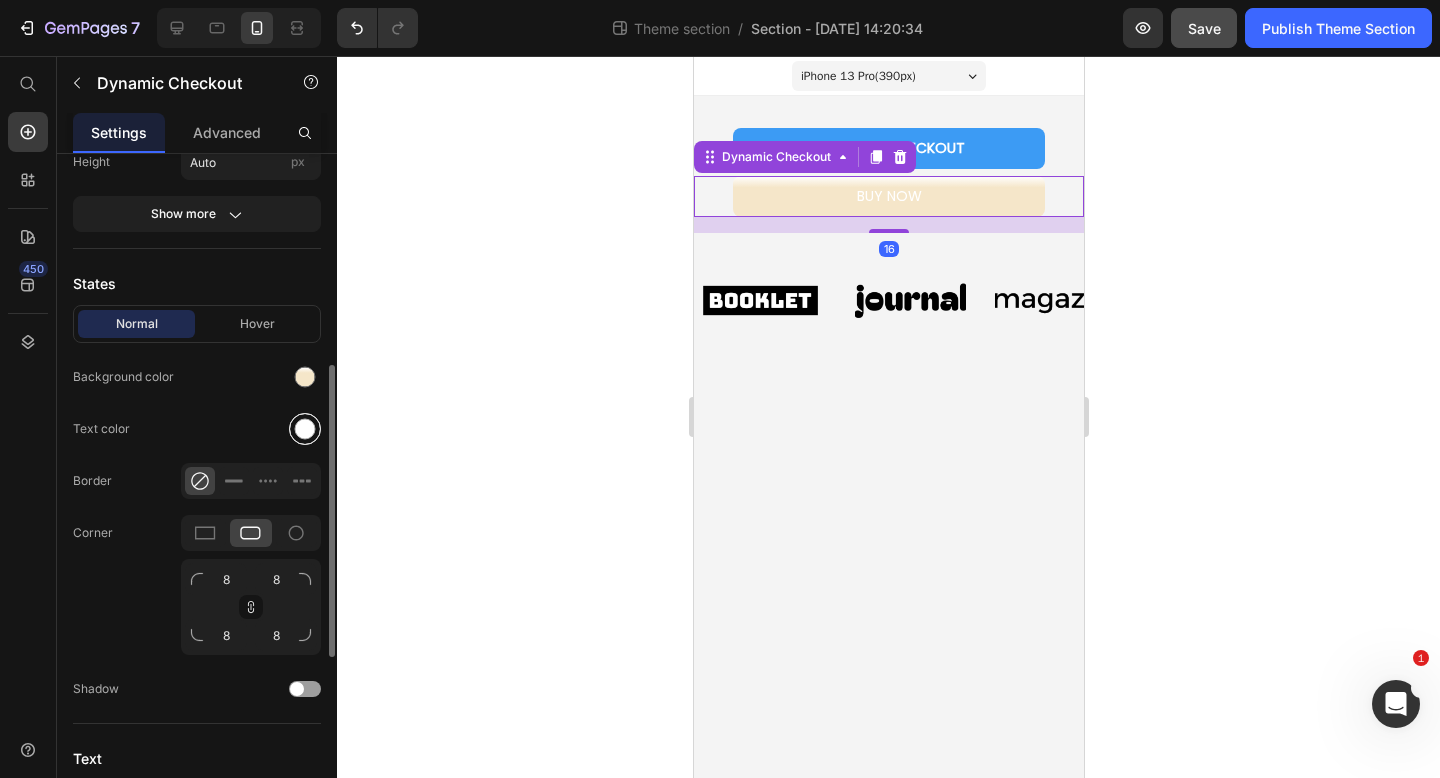 click at bounding box center (305, 429) 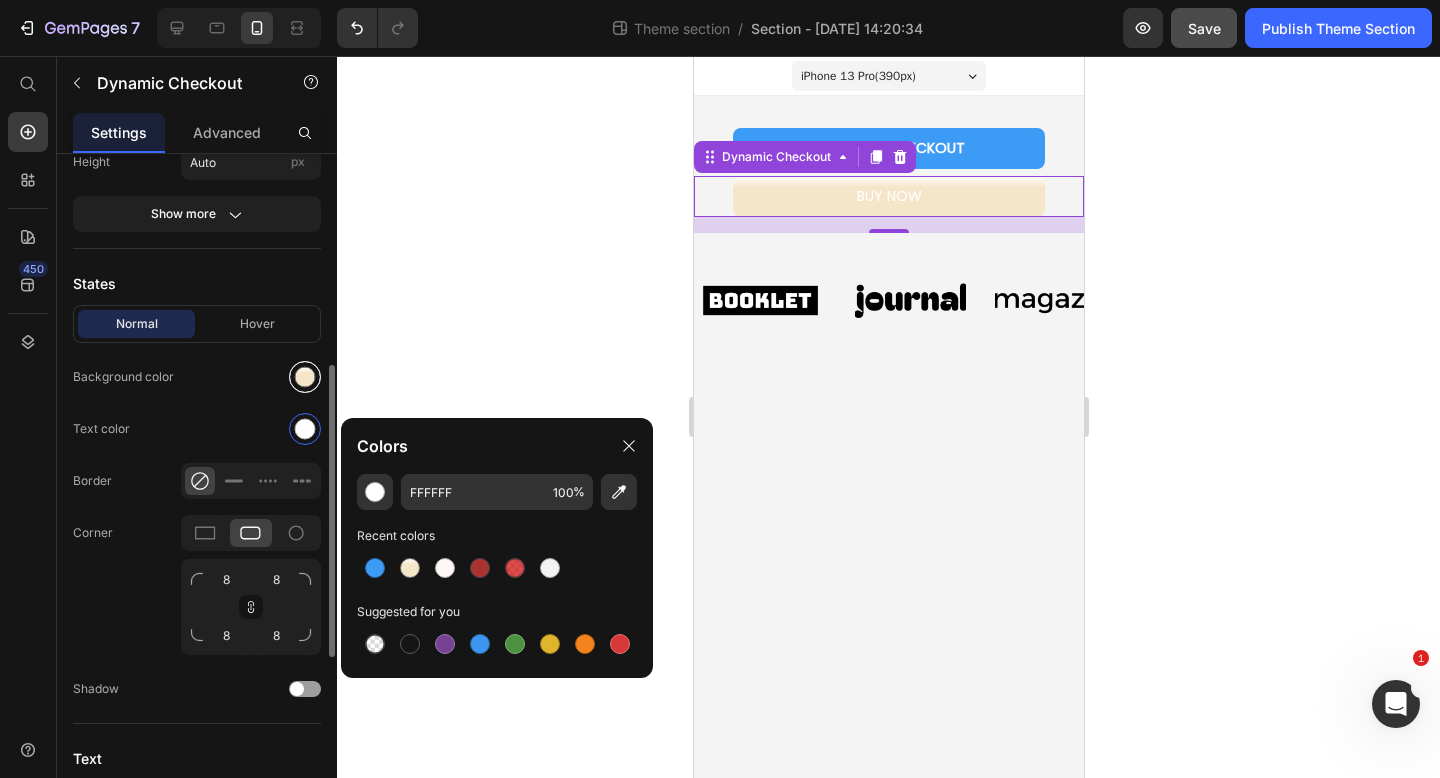 click at bounding box center (305, 377) 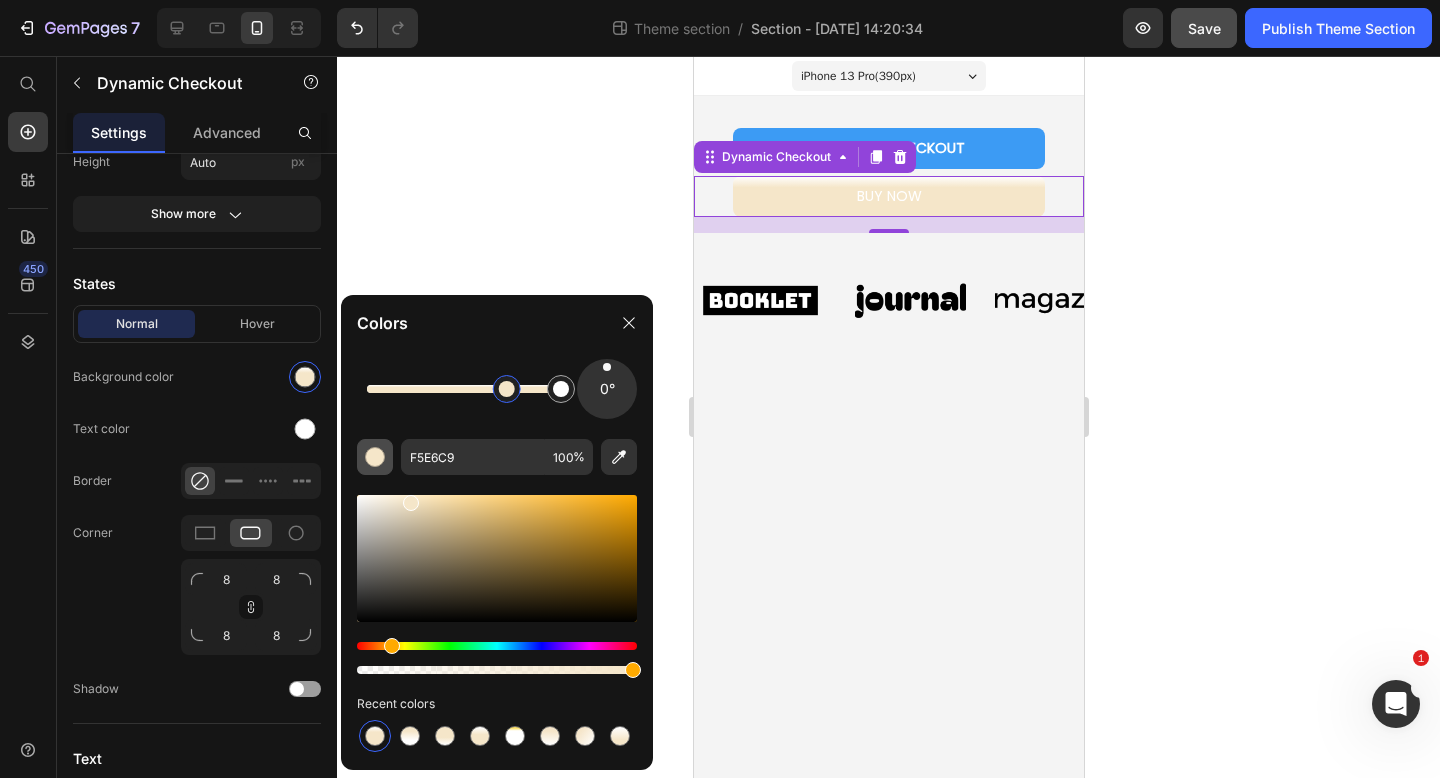 click at bounding box center [375, 457] 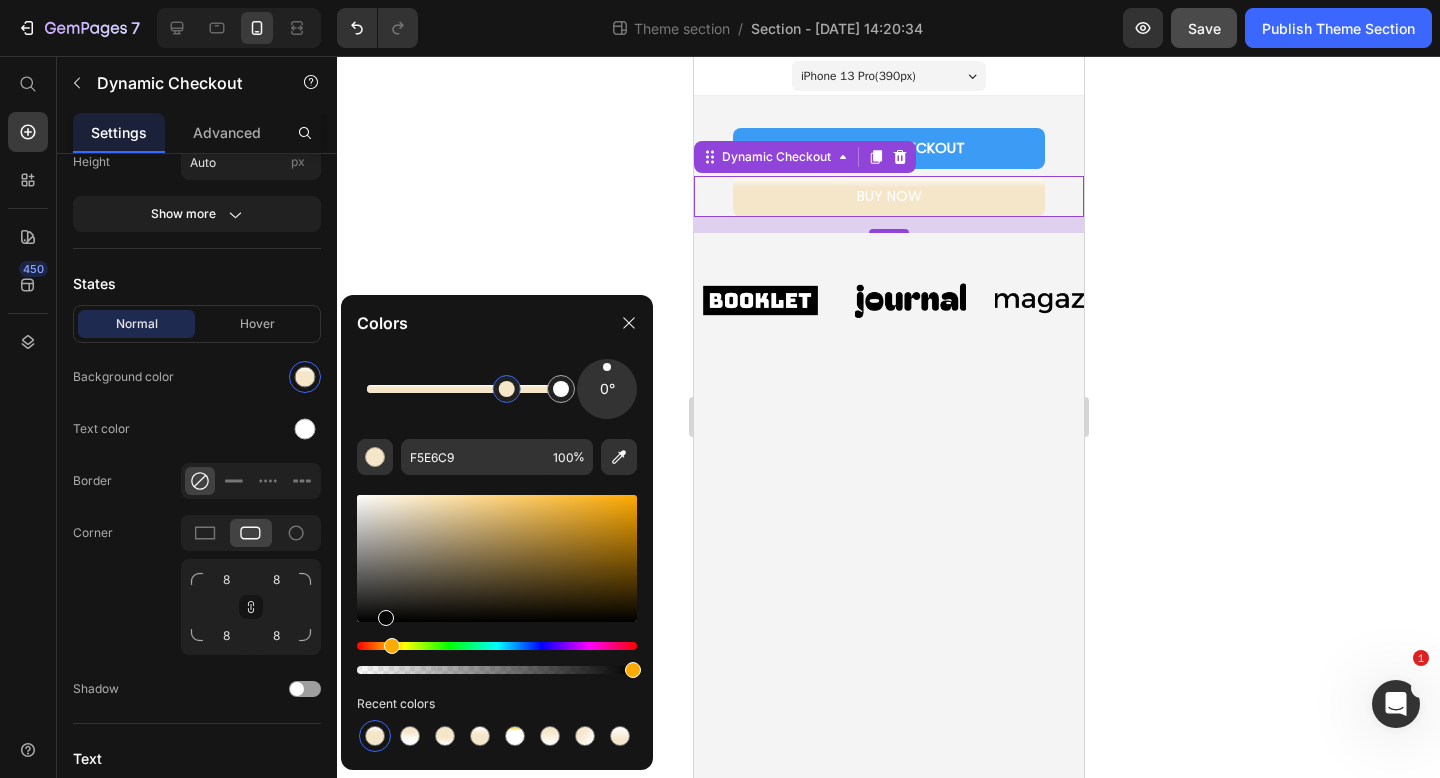 type on "000000" 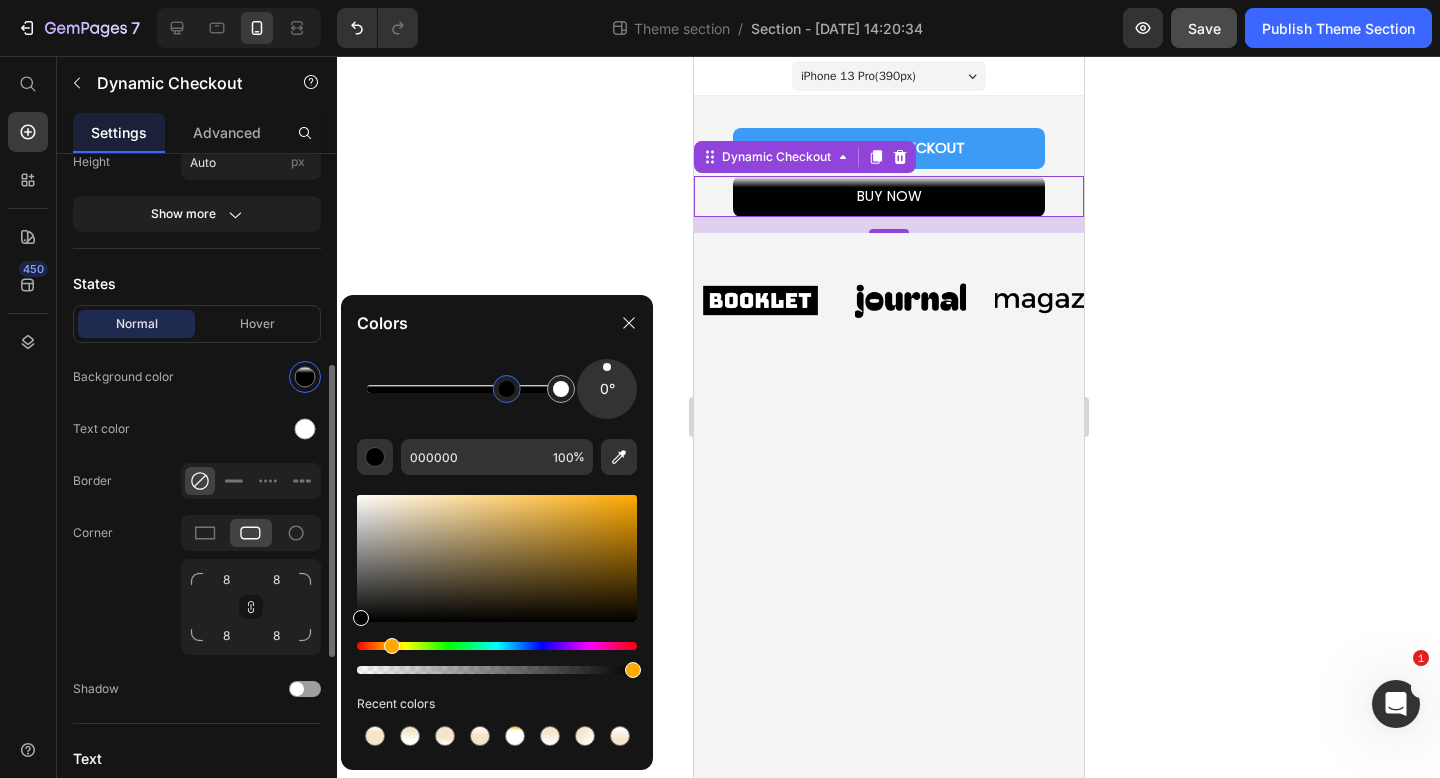 drag, startPoint x: 391, startPoint y: 537, endPoint x: 316, endPoint y: 669, distance: 151.81897 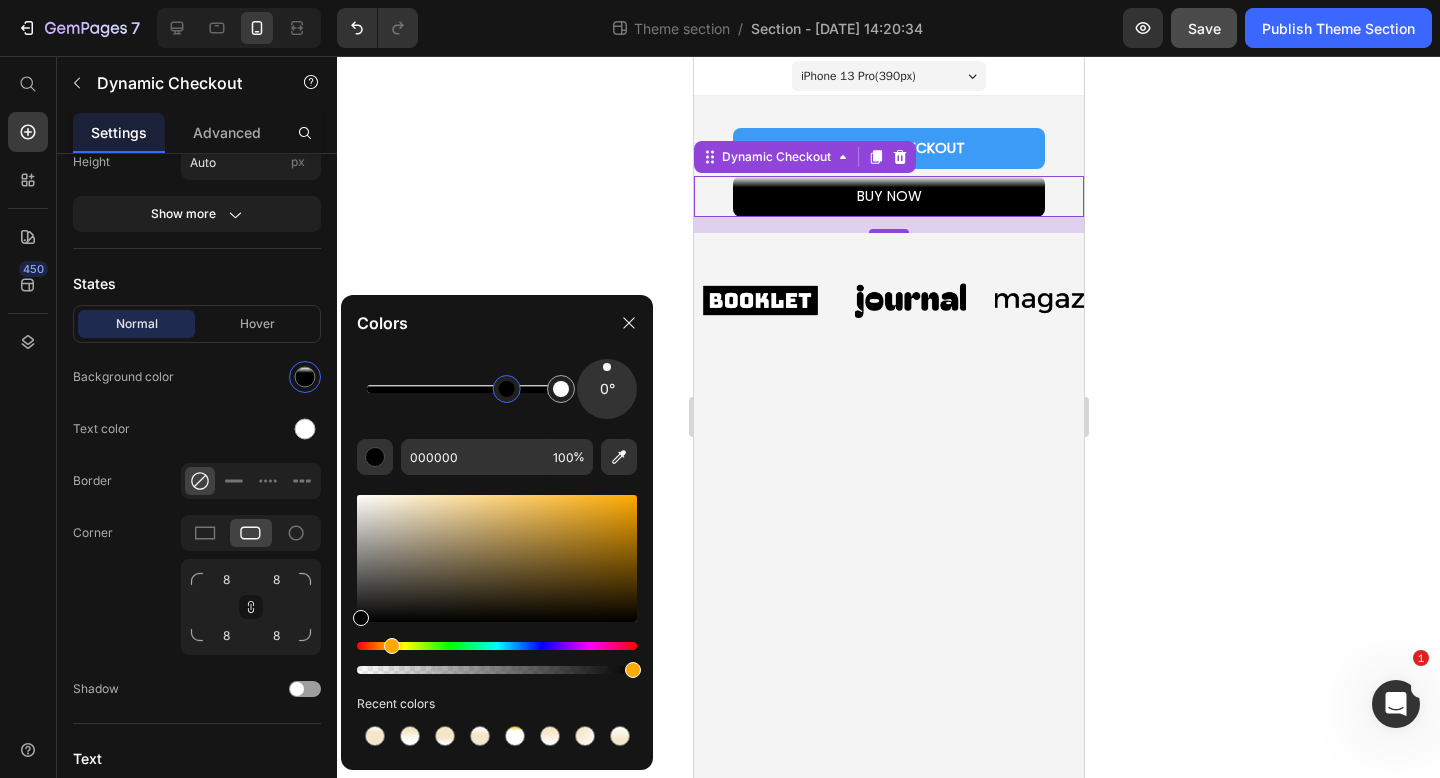 click 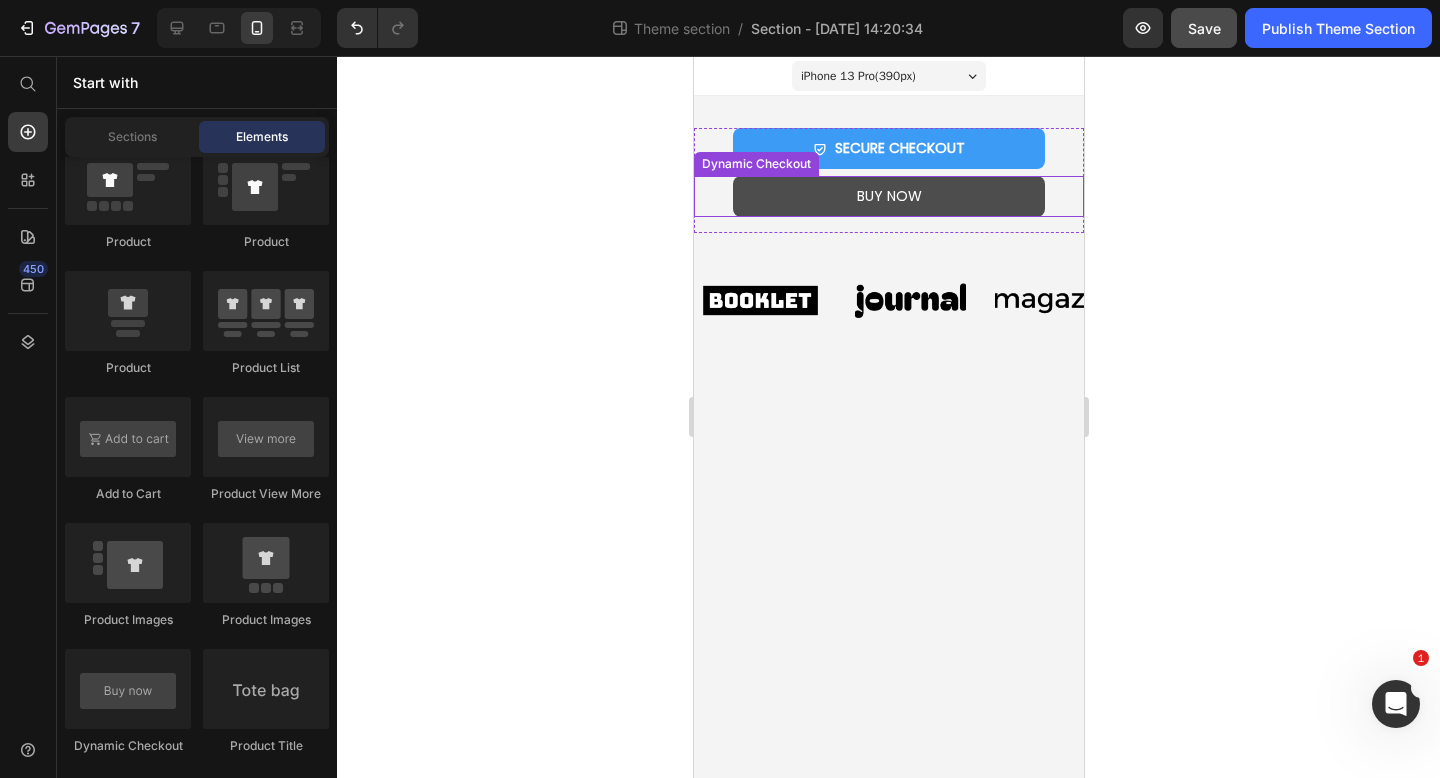 click on "BUY NOW" at bounding box center [888, 196] 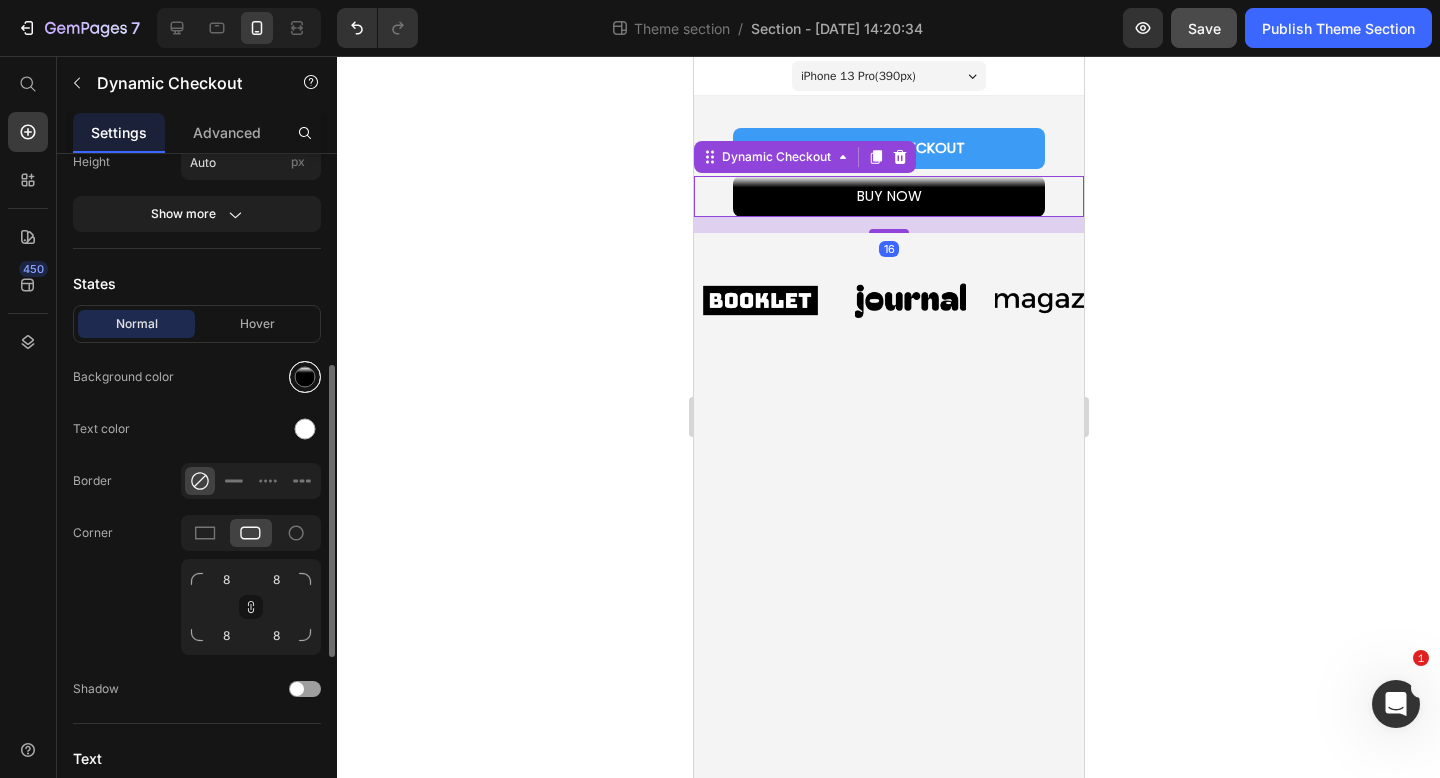 click at bounding box center [305, 377] 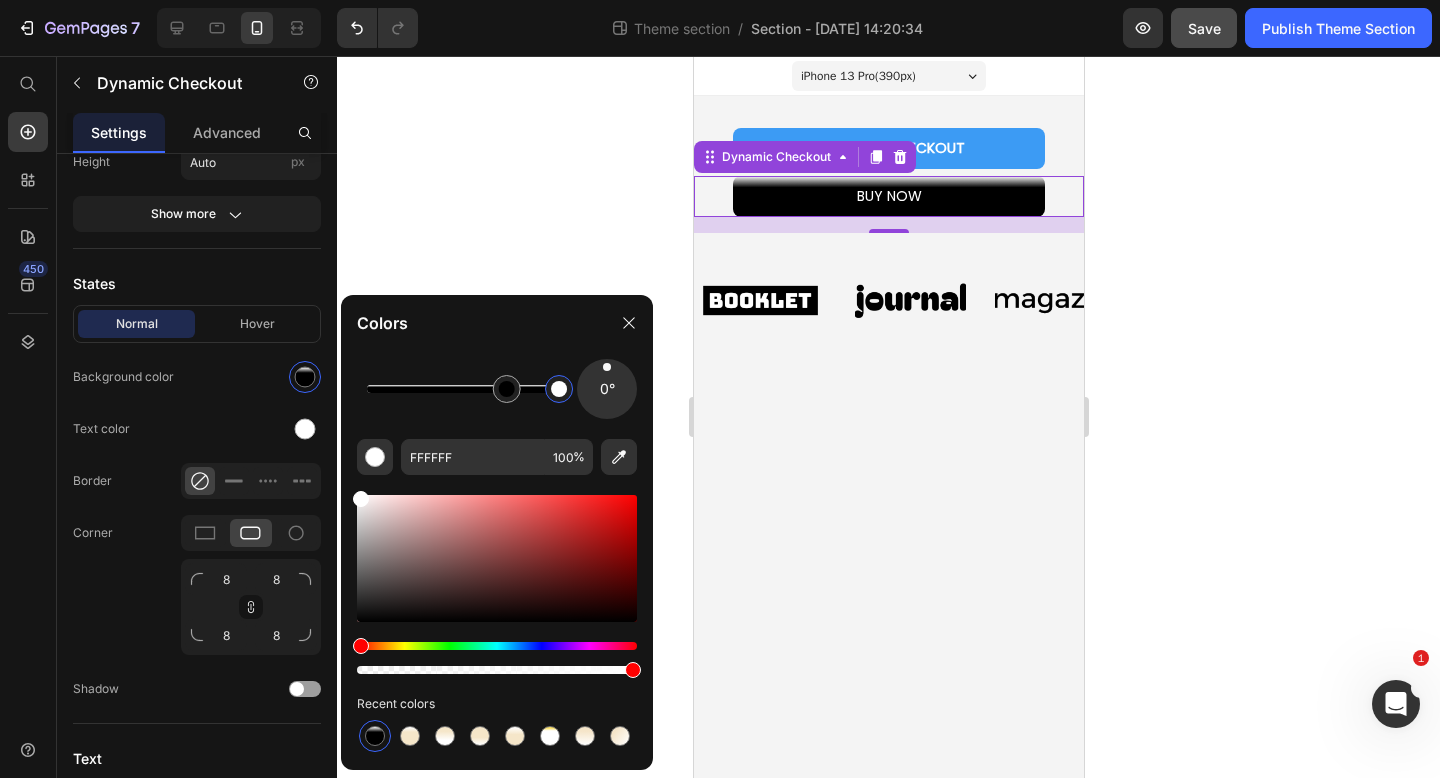 click at bounding box center (559, 389) 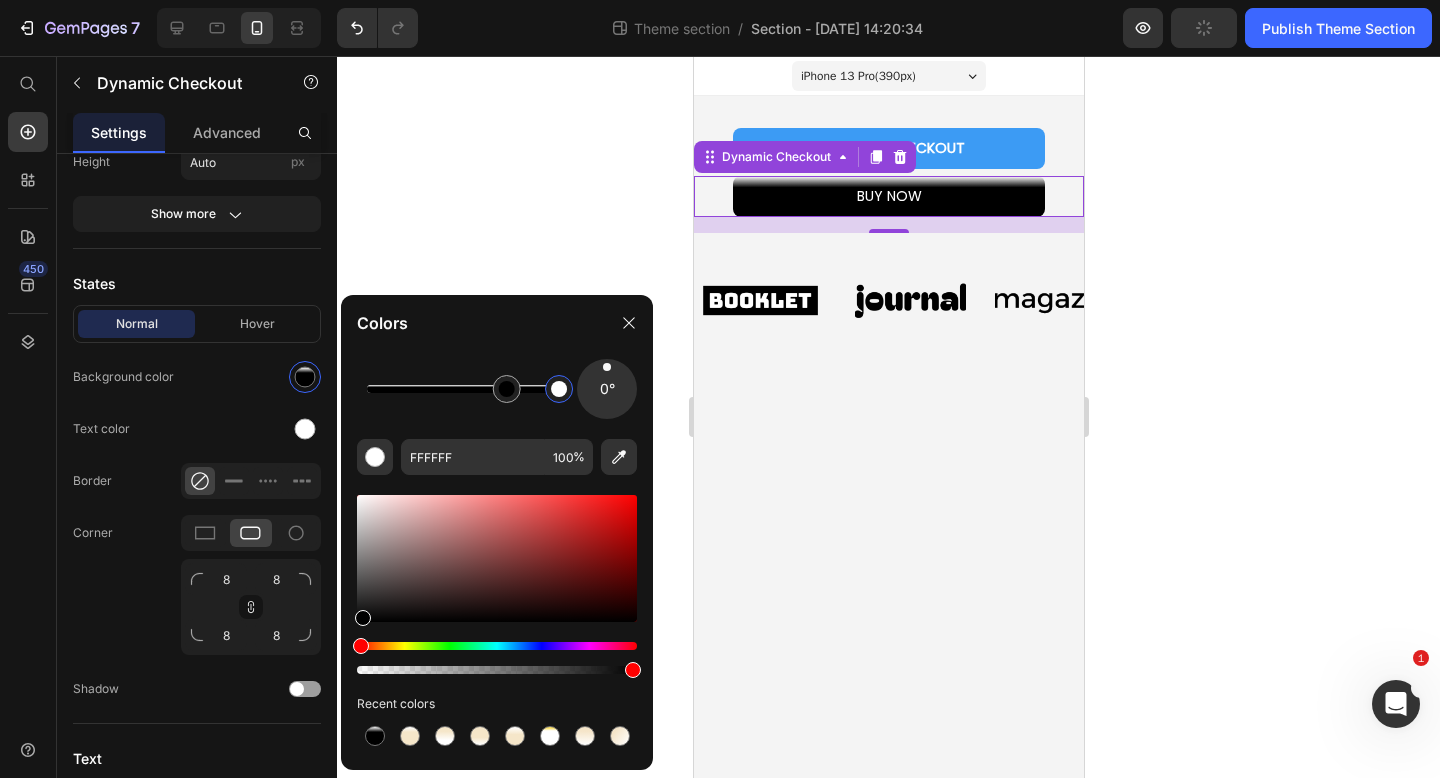 type on "000000" 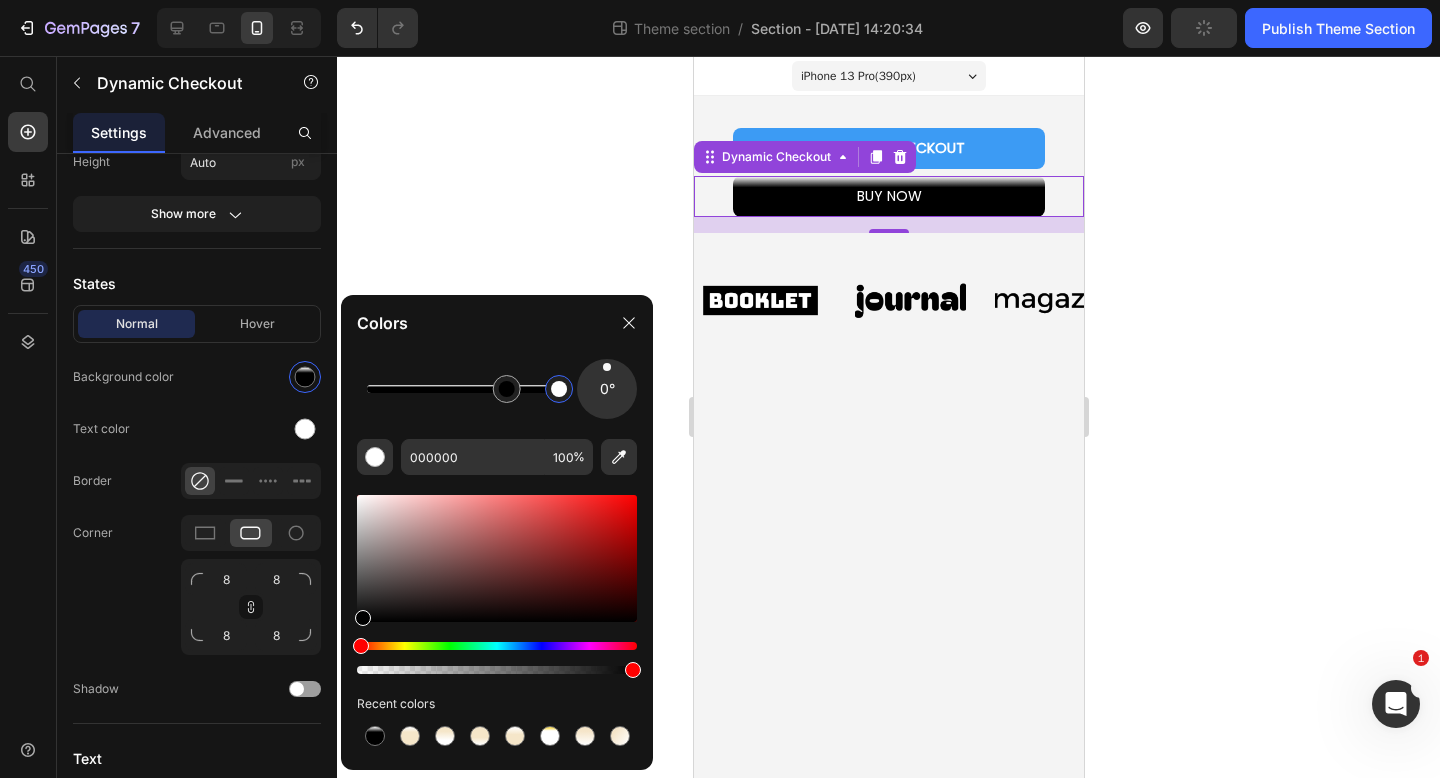 drag, startPoint x: 373, startPoint y: 630, endPoint x: 360, endPoint y: 698, distance: 69.2315 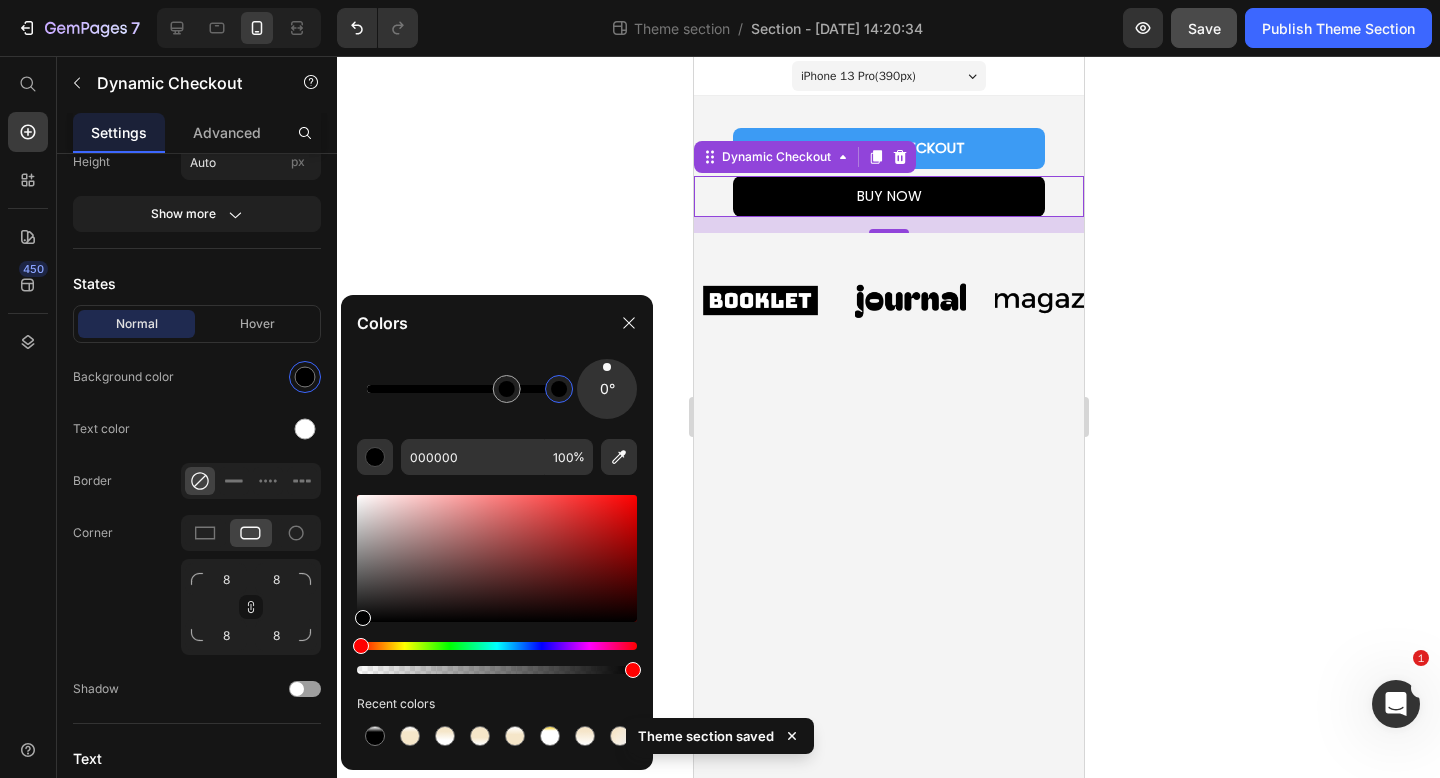 click 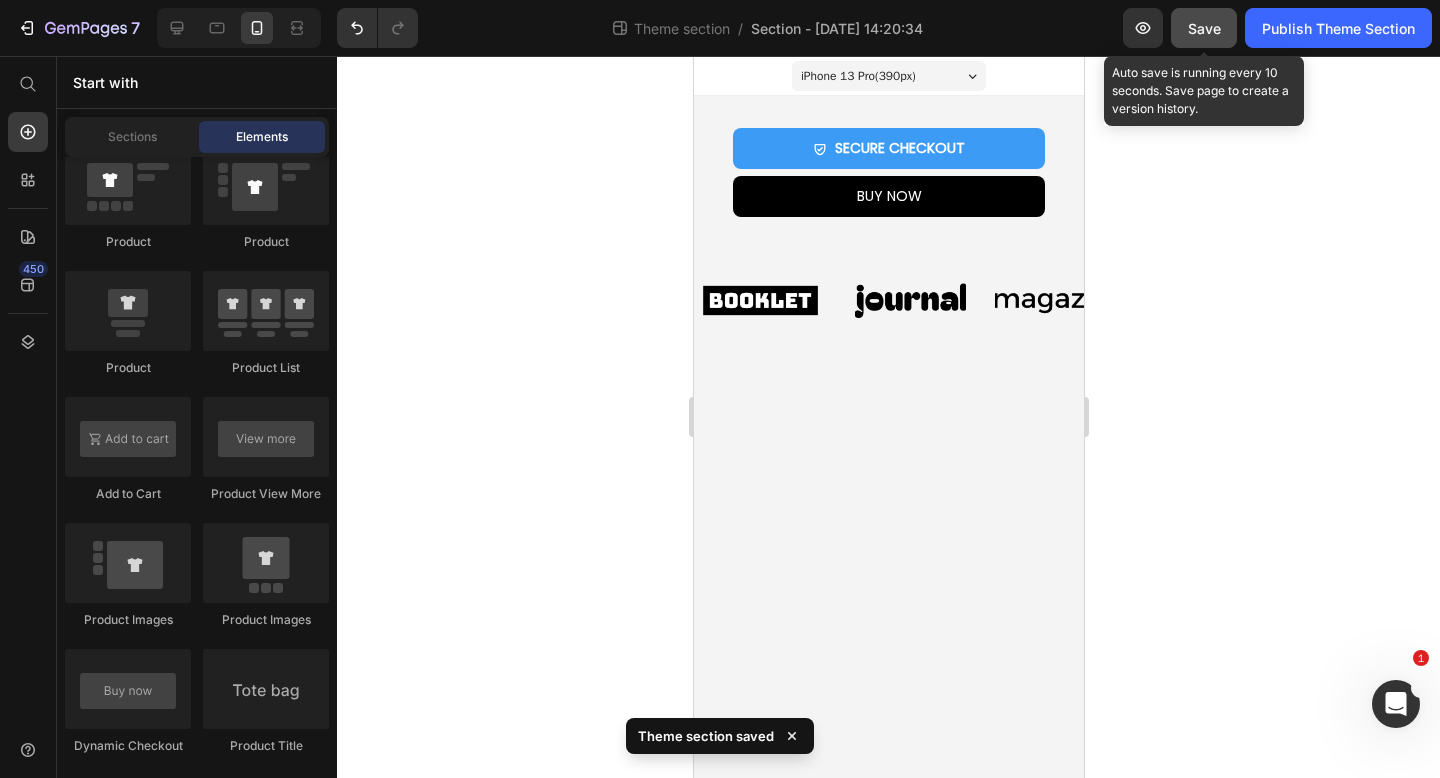 click on "Save" at bounding box center (1204, 28) 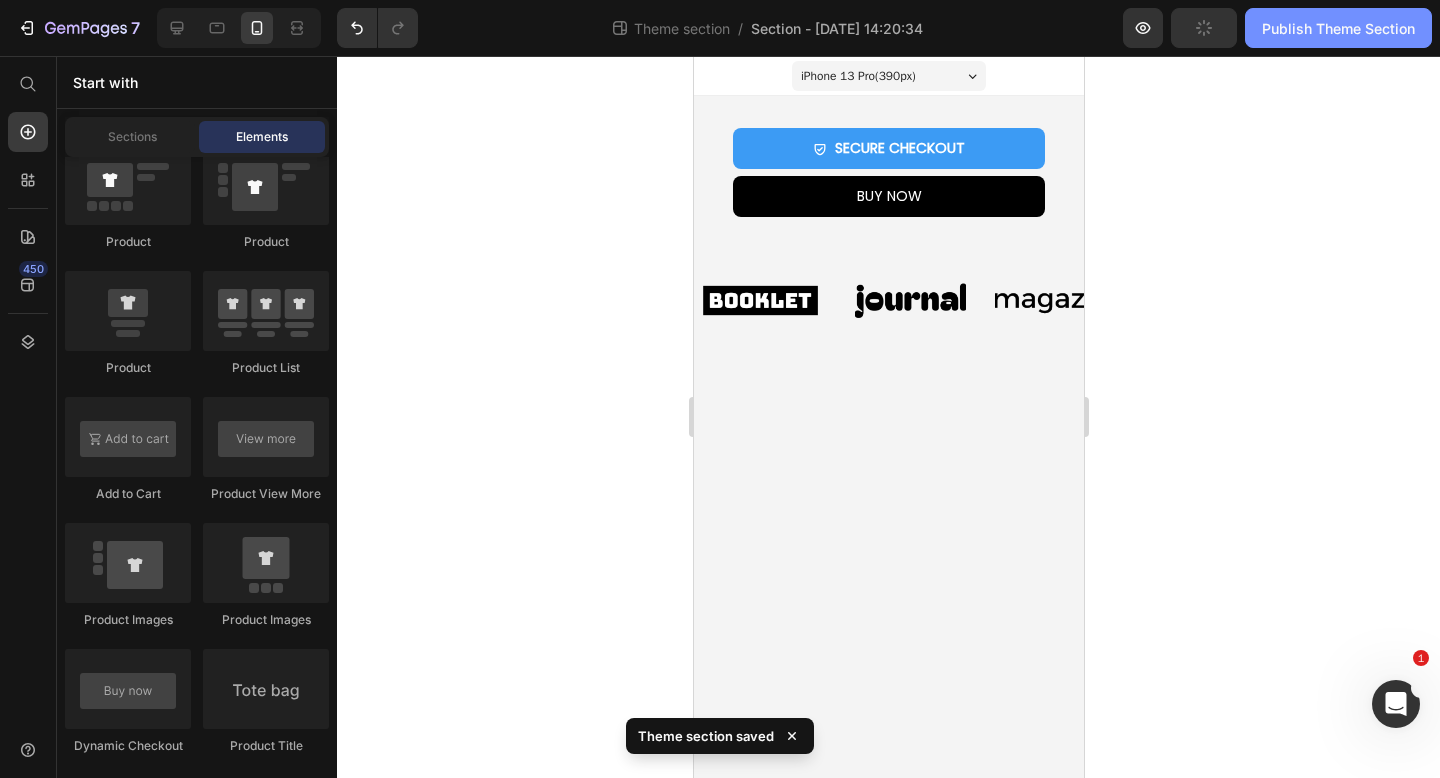 click on "Publish Theme Section" at bounding box center [1338, 28] 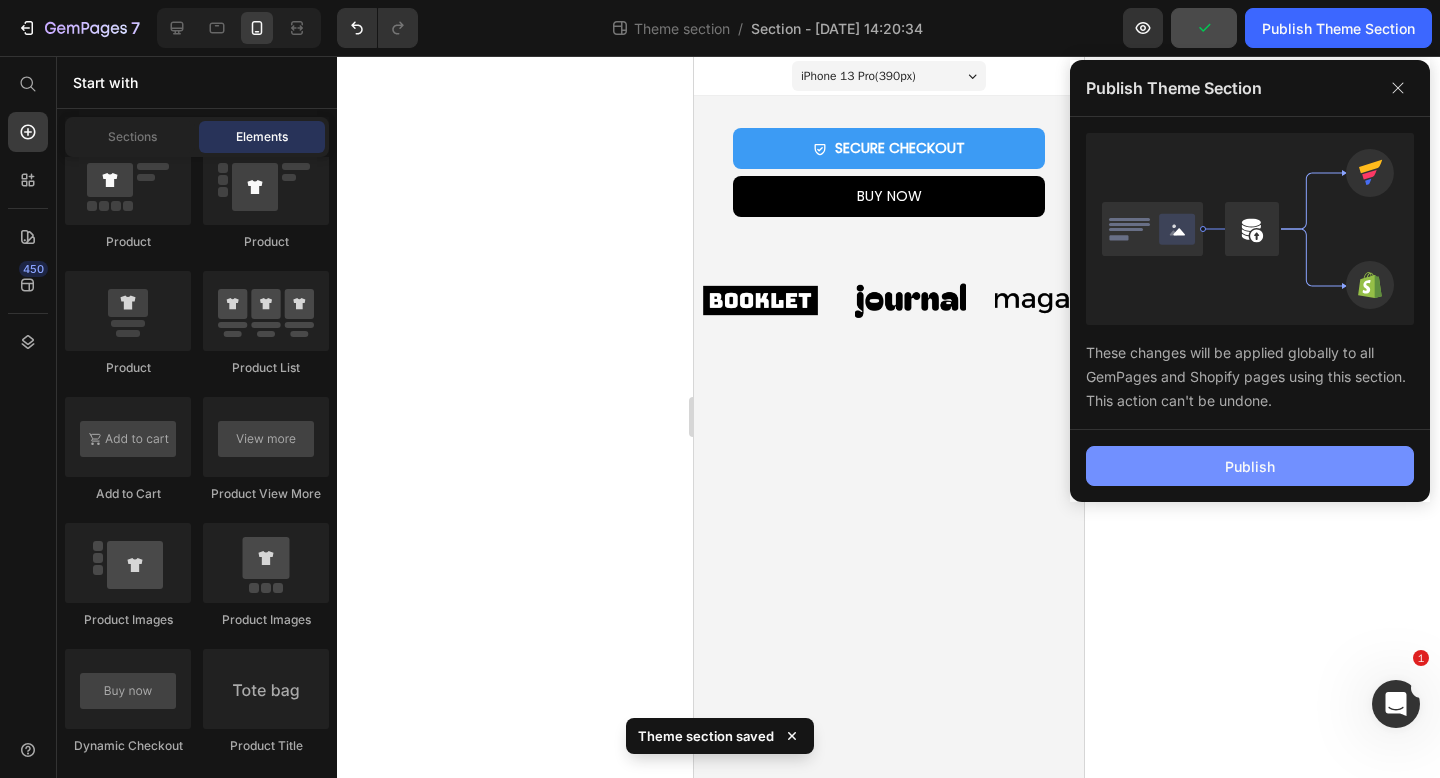 click on "Publish" 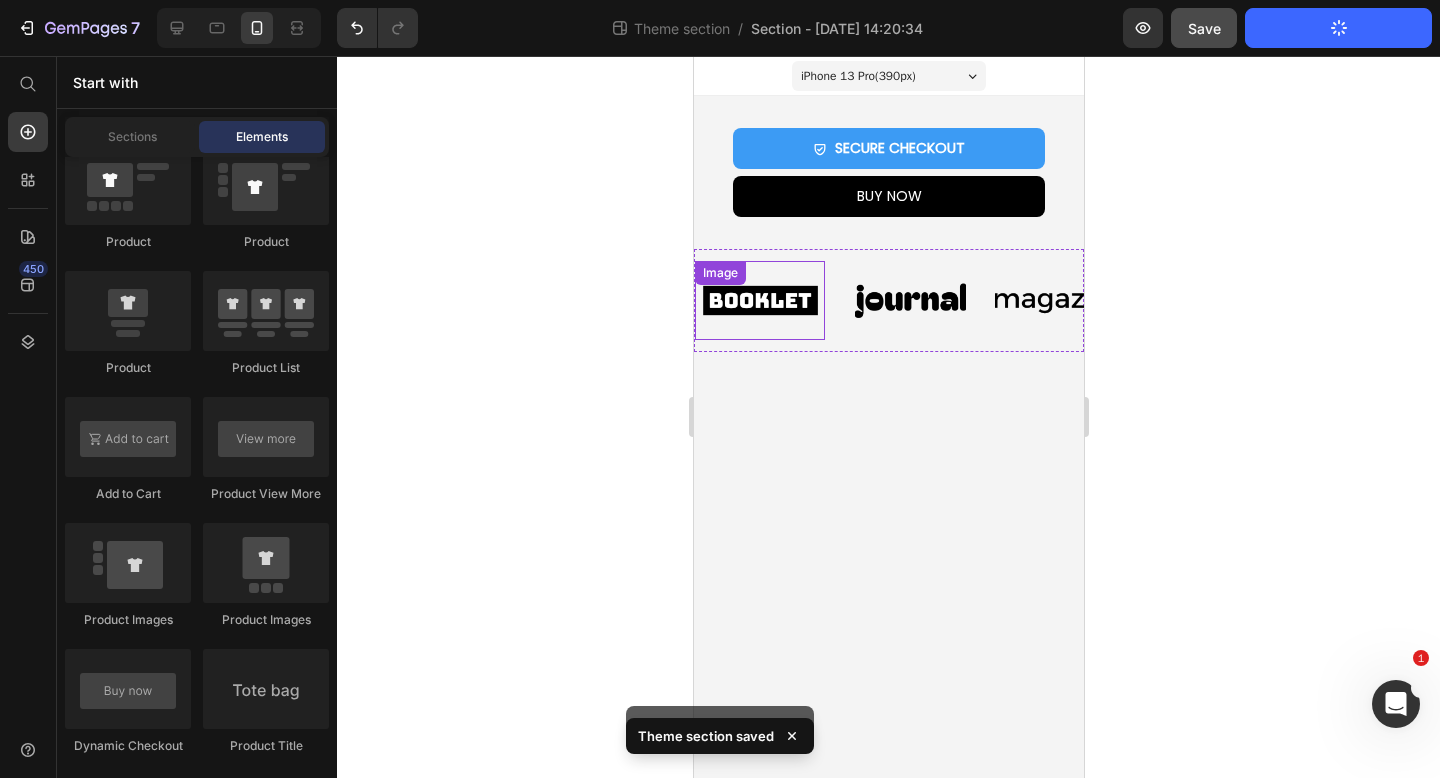click at bounding box center (759, 300) 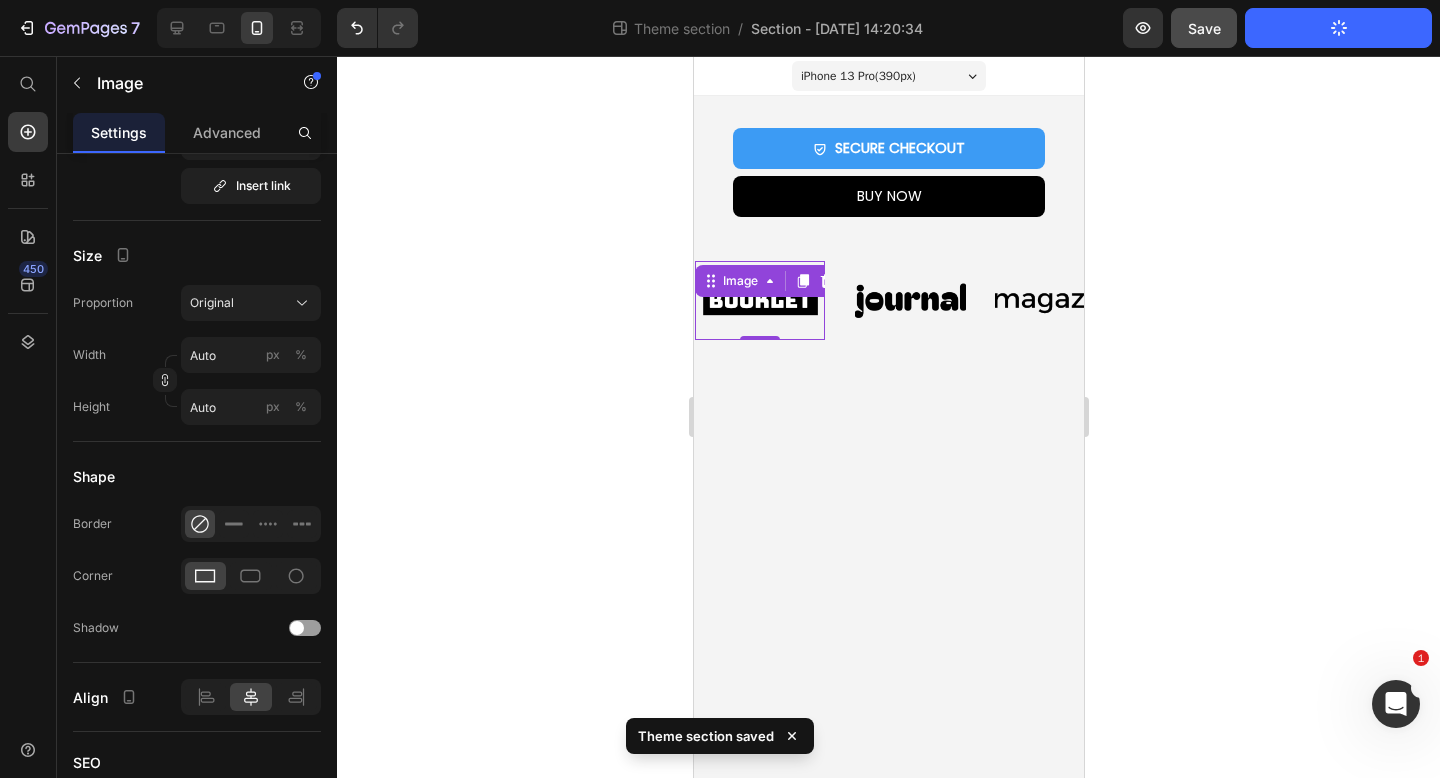 scroll, scrollTop: 0, scrollLeft: 0, axis: both 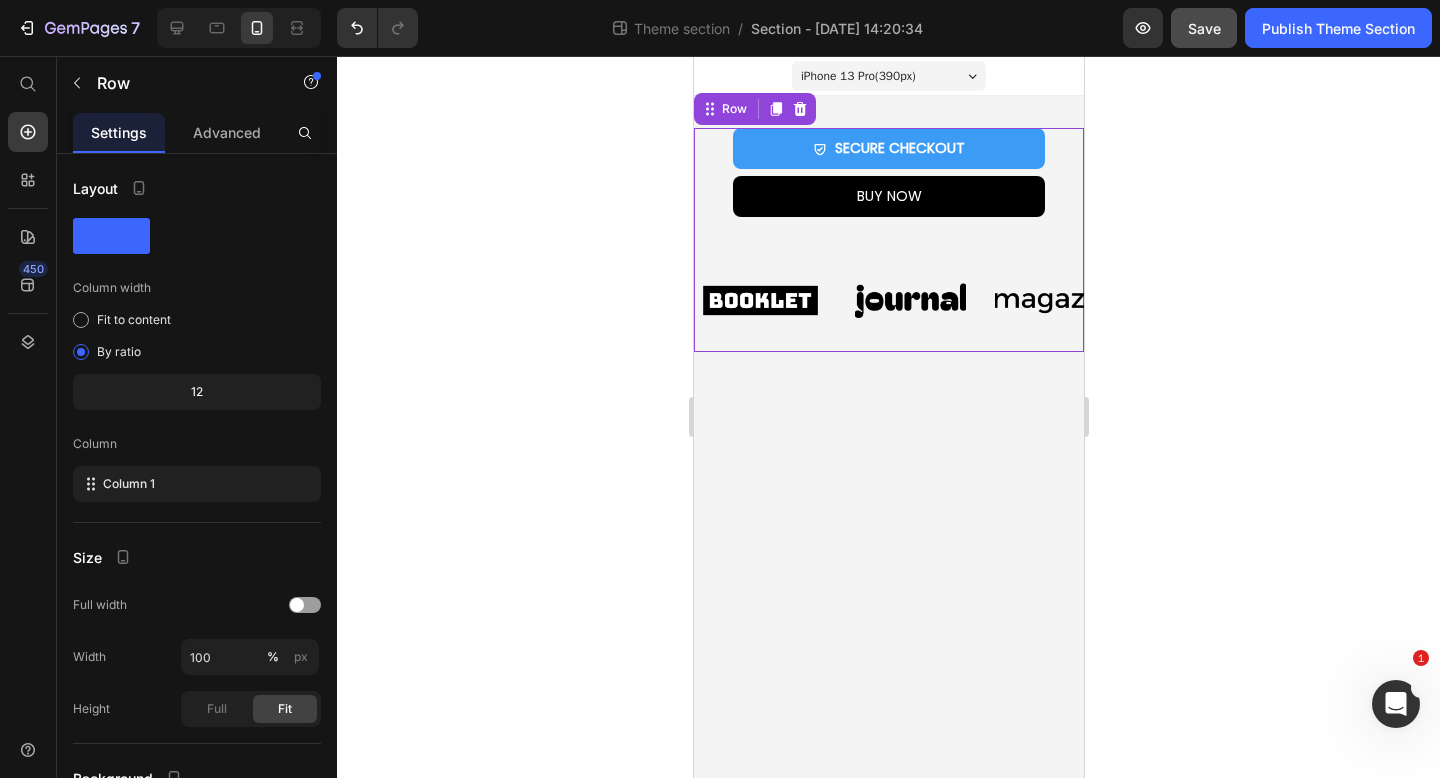 click on "SECURE CHECKOUT Add to Cart BUY NOW Dynamic Checkout Product Row Image Image Image Image Image Image Image Image Image Image Marquee" at bounding box center [888, 240] 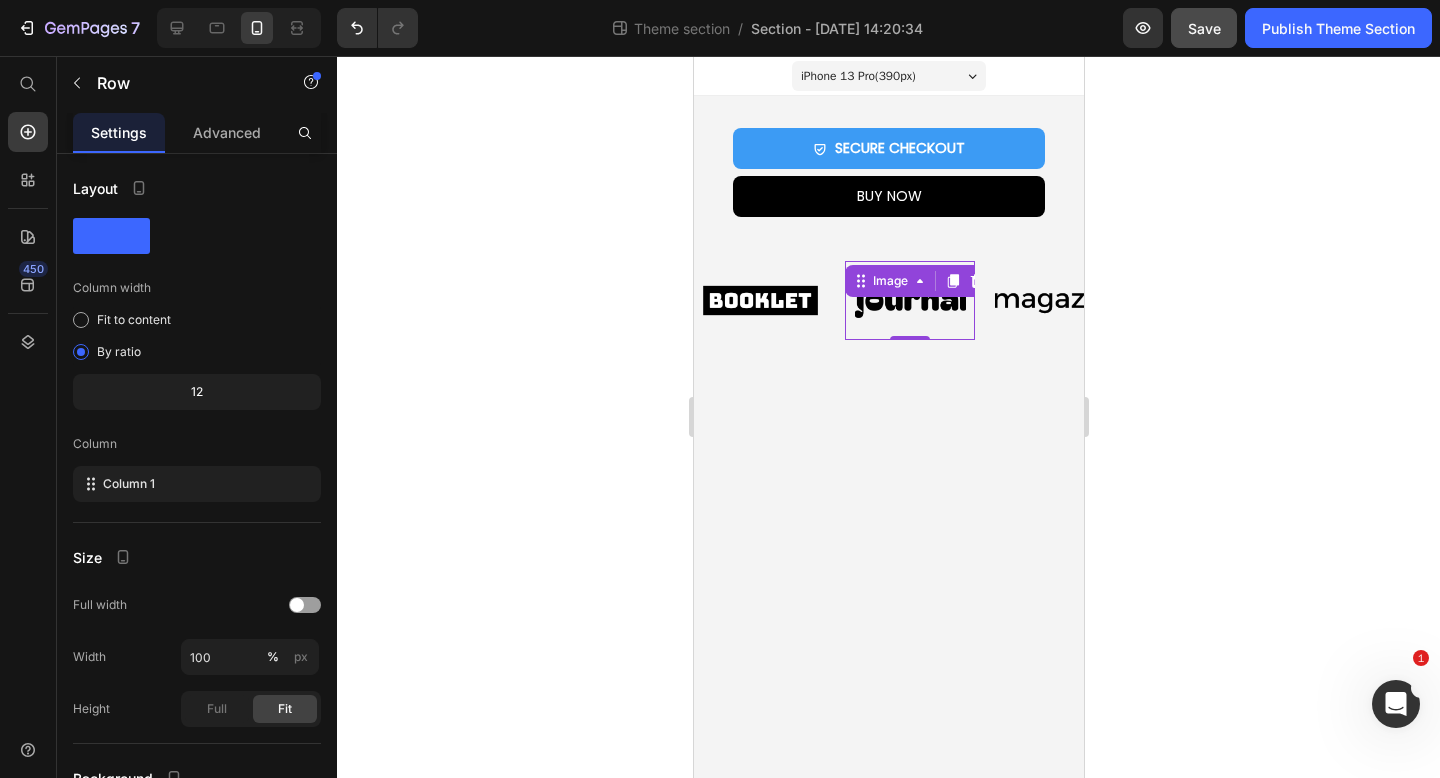 click at bounding box center [909, 300] 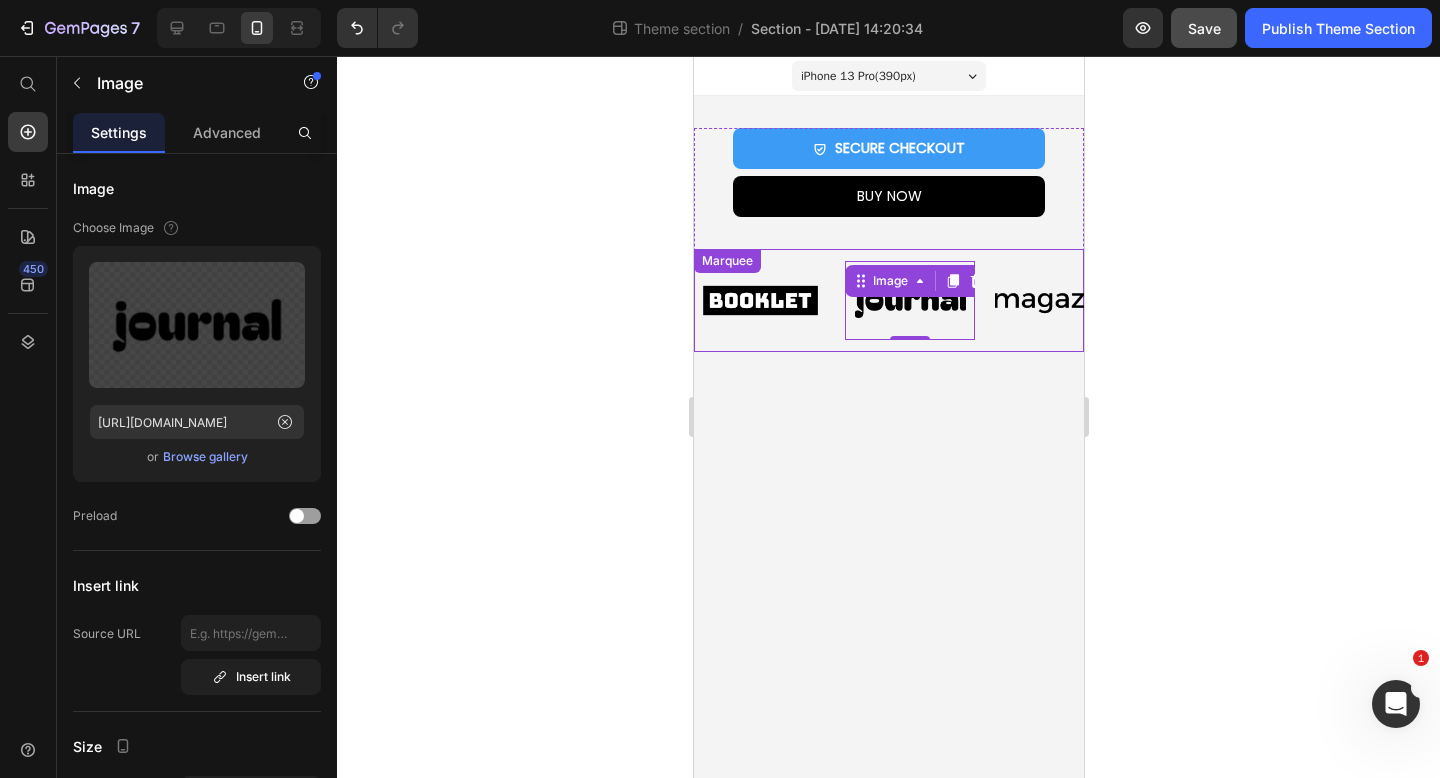 click on "Image Image   0 Image Image Image Image Image   0 Image Image Image Marquee" at bounding box center [888, 300] 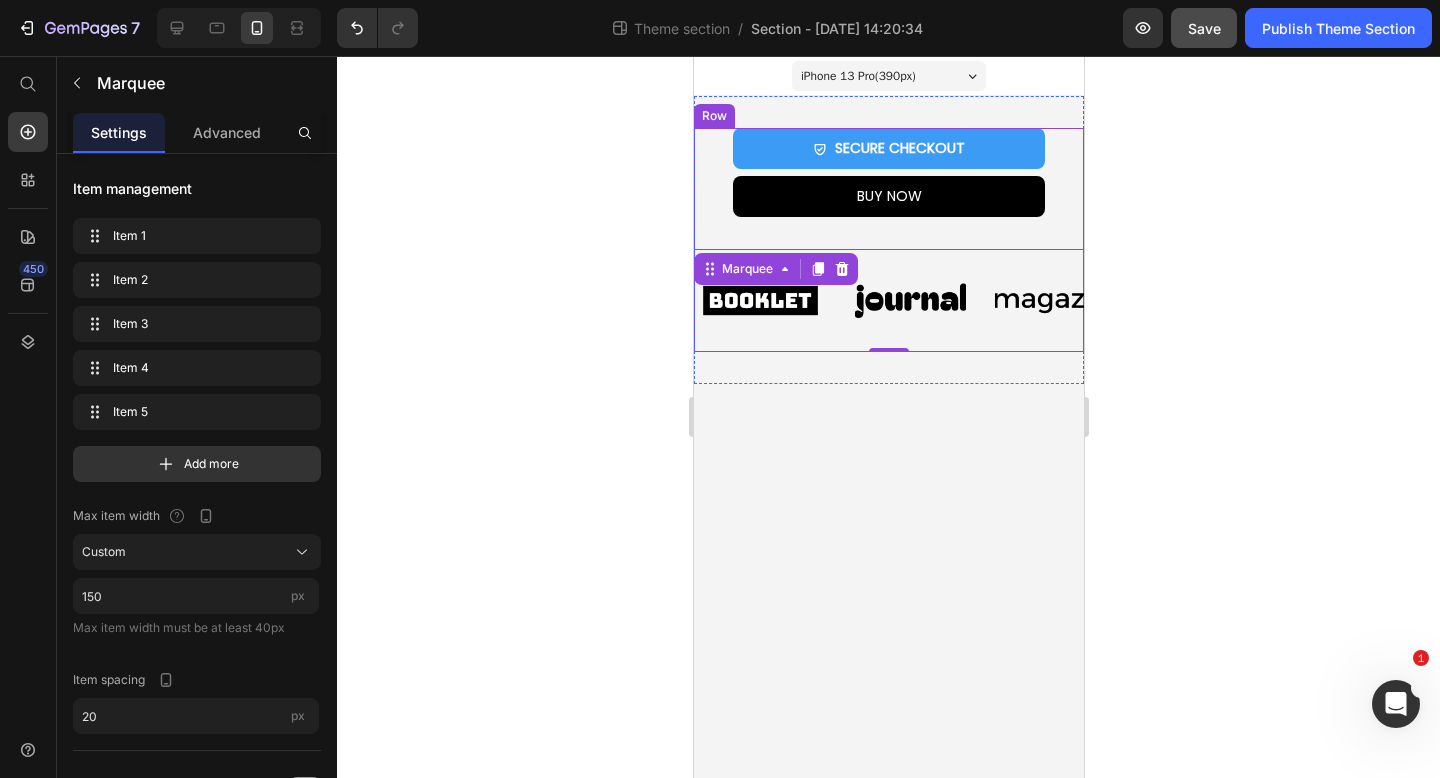 click on "SECURE CHECKOUT Add to Cart BUY NOW Dynamic Checkout Product Row Image Image Image Image Image Image Image Image Image Image Marquee   0" at bounding box center (888, 240) 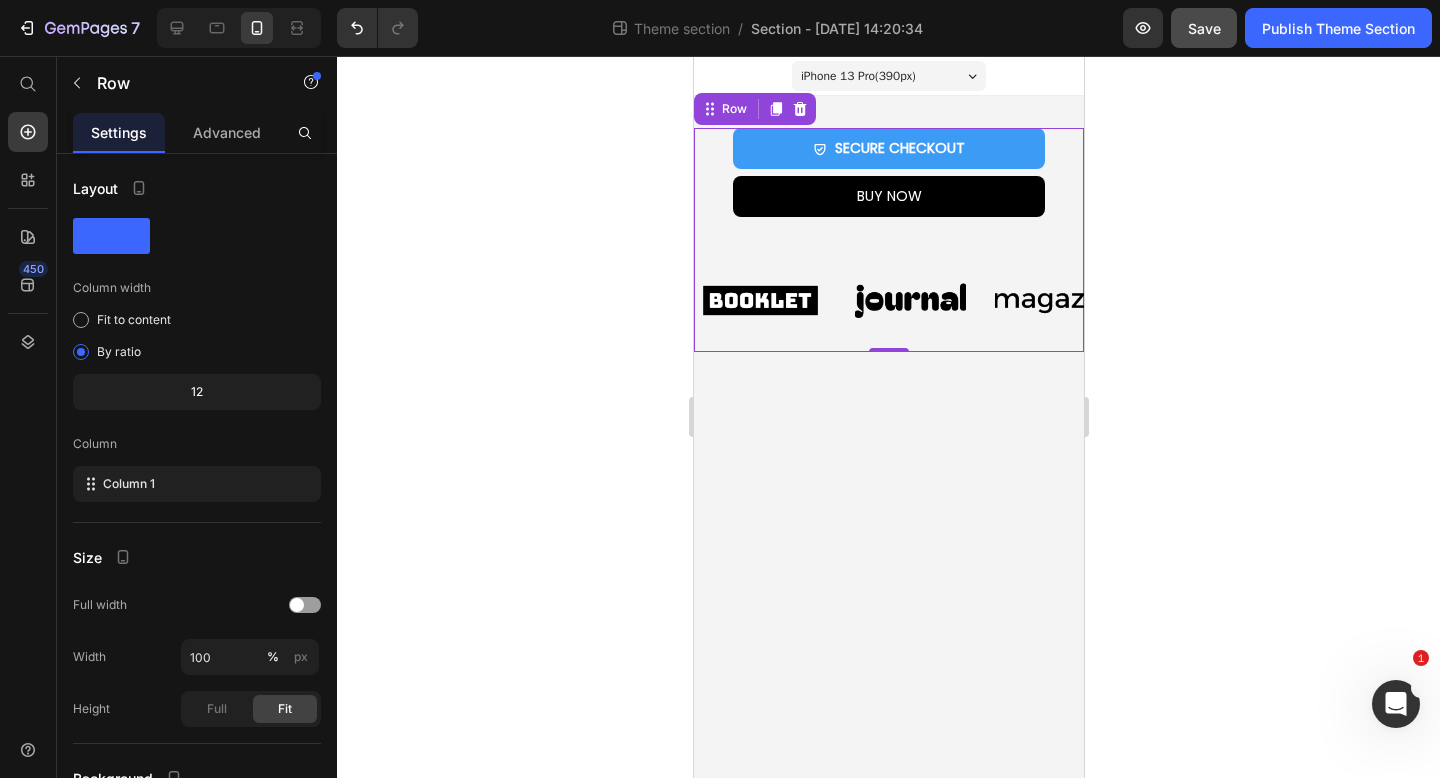 click 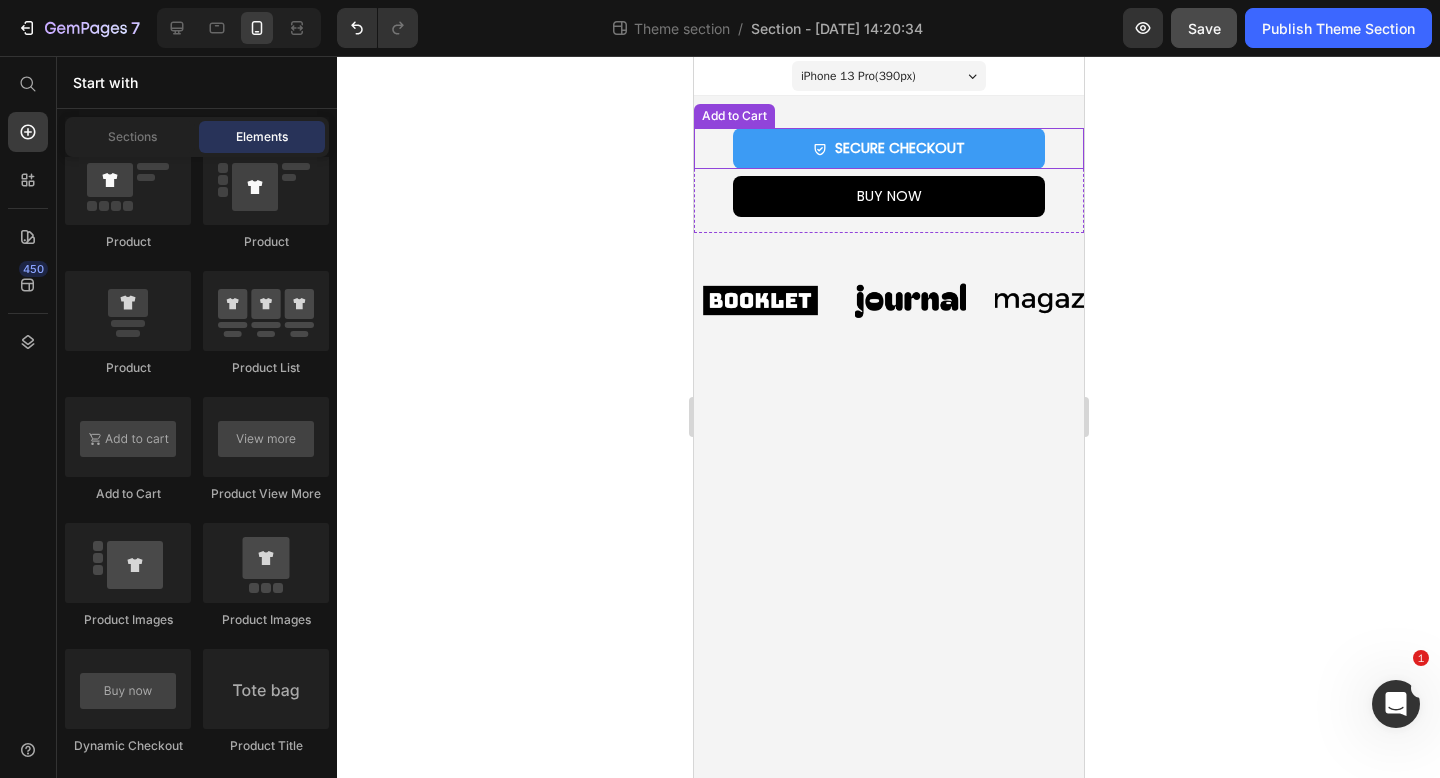 click on "SECURE CHECKOUT Add to Cart" at bounding box center (888, 148) 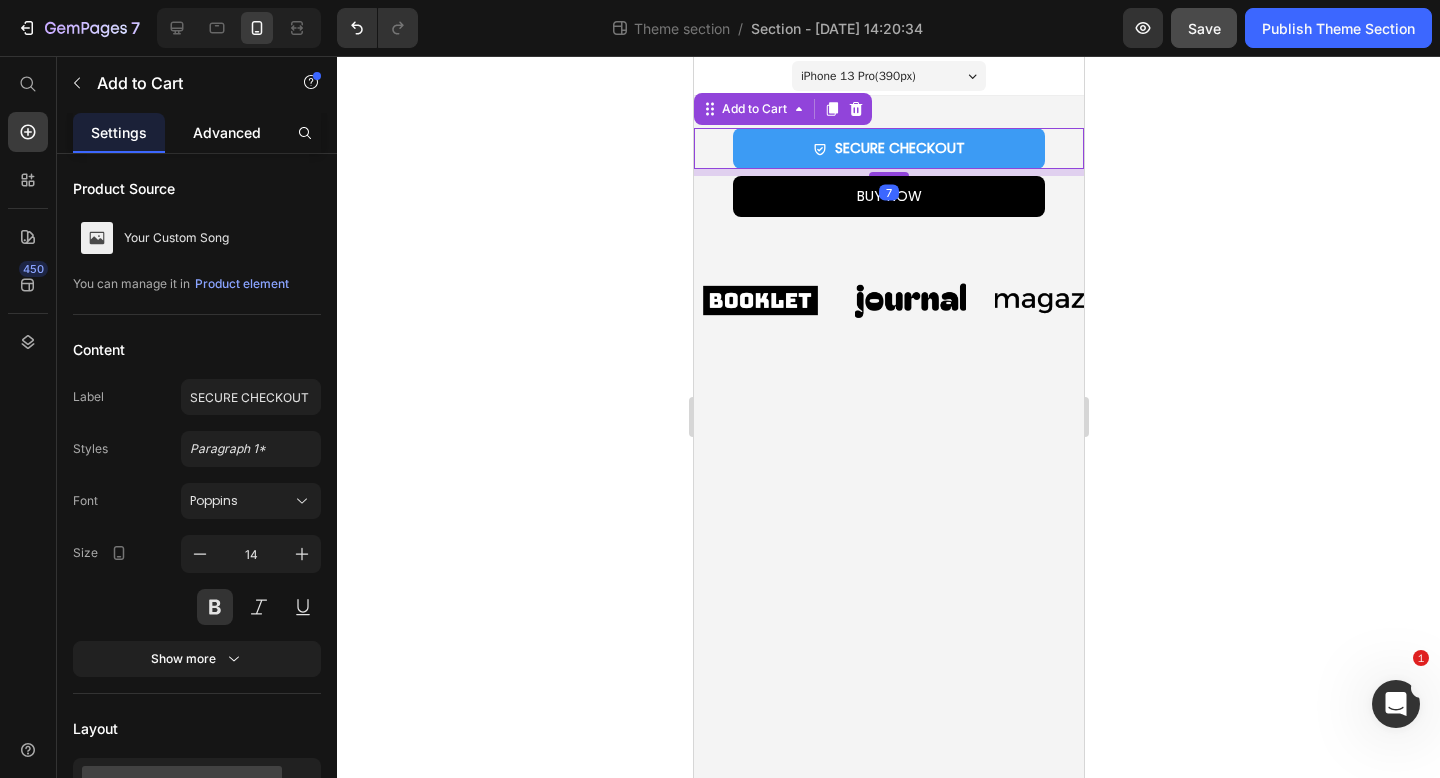 click on "Advanced" 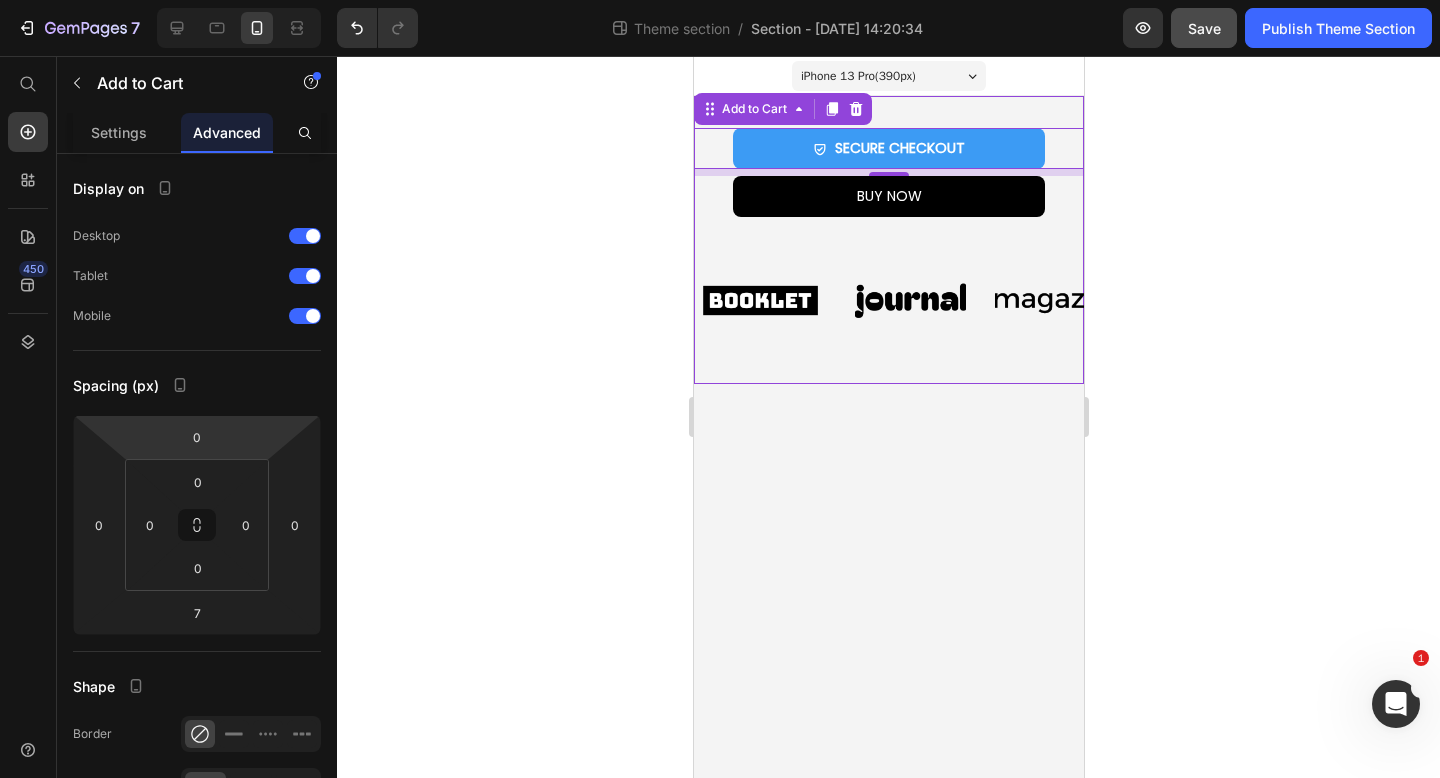 click on "SECURE CHECKOUT Add to Cart   7 BUY NOW Dynamic Checkout Product Row Image Image Image Image Image Image Image Image Image Image Marquee Row" at bounding box center [888, 240] 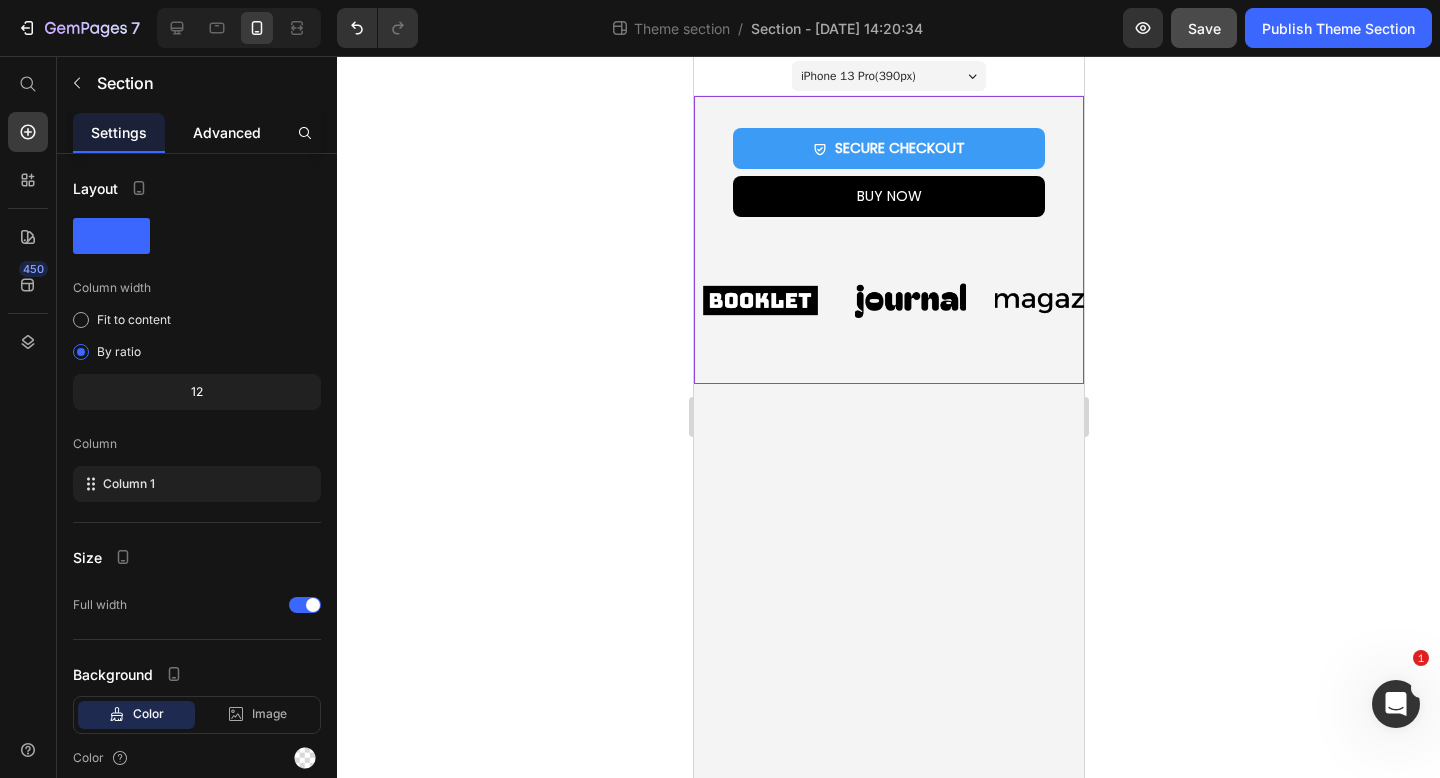click on "Advanced" at bounding box center (227, 132) 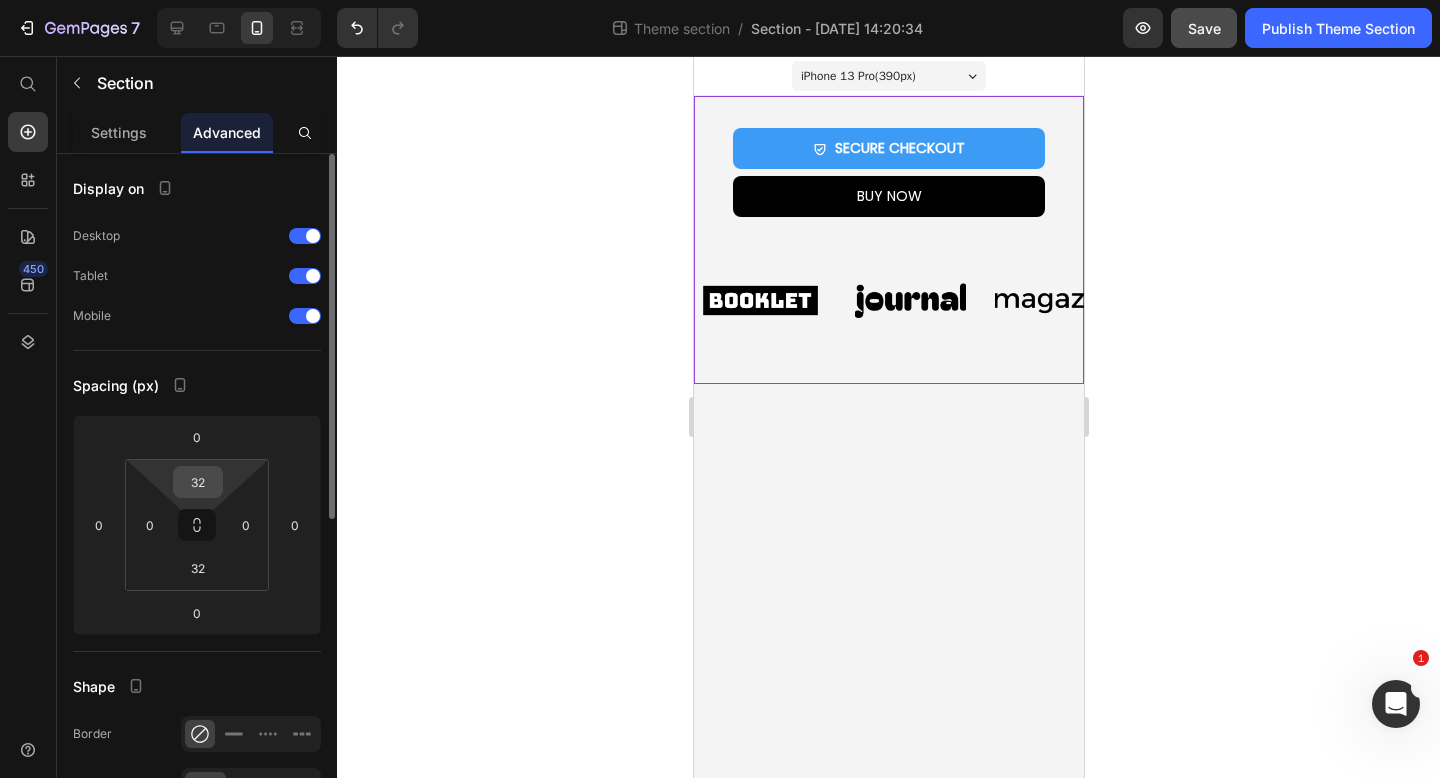 click on "32" at bounding box center (198, 482) 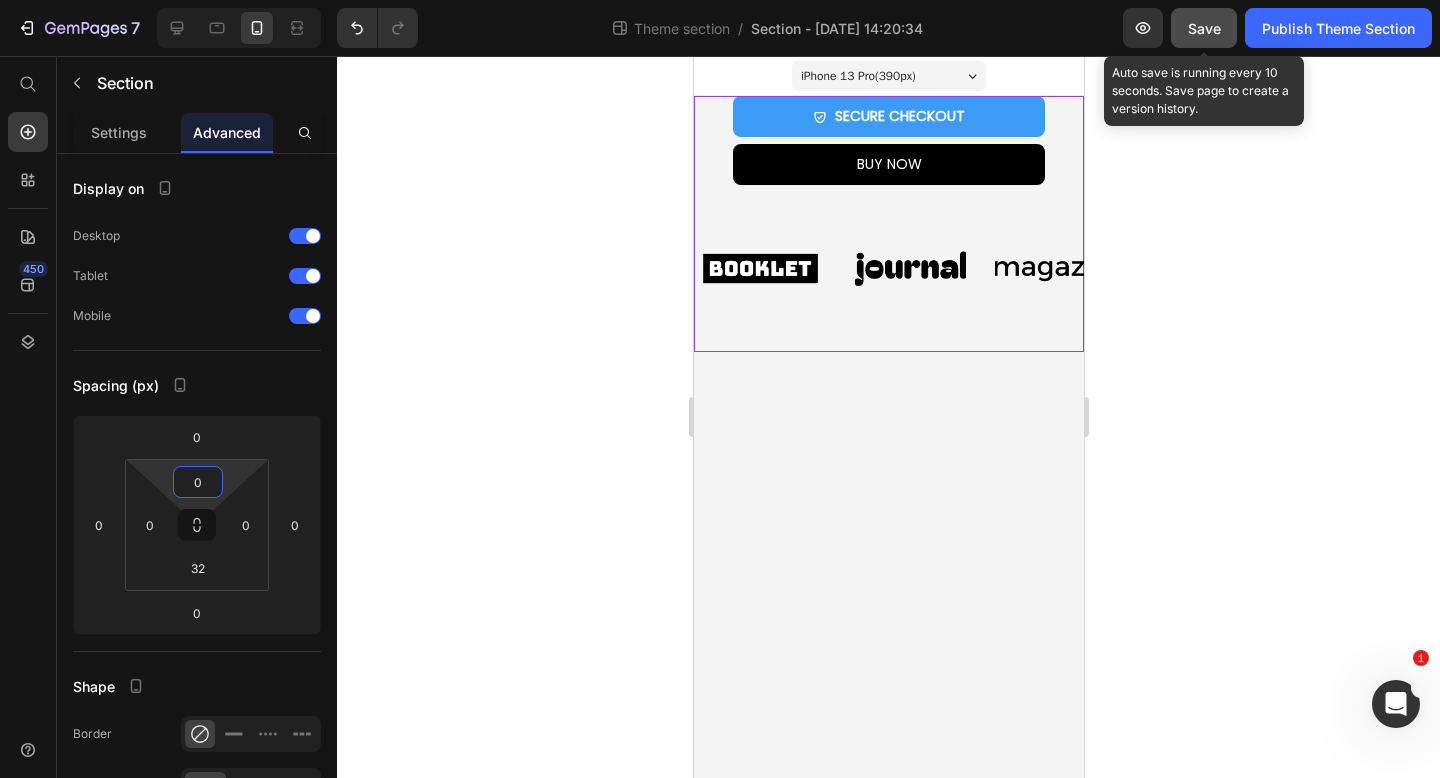 type on "0" 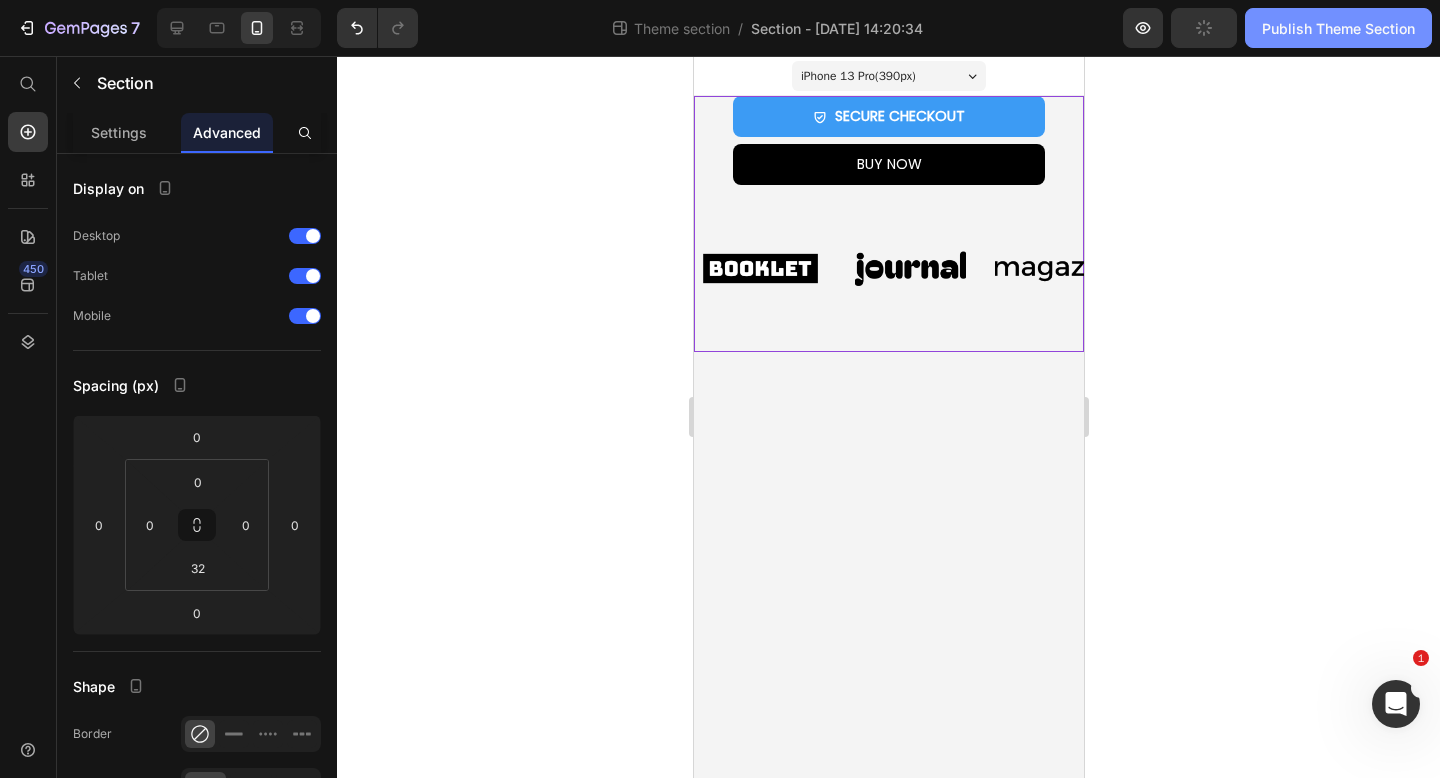 click on "Publish Theme Section" 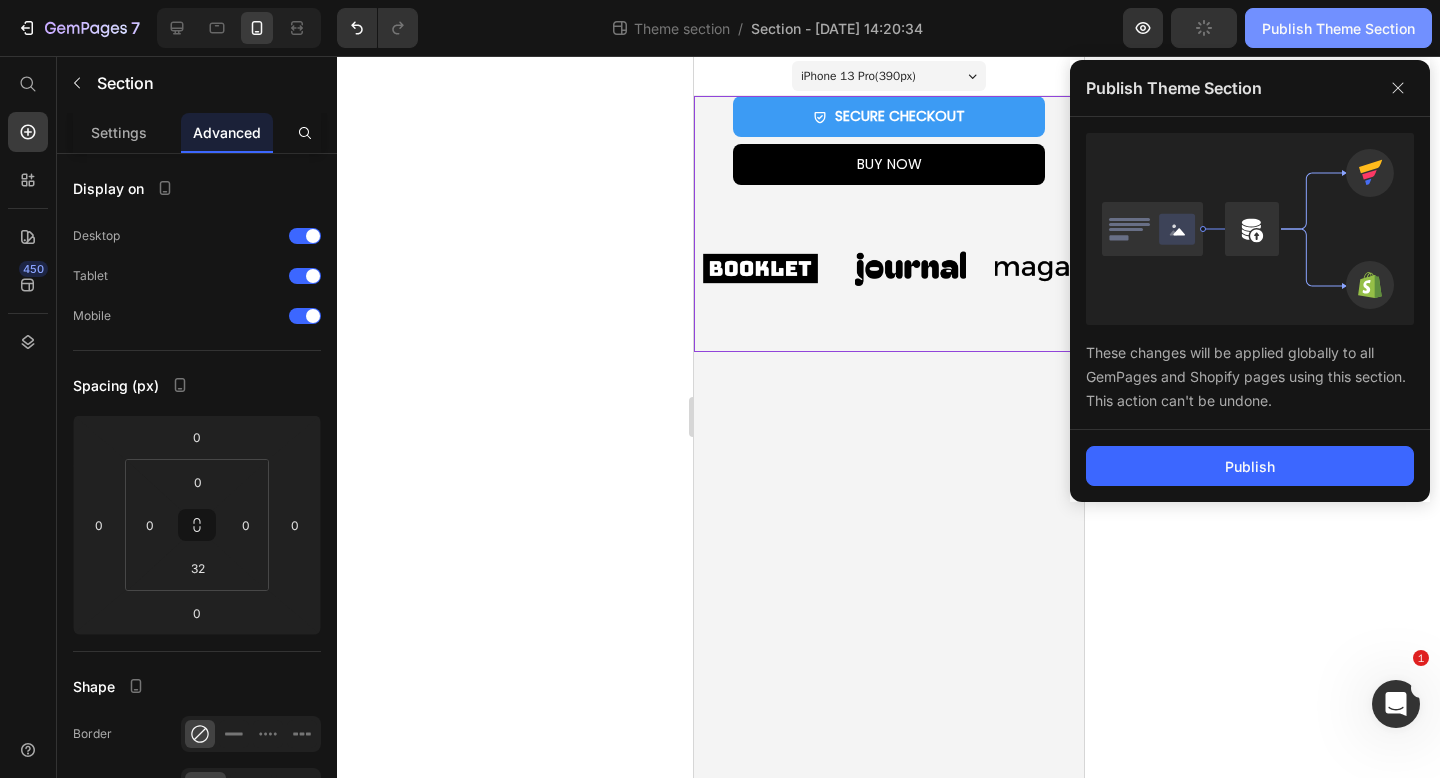 click on "Publish Theme Section" at bounding box center (1338, 28) 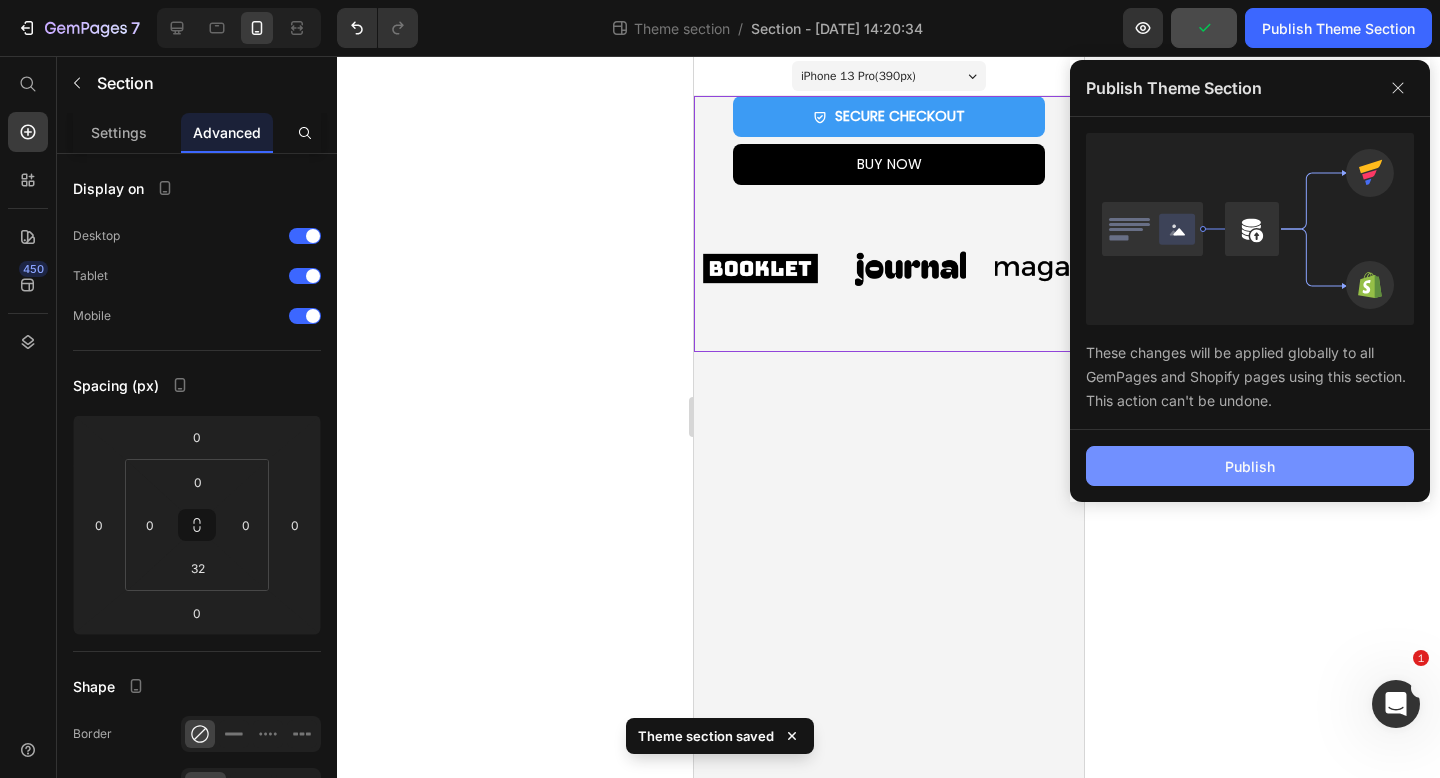 click on "Publish" 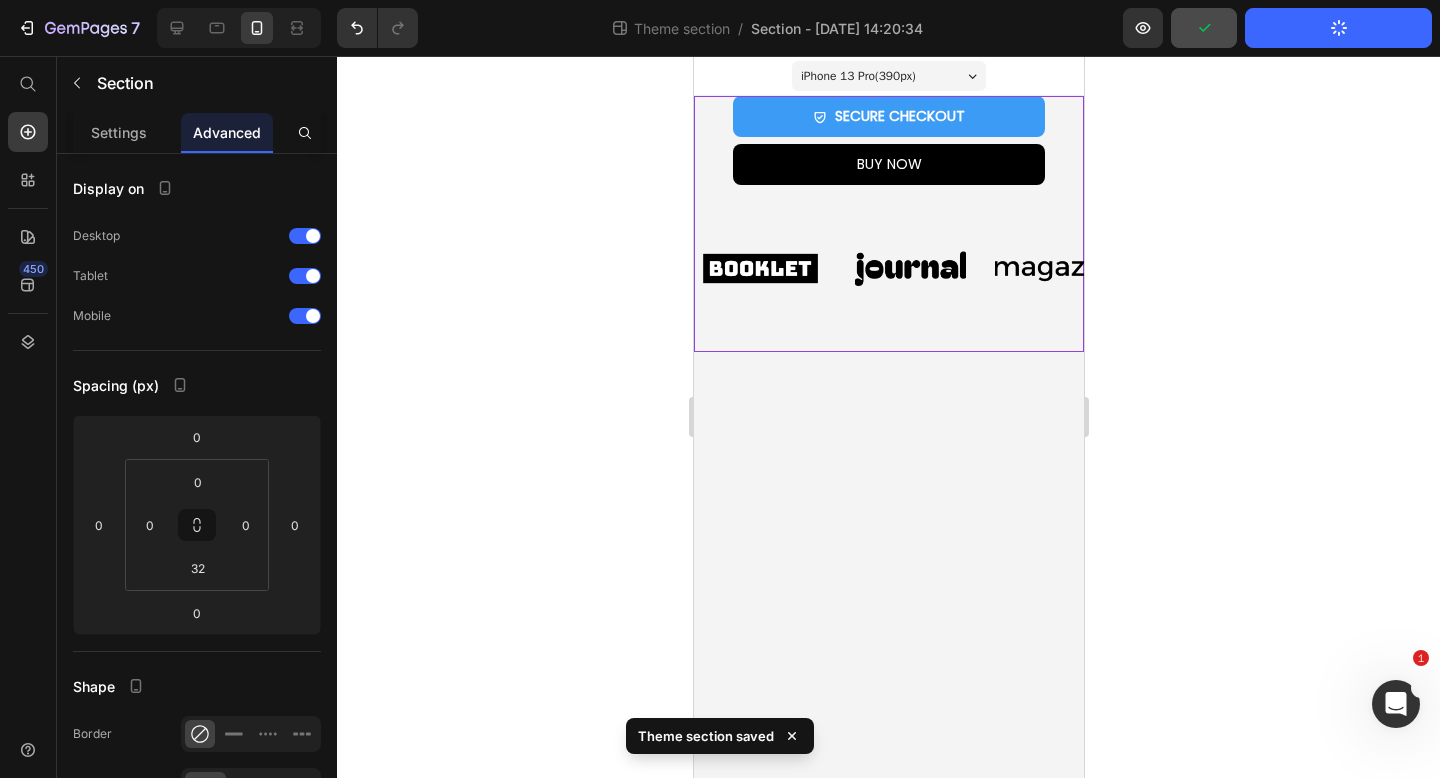 click 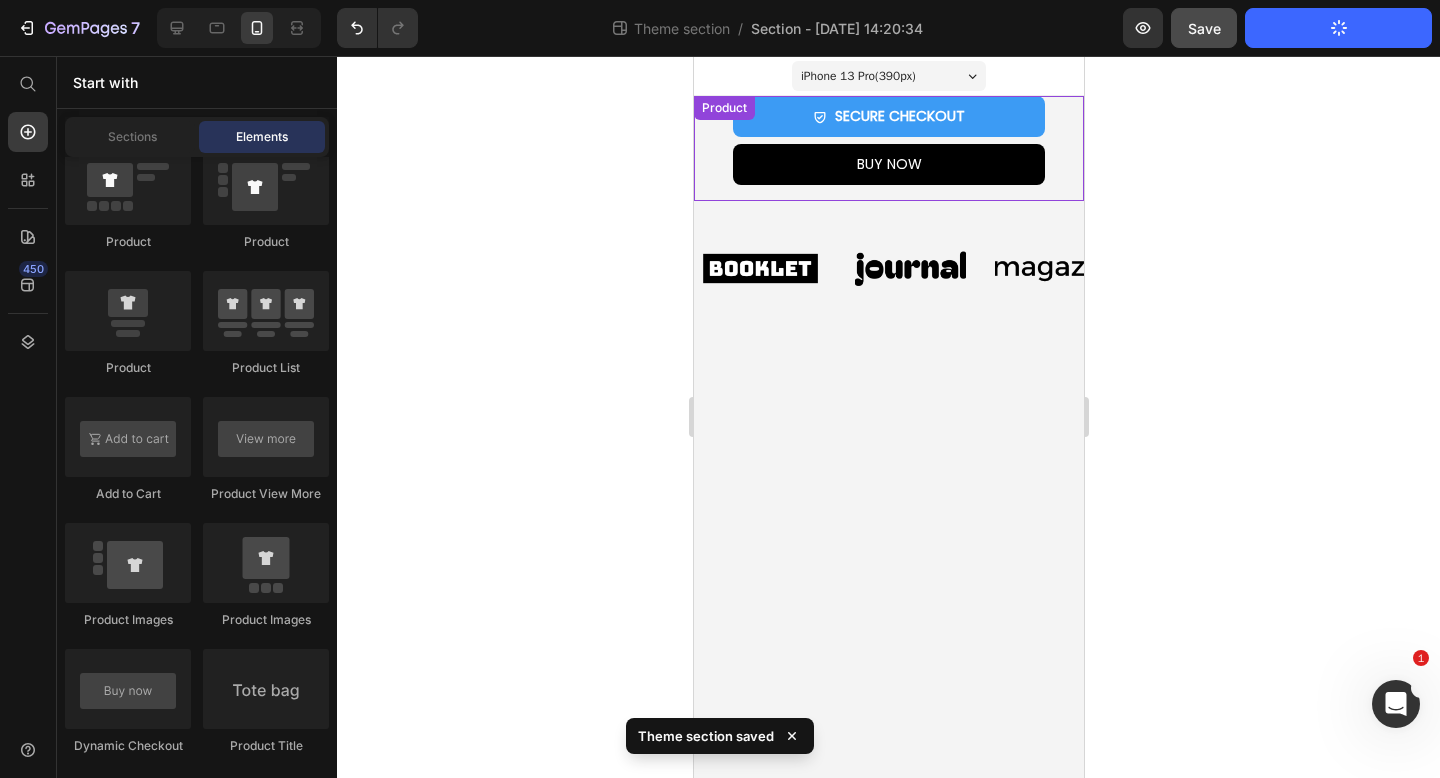 click on "BUY NOW Dynamic Checkout" at bounding box center (888, 172) 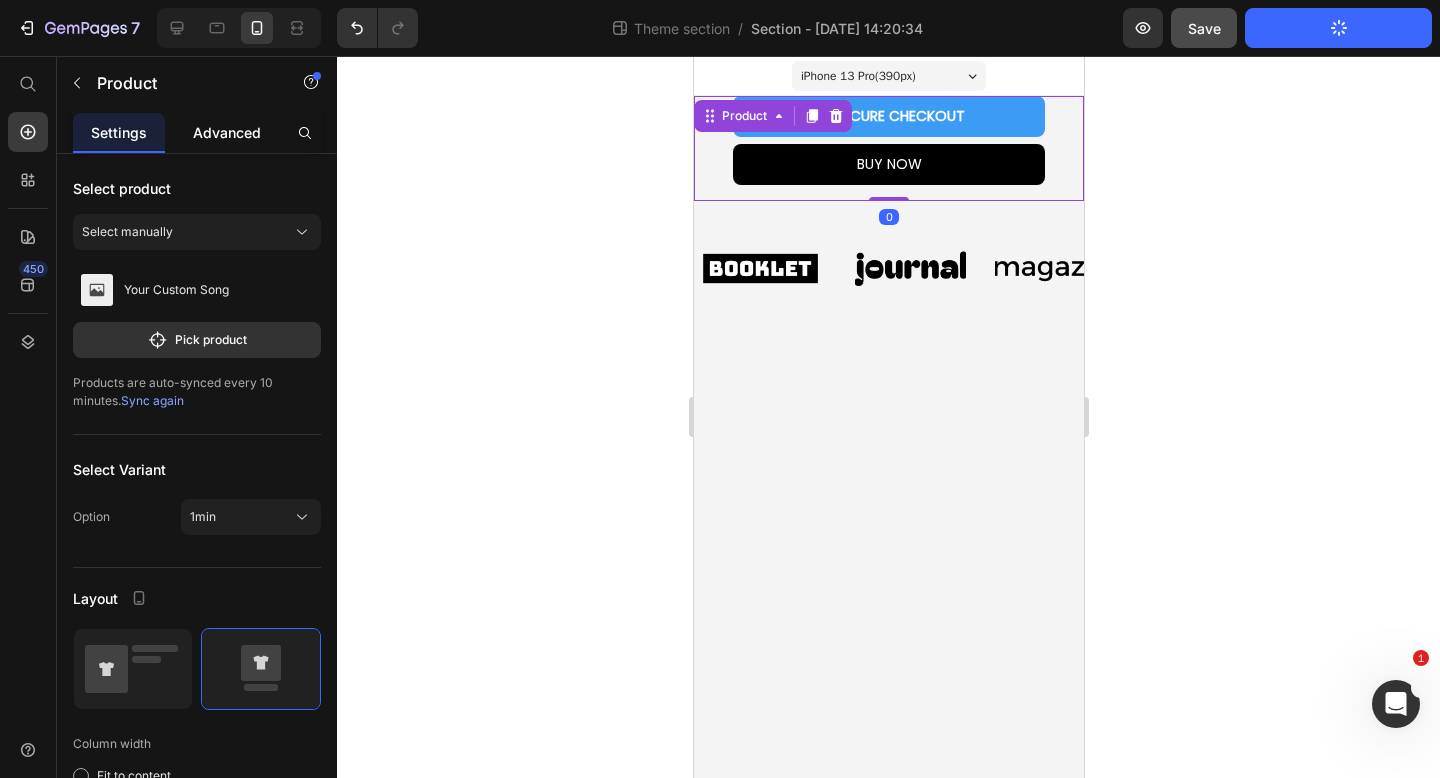 click on "Advanced" at bounding box center (227, 132) 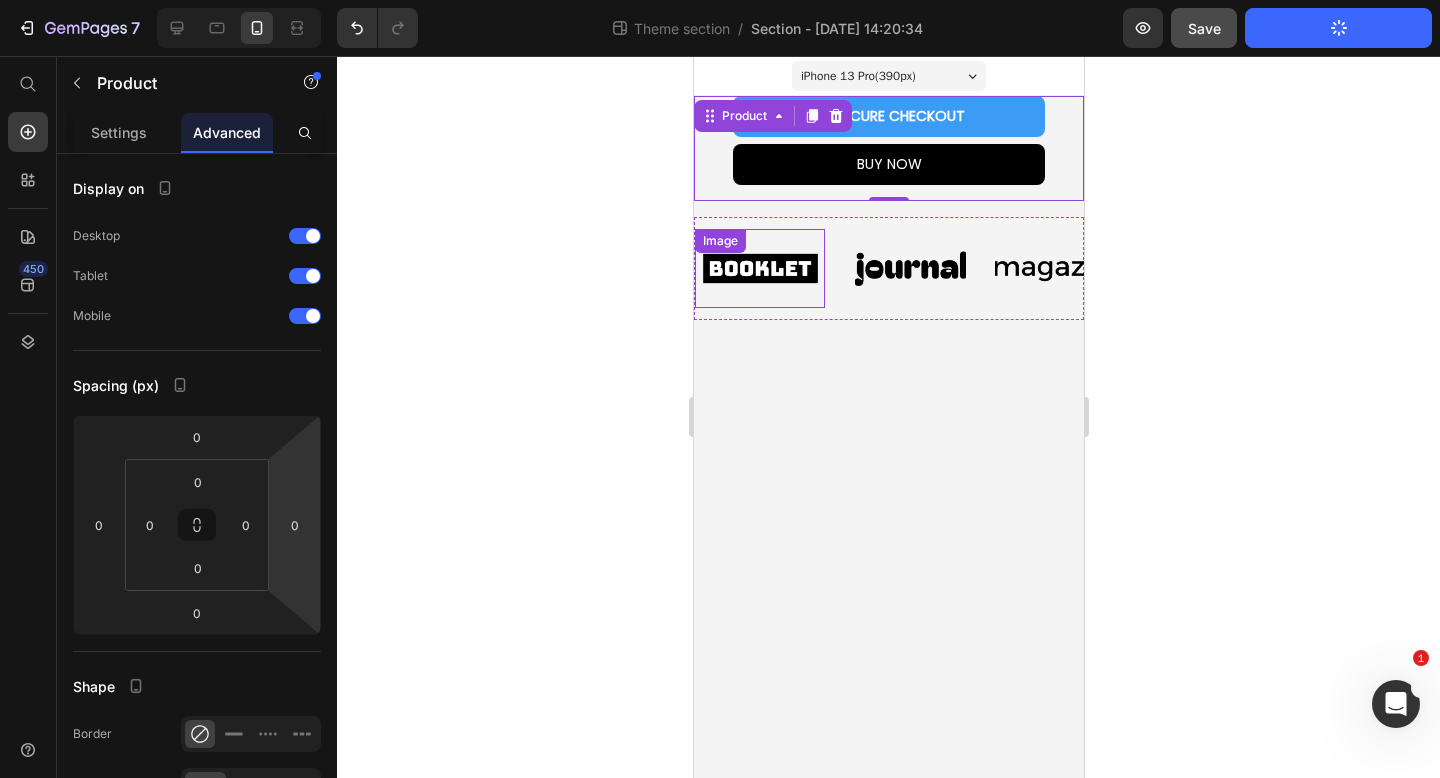 click at bounding box center (759, 268) 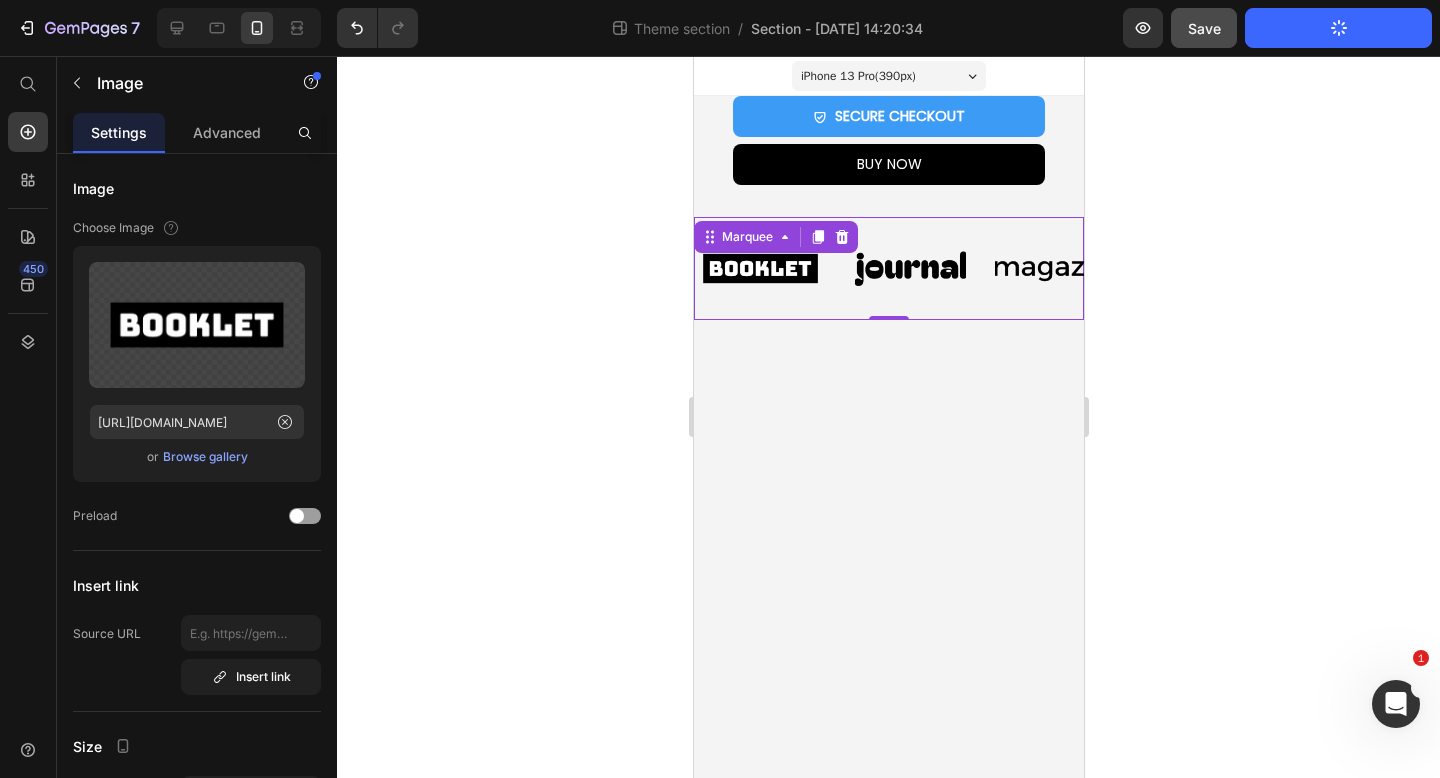click on "Image Image Image Image Image Image Image Image Image Image Marquee   0" at bounding box center [888, 268] 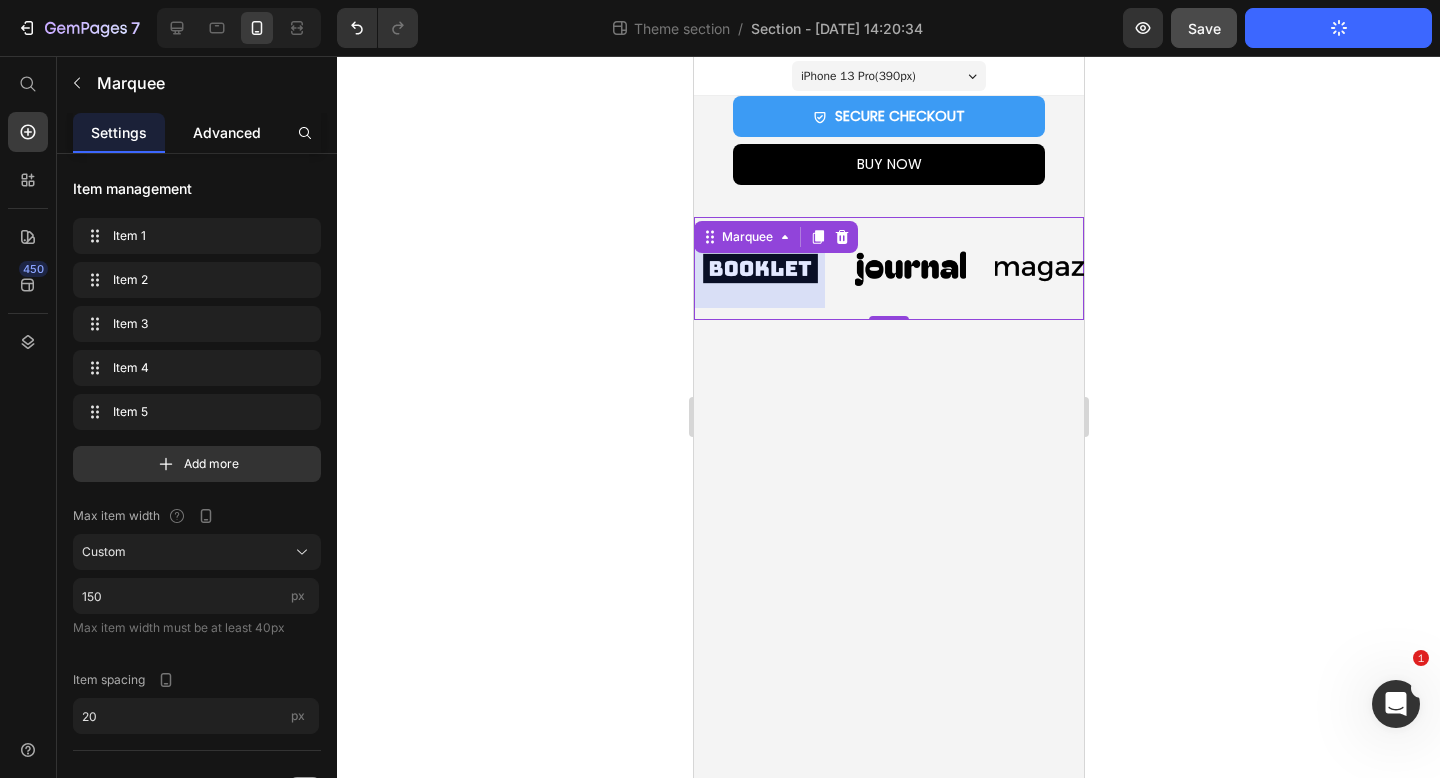 click on "Advanced" at bounding box center [227, 132] 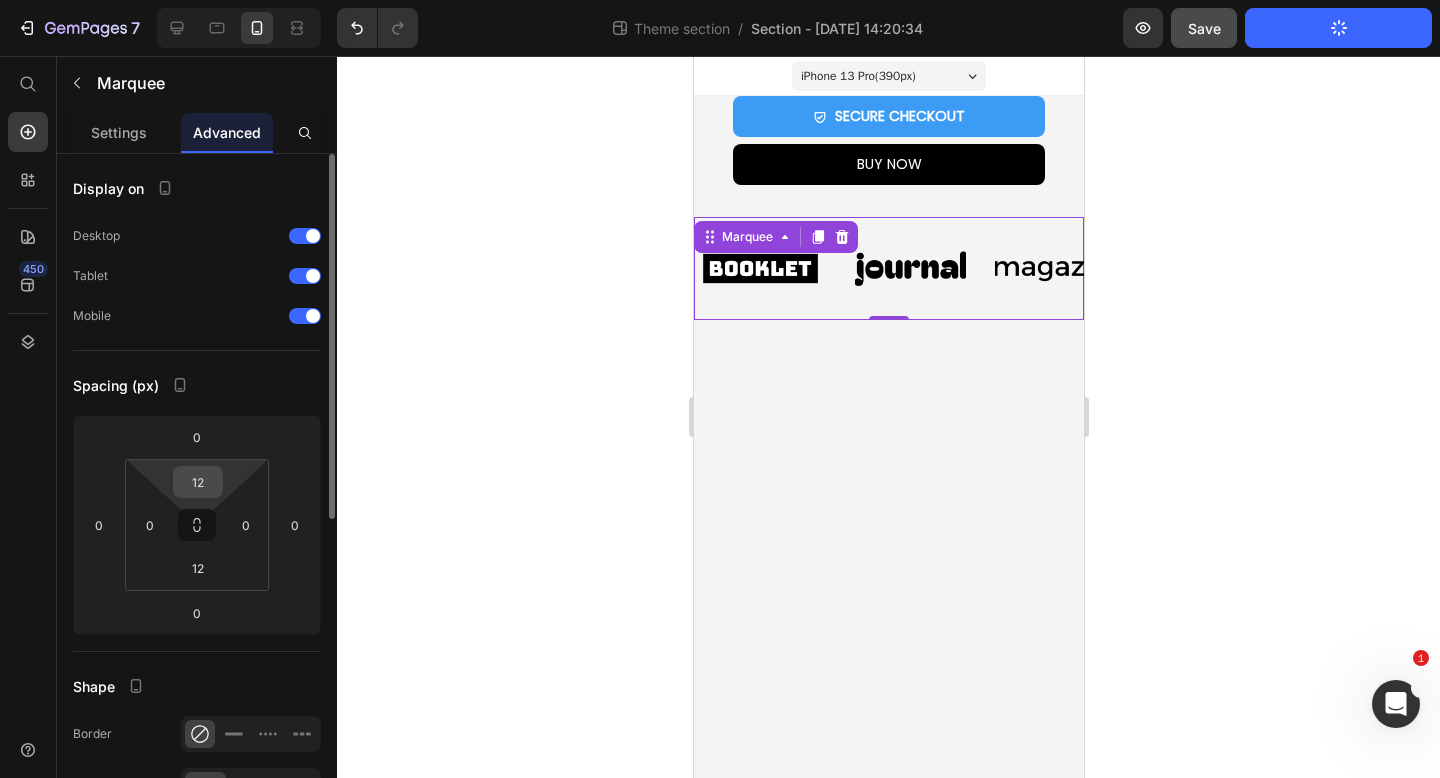 click on "12" at bounding box center [198, 482] 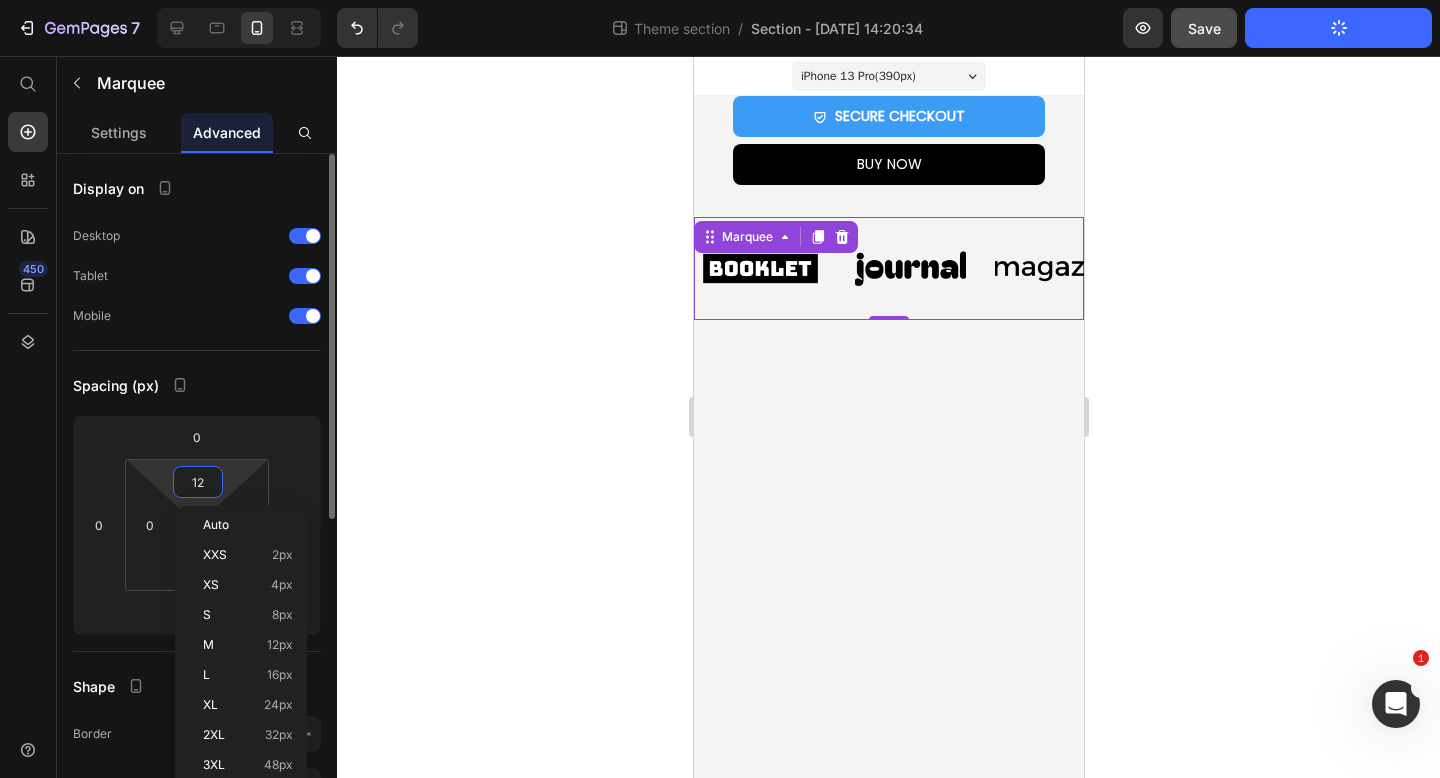type on "0" 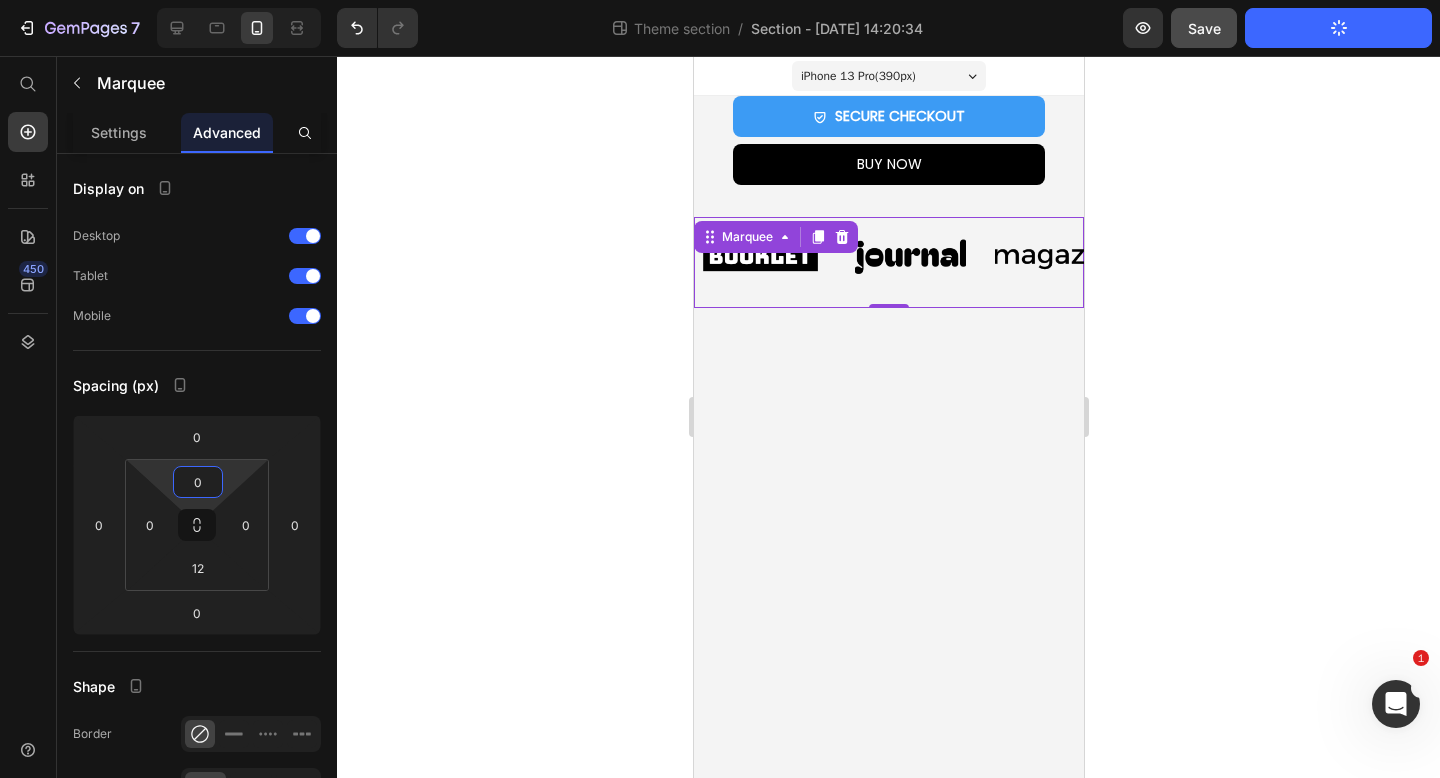 click 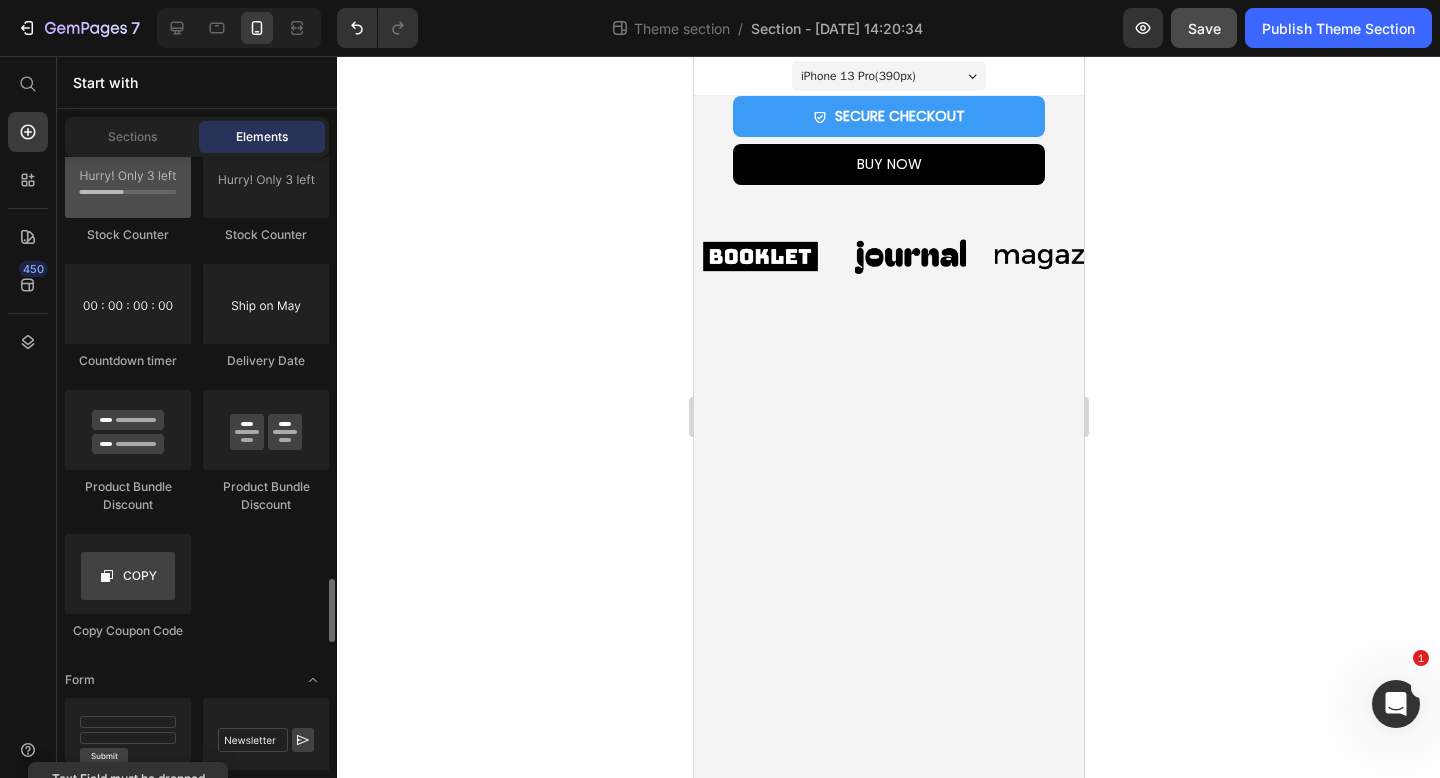 scroll, scrollTop: 4025, scrollLeft: 0, axis: vertical 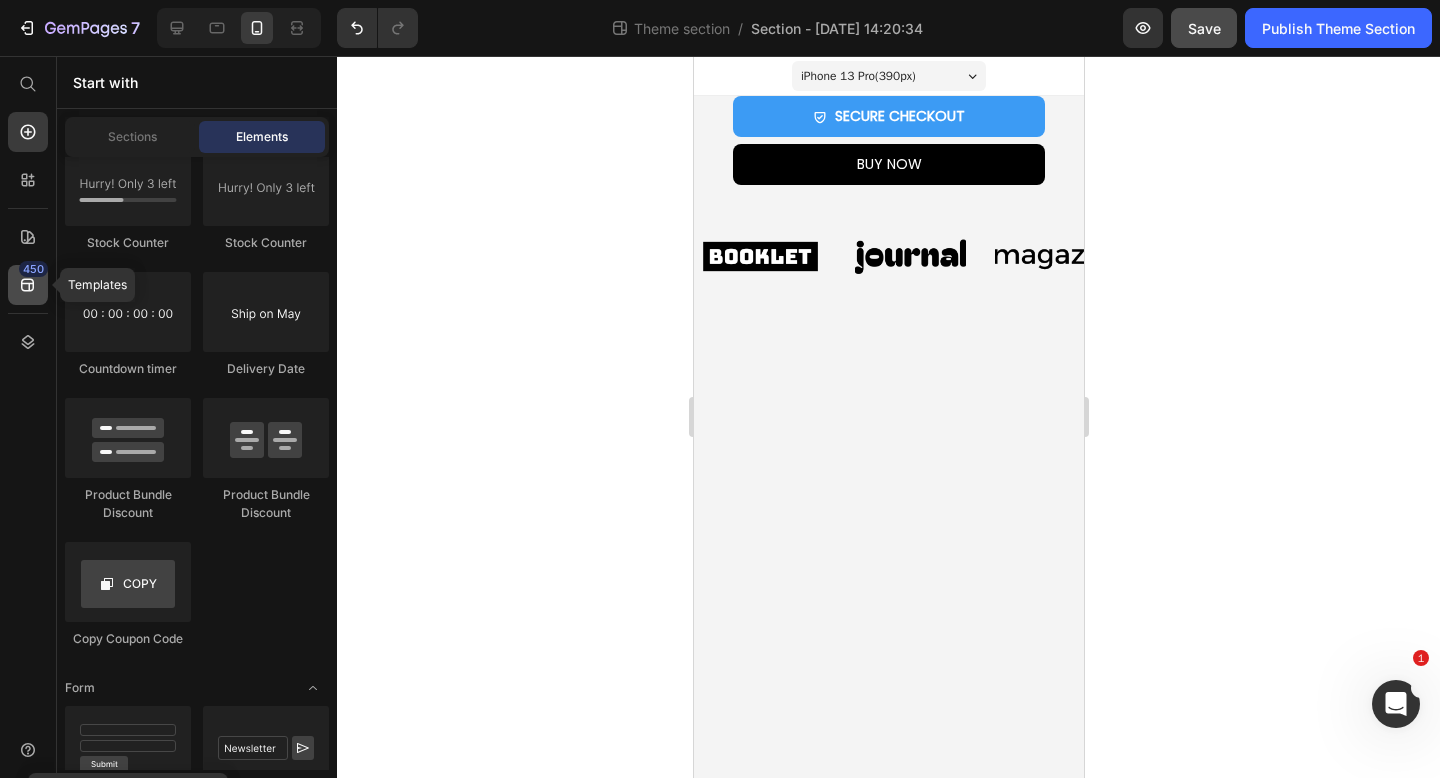 click 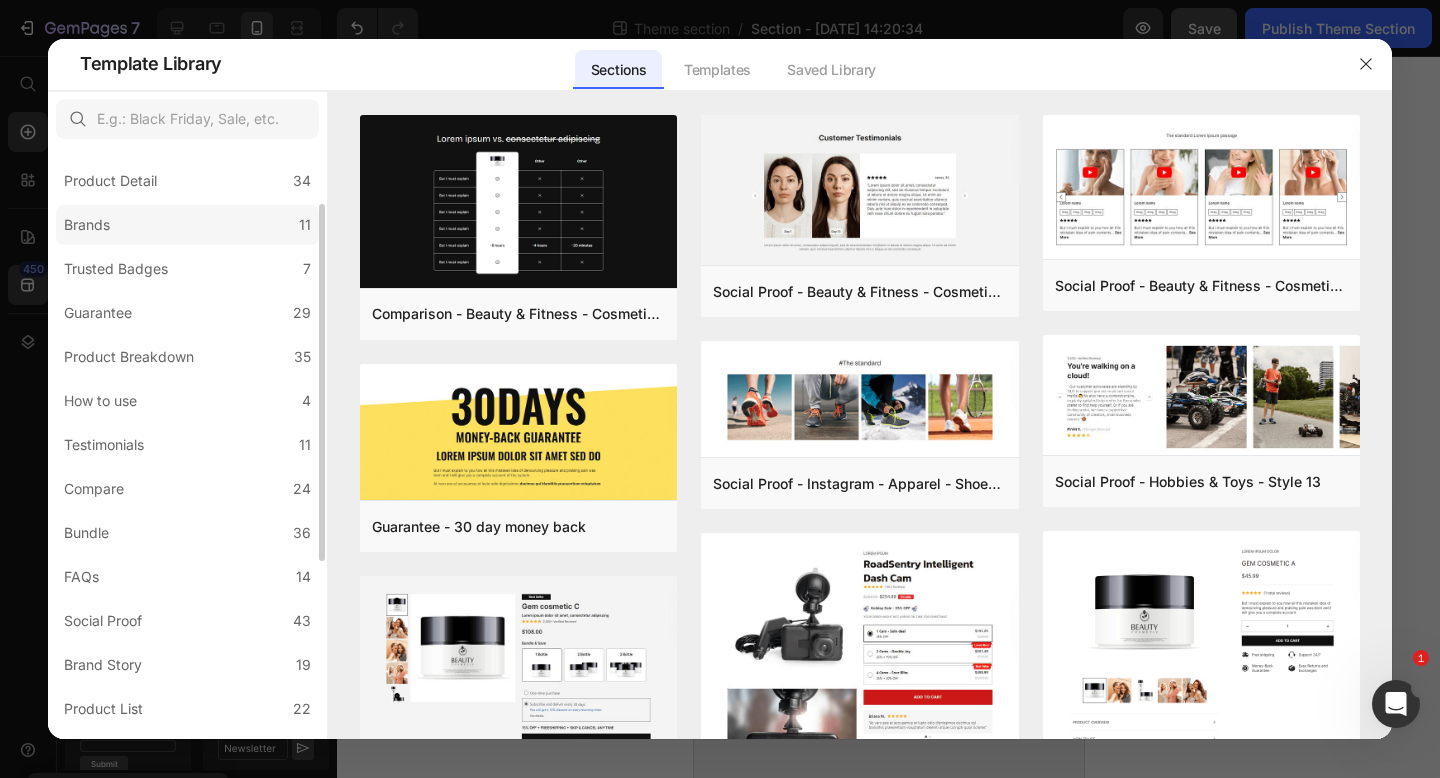 scroll, scrollTop: 92, scrollLeft: 0, axis: vertical 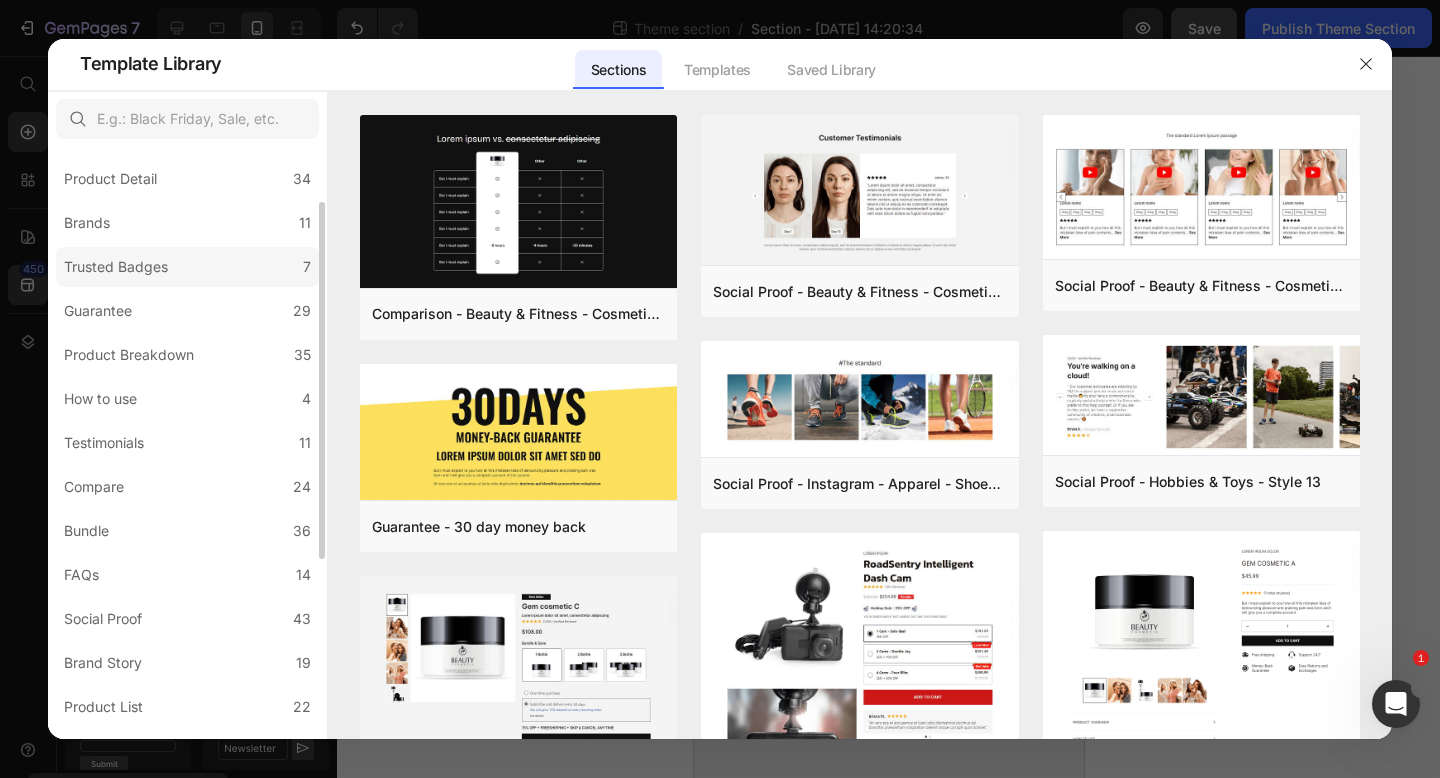 click on "Trusted Badges" at bounding box center (116, 267) 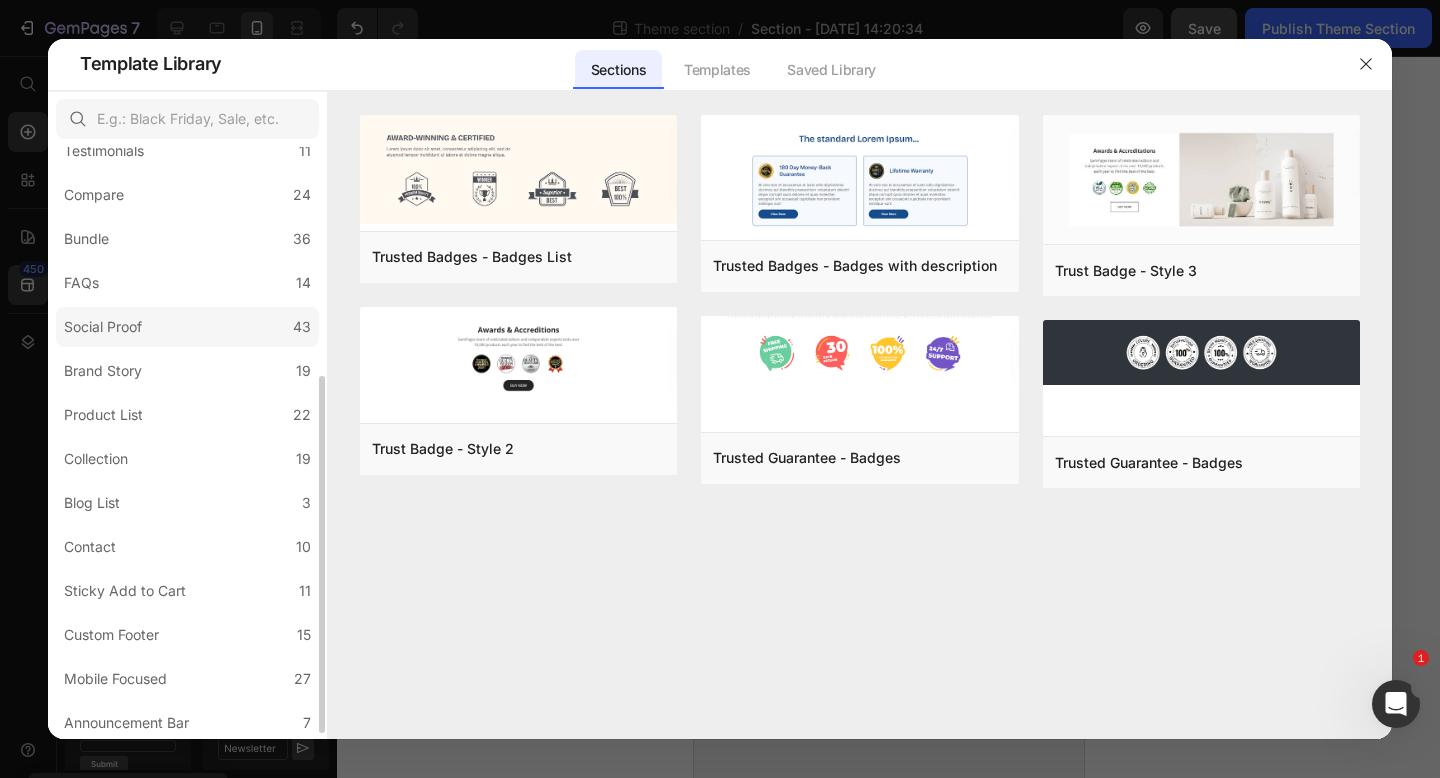 scroll, scrollTop: 388, scrollLeft: 0, axis: vertical 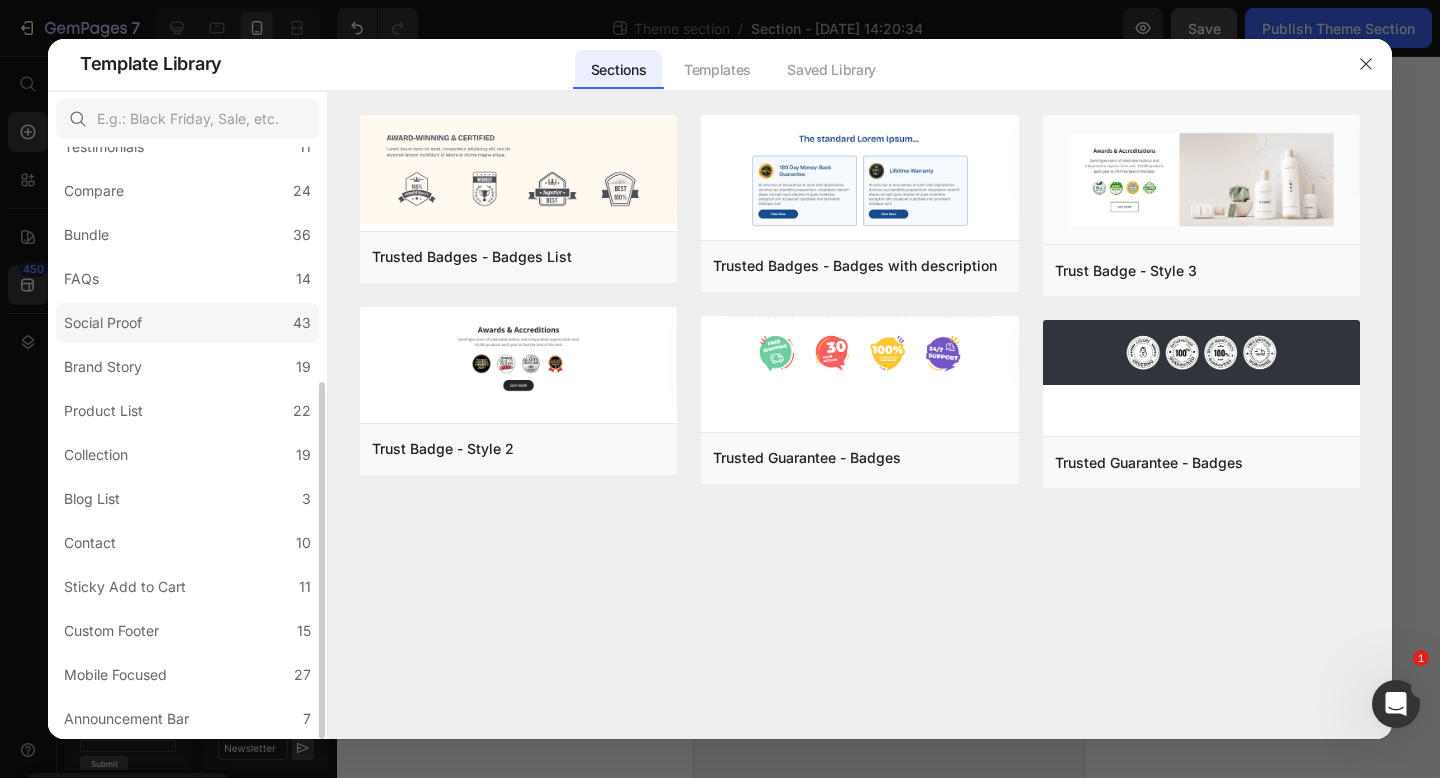 click on "Social Proof 43" 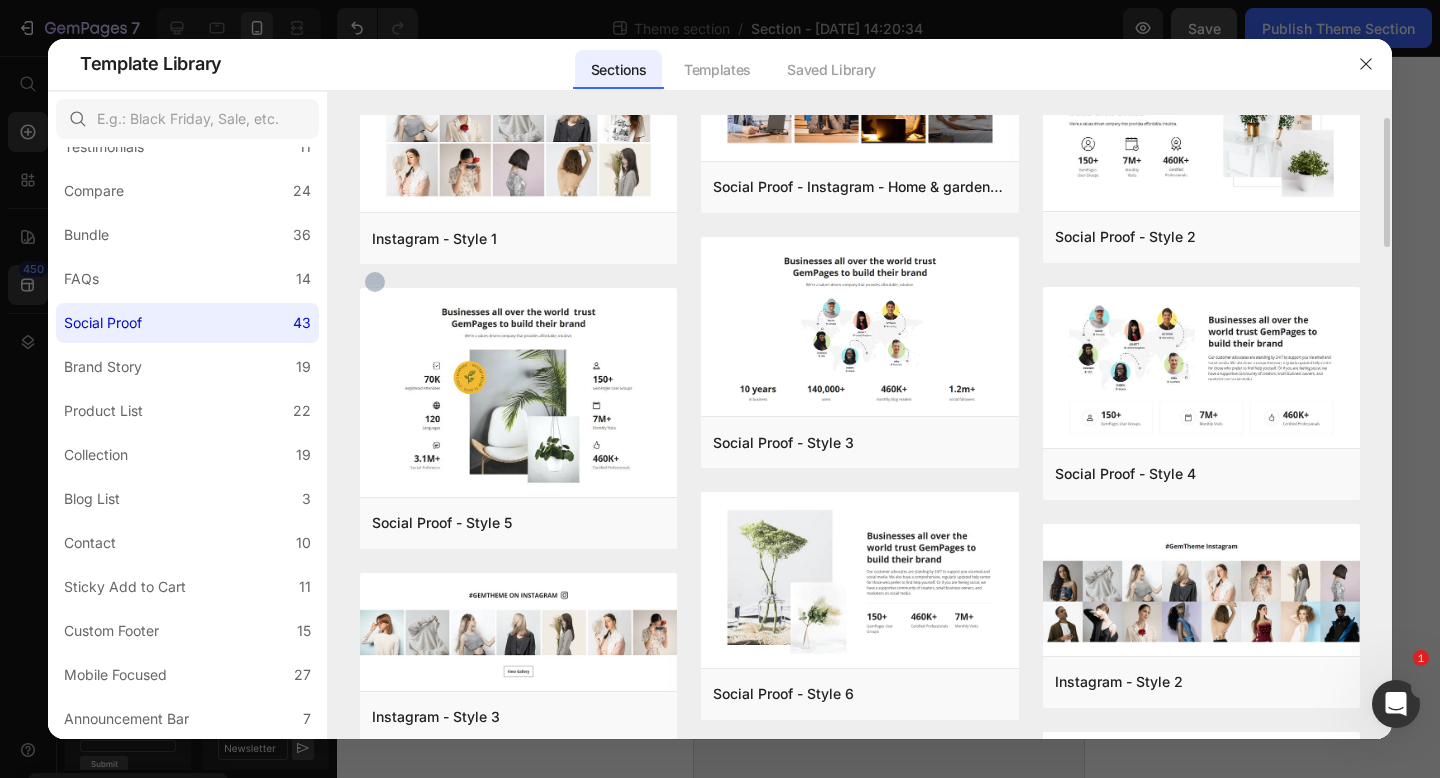 scroll, scrollTop: 0, scrollLeft: 0, axis: both 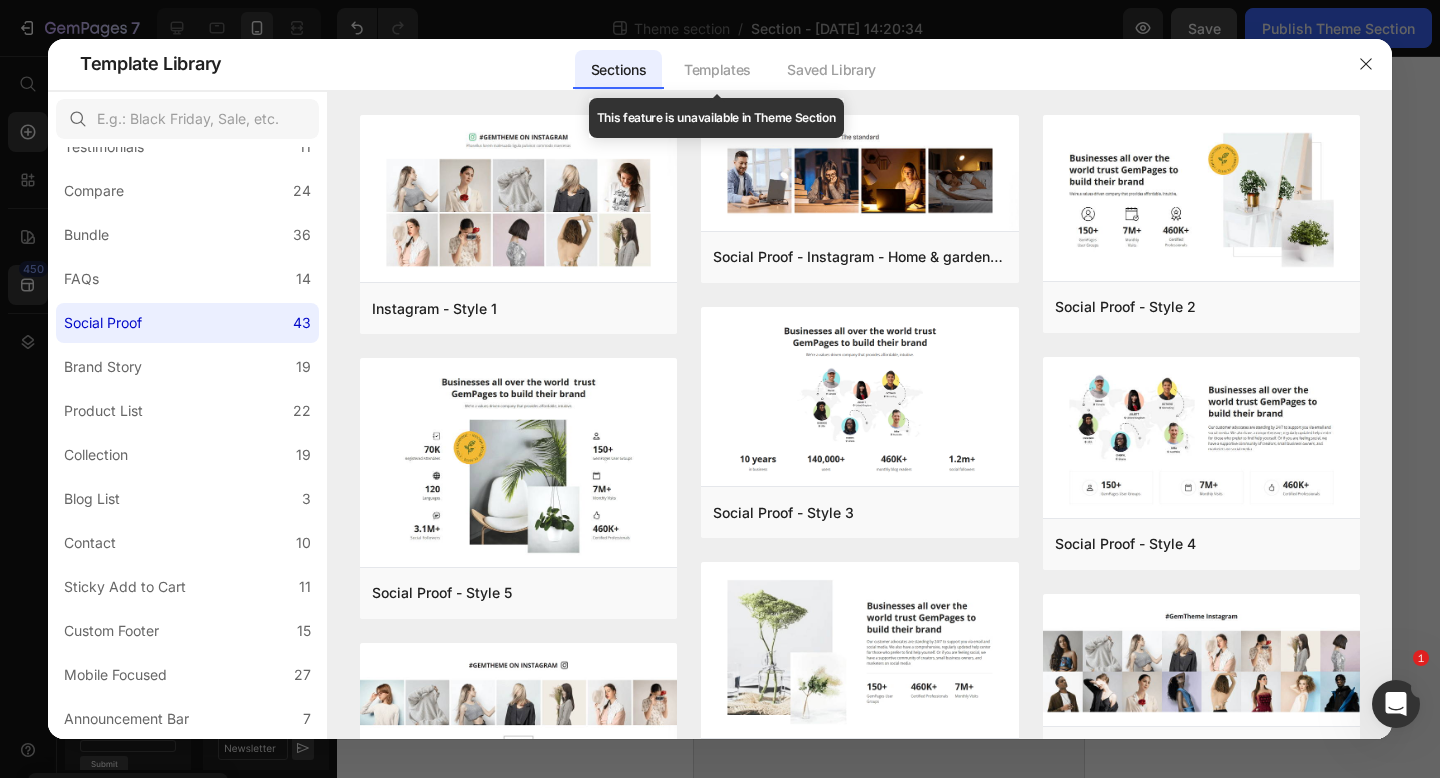 click on "Templates" 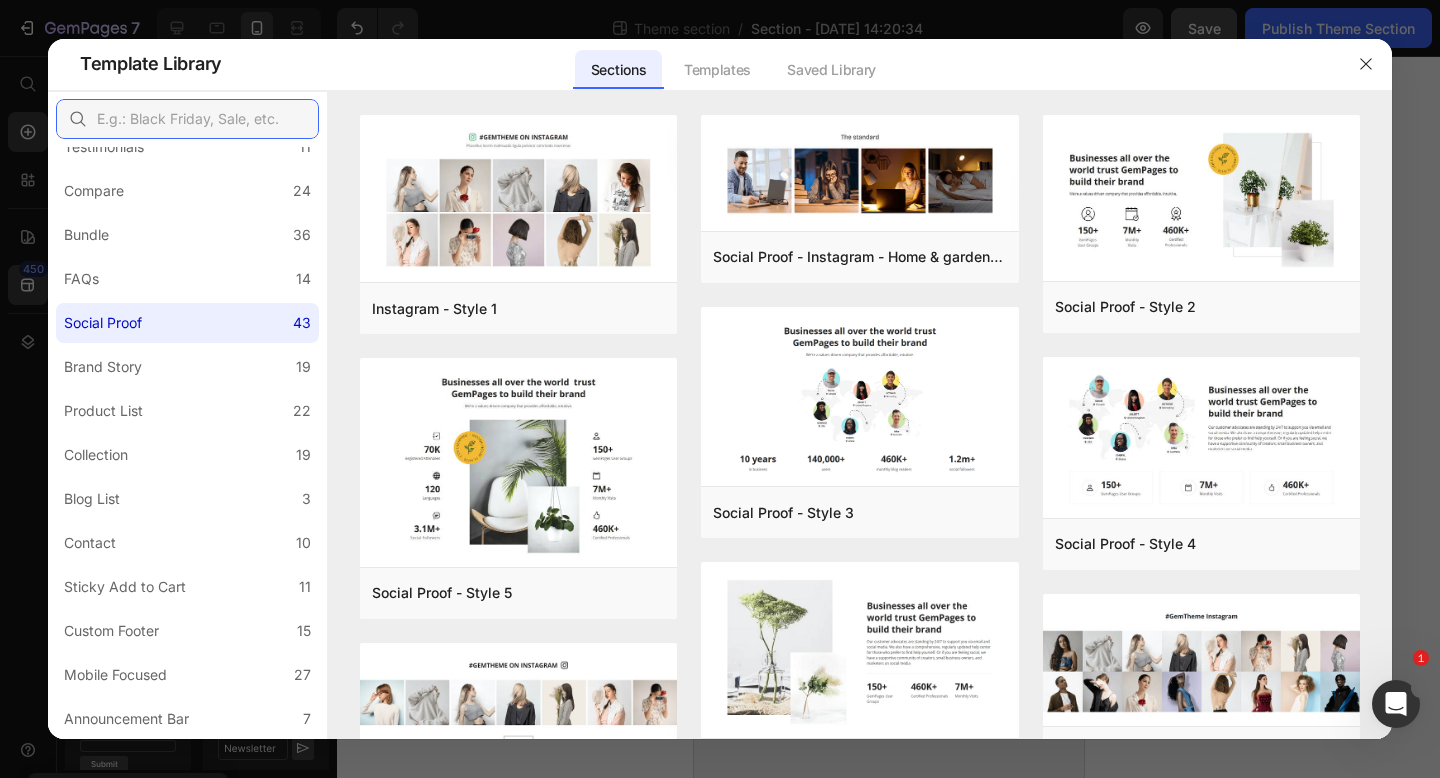 click at bounding box center (187, 119) 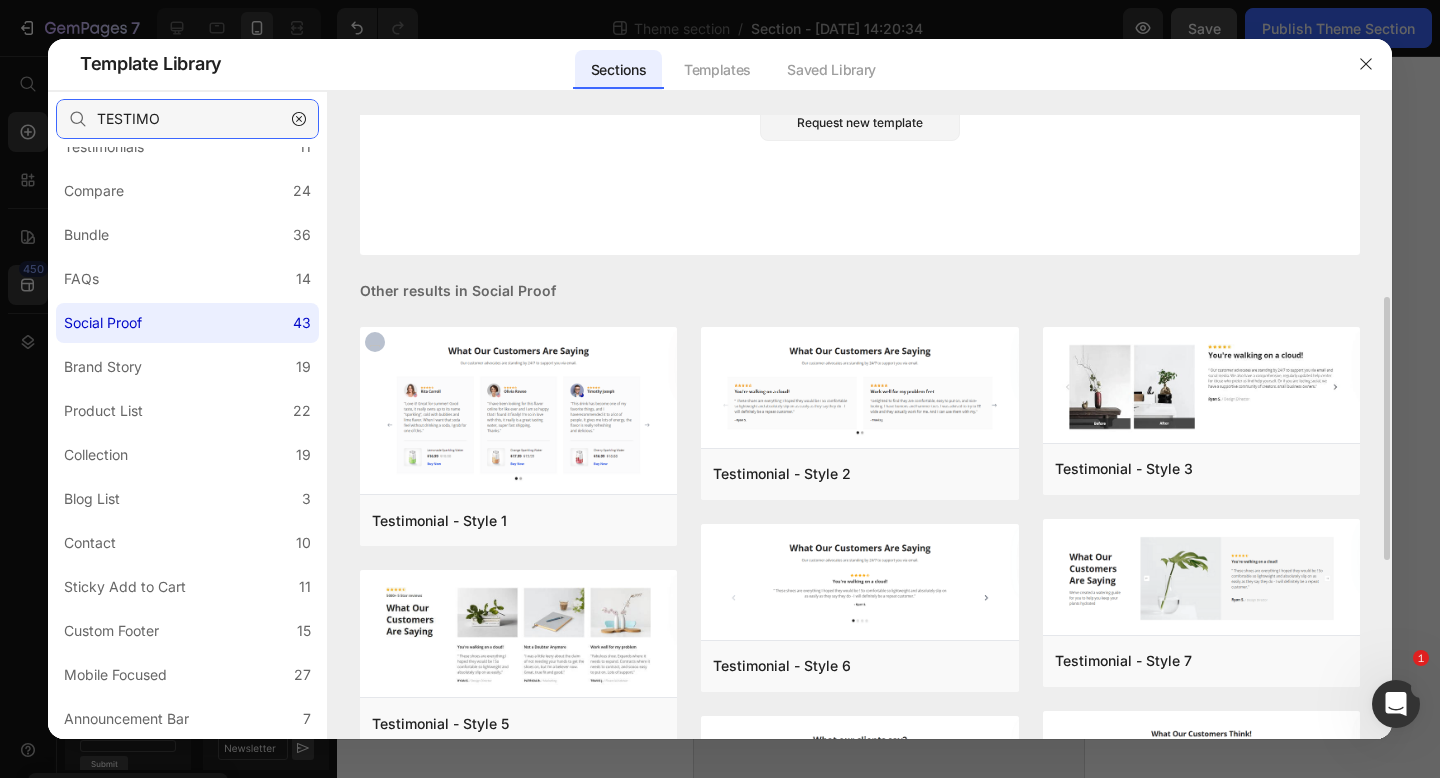 scroll, scrollTop: 413, scrollLeft: 0, axis: vertical 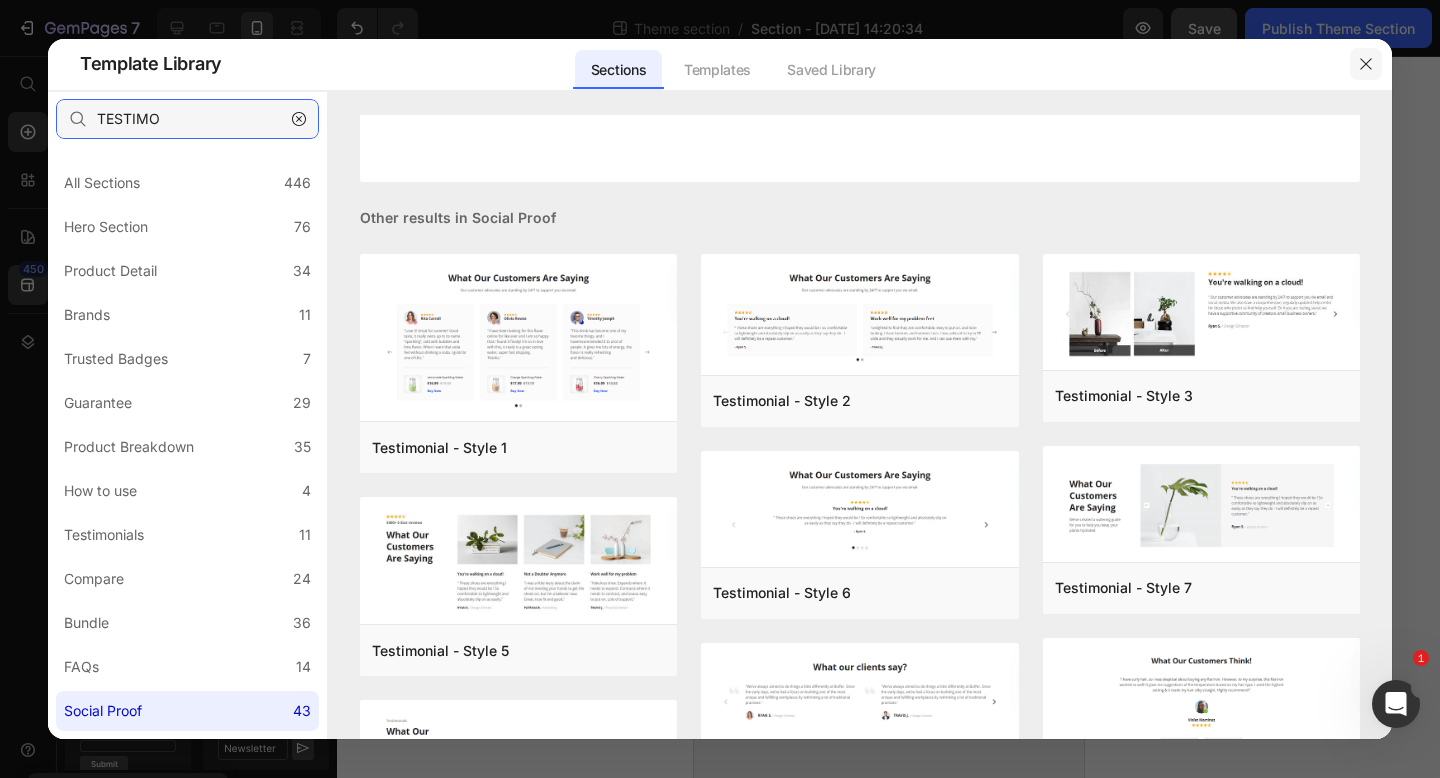 type on "TESTIMO" 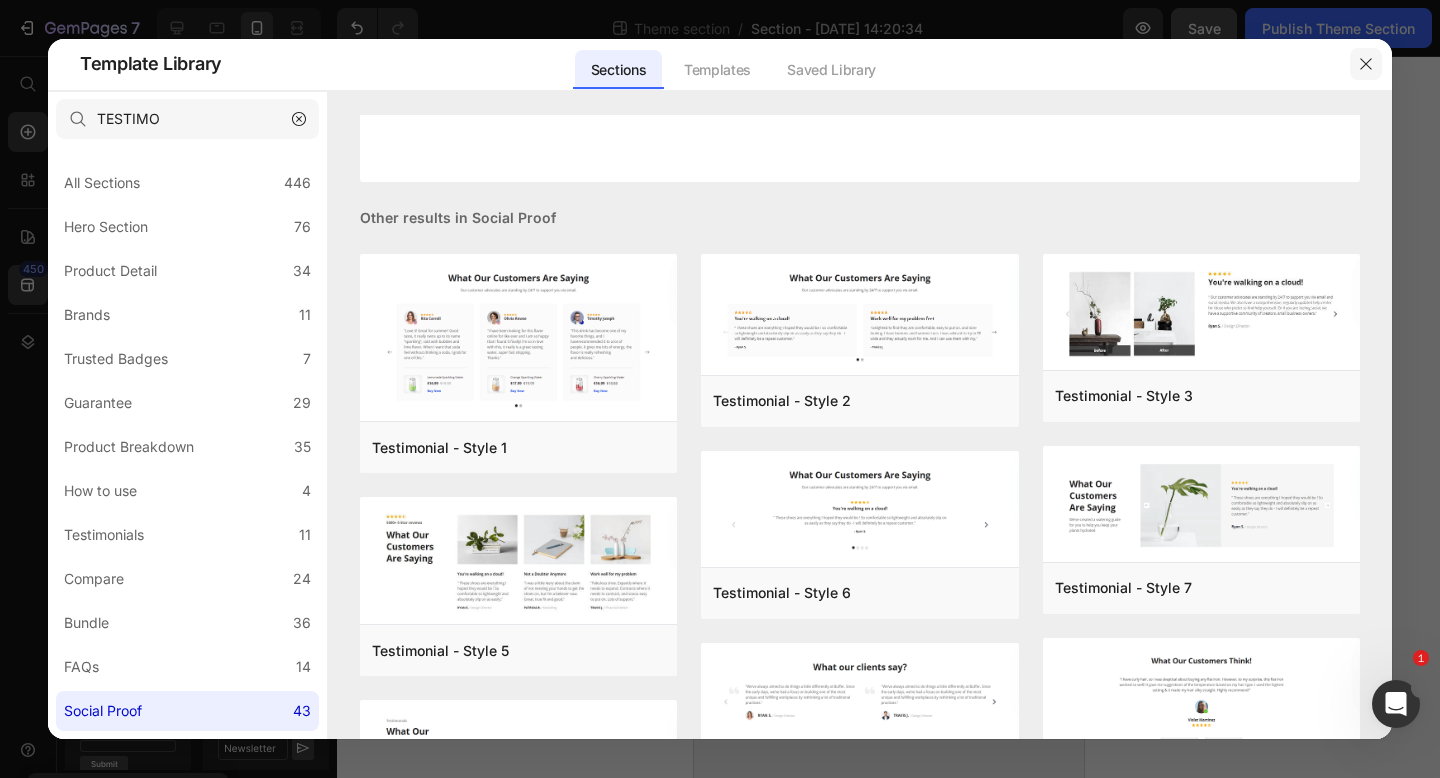 click 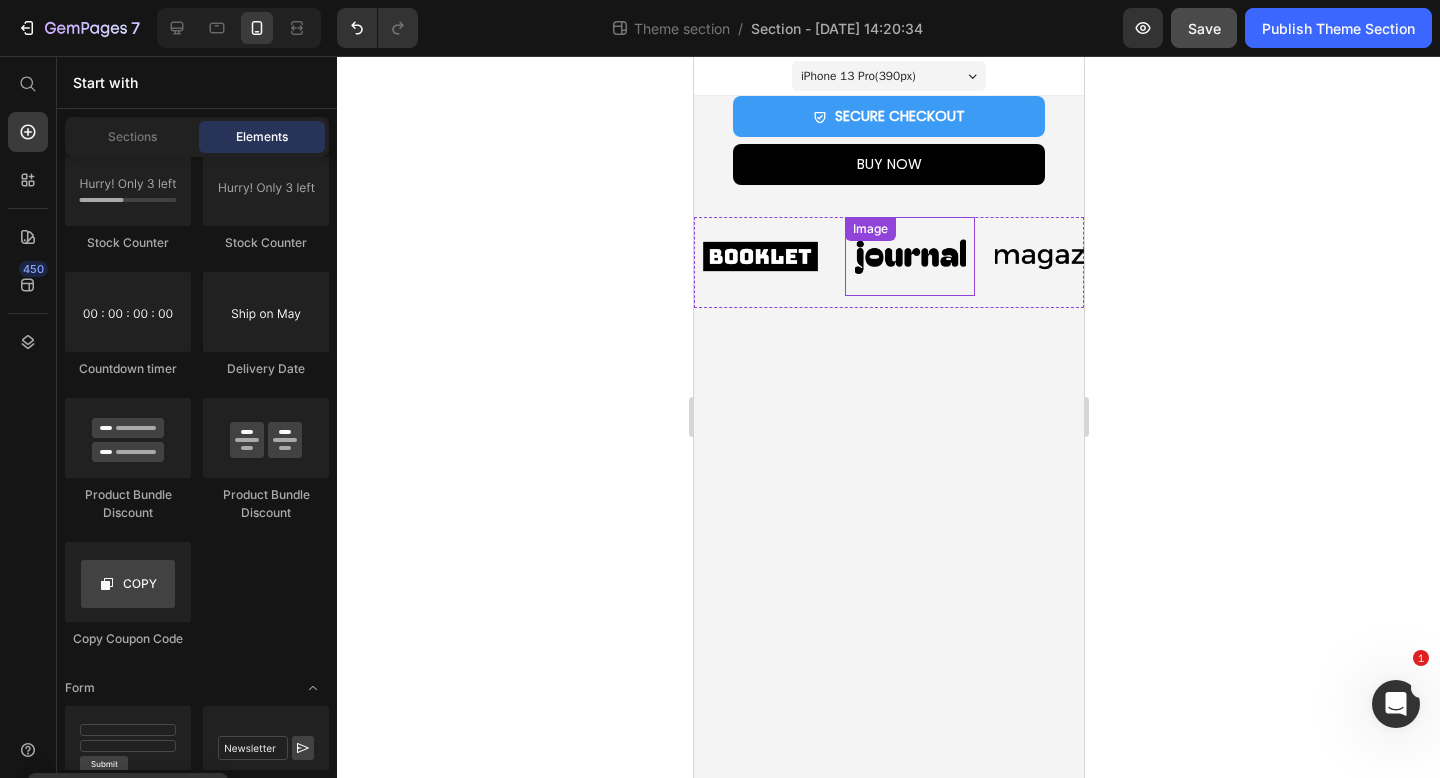 click at bounding box center [909, 256] 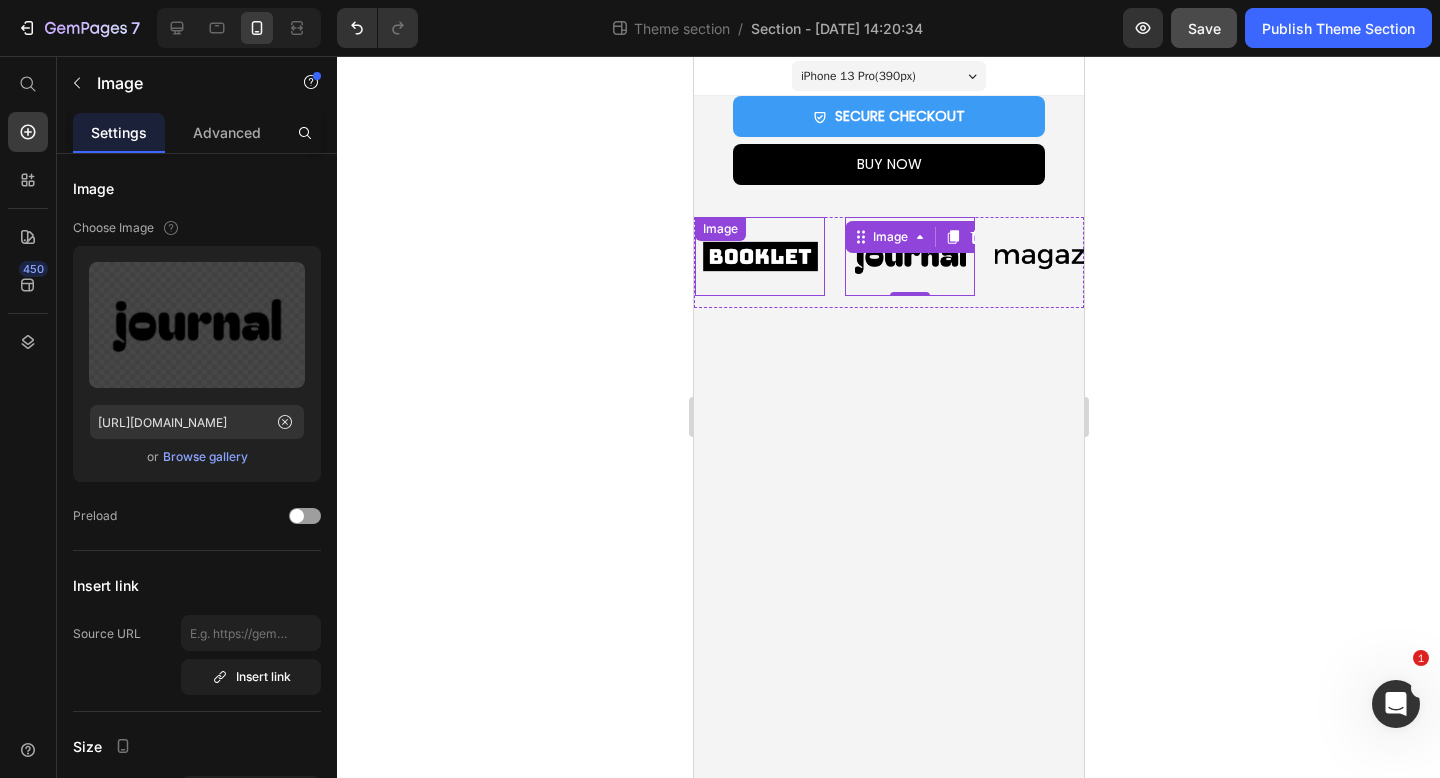 click at bounding box center [759, 256] 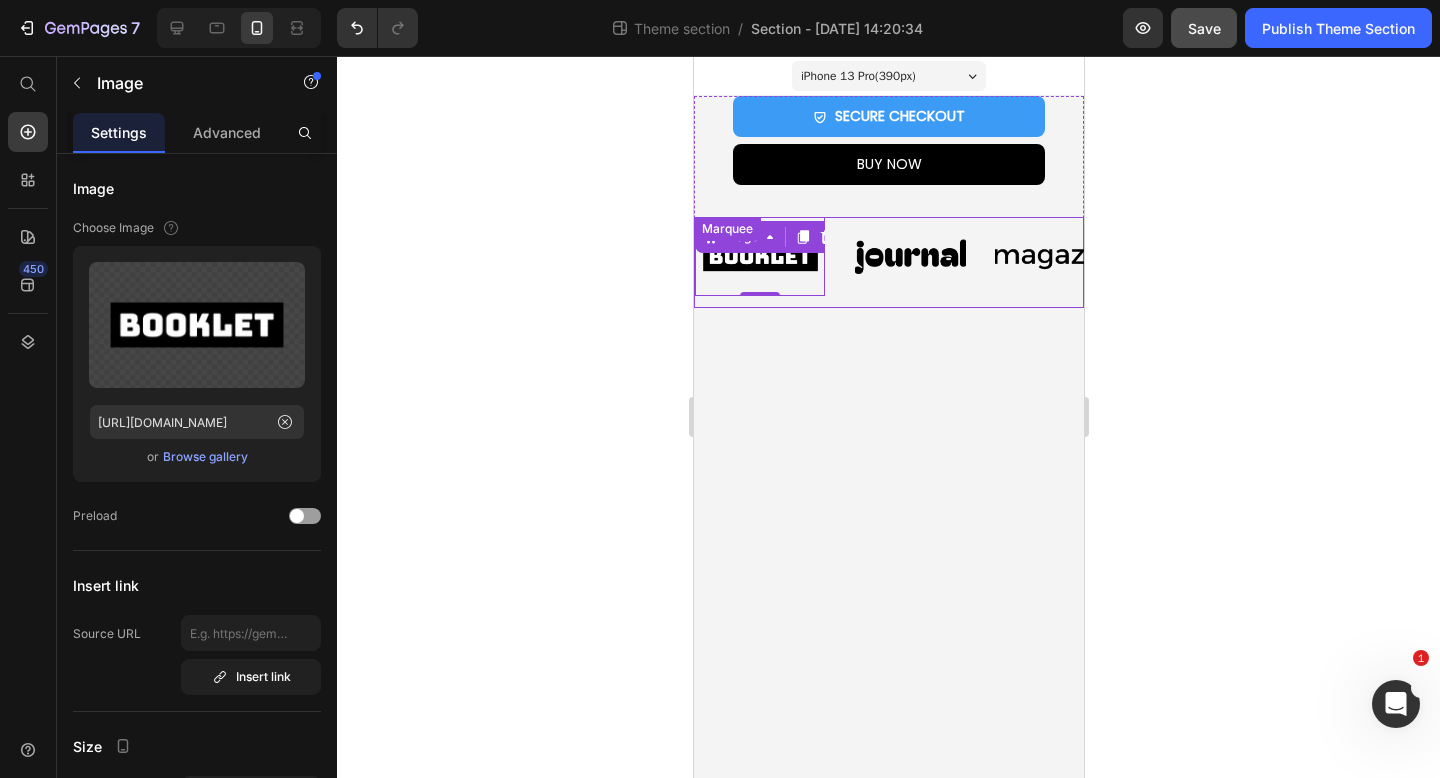 click on "Image   0 Image Image Image Image Image   0 Image Image Image Image Marquee" at bounding box center (888, 262) 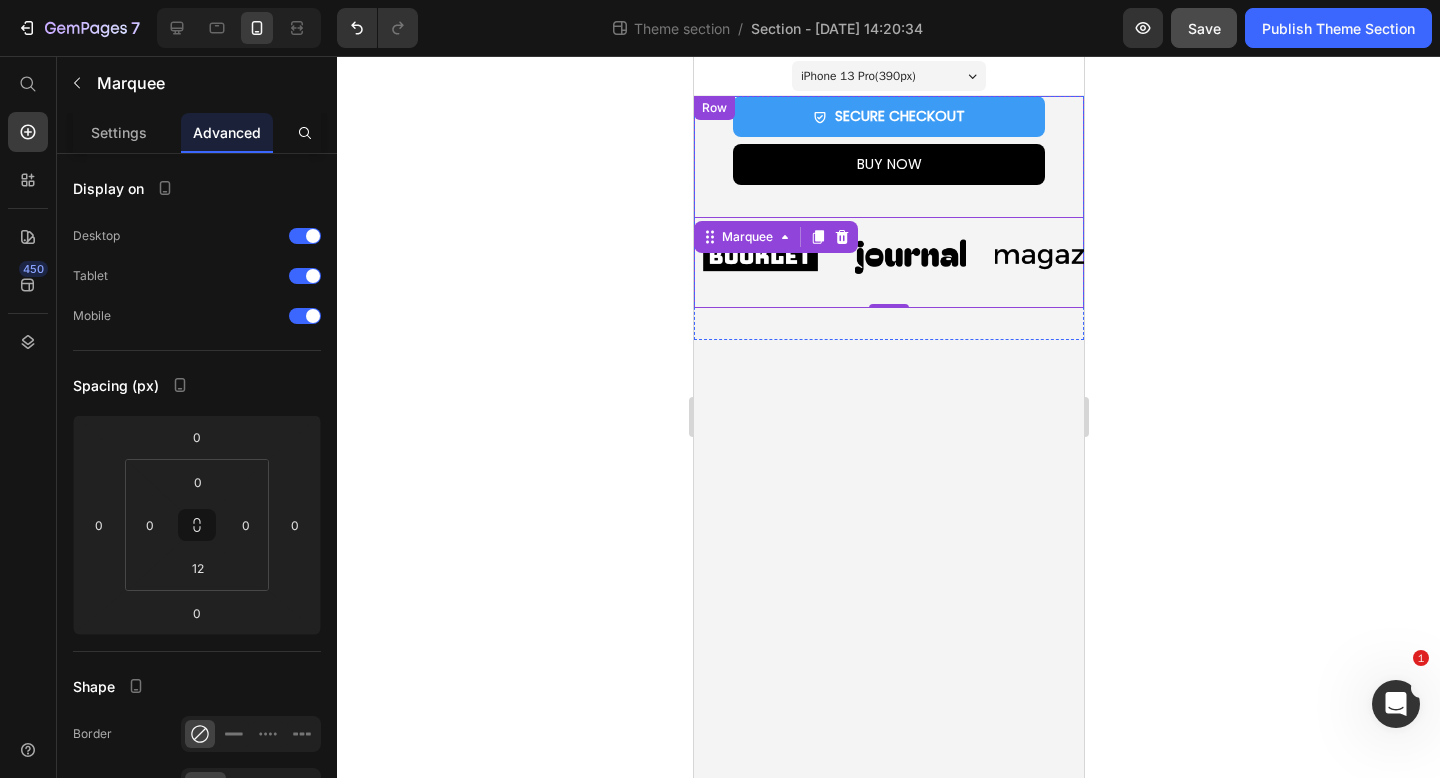click on "SECURE CHECKOUT Add to Cart BUY NOW Dynamic Checkout Product Row Image Image Image Image Image Image Image Image Image Image Marquee   0" at bounding box center (888, 202) 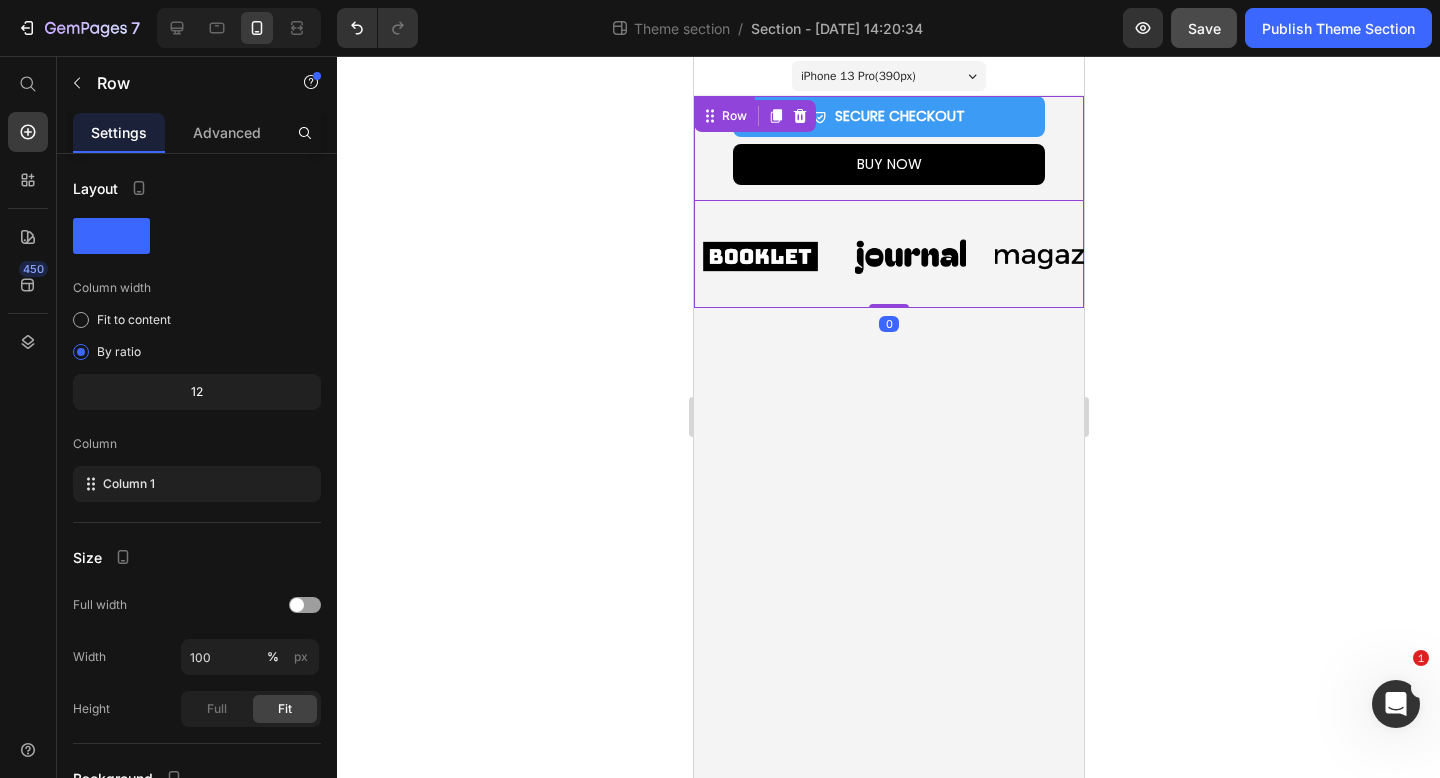 click on "BUY NOW Dynamic Checkout" at bounding box center (888, 172) 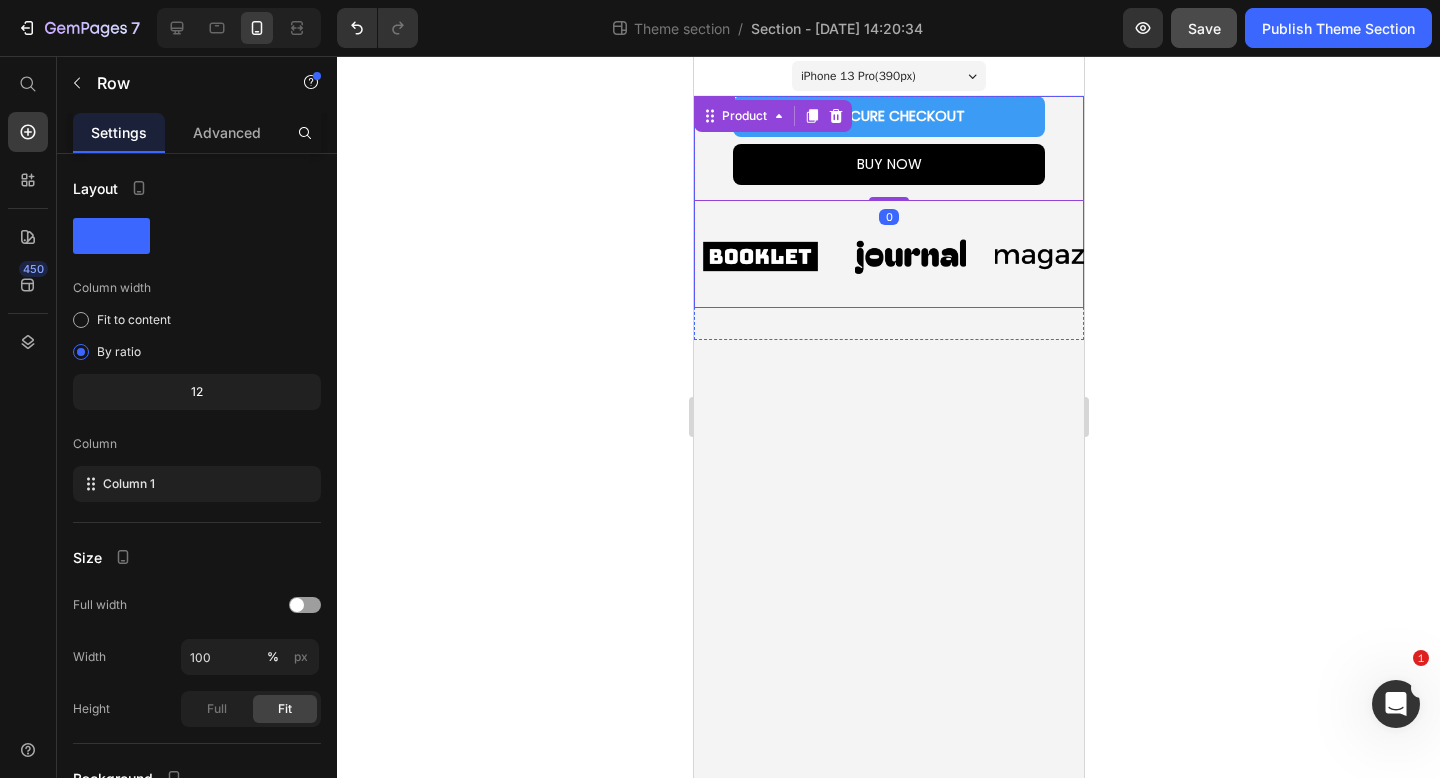 click on "SECURE CHECKOUT Add to Cart BUY NOW Dynamic Checkout Product   0 Row Image Image Image Image Image Image Image Image Image Image Marquee" at bounding box center (888, 202) 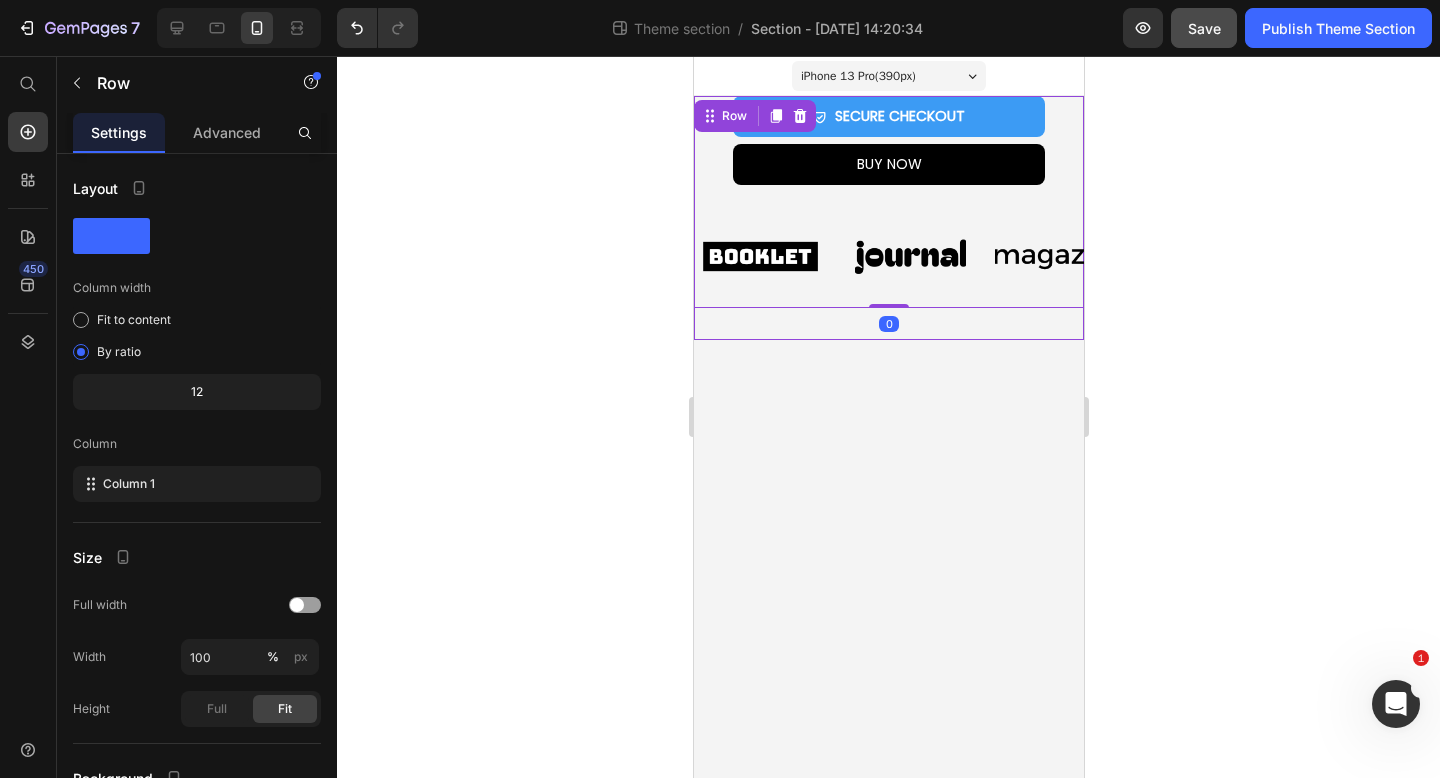 click on "SECURE CHECKOUT Add to Cart BUY NOW Dynamic Checkout Product Row Image Image Image Image Image Image Image Image Image Image Marquee Row   0" at bounding box center [888, 218] 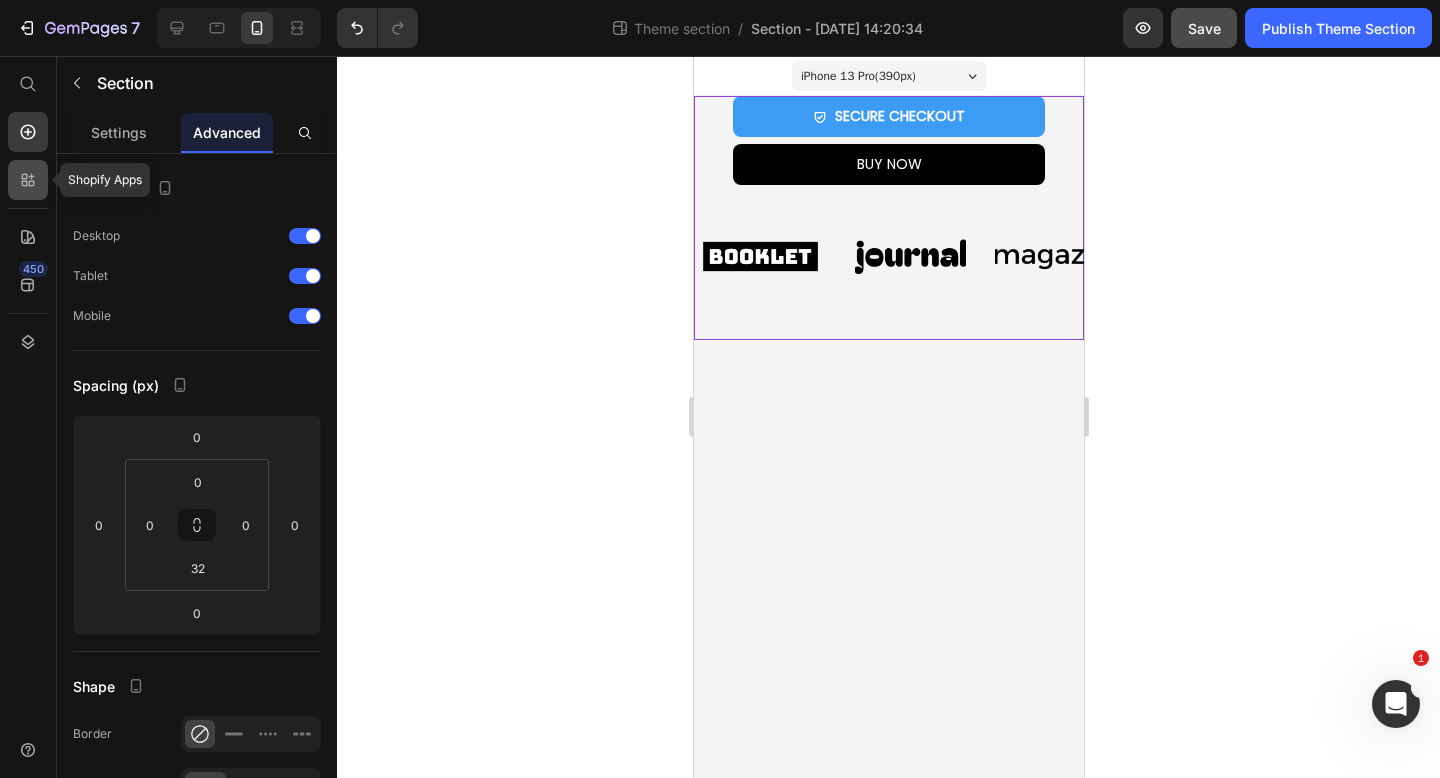 click 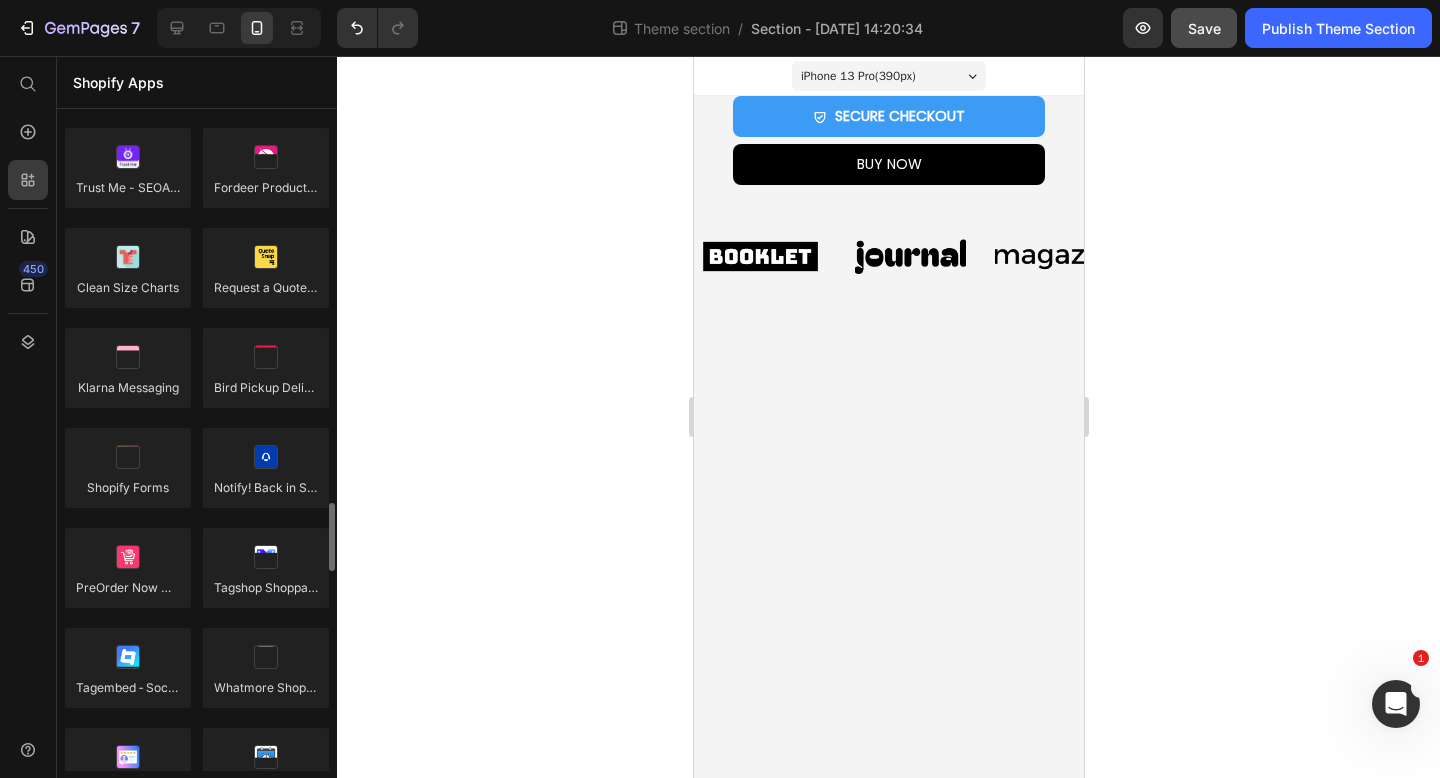 scroll, scrollTop: 4114, scrollLeft: 0, axis: vertical 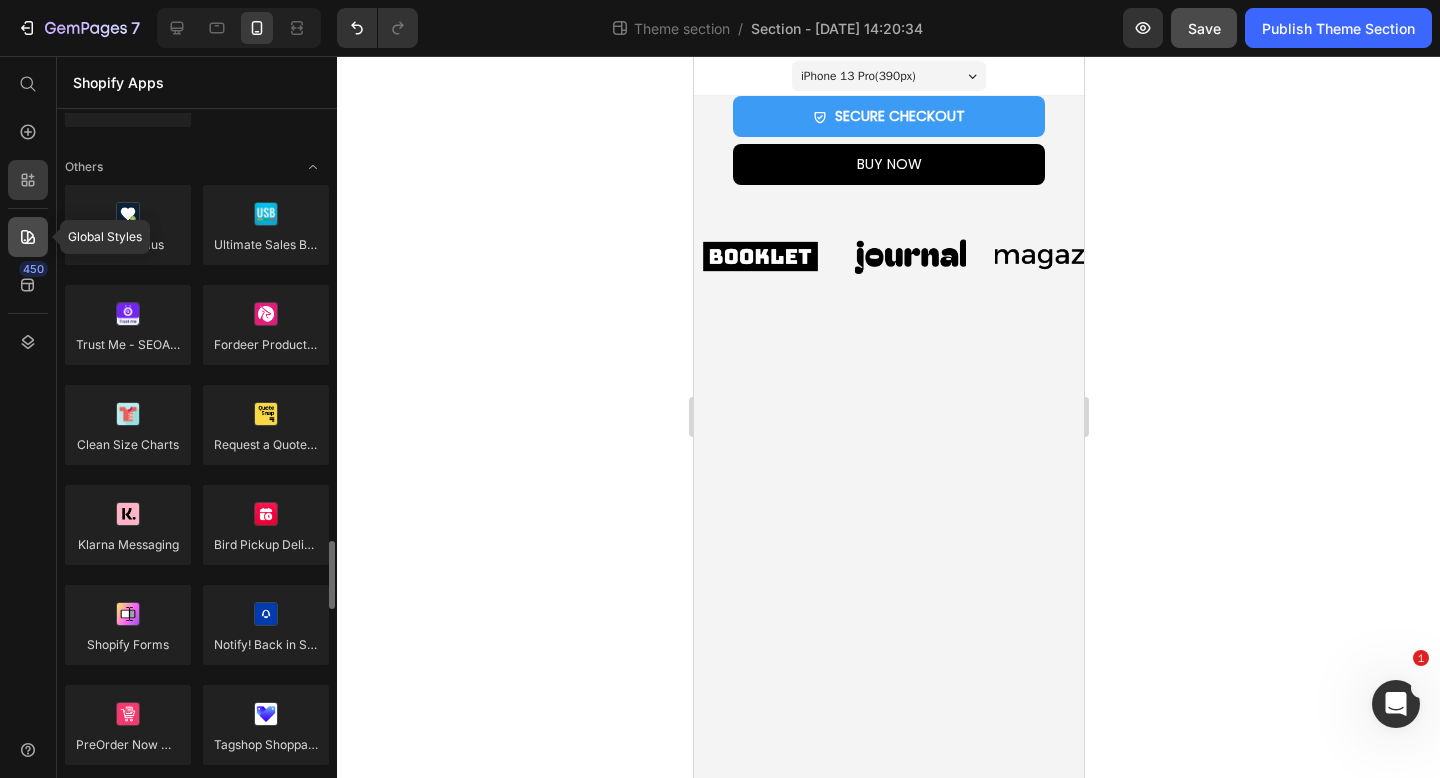 click 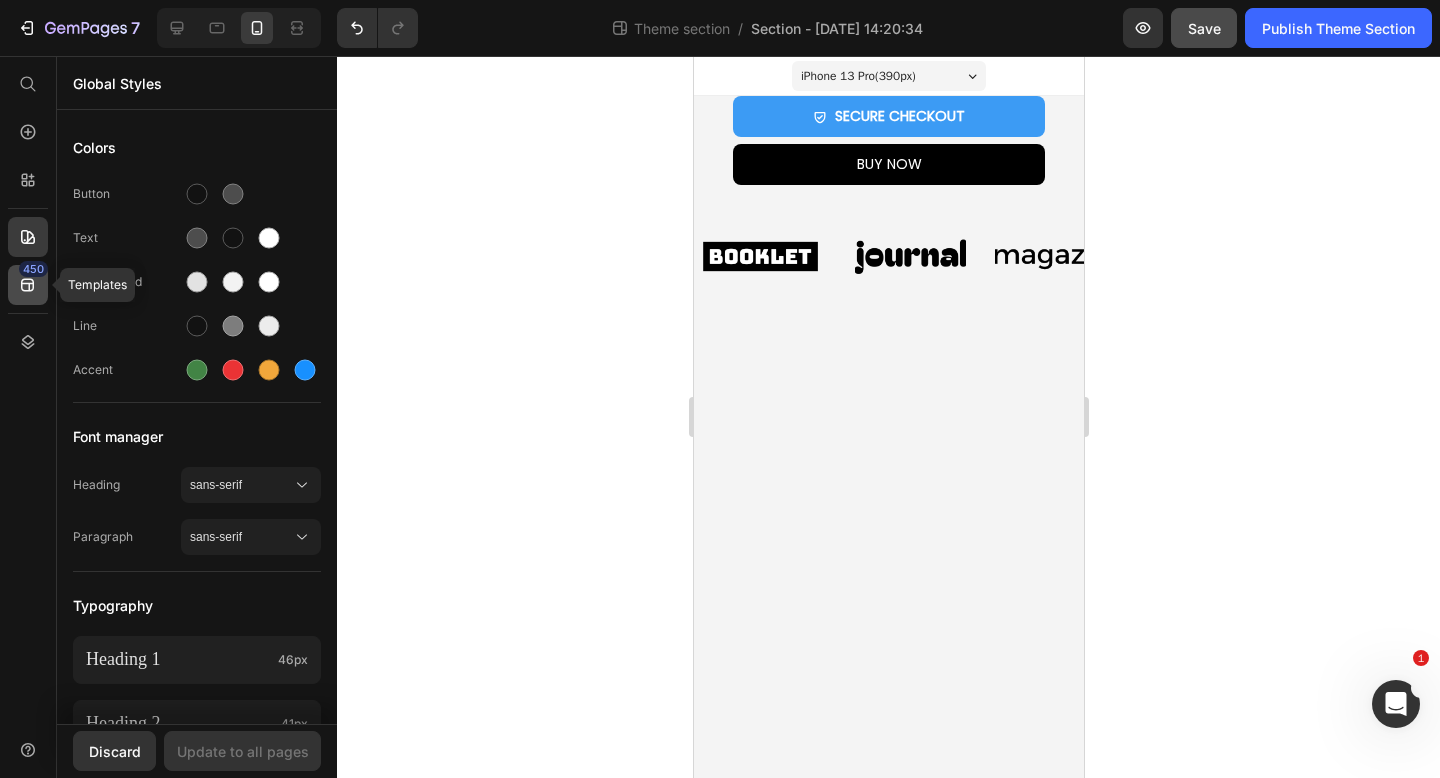 click 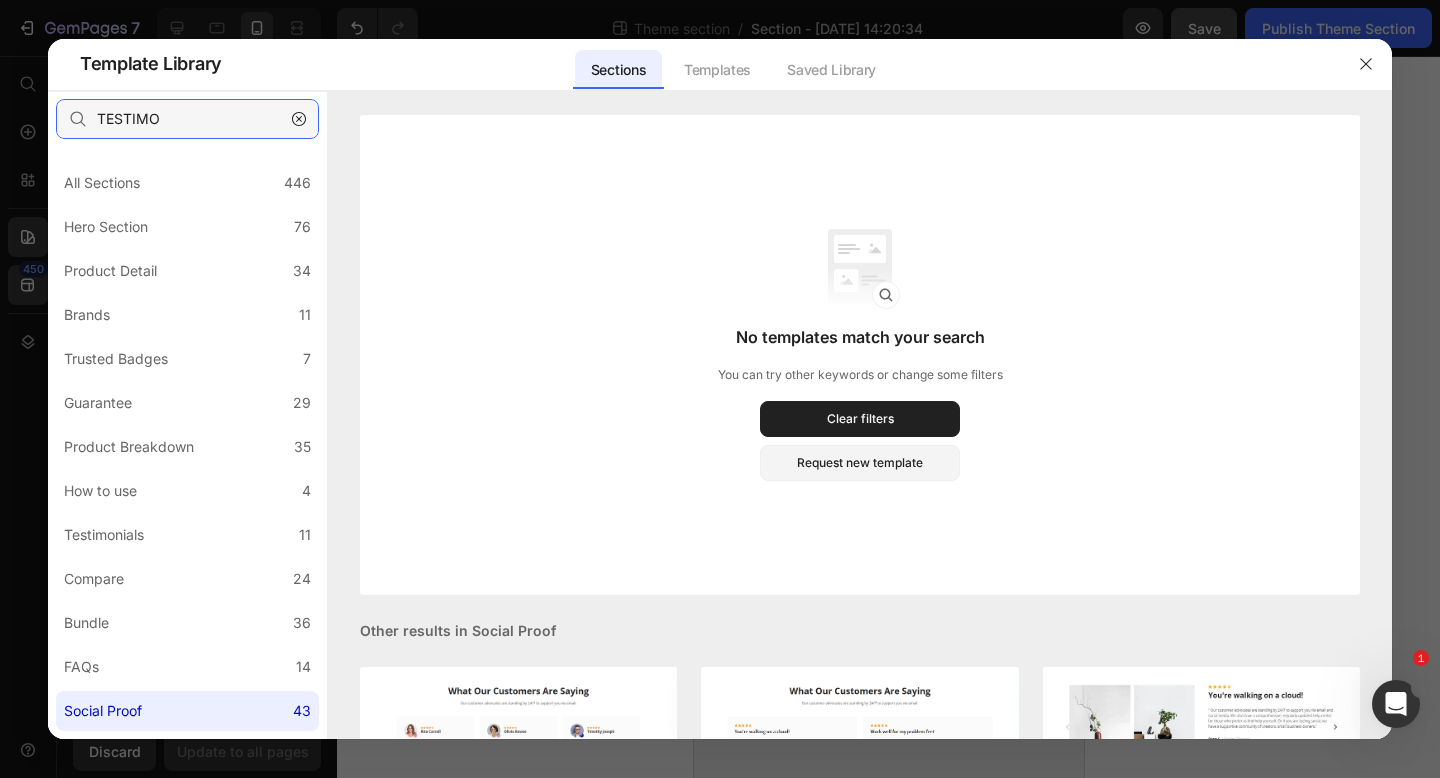 click on "TESTIMO" at bounding box center (187, 119) 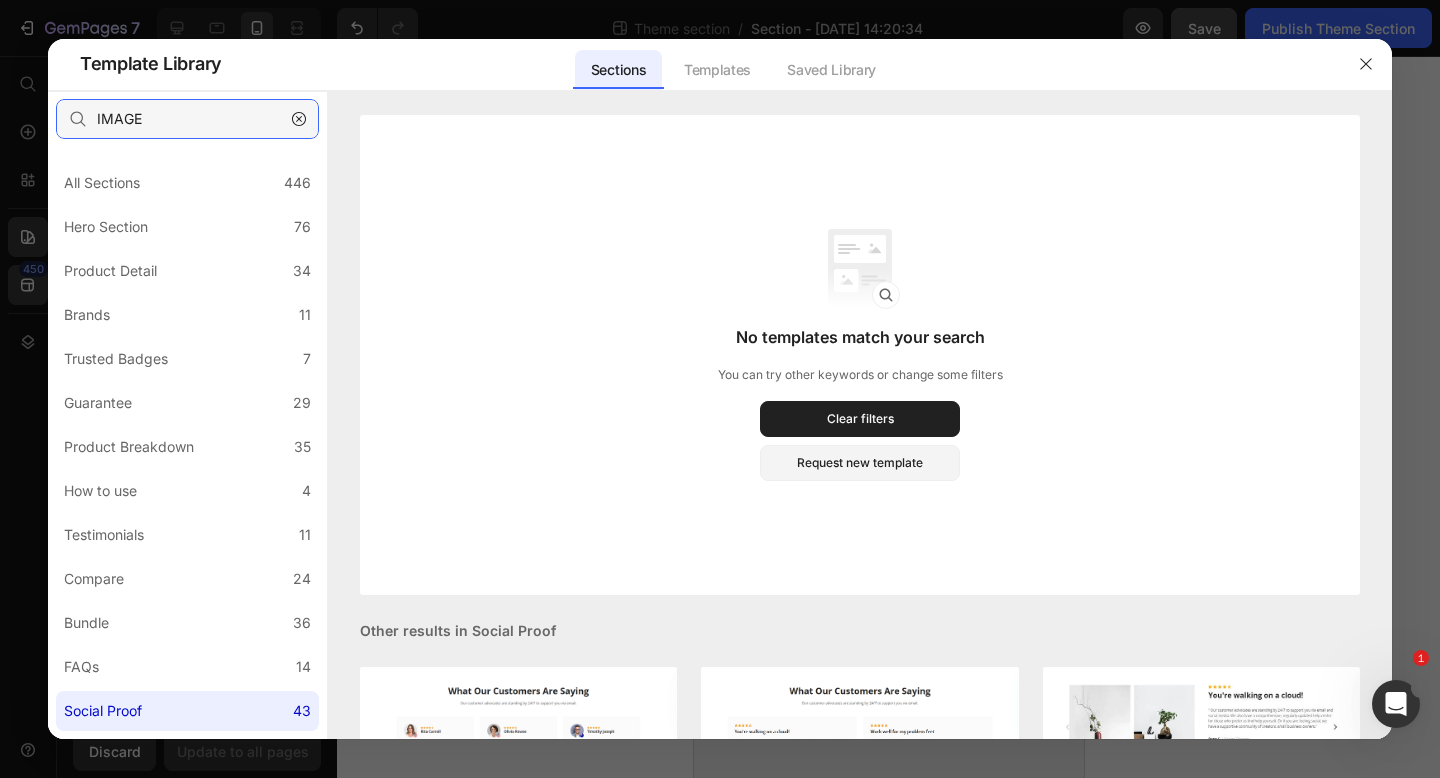type on "IMAGE" 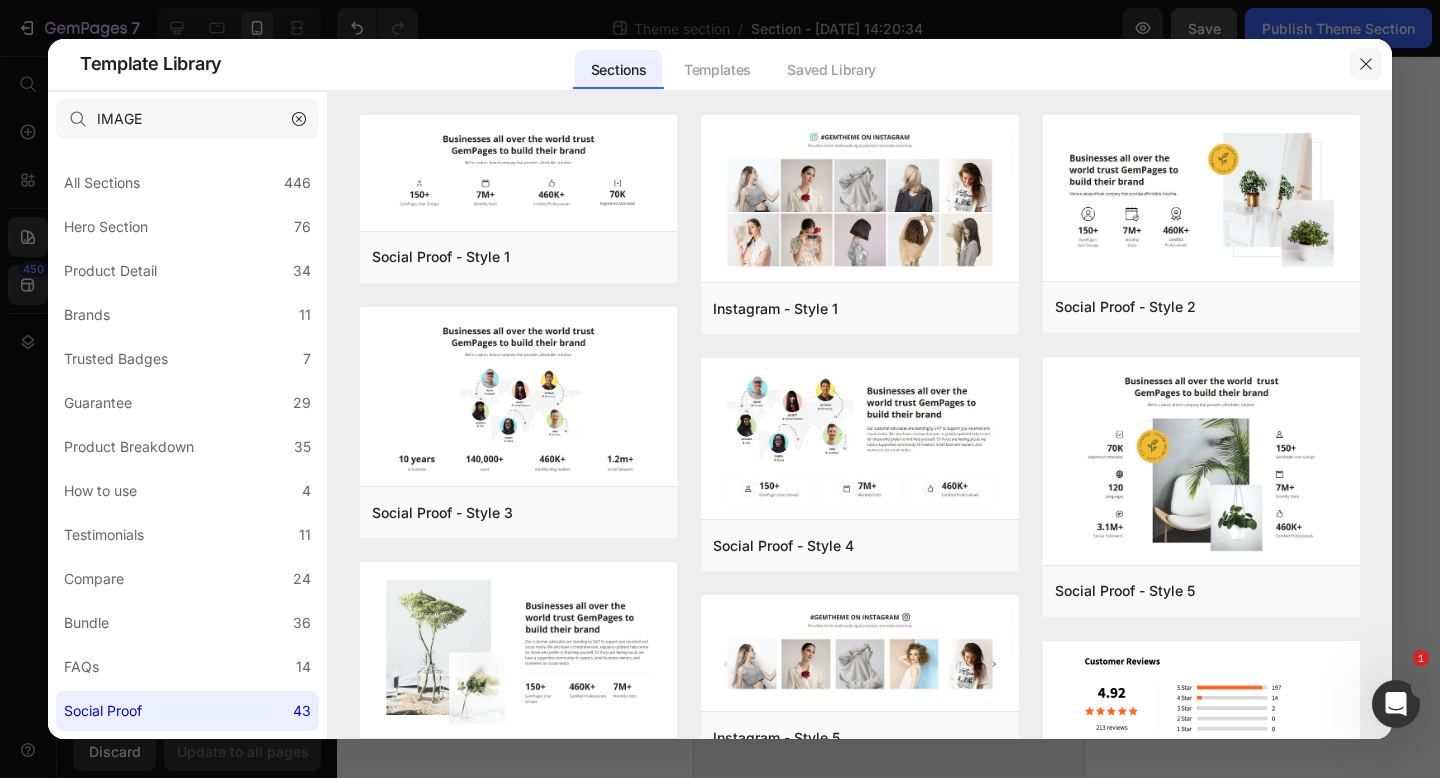 click 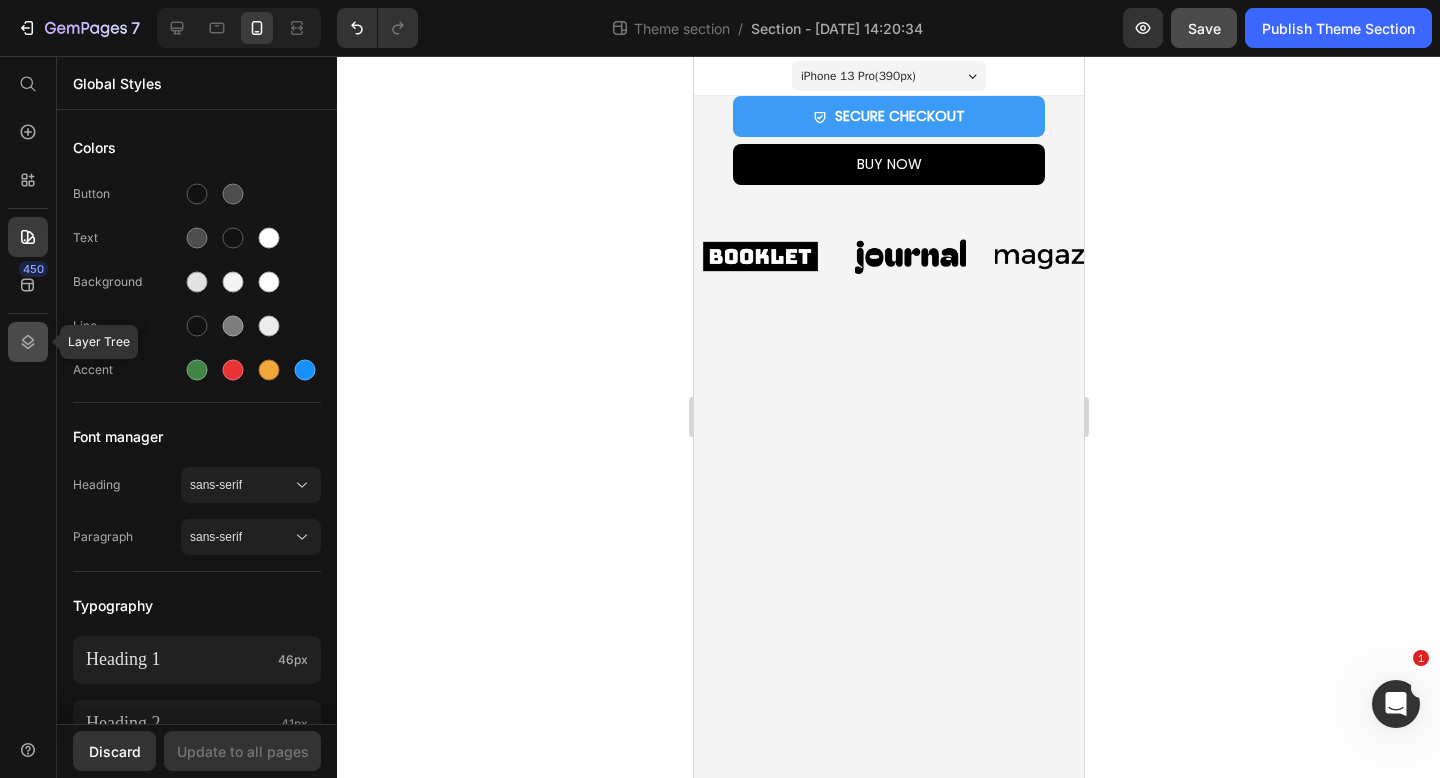 click 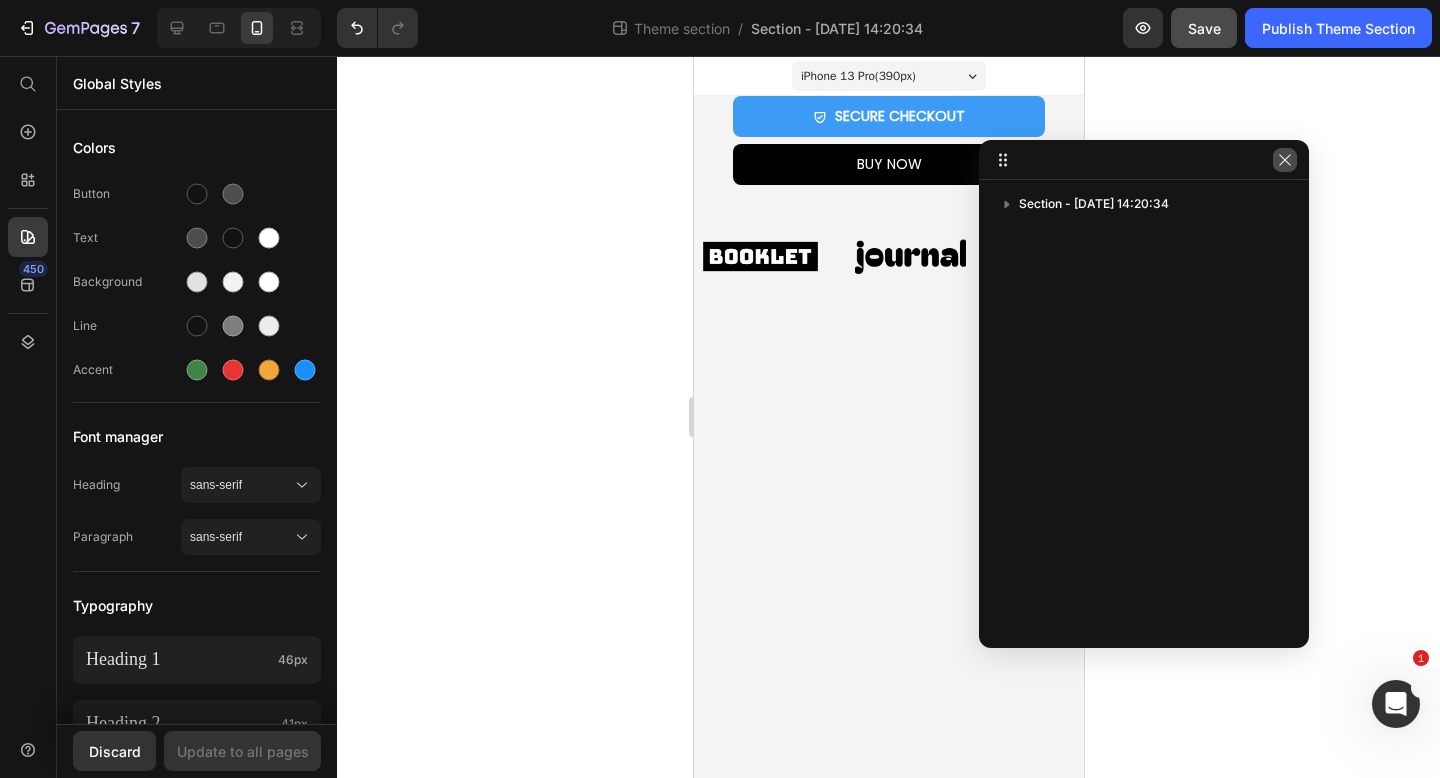 click 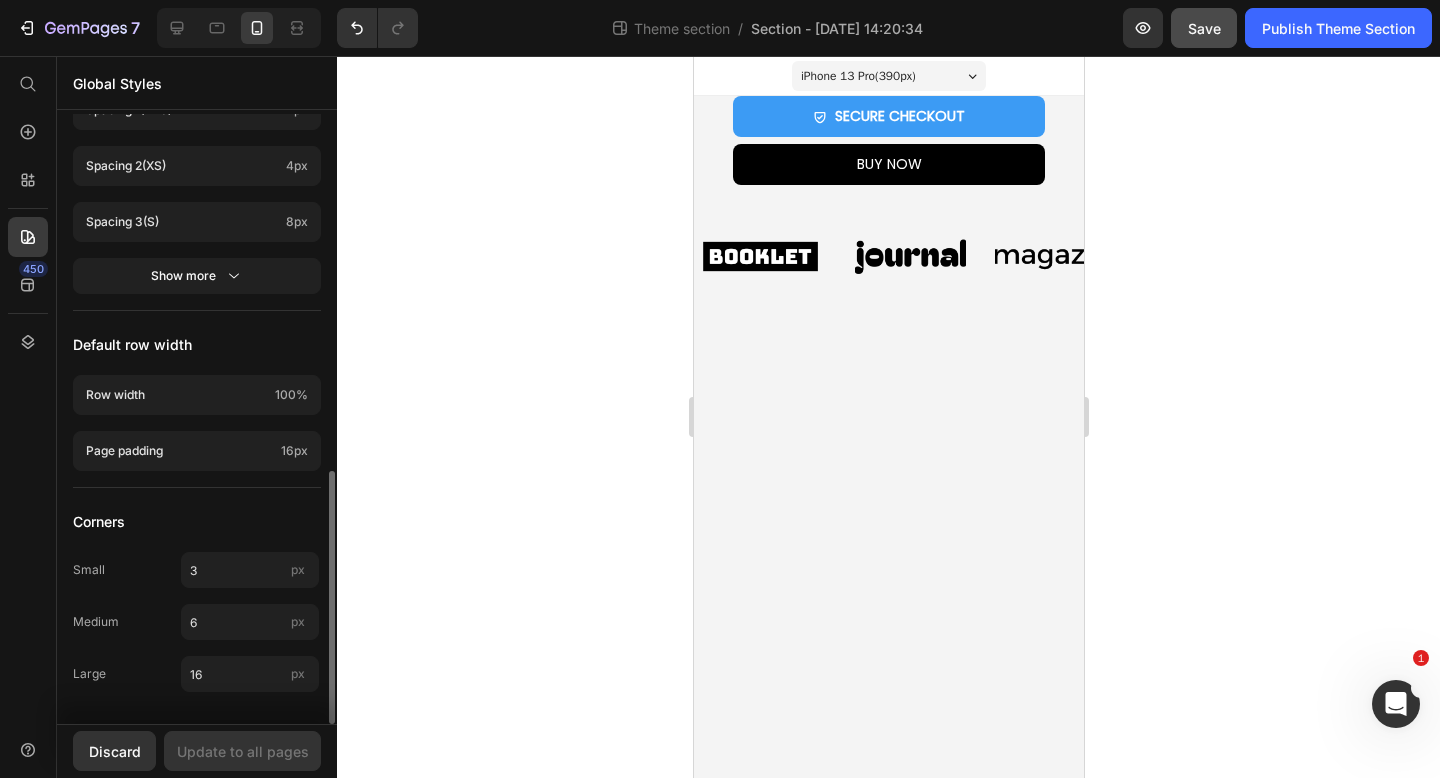 scroll, scrollTop: 0, scrollLeft: 0, axis: both 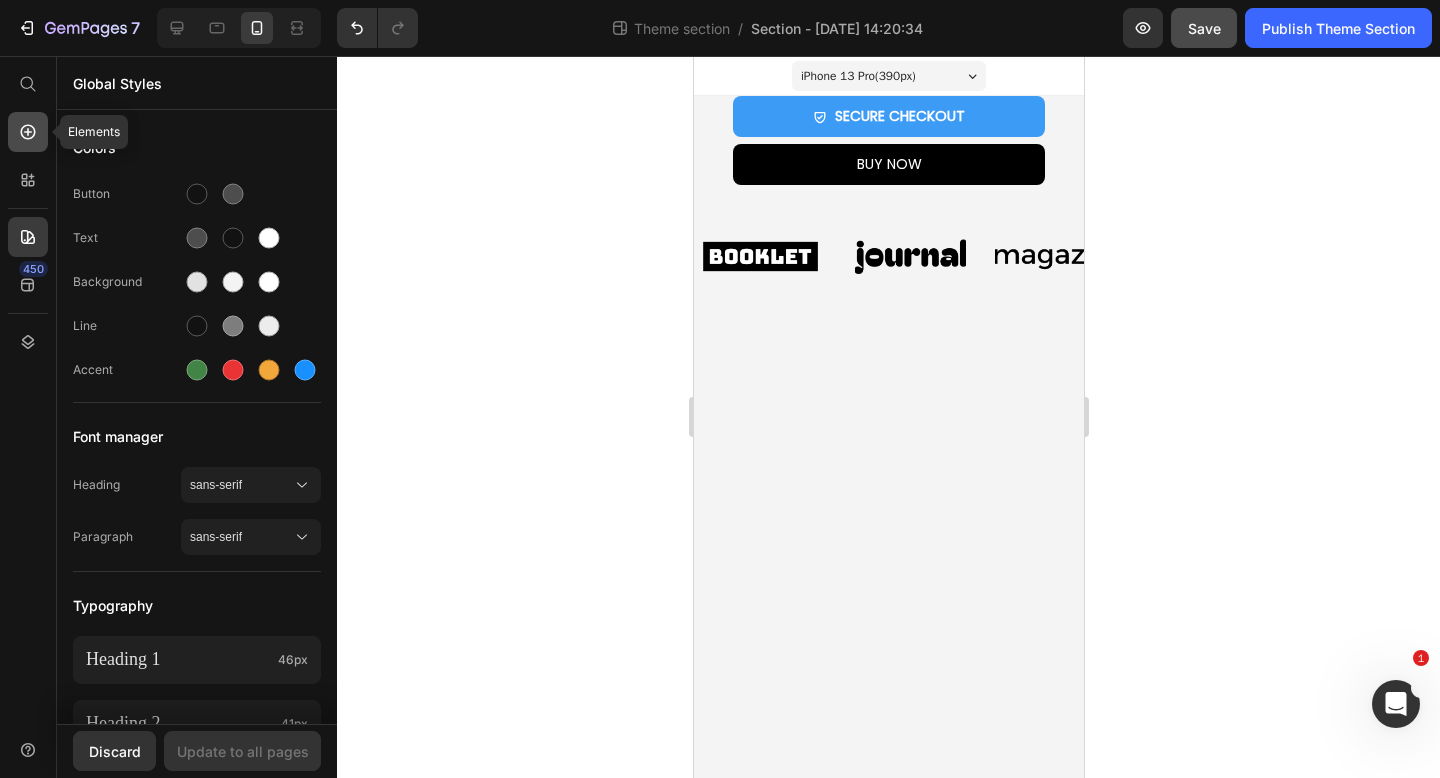 click 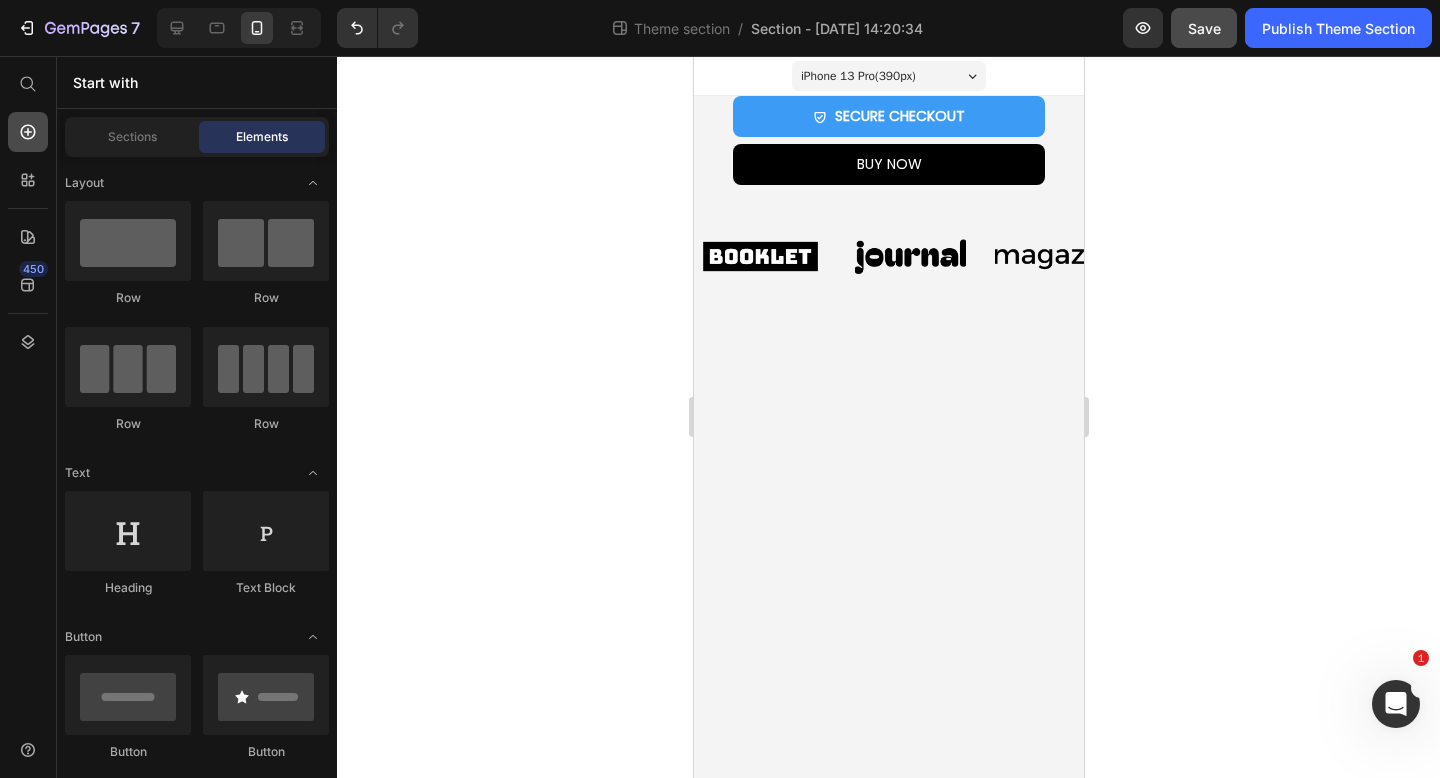 scroll, scrollTop: 4114, scrollLeft: 0, axis: vertical 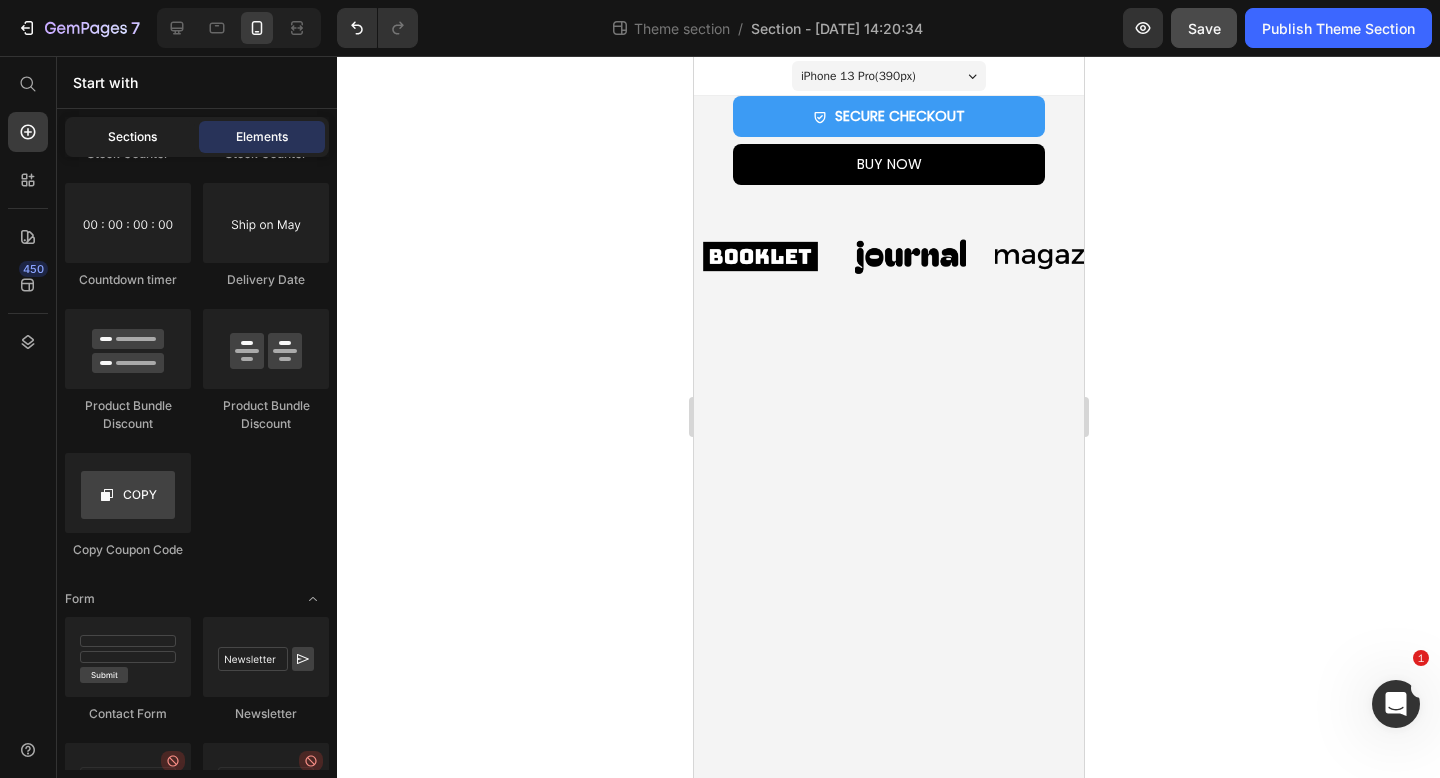 click on "Sections" at bounding box center (132, 137) 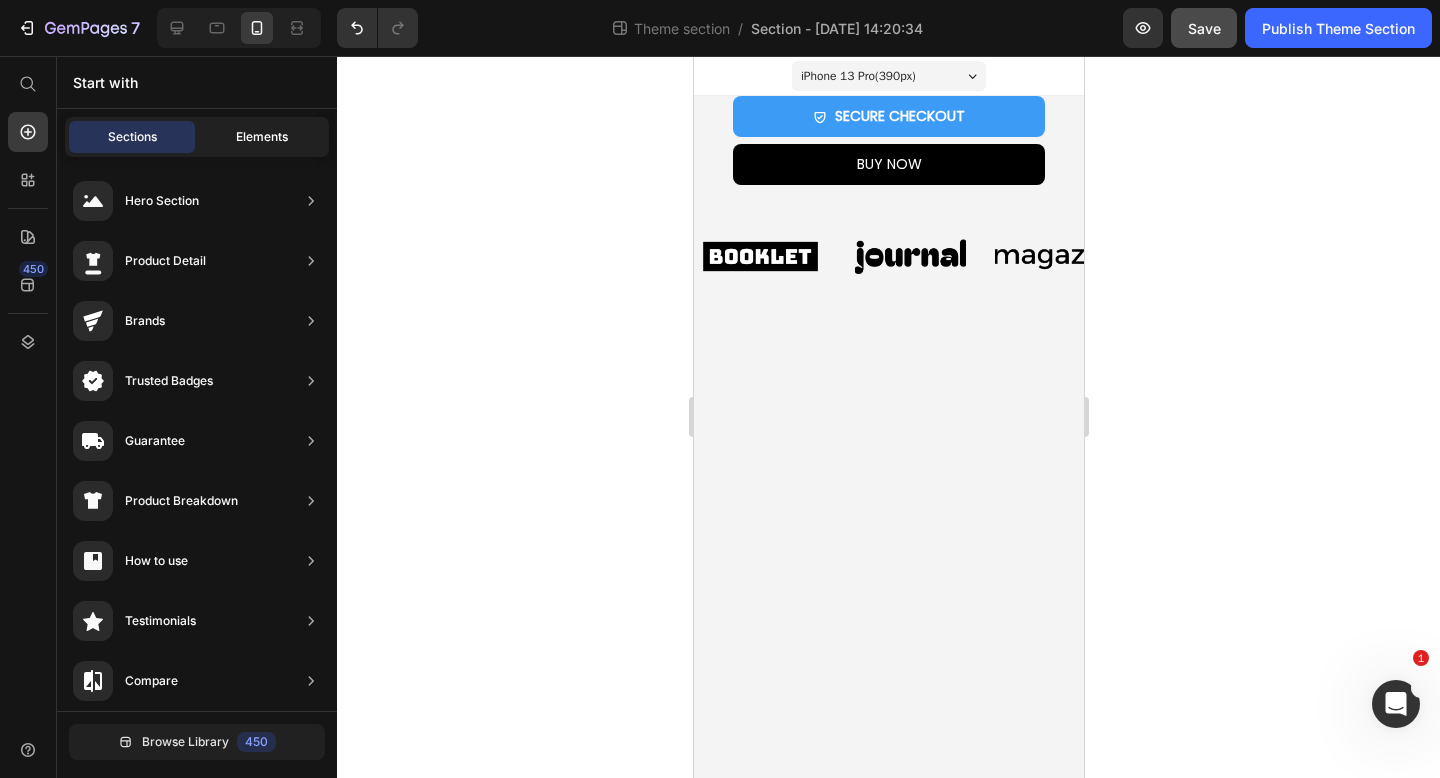 click on "Elements" at bounding box center (262, 137) 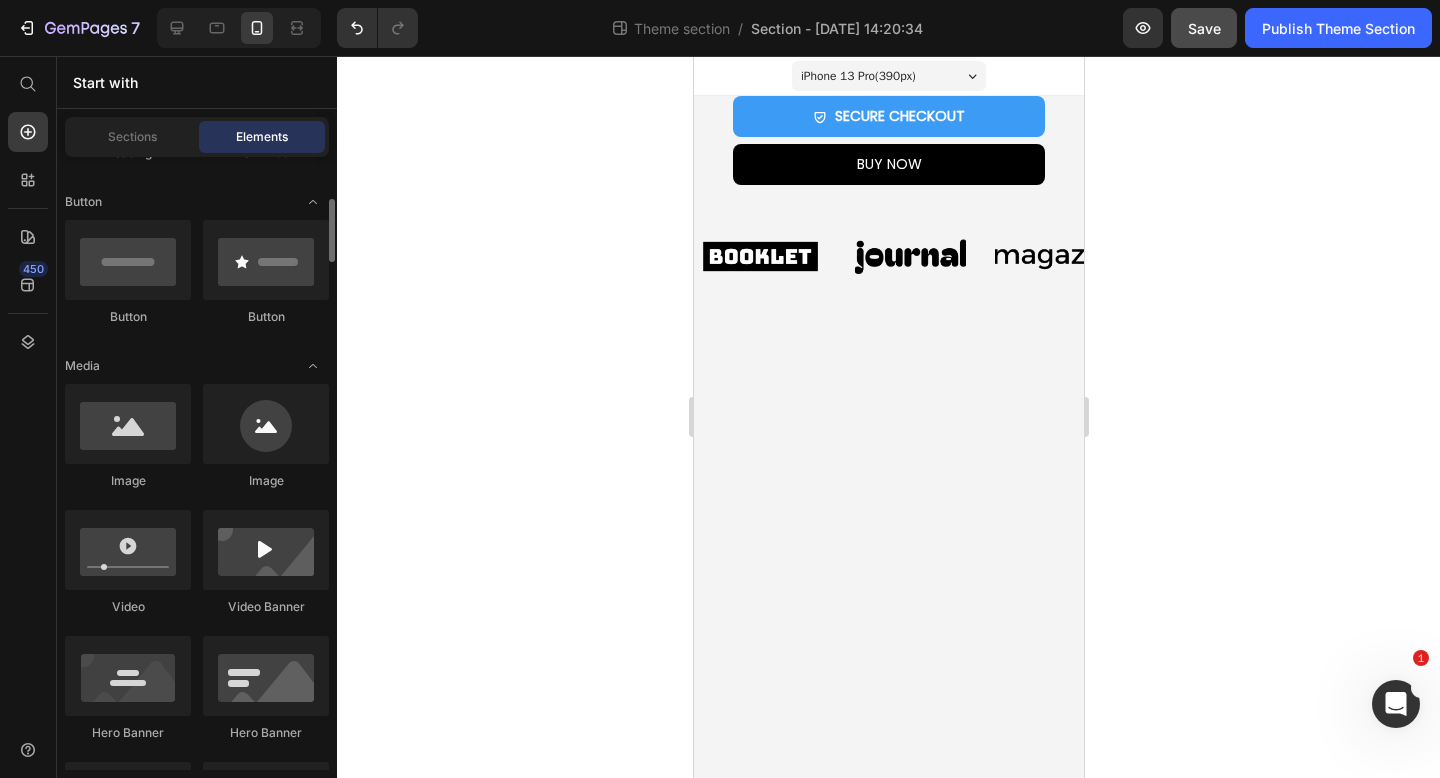 scroll, scrollTop: 437, scrollLeft: 0, axis: vertical 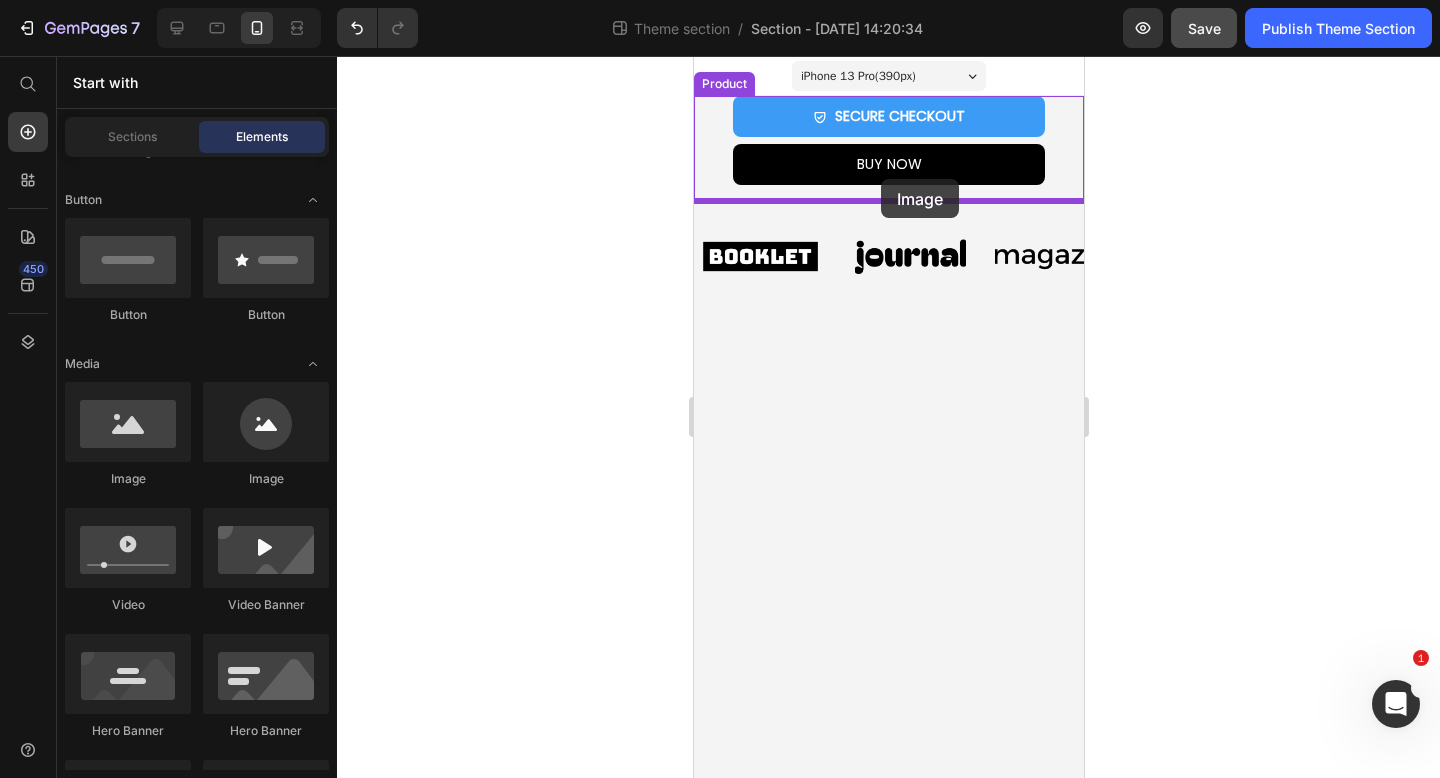drag, startPoint x: 818, startPoint y: 488, endPoint x: 880, endPoint y: 180, distance: 314.17828 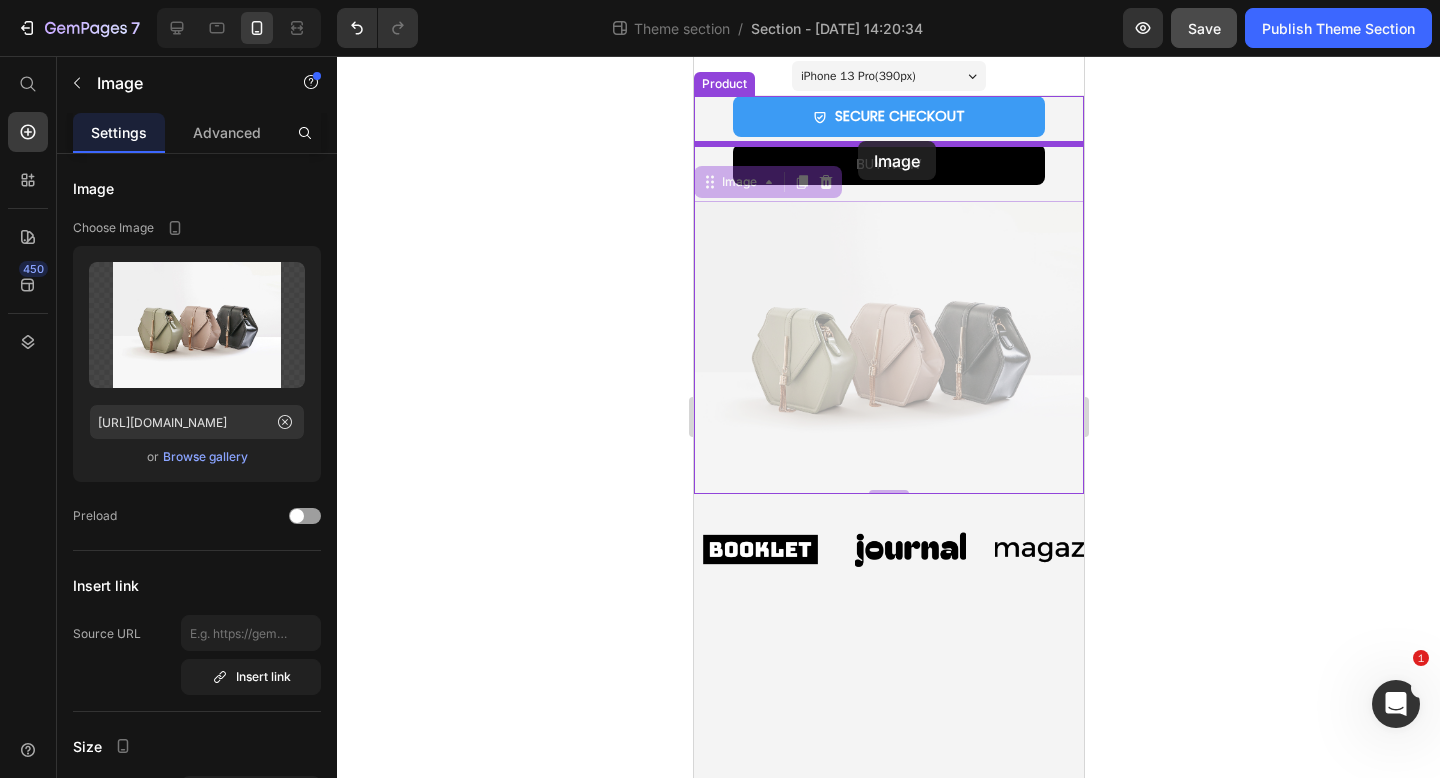drag, startPoint x: 845, startPoint y: 264, endPoint x: 857, endPoint y: 142, distance: 122.588745 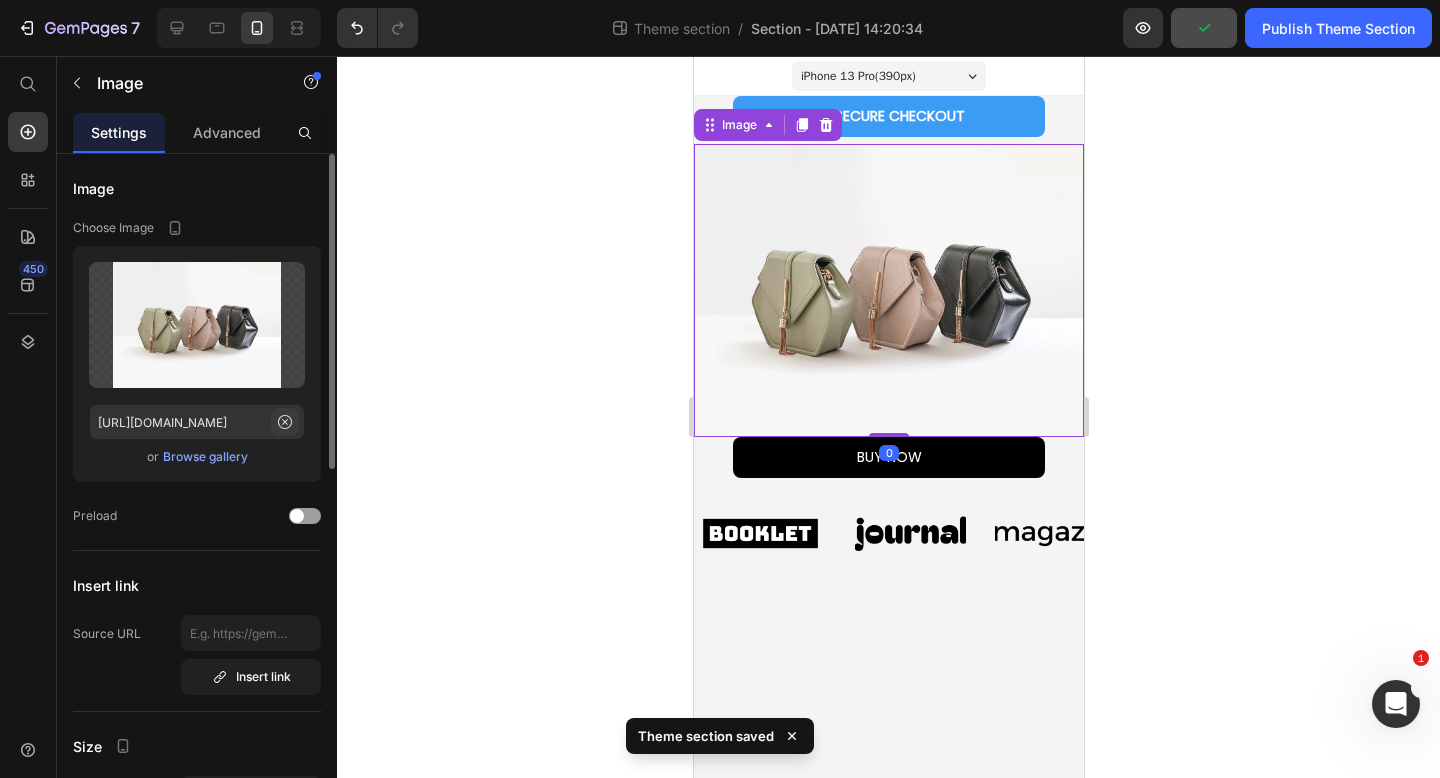 click 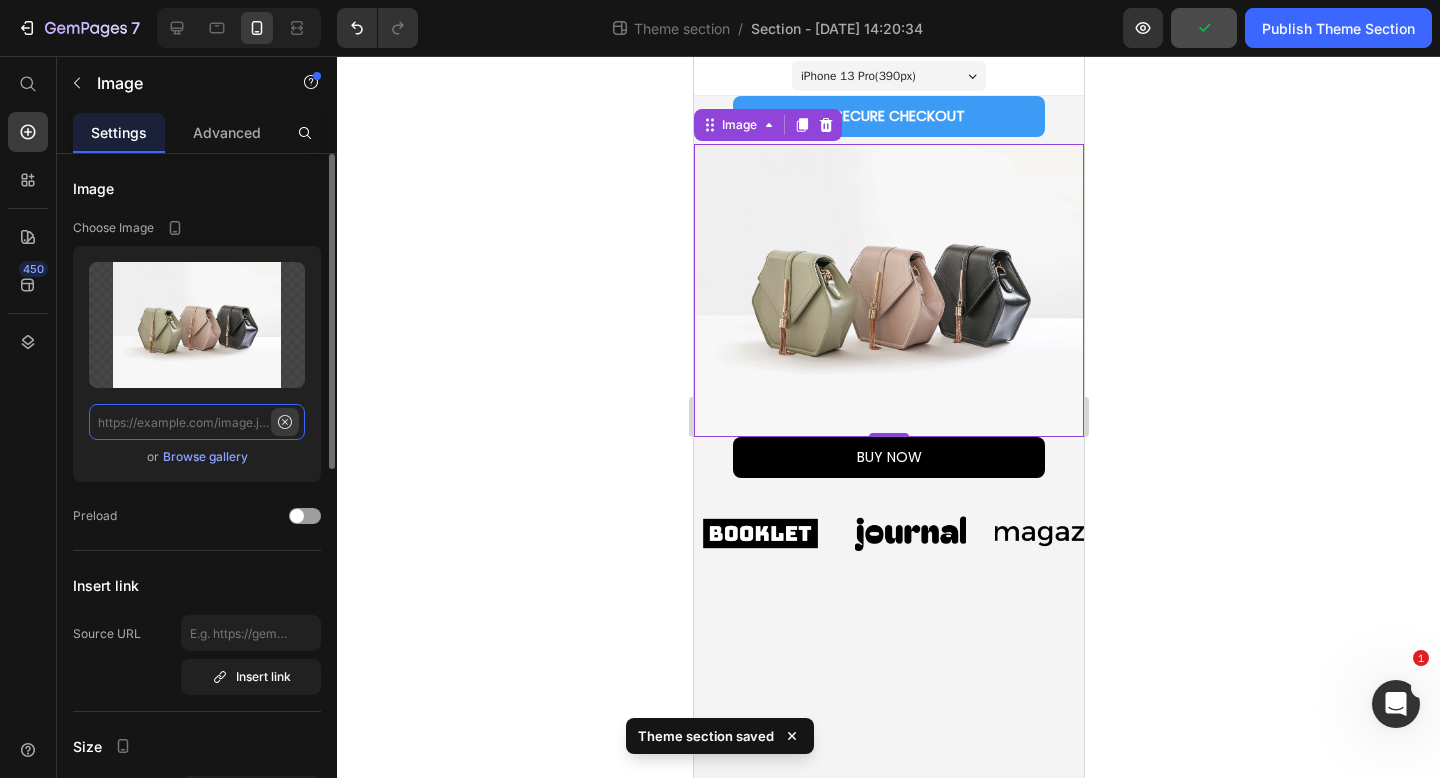 scroll, scrollTop: 0, scrollLeft: 0, axis: both 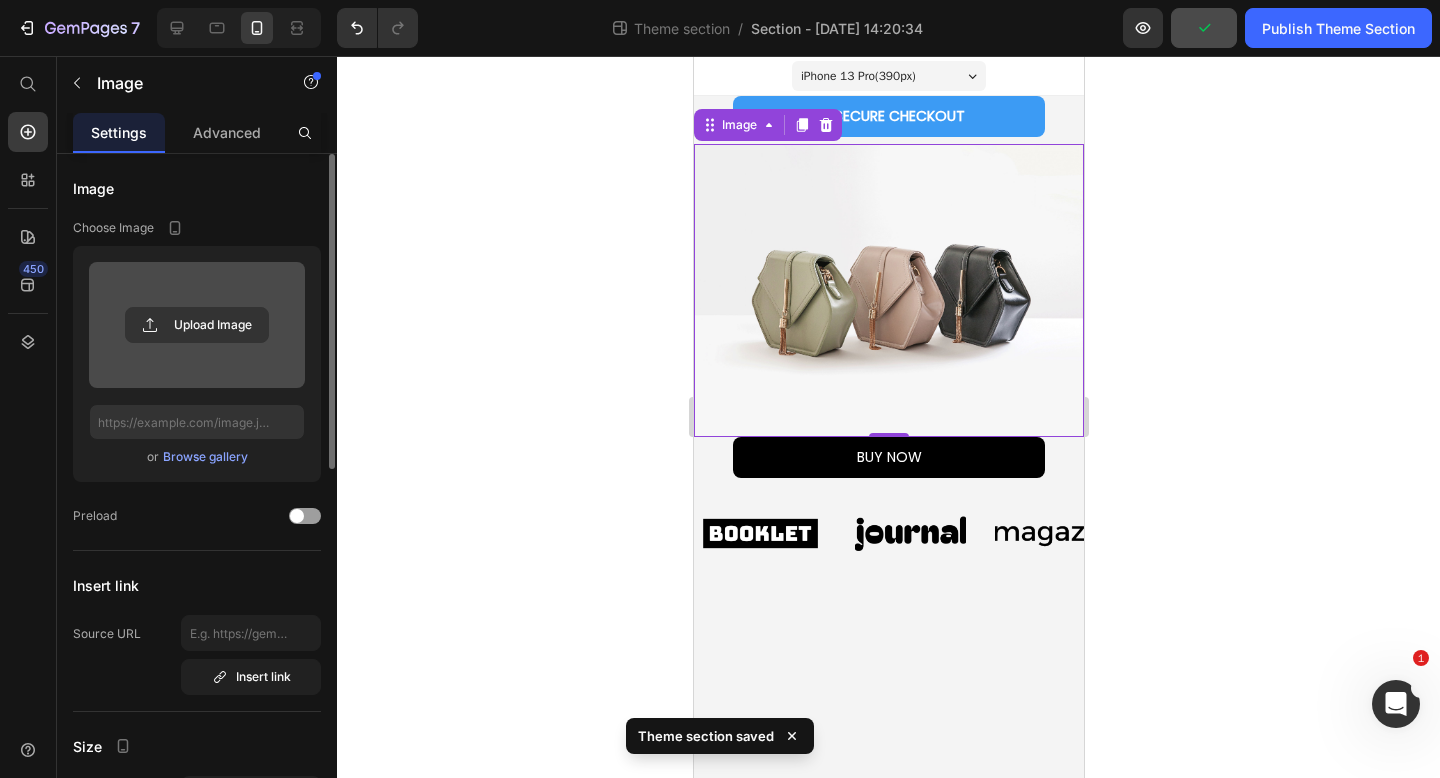click at bounding box center [197, 325] 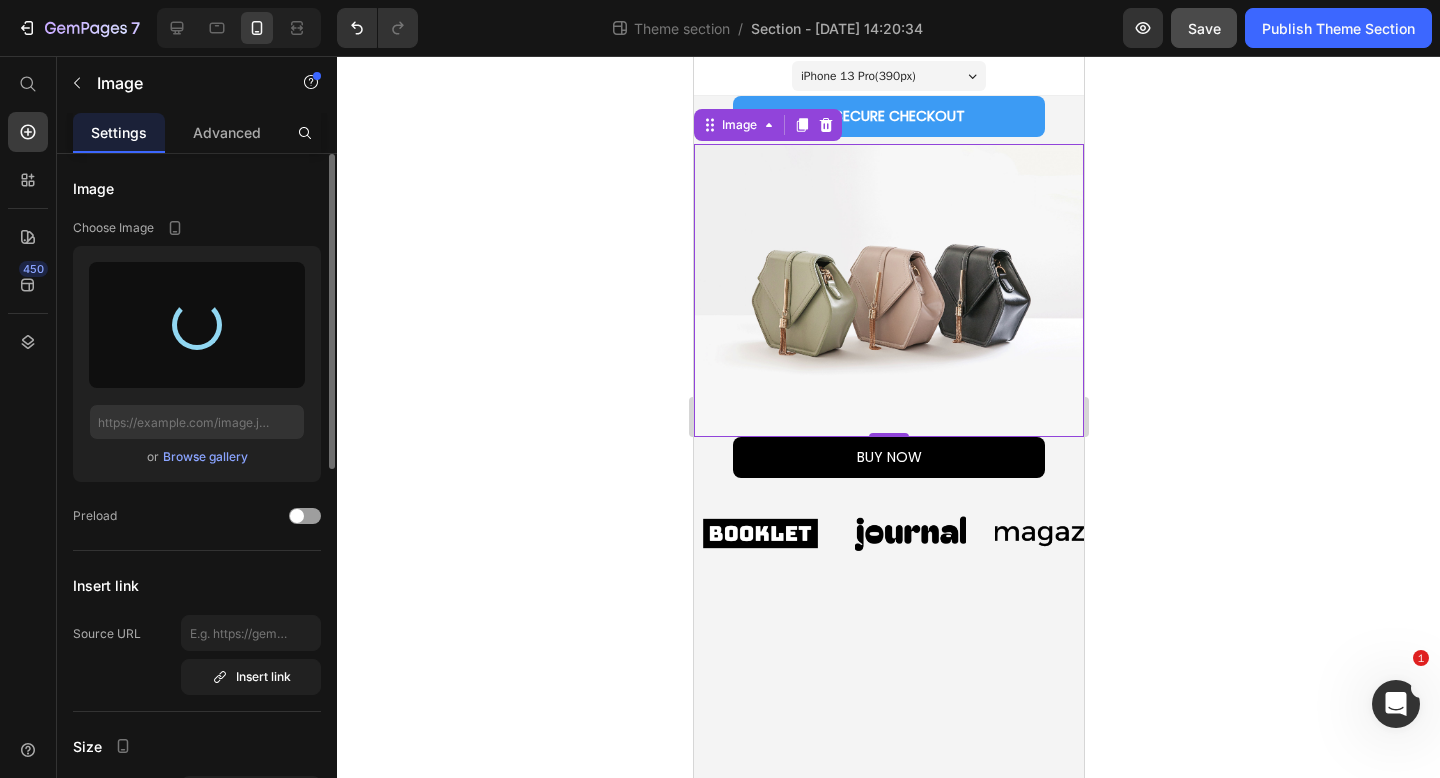 type on "https://cdn.shopify.com/s/files/1/0969/2872/7379/files/gempages_573215183845983348-938a122f-8df4-4139-8262-f254d465c4fb.png" 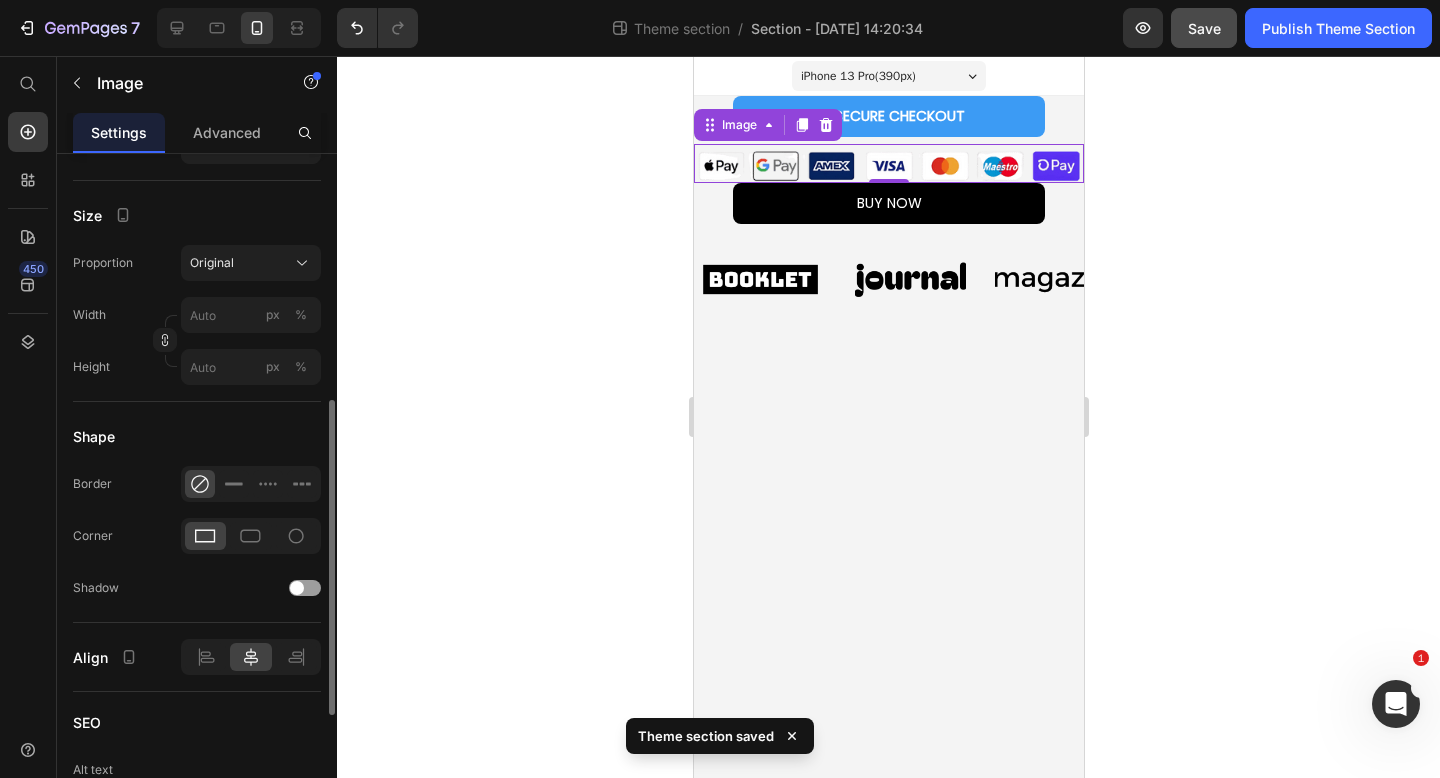 scroll, scrollTop: 558, scrollLeft: 0, axis: vertical 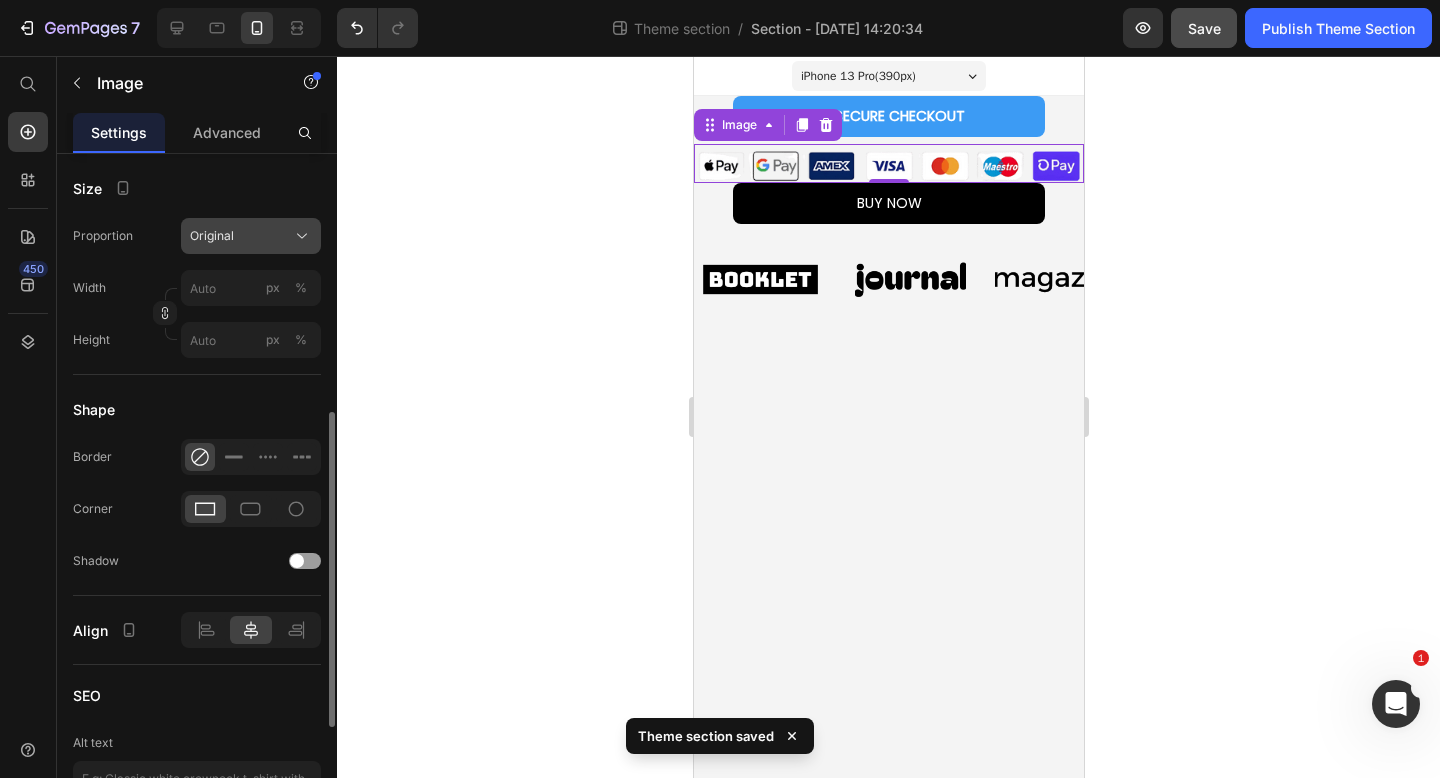 click on "Original" 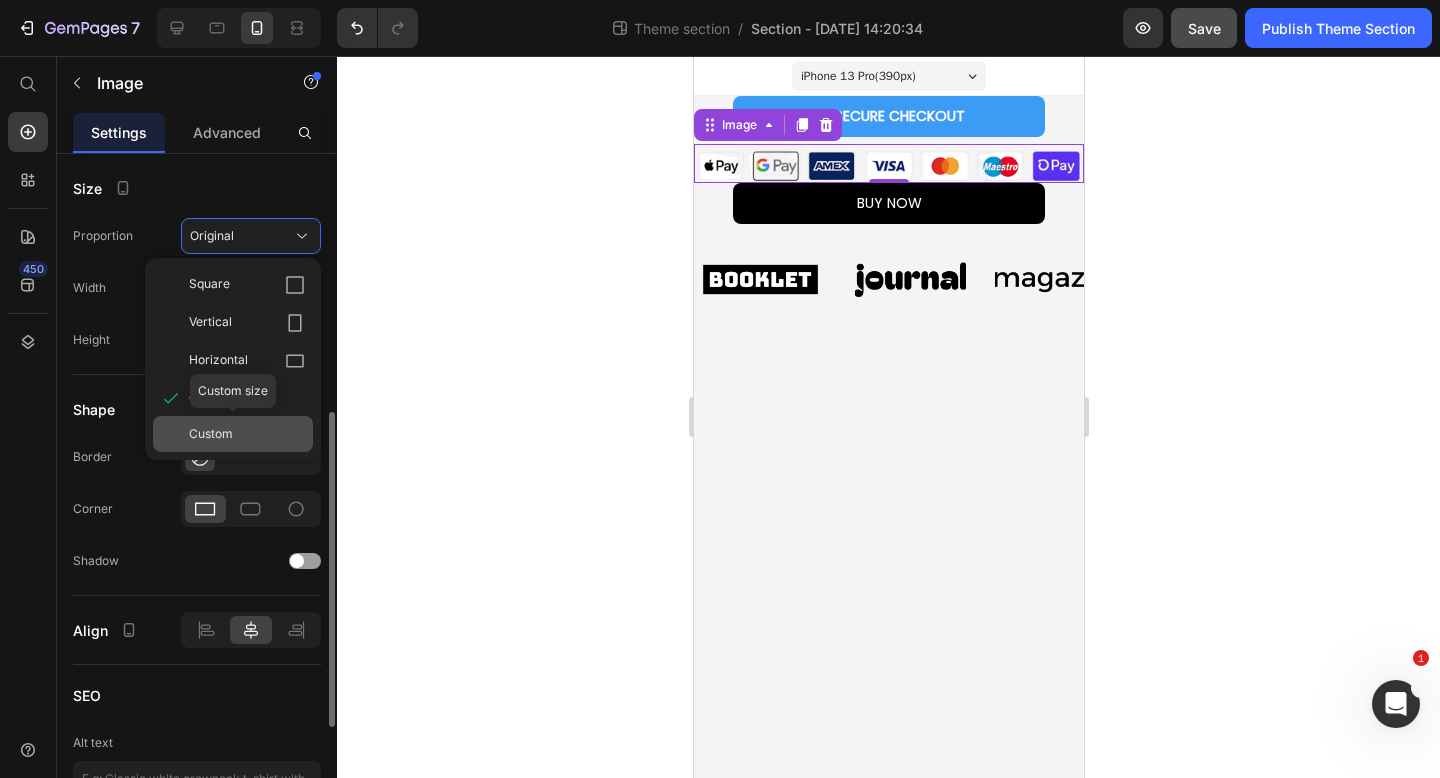 click on "Custom" at bounding box center (247, 434) 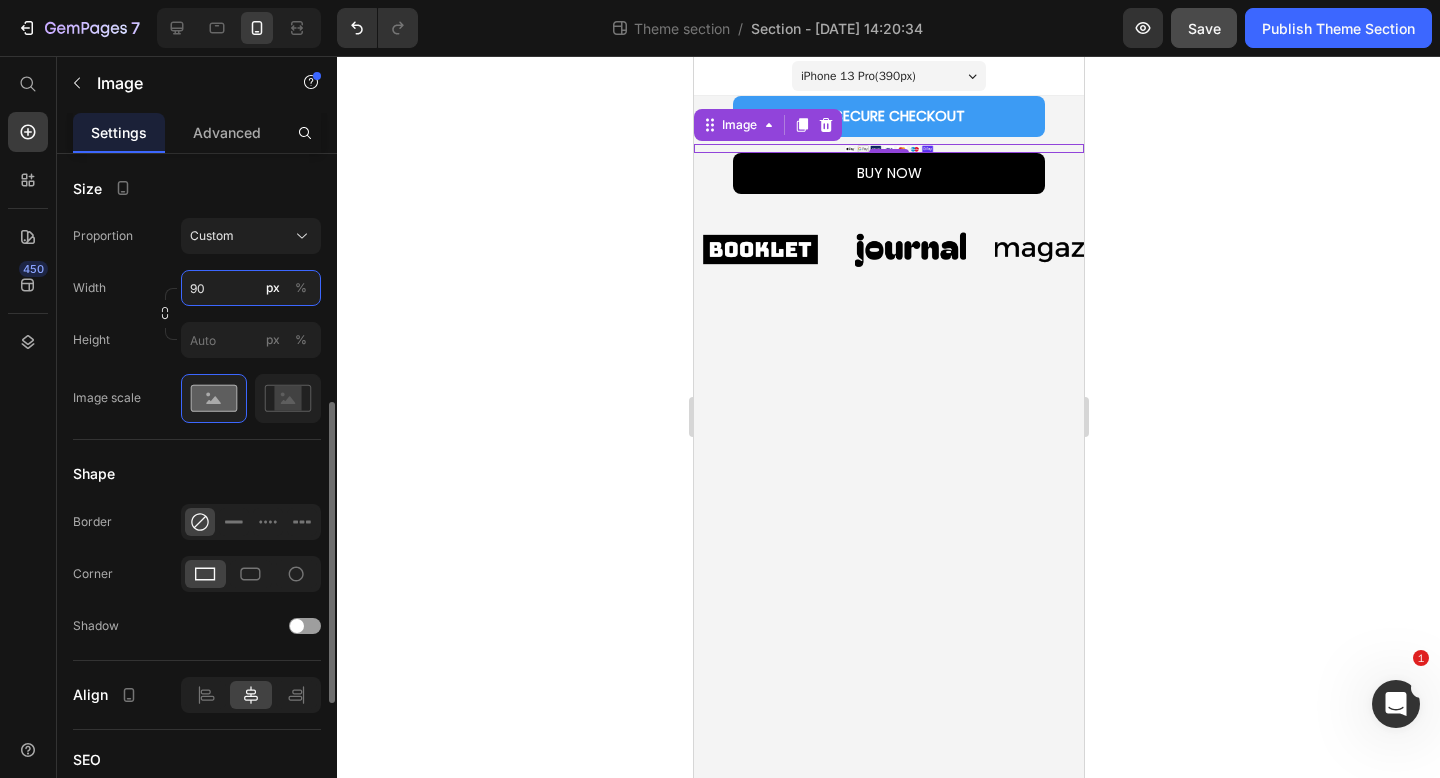 type on "9" 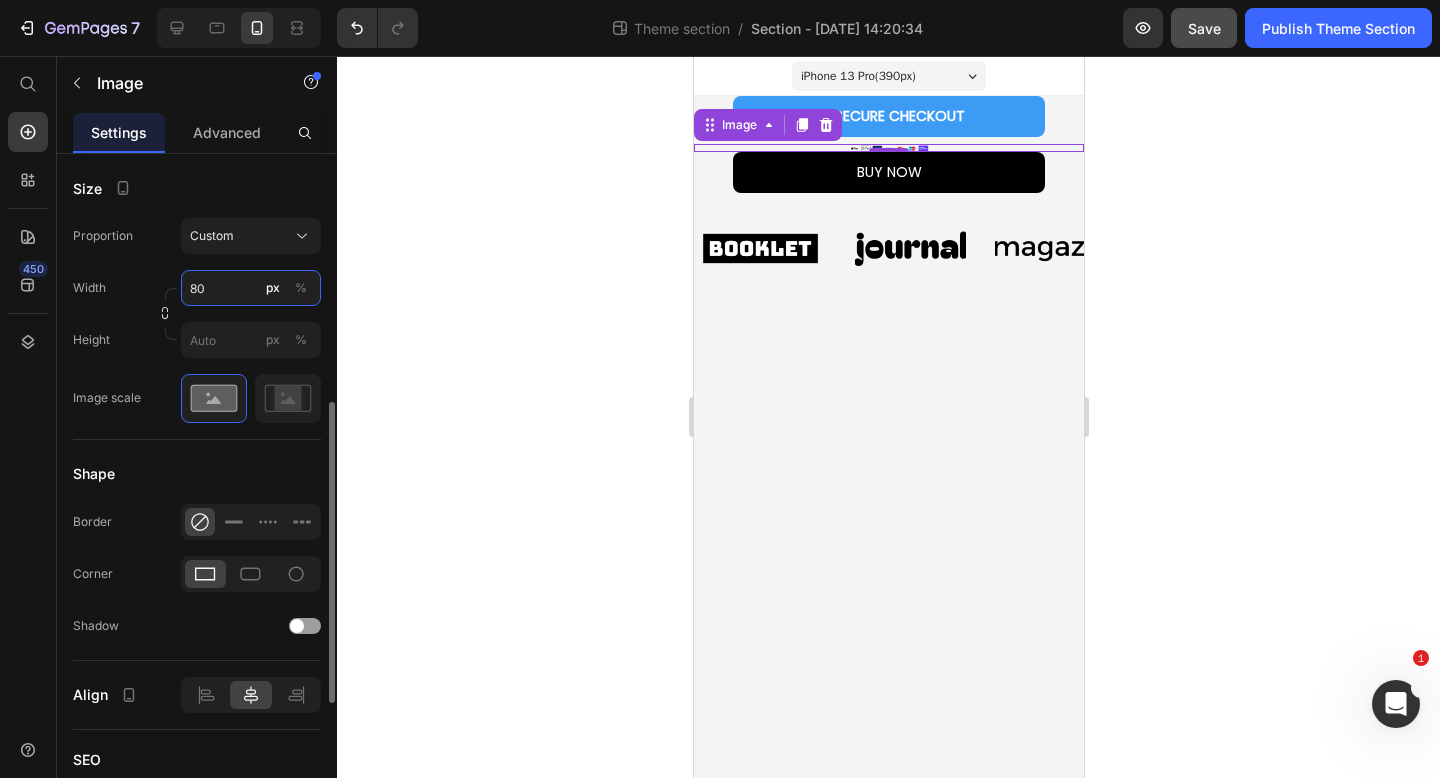 type on "80" 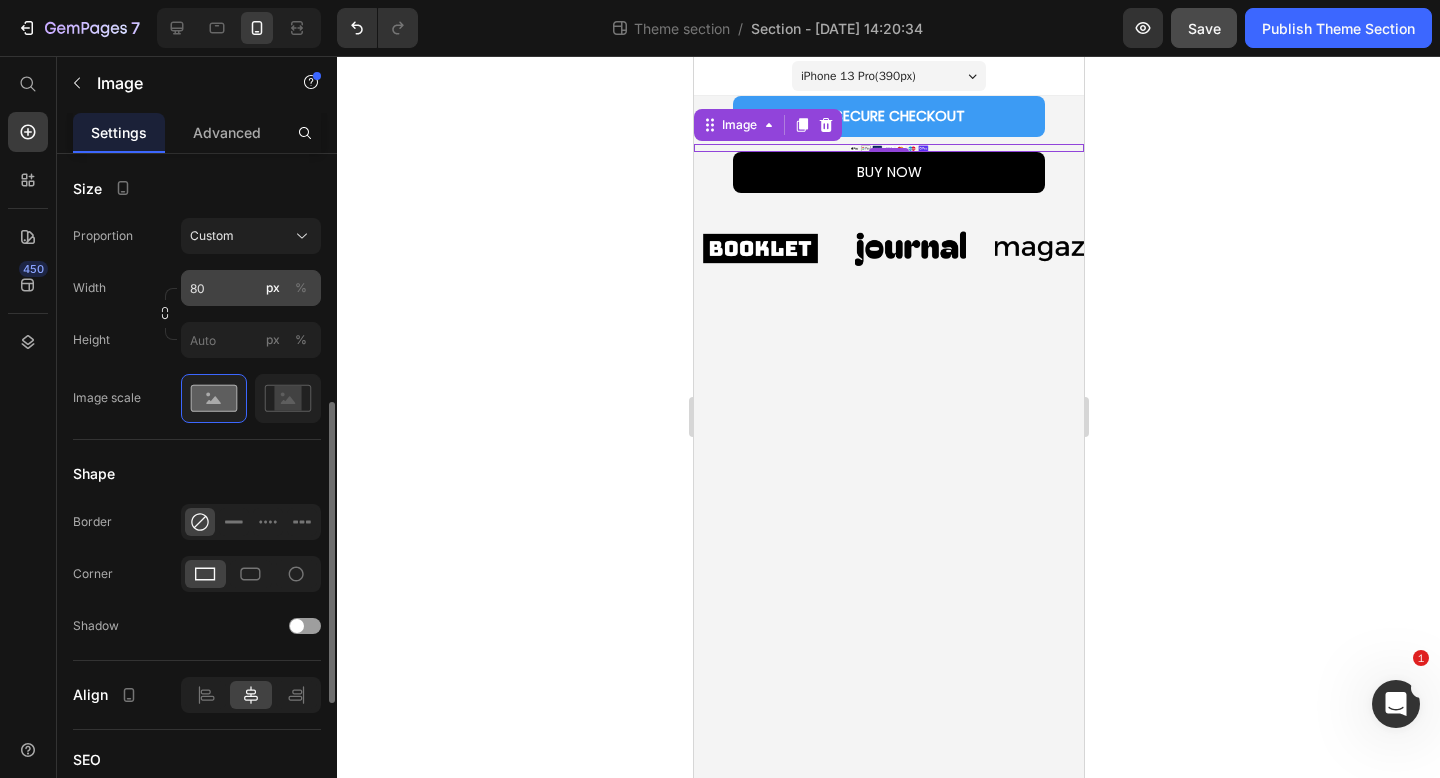 click on "%" at bounding box center [301, 288] 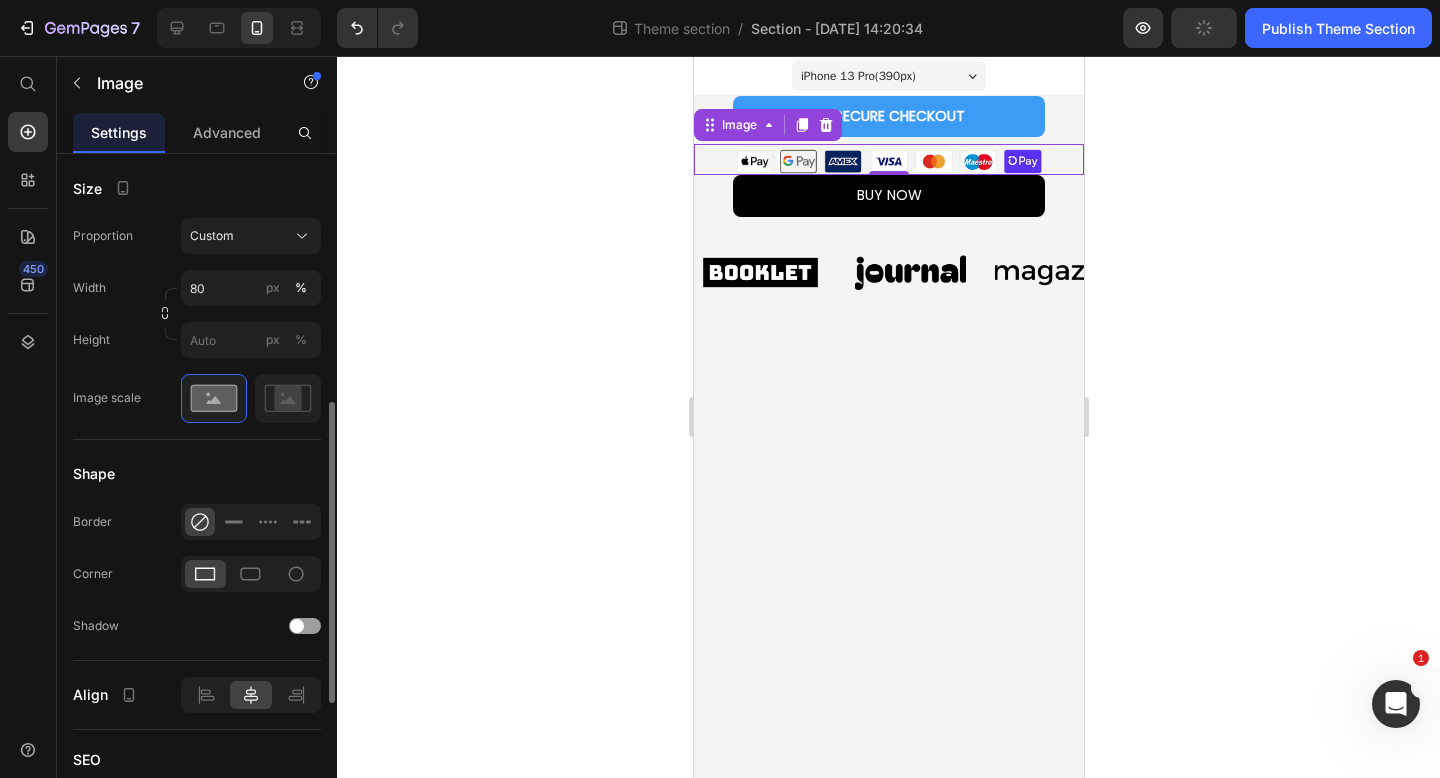 click on "Shape" at bounding box center (197, 474) 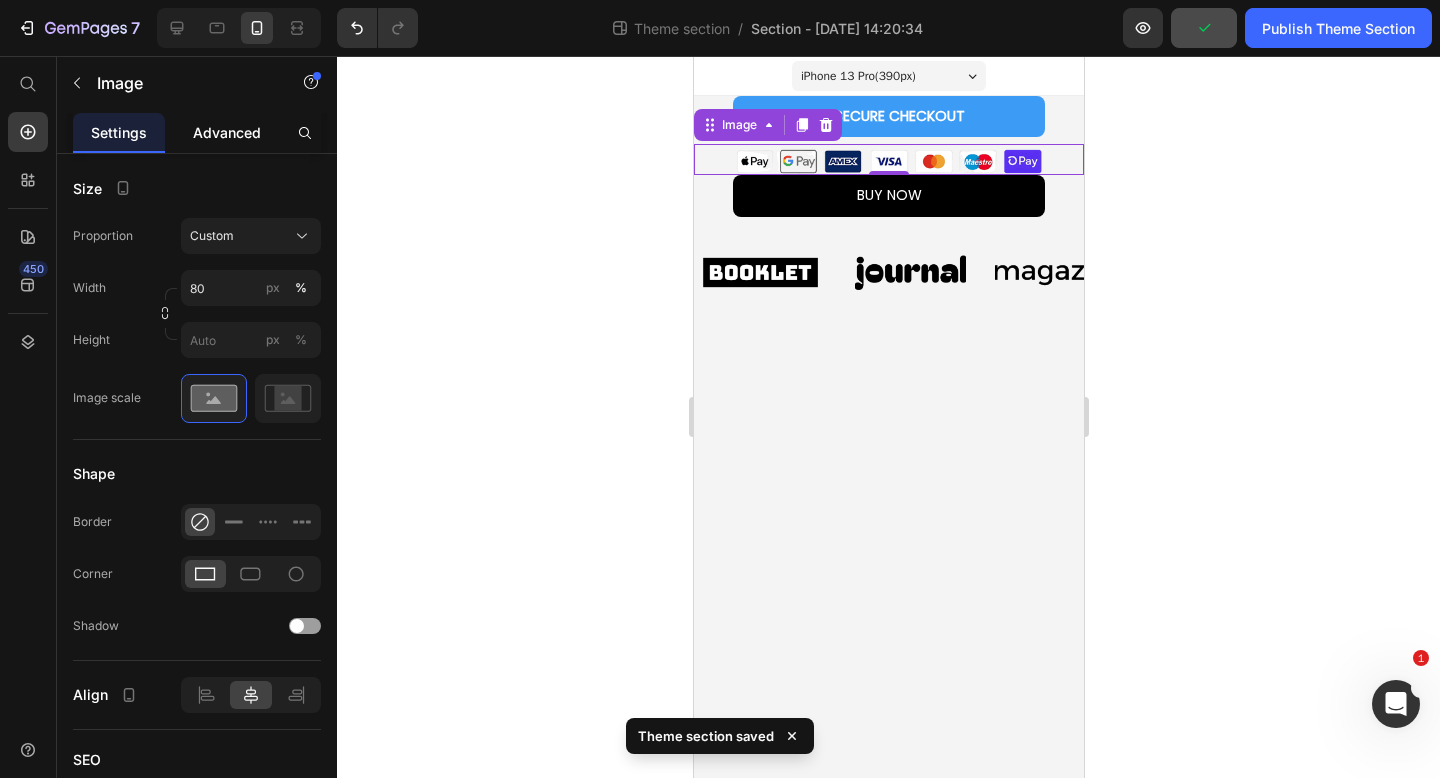 click on "Advanced" at bounding box center [227, 132] 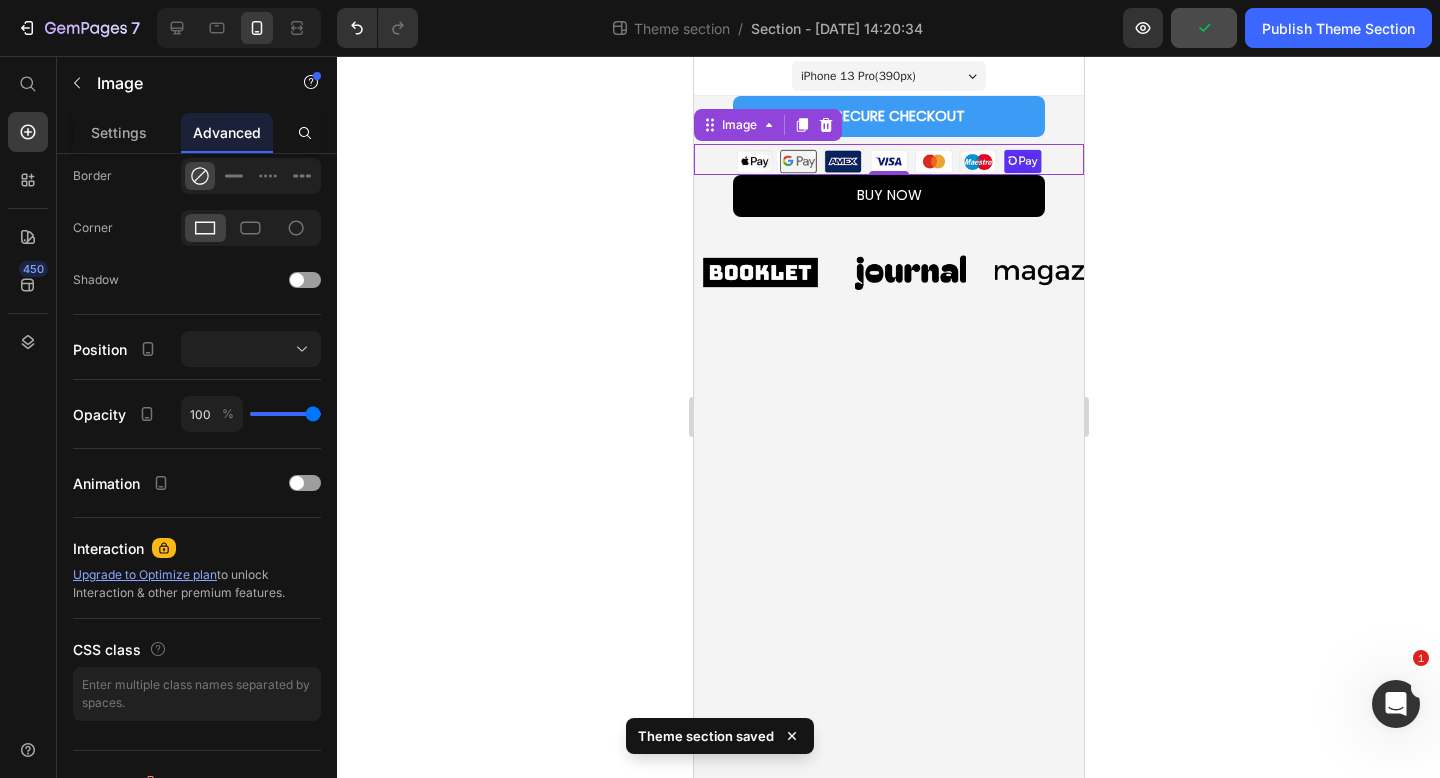 scroll, scrollTop: 0, scrollLeft: 0, axis: both 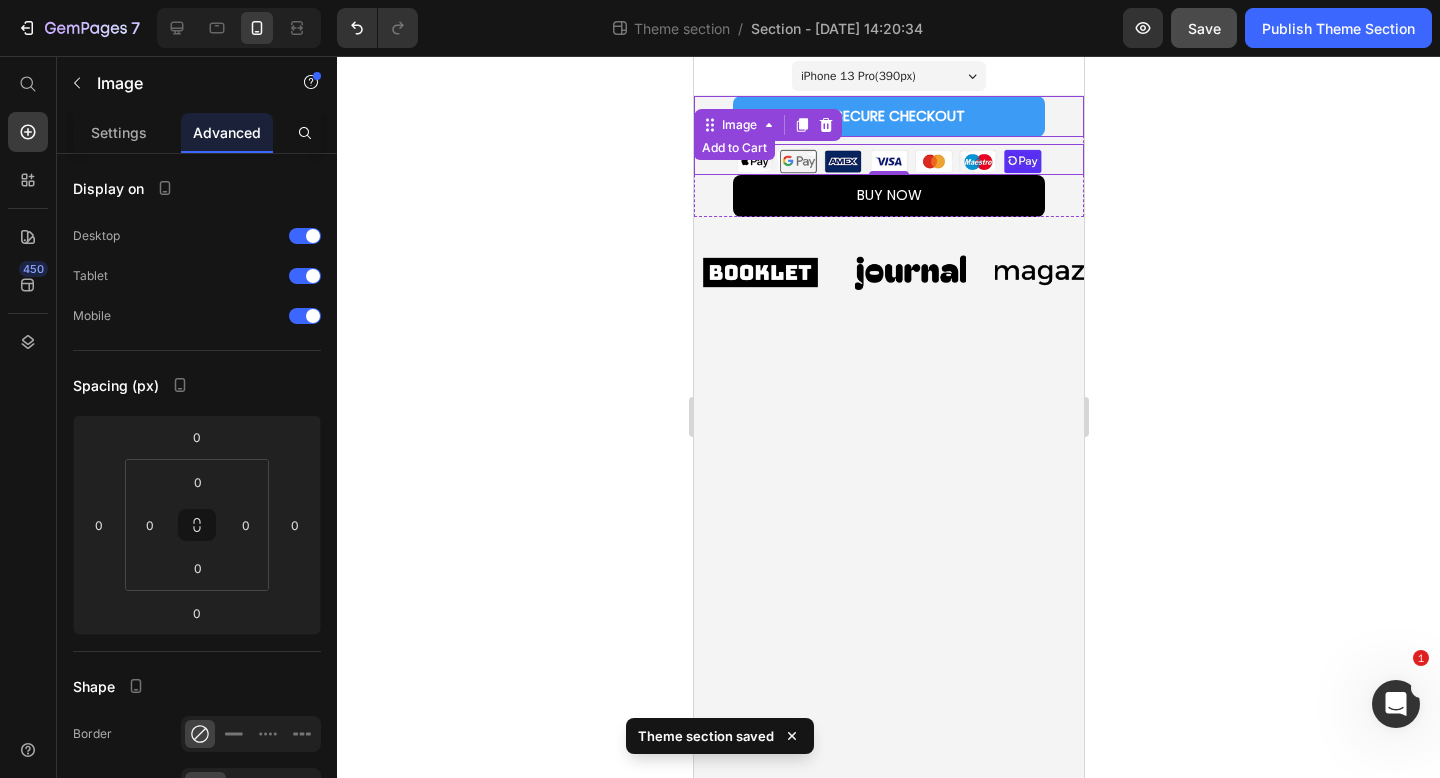 click on "SECURE CHECKOUT Add to Cart" at bounding box center [888, 116] 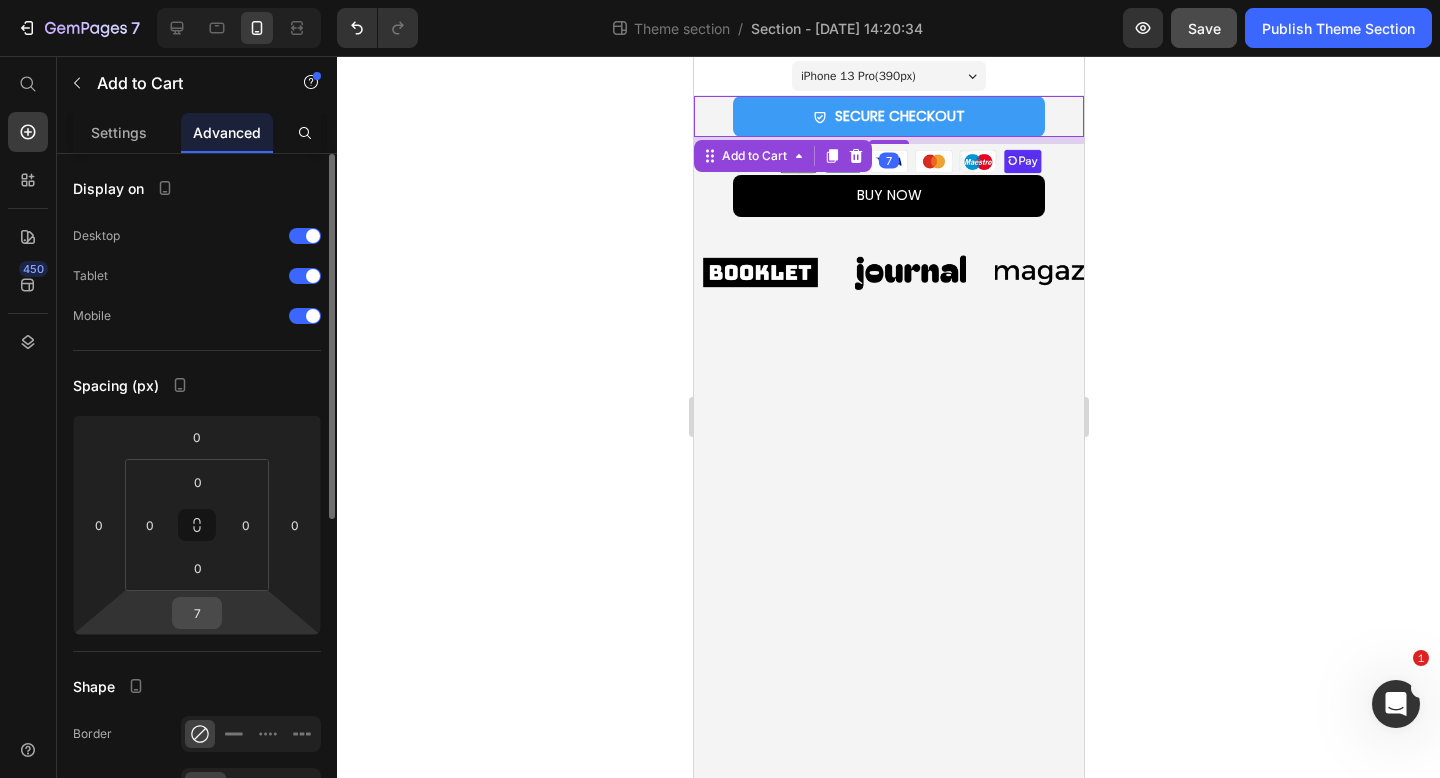 click on "7" at bounding box center (197, 613) 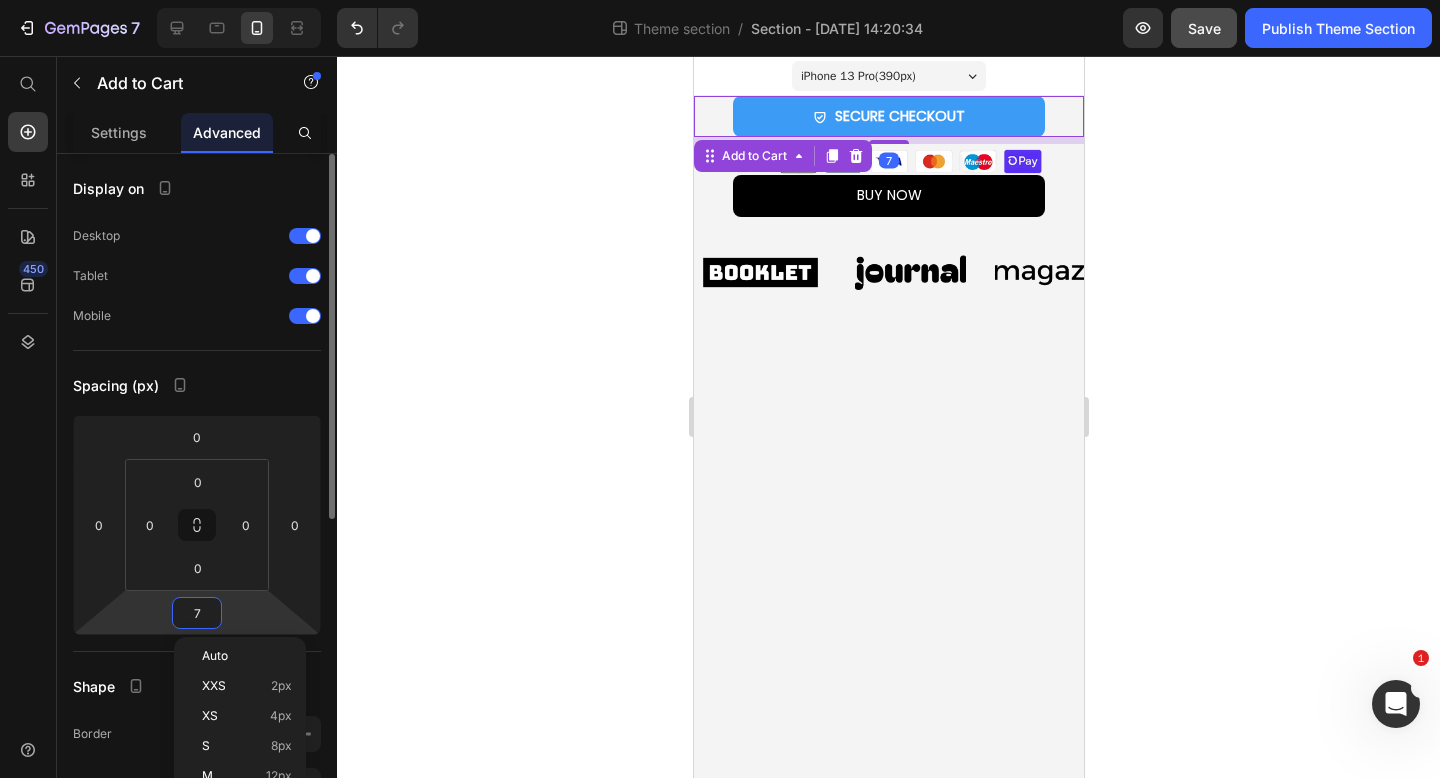 type on "0" 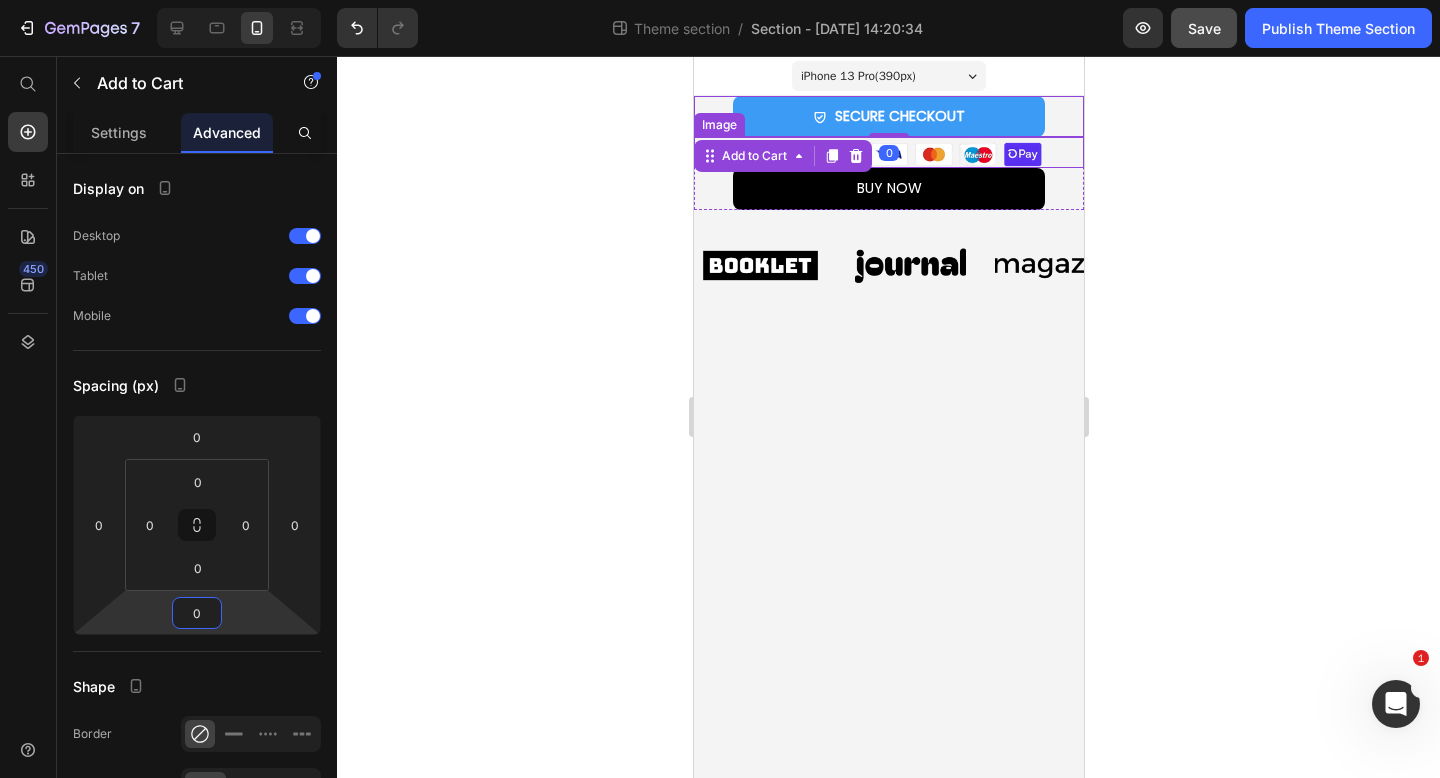 click at bounding box center [888, 152] 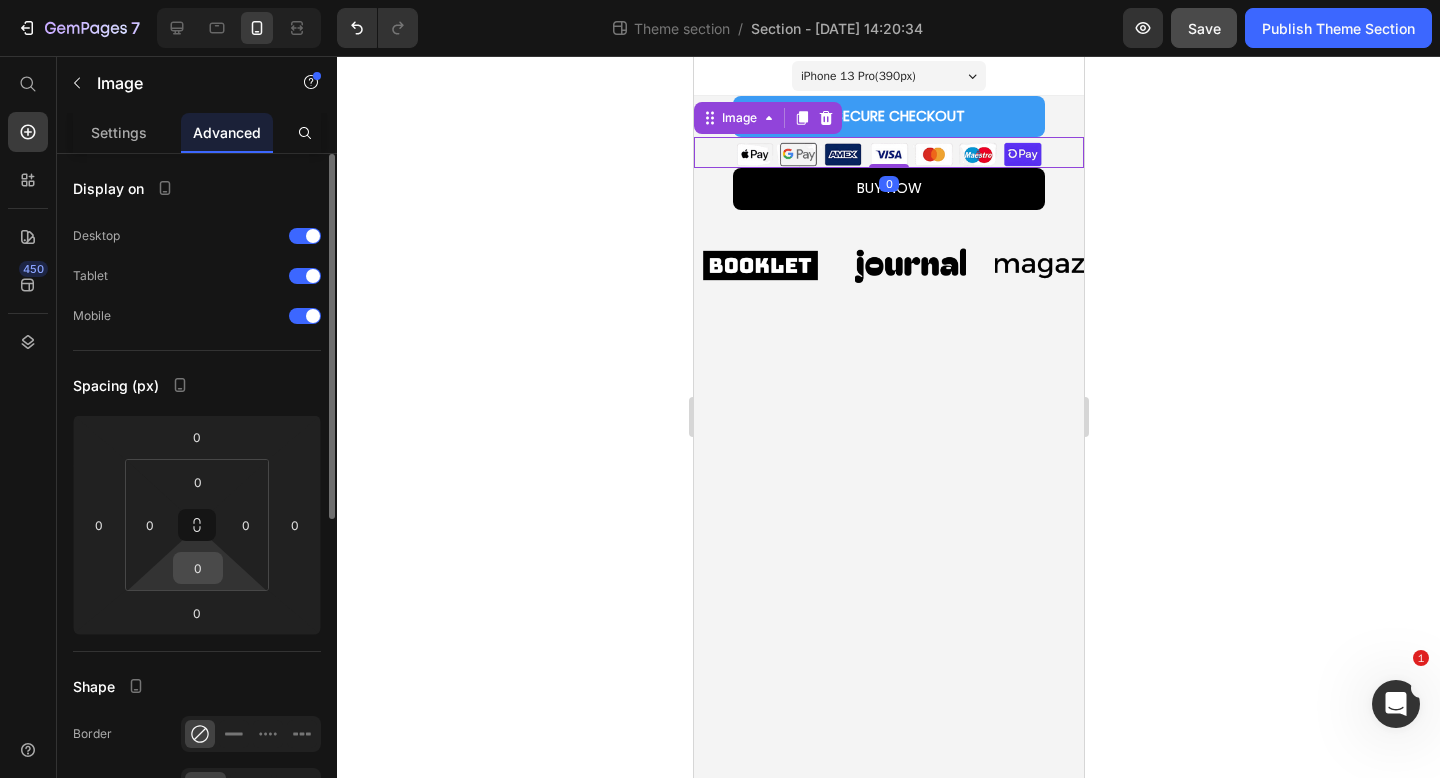 click on "0" at bounding box center (198, 568) 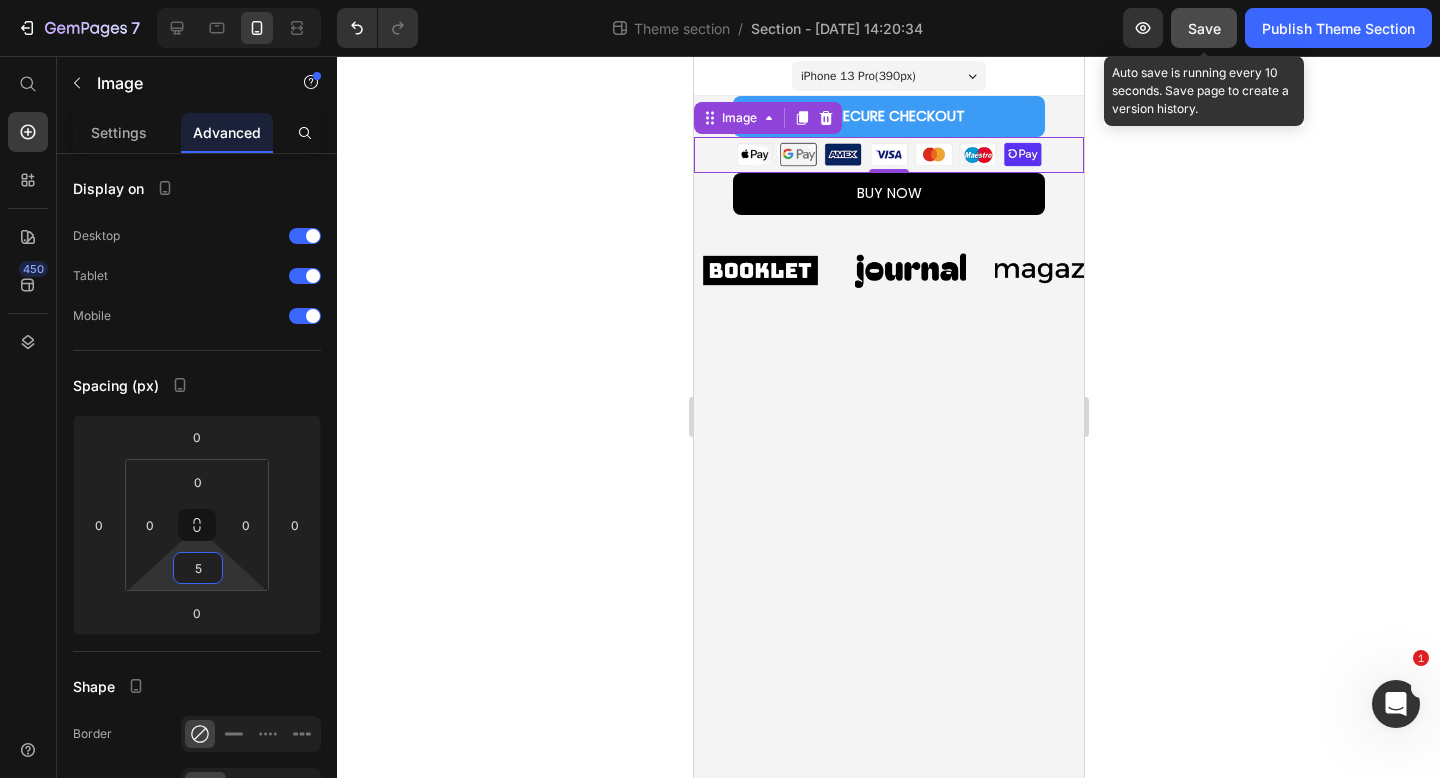 type on "5" 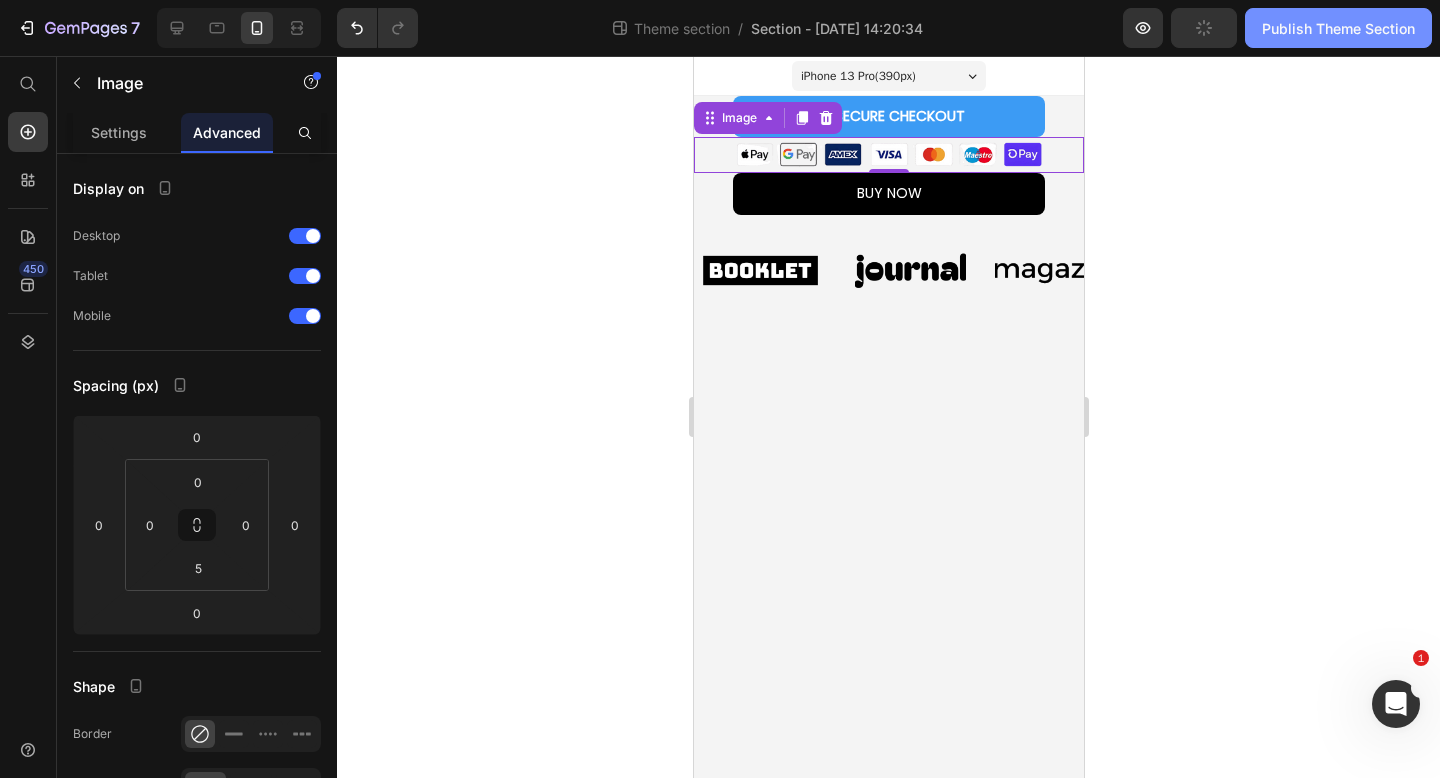 click on "Publish Theme Section" at bounding box center (1338, 28) 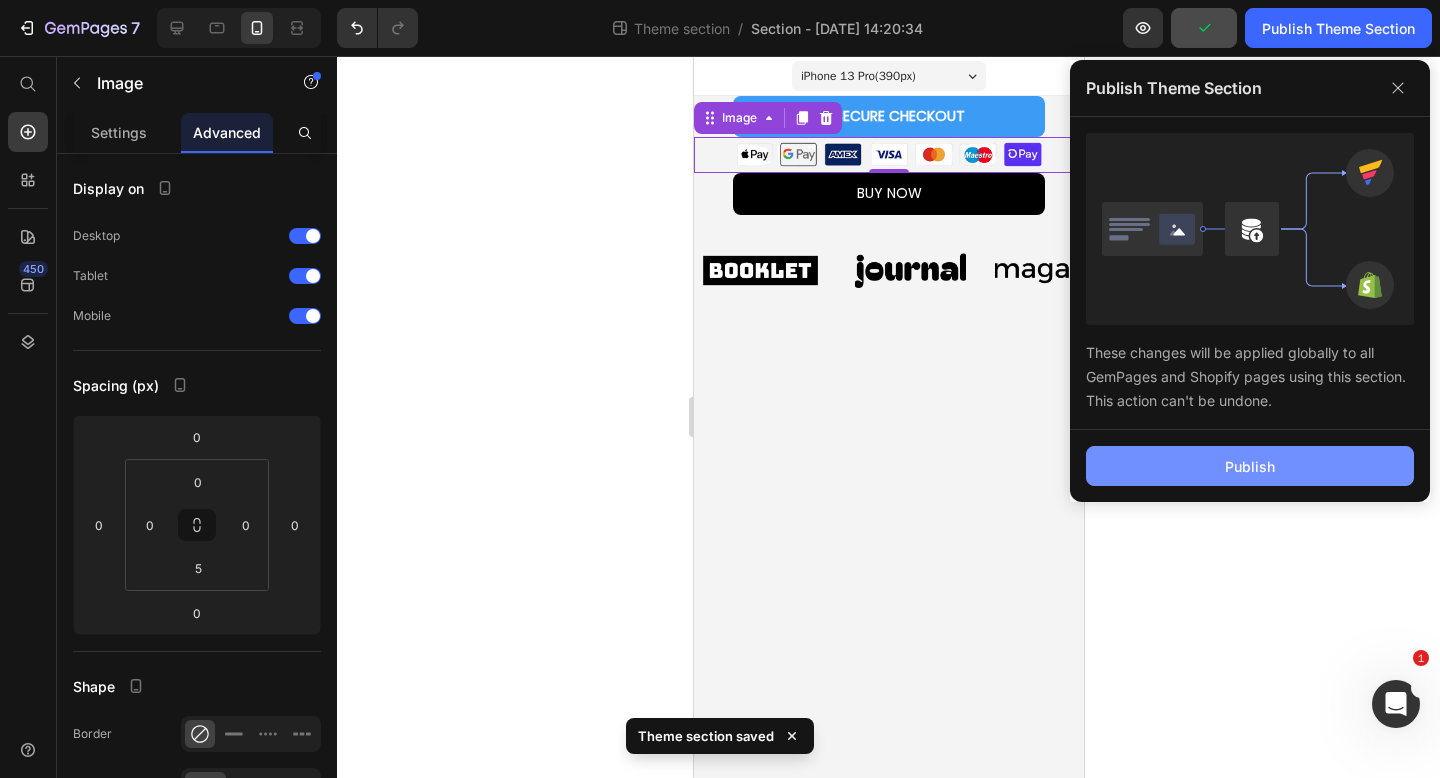 click on "Publish" 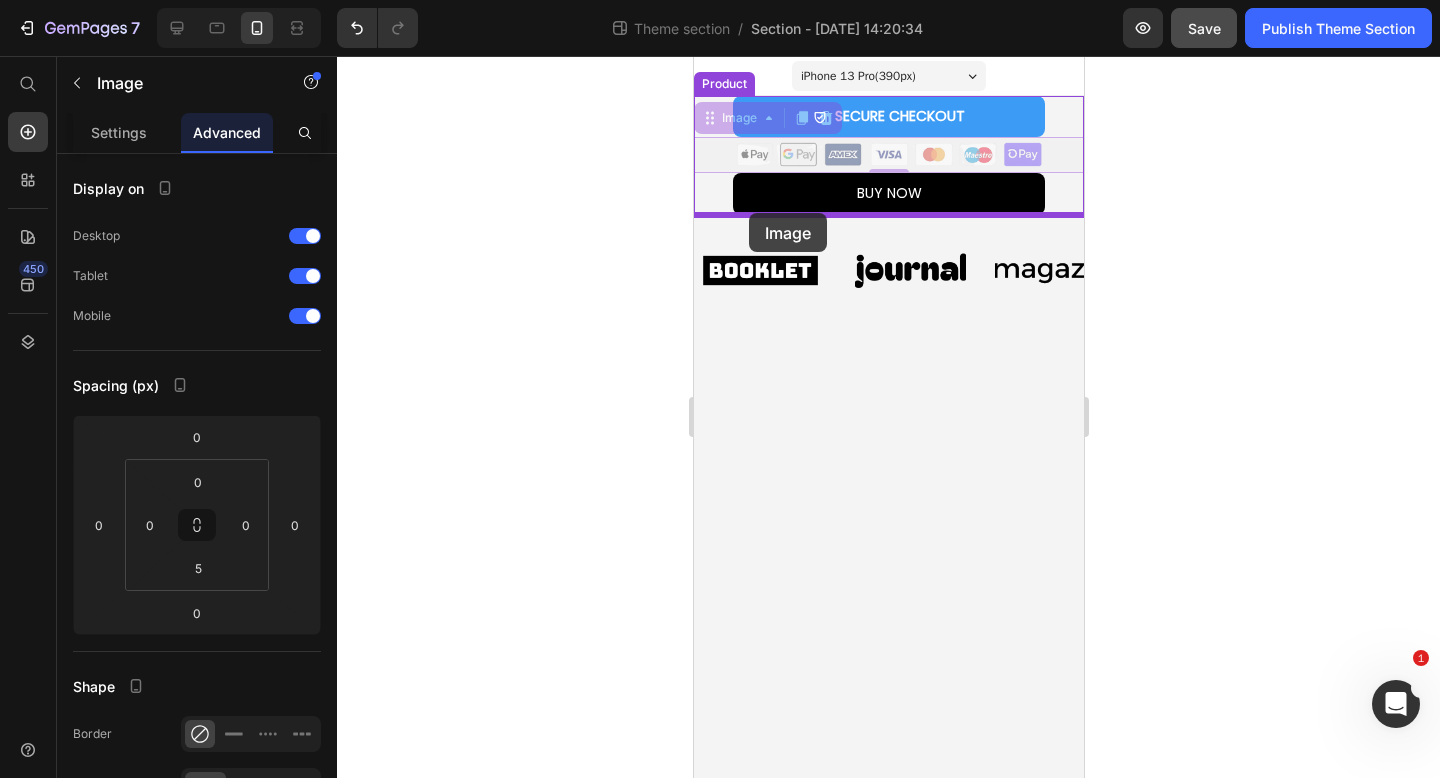 drag, startPoint x: 707, startPoint y: 122, endPoint x: 748, endPoint y: 213, distance: 99.80982 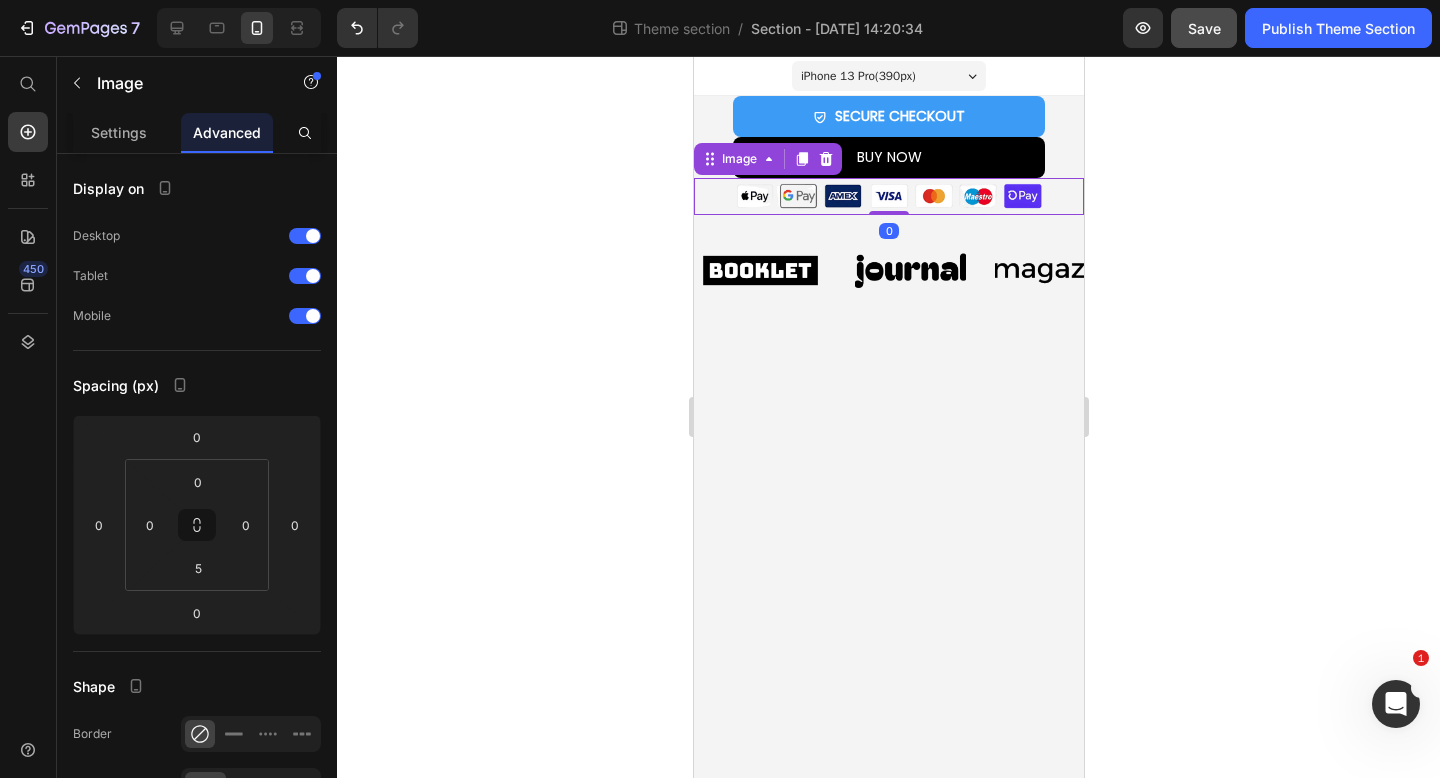 click 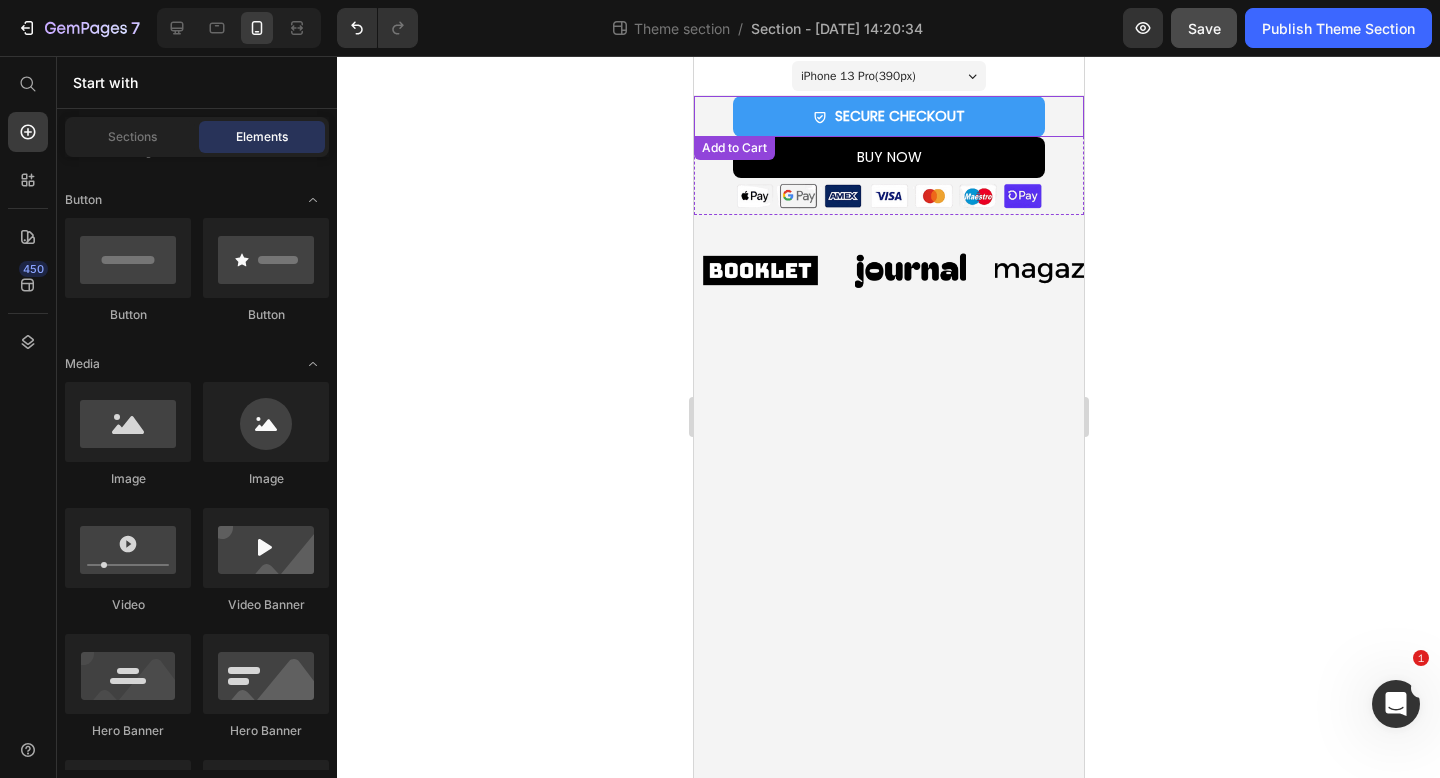 click on "SECURE CHECKOUT Add to Cart" at bounding box center (888, 116) 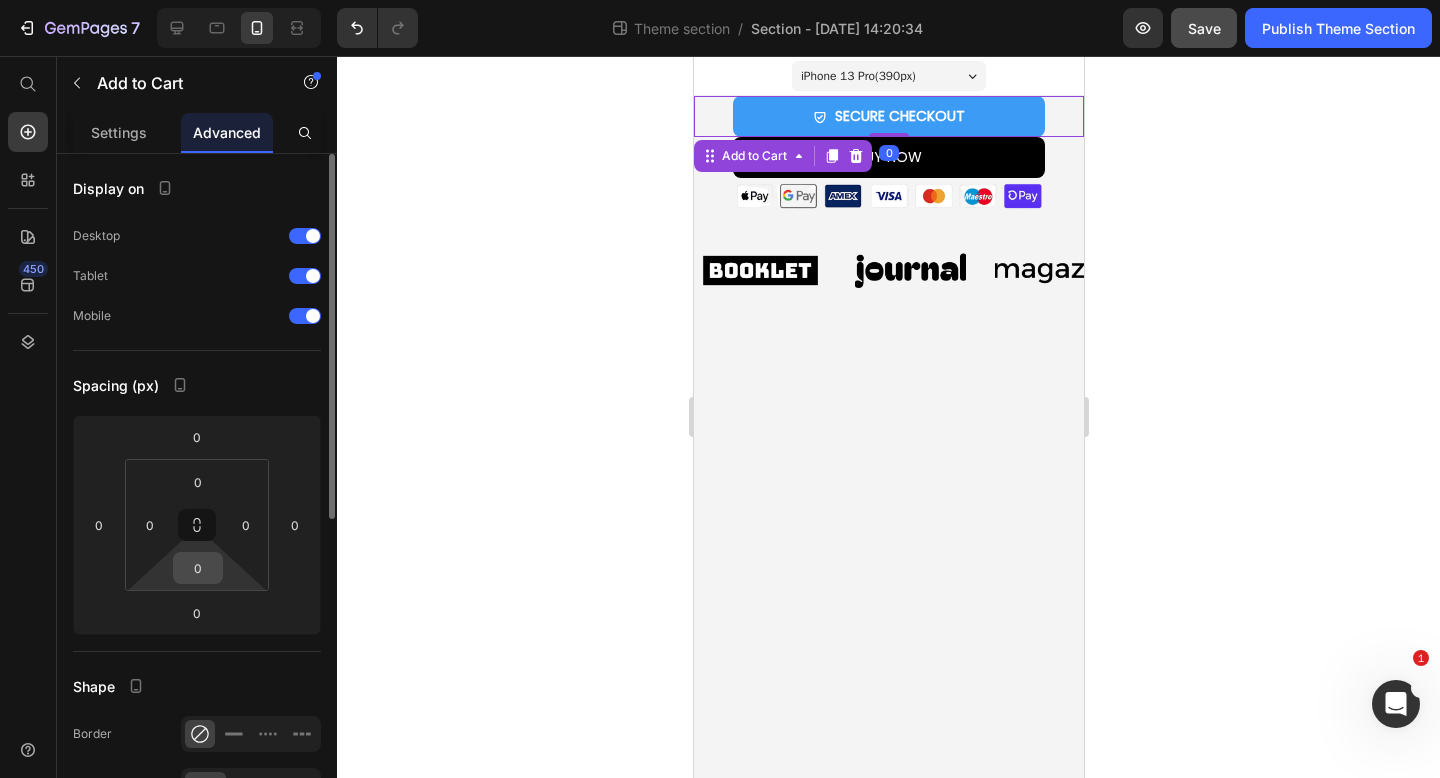 click on "0" at bounding box center [198, 568] 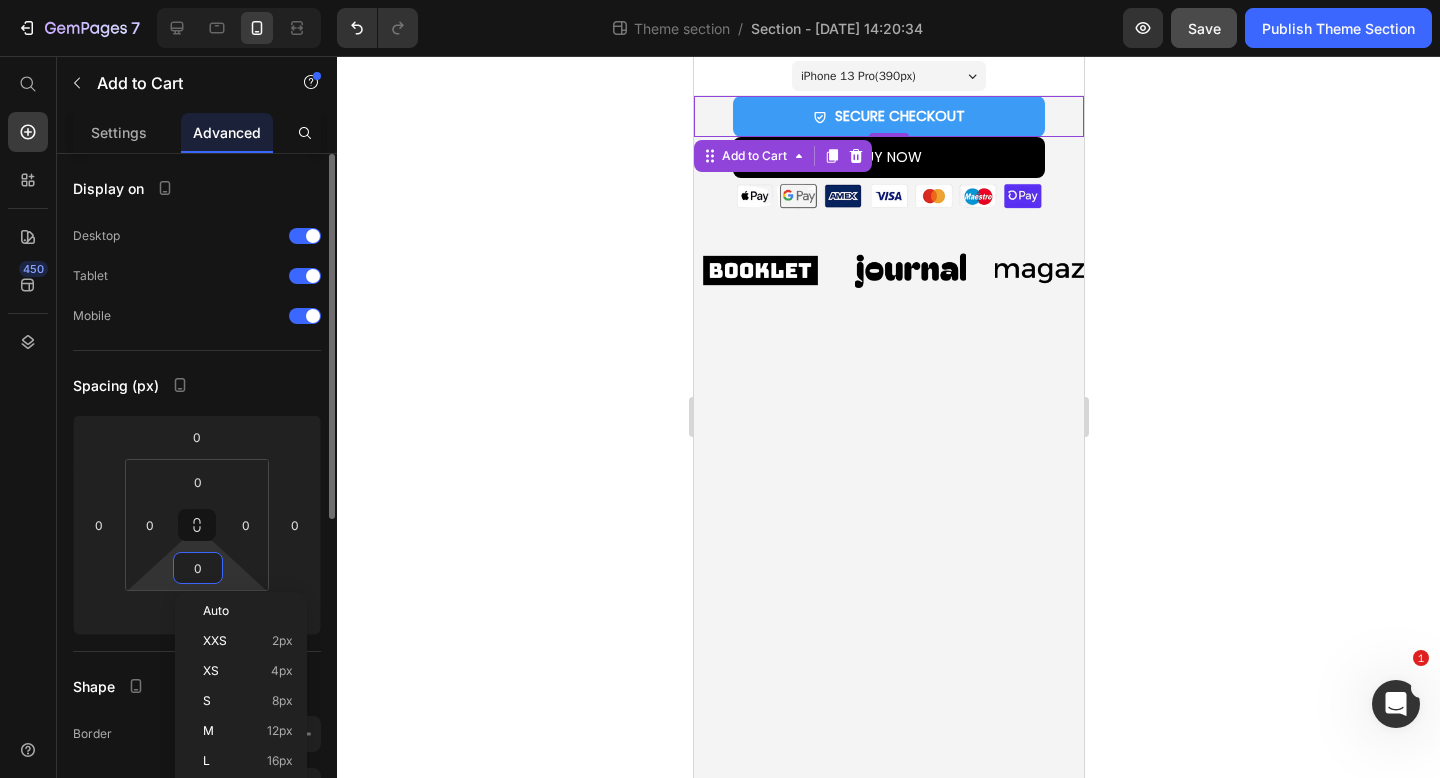 type on "5" 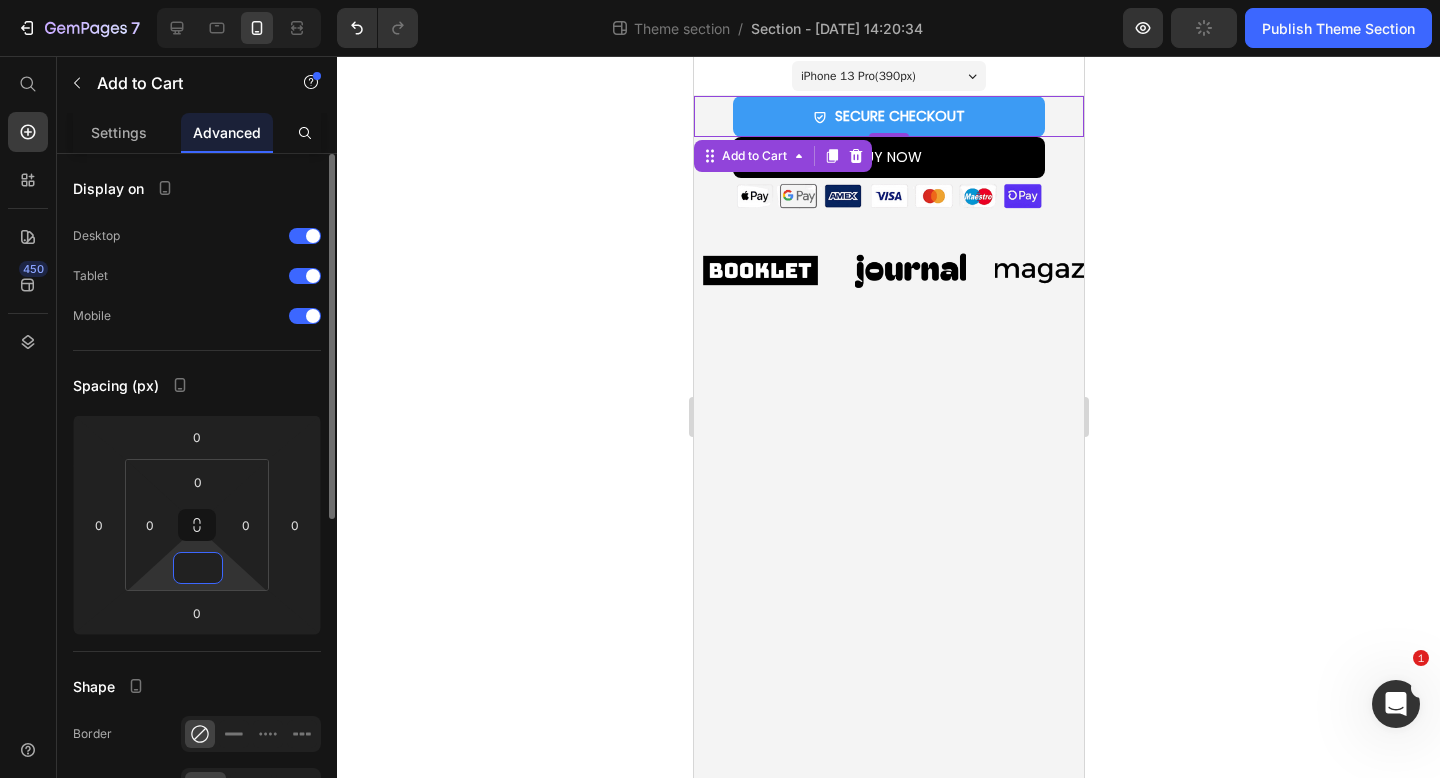 type on "7" 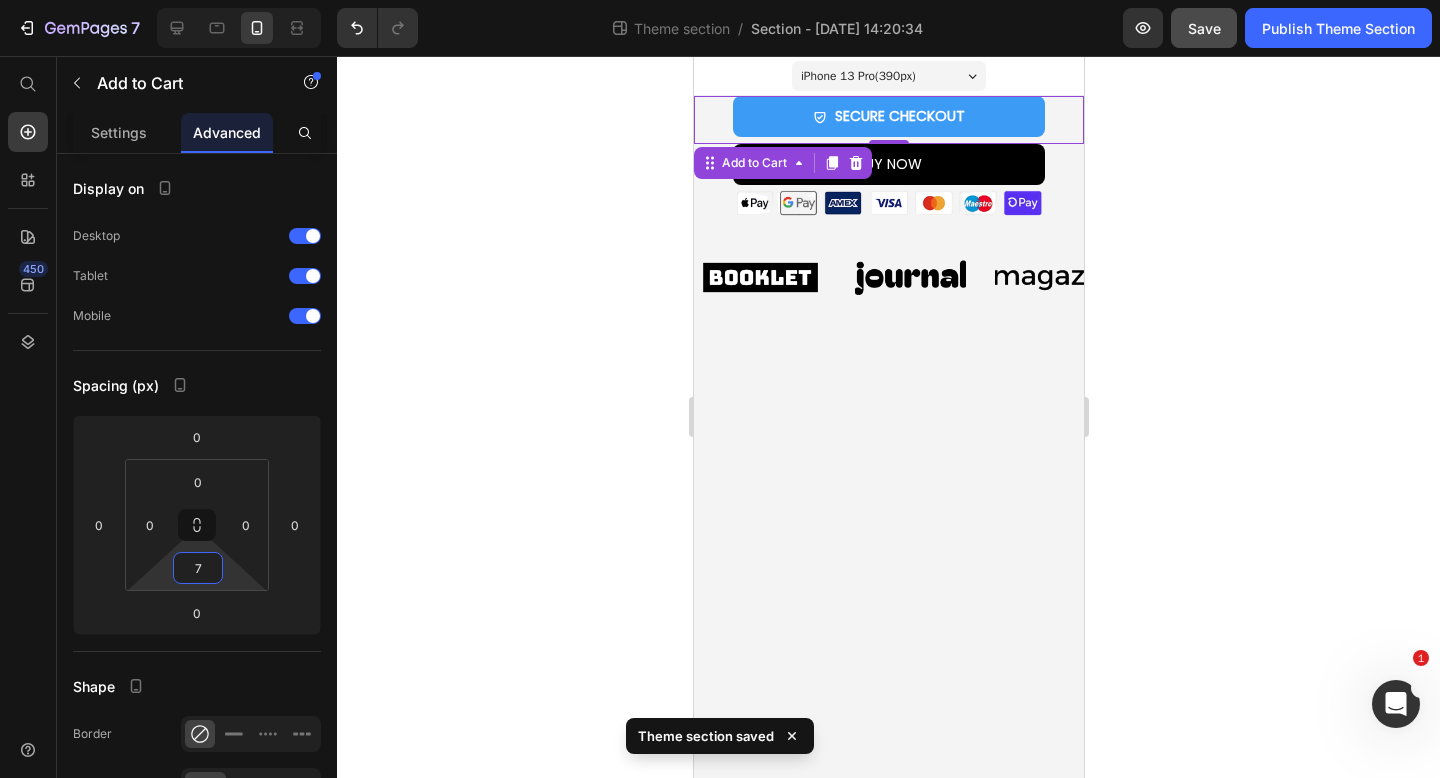 click 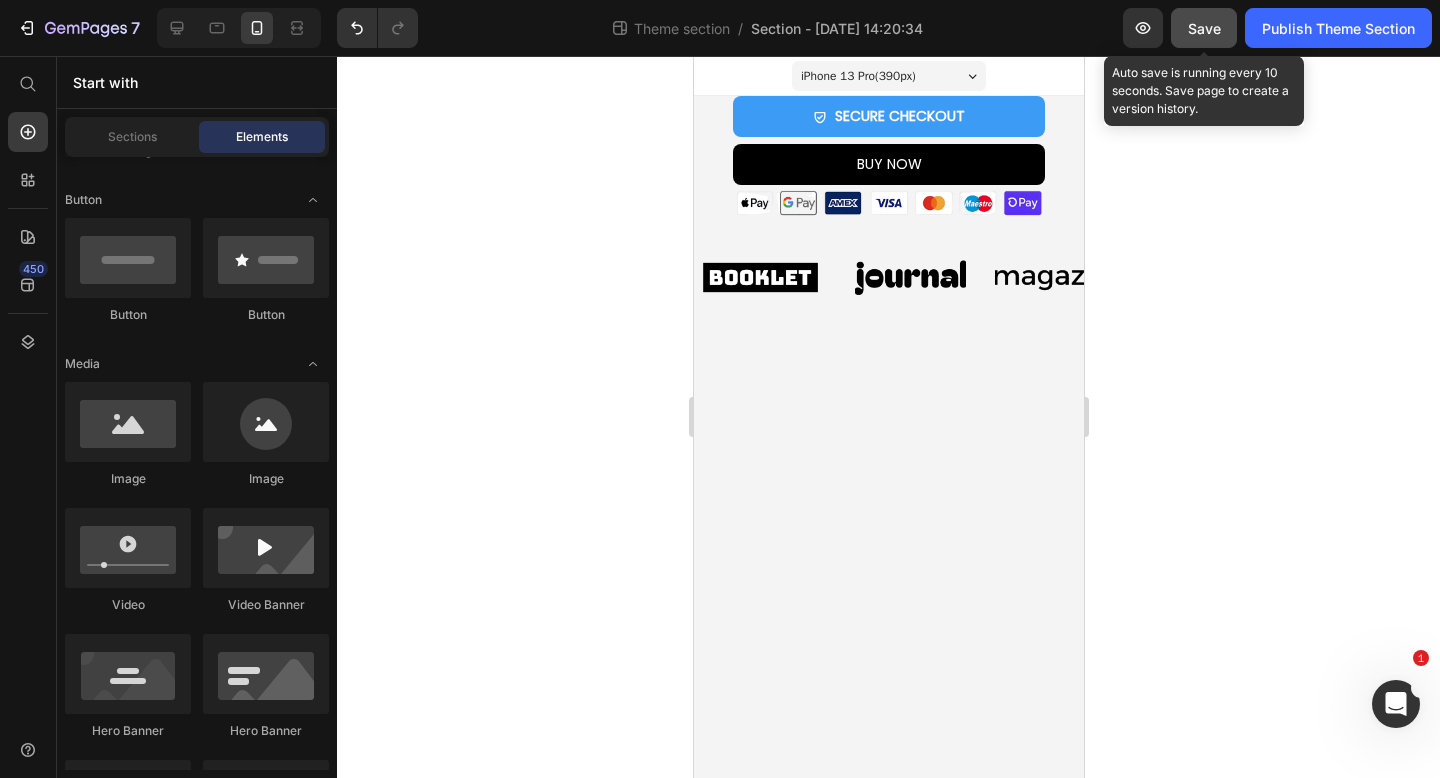 click on "Save" at bounding box center [1204, 28] 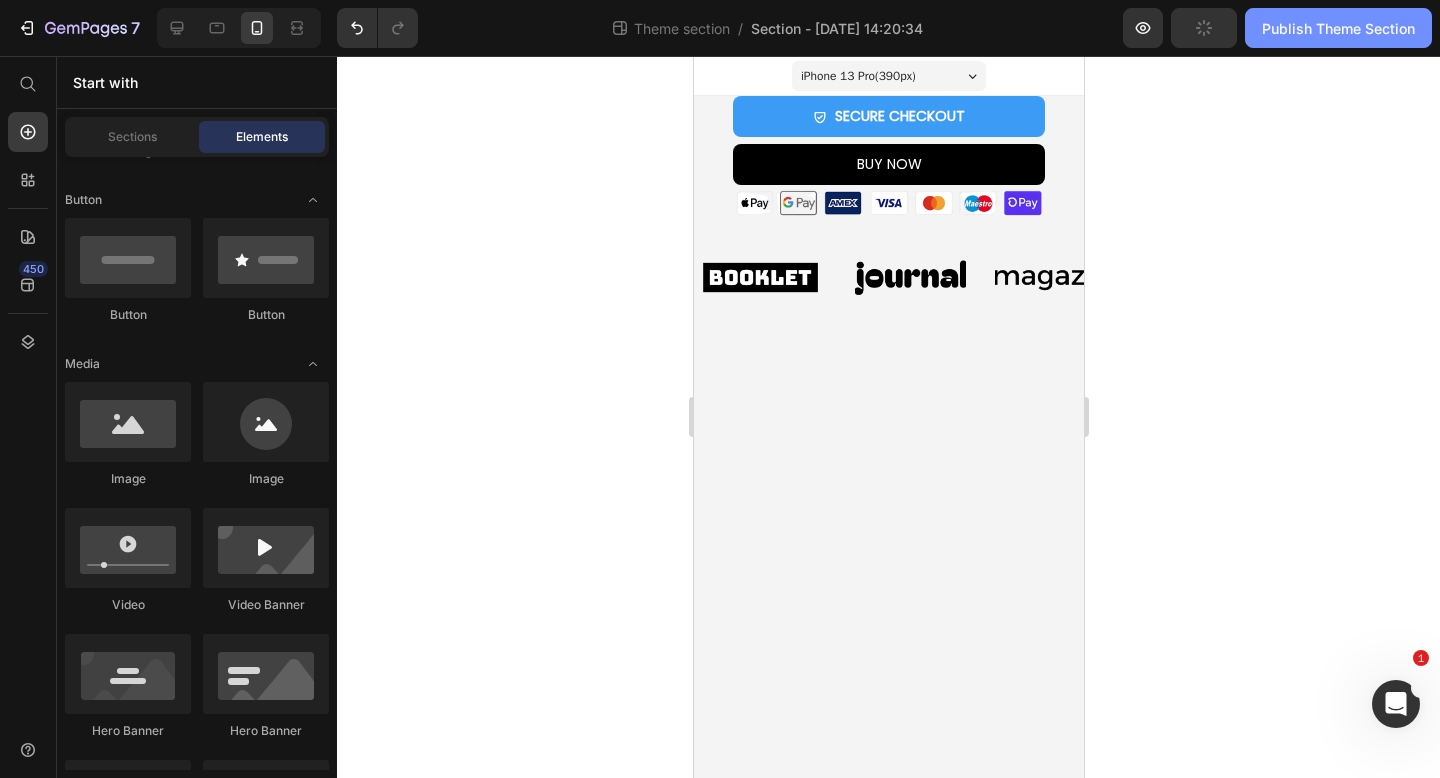 click on "Publish Theme Section" at bounding box center [1338, 28] 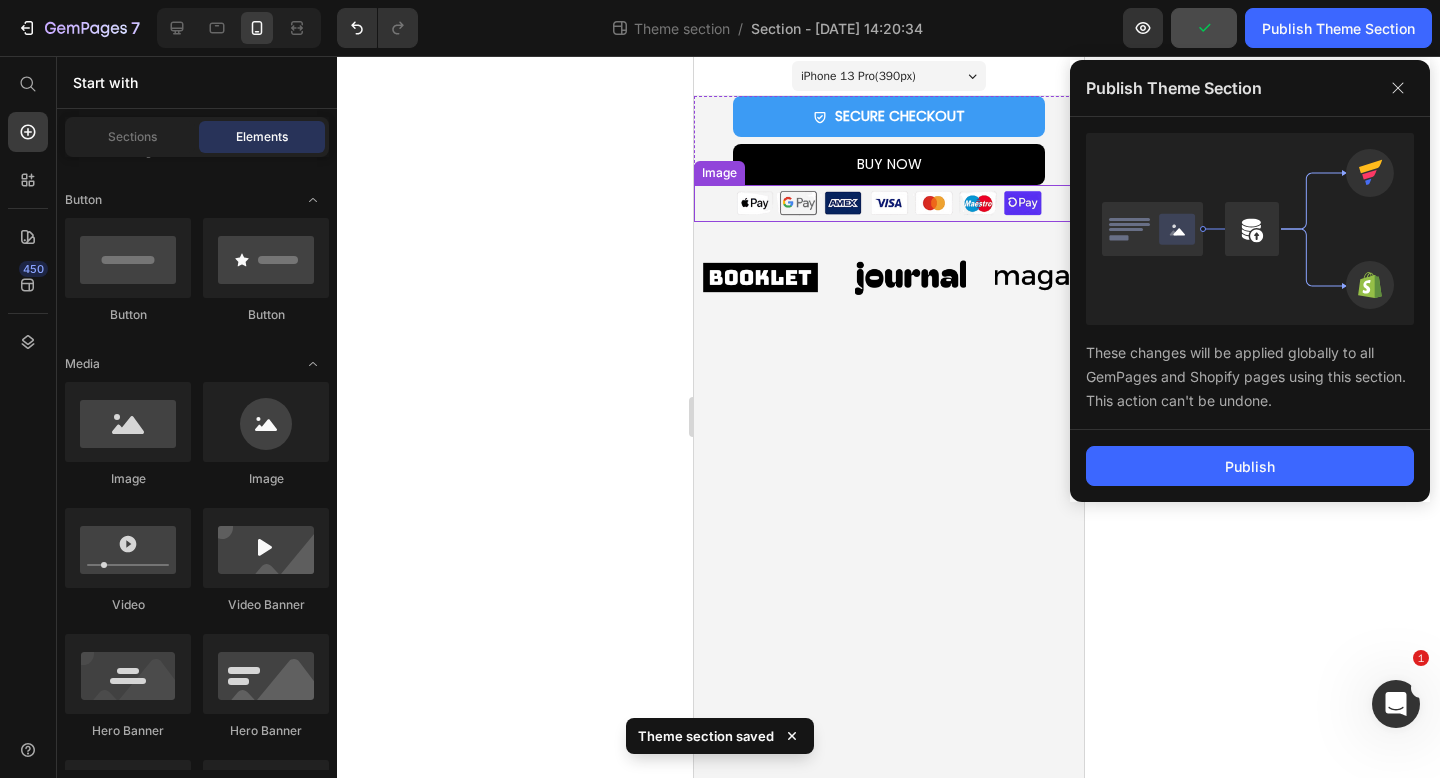 click at bounding box center (888, 203) 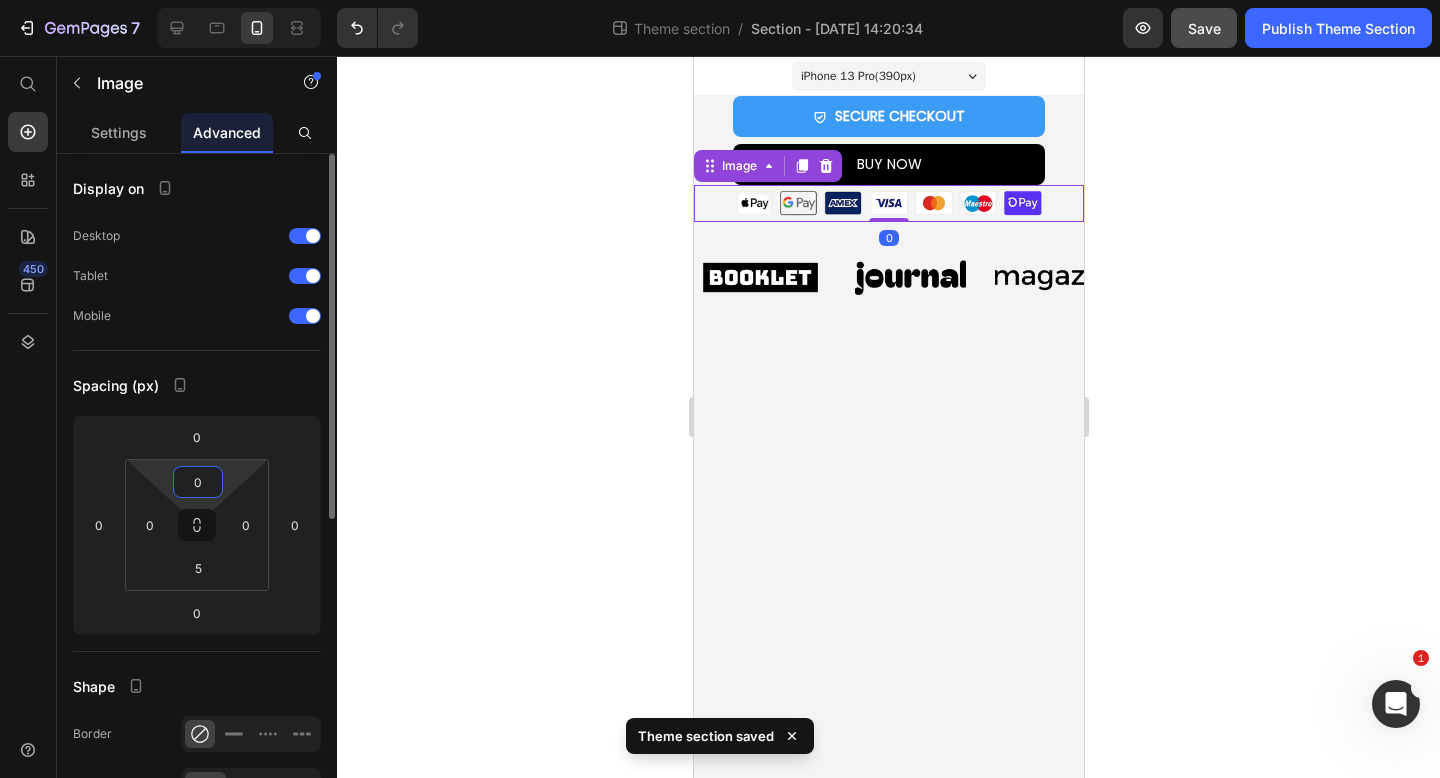 click on "0" at bounding box center (198, 482) 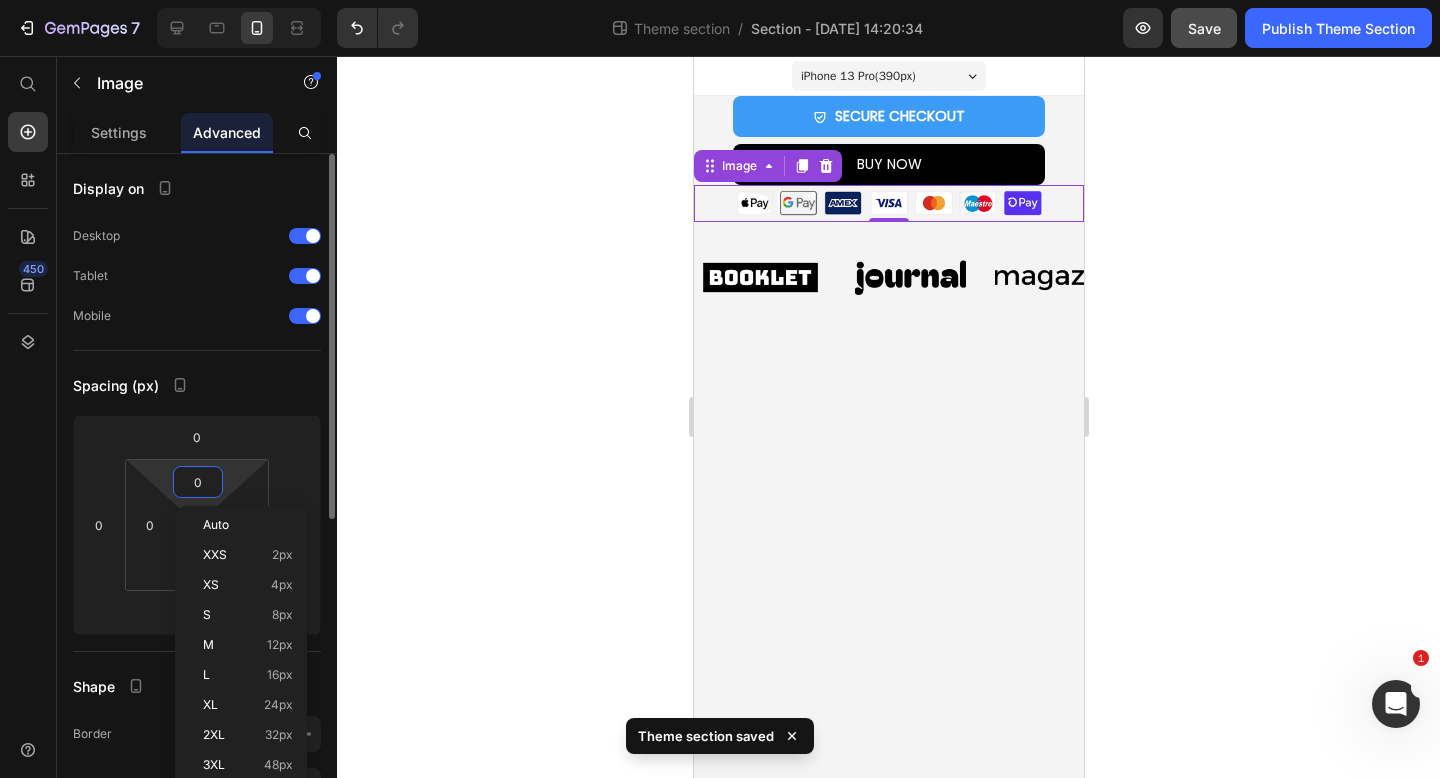 type on "5" 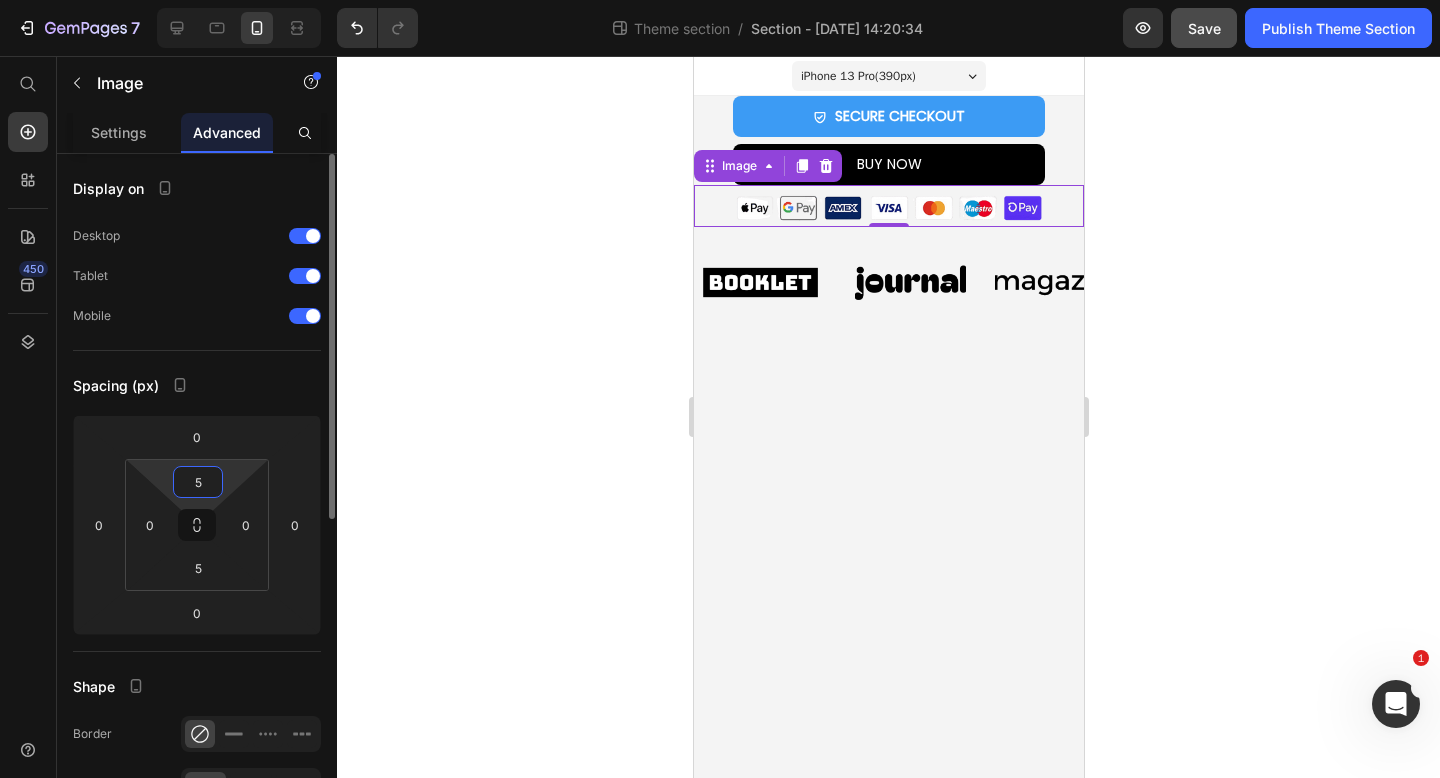 click on "5" at bounding box center (198, 482) 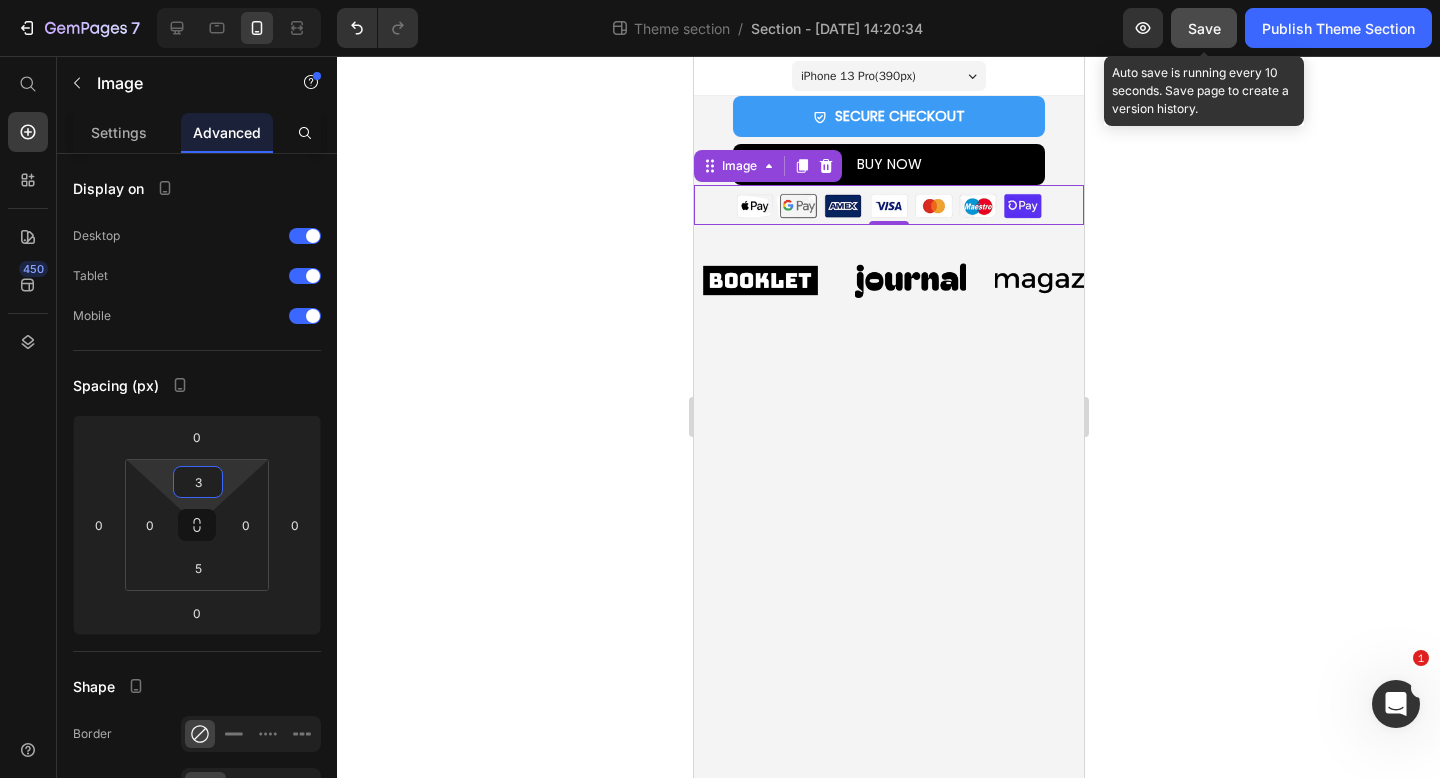 type on "3" 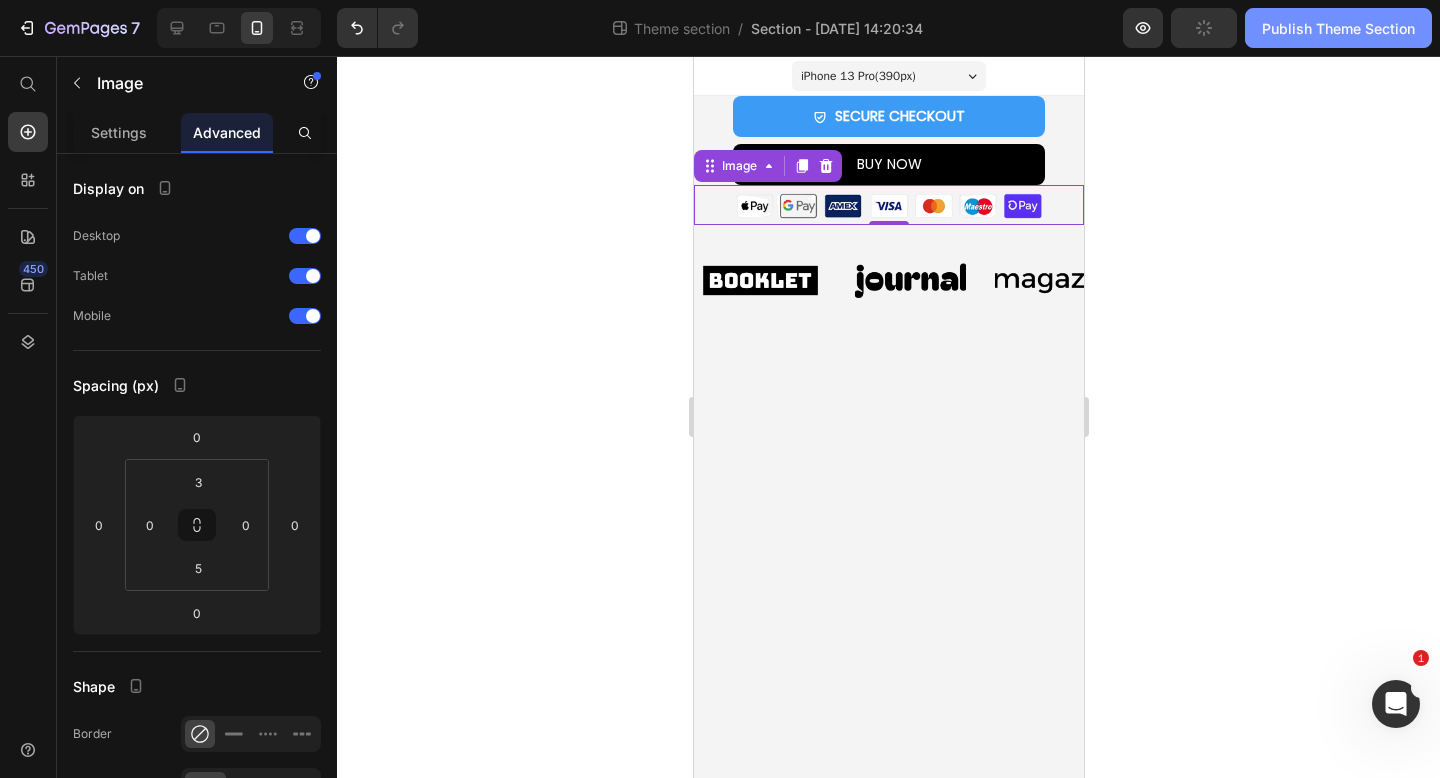 click on "Publish Theme Section" at bounding box center [1338, 28] 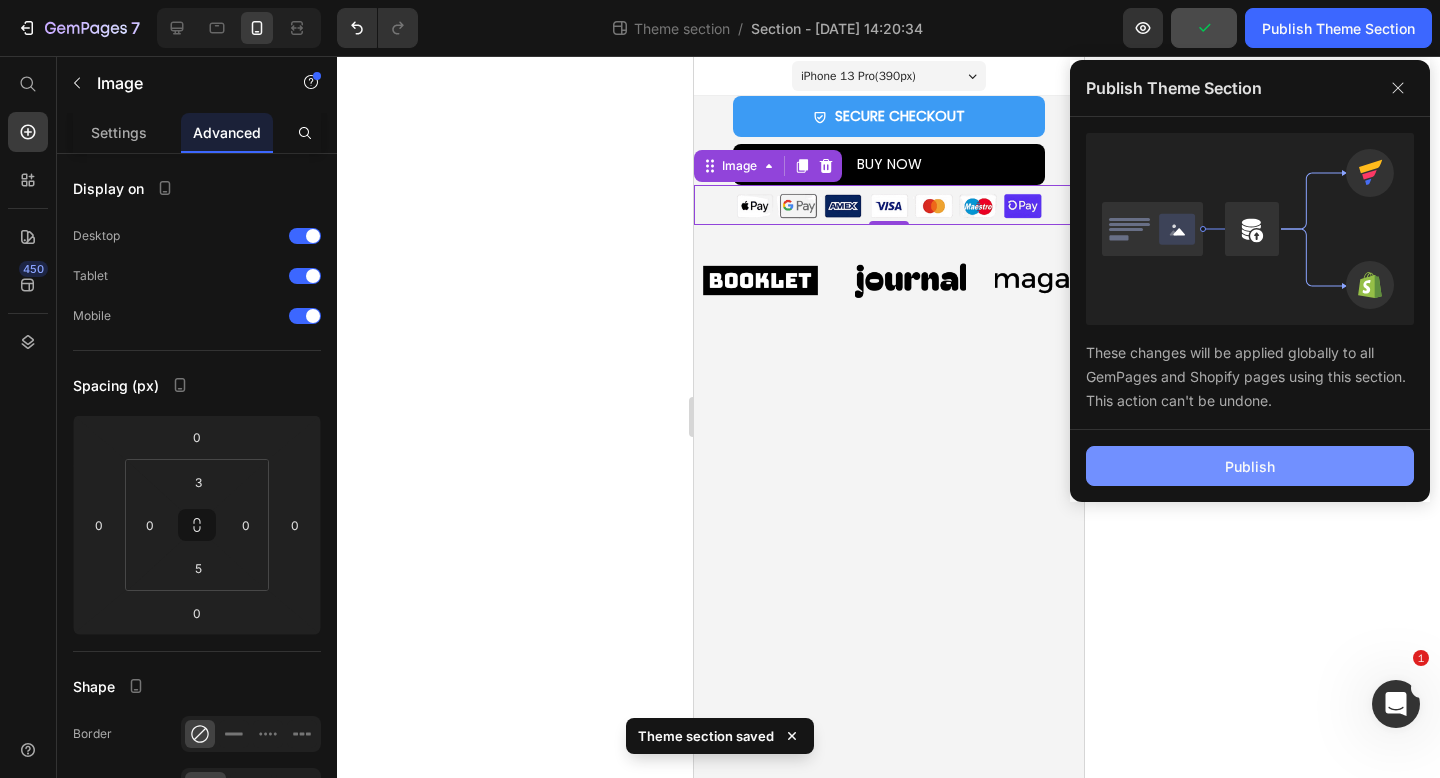 click on "Publish" at bounding box center [1250, 466] 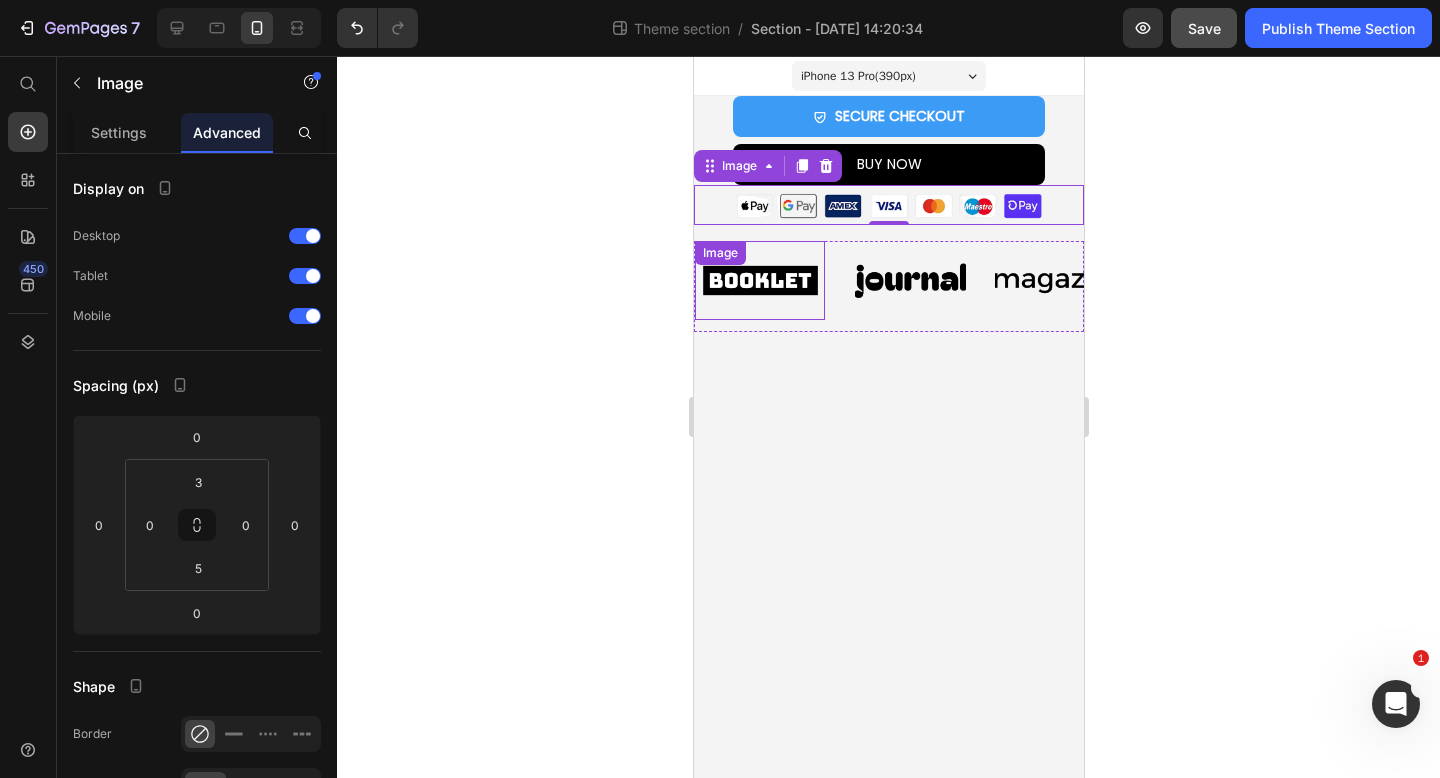click at bounding box center [759, 280] 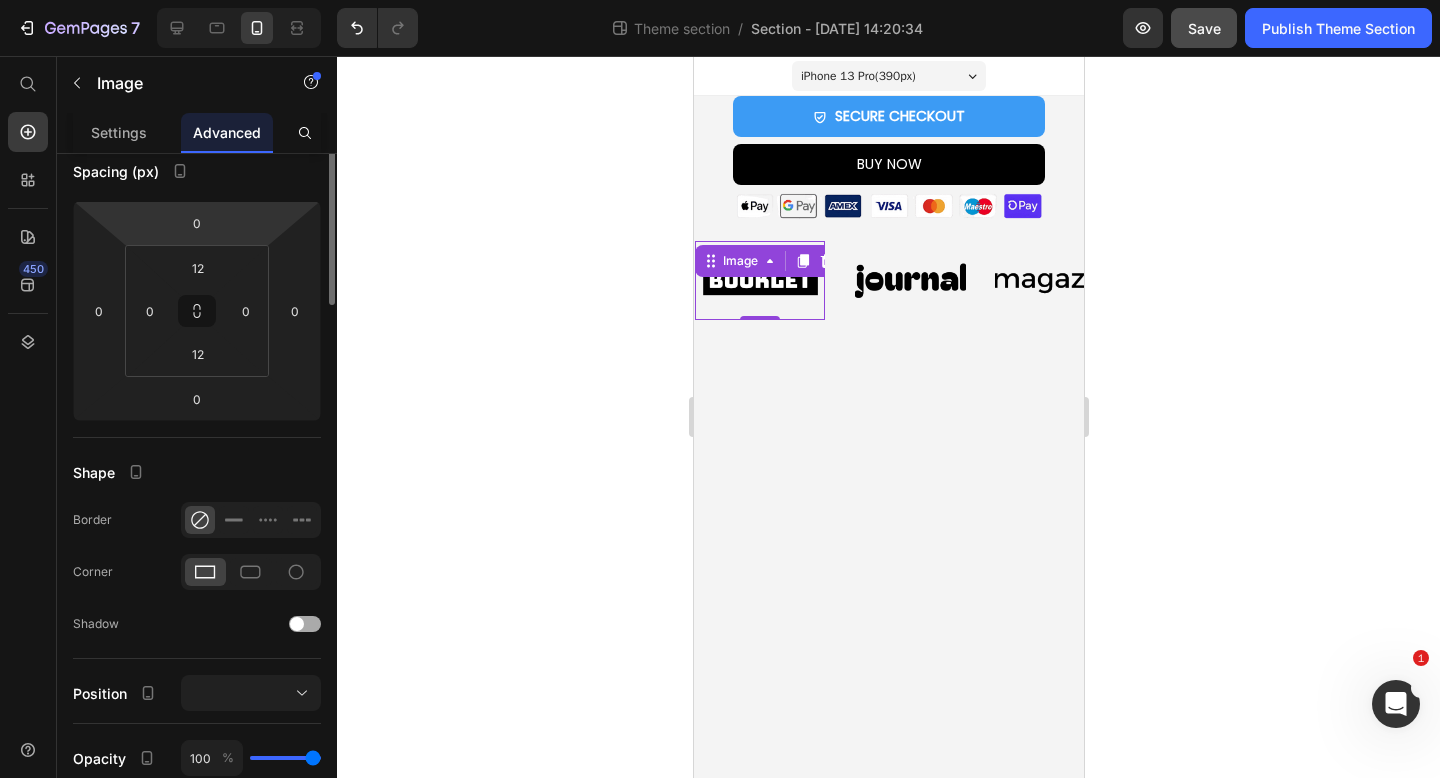 scroll, scrollTop: 0, scrollLeft: 0, axis: both 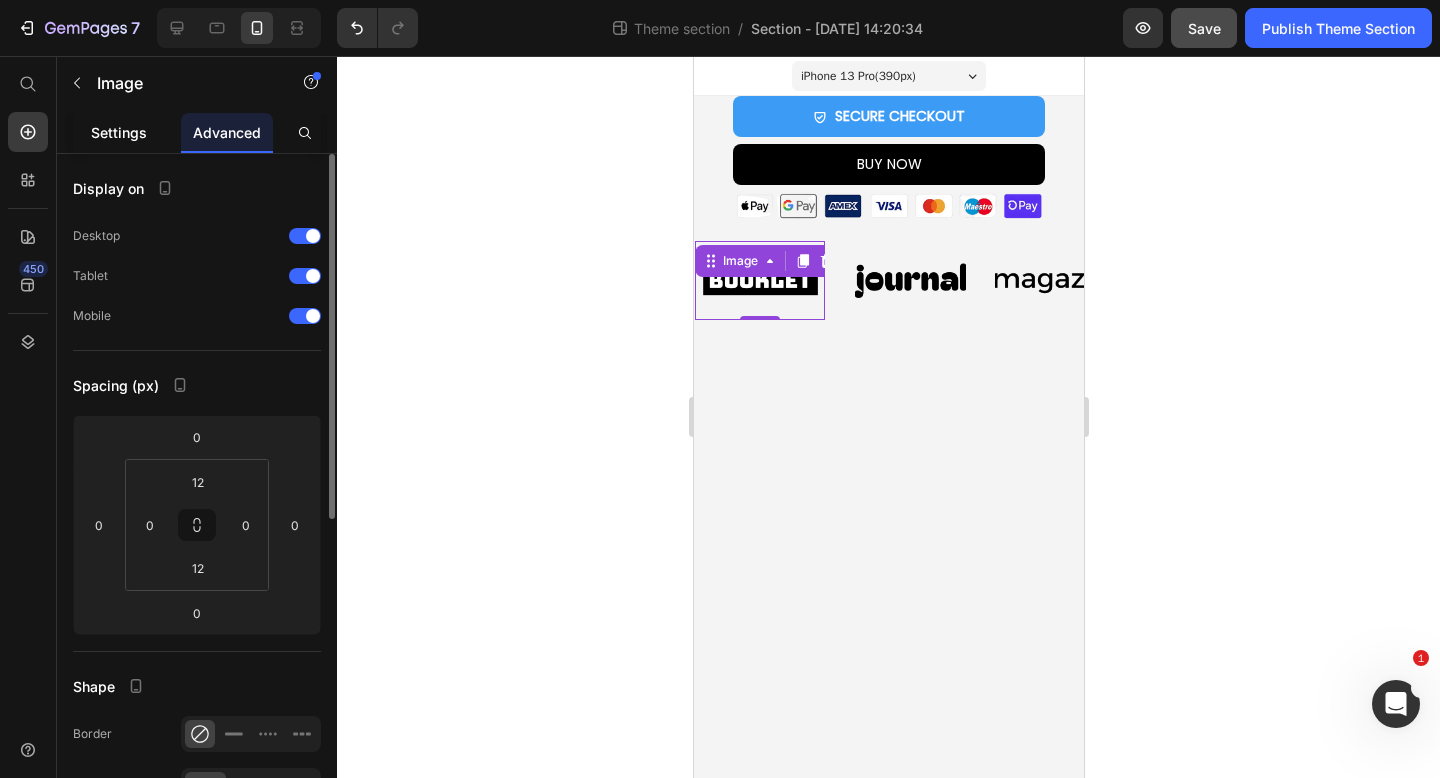 click on "Settings" at bounding box center (119, 132) 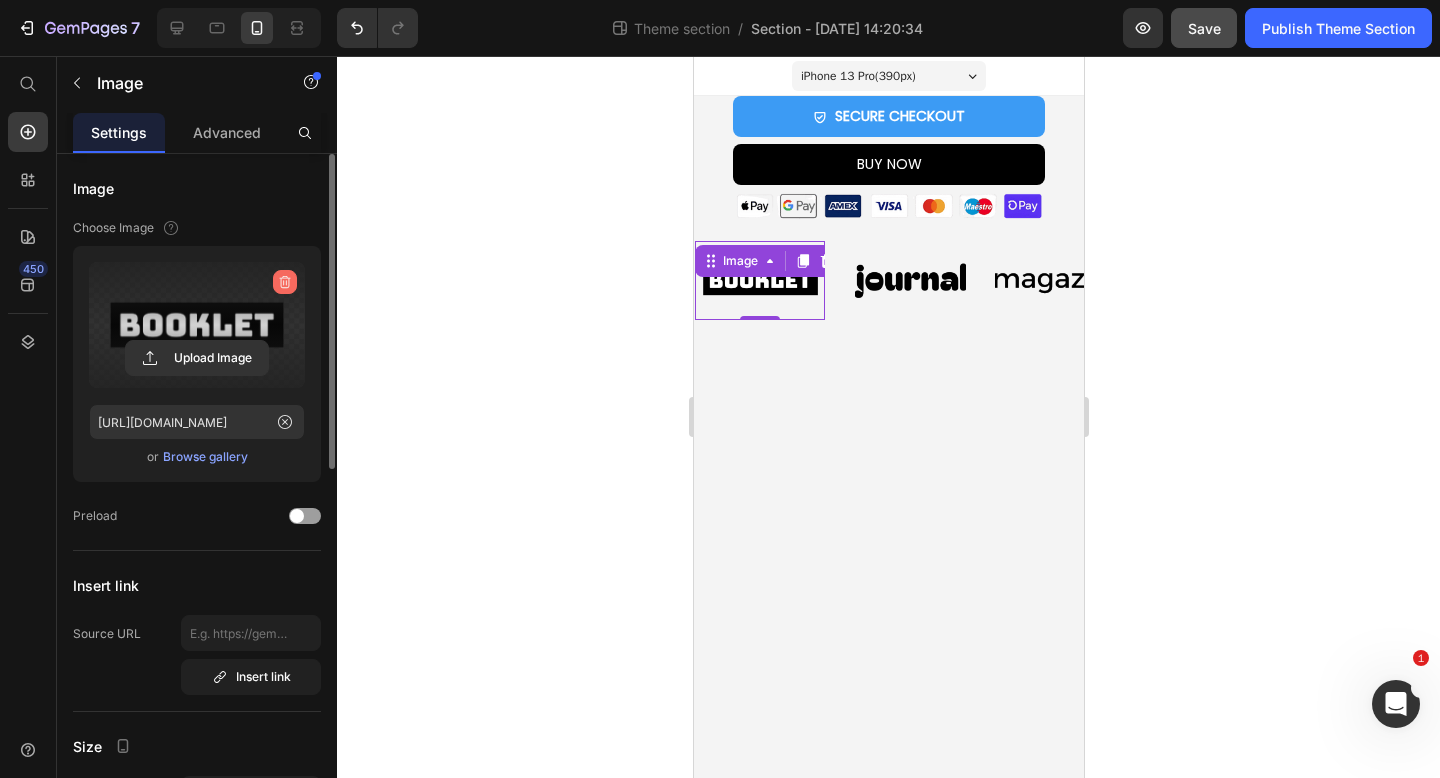 click 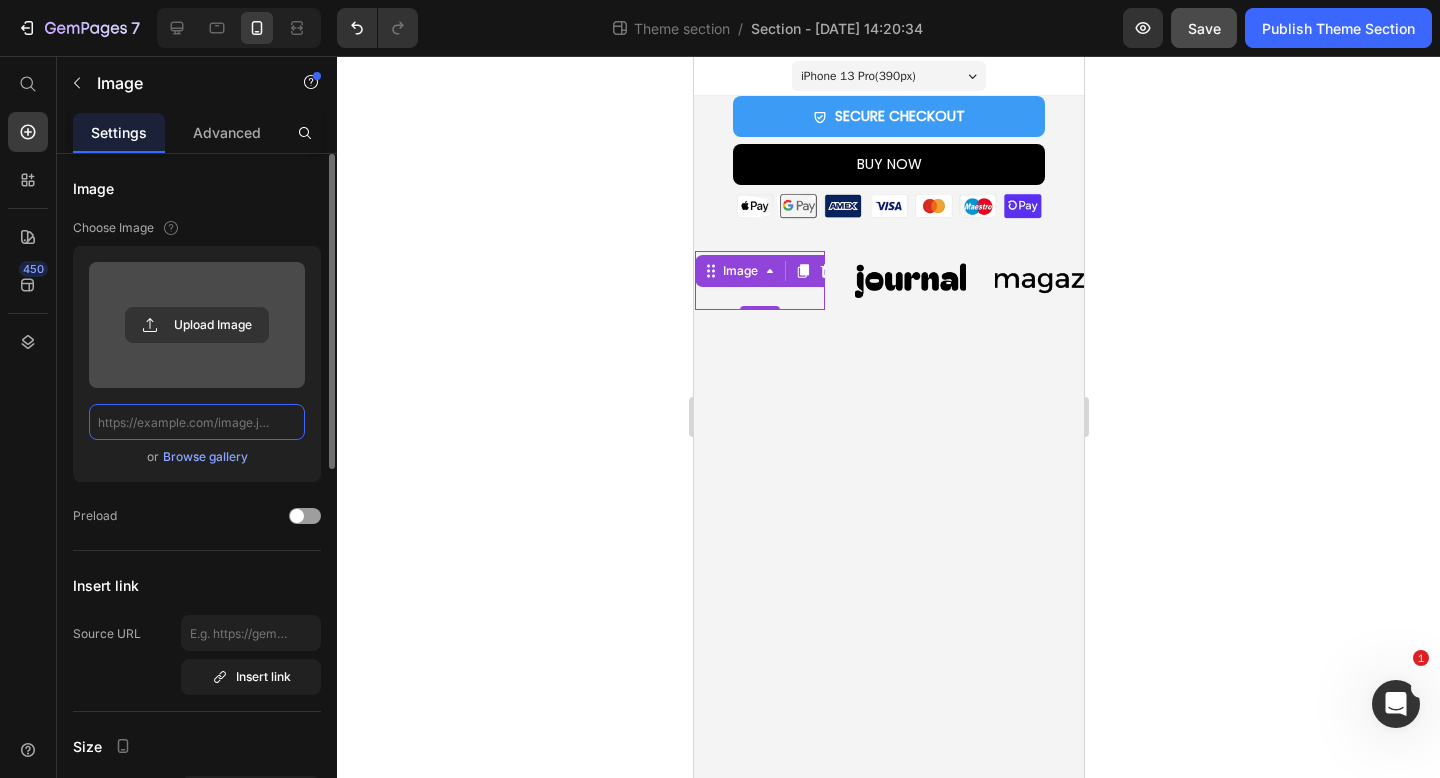 scroll, scrollTop: 0, scrollLeft: 0, axis: both 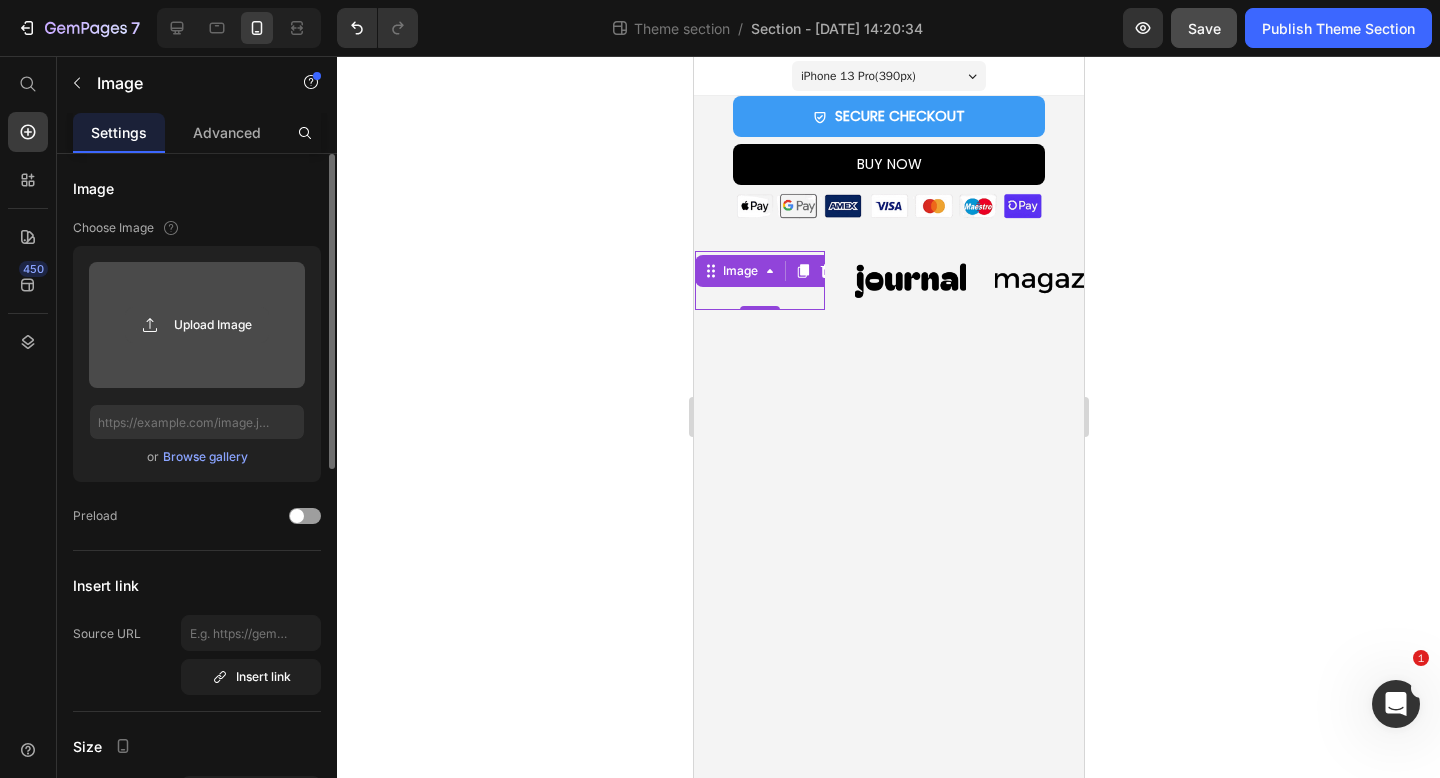 click 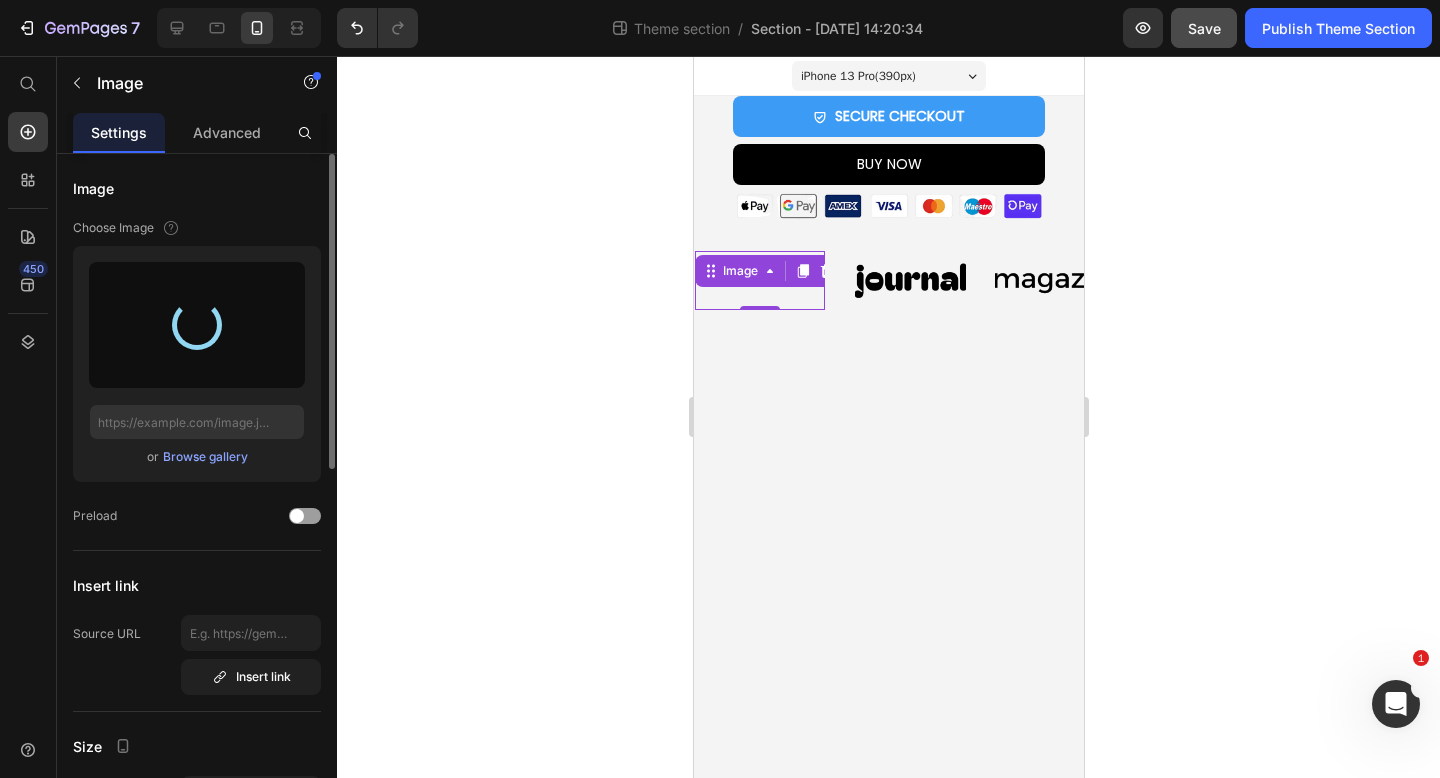 type on "https://cdn.shopify.com/s/files/1/0969/2872/7379/files/gempages_573215183845983348-aeb322af-439a-4364-990e-b20761019be2.png" 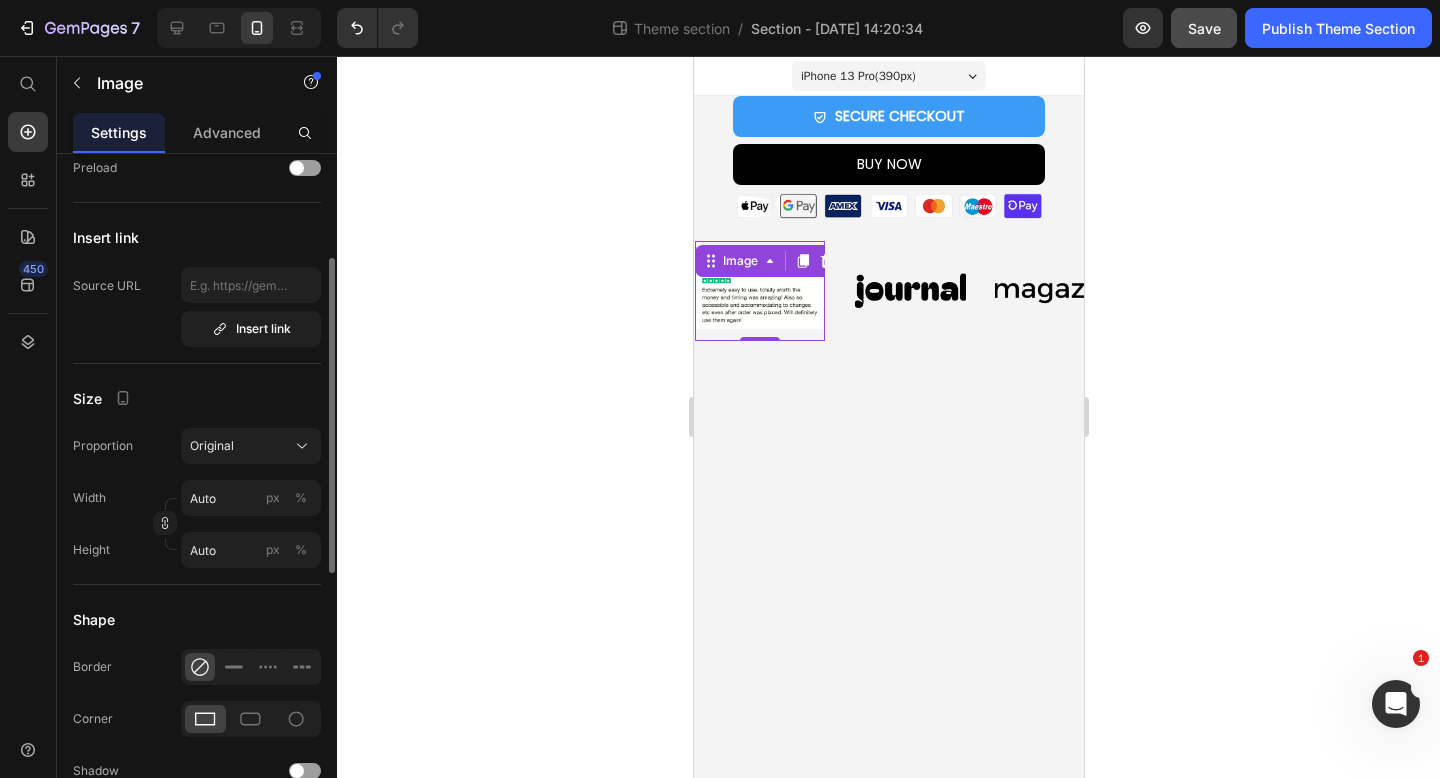 scroll, scrollTop: 350, scrollLeft: 0, axis: vertical 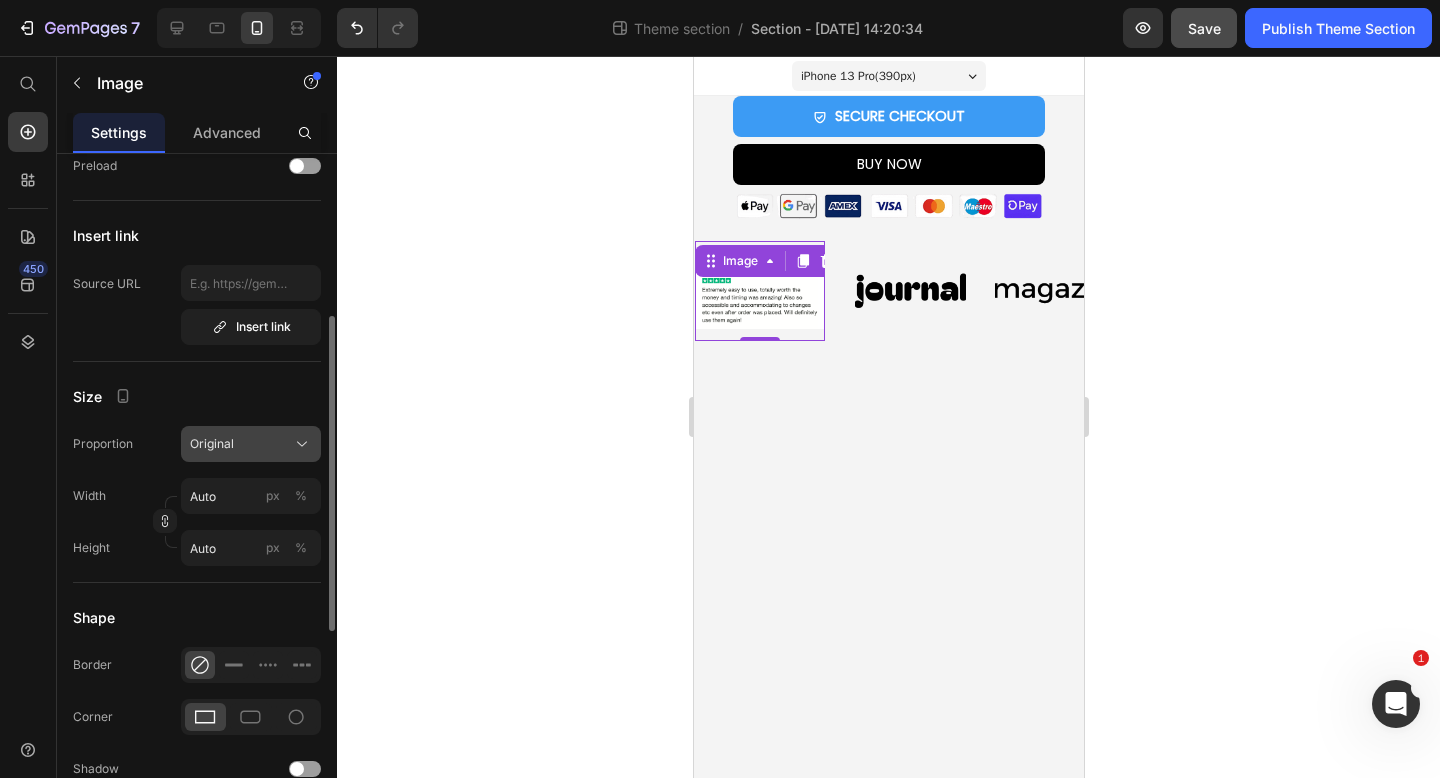 click on "Original" 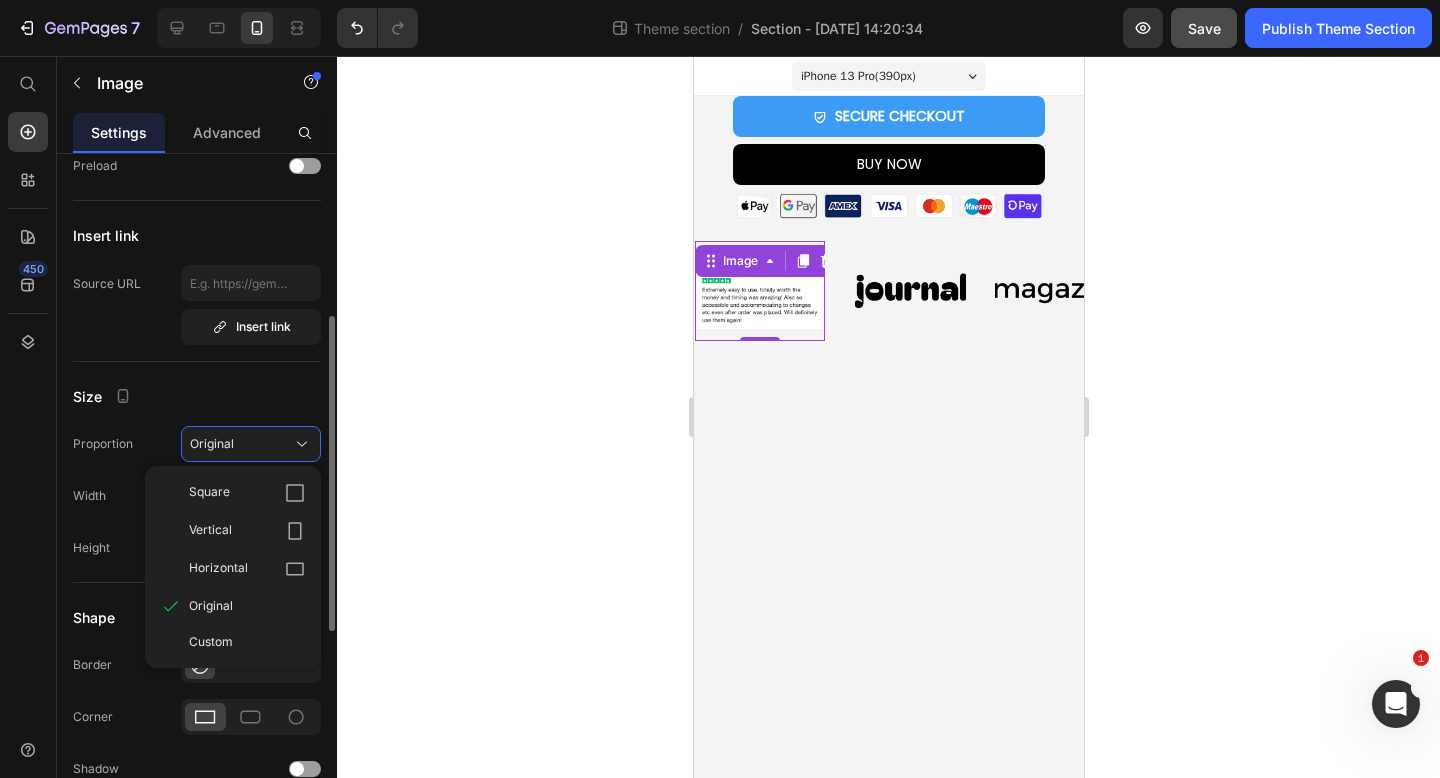 click on "Proportion Original Square Vertical Horizontal Original Custom" 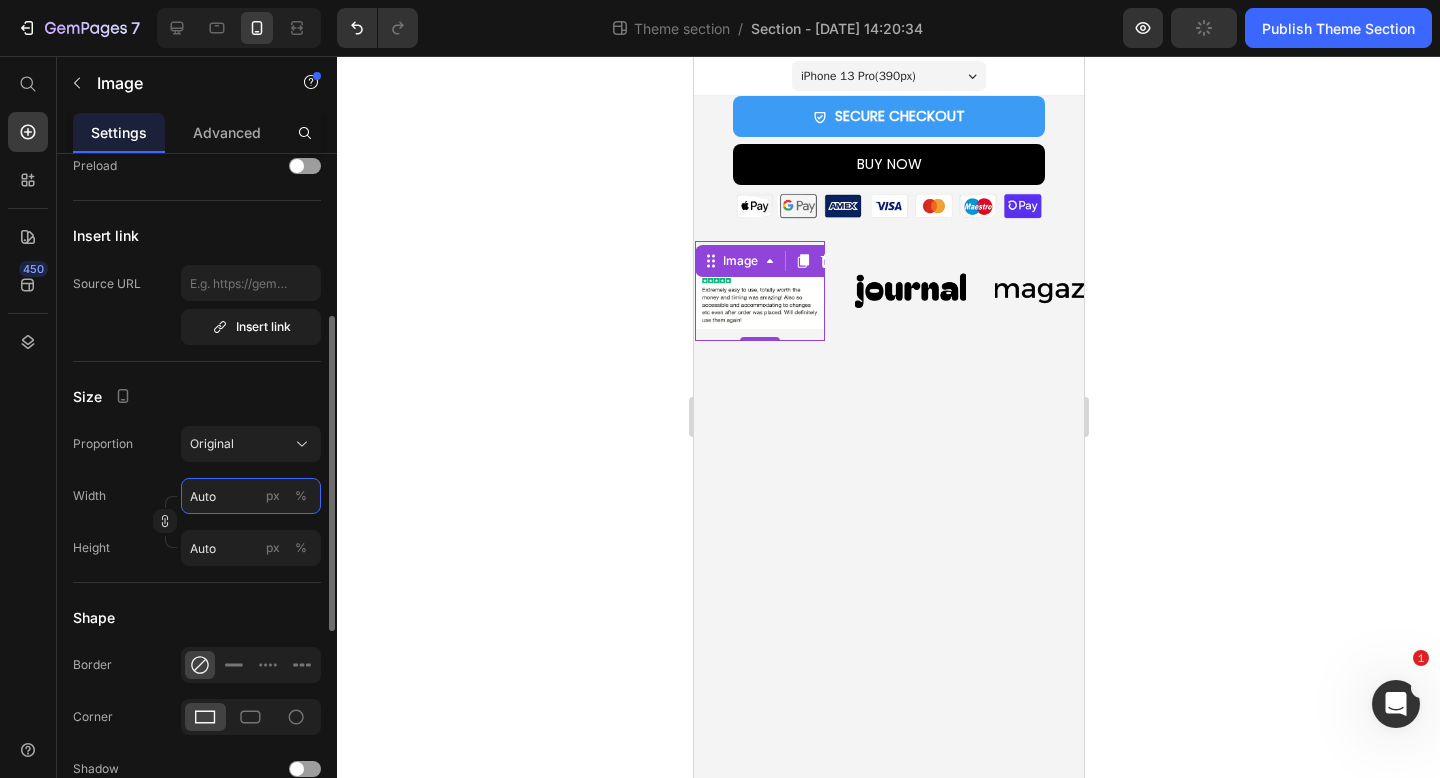 click on "Auto" at bounding box center [251, 496] 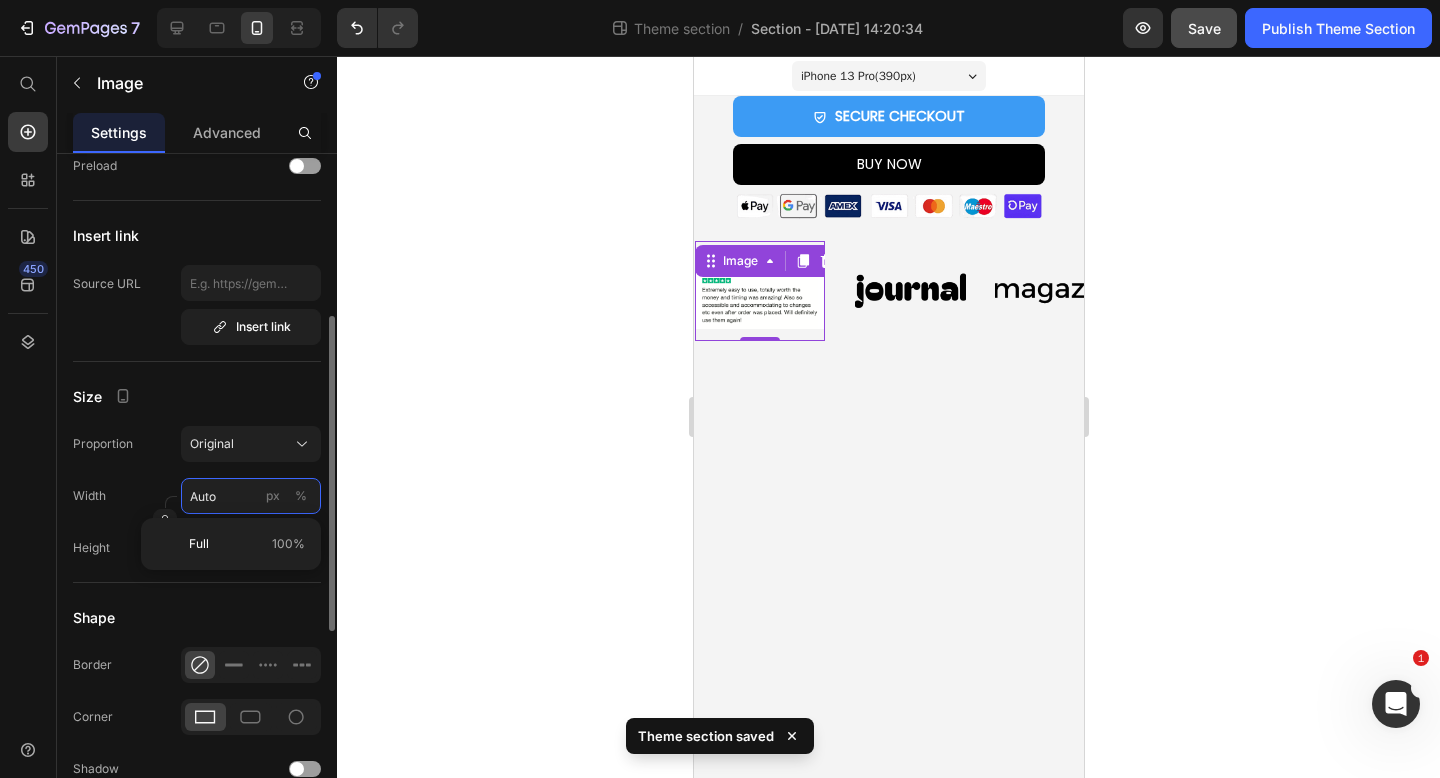 type on "8" 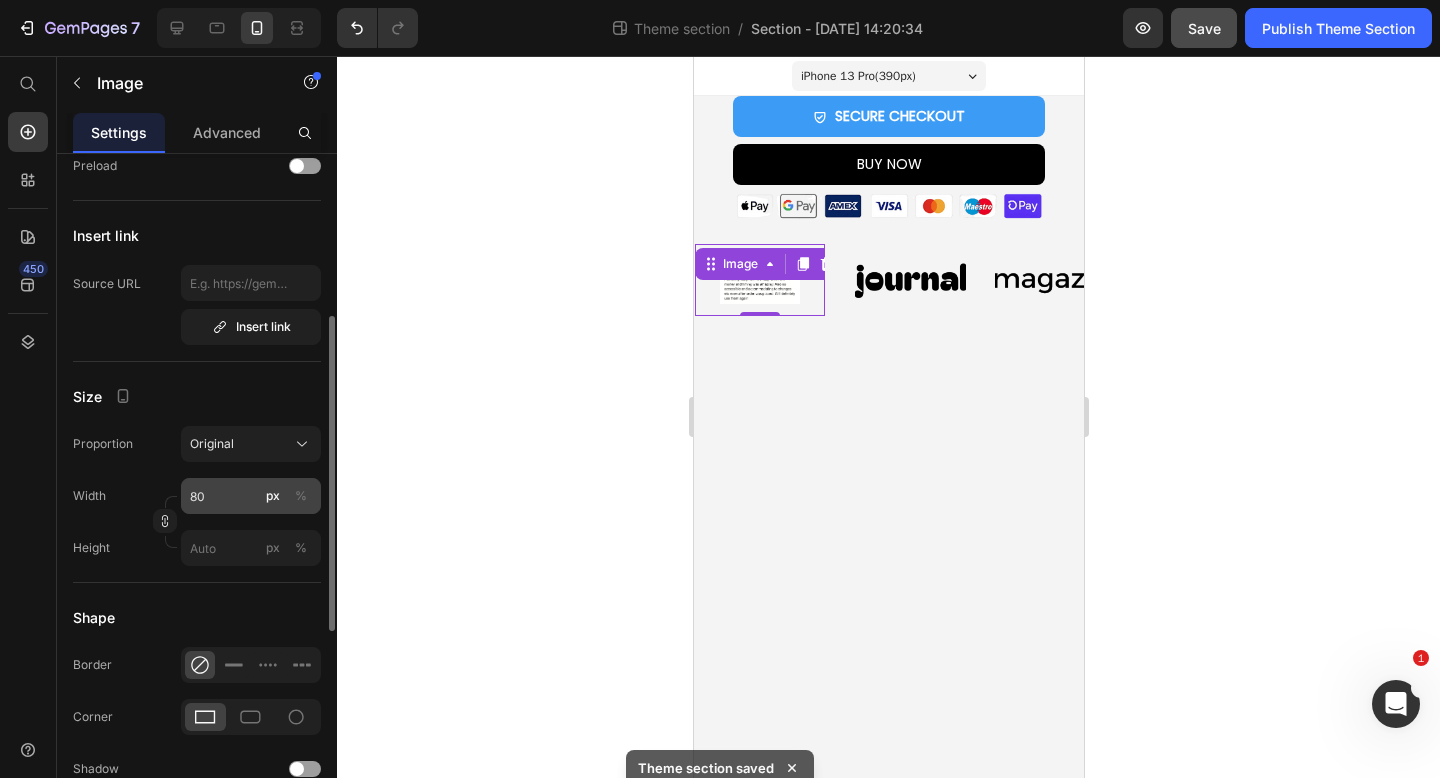 click on "%" at bounding box center [301, 496] 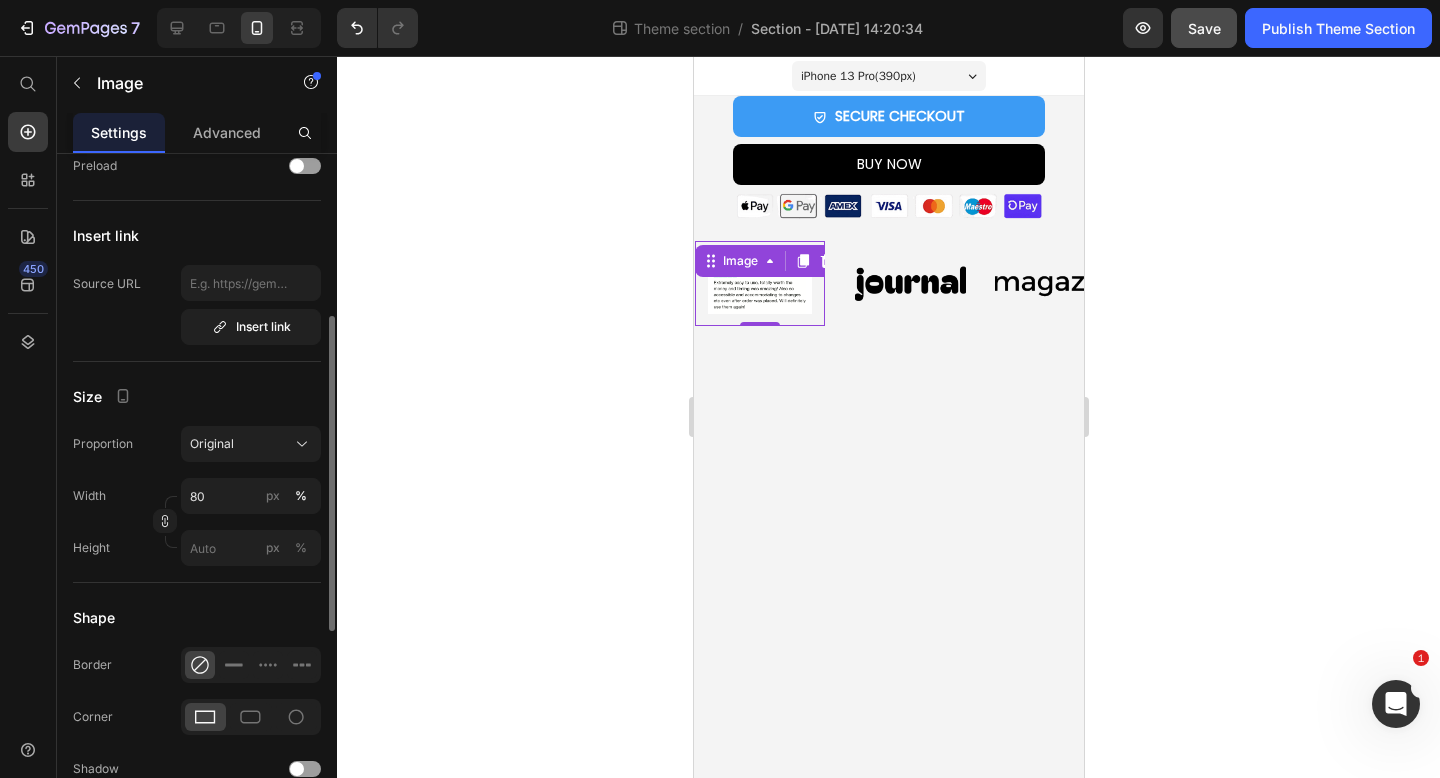 click on "Width 80 px %" at bounding box center [197, 496] 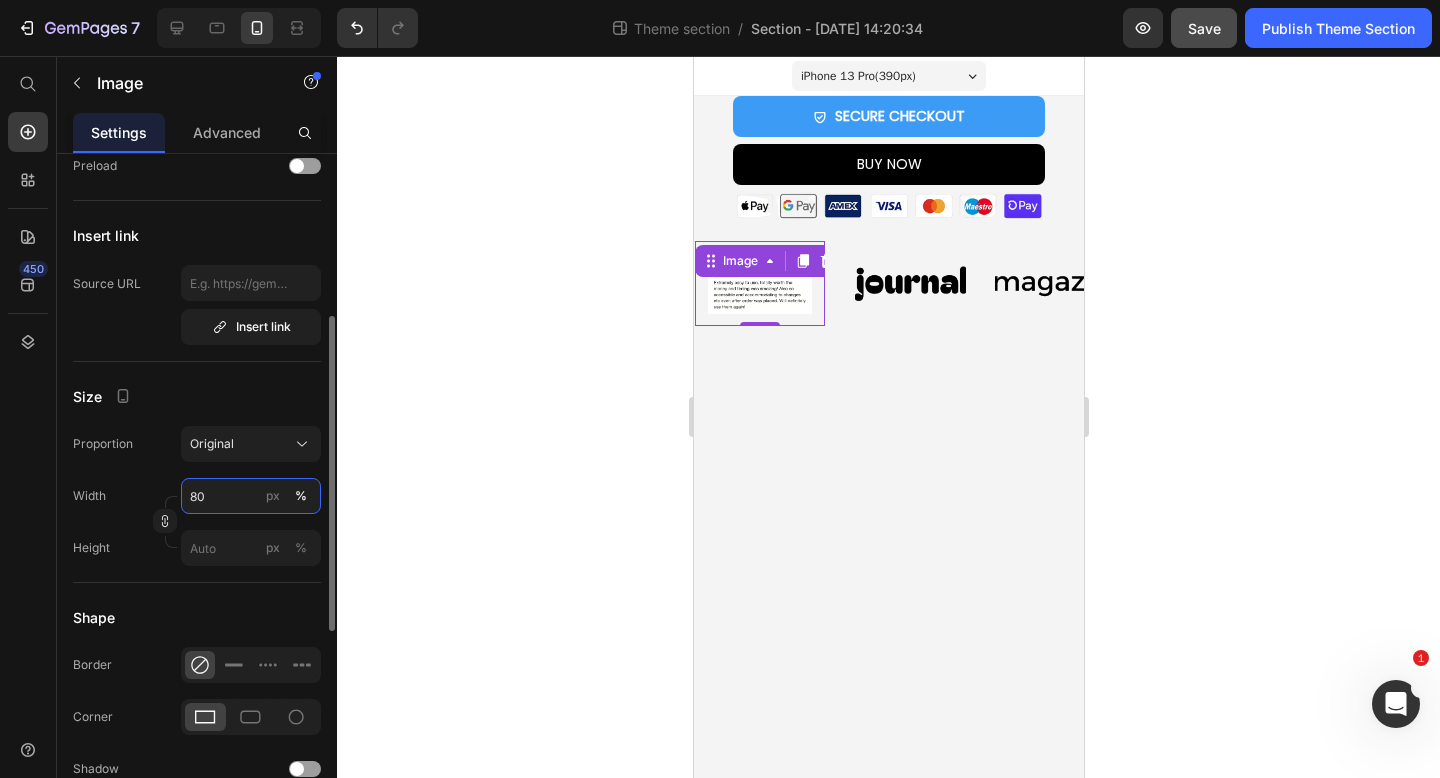 click on "80" at bounding box center [251, 496] 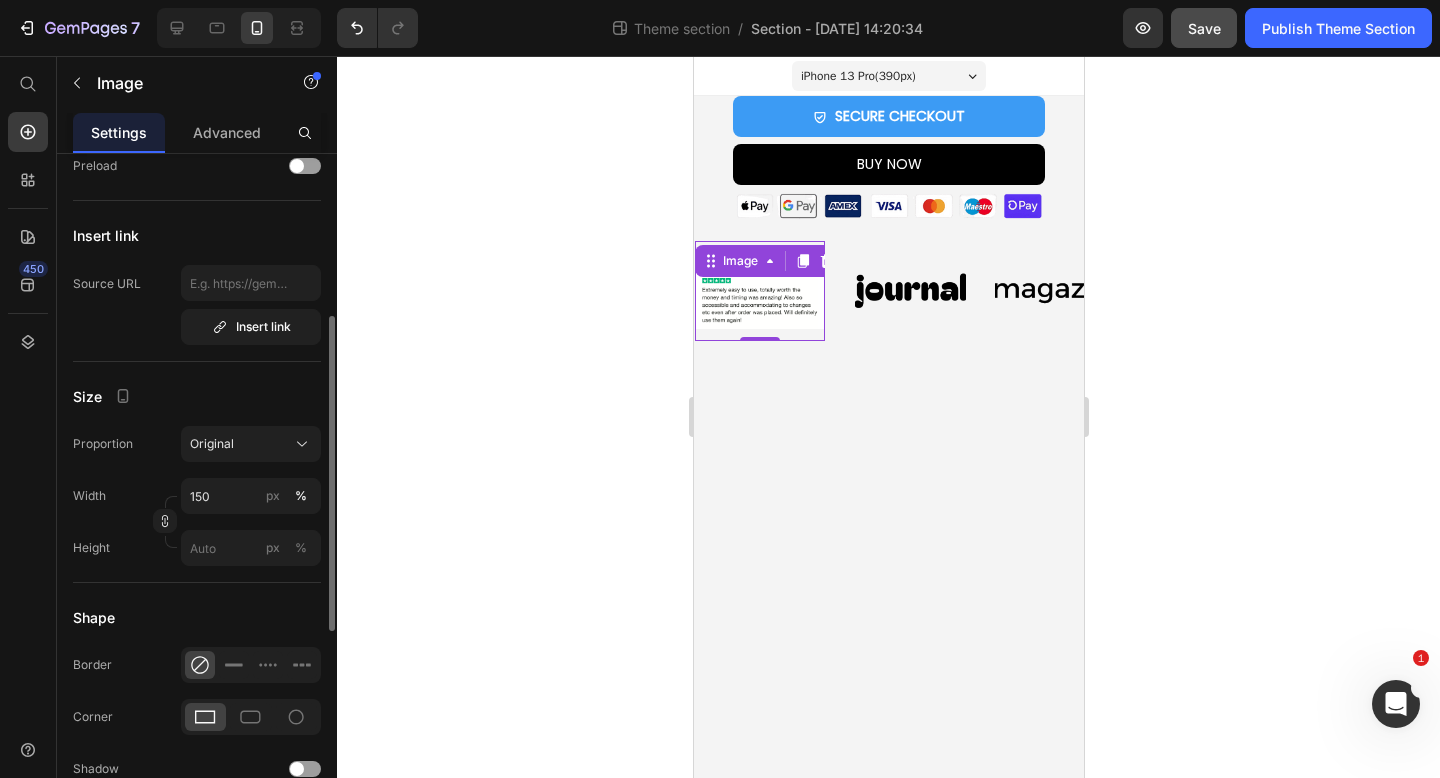 click on "Width 150 px %" at bounding box center (197, 496) 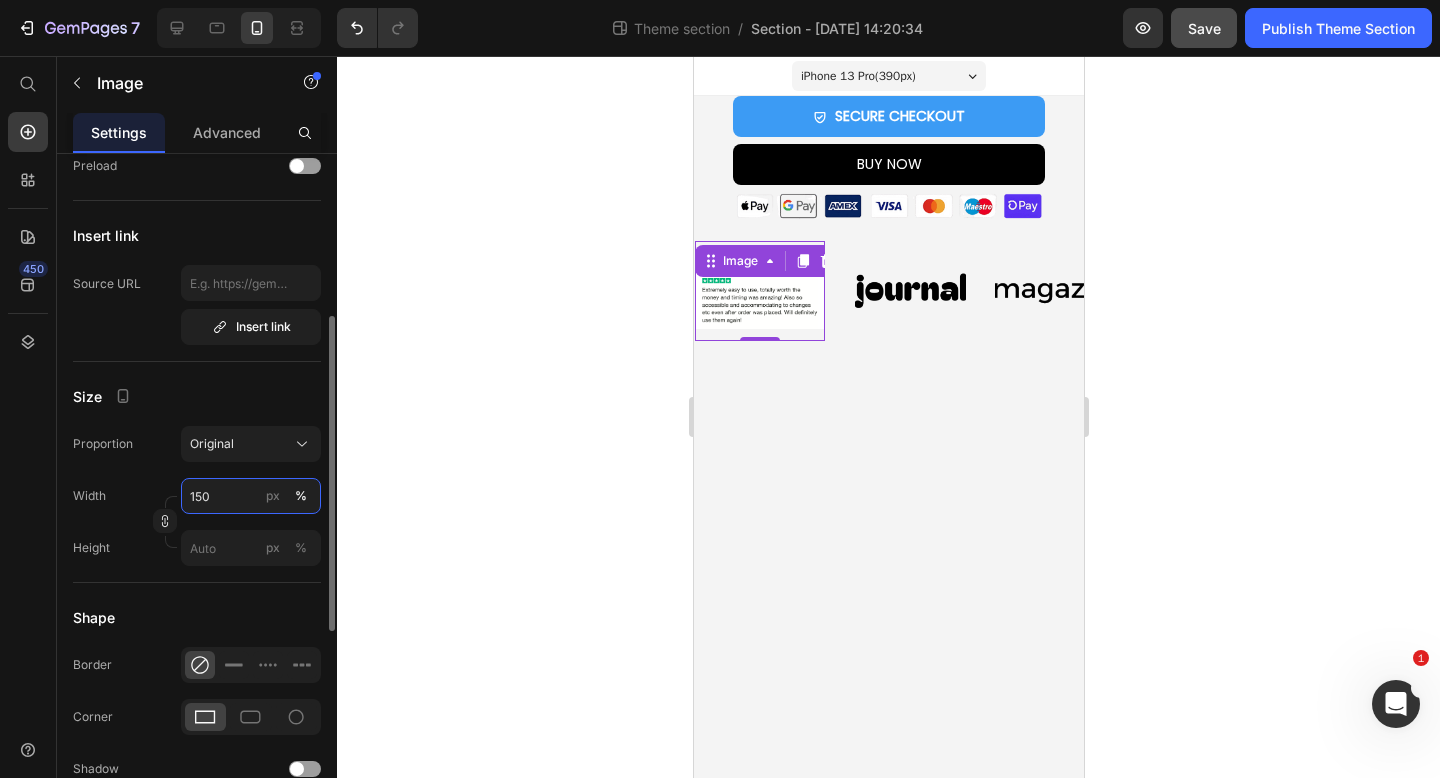 click on "150" at bounding box center (251, 496) 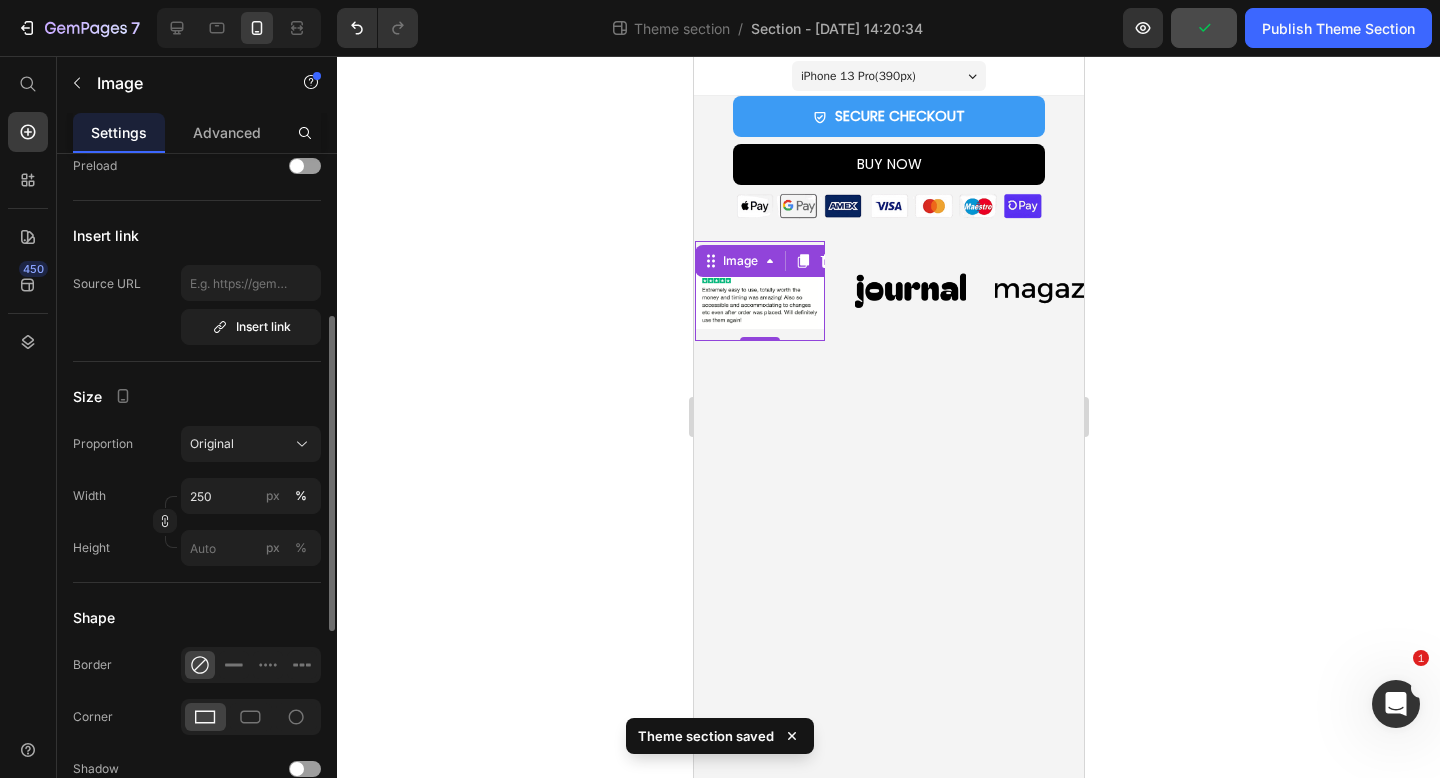 click on "Proportion Original Width 250 px % Height px %" at bounding box center [197, 496] 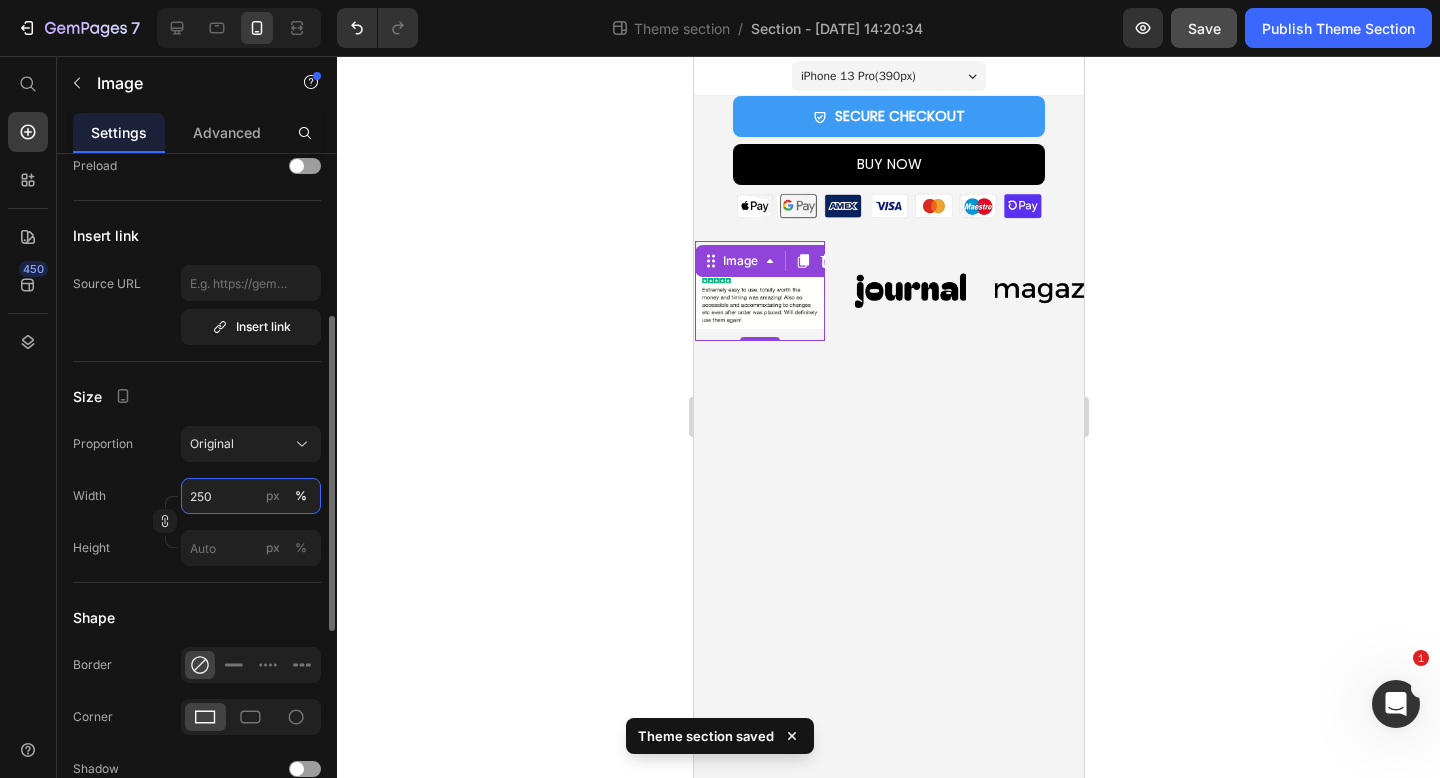 click on "250" at bounding box center [251, 496] 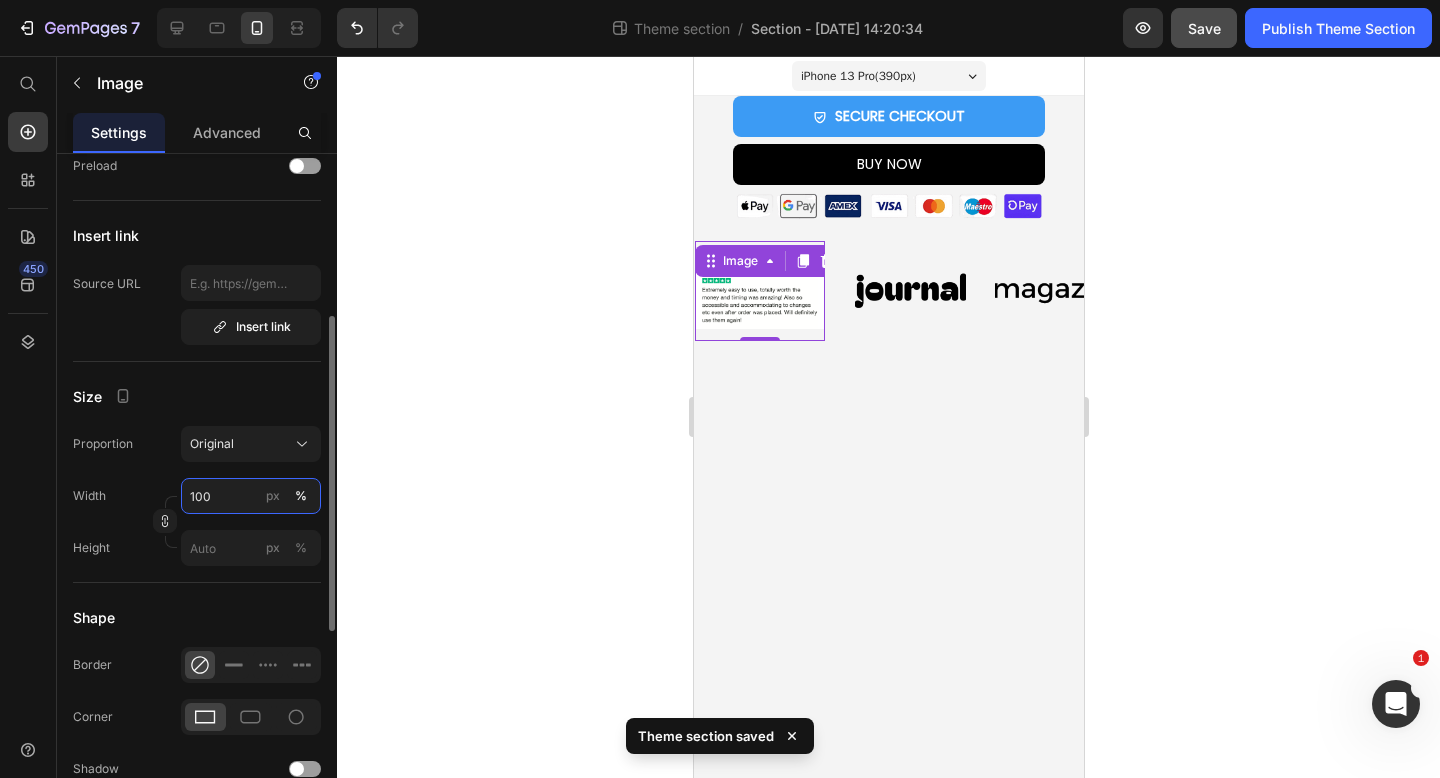 type on "100" 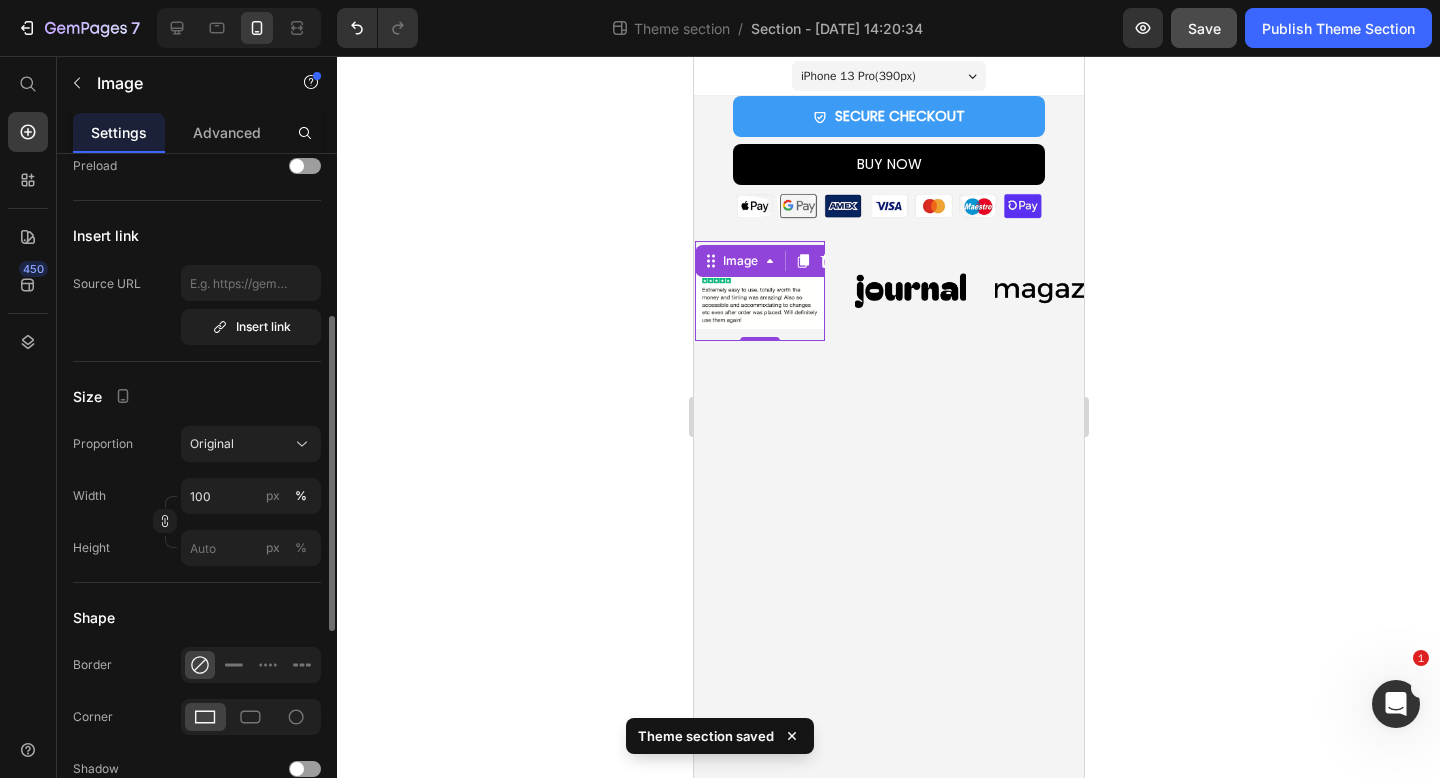 click on "Width 100 px %" at bounding box center [197, 496] 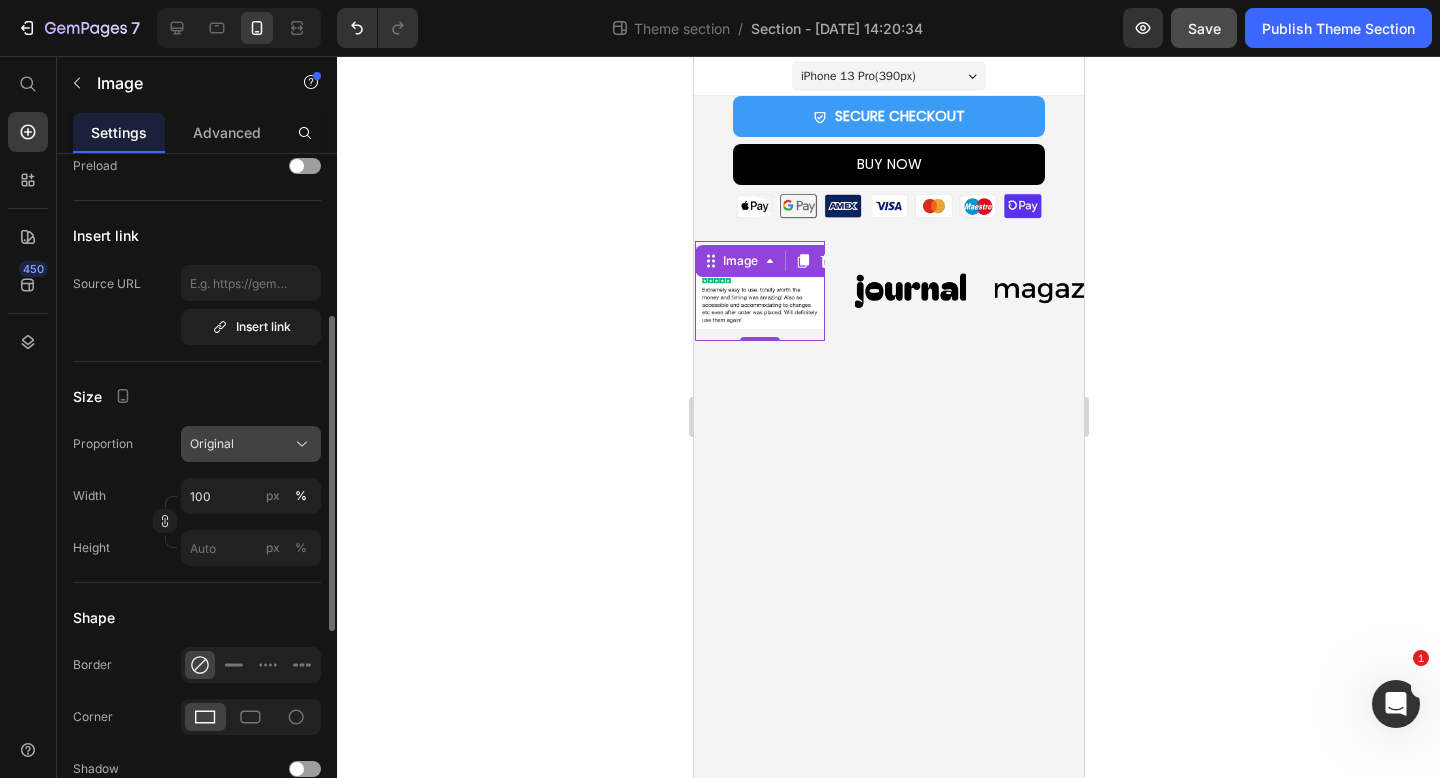 click on "Original" at bounding box center [251, 444] 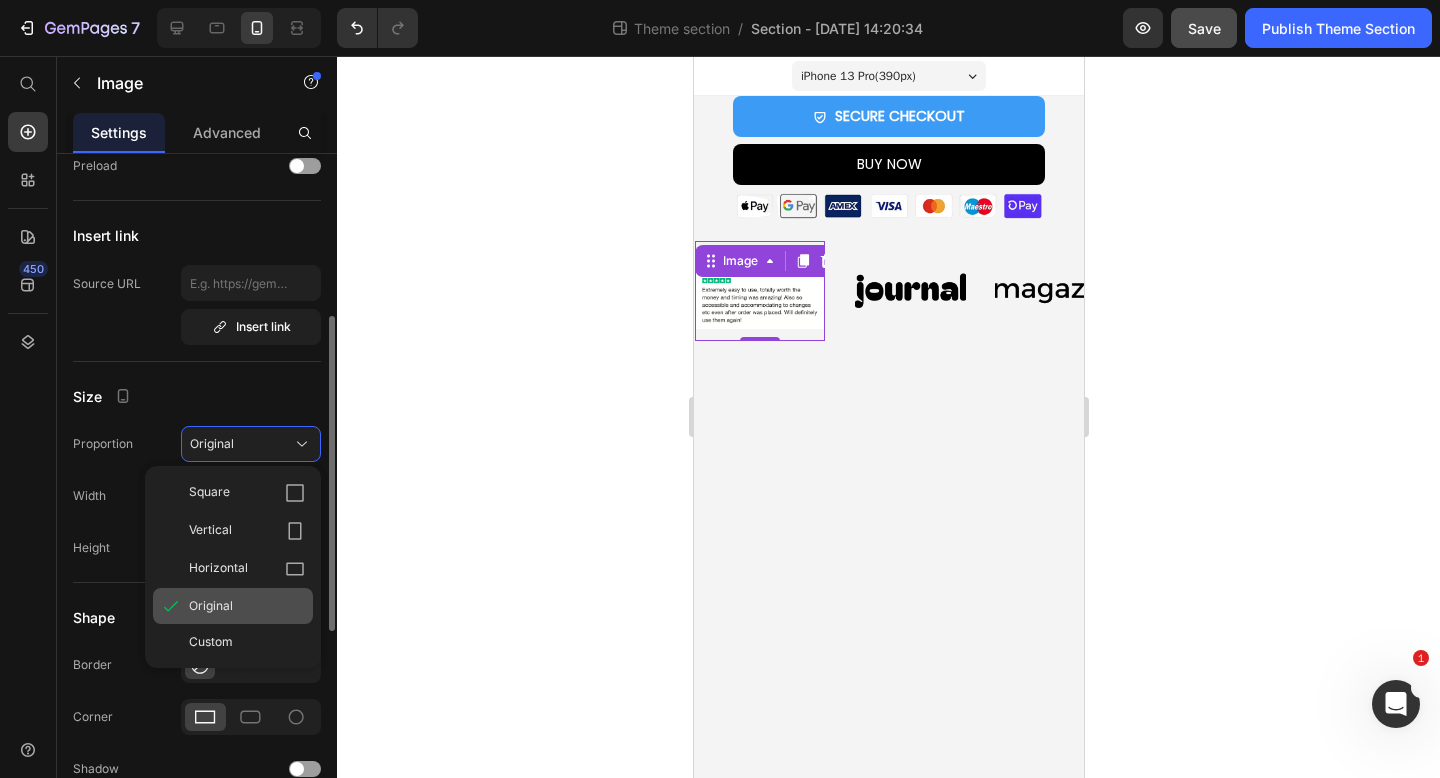 click on "Original" at bounding box center (247, 606) 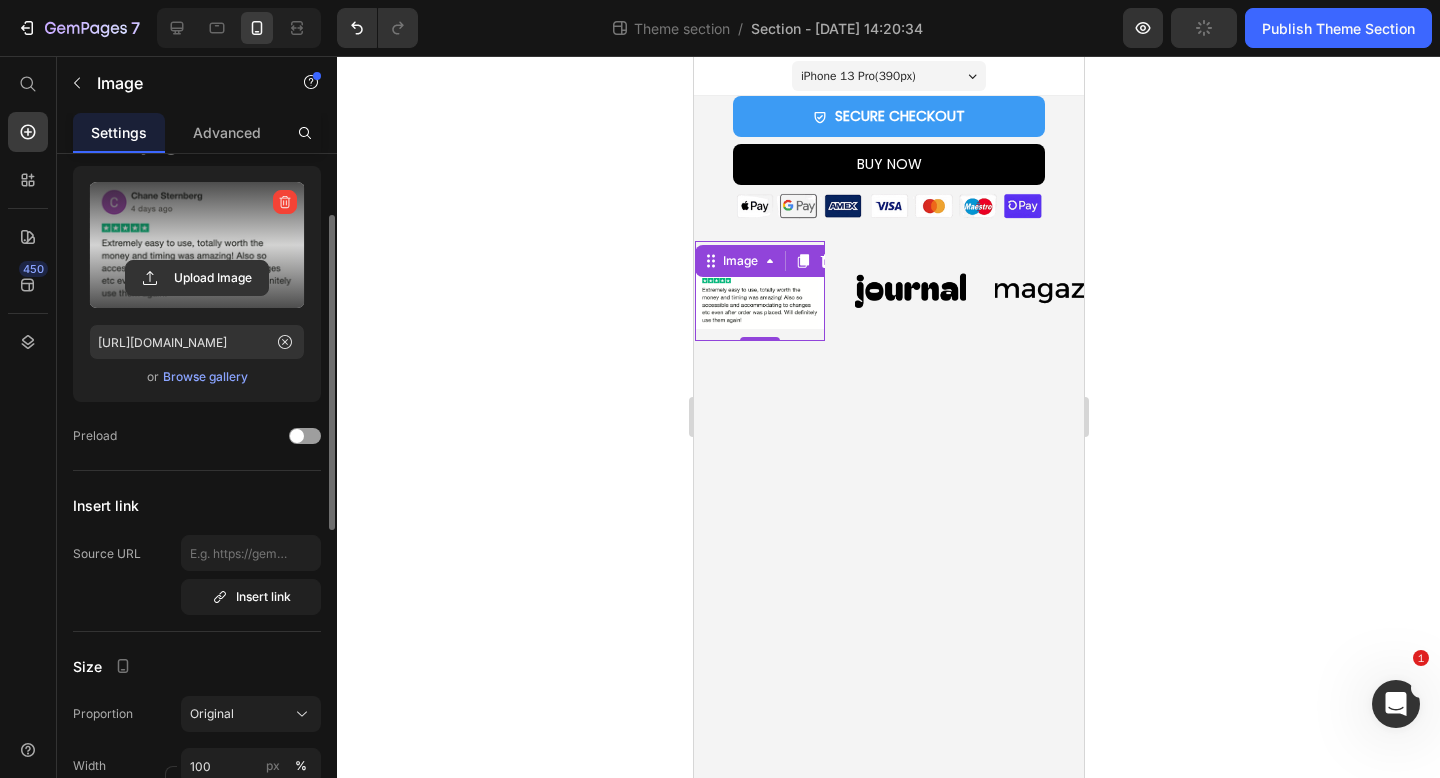 scroll, scrollTop: 0, scrollLeft: 0, axis: both 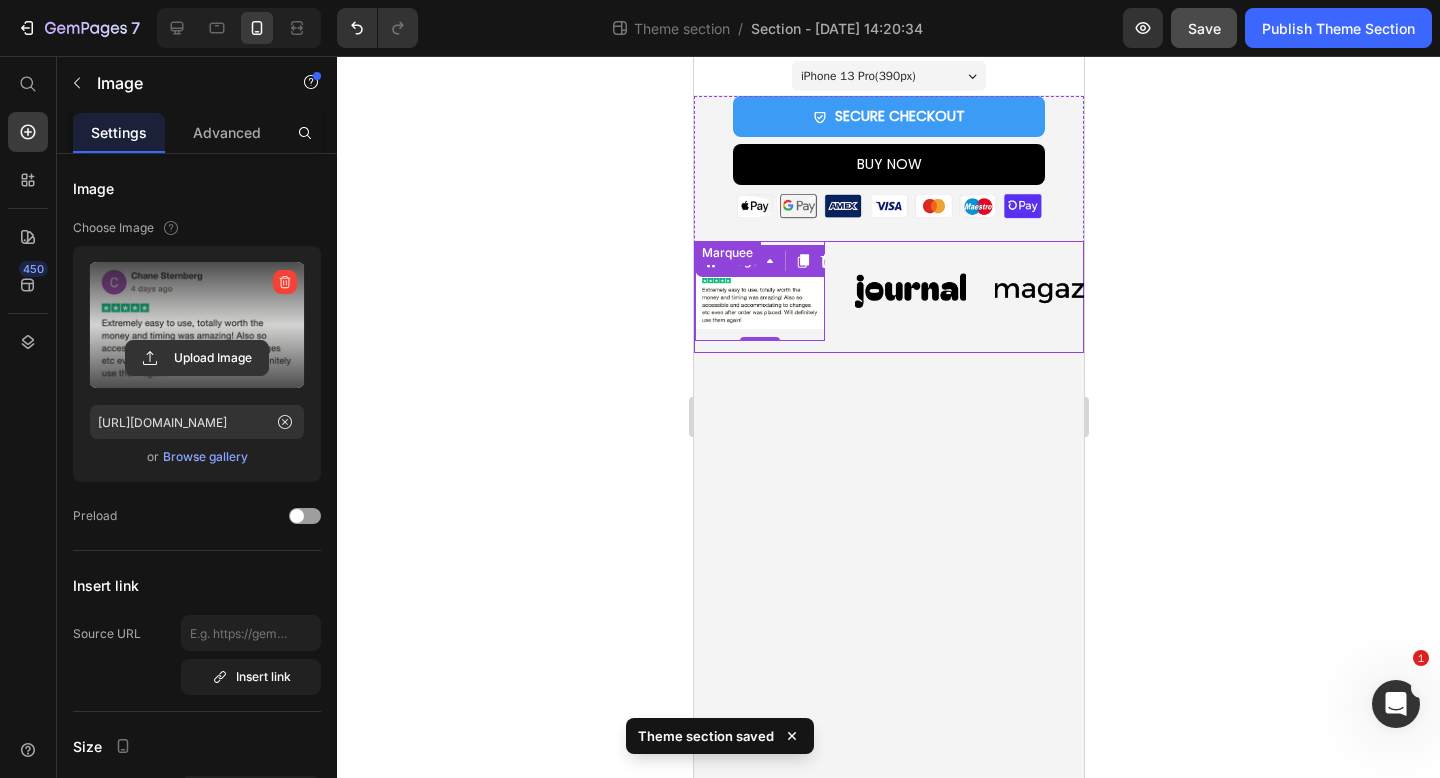 click on "Image   0 Image Image Image Image" at bounding box center [1069, 291] 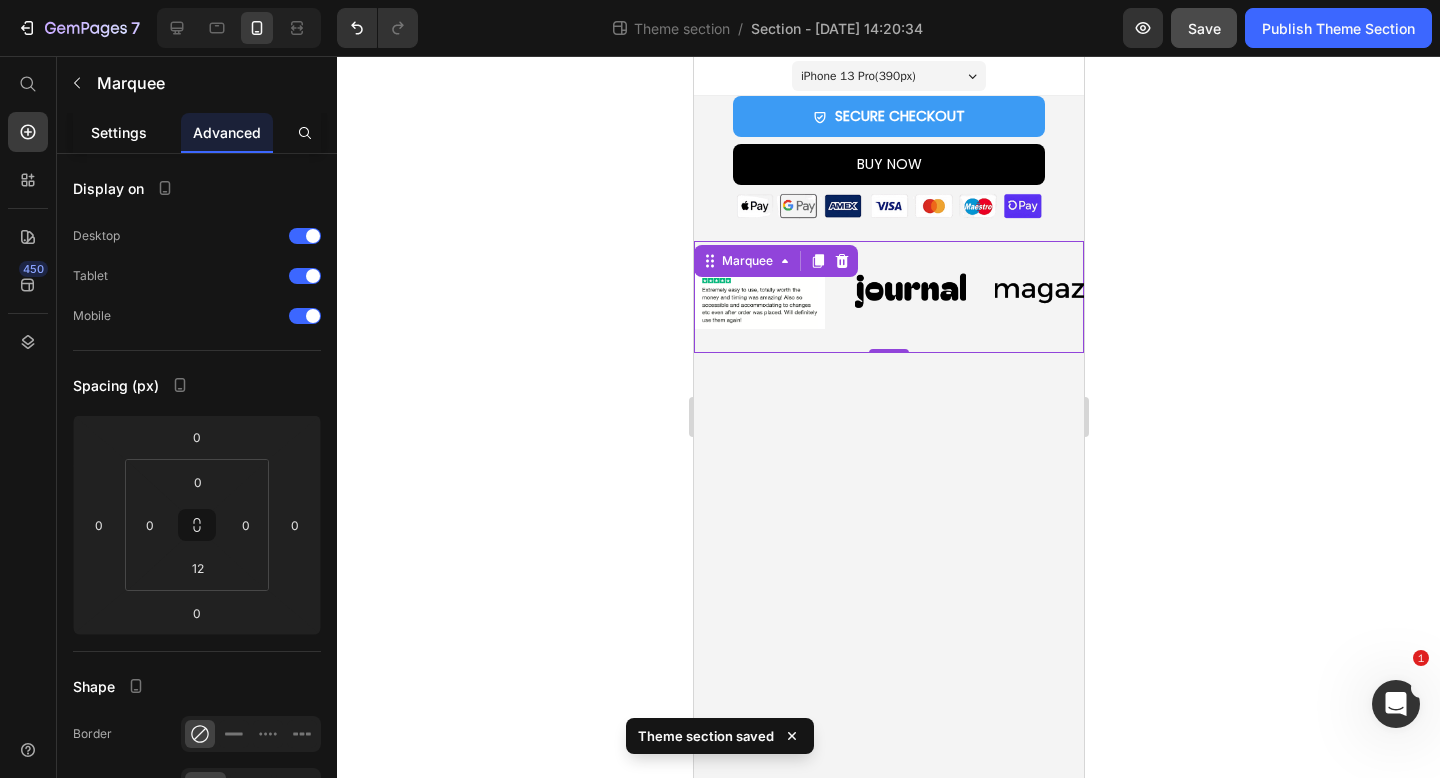 click on "Settings" at bounding box center [119, 132] 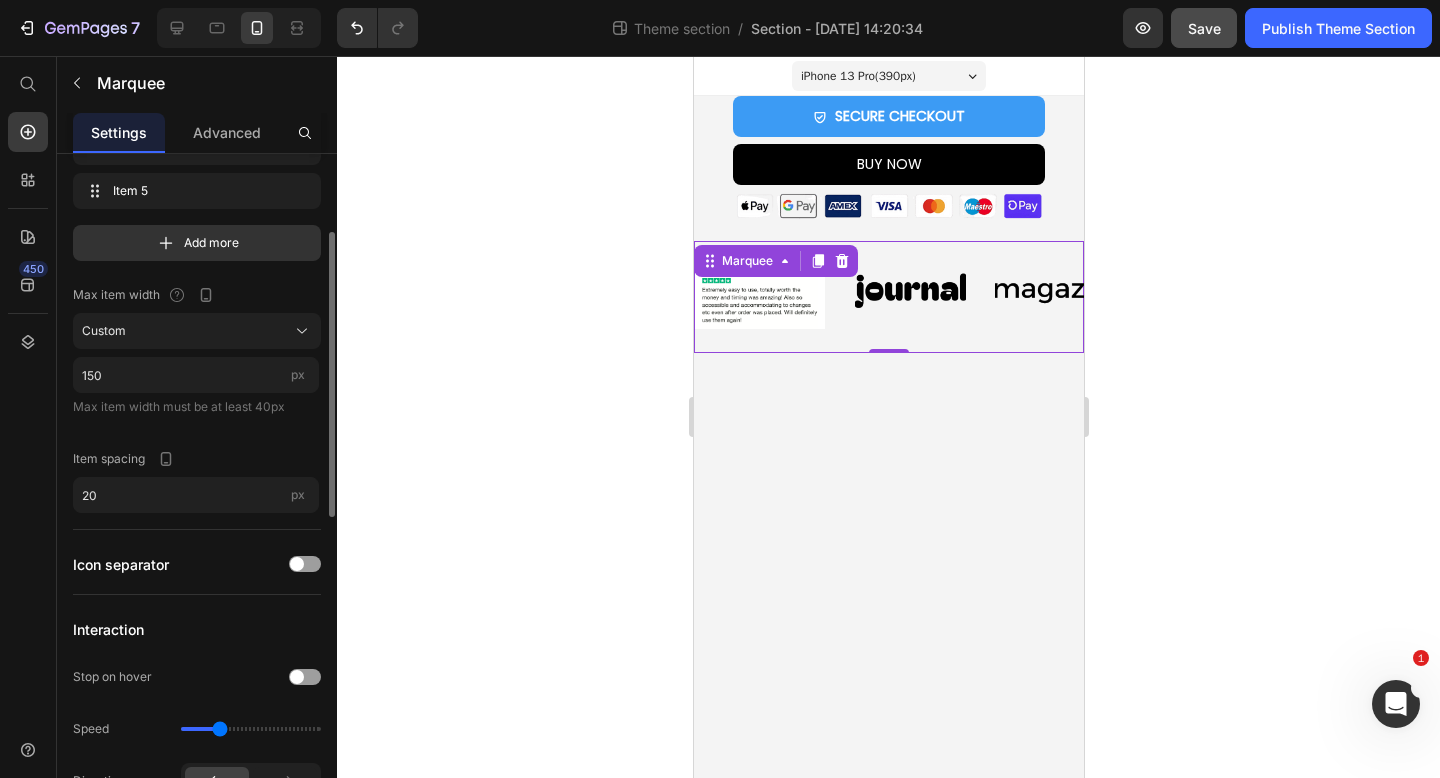 scroll, scrollTop: 238, scrollLeft: 0, axis: vertical 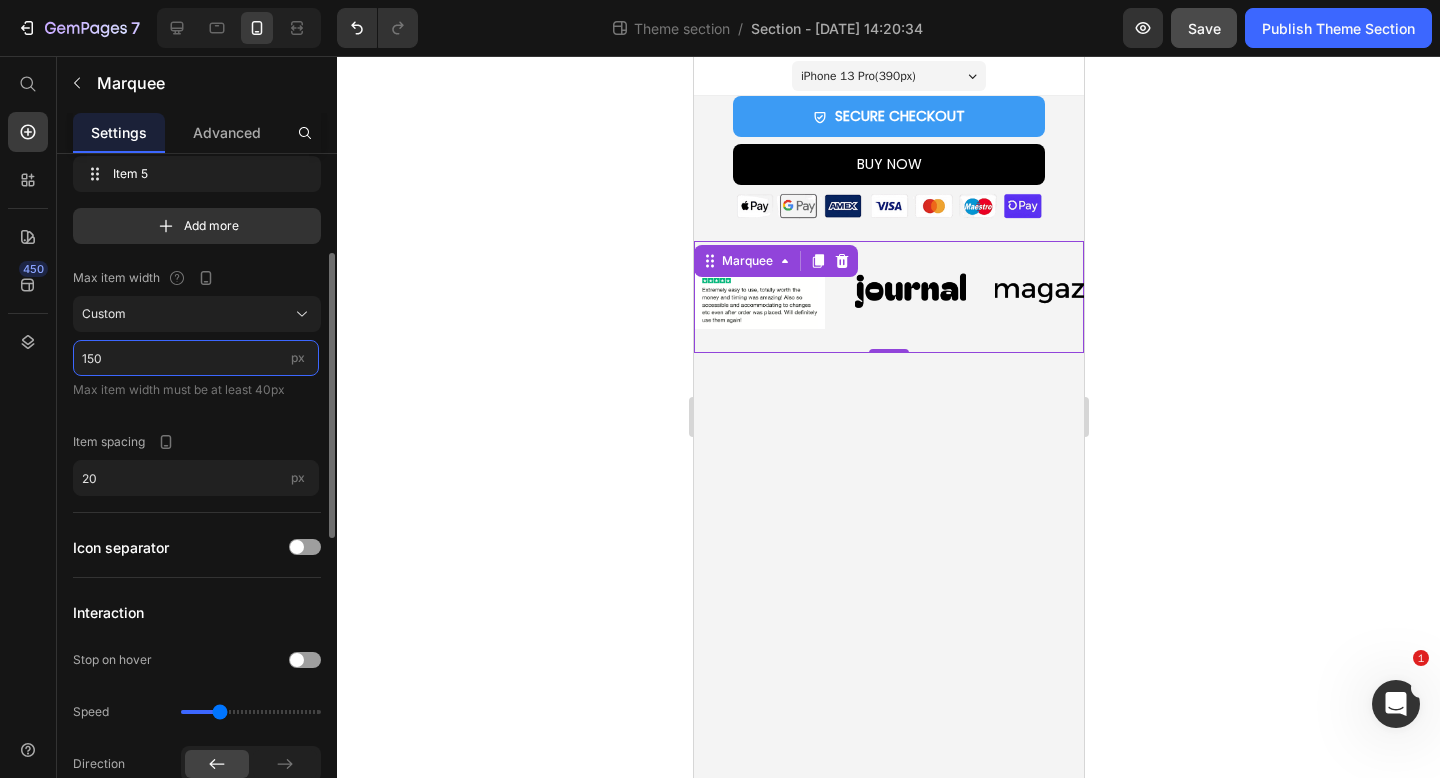 click on "150" at bounding box center (196, 358) 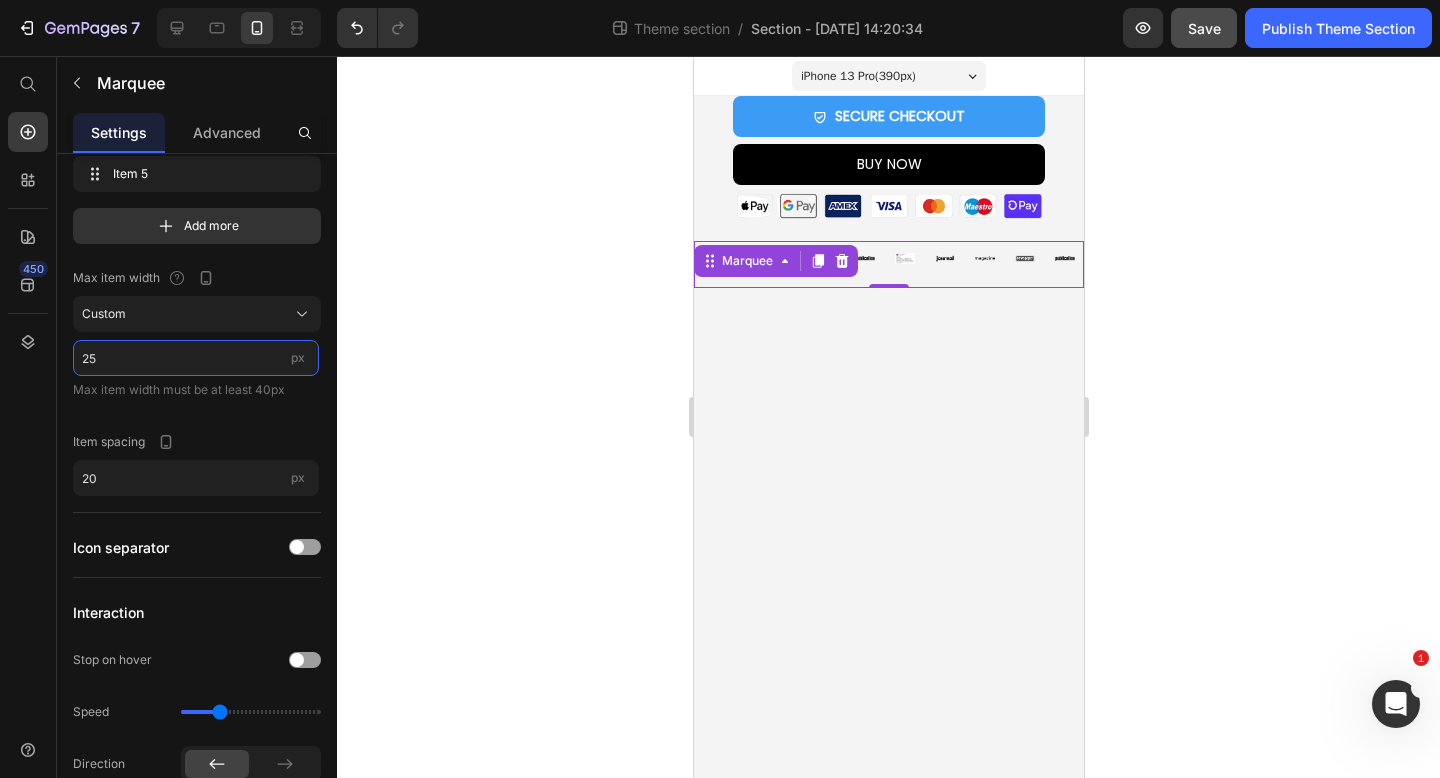 type on "2" 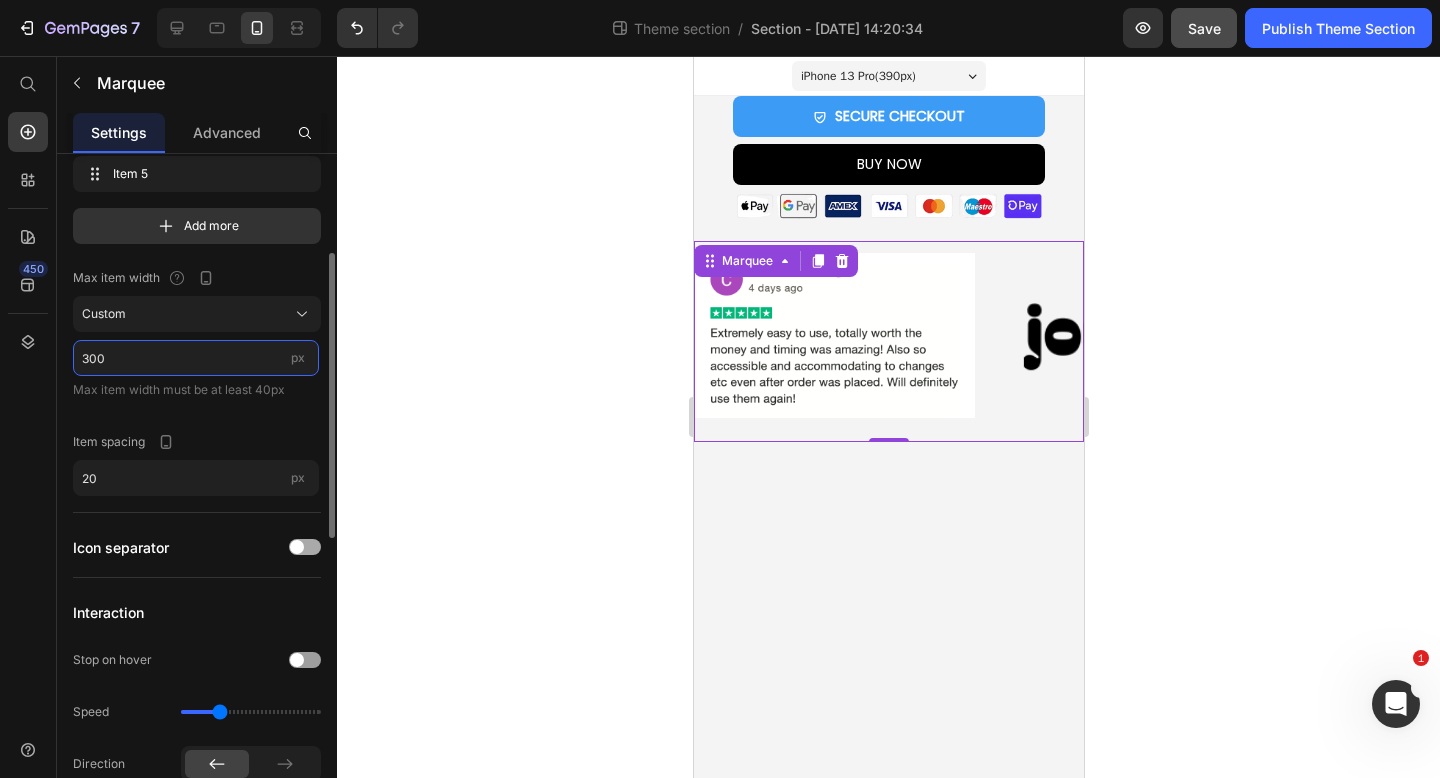 type on "300" 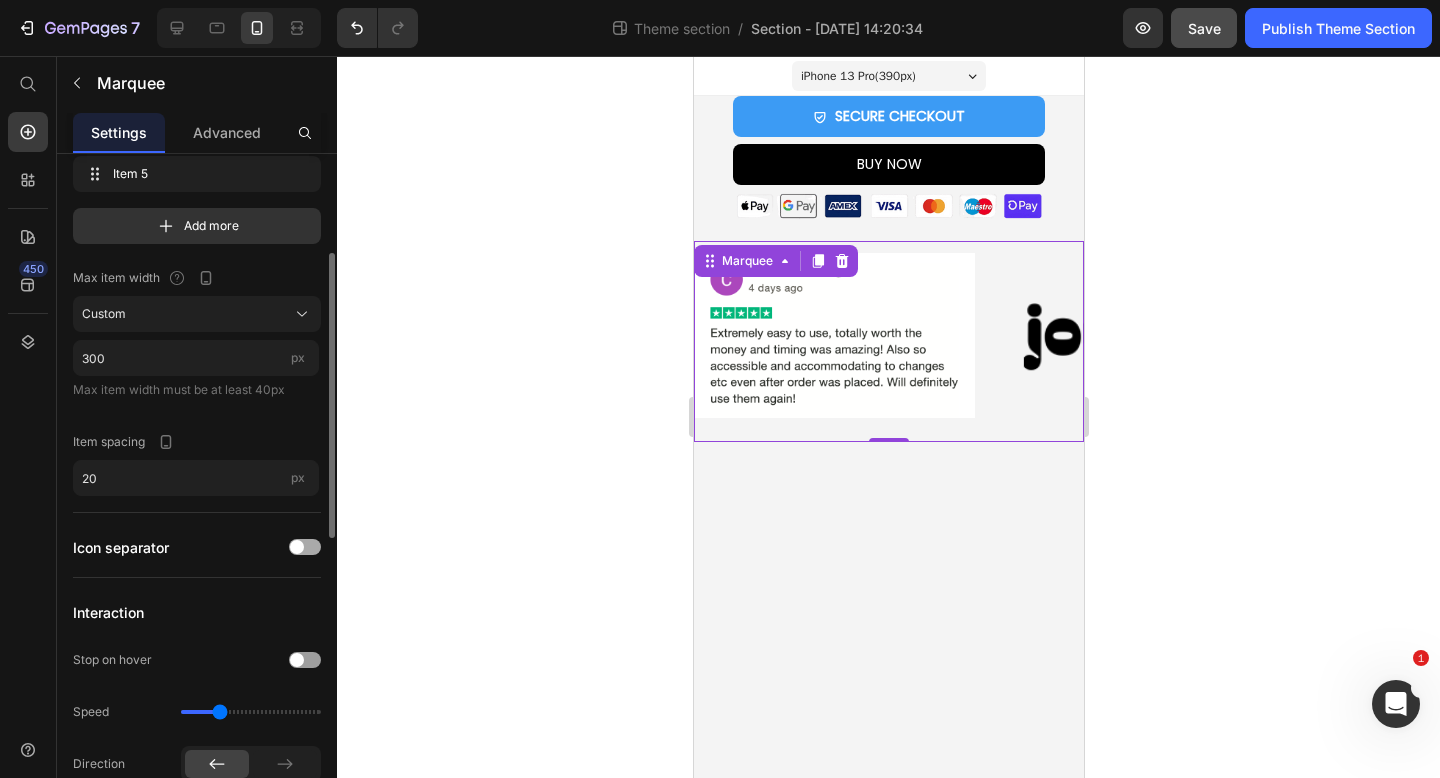 click at bounding box center (305, 547) 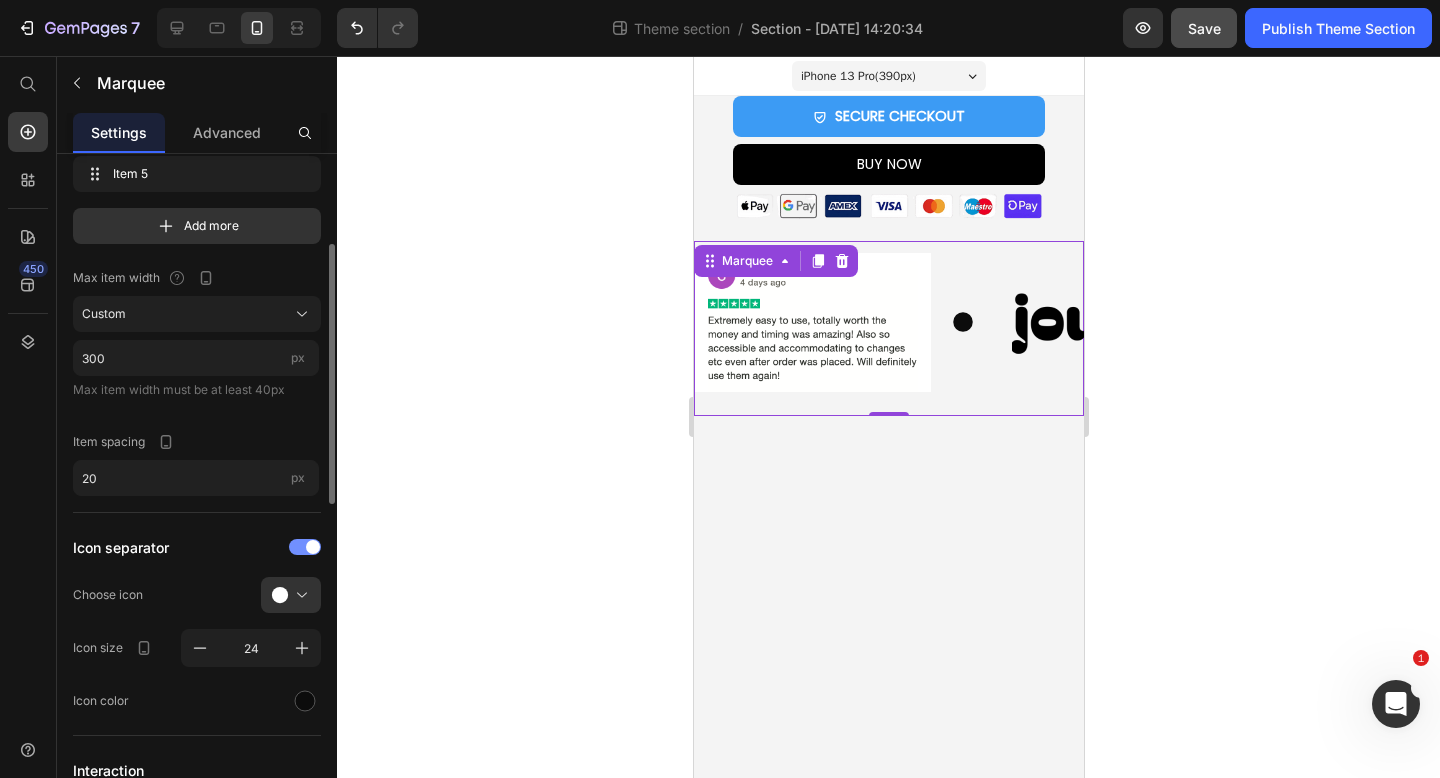 click at bounding box center (305, 547) 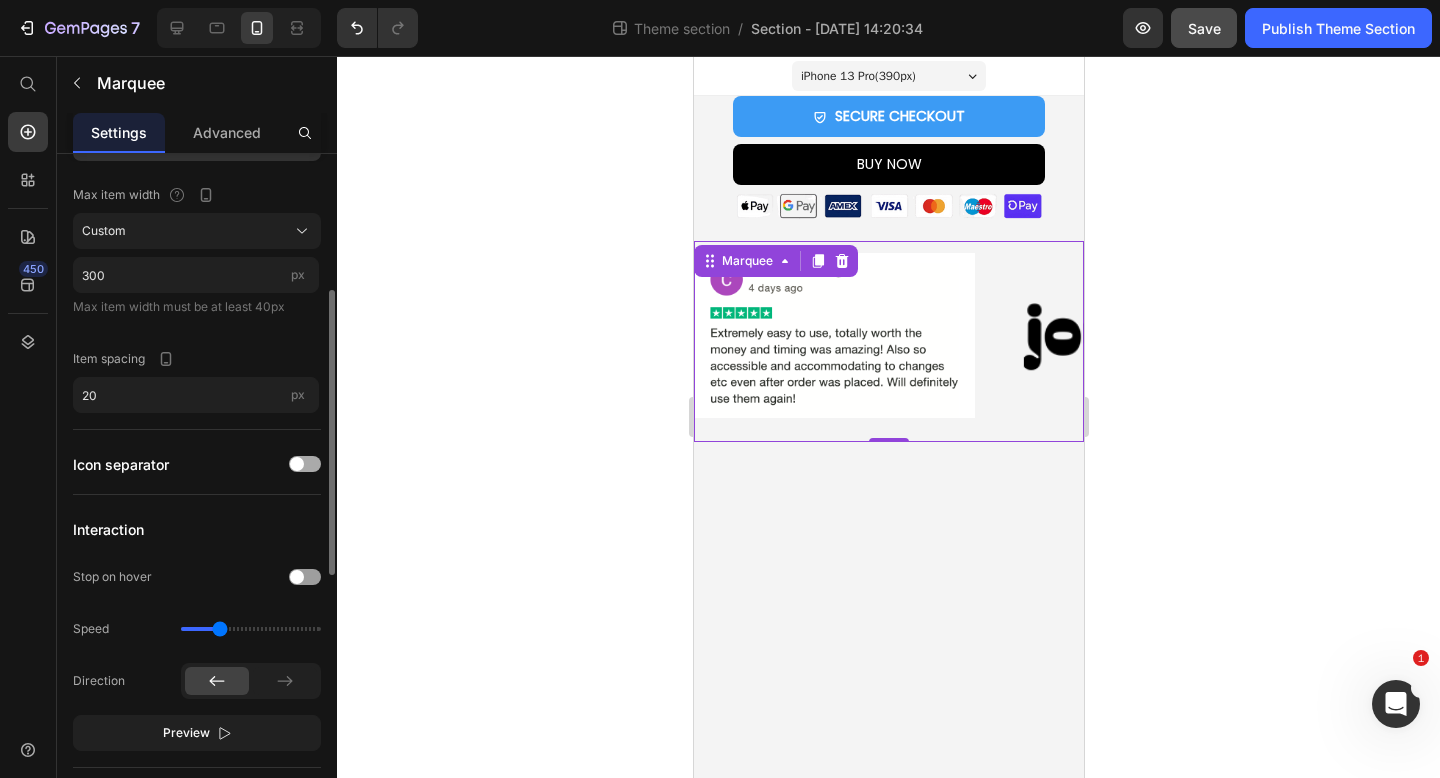 scroll, scrollTop: 322, scrollLeft: 0, axis: vertical 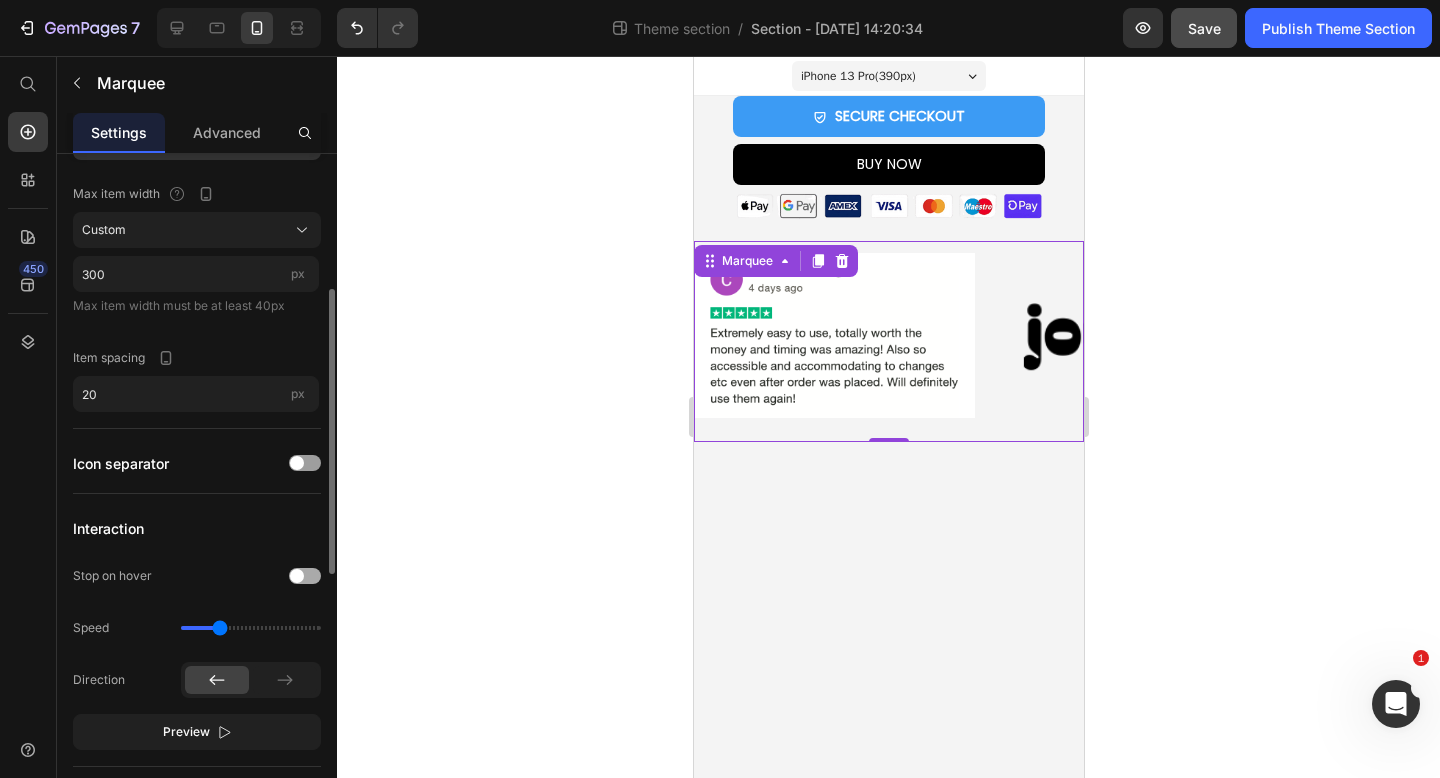 click at bounding box center [297, 576] 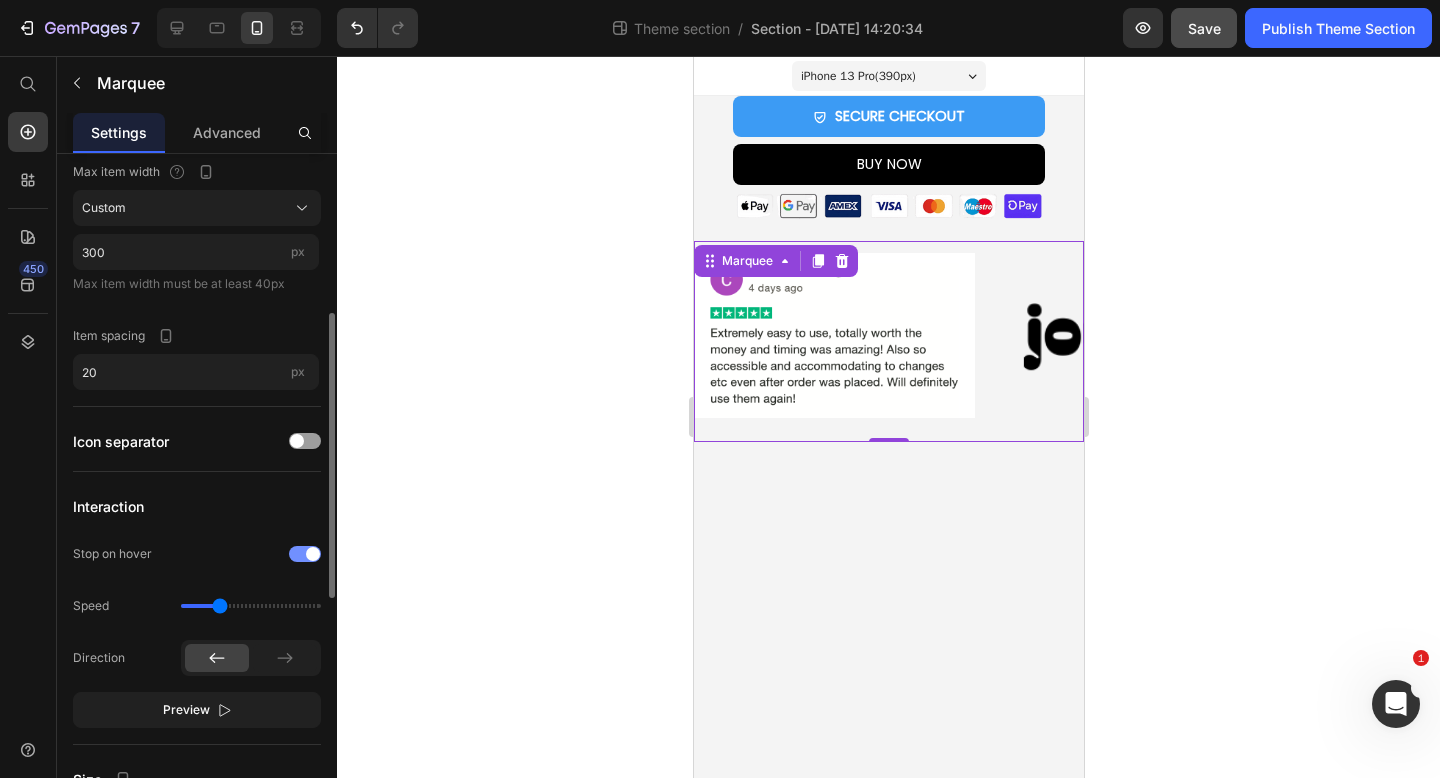 scroll, scrollTop: 356, scrollLeft: 0, axis: vertical 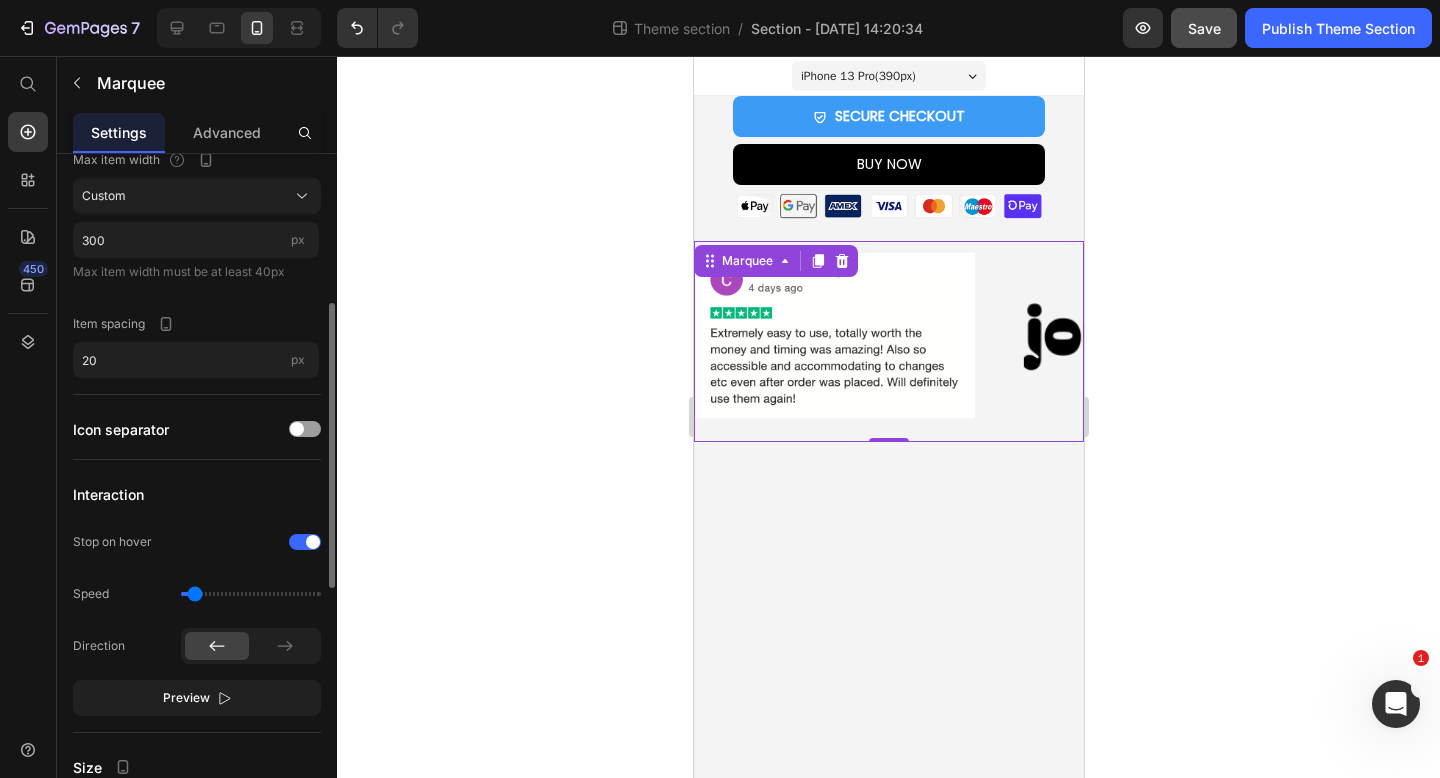 drag, startPoint x: 218, startPoint y: 599, endPoint x: 195, endPoint y: 599, distance: 23 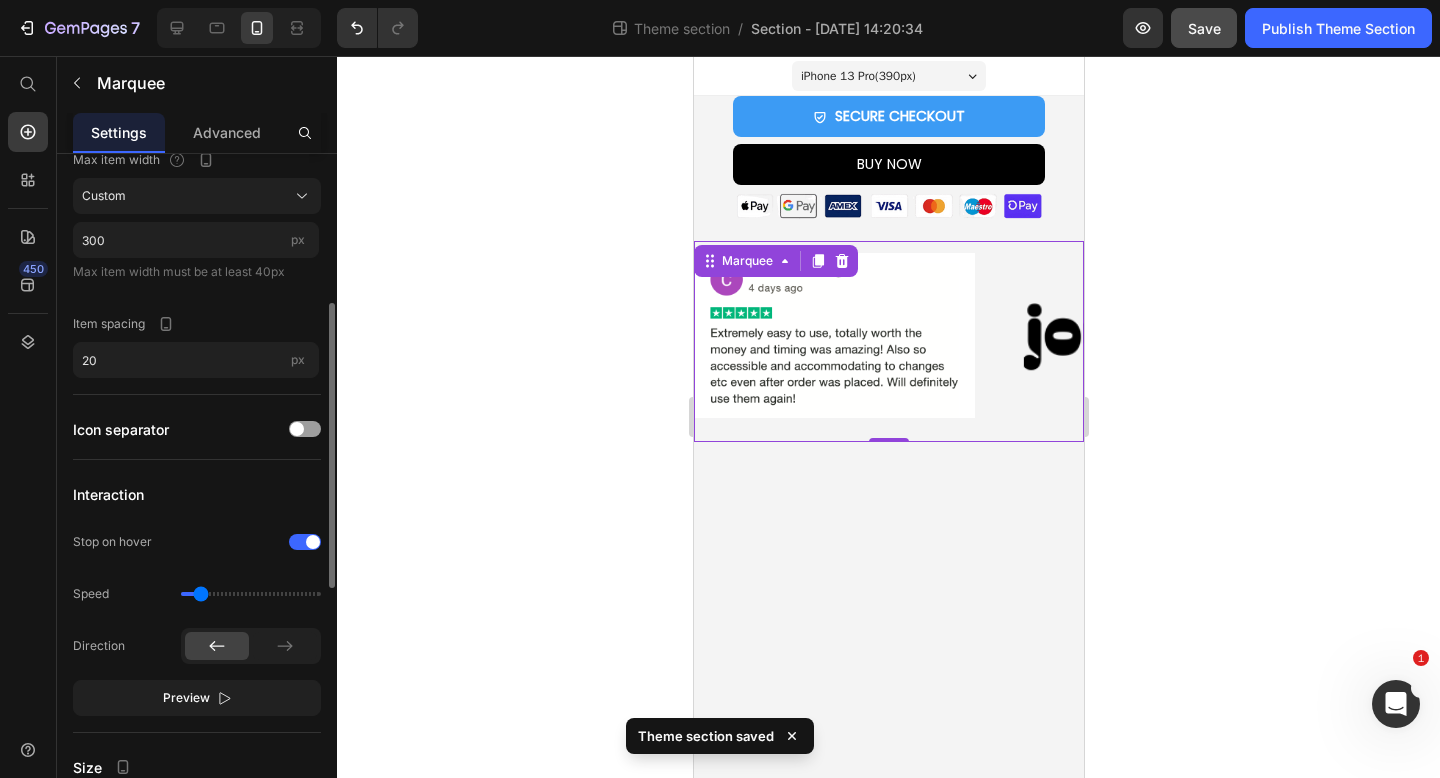 type on "0.4" 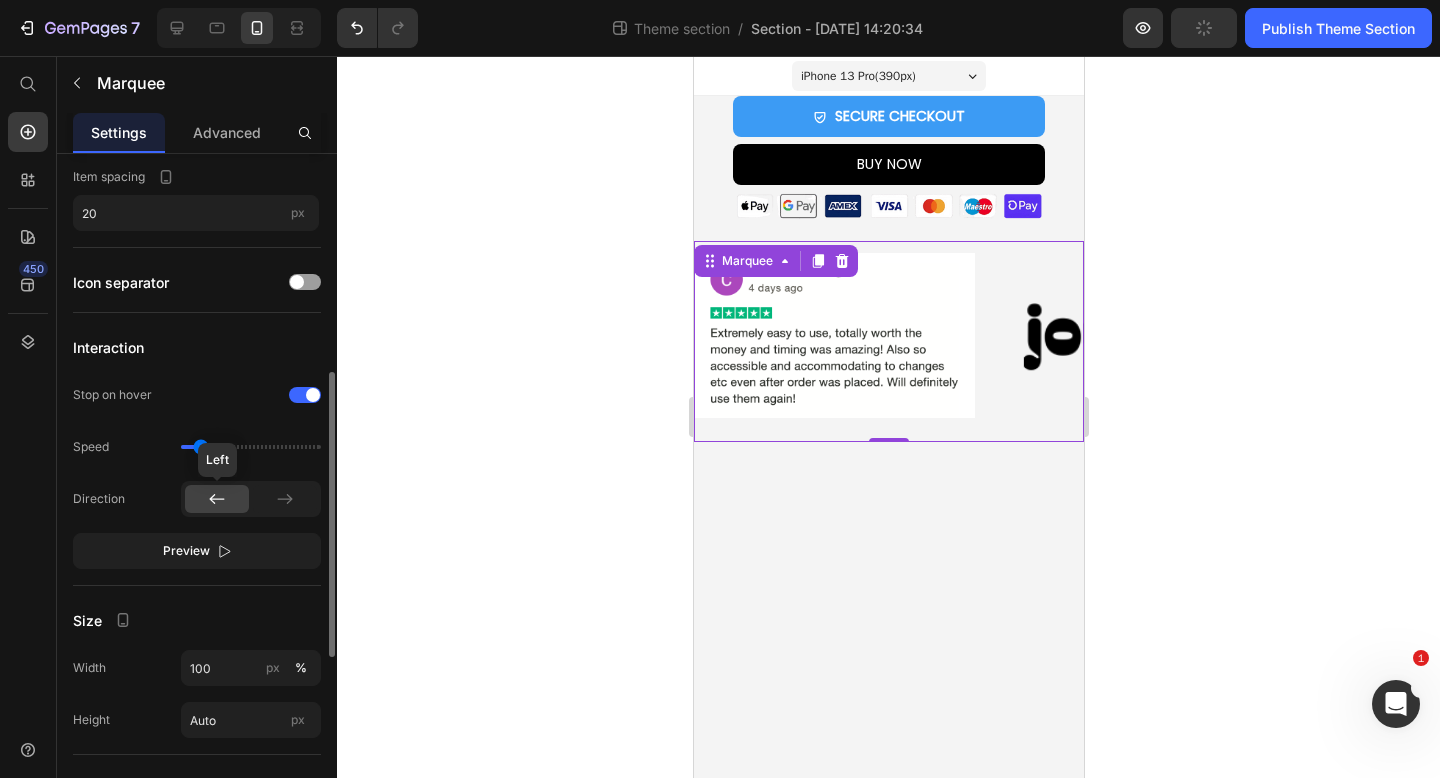 scroll, scrollTop: 500, scrollLeft: 0, axis: vertical 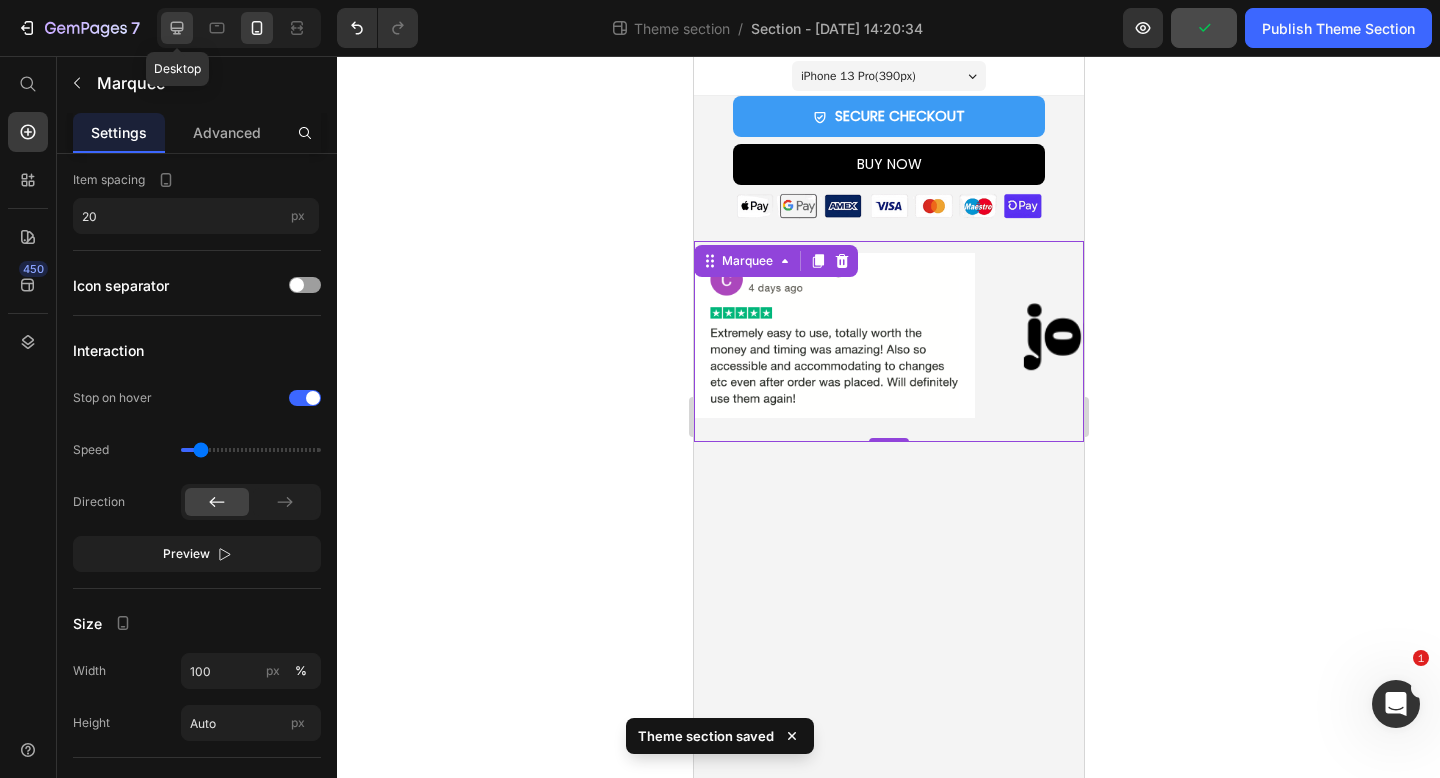 click 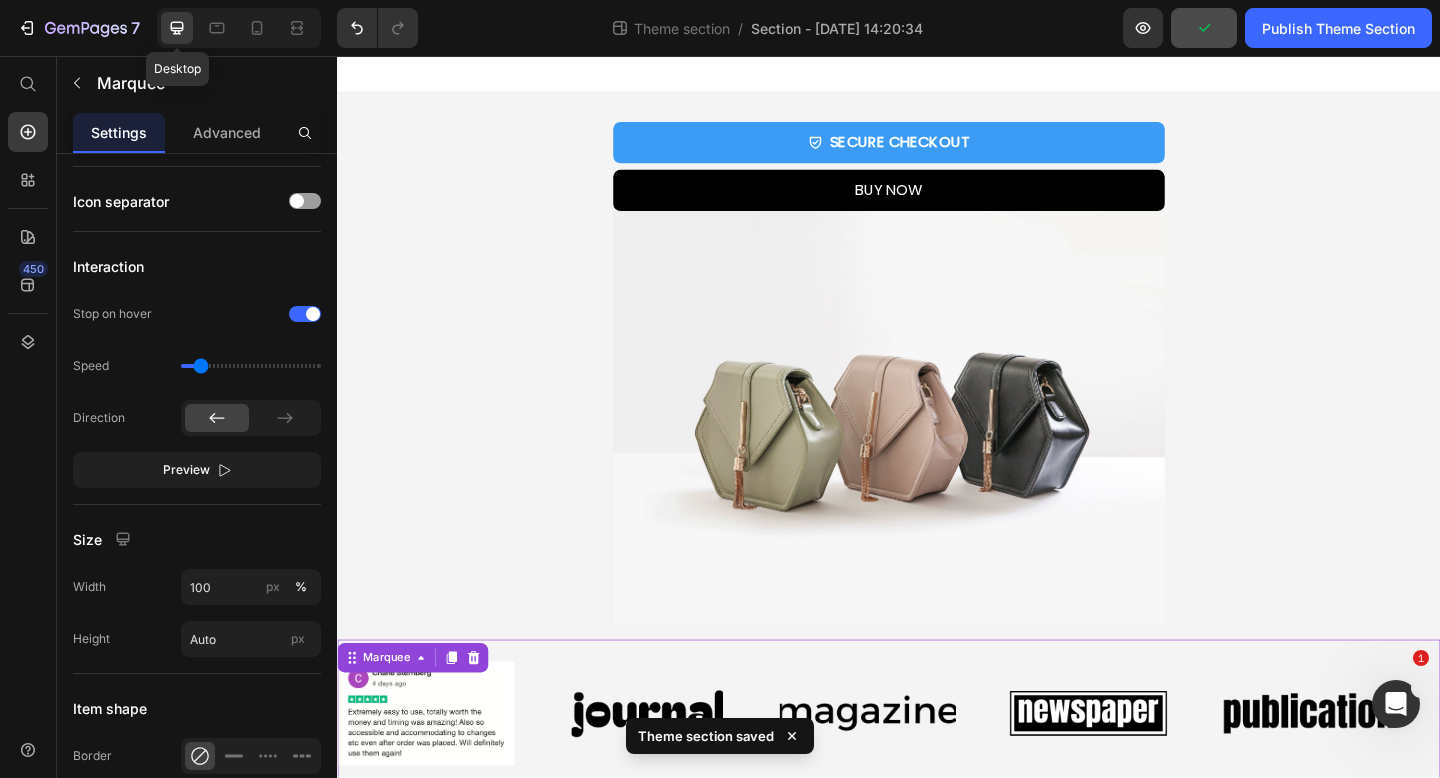 scroll, scrollTop: 42, scrollLeft: 0, axis: vertical 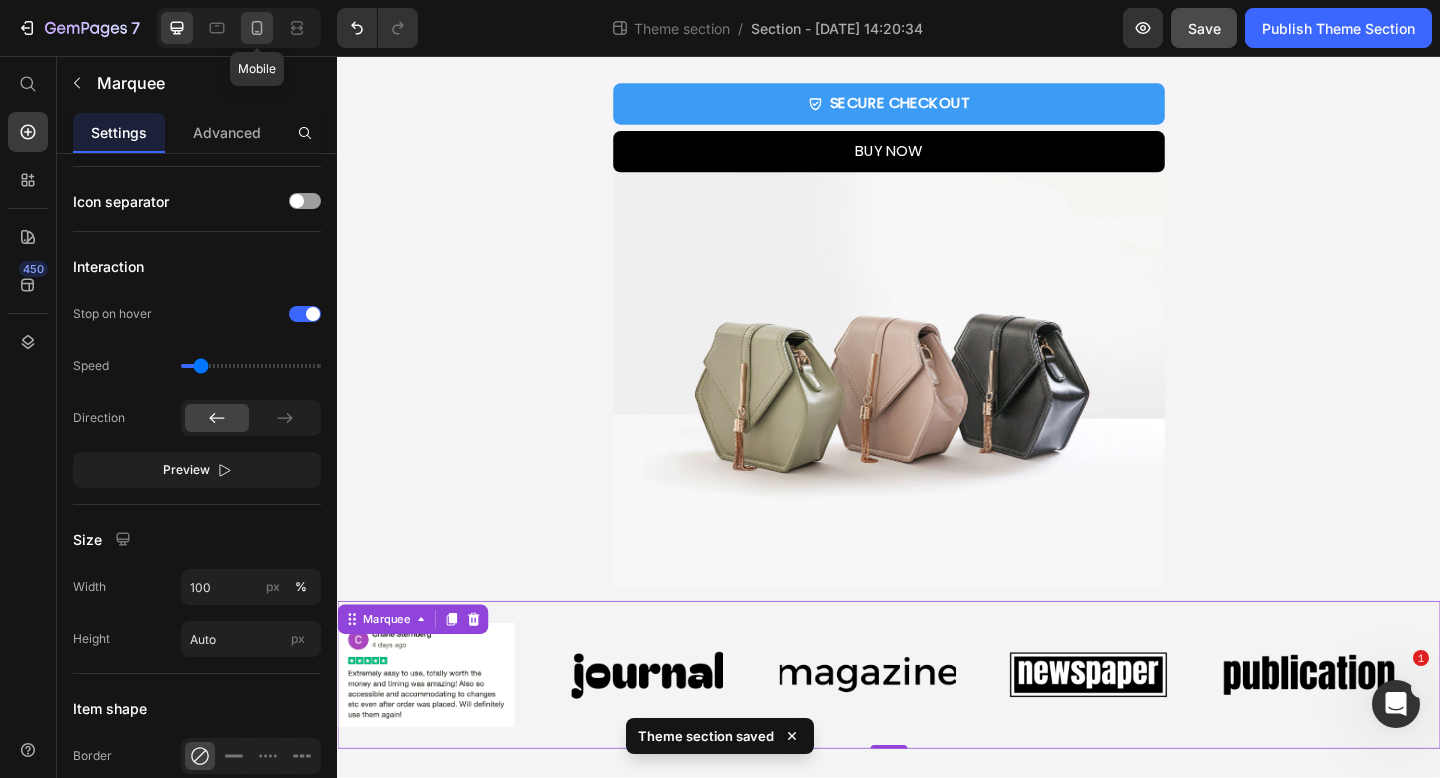click 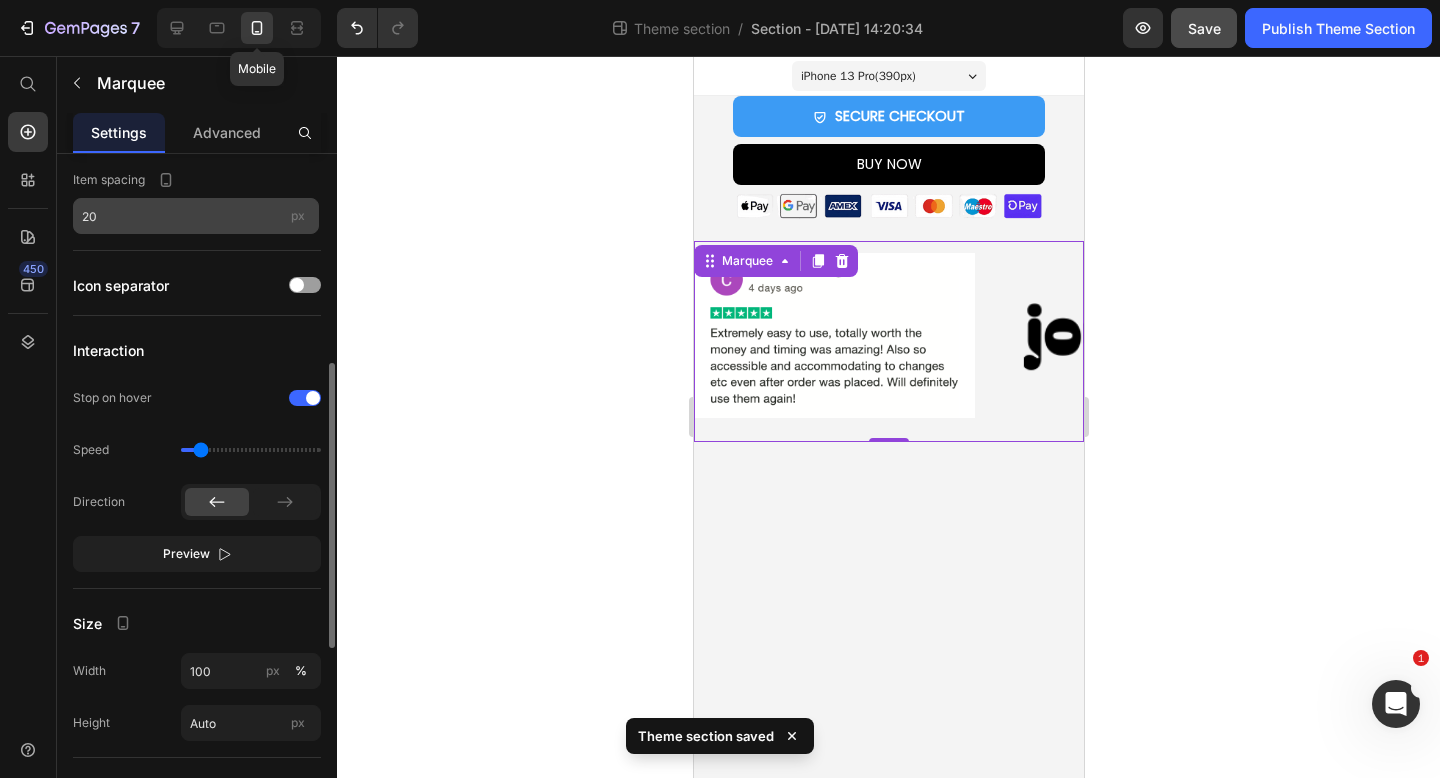scroll, scrollTop: 0, scrollLeft: 0, axis: both 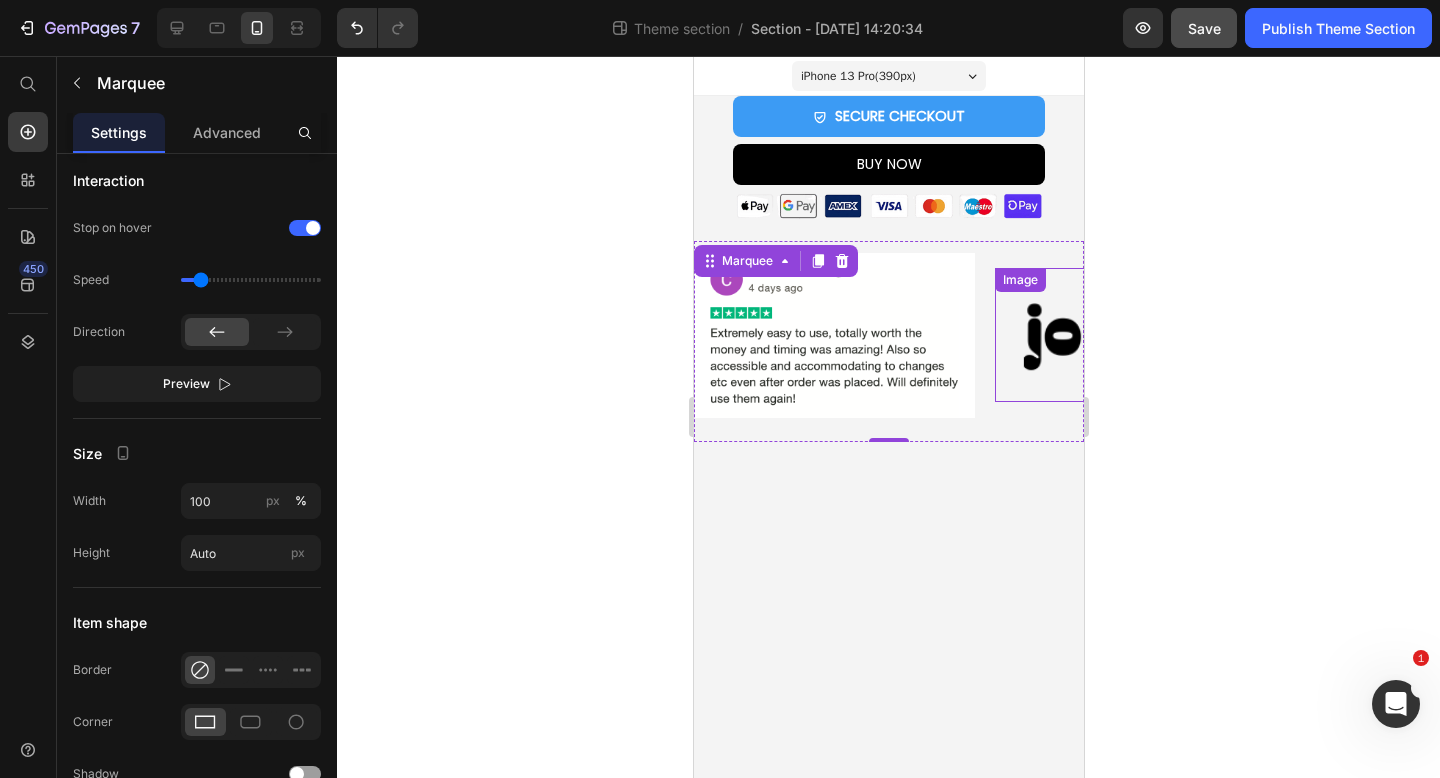 click at bounding box center (1134, 335) 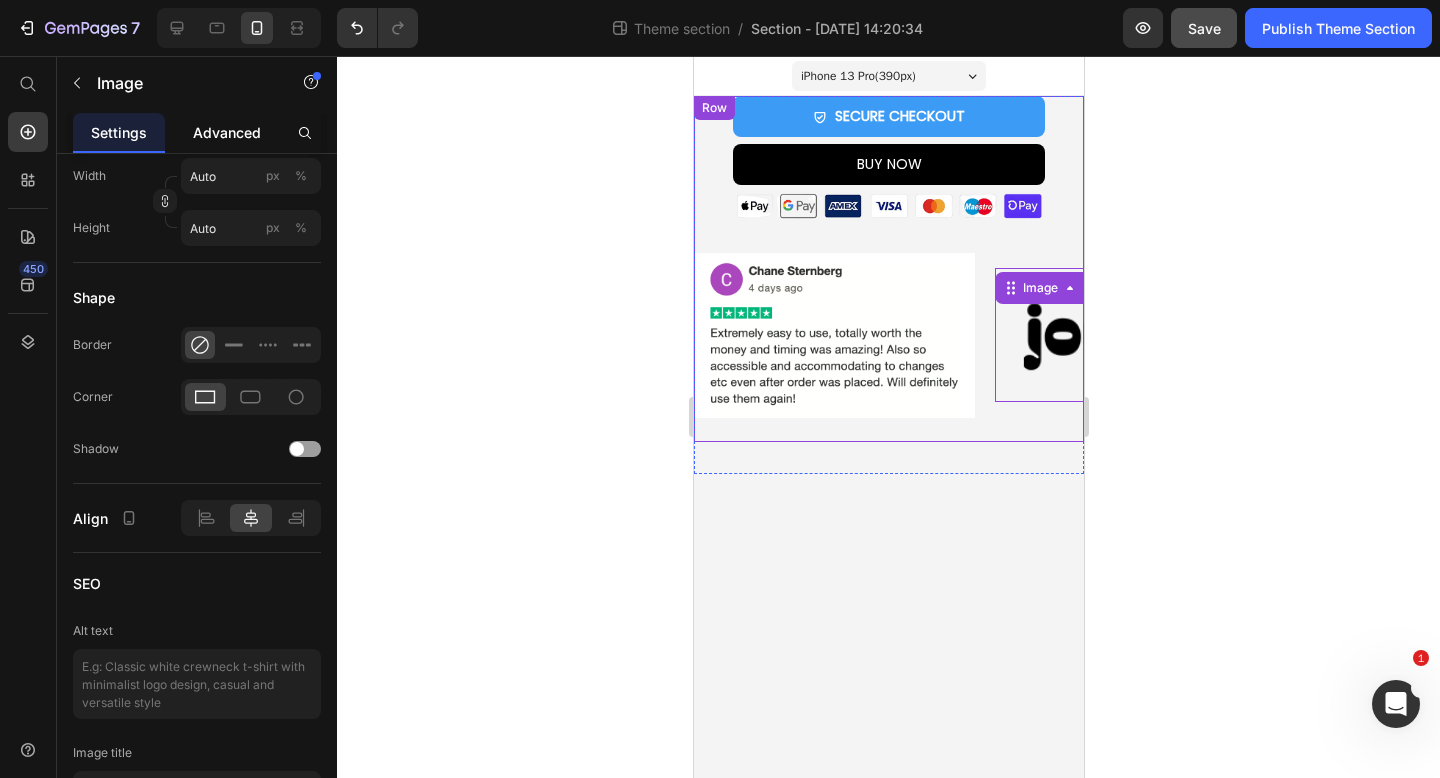 scroll, scrollTop: 0, scrollLeft: 0, axis: both 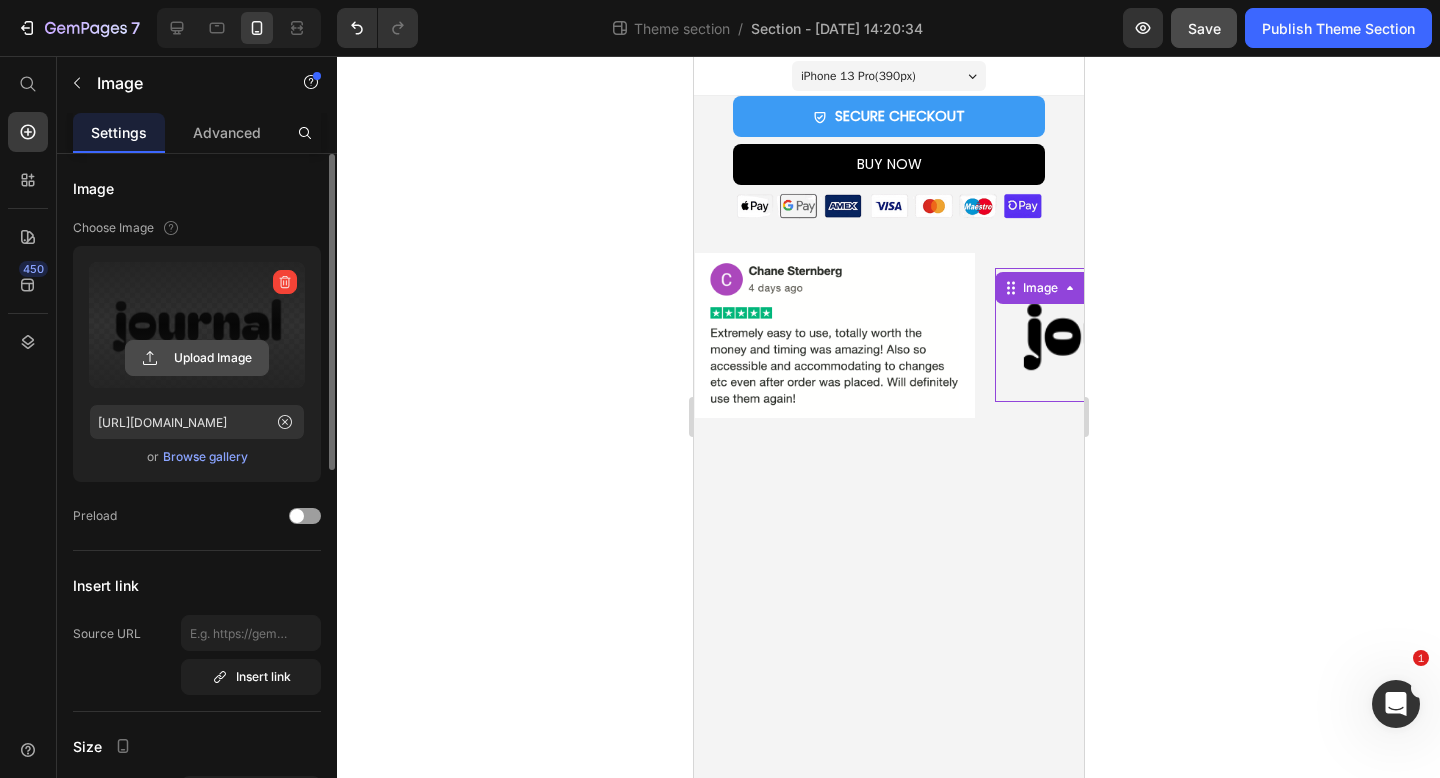 click 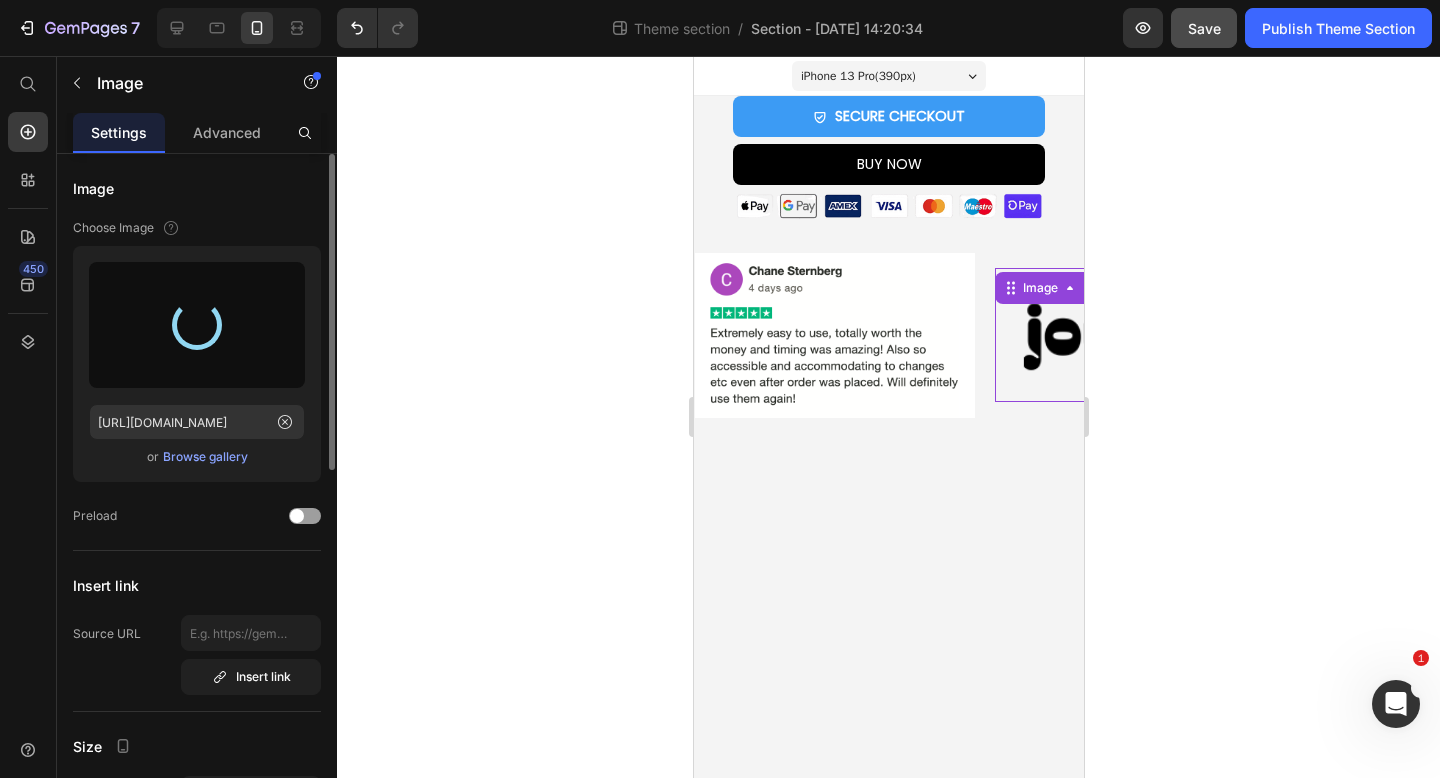 type on "https://cdn.shopify.com/s/files/1/0969/2872/7379/files/gempages_573215183845983348-a5b285b8-d34c-4373-a84a-bc69f920e080.png" 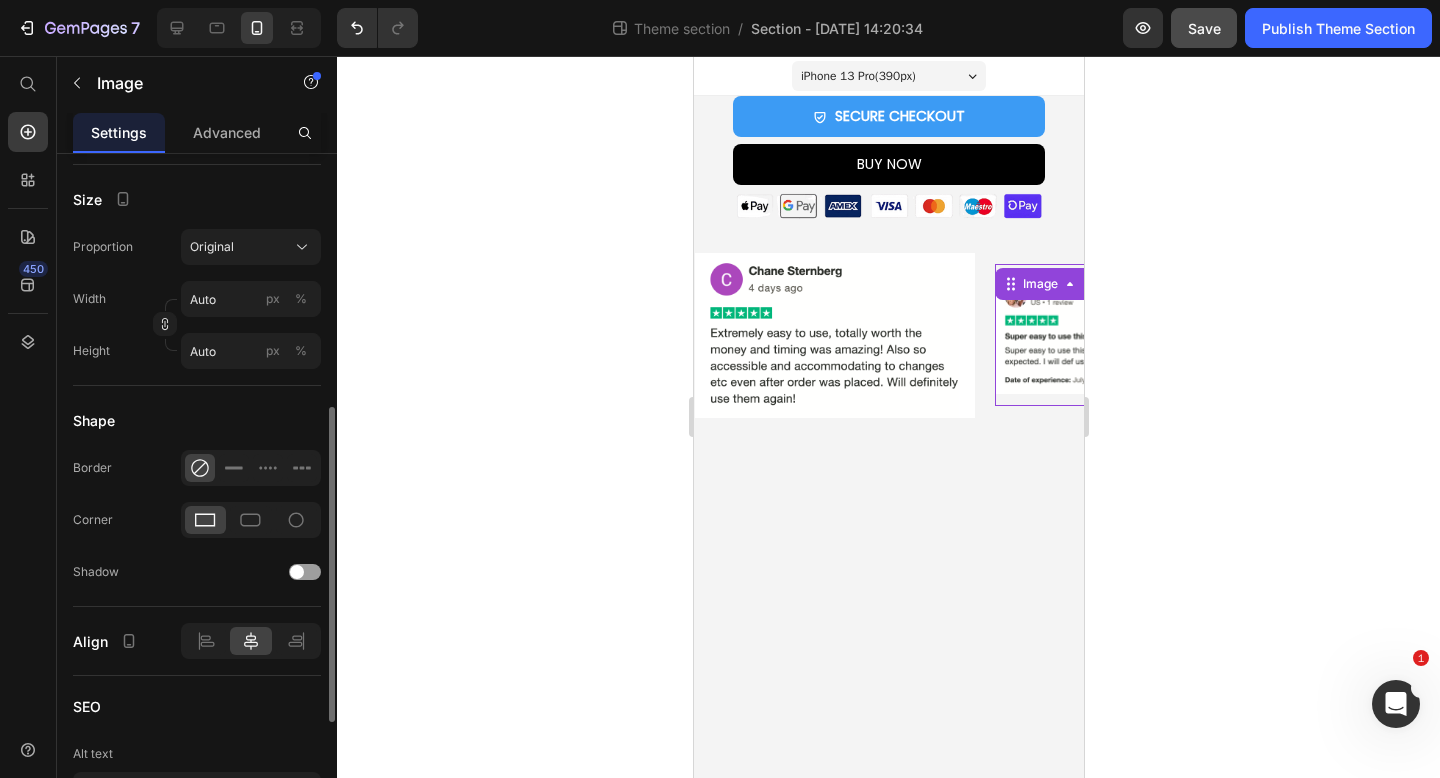 scroll, scrollTop: 619, scrollLeft: 0, axis: vertical 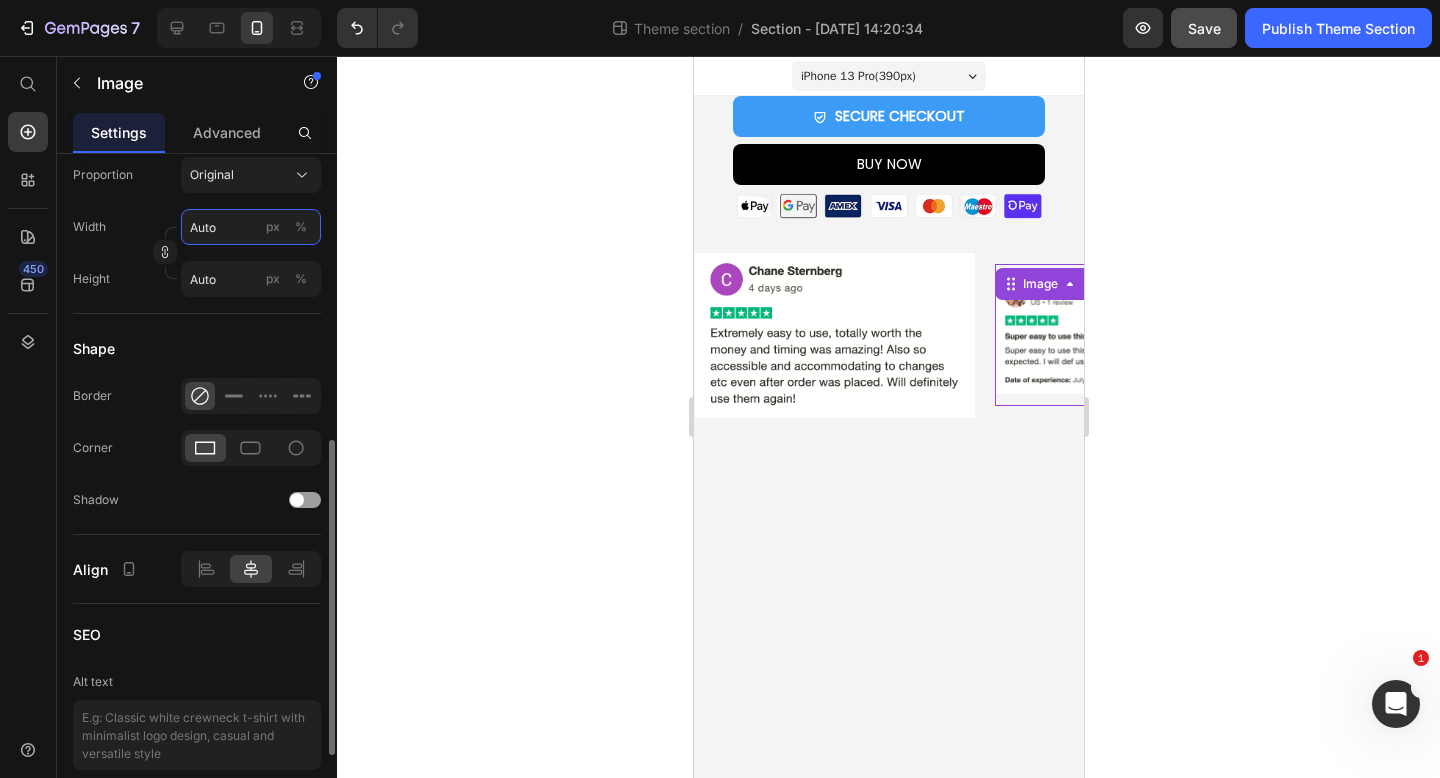 click on "Auto" at bounding box center (251, 227) 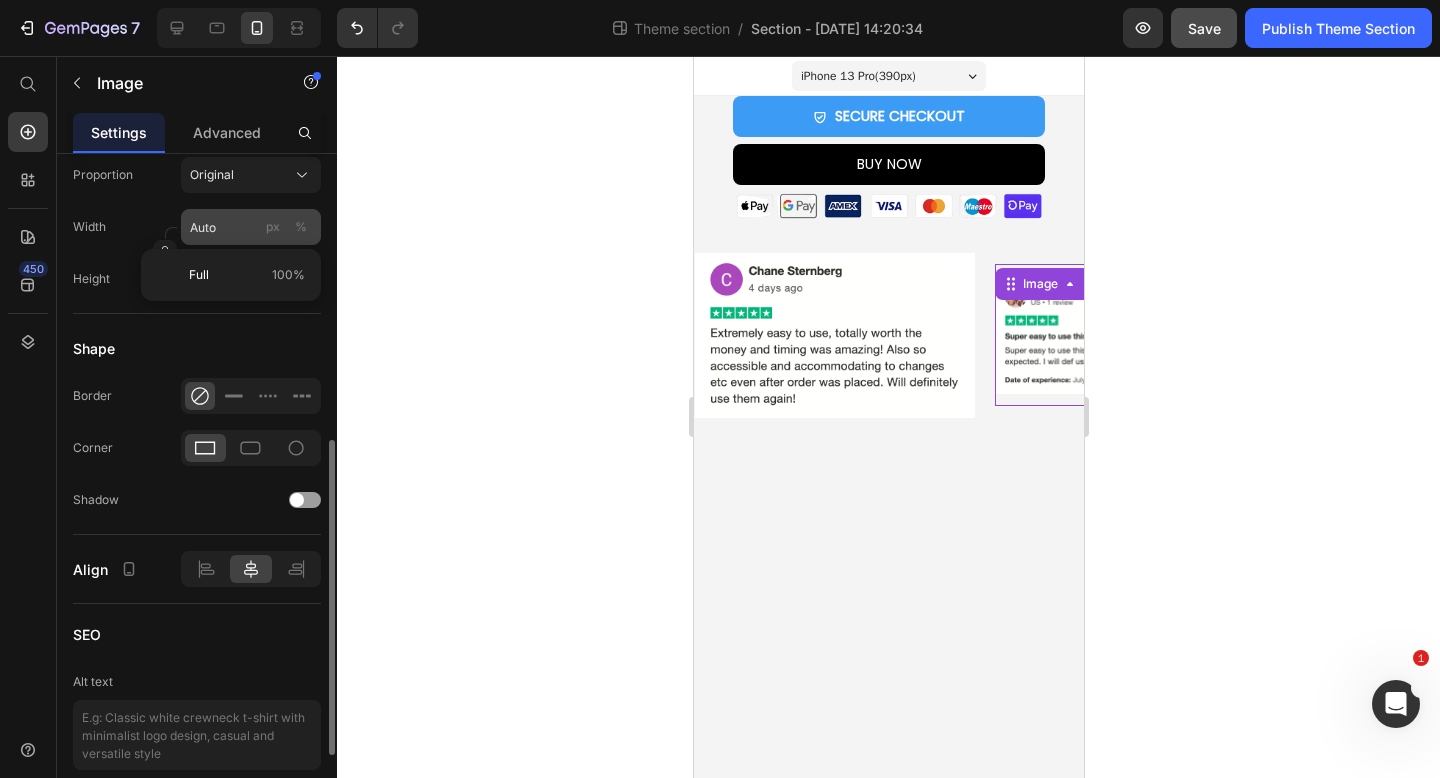 type 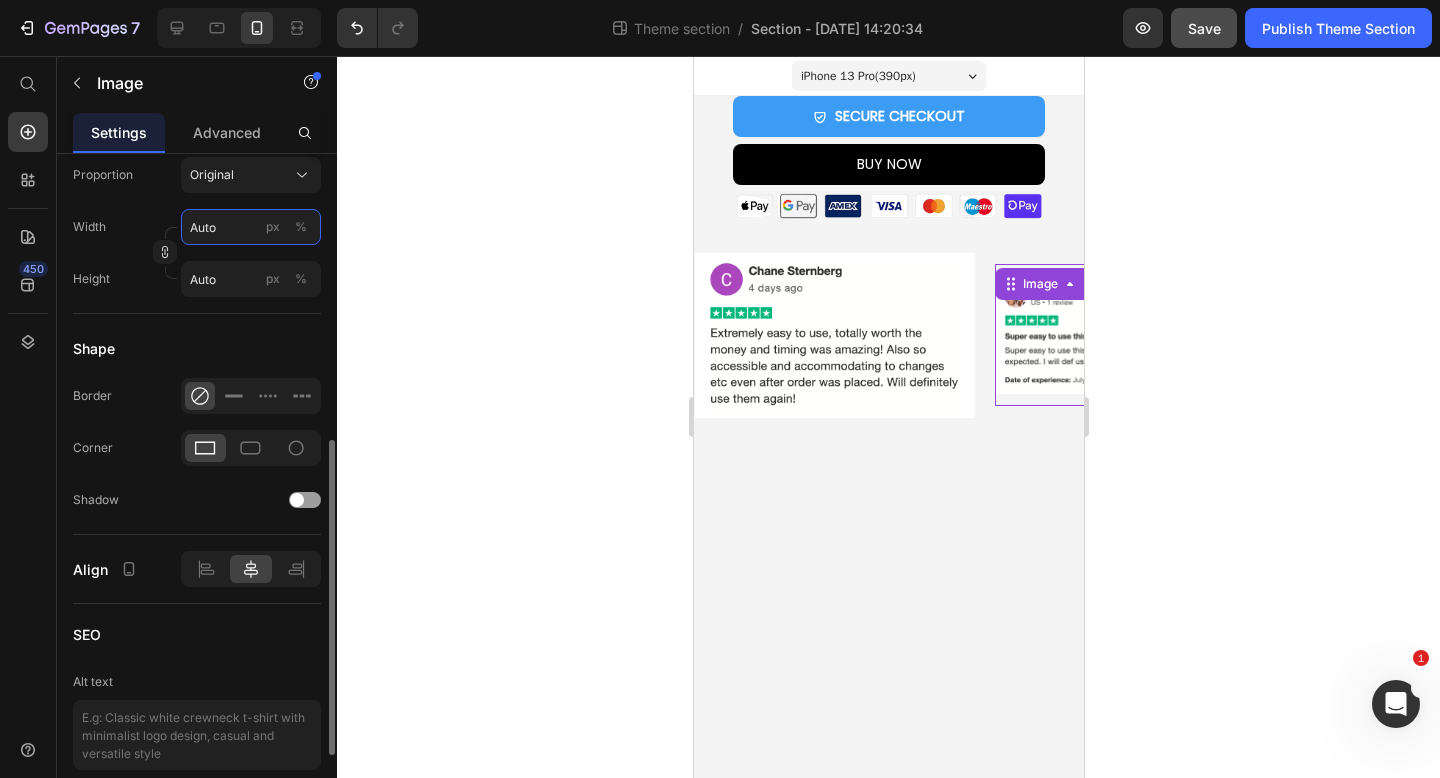 click on "Auto" at bounding box center [251, 227] 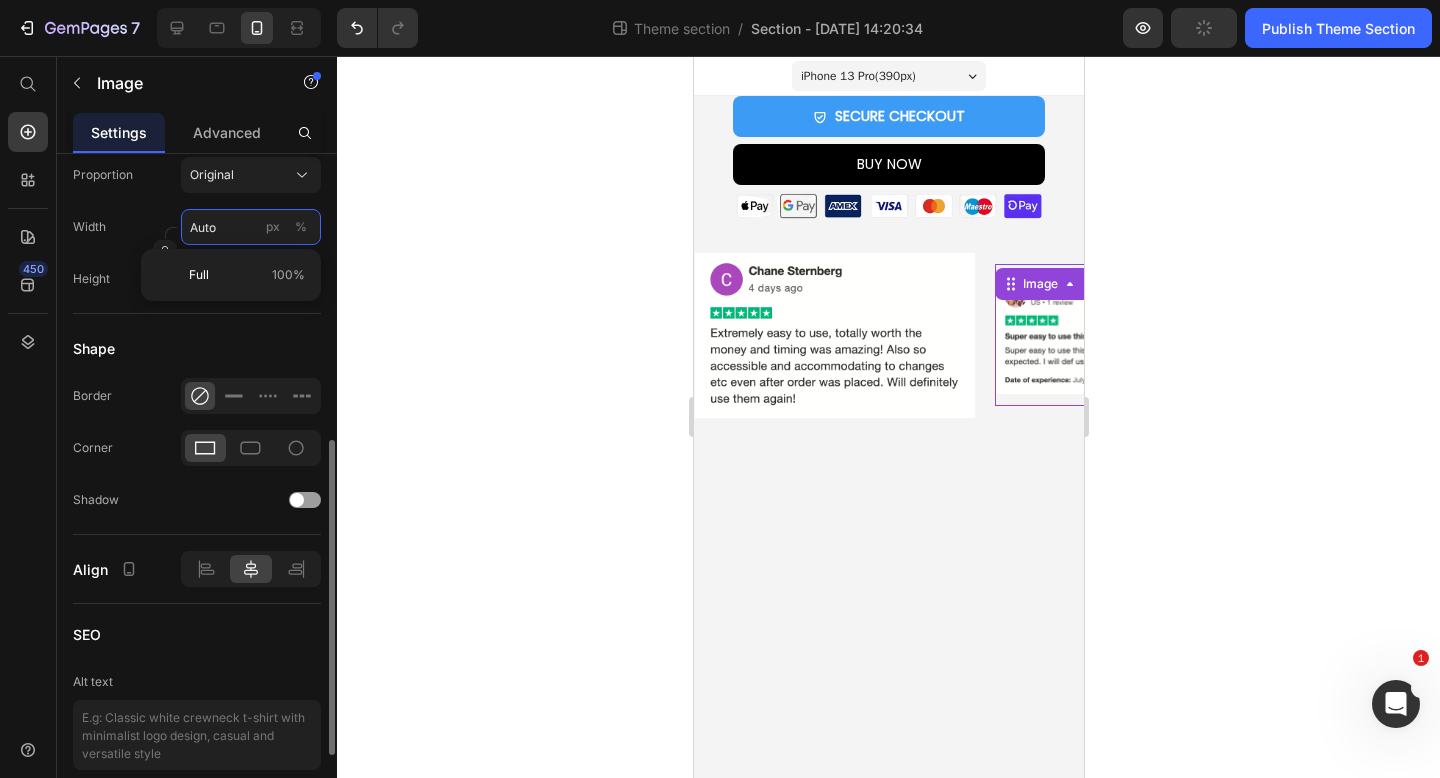 type on "1" 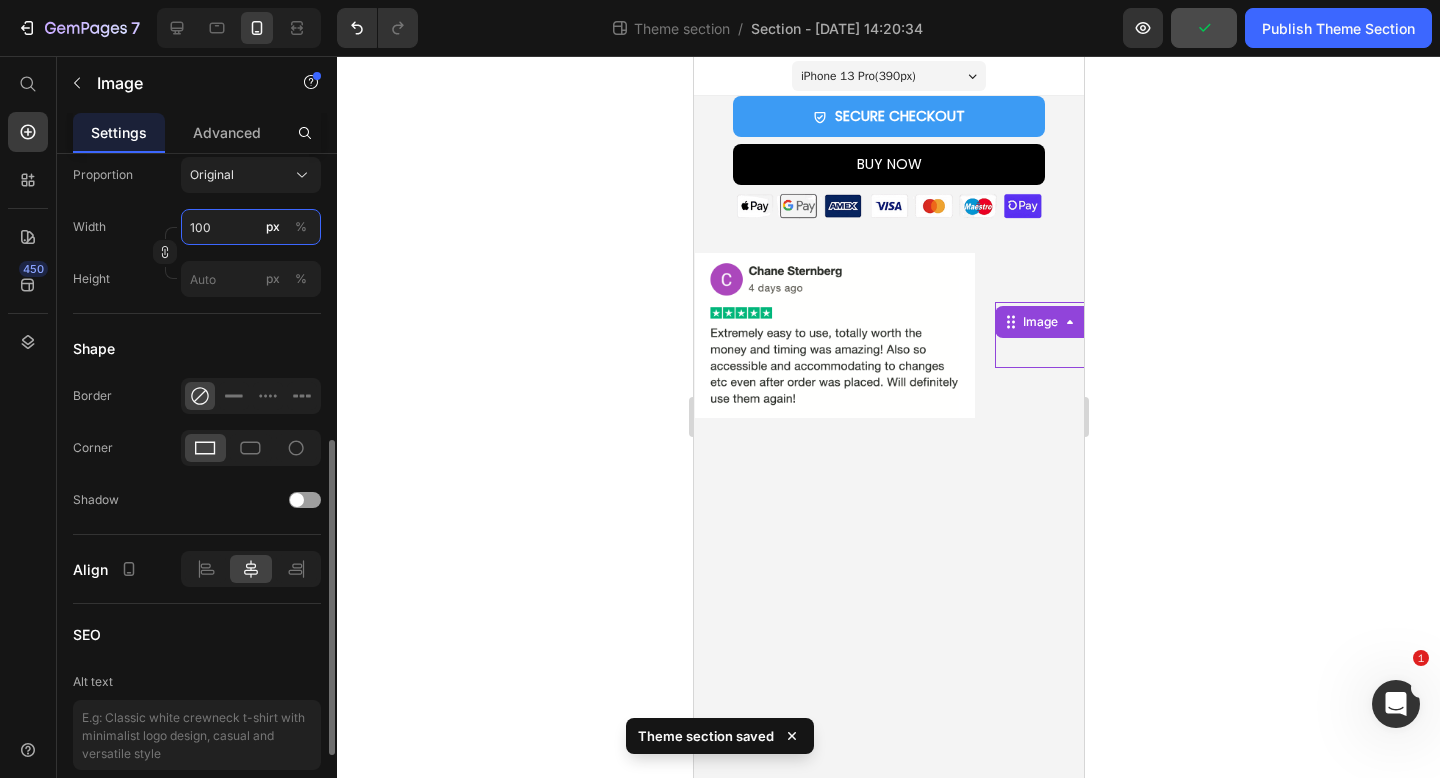 type on "100" 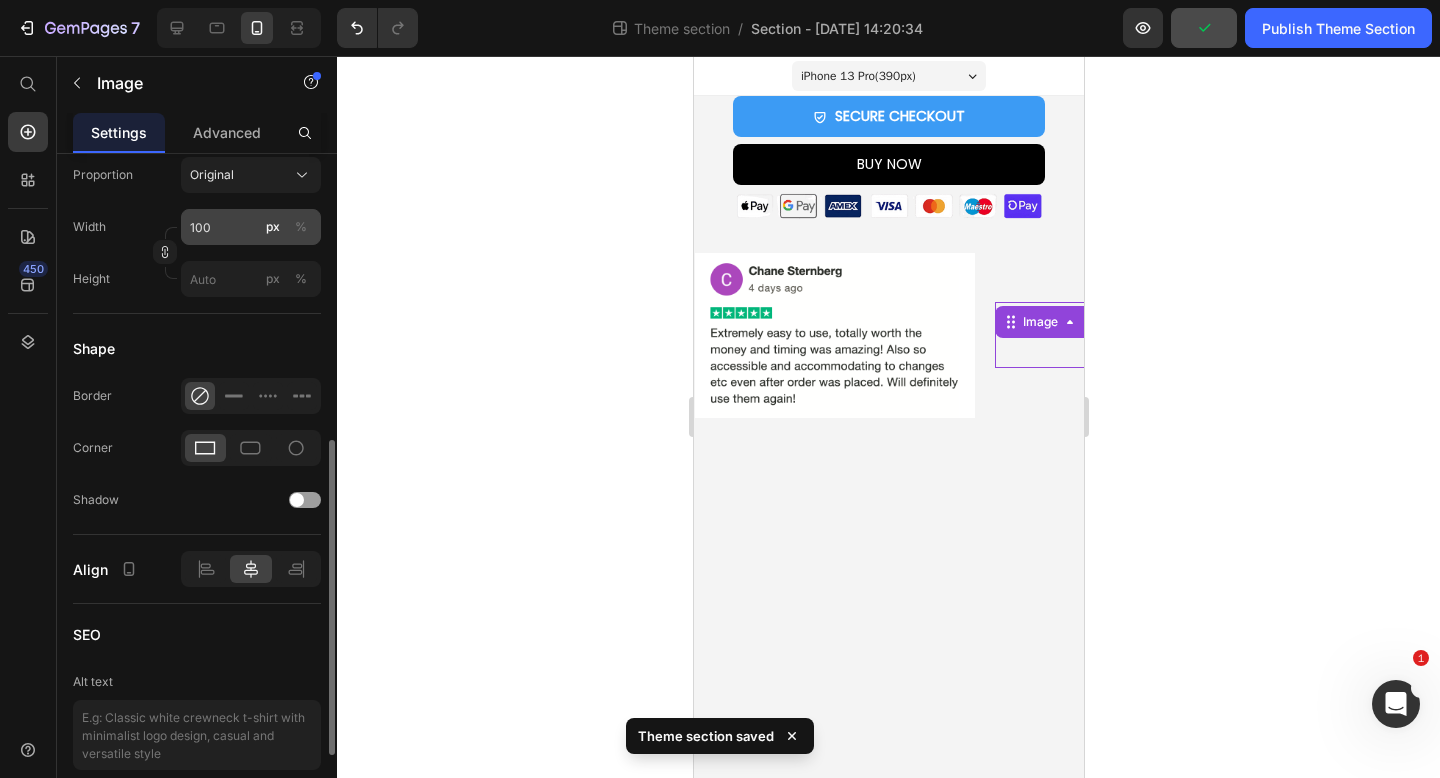 click on "%" at bounding box center (301, 227) 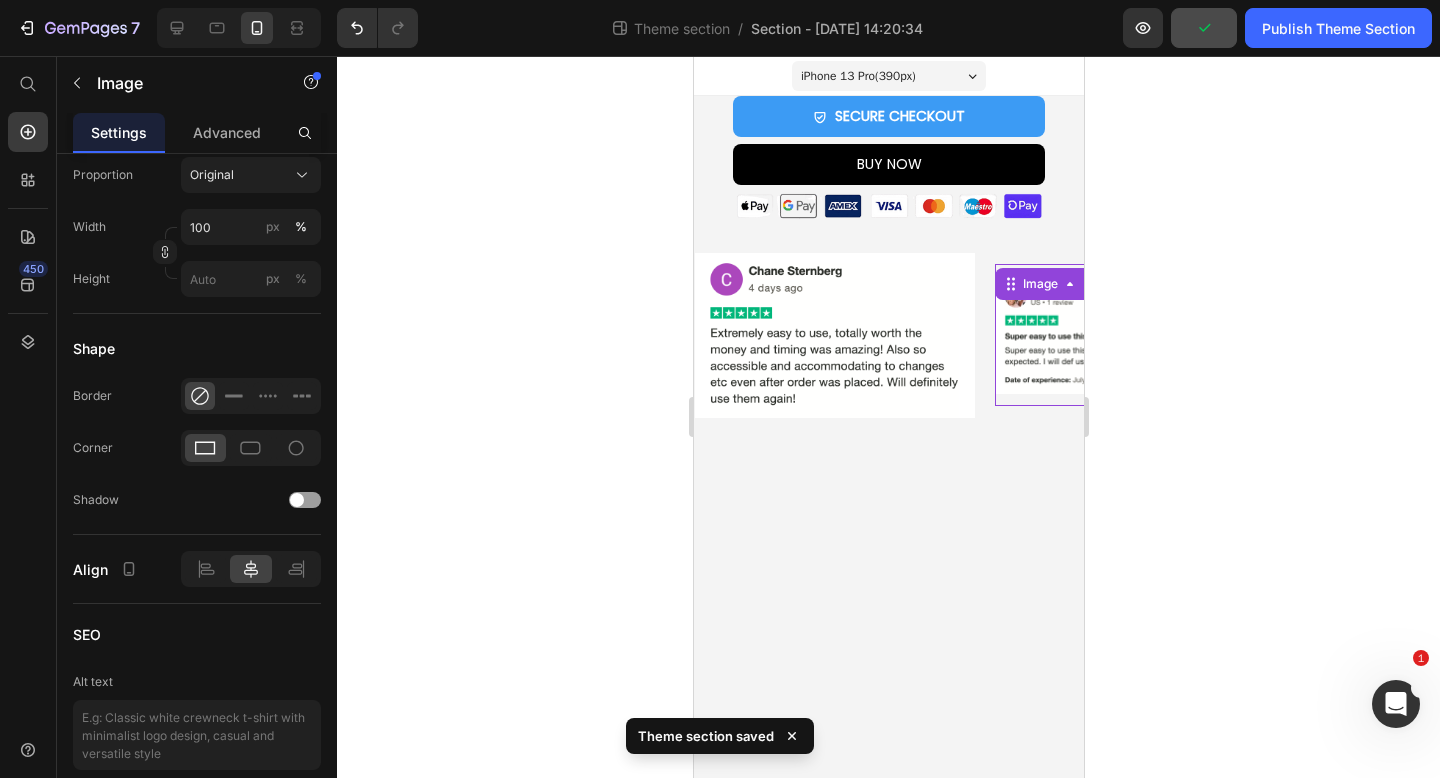 click 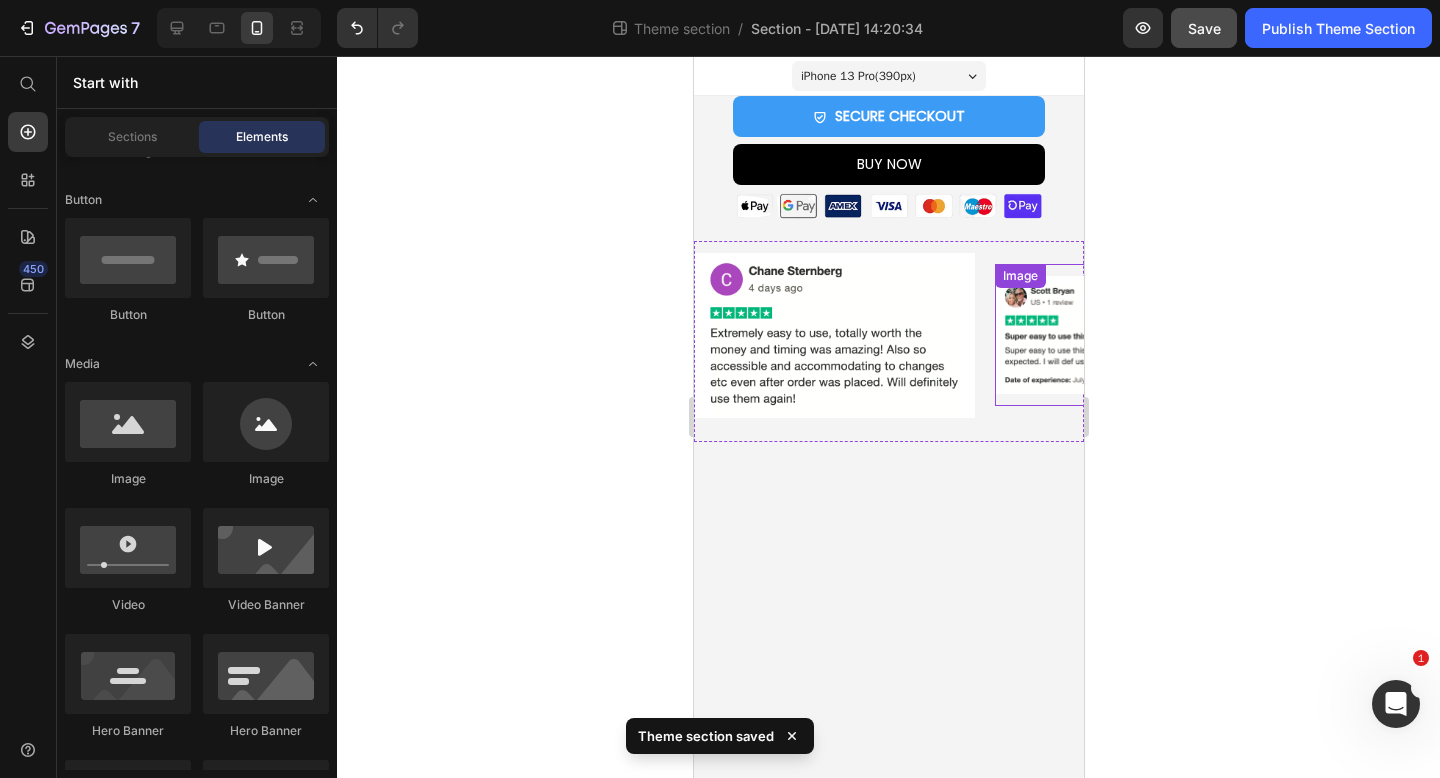 click at bounding box center [1134, 335] 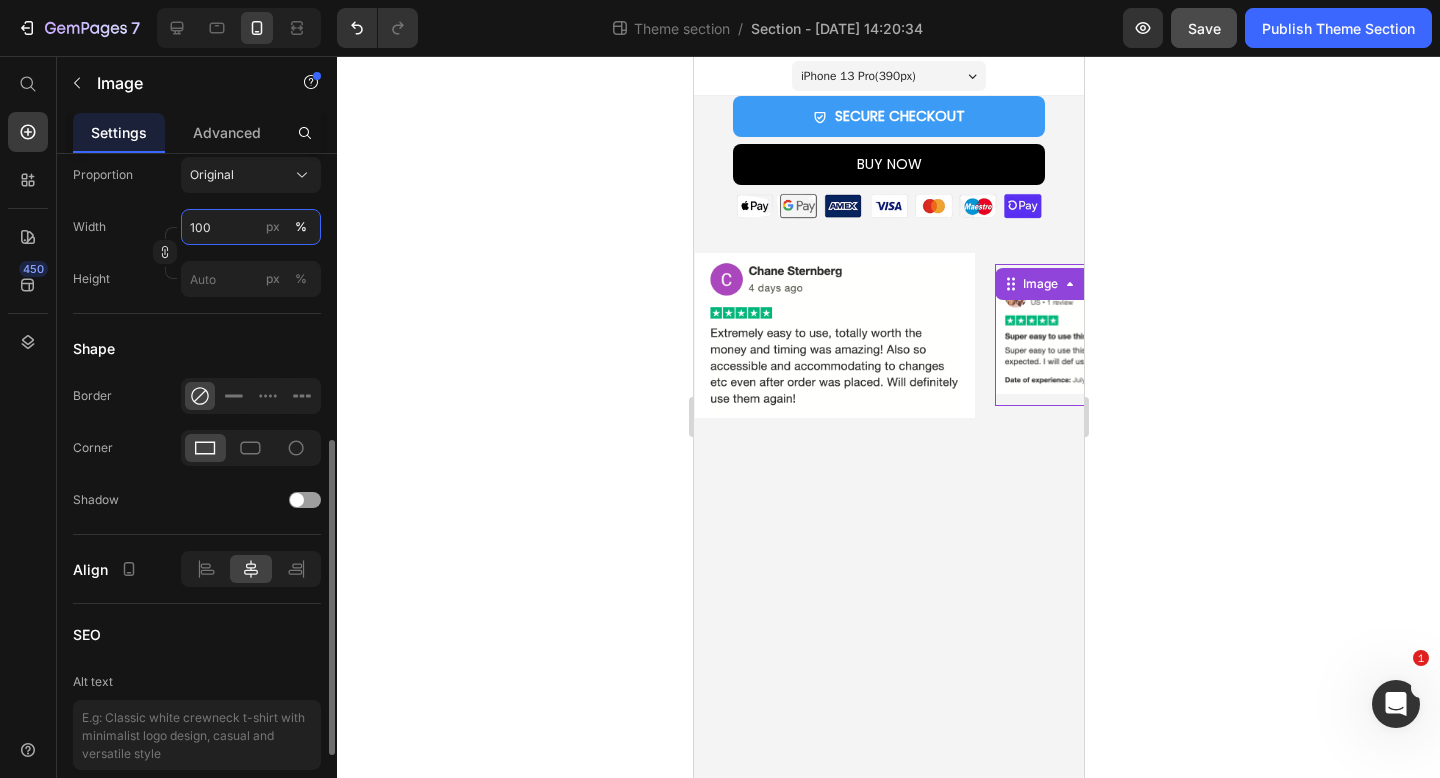 click on "100" at bounding box center [251, 227] 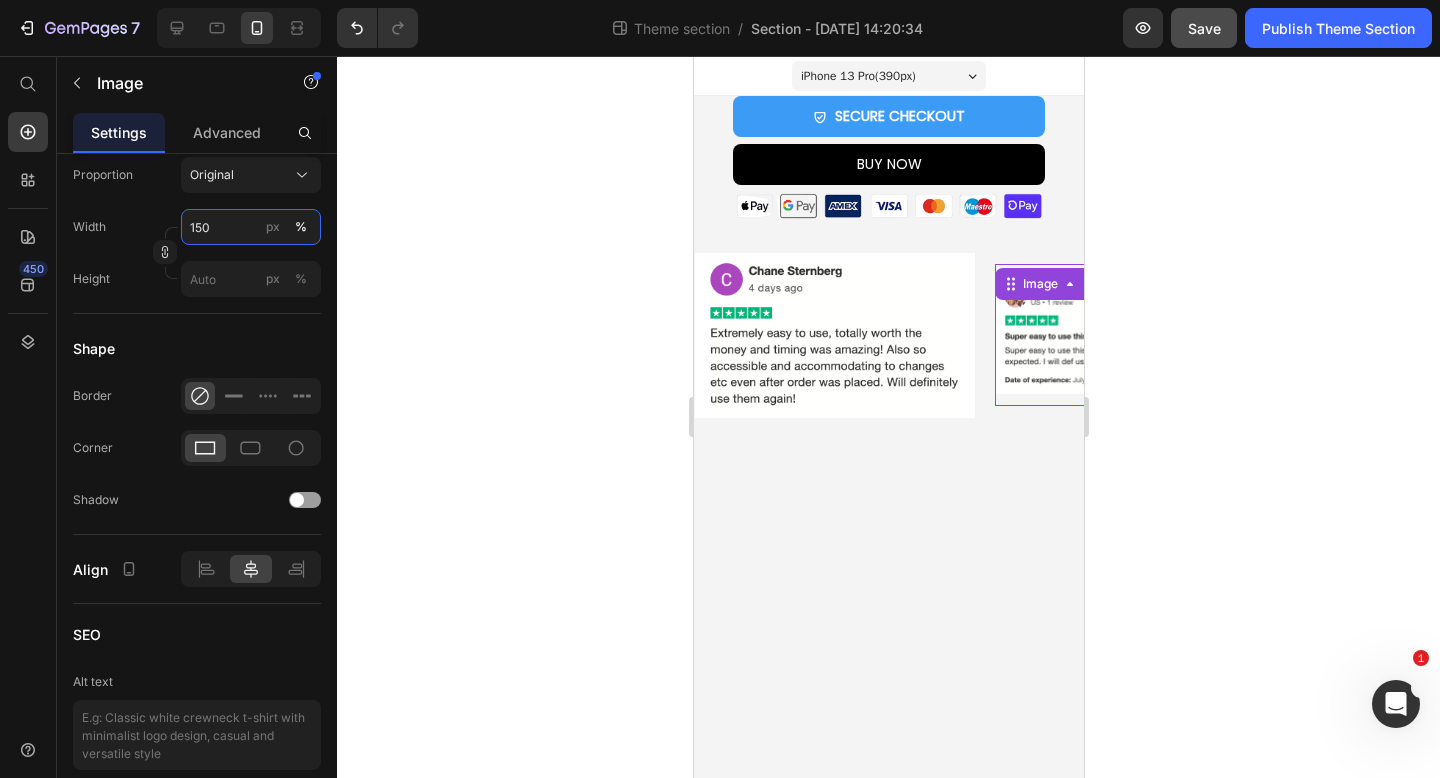type on "150" 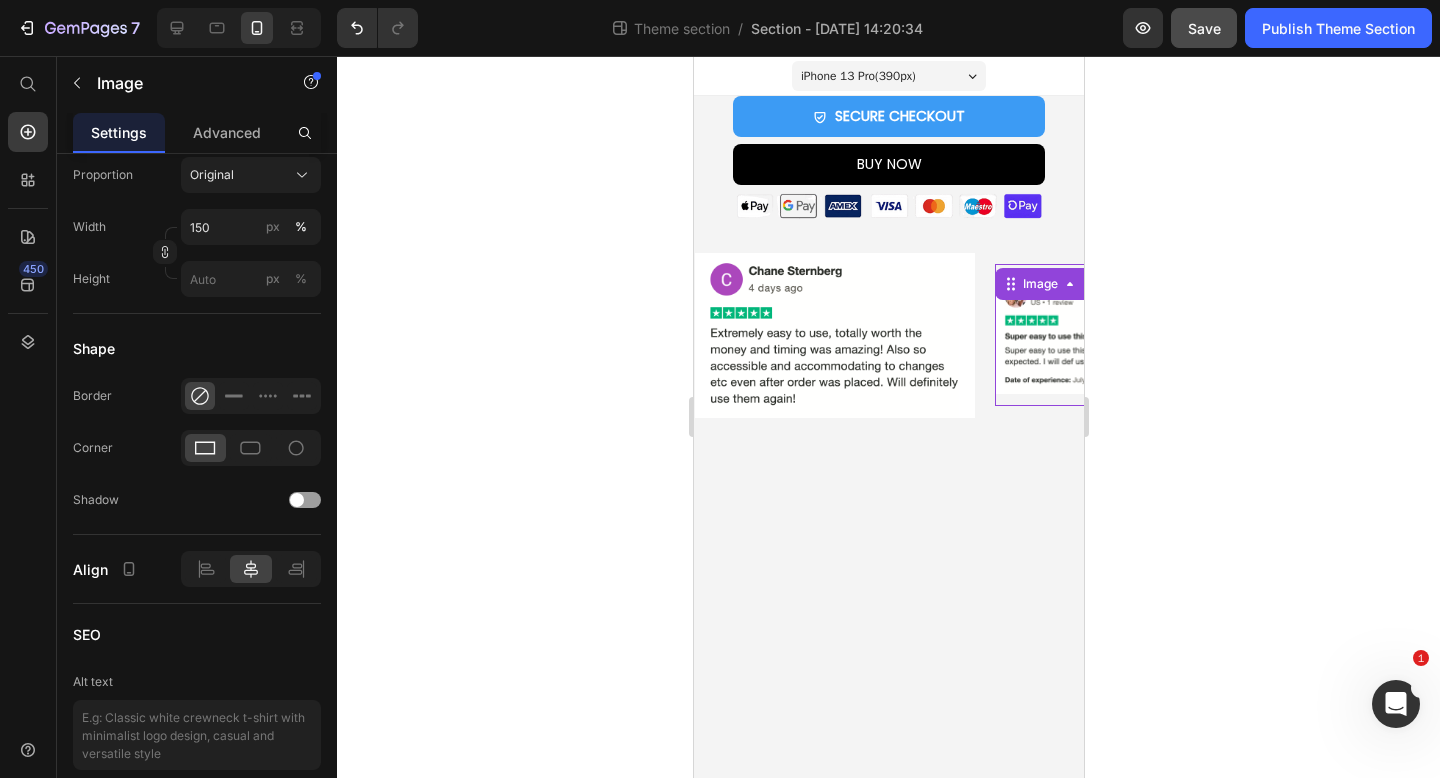 click 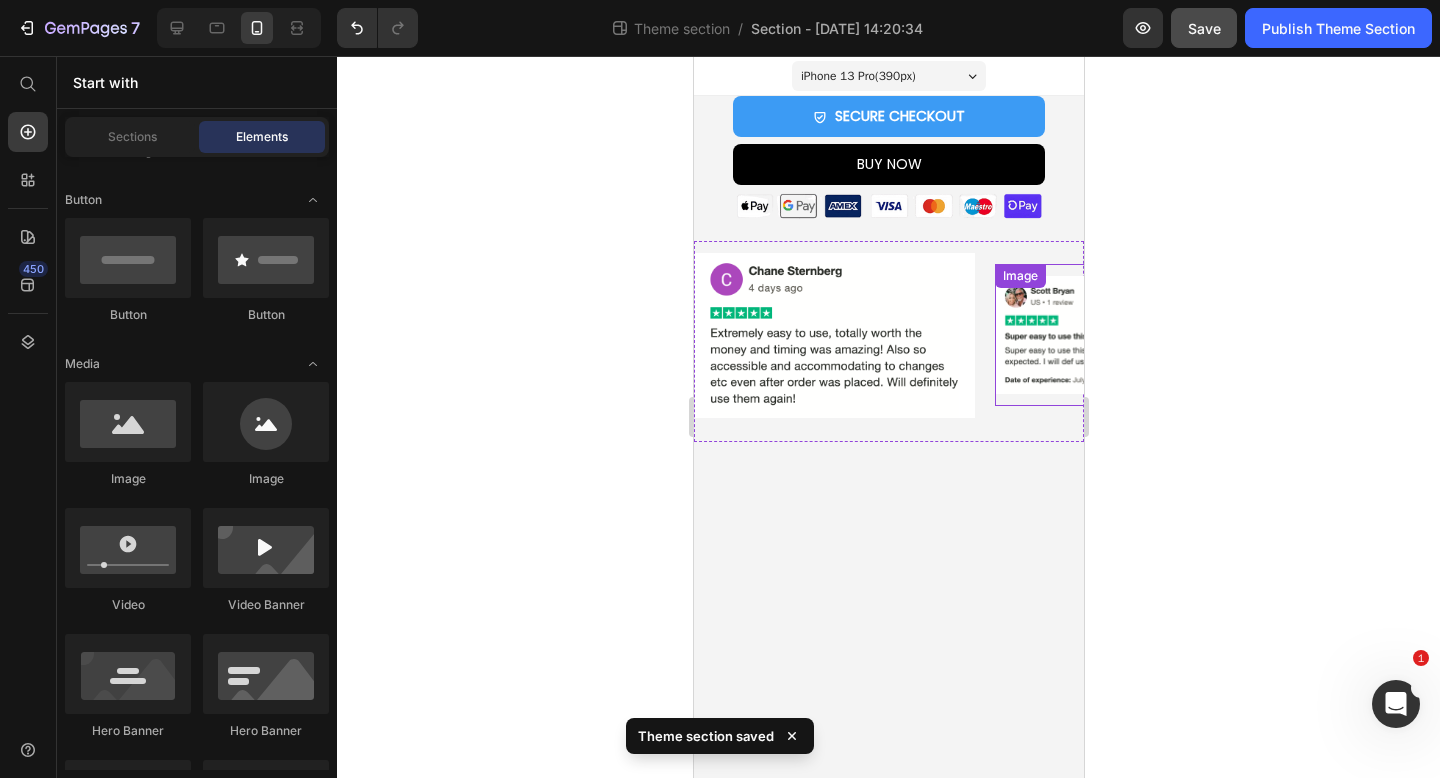 click on "Image" at bounding box center [1134, 335] 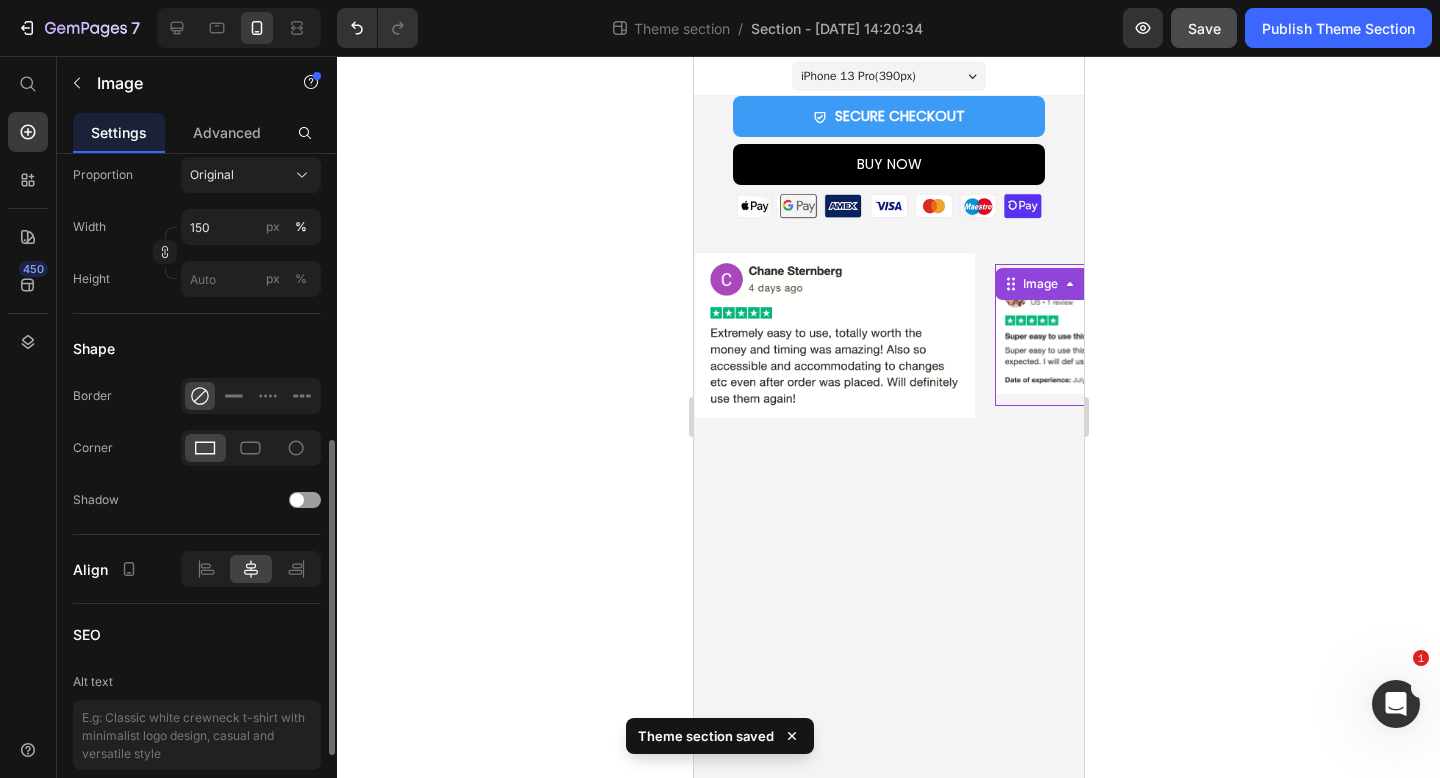 scroll, scrollTop: 581, scrollLeft: 0, axis: vertical 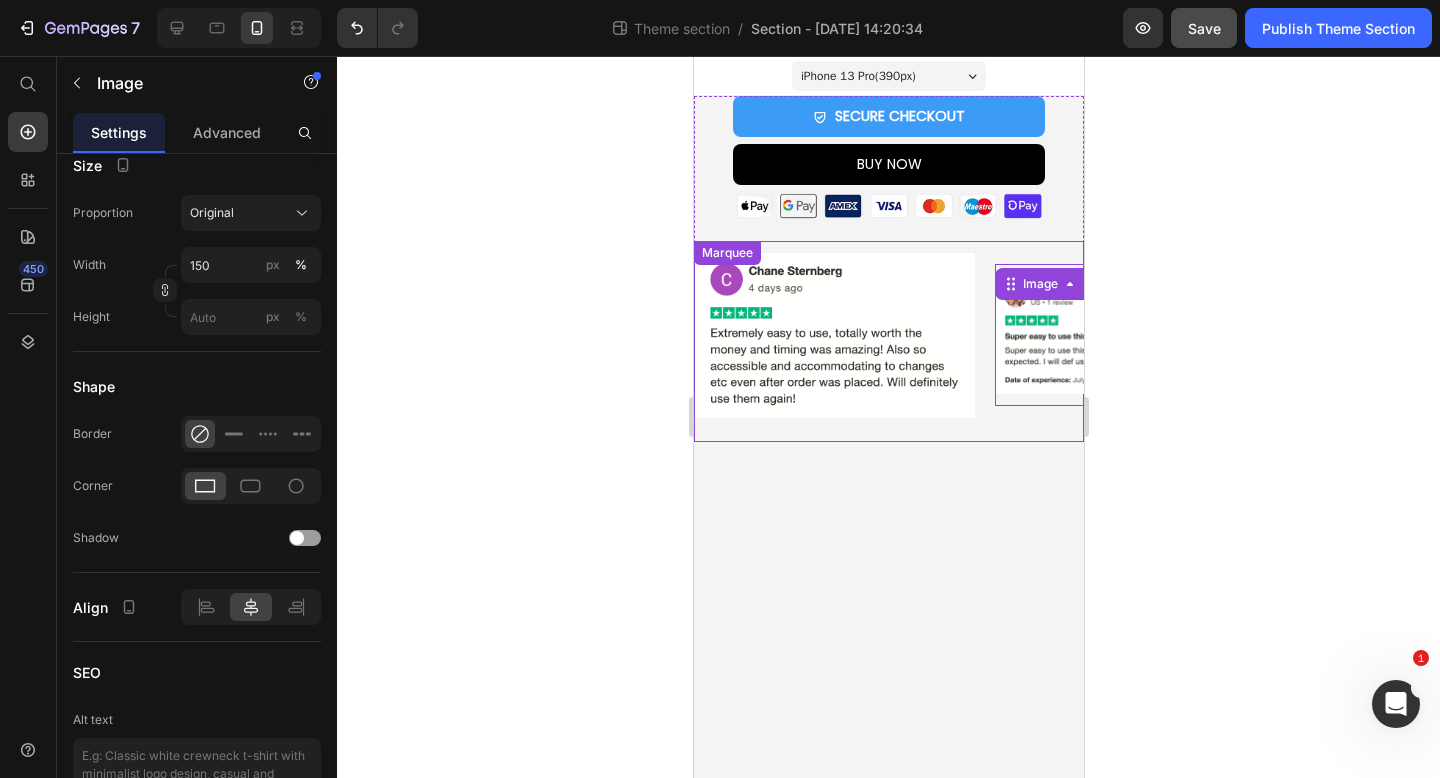 click on "Image Image   0 Image Image Image" at bounding box center [1444, 335] 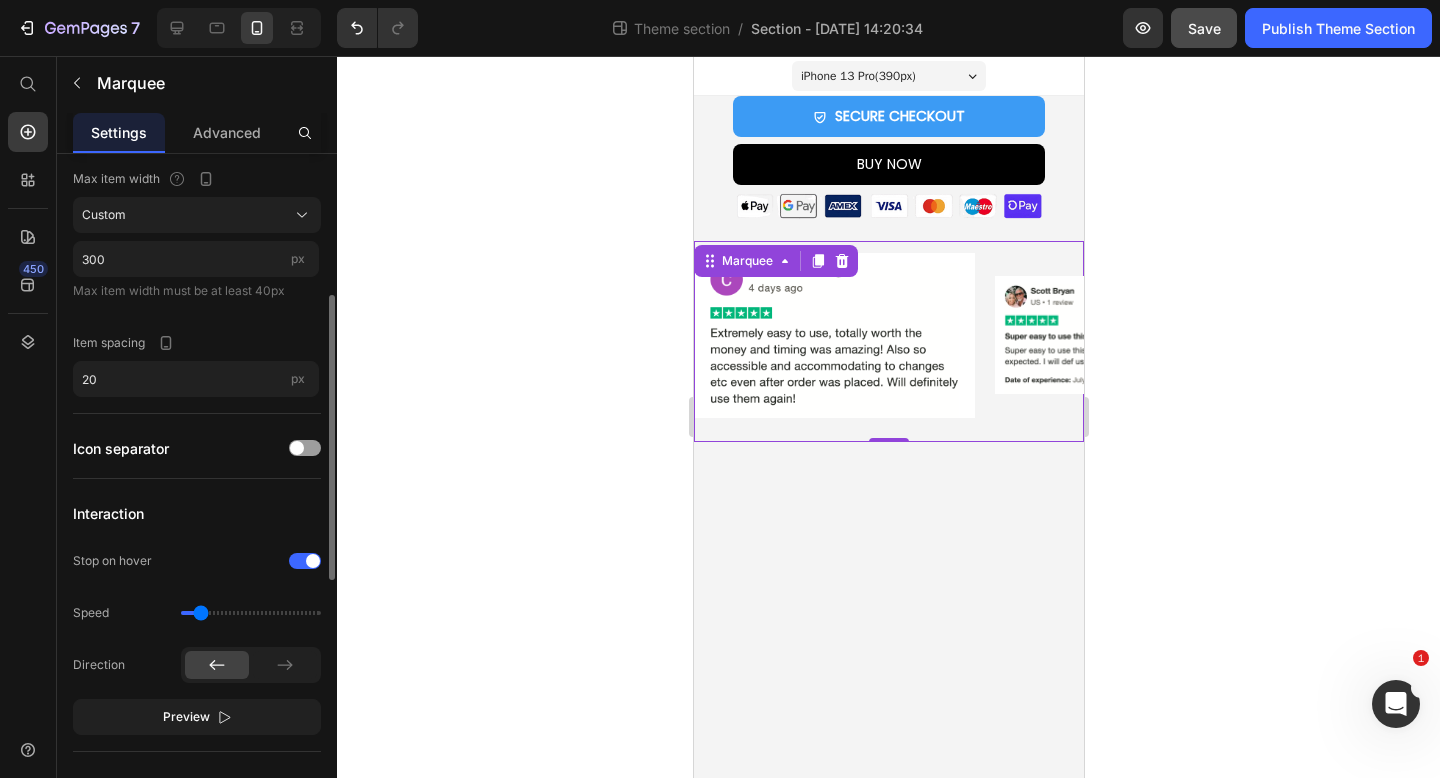 scroll, scrollTop: 338, scrollLeft: 0, axis: vertical 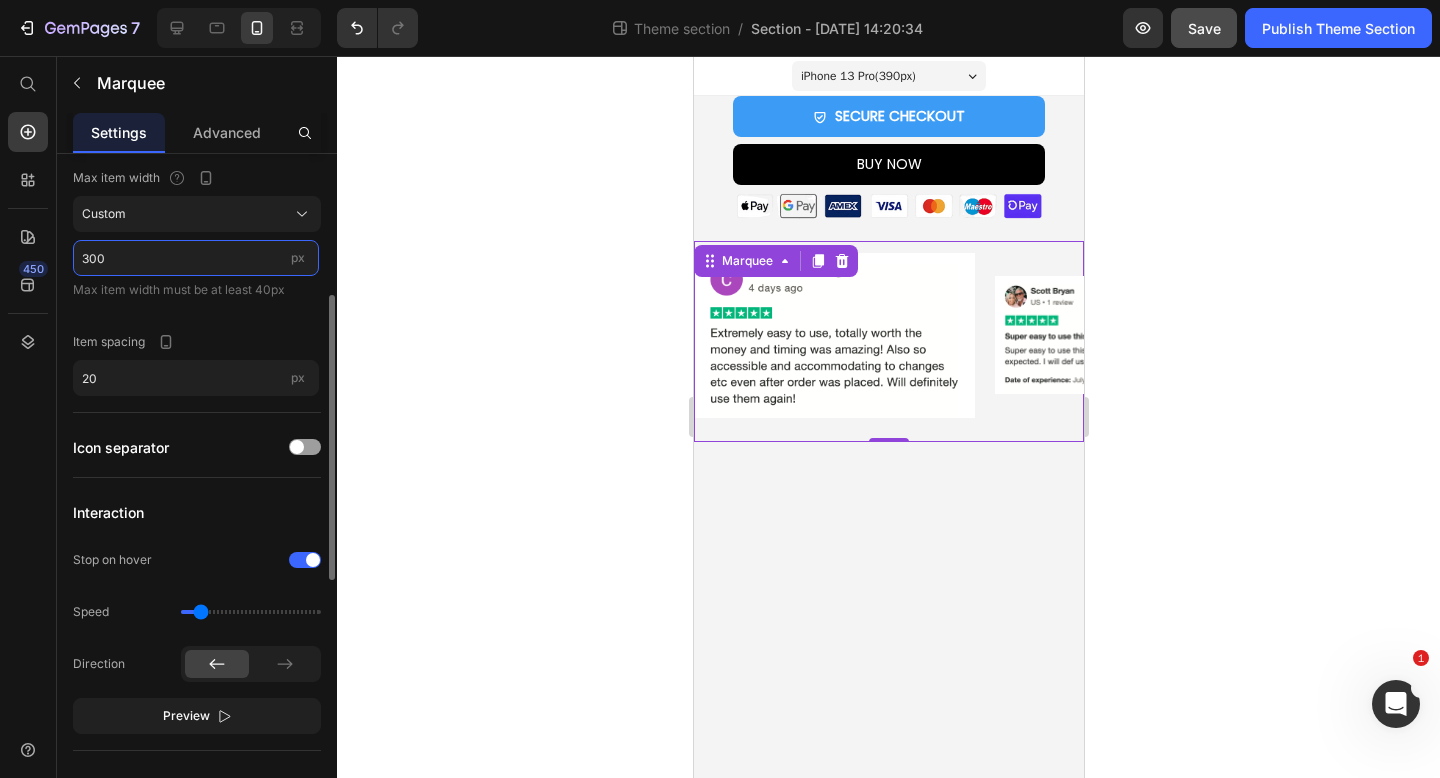 click on "300" at bounding box center [196, 258] 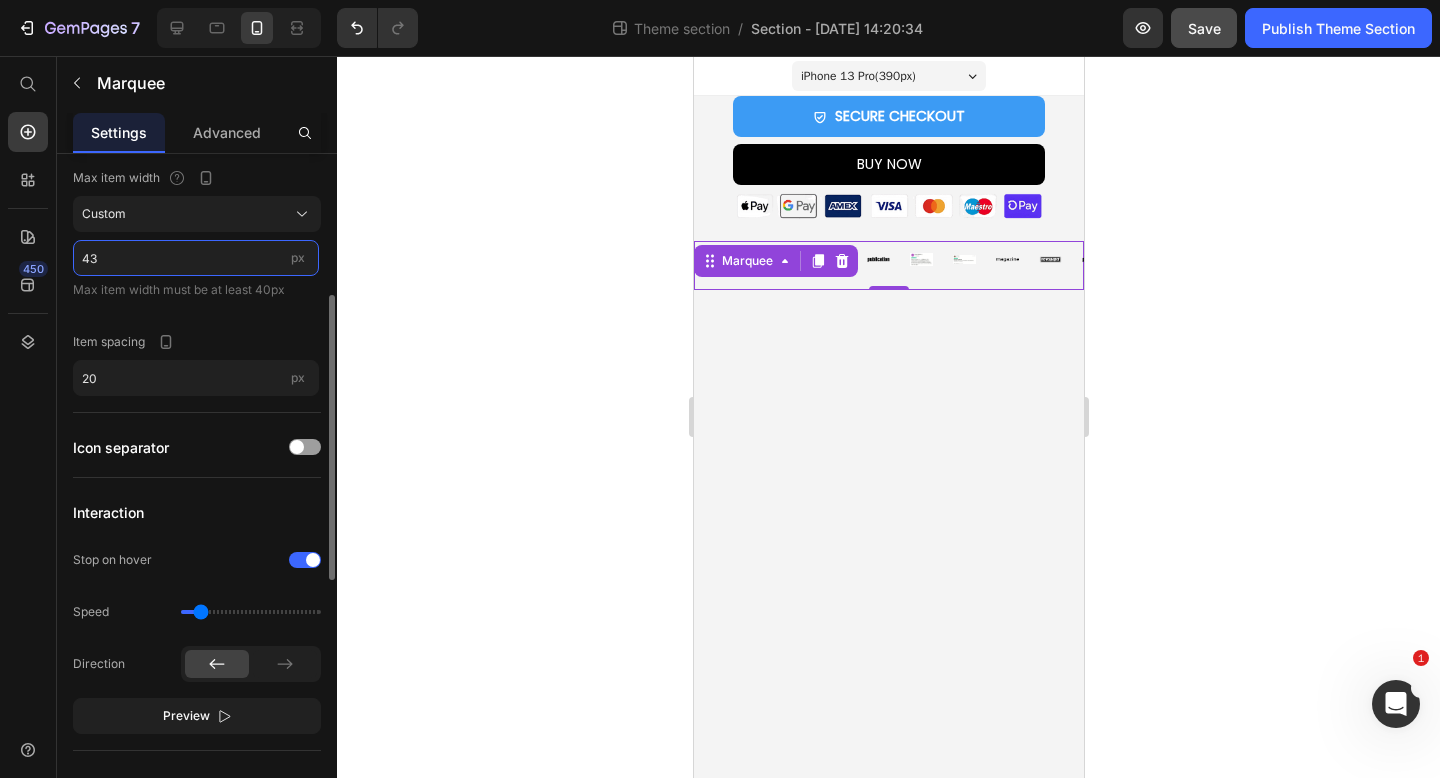 type on "4" 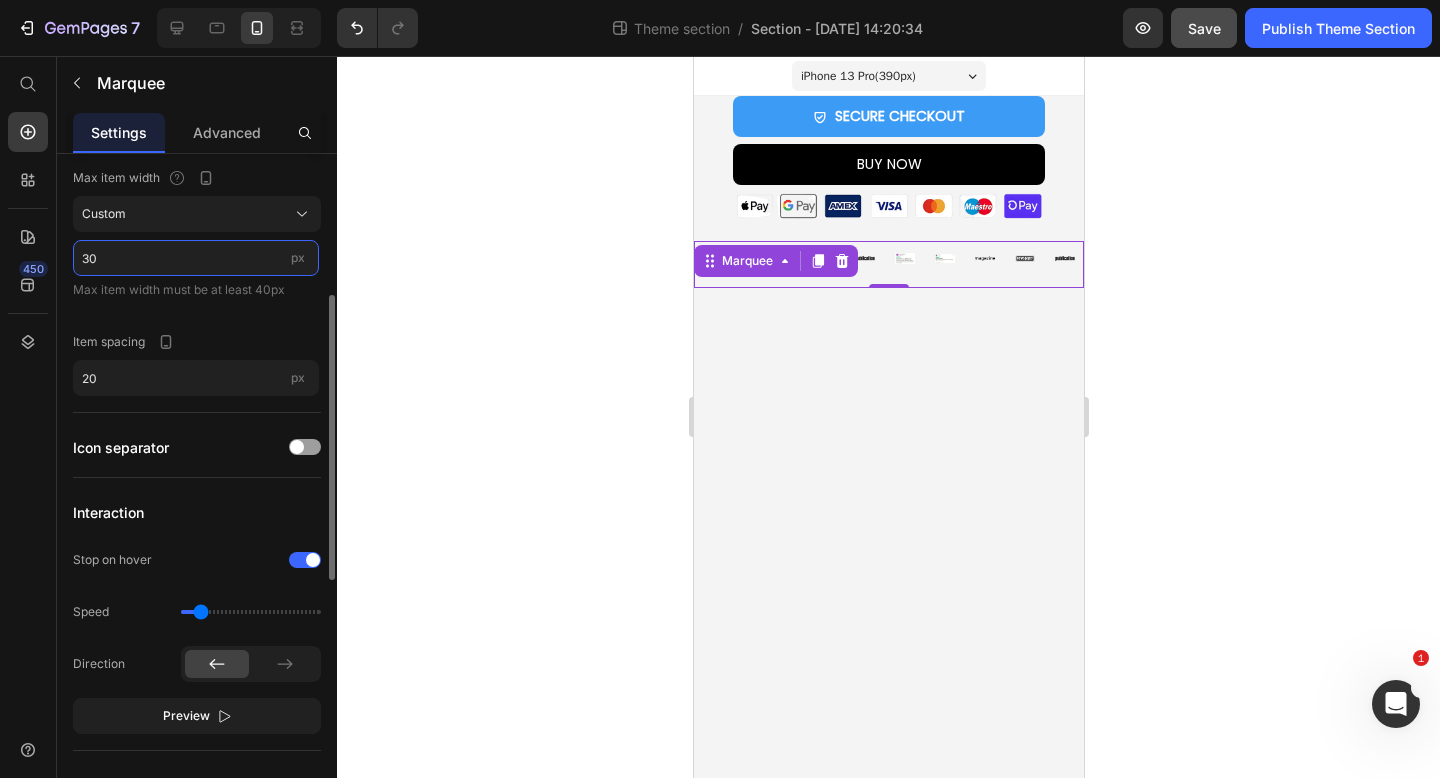 type on "300" 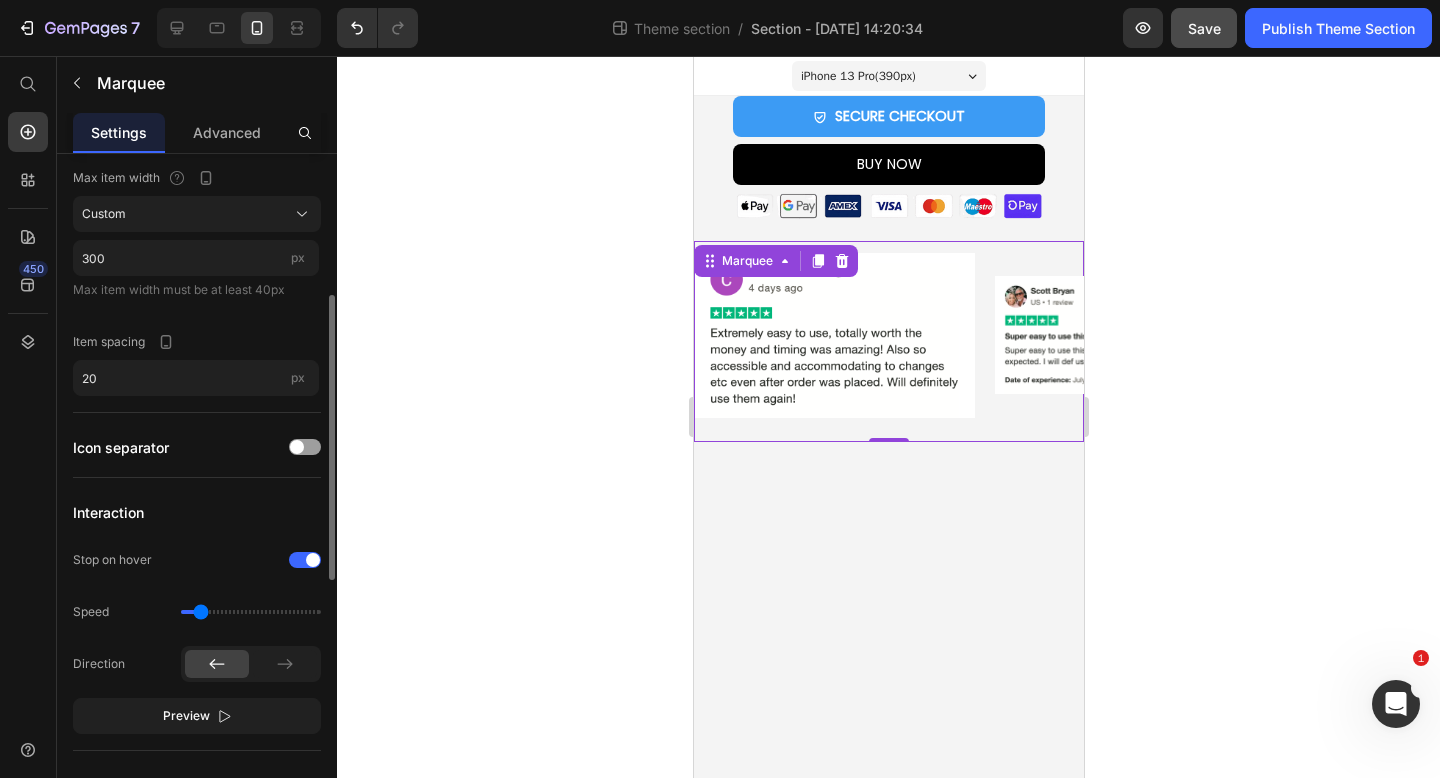 click on "Item management Item 1 Item 1 Item 2 Item 2 Item 3 Item 3 Item 4 Item 4 Item 5 Item 5 Add more Max item width Custom 300 px Max item width must be at least 40px Item spacing 20 px" 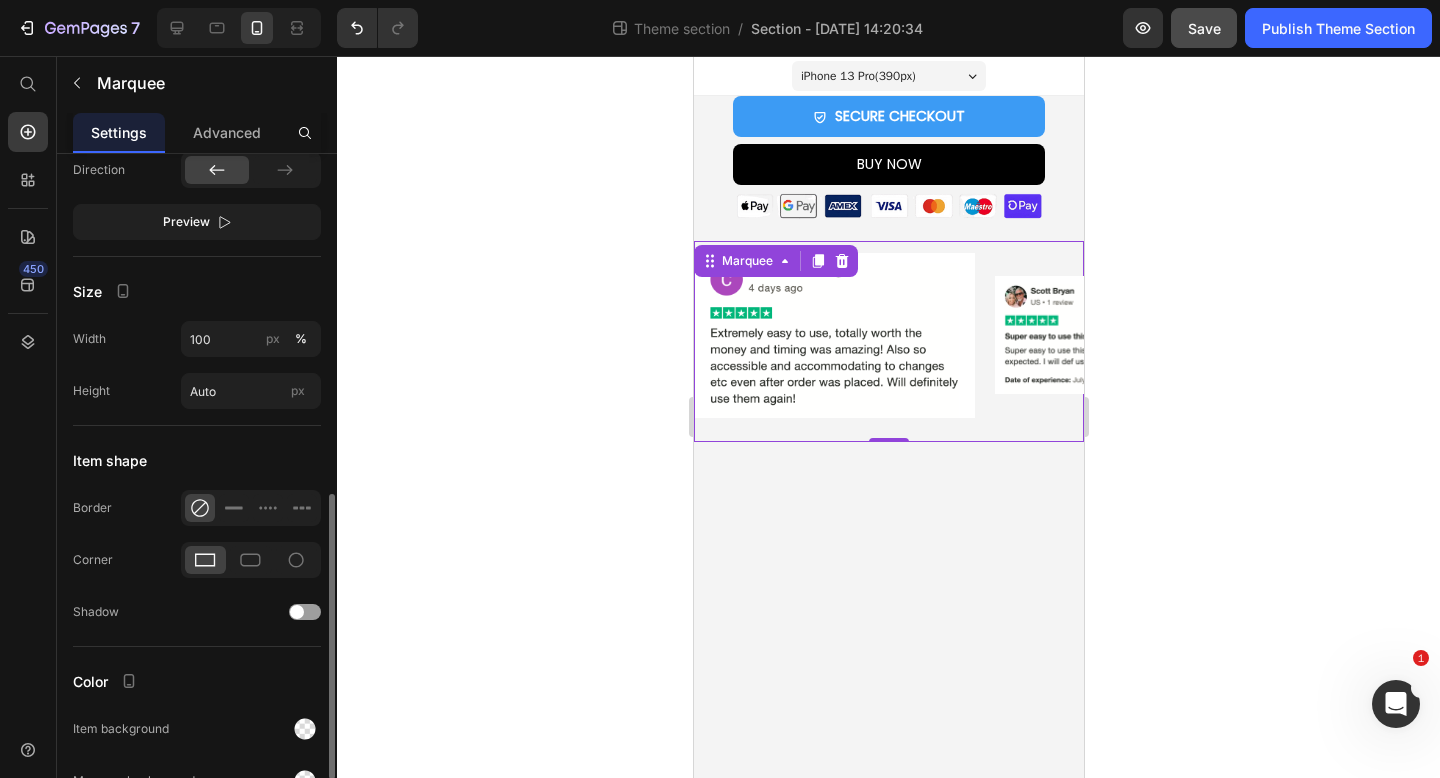 scroll, scrollTop: 833, scrollLeft: 0, axis: vertical 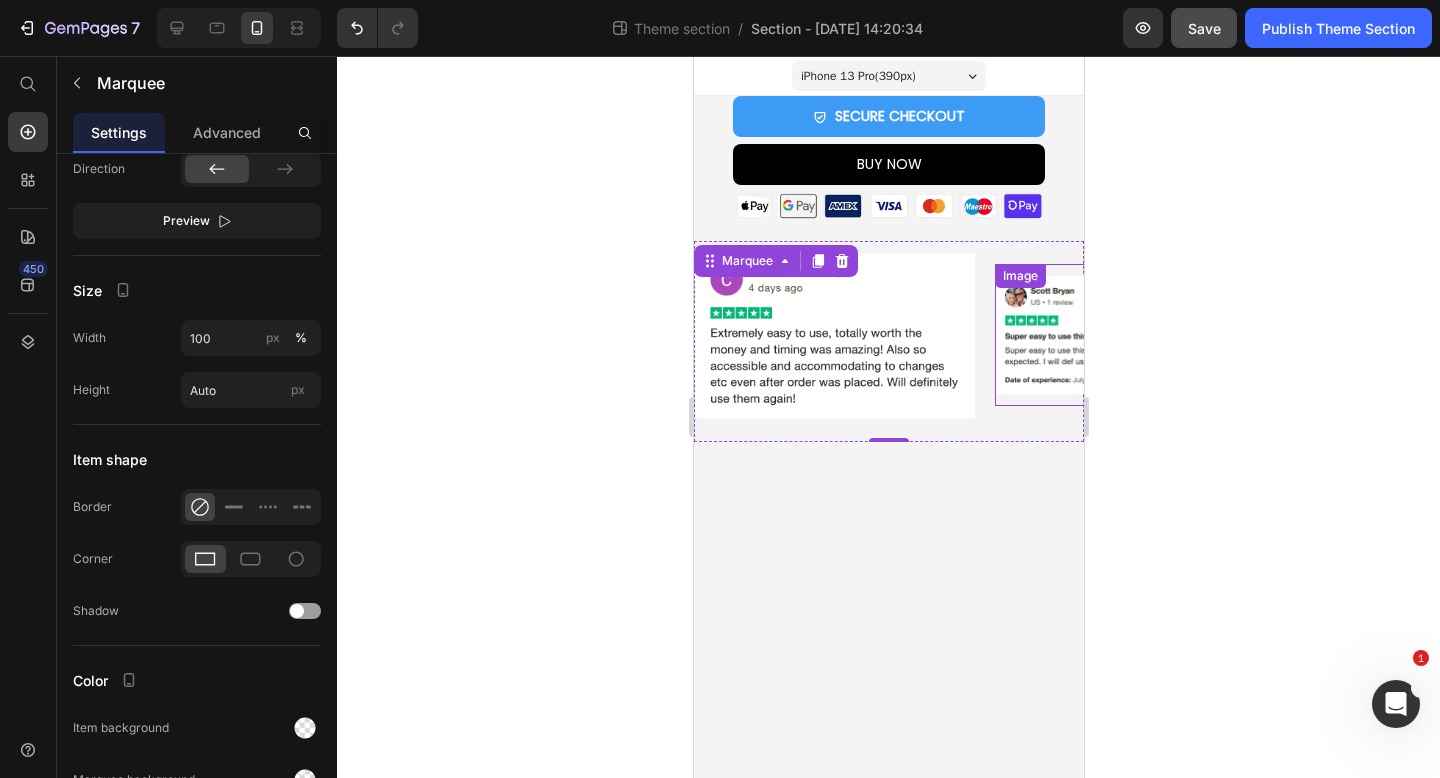 click at bounding box center [1134, 335] 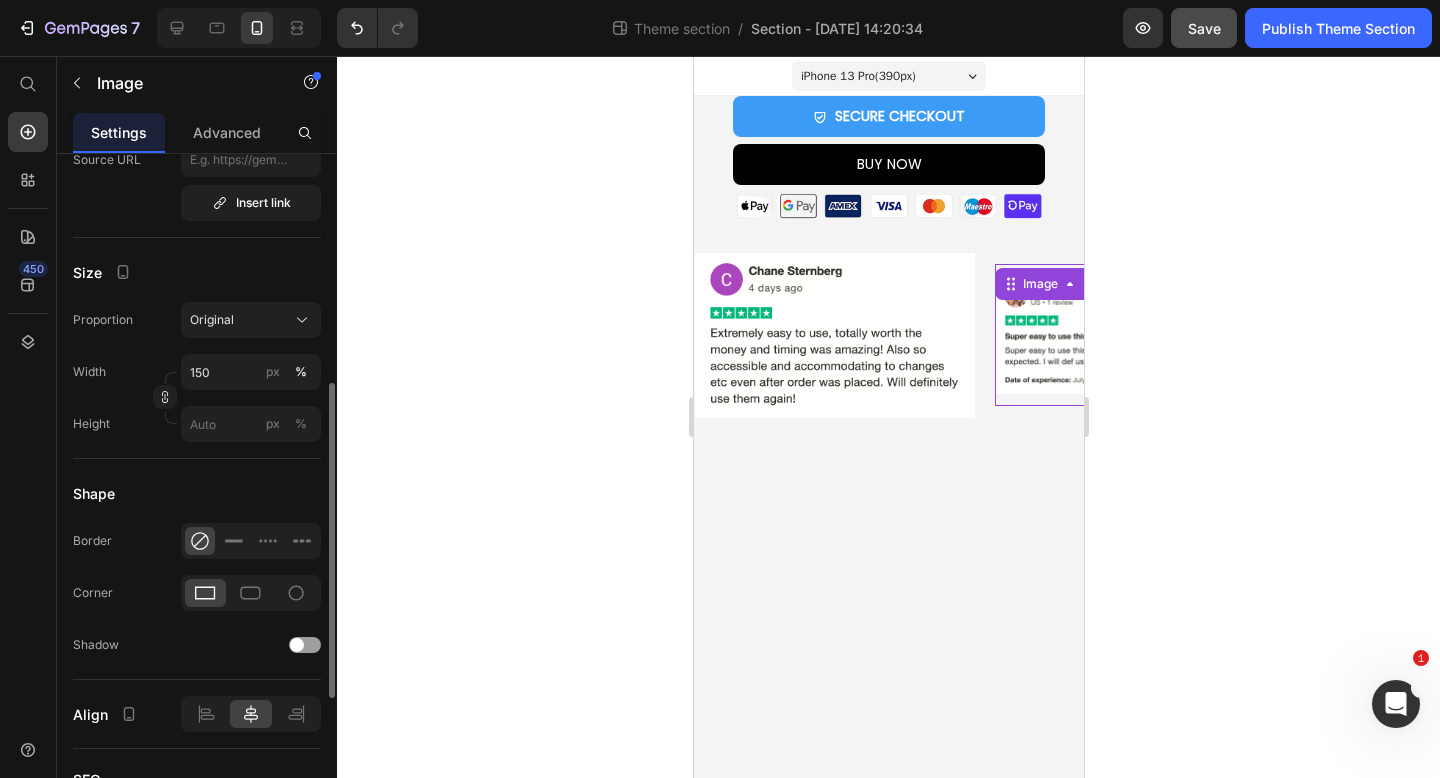 scroll, scrollTop: 481, scrollLeft: 0, axis: vertical 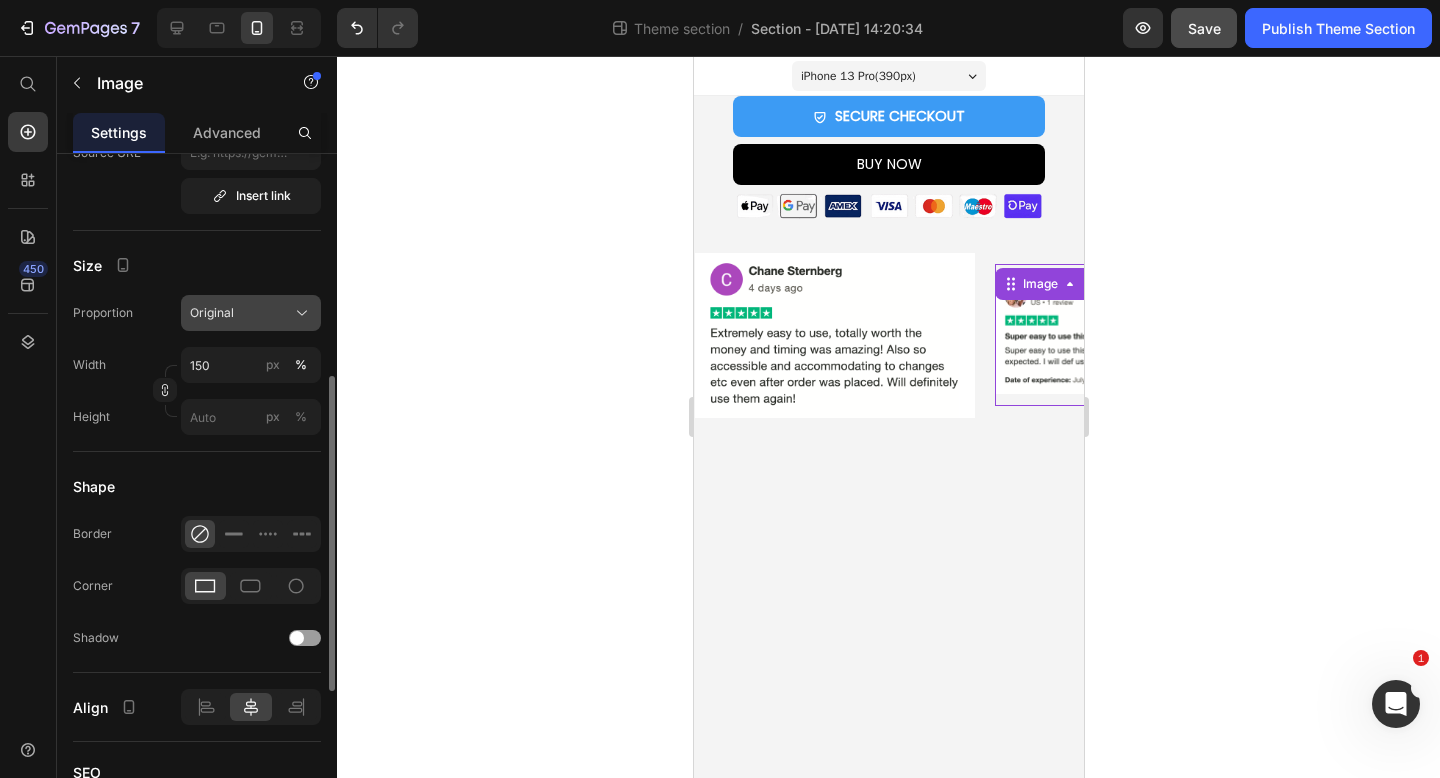 click on "Original" at bounding box center (212, 313) 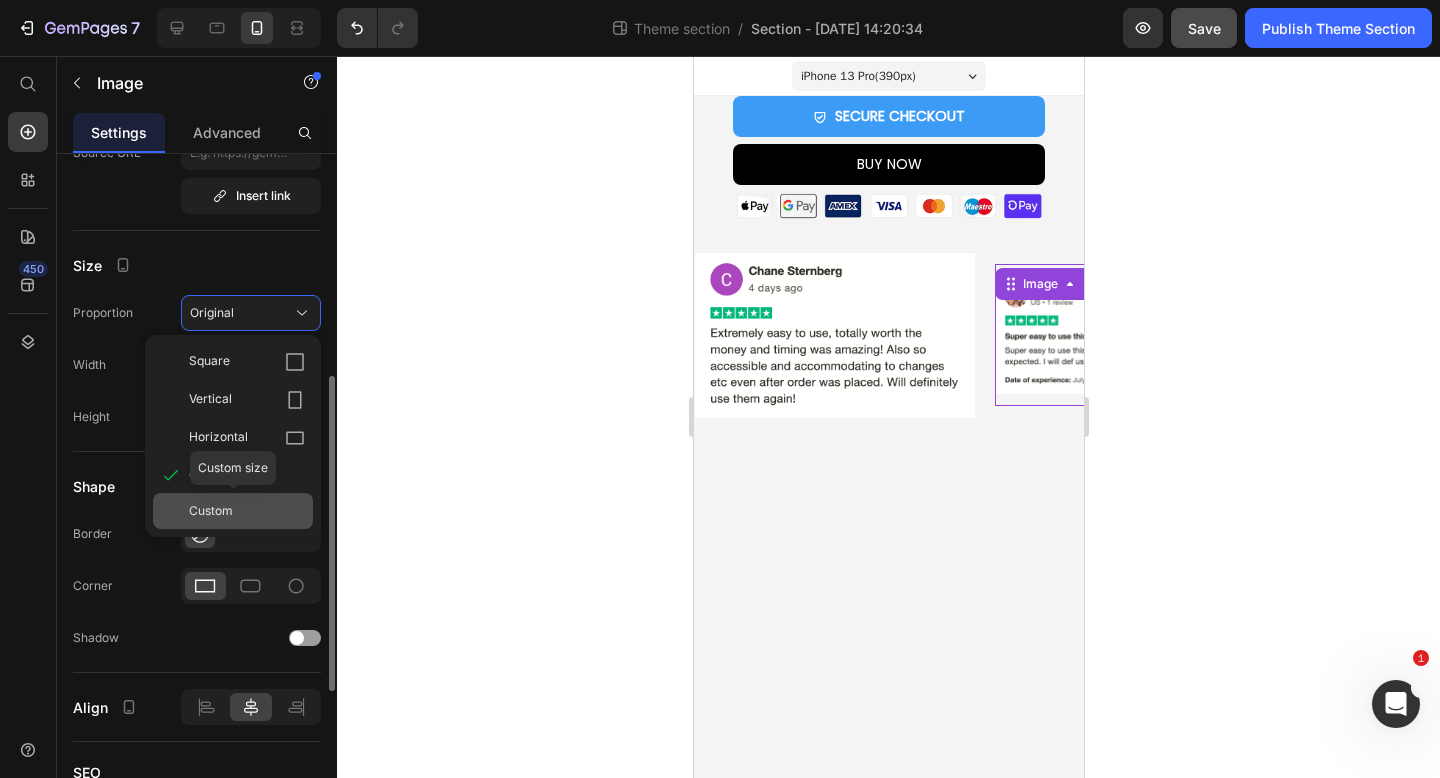 click on "Custom" at bounding box center [247, 511] 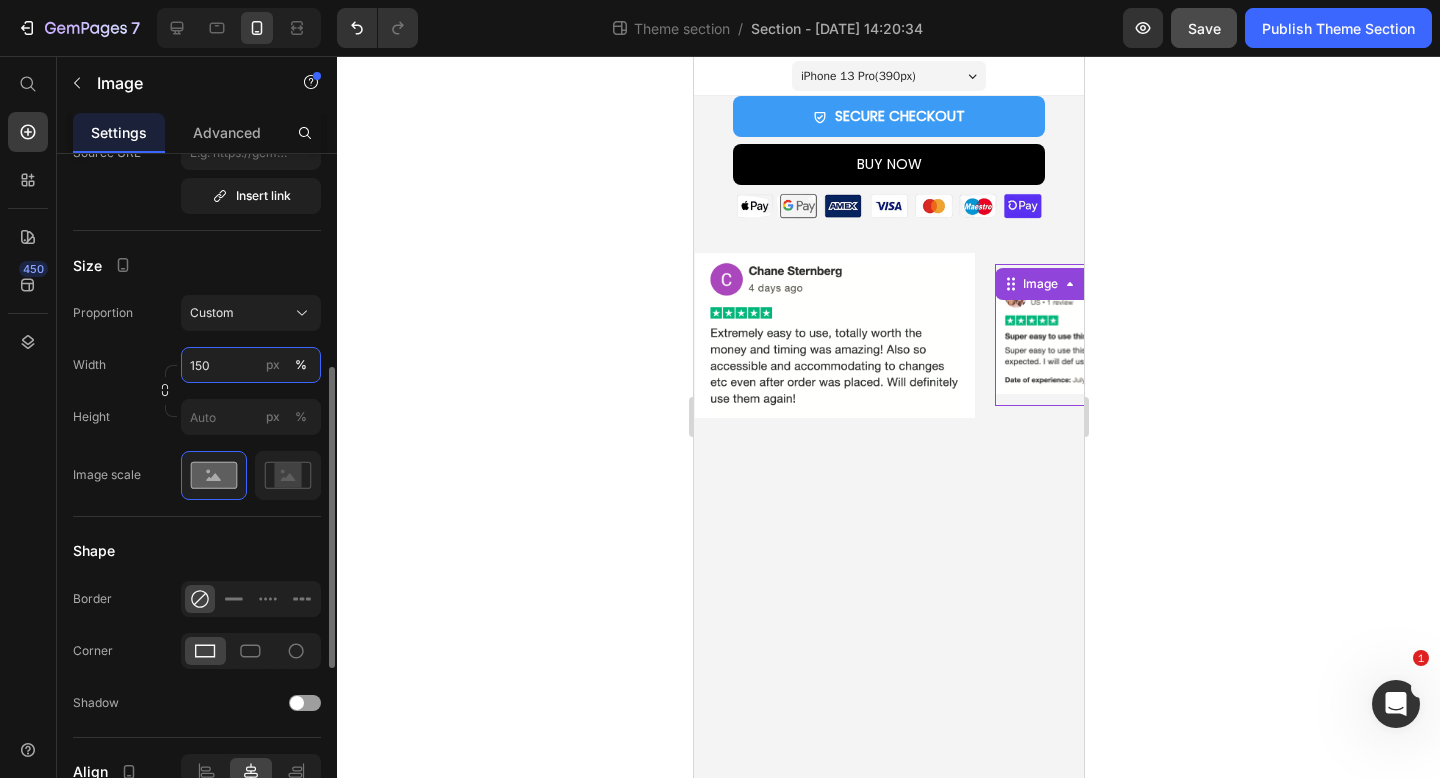 click on "150" at bounding box center [251, 365] 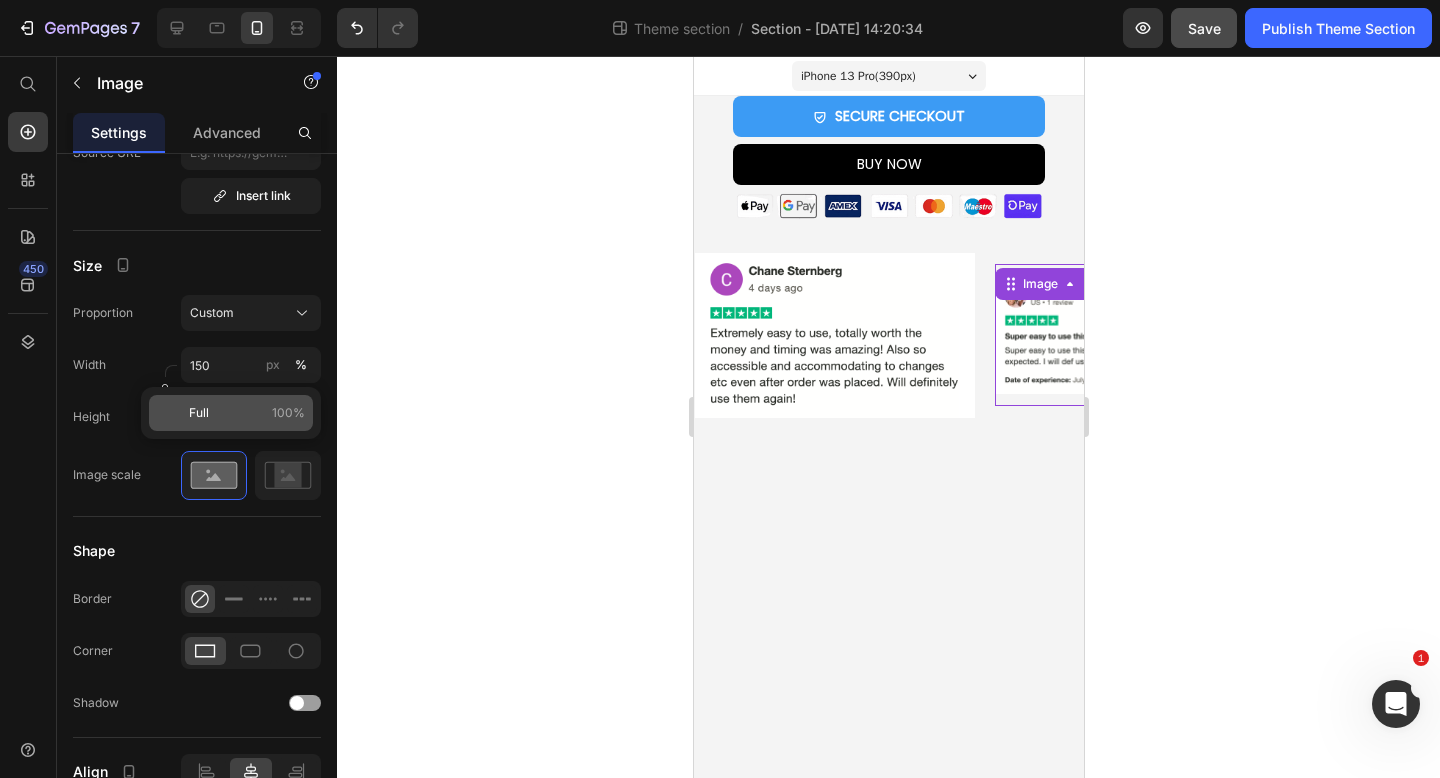 click on "Full 100%" at bounding box center (247, 413) 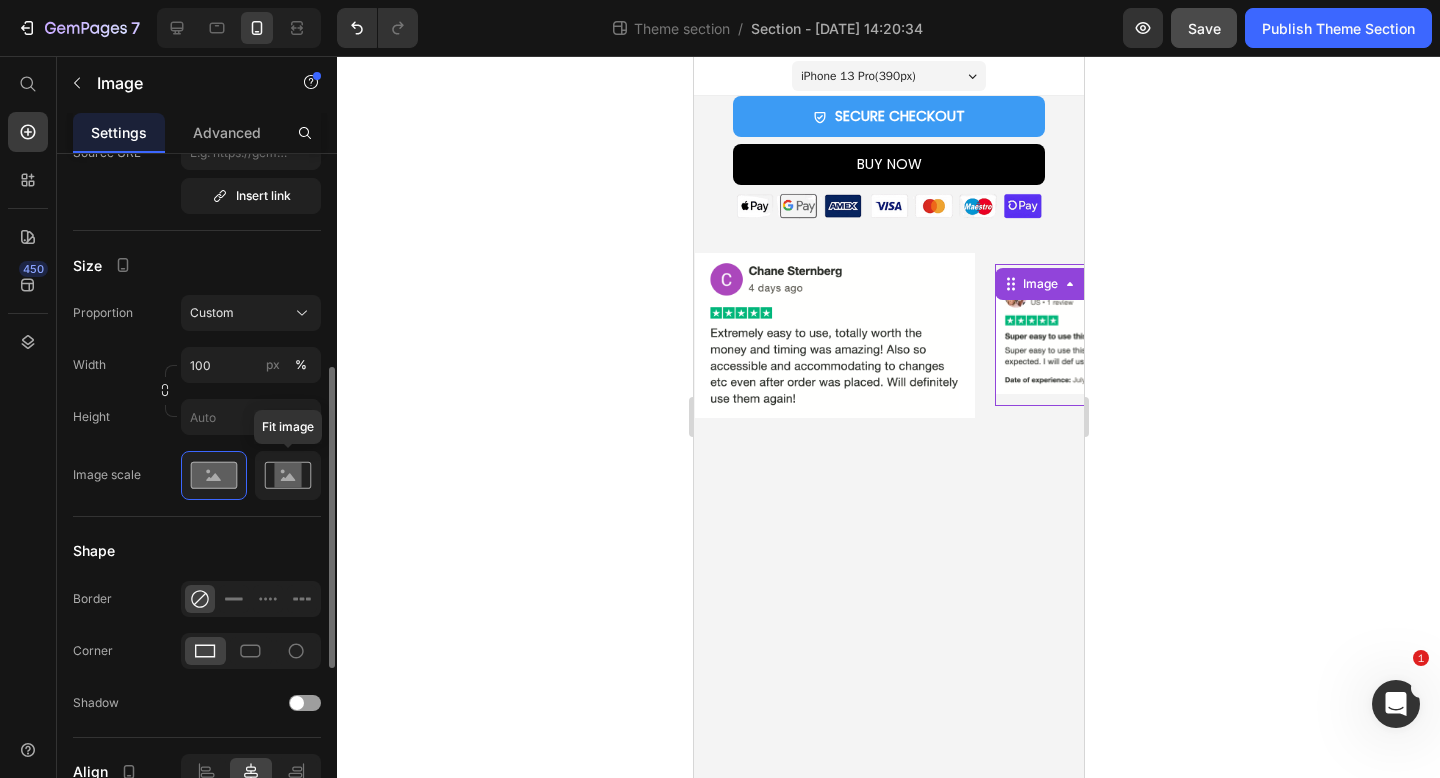 click 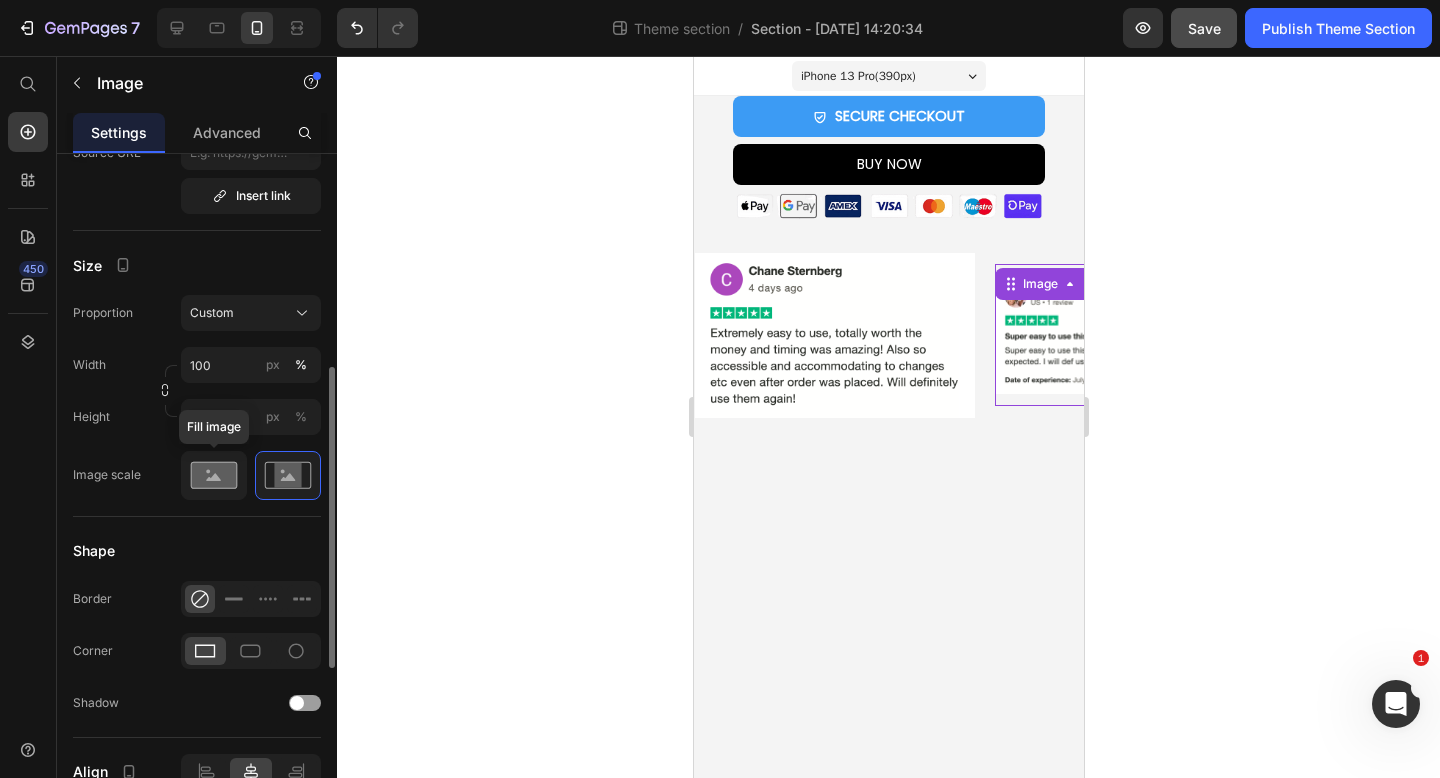 click 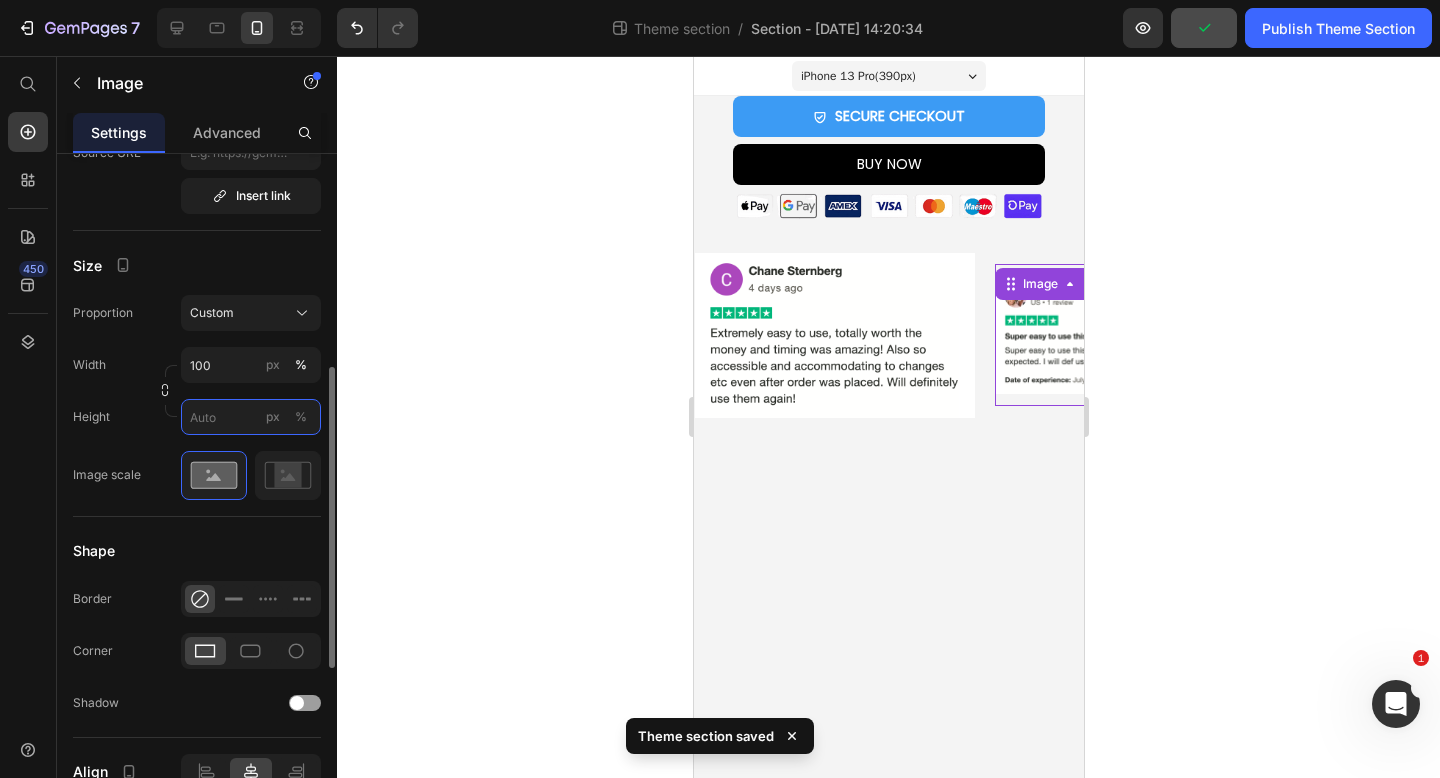 click on "px %" at bounding box center (251, 417) 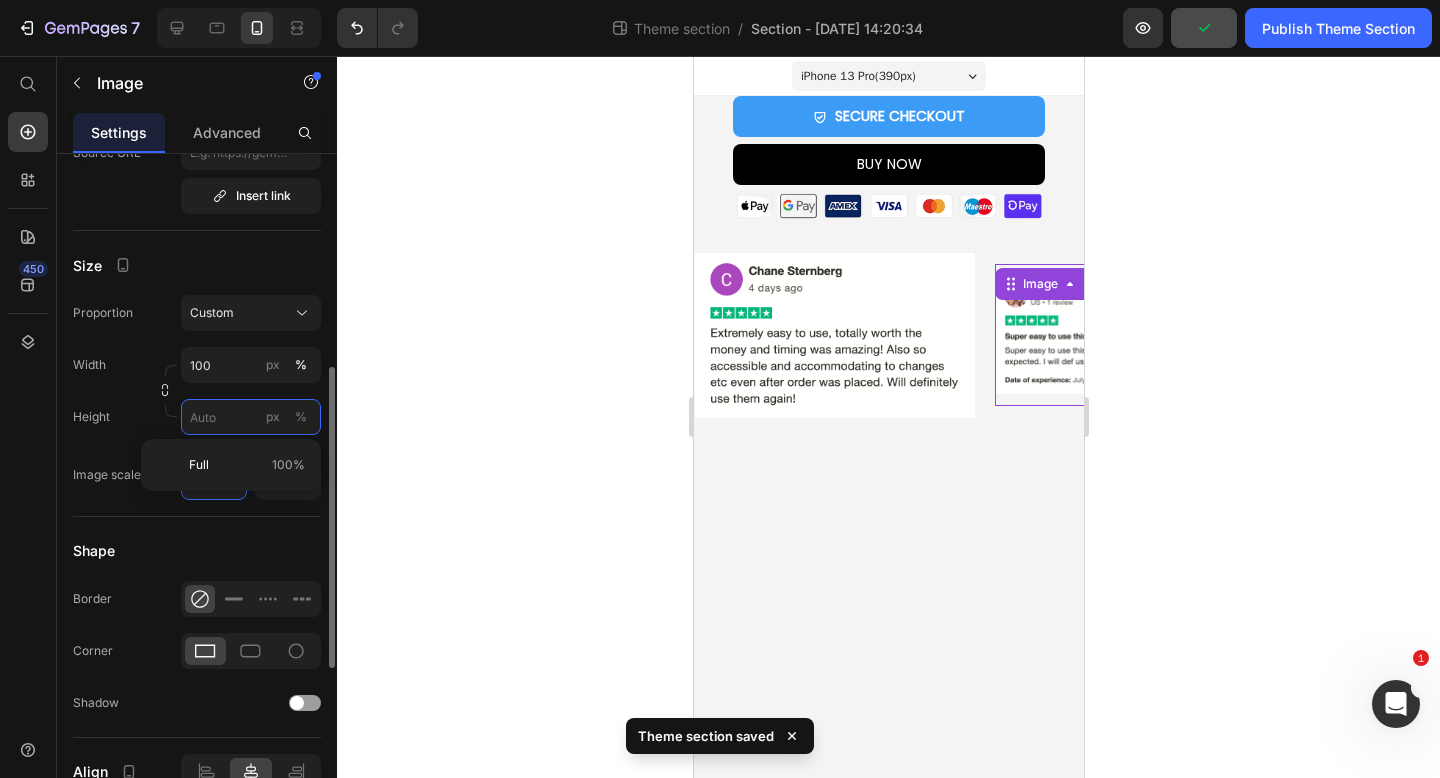 click on "px %" at bounding box center (251, 417) 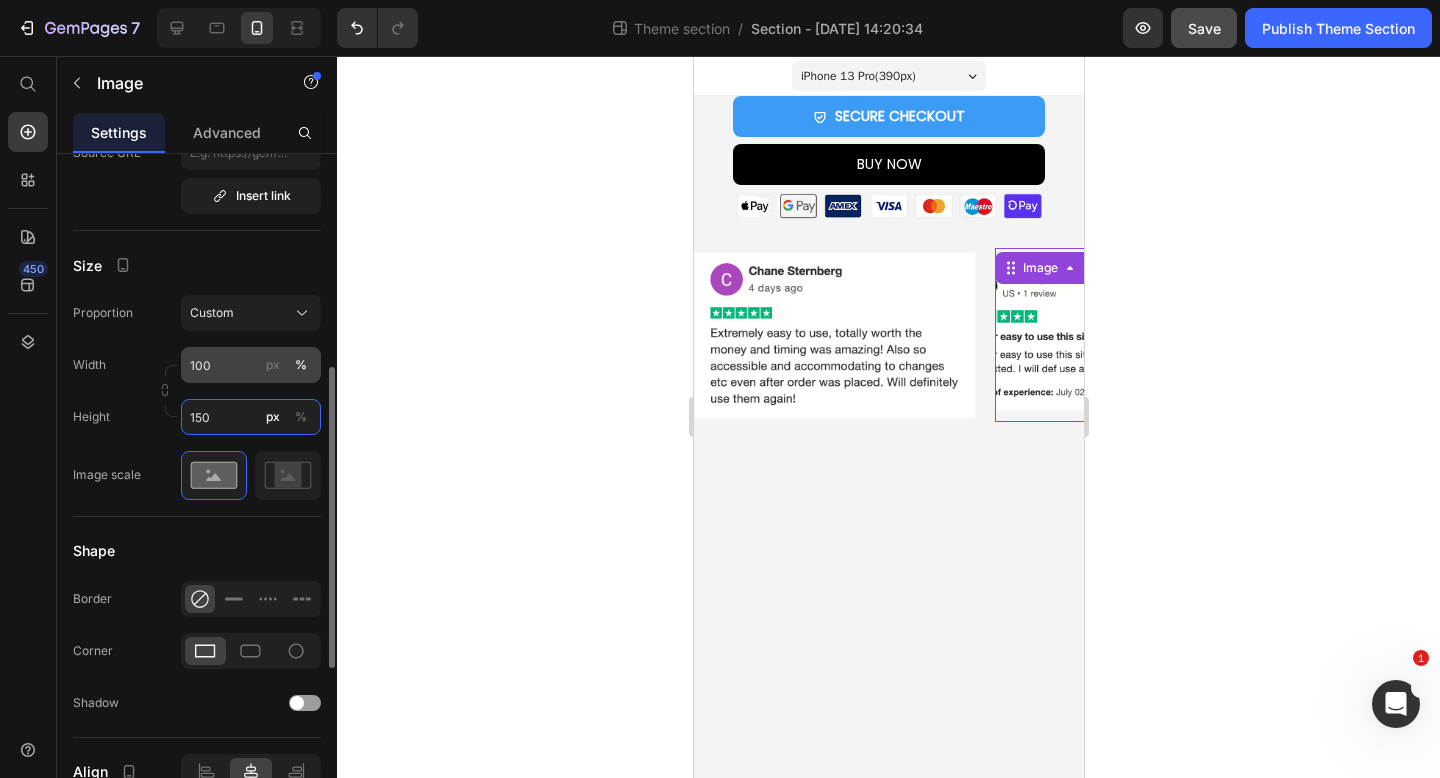 type on "150" 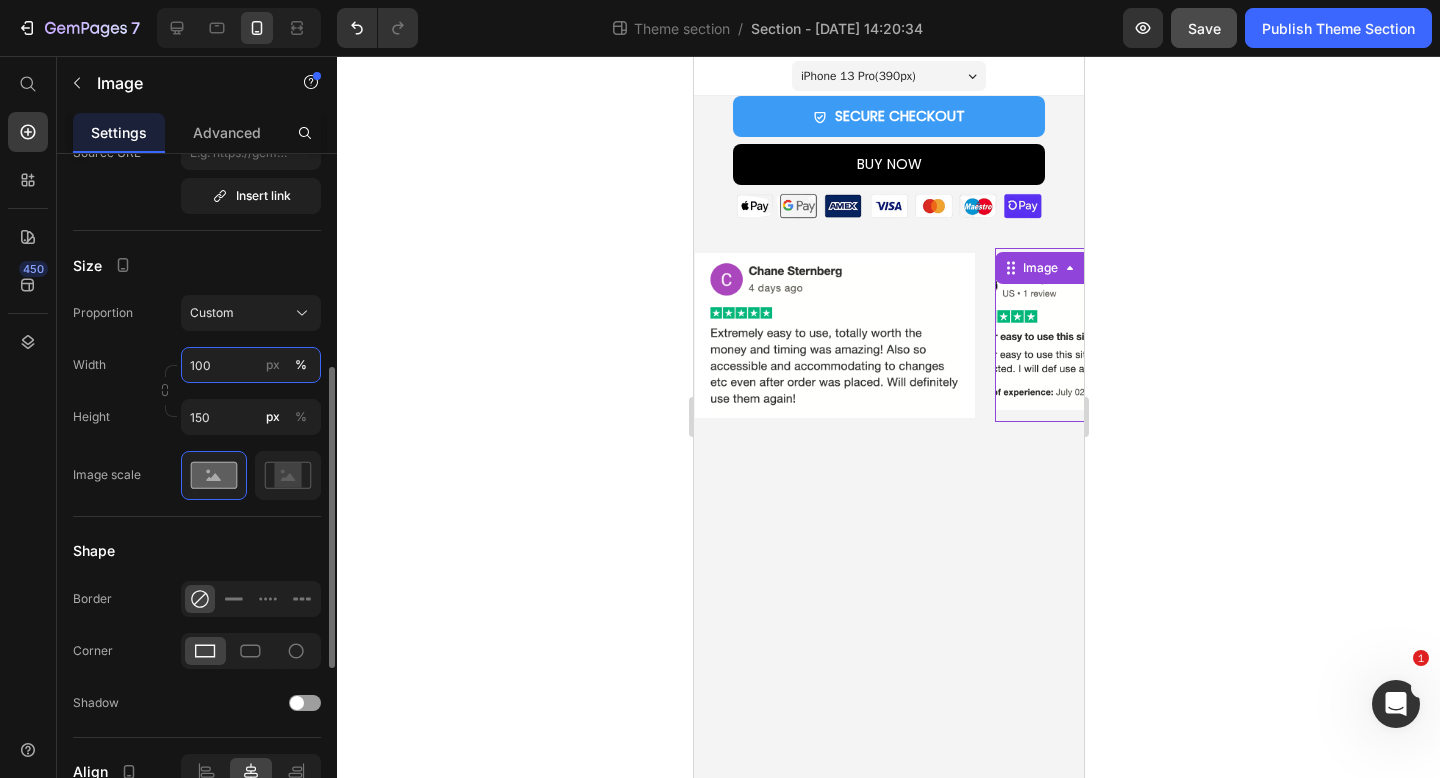 click on "100" at bounding box center (251, 365) 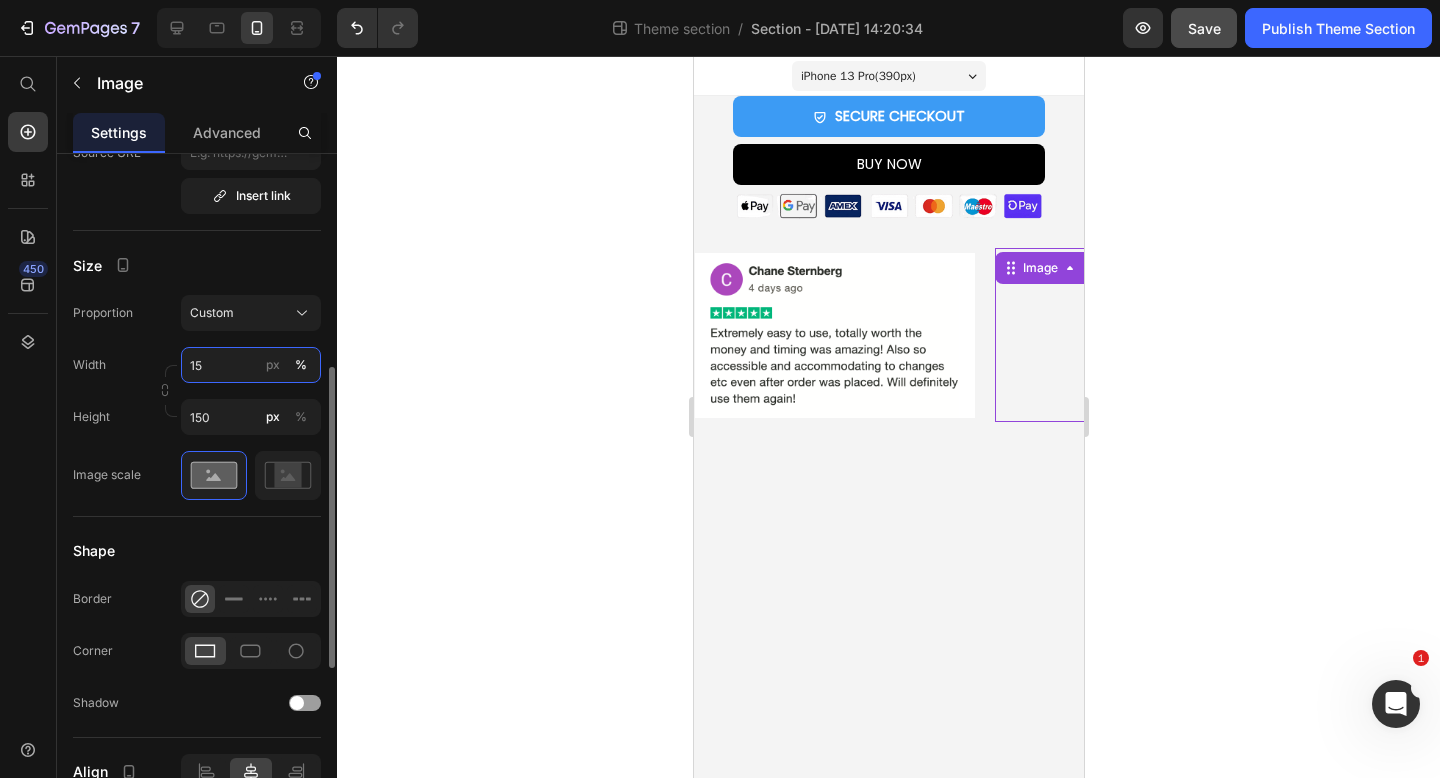 type on "1" 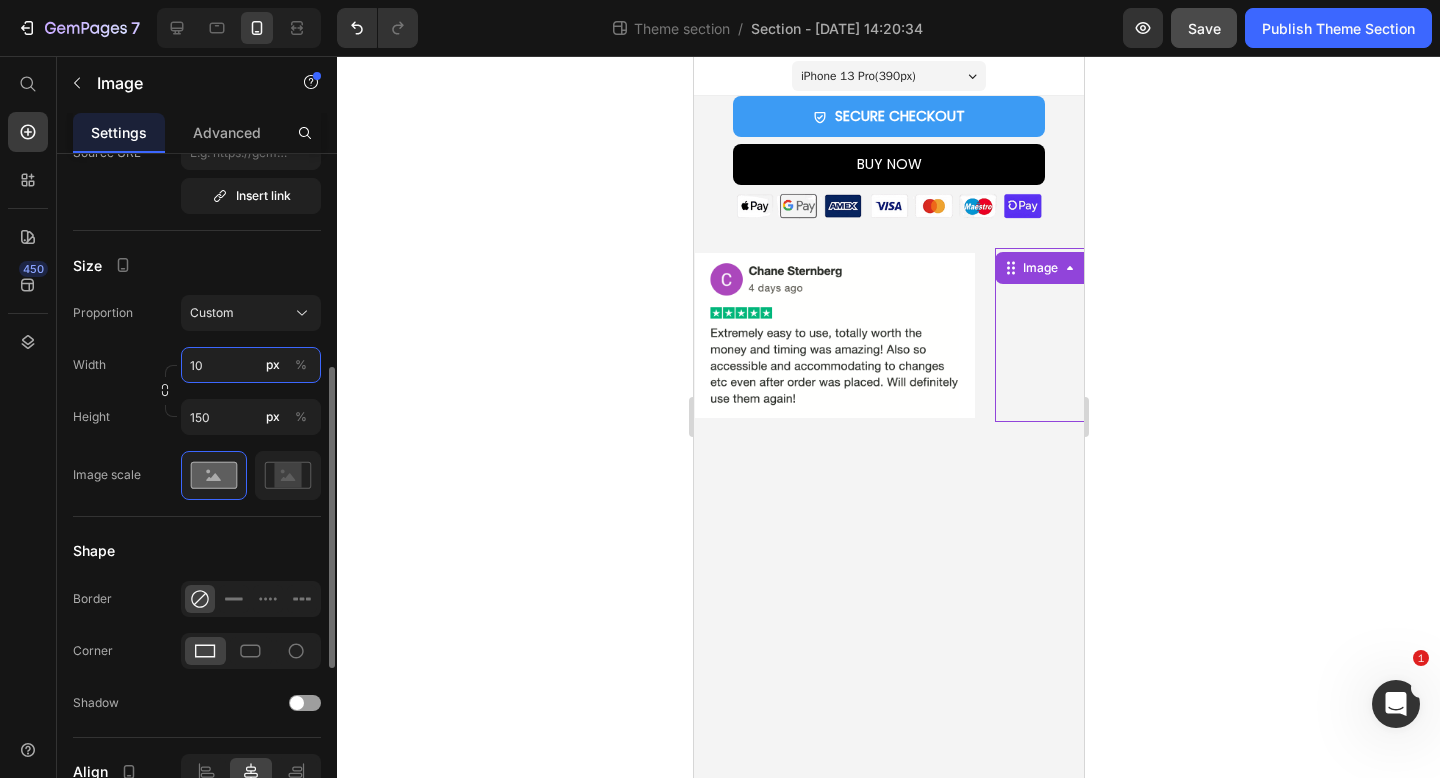 type on "100" 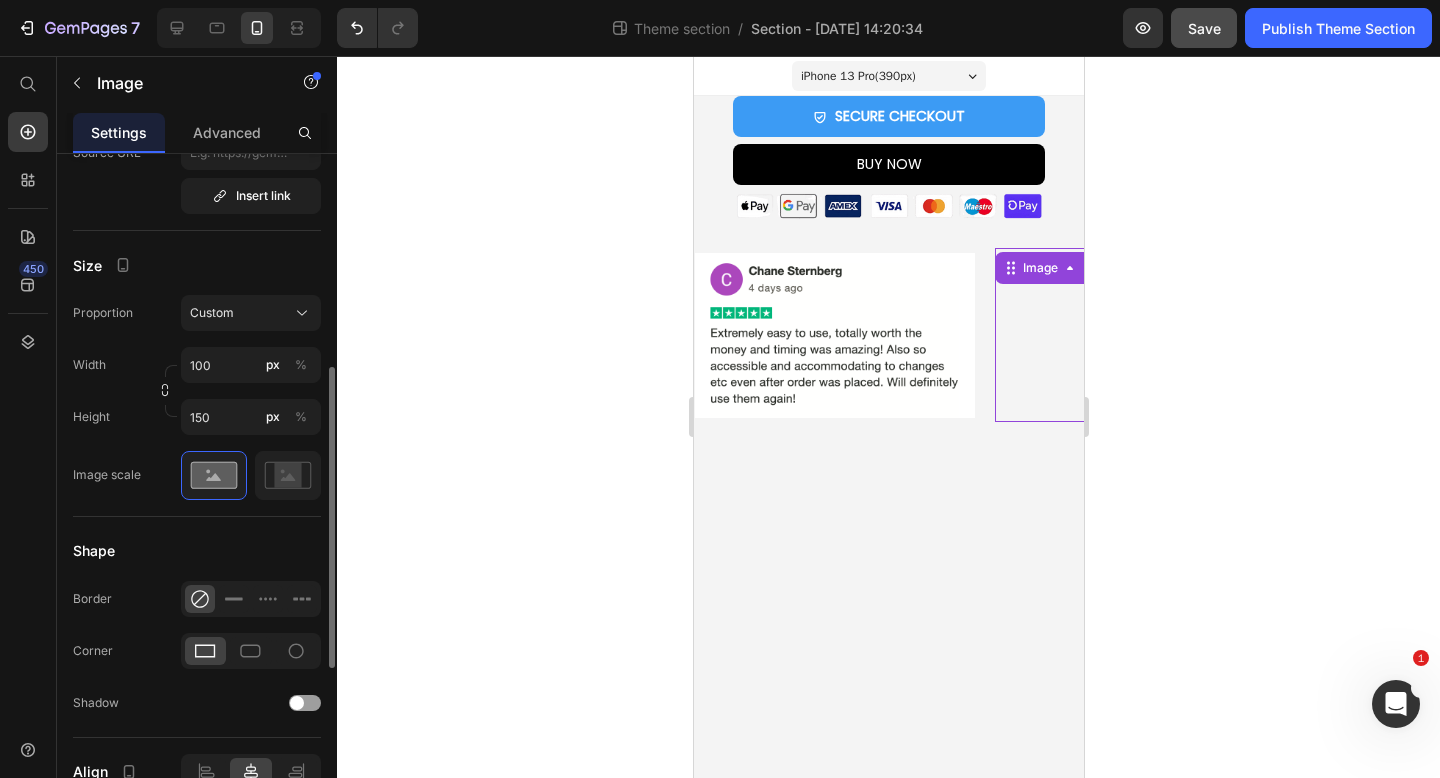 click on "Width 100 px % Height 150 px %" 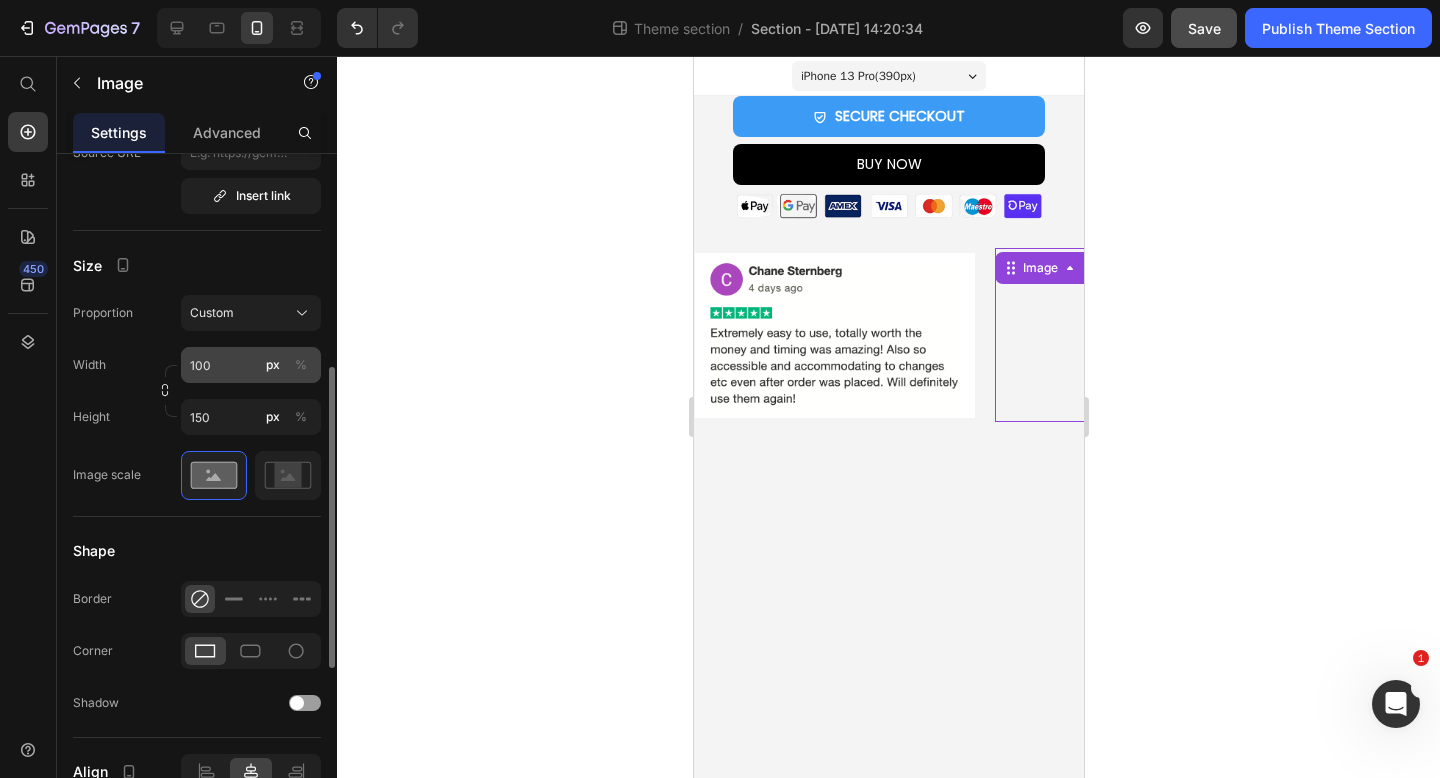 click on "%" 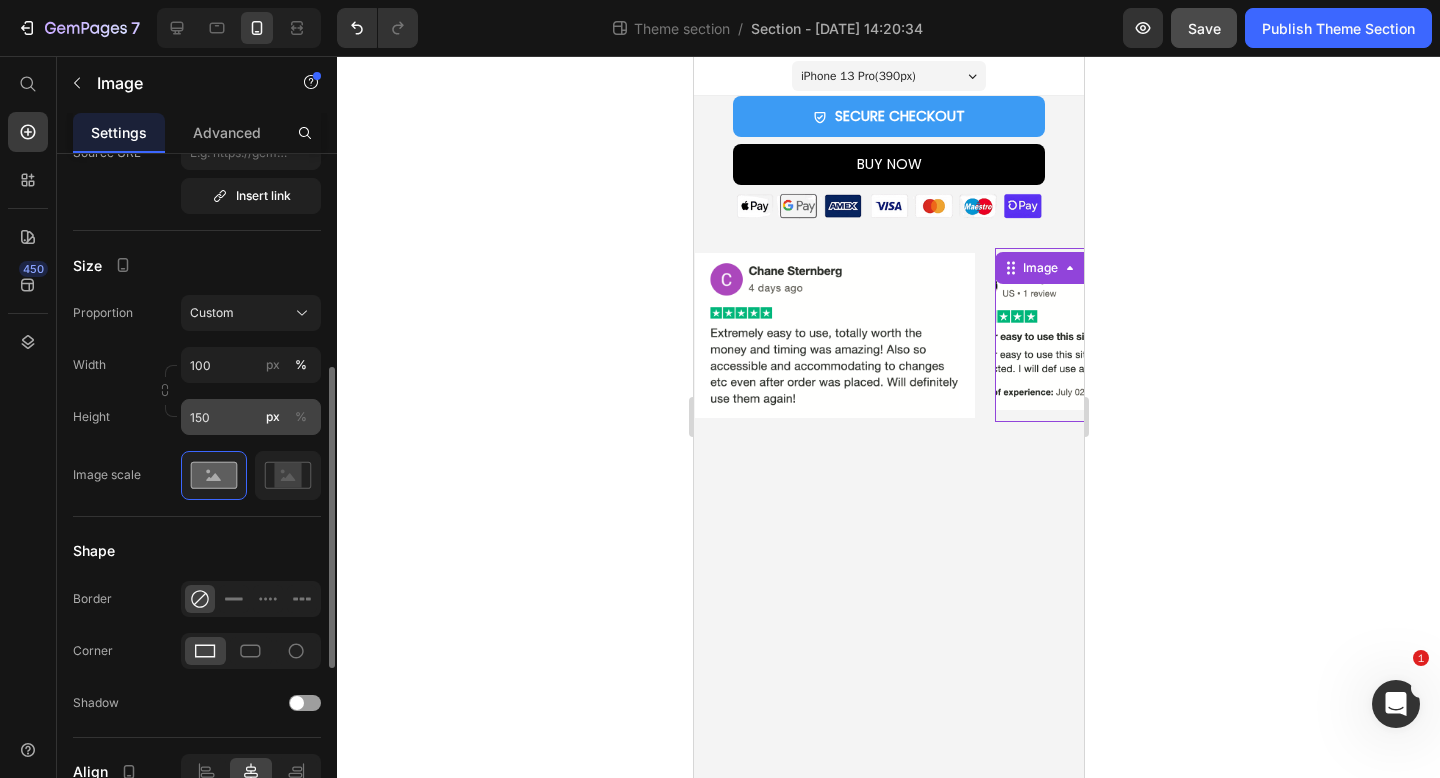 click on "%" 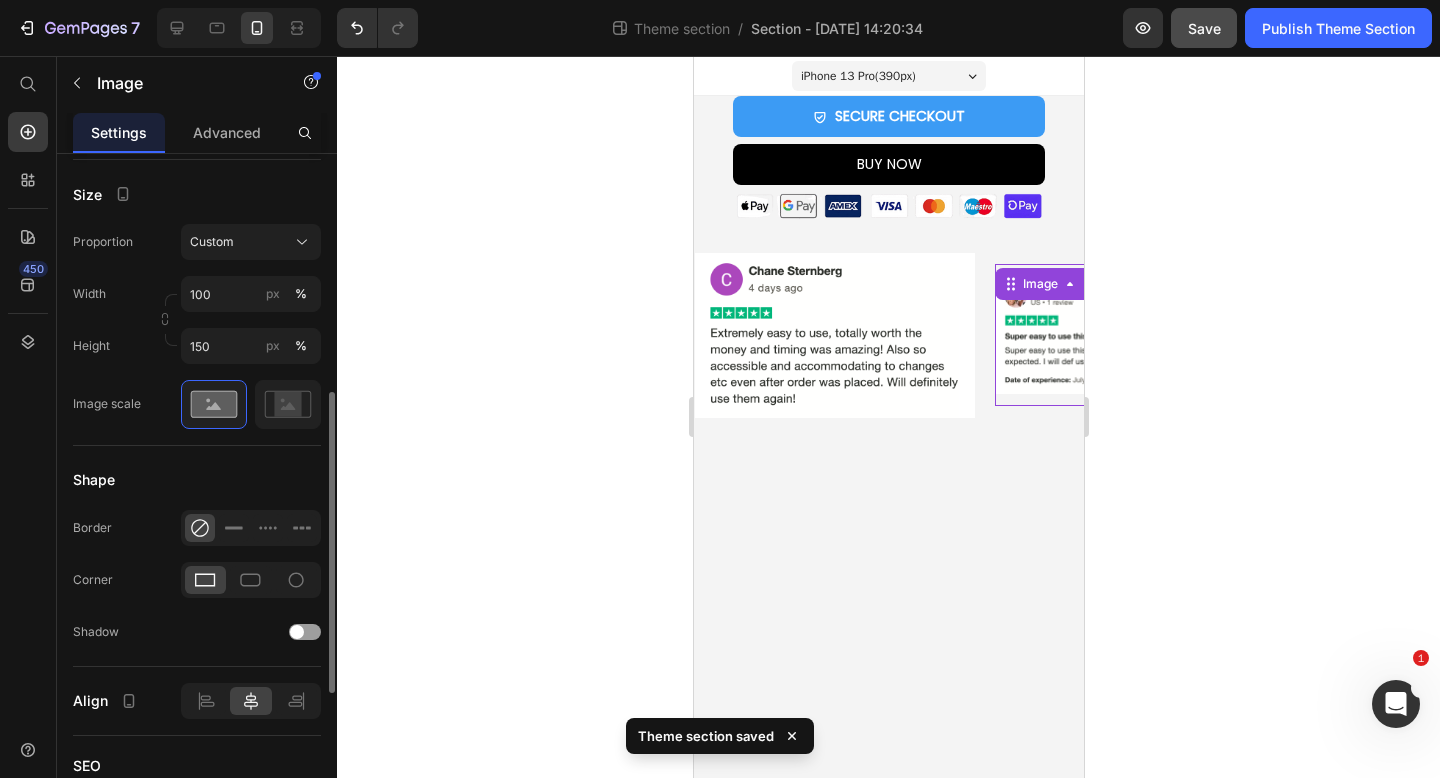scroll, scrollTop: 577, scrollLeft: 0, axis: vertical 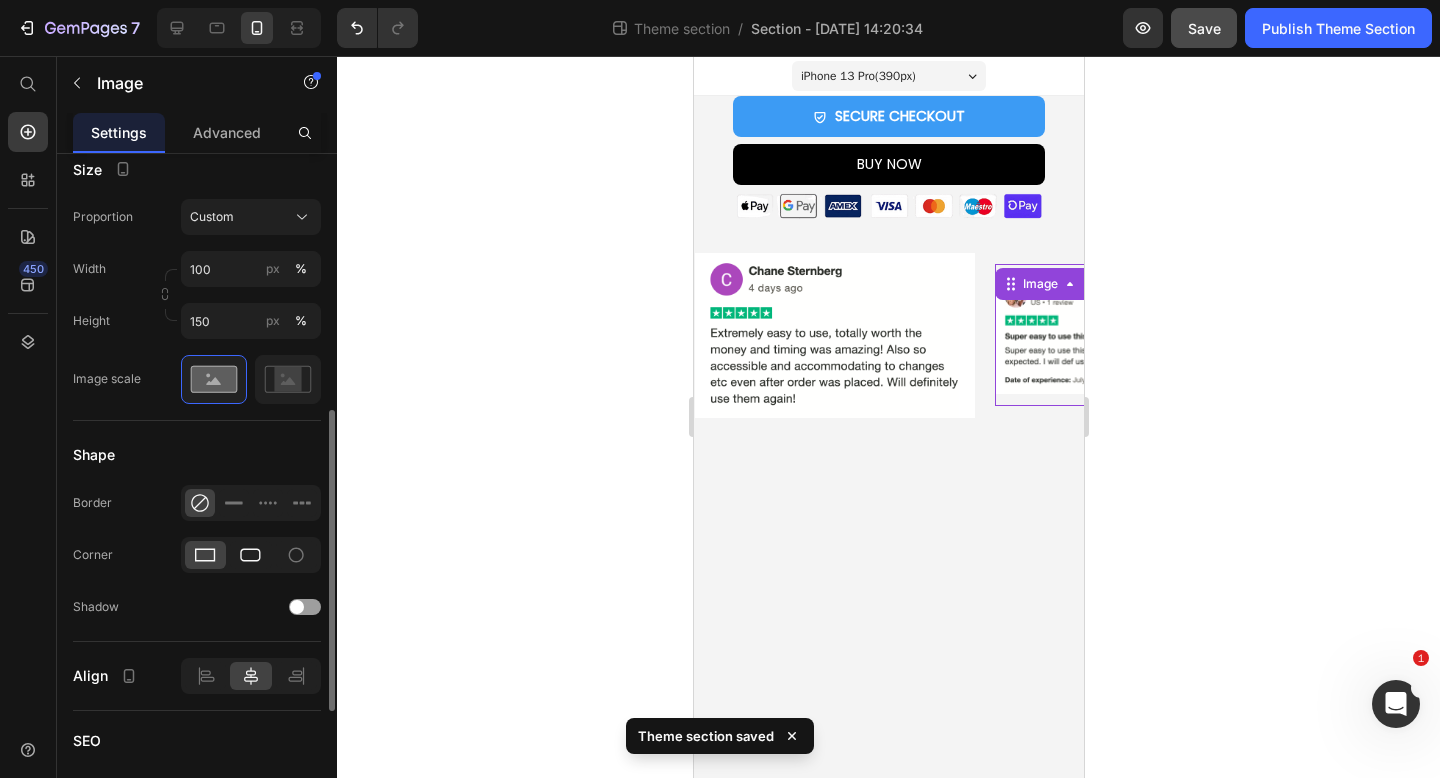click 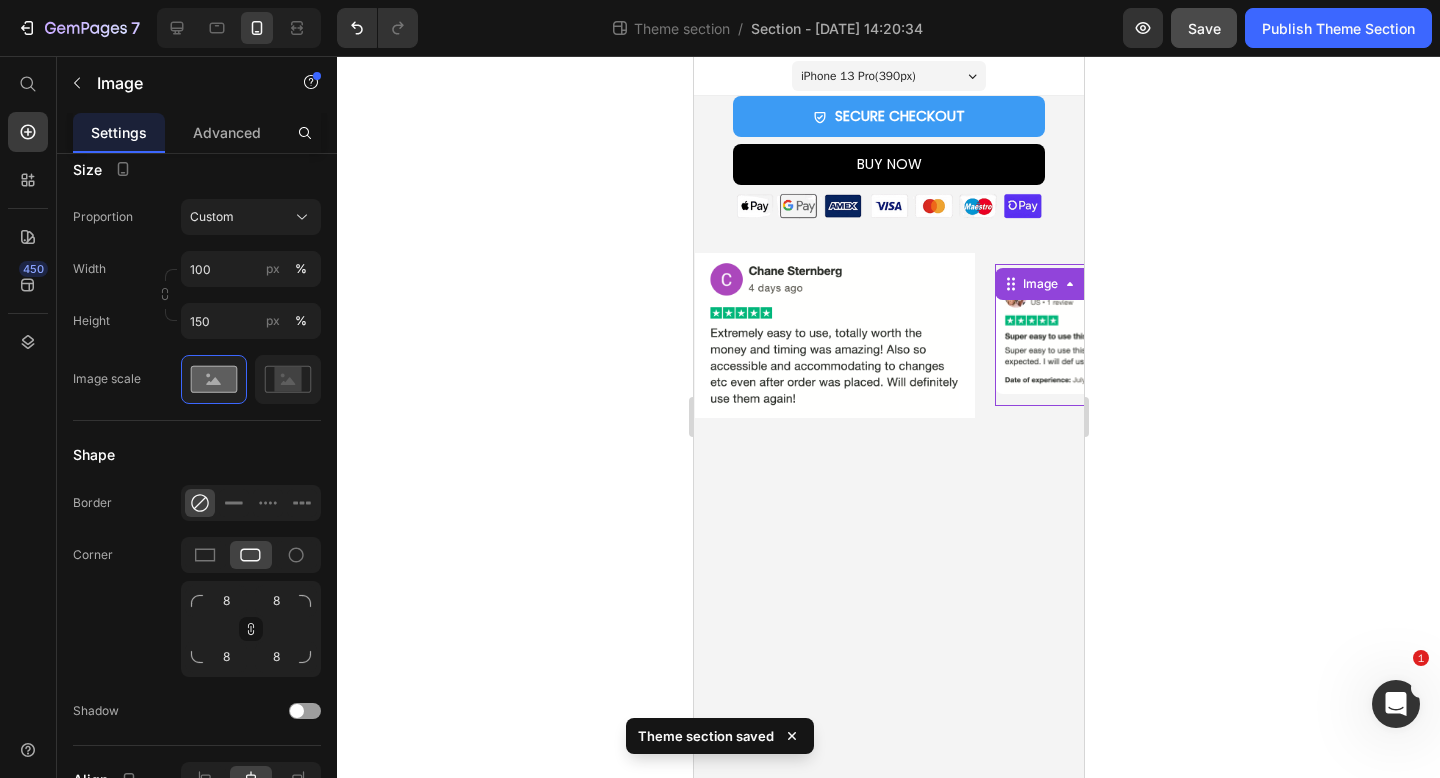 click on "iPhone 13 Pro  ( 390 px) iPhone 13 Mini iPhone 13 Pro iPhone 11 Pro Max iPhone 15 Pro Max Pixel 7 Galaxy S8+ Galaxy S20 Ultra iPad Mini iPad Air iPad Pro
SECURE CHECKOUT Add to Cart BUY NOW Dynamic Checkout Image Product Row Image Image   0 Image Image Image Image Image   0 Image Image Image Marquee Row Root
Drag & drop element from sidebar or
Explore Library
Add section Choose templates inspired by CRO experts Generate layout from URL or image Add blank section then drag & drop elements" at bounding box center (888, 417) 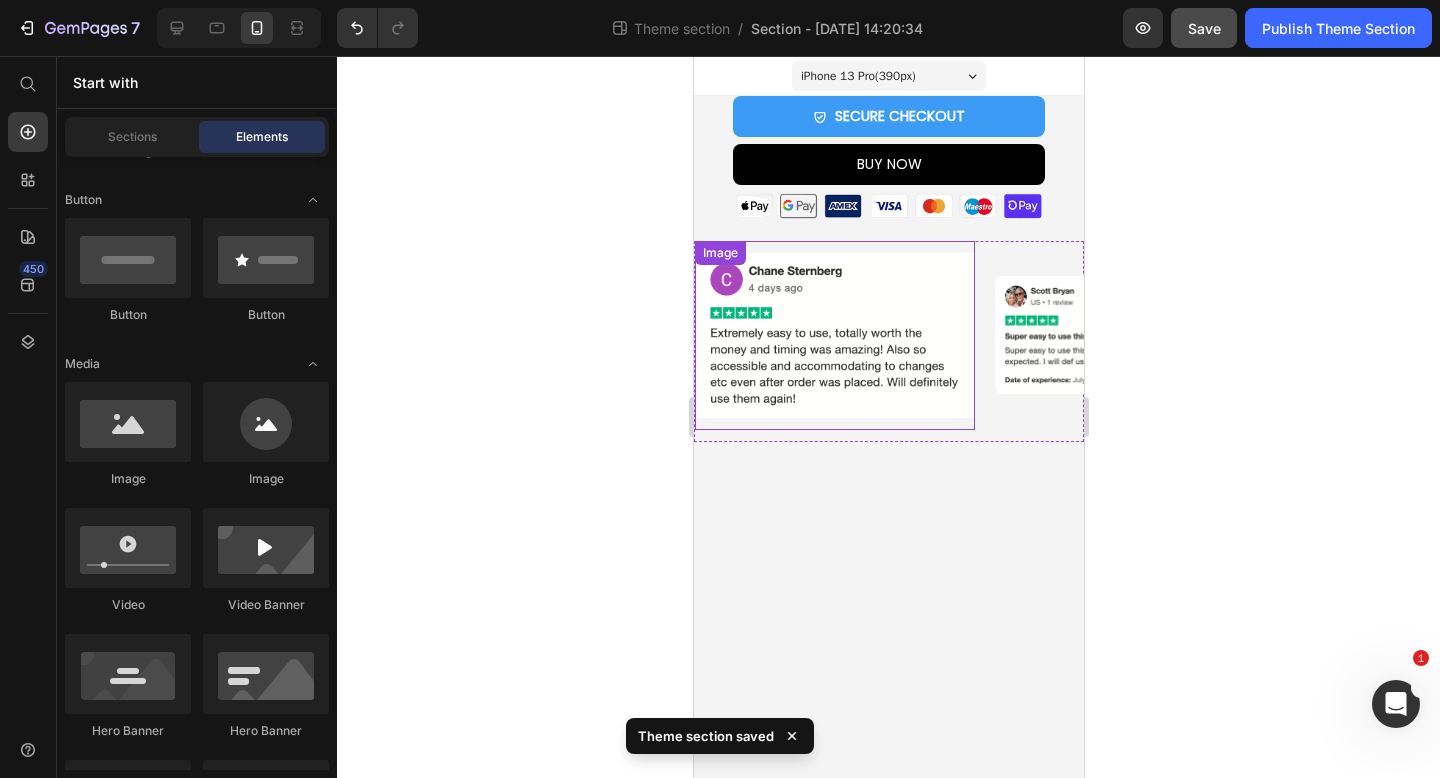 click at bounding box center [834, 335] 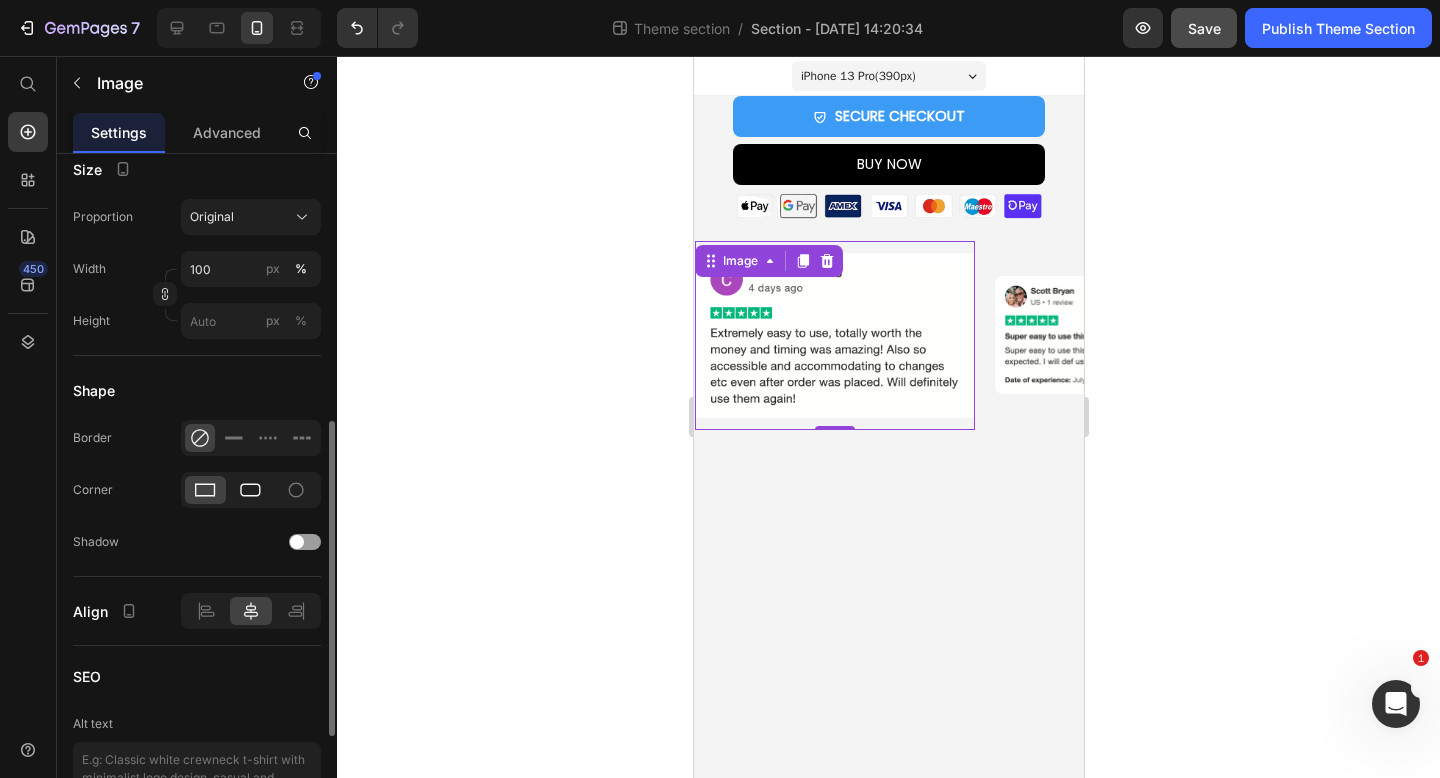 click 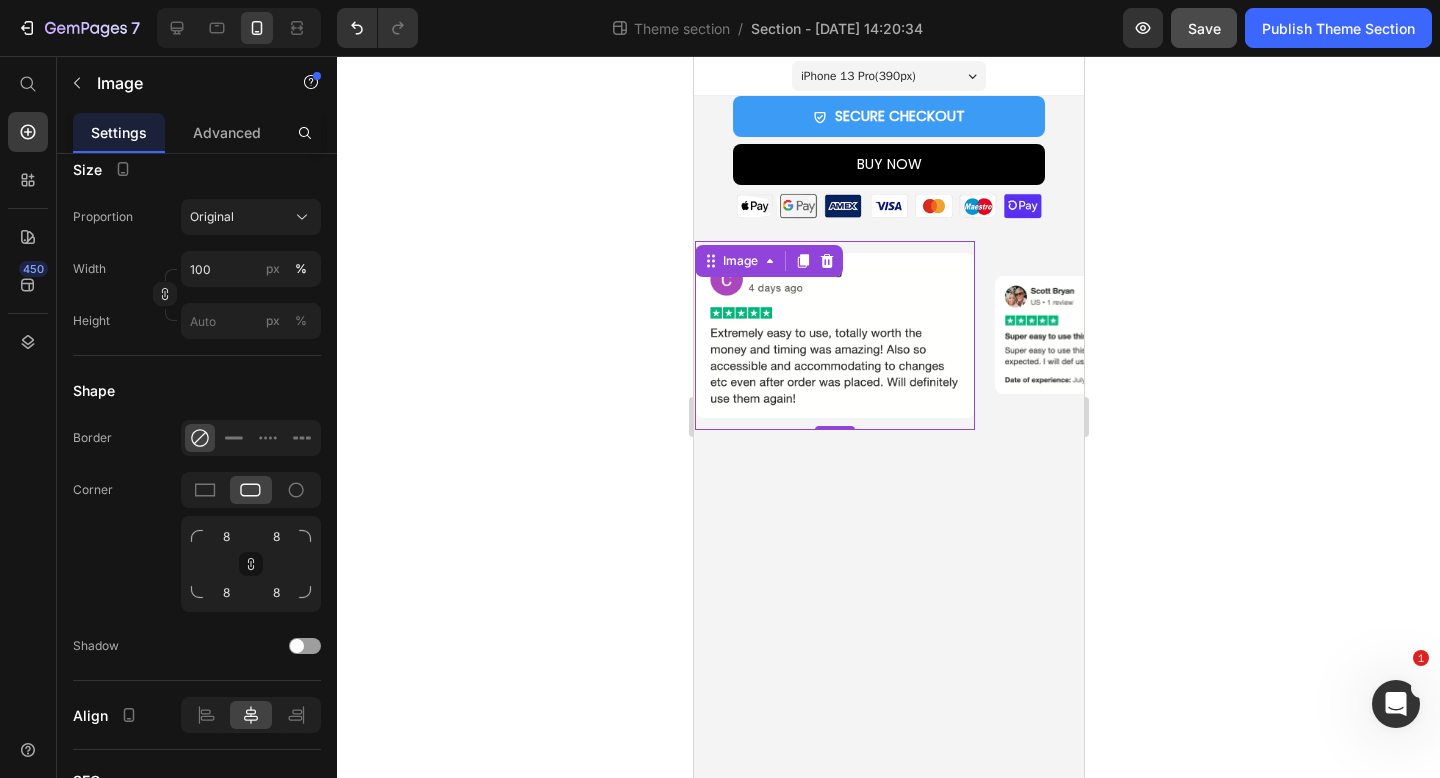 click on "iPhone 13 Pro  ( 390 px) iPhone 13 Mini iPhone 13 Pro iPhone 11 Pro Max iPhone 15 Pro Max Pixel 7 Galaxy S8+ Galaxy S20 Ultra iPad Mini iPad Air iPad Pro
SECURE CHECKOUT Add to Cart BUY NOW Dynamic Checkout Image Product Row Image   0 Image Image Image Image Image   0 Image Image Image Image Marquee Row Root
Drag & drop element from sidebar or
Explore Library
Add section Choose templates inspired by CRO experts Generate layout from URL or image Add blank section then drag & drop elements" at bounding box center [888, 417] 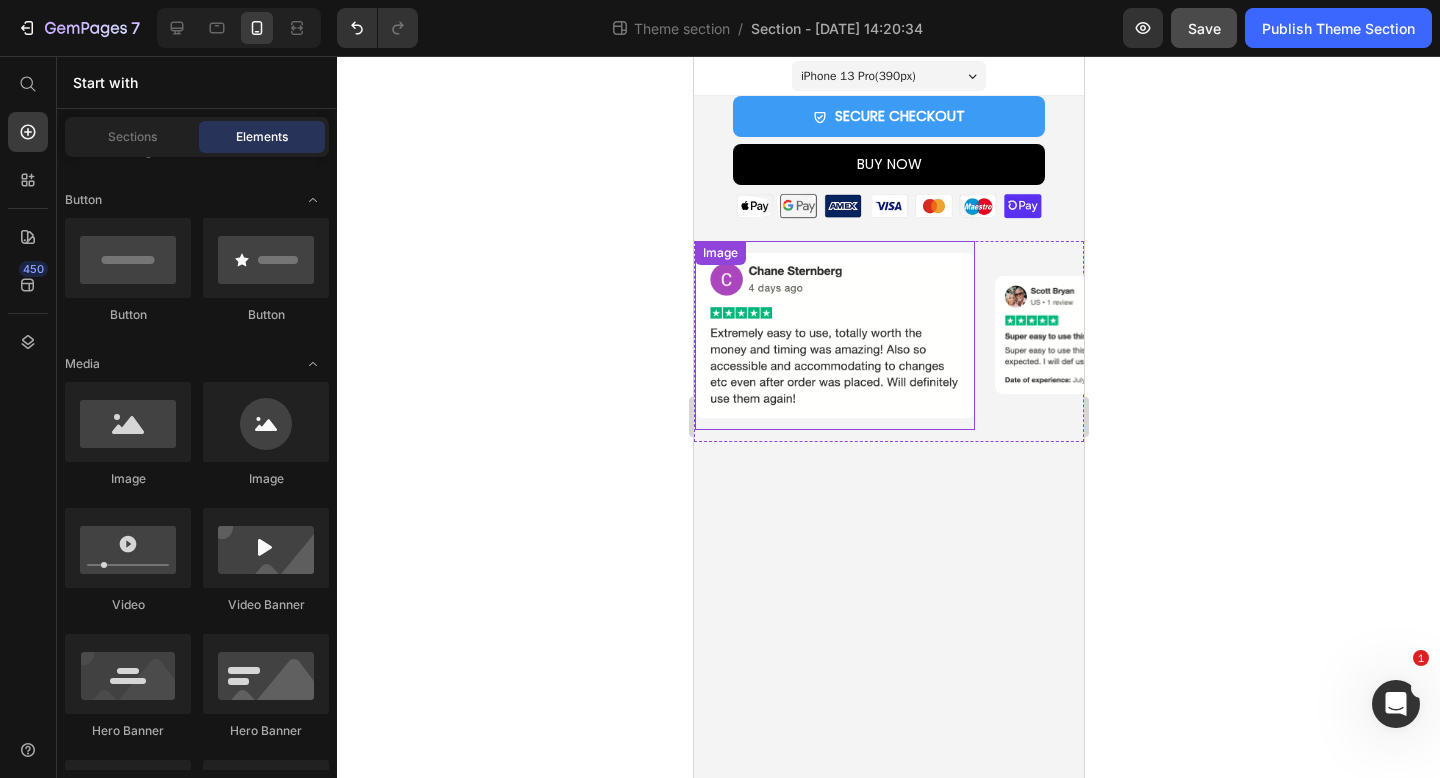click on "Image Image Image Image Image" at bounding box center [1444, 335] 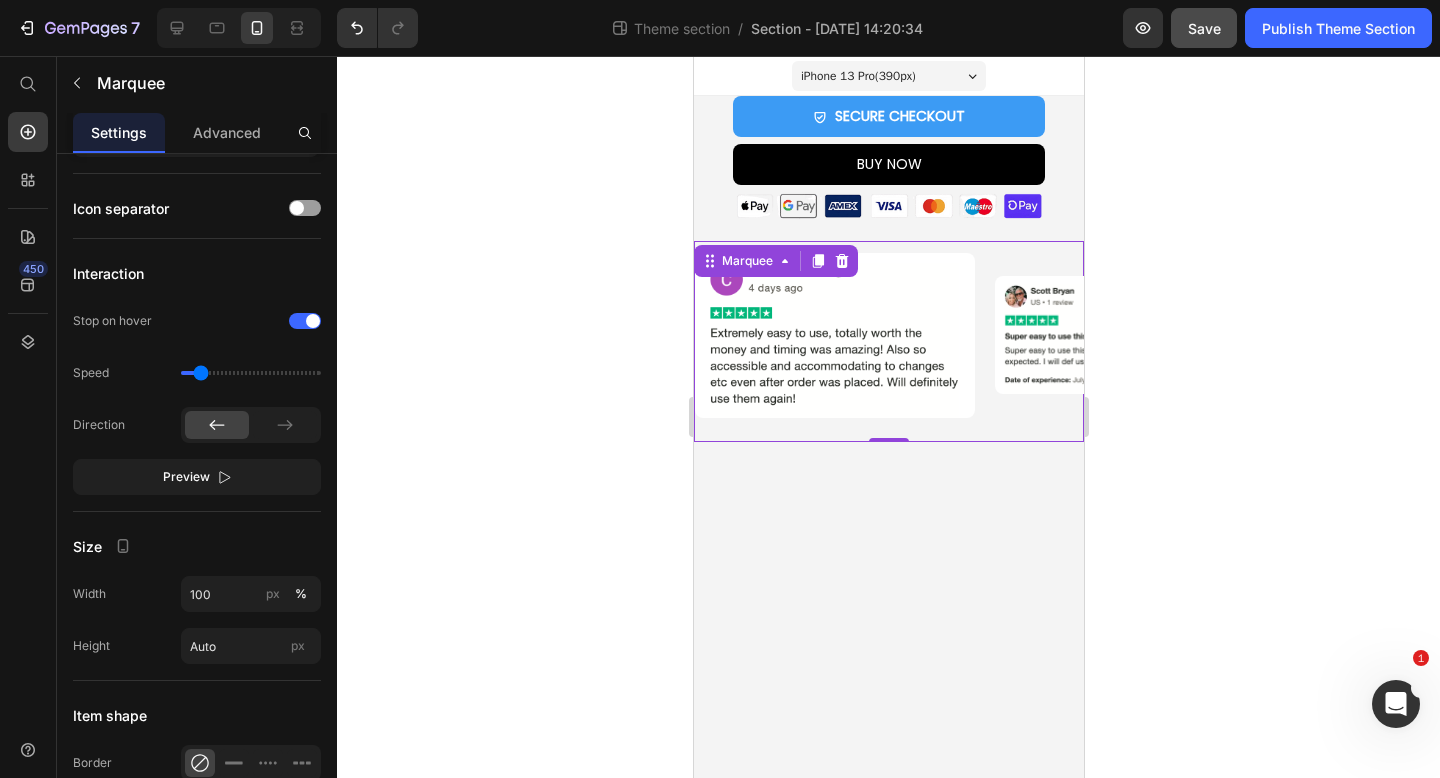 scroll, scrollTop: 0, scrollLeft: 0, axis: both 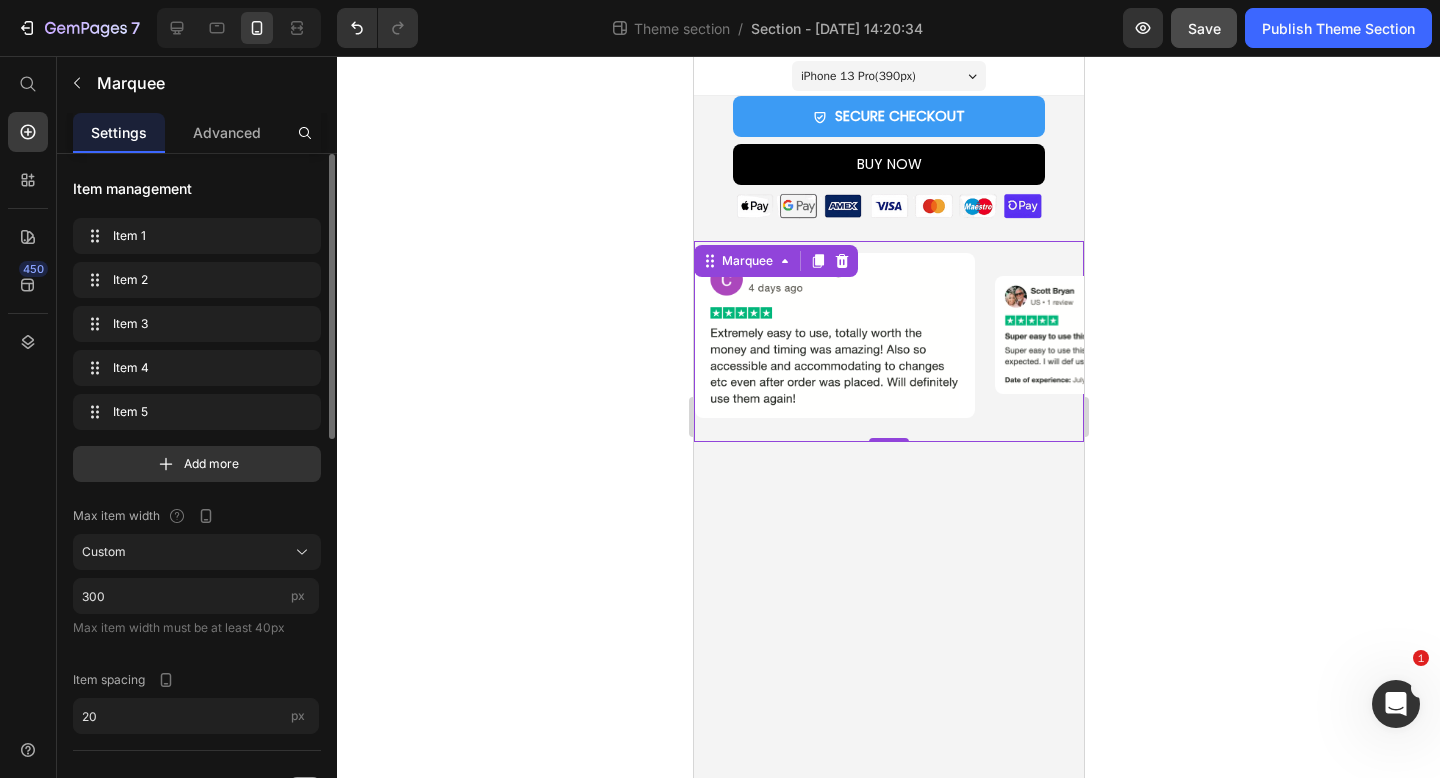 click at bounding box center [1134, 335] 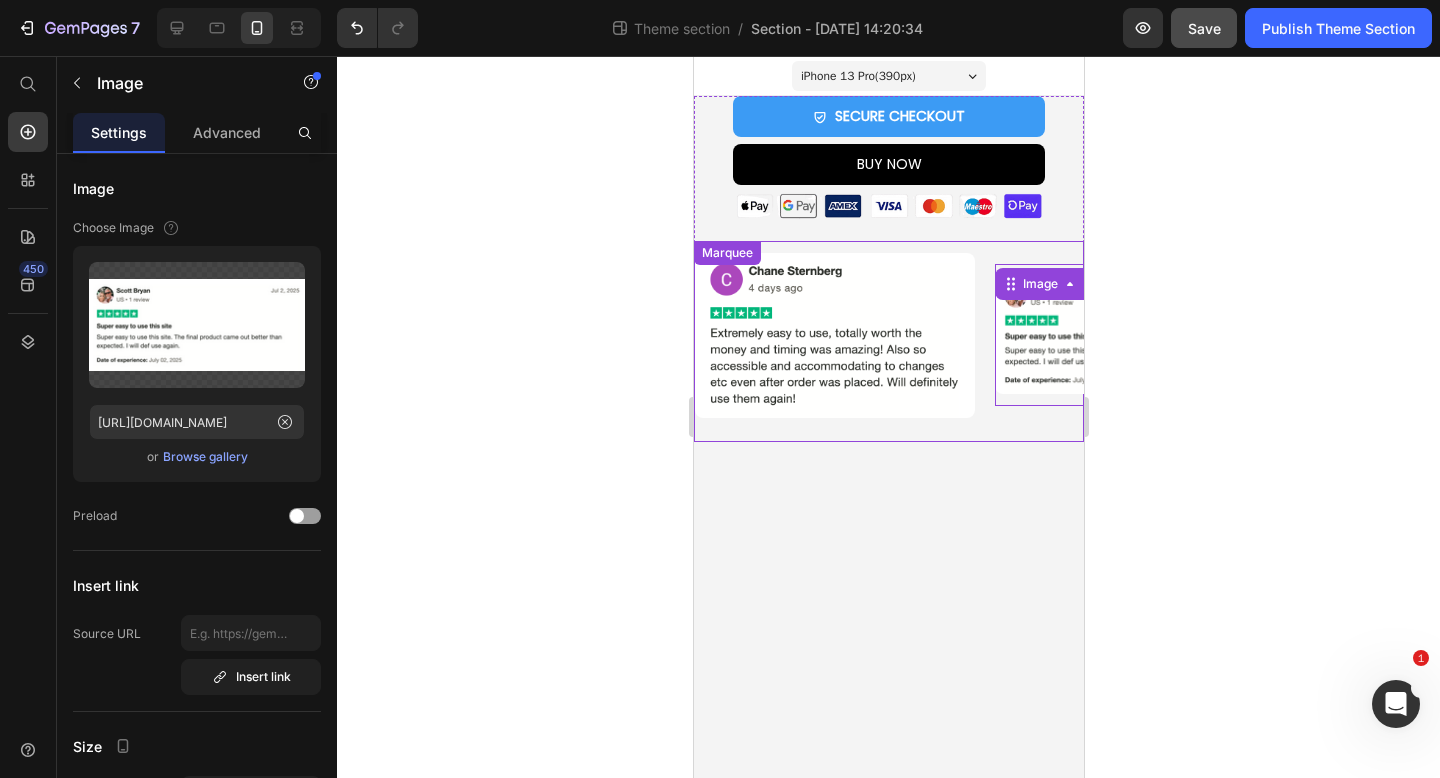 click on "Image" at bounding box center (844, 335) 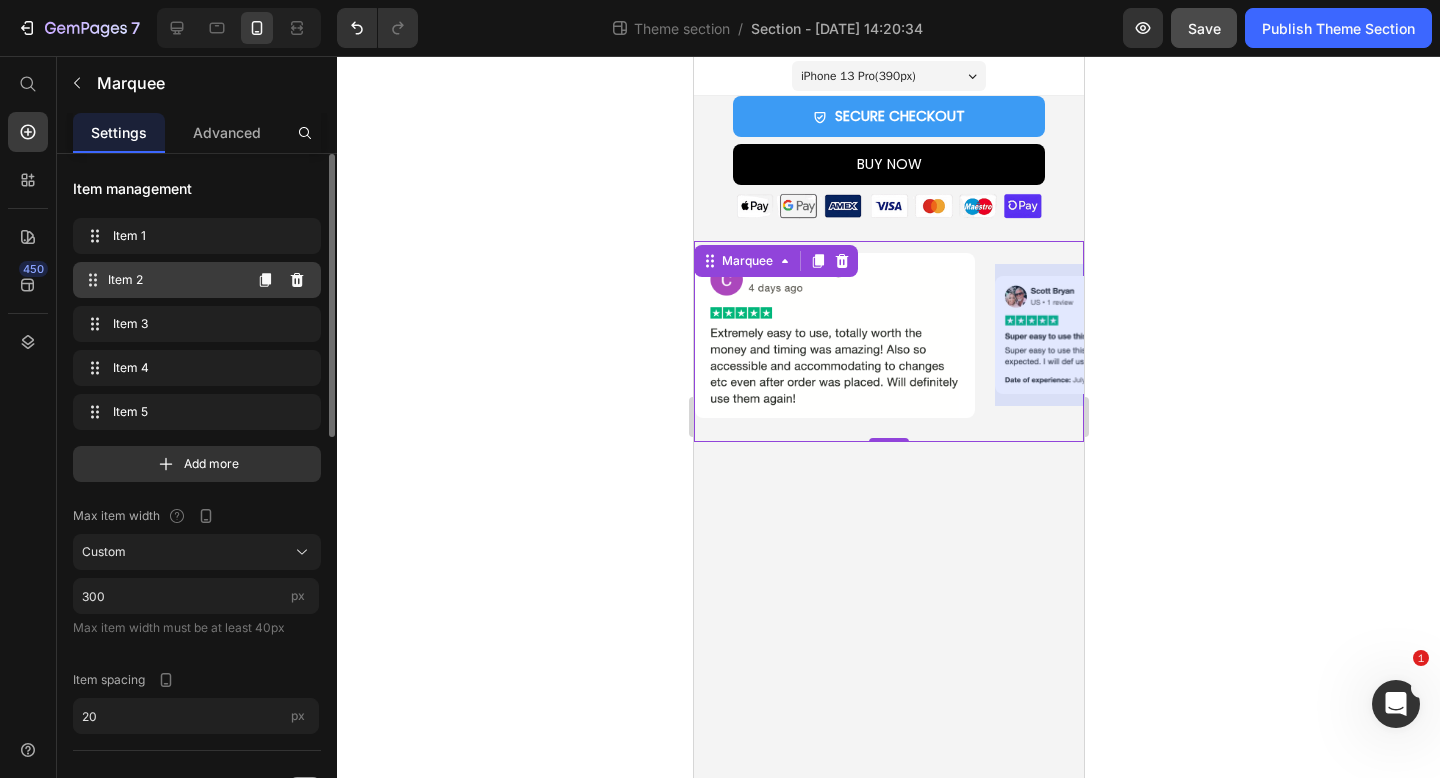click on "Item 2" at bounding box center [174, 280] 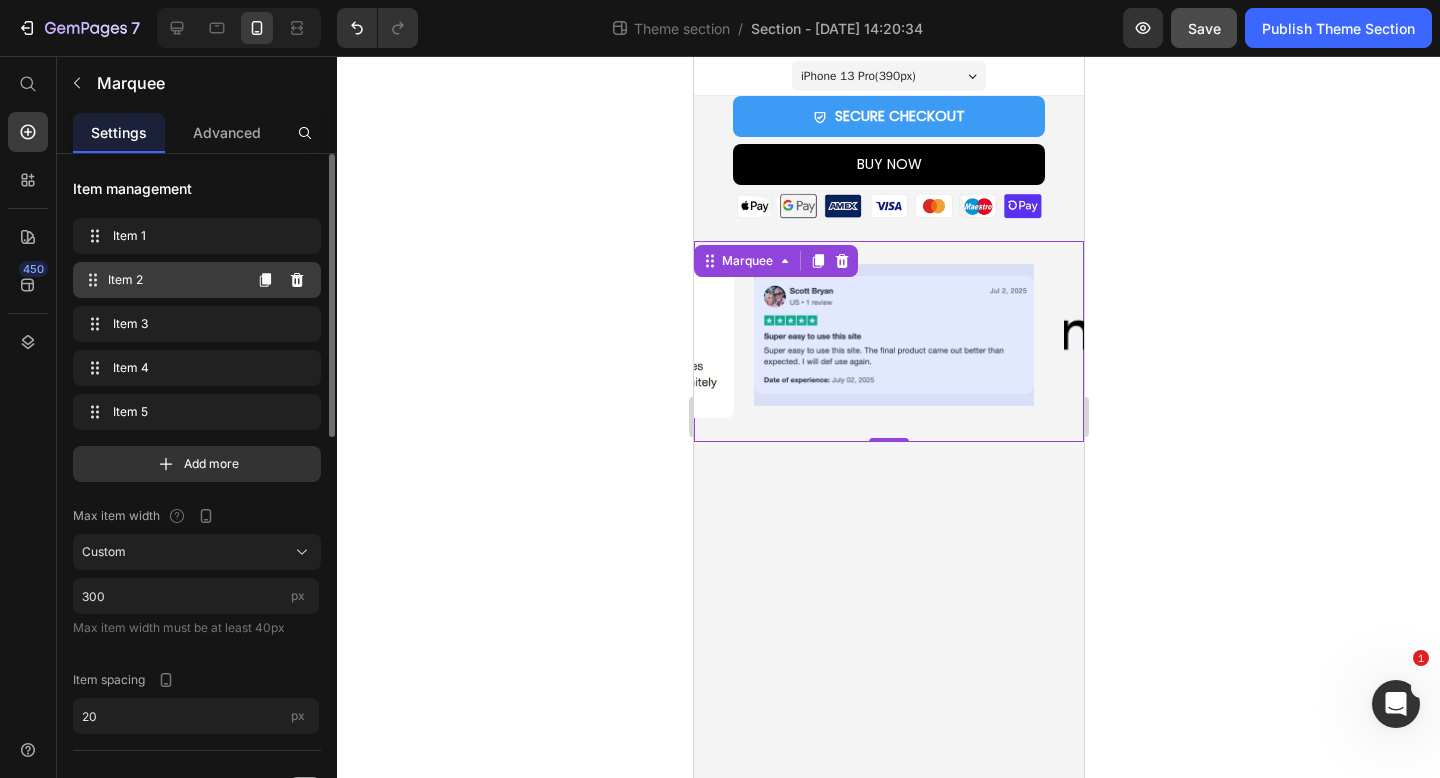 scroll, scrollTop: 0, scrollLeft: 246, axis: horizontal 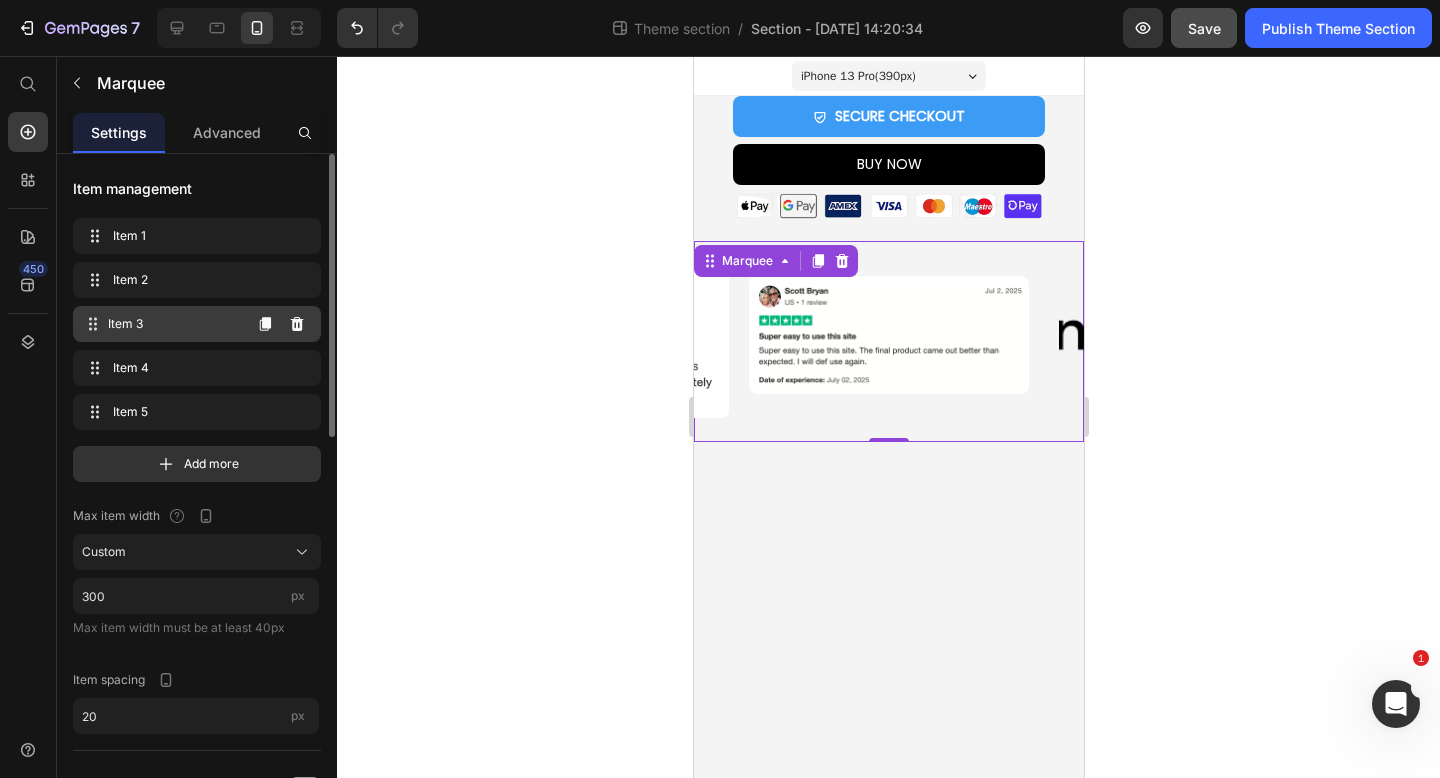 click on "Item 3" at bounding box center (174, 324) 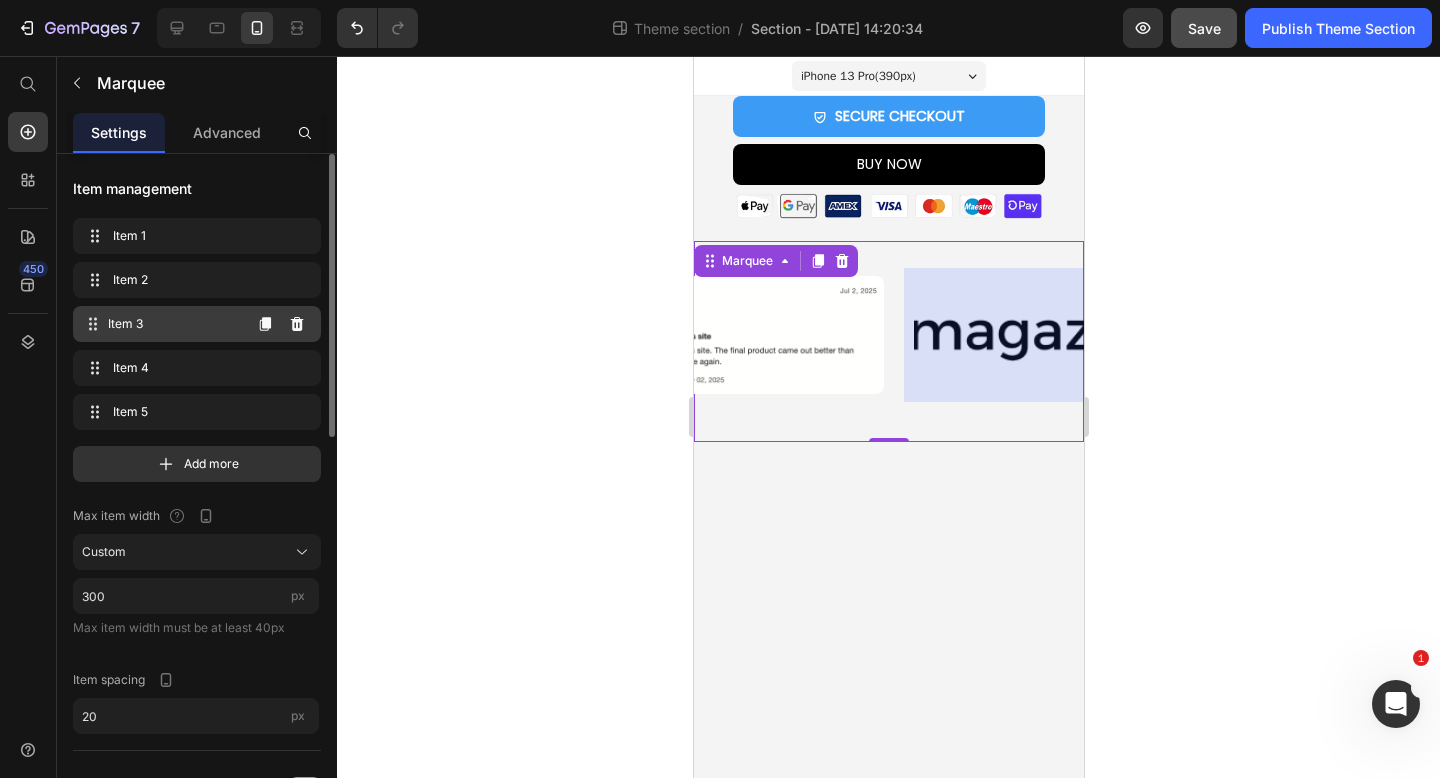 scroll, scrollTop: 0, scrollLeft: 546, axis: horizontal 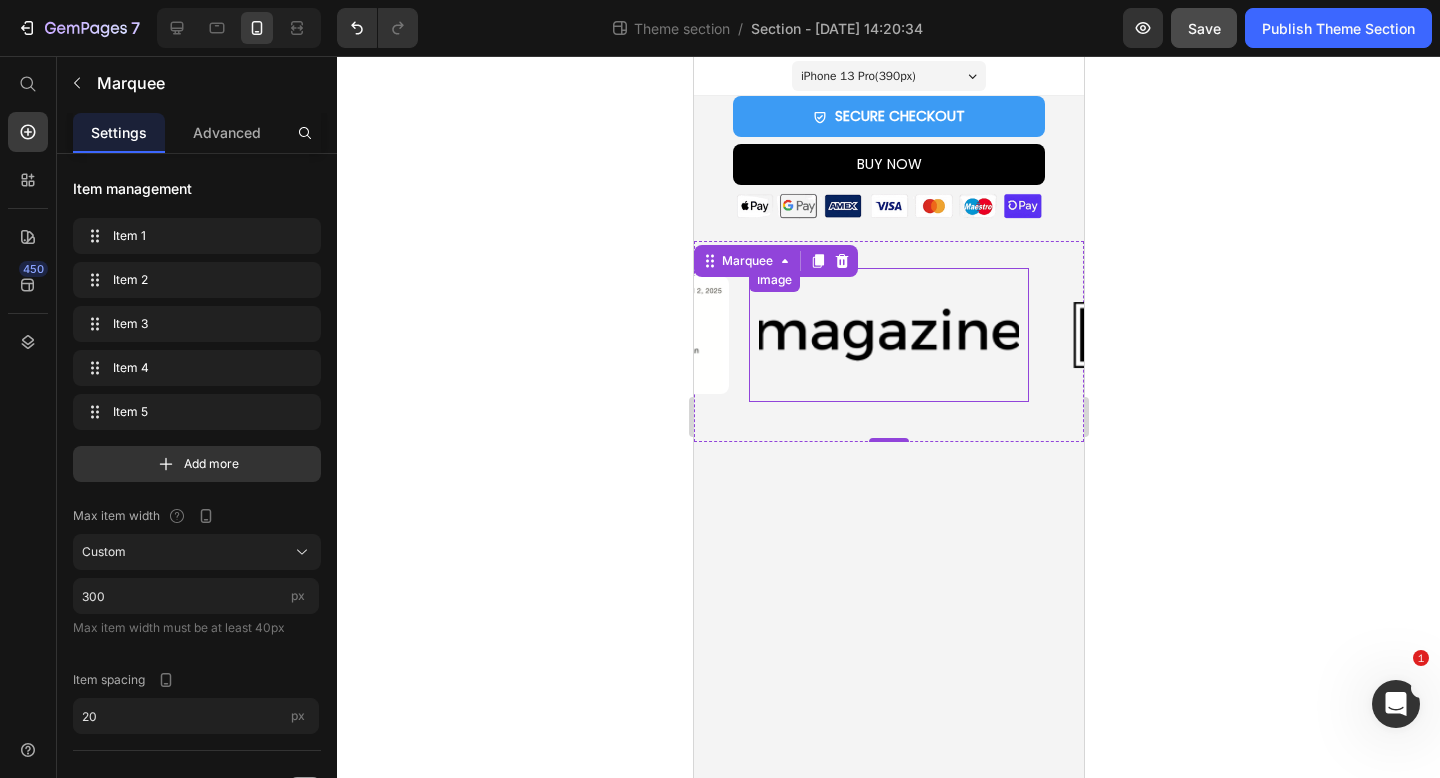 click at bounding box center (888, 335) 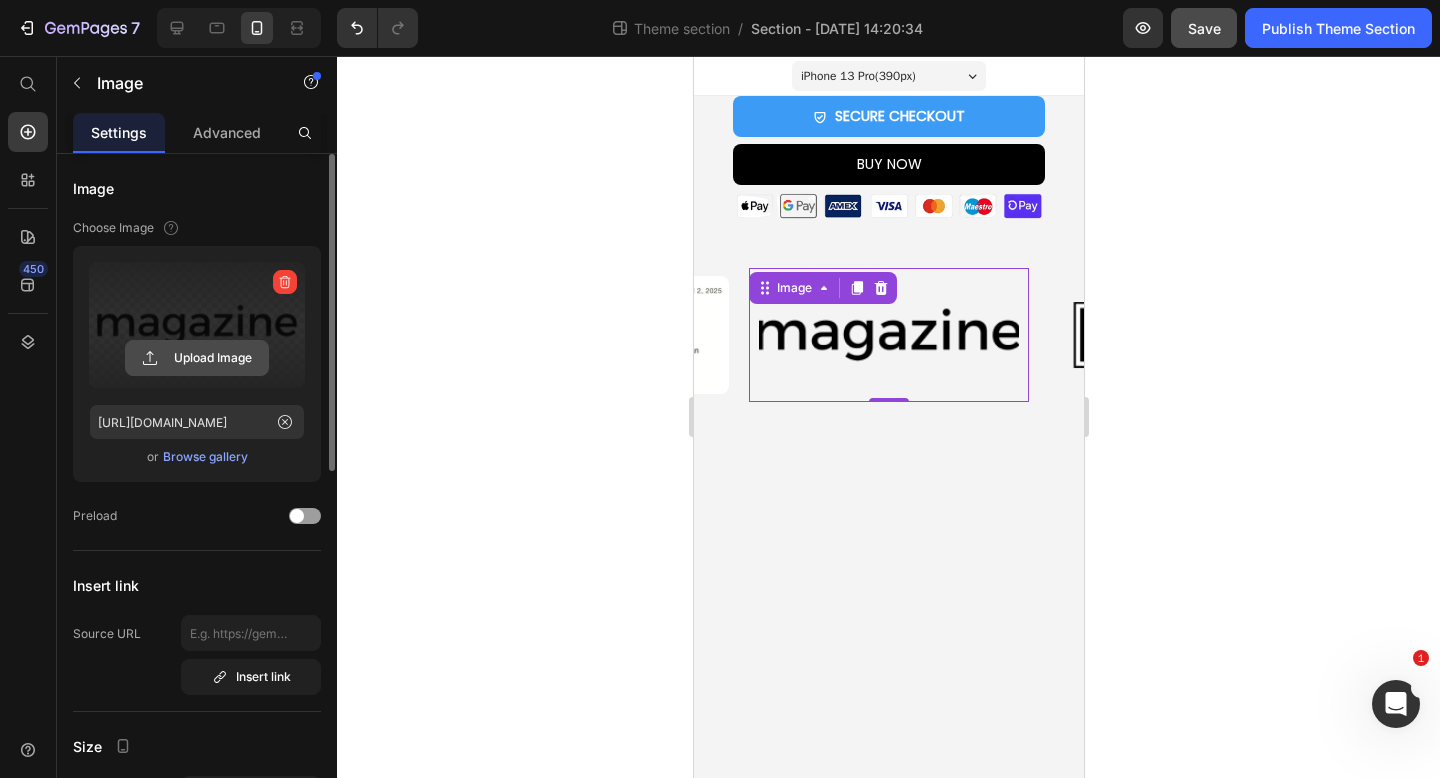 click 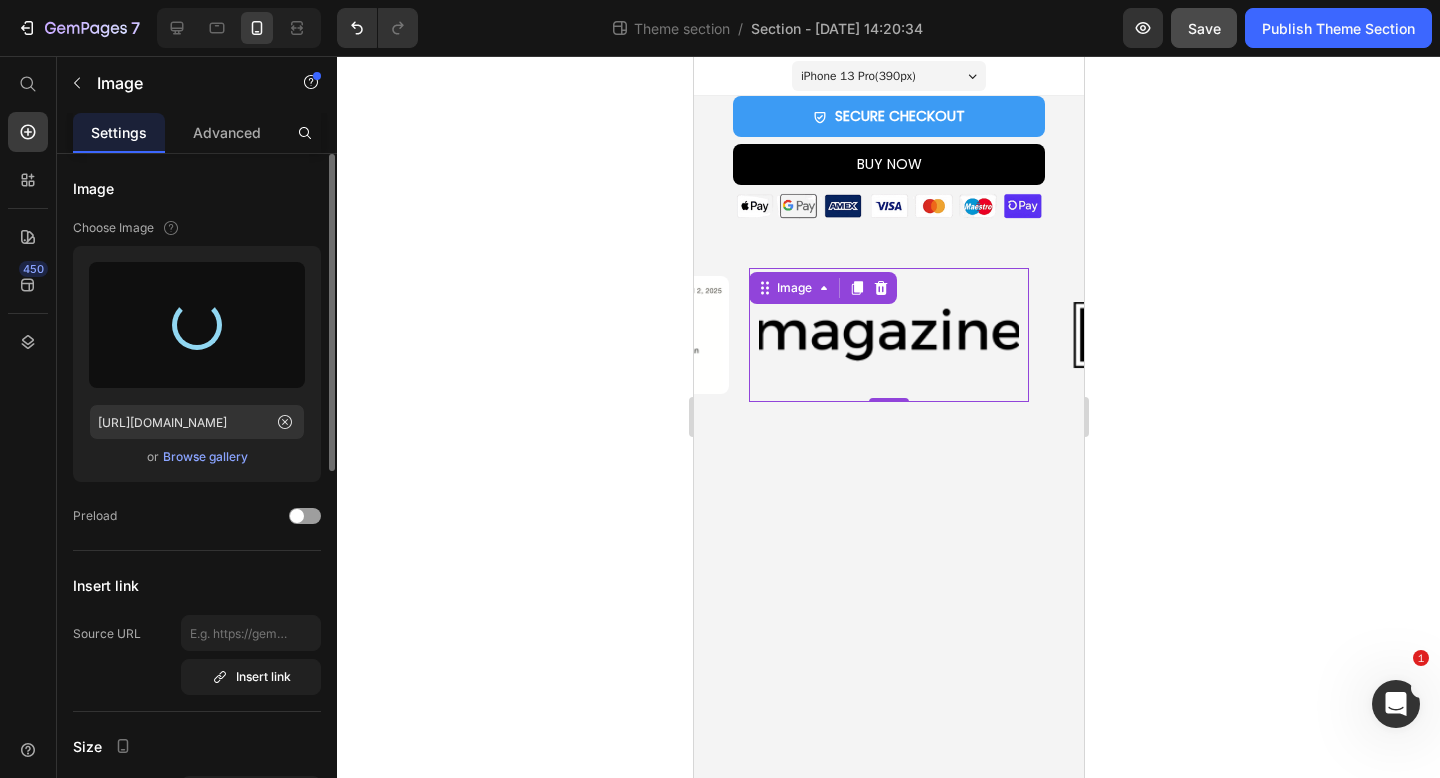 type on "https://cdn.shopify.com/s/files/1/0969/2872/7379/files/gempages_573215183845983348-0ebca7d1-92e6-421b-ba6f-5af846938772.png" 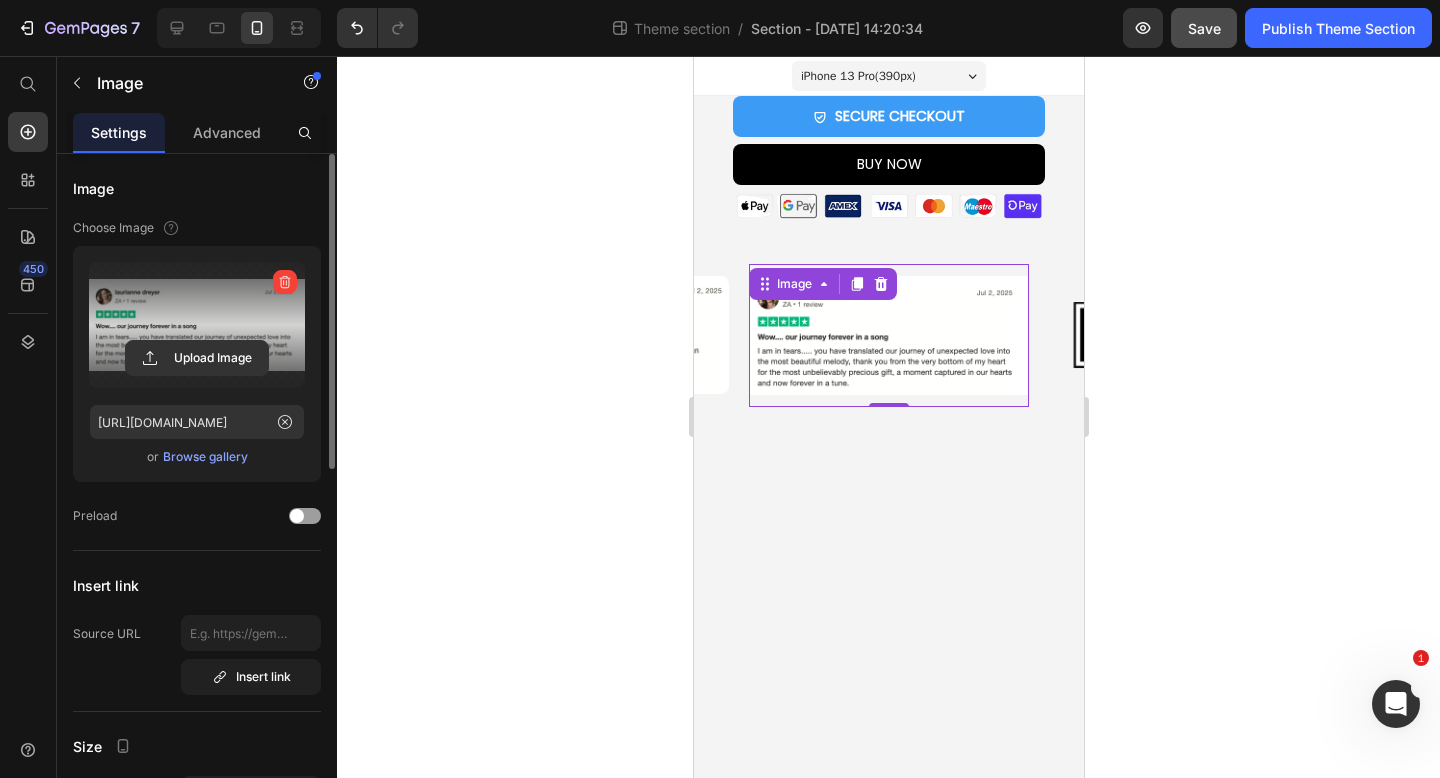 click 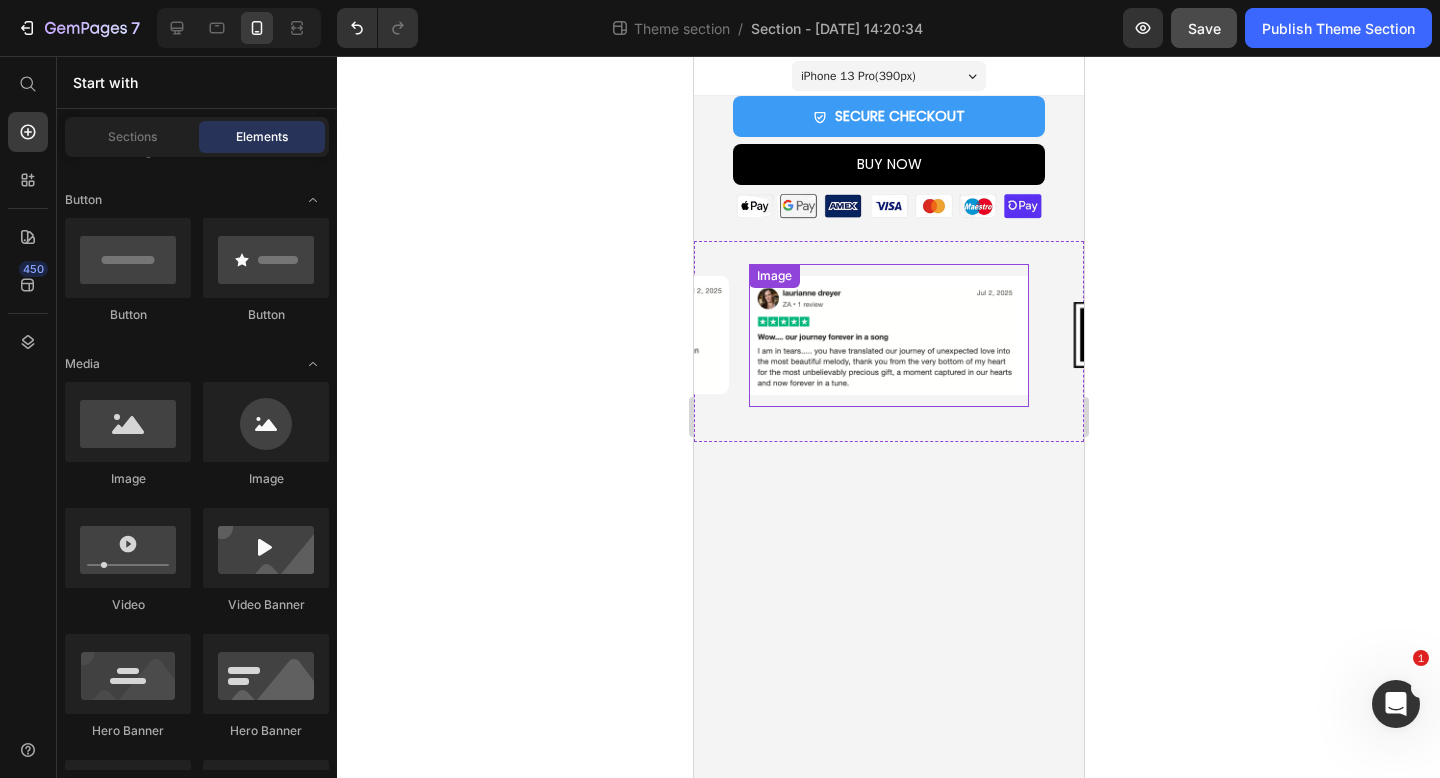 click at bounding box center (888, 335) 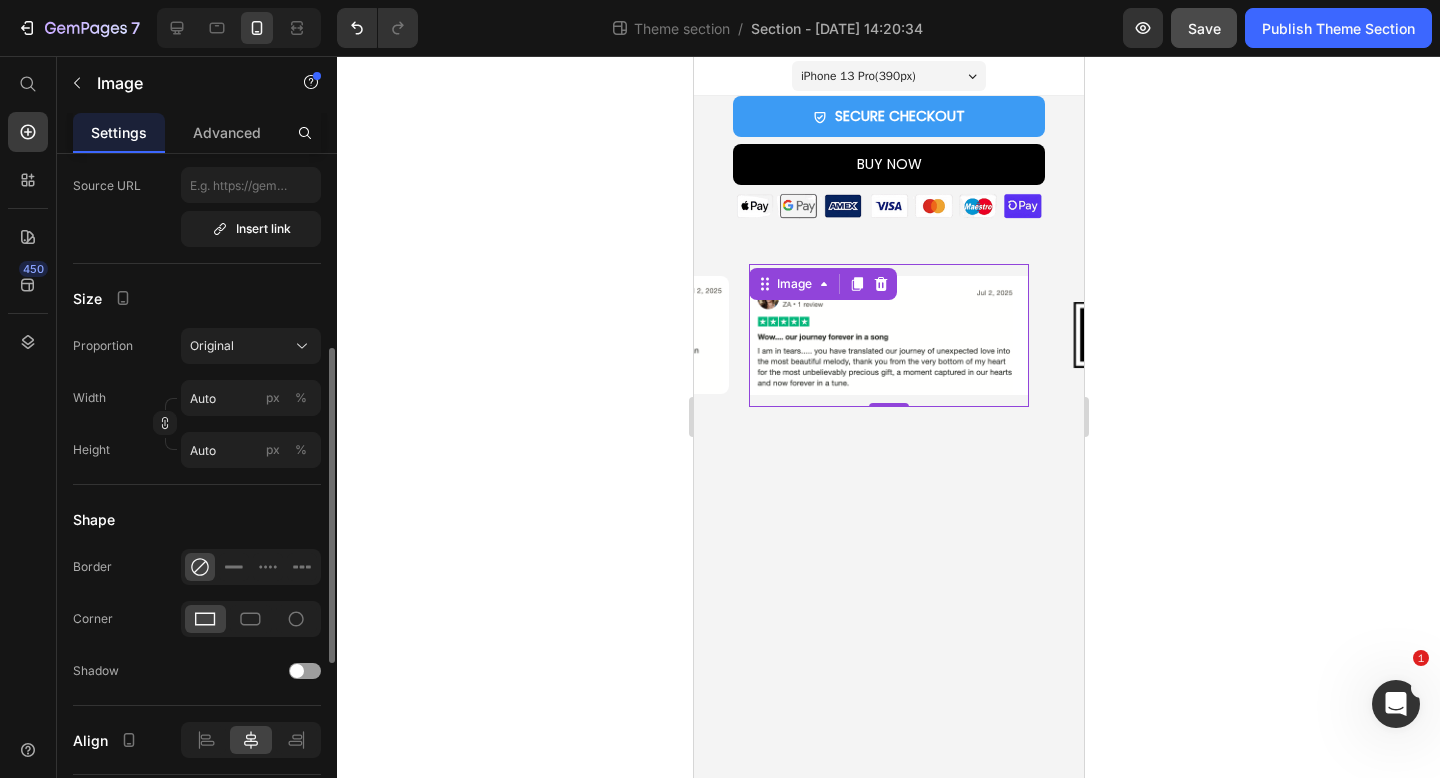 scroll, scrollTop: 456, scrollLeft: 0, axis: vertical 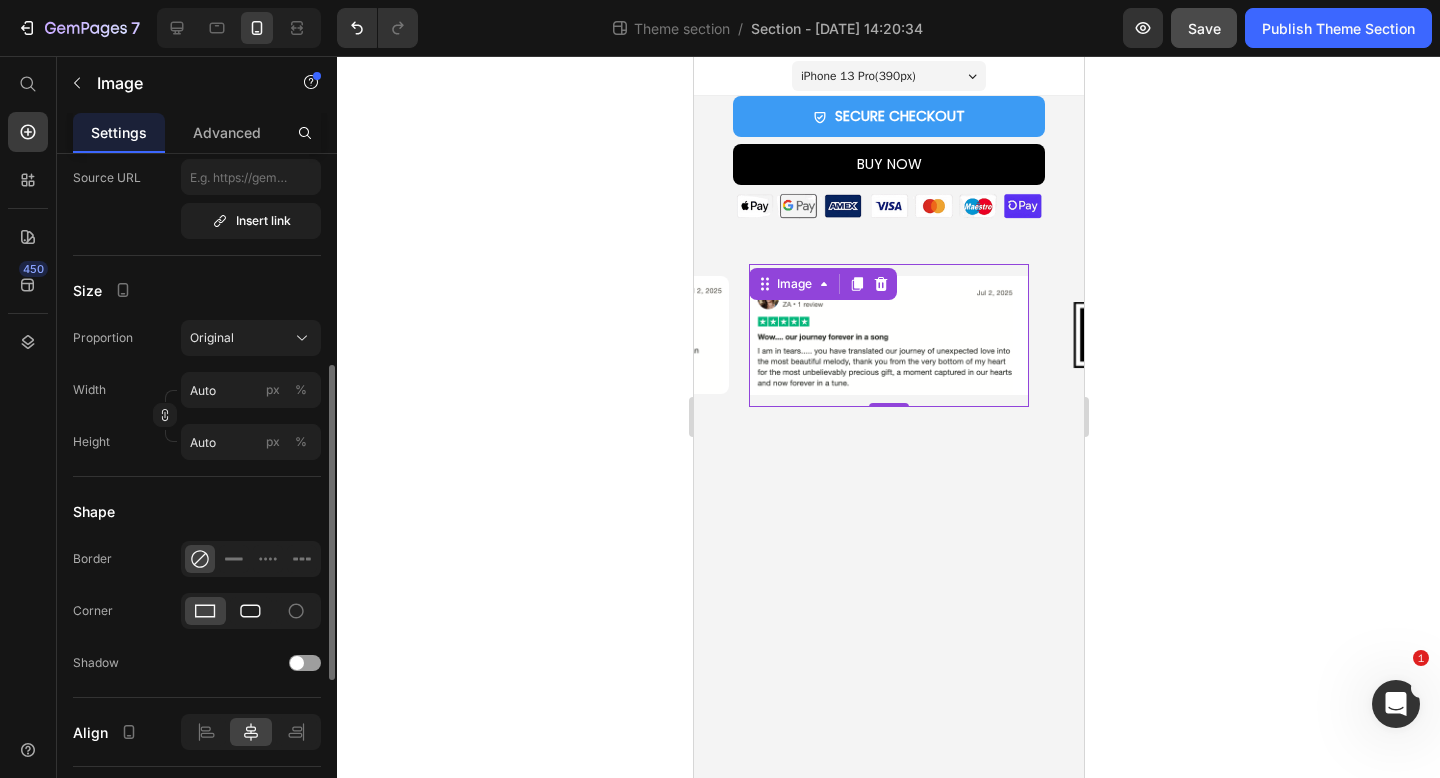 click 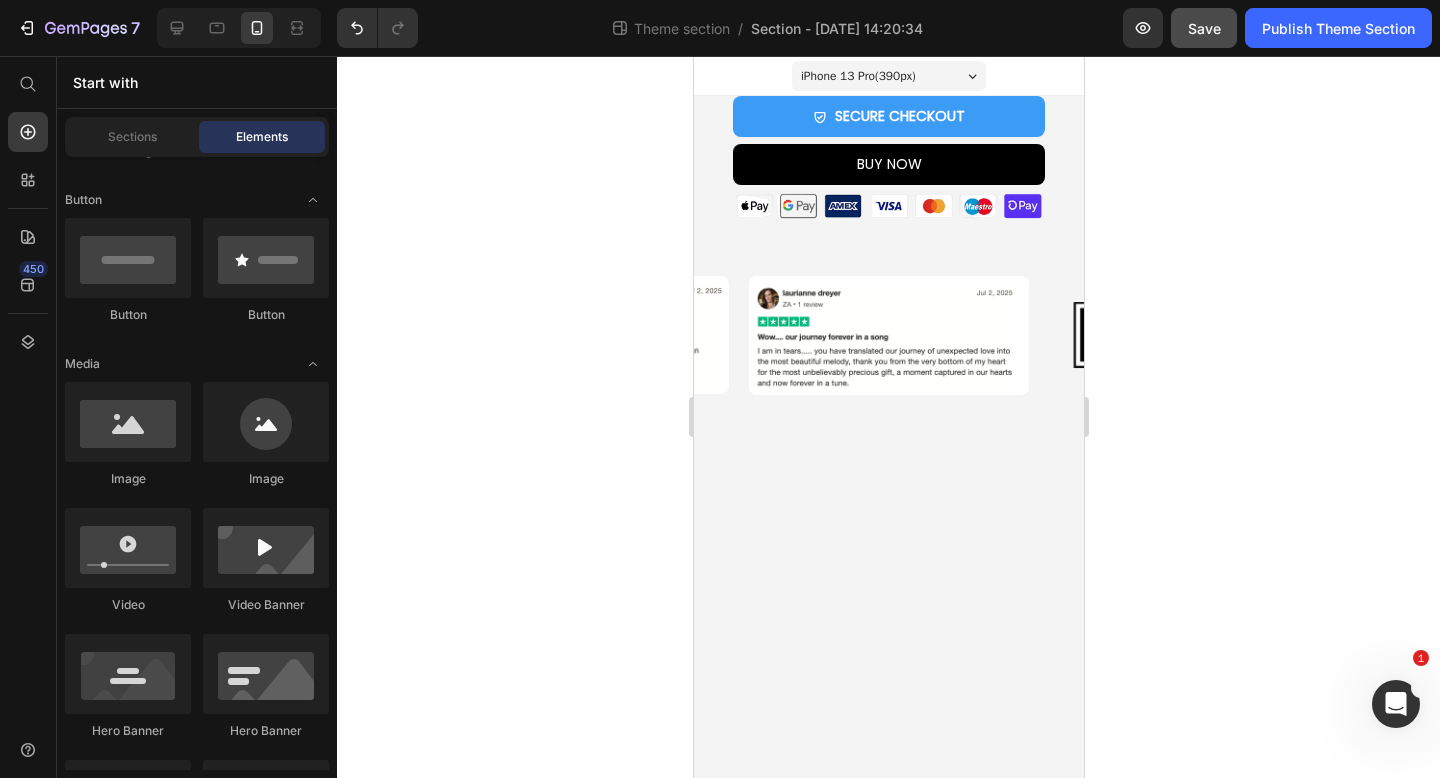 click on "iPhone 13 Pro  ( 390 px) iPhone 13 Mini iPhone 13 Pro iPhone 11 Pro Max iPhone 15 Pro Max Pixel 7 Galaxy S8+ Galaxy S20 Ultra iPad Mini iPad Air iPad Pro
SECURE CHECKOUT Add to Cart BUY NOW Dynamic Checkout Image Product Row Image Image Image Image Image Image Image Image Image Image Marquee Row Root
Drag & drop element from sidebar or
Explore Library
Add section Choose templates inspired by CRO experts Generate layout from URL or image Add blank section then drag & drop elements" at bounding box center (888, 417) 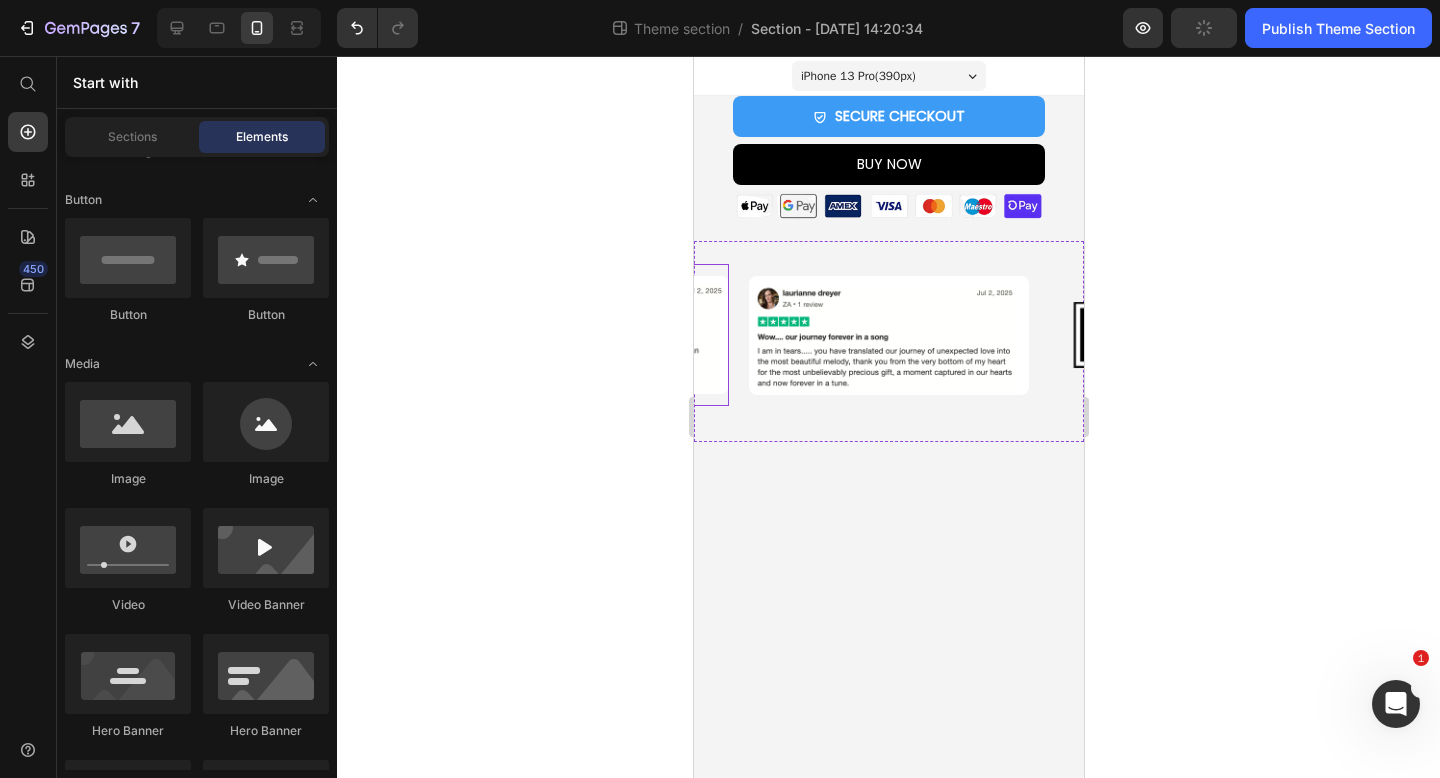 click at bounding box center [588, 335] 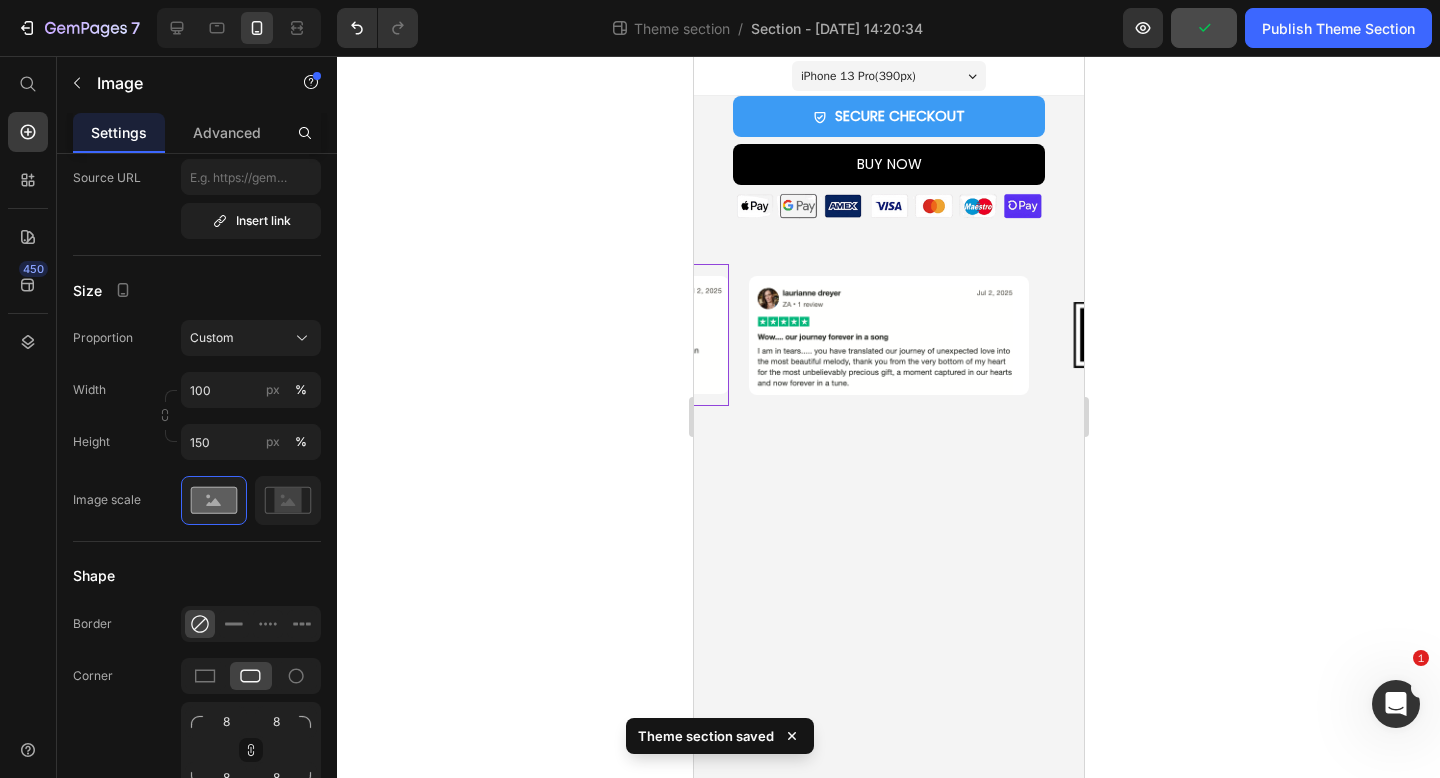 click on "iPhone 13 Pro  ( 390 px) iPhone 13 Mini iPhone 13 Pro iPhone 11 Pro Max iPhone 15 Pro Max Pixel 7 Galaxy S8+ Galaxy S20 Ultra iPad Mini iPad Air iPad Pro
SECURE CHECKOUT Add to Cart BUY NOW Dynamic Checkout Image Product Row Image Image   0 Image Image Image Image Image   0 Image Image Image Marquee Row Root
Drag & drop element from sidebar or
Explore Library
Add section Choose templates inspired by CRO experts Generate layout from URL or image Add blank section then drag & drop elements" at bounding box center [888, 417] 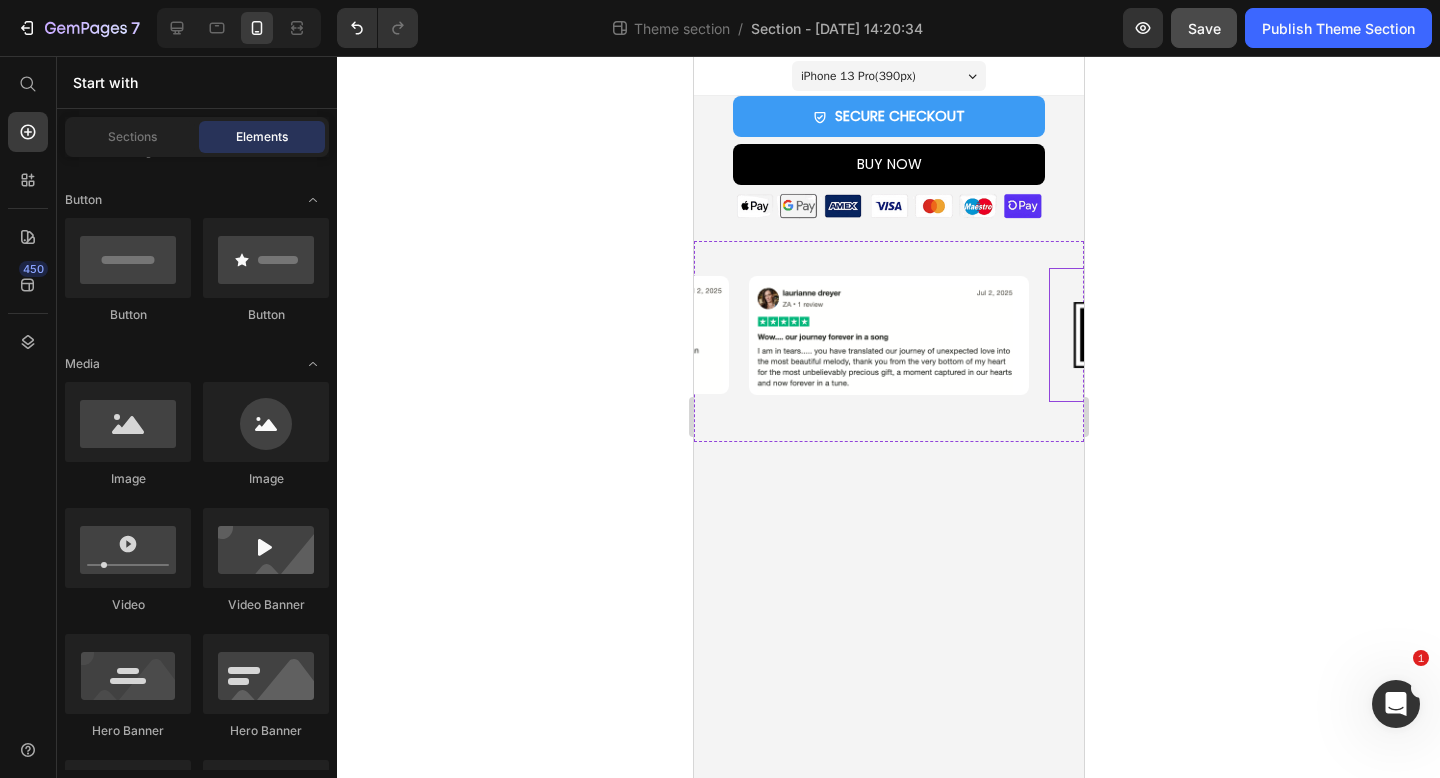 click at bounding box center (1188, 335) 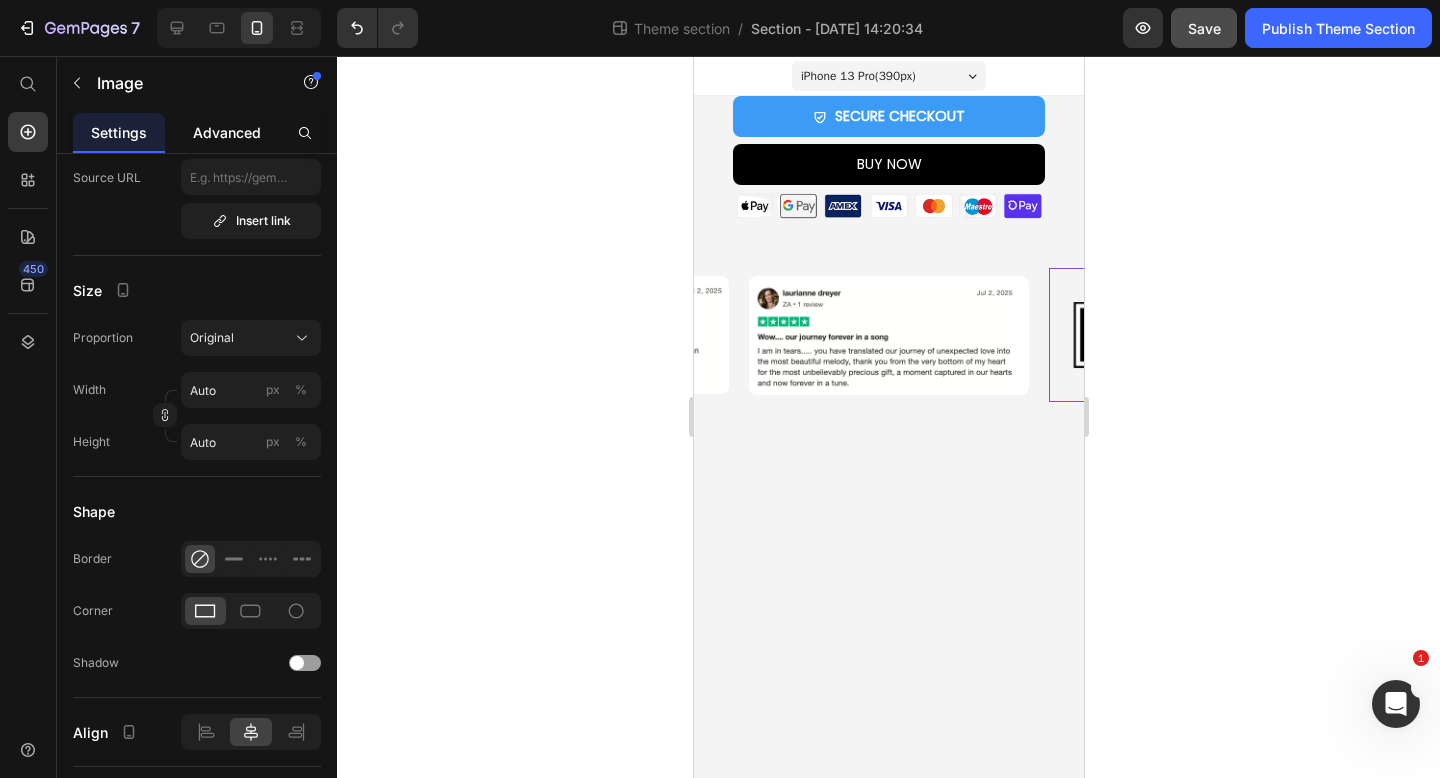 click on "Advanced" at bounding box center (227, 132) 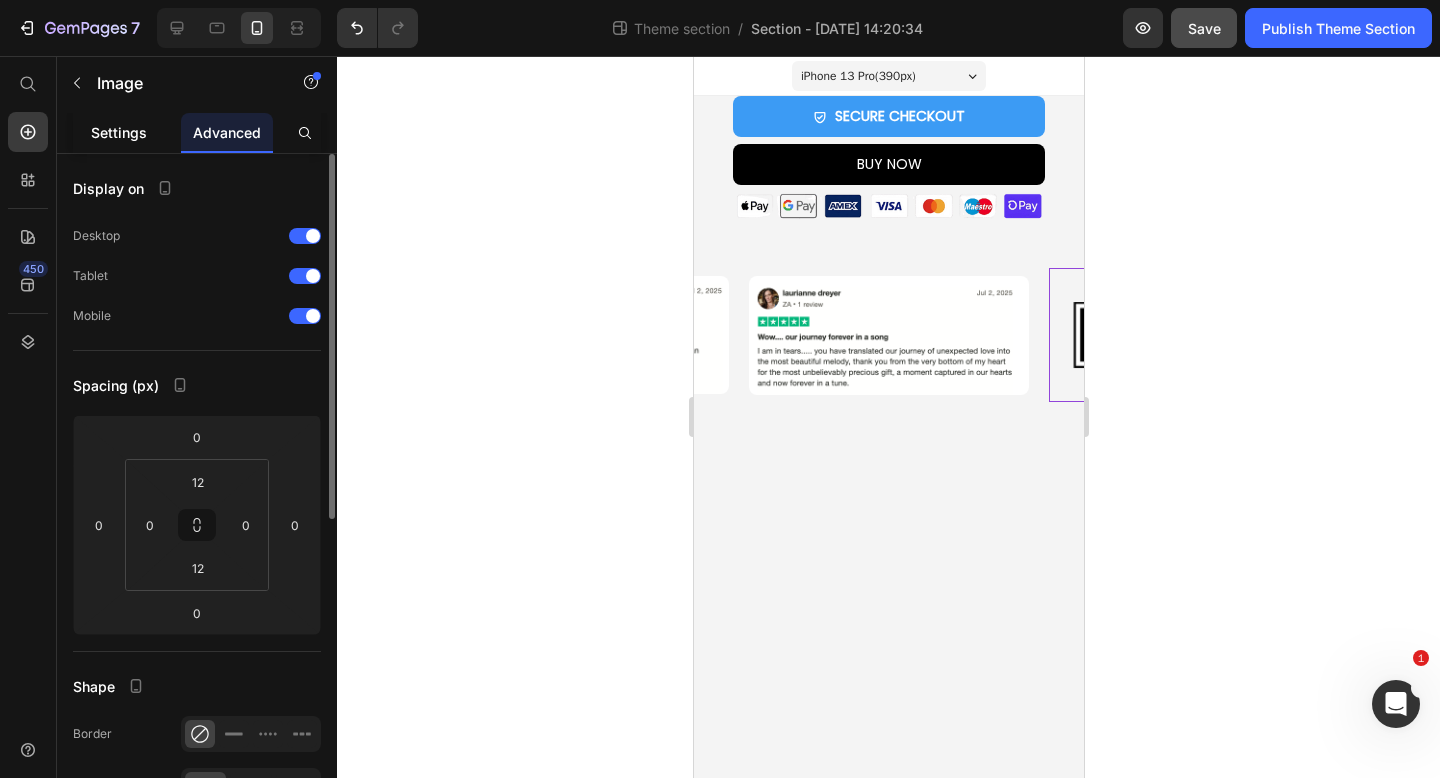 click on "Settings" at bounding box center (119, 132) 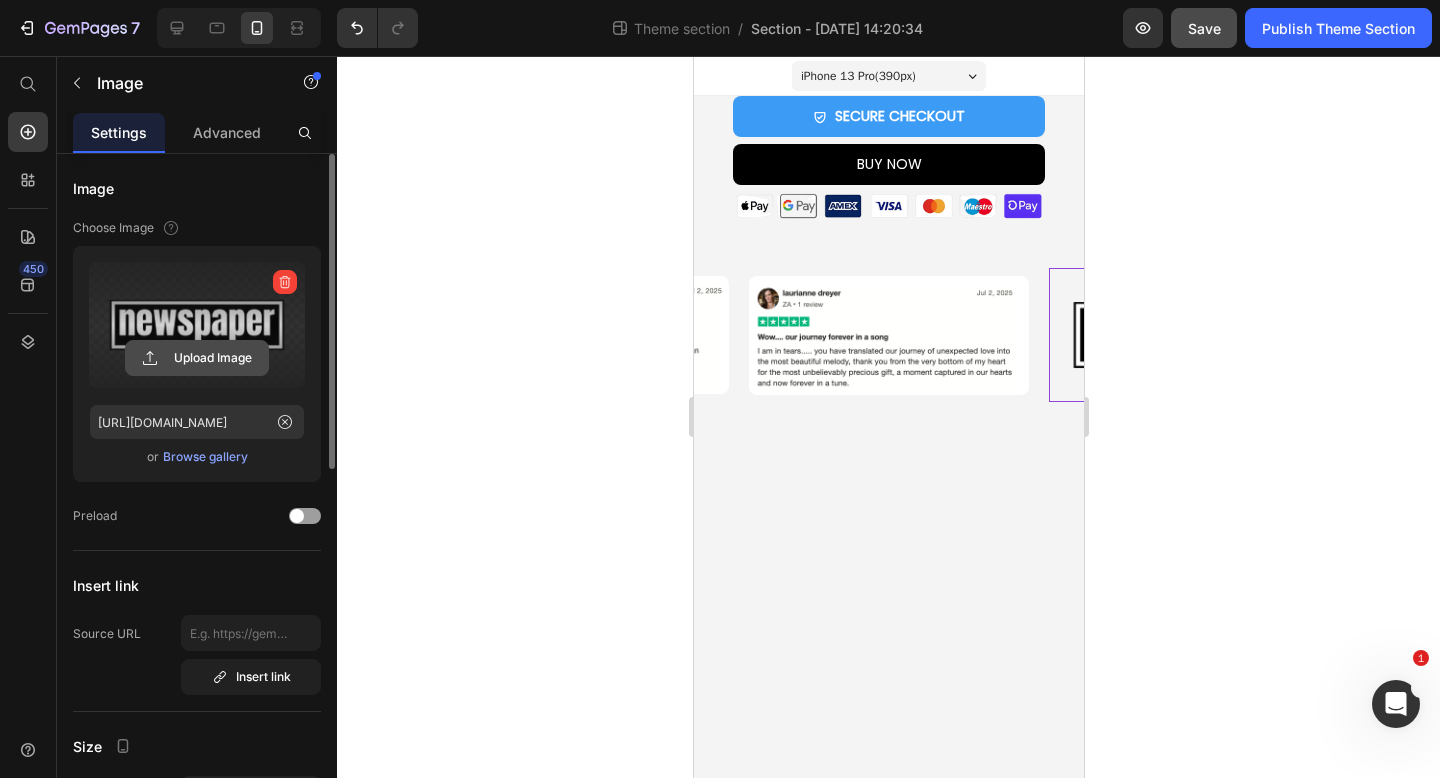 click 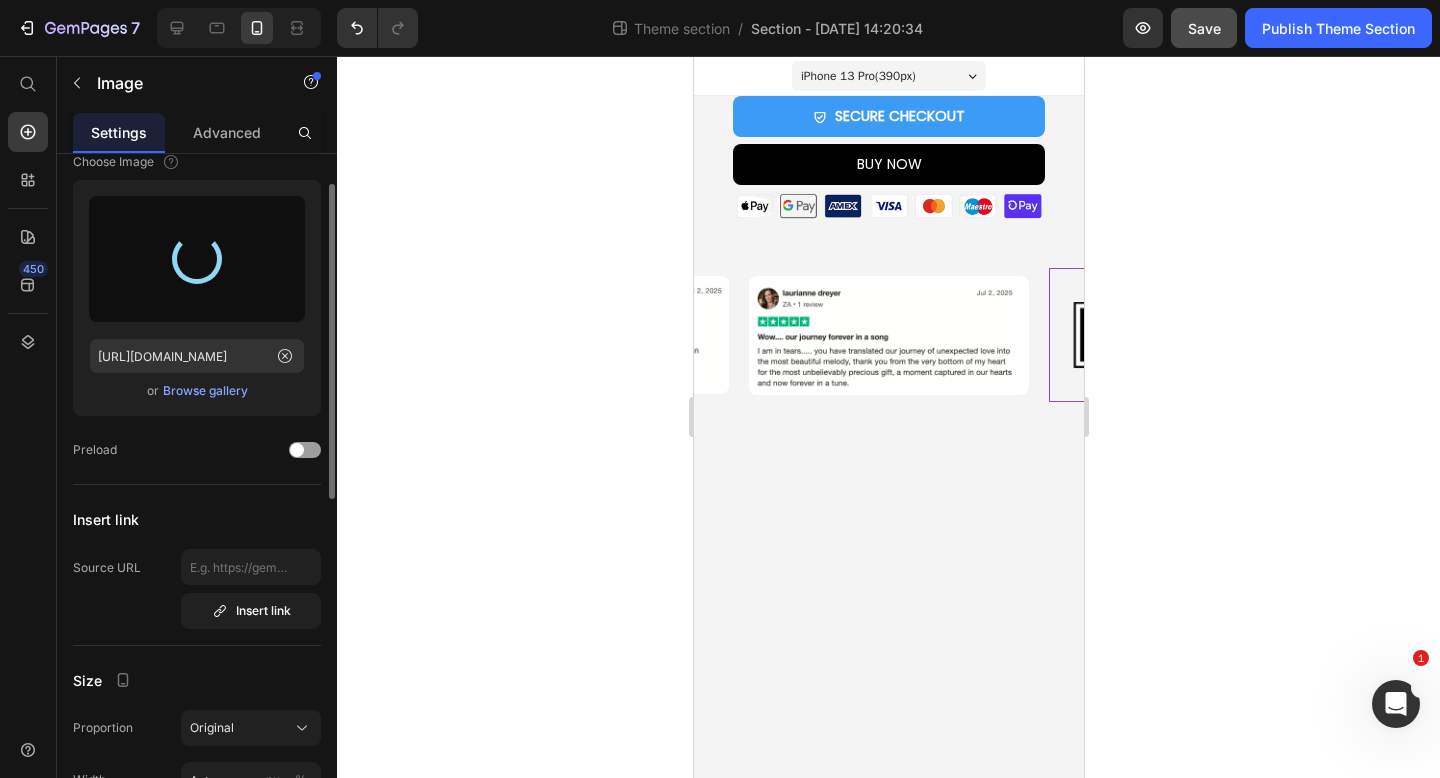 type on "https://cdn.shopify.com/s/files/1/0969/2872/7379/files/gempages_573215183845983348-16c804a6-e387-46bb-b6f4-bd5fd7140257.png" 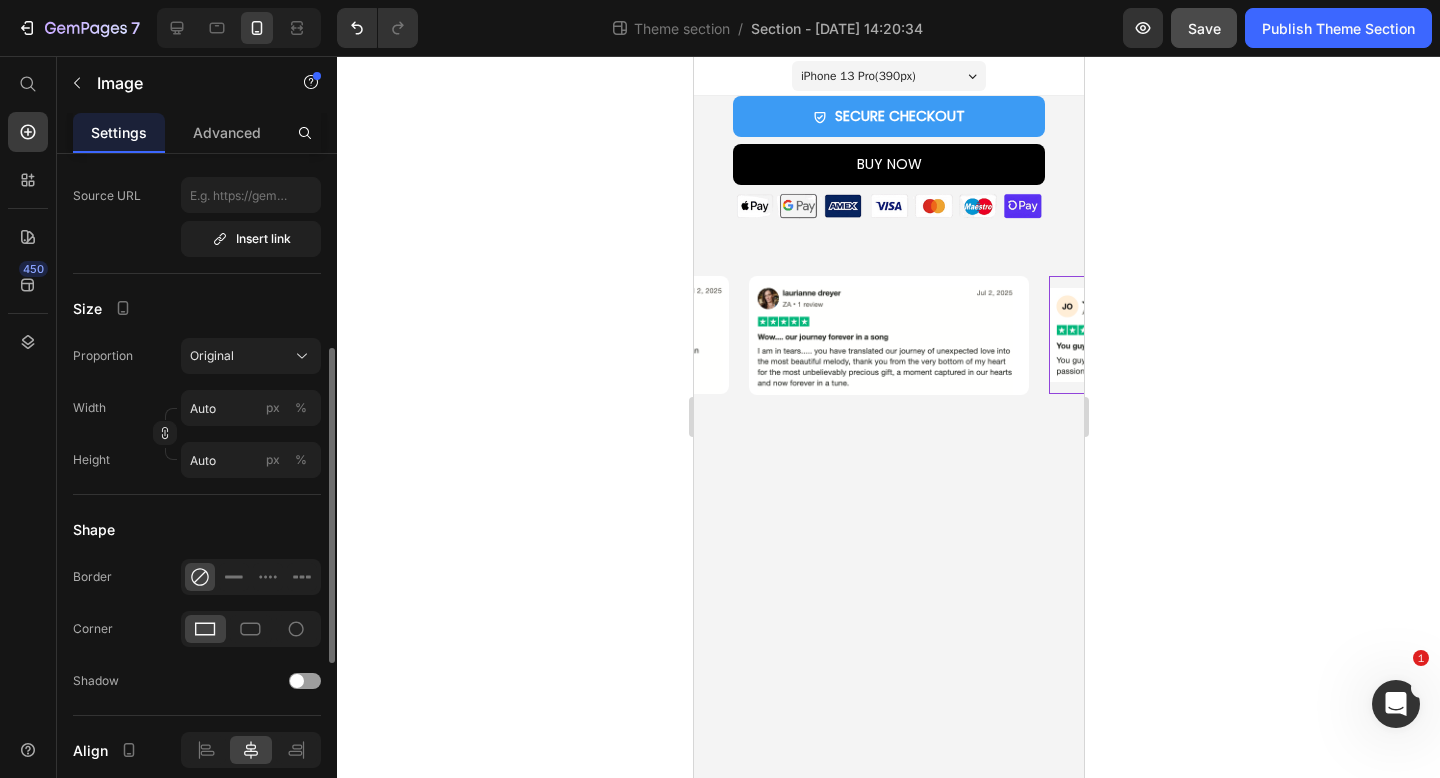 scroll, scrollTop: 439, scrollLeft: 0, axis: vertical 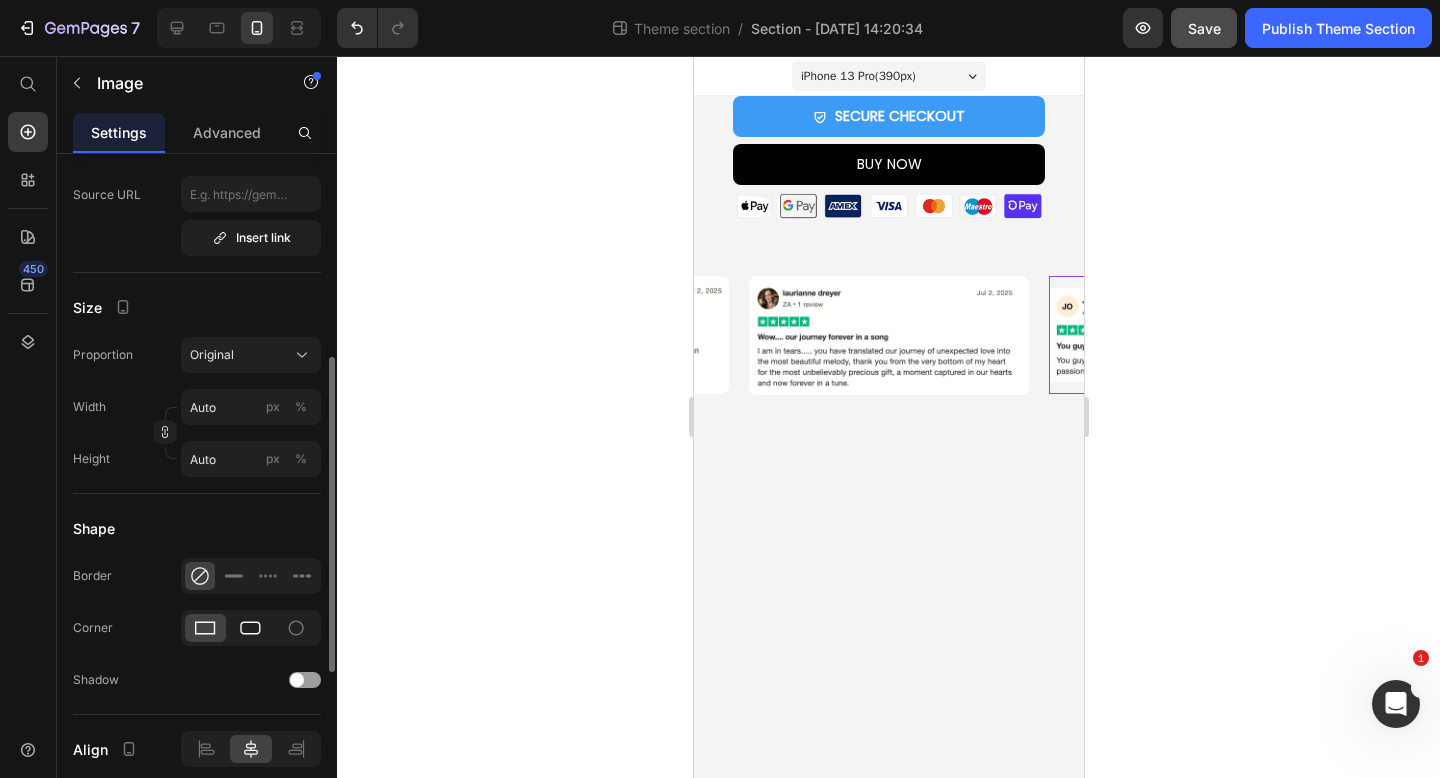 click 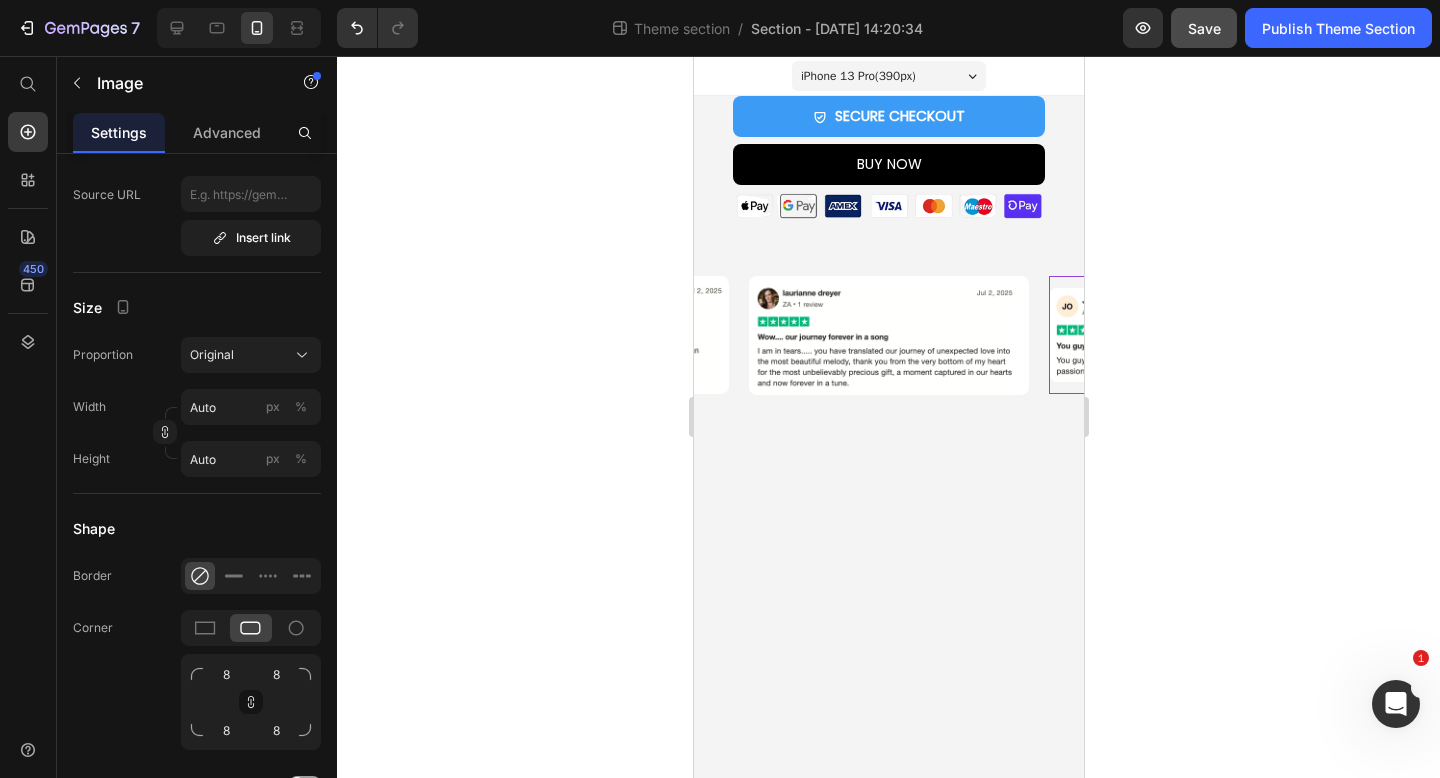 click 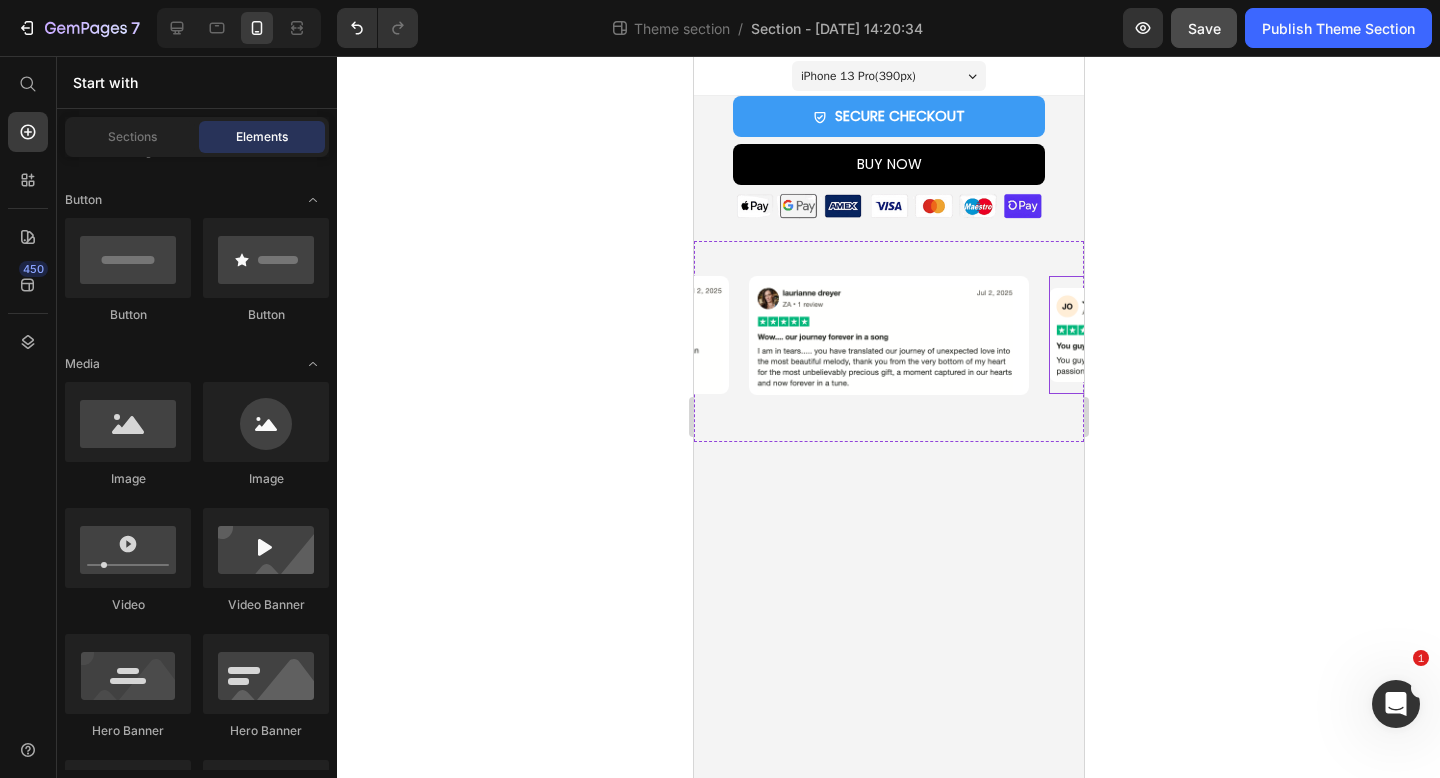 click at bounding box center (1188, 335) 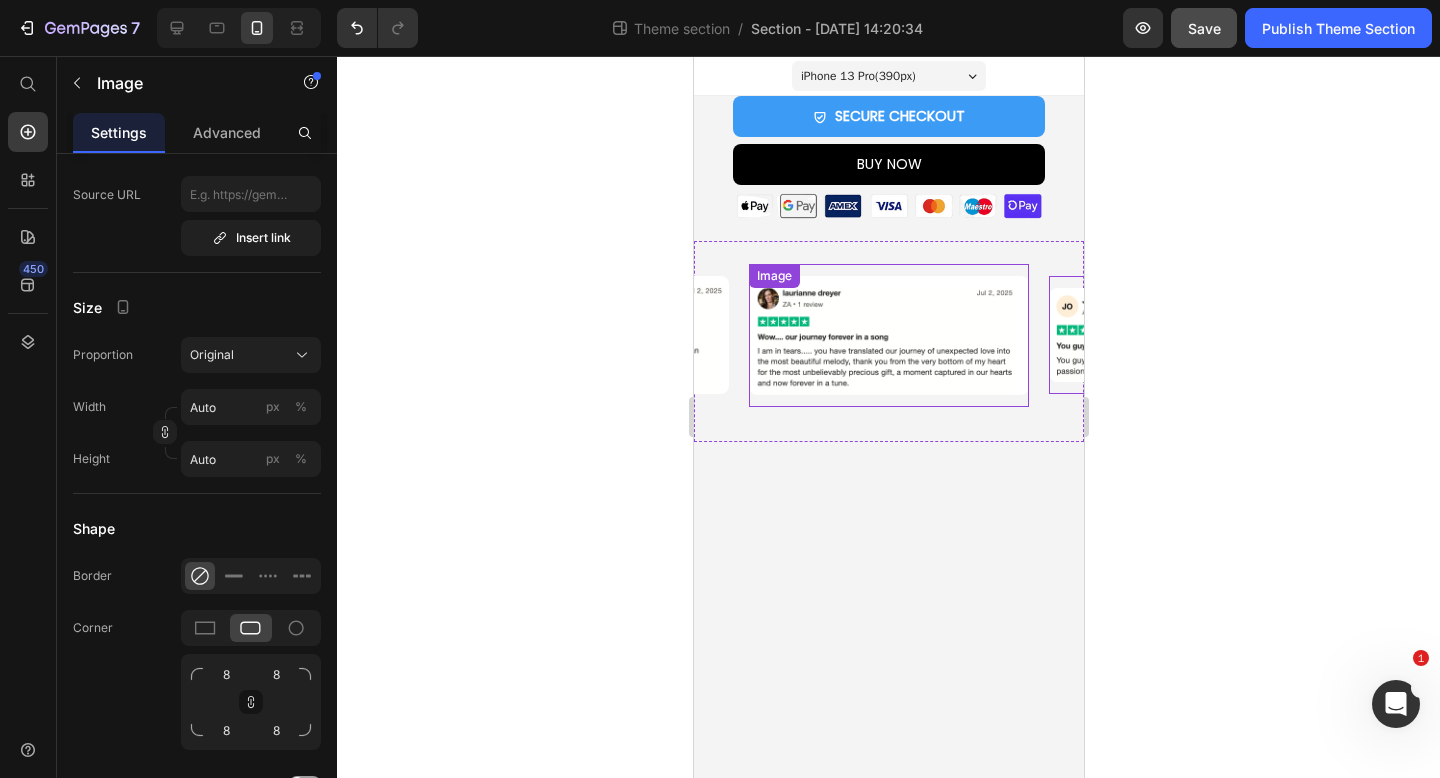 click at bounding box center [888, 335] 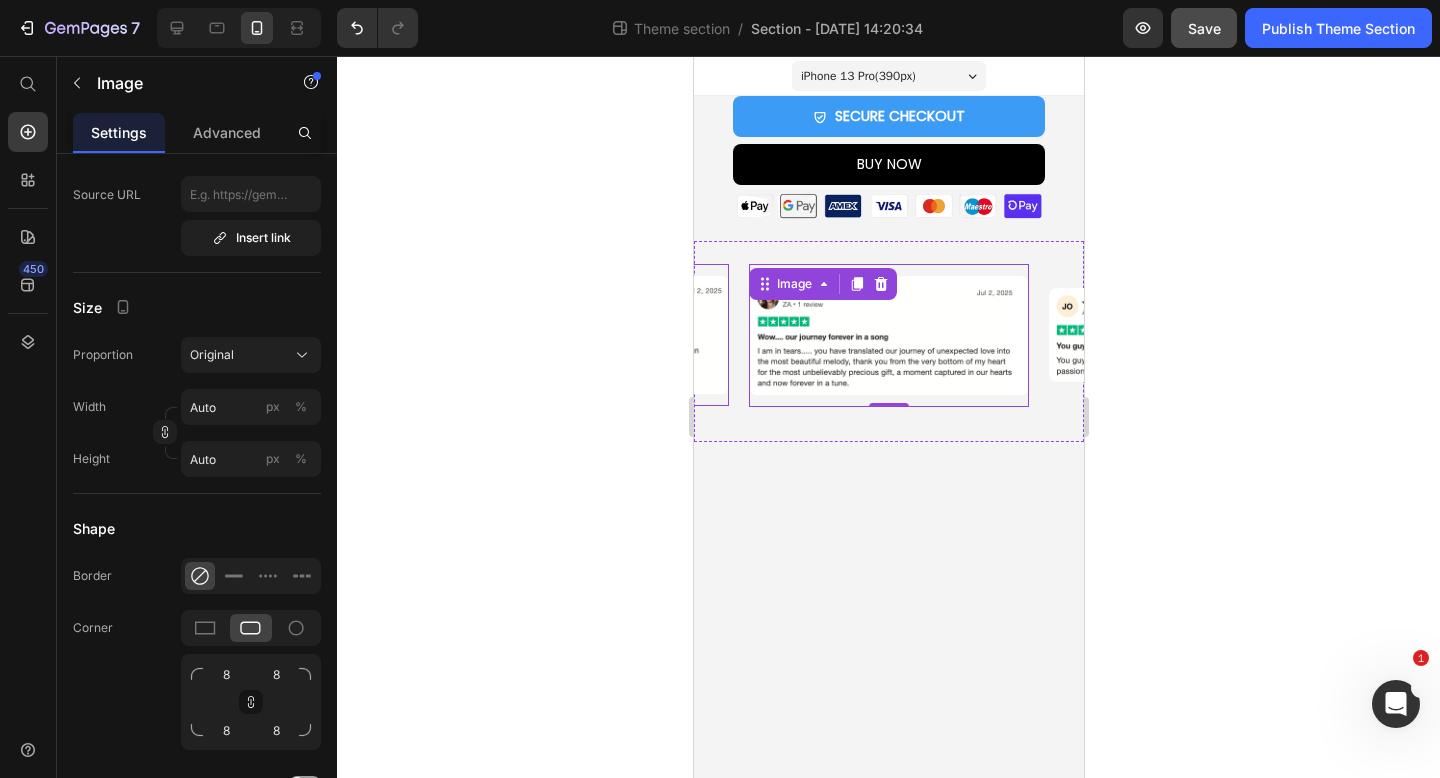 click at bounding box center [588, 335] 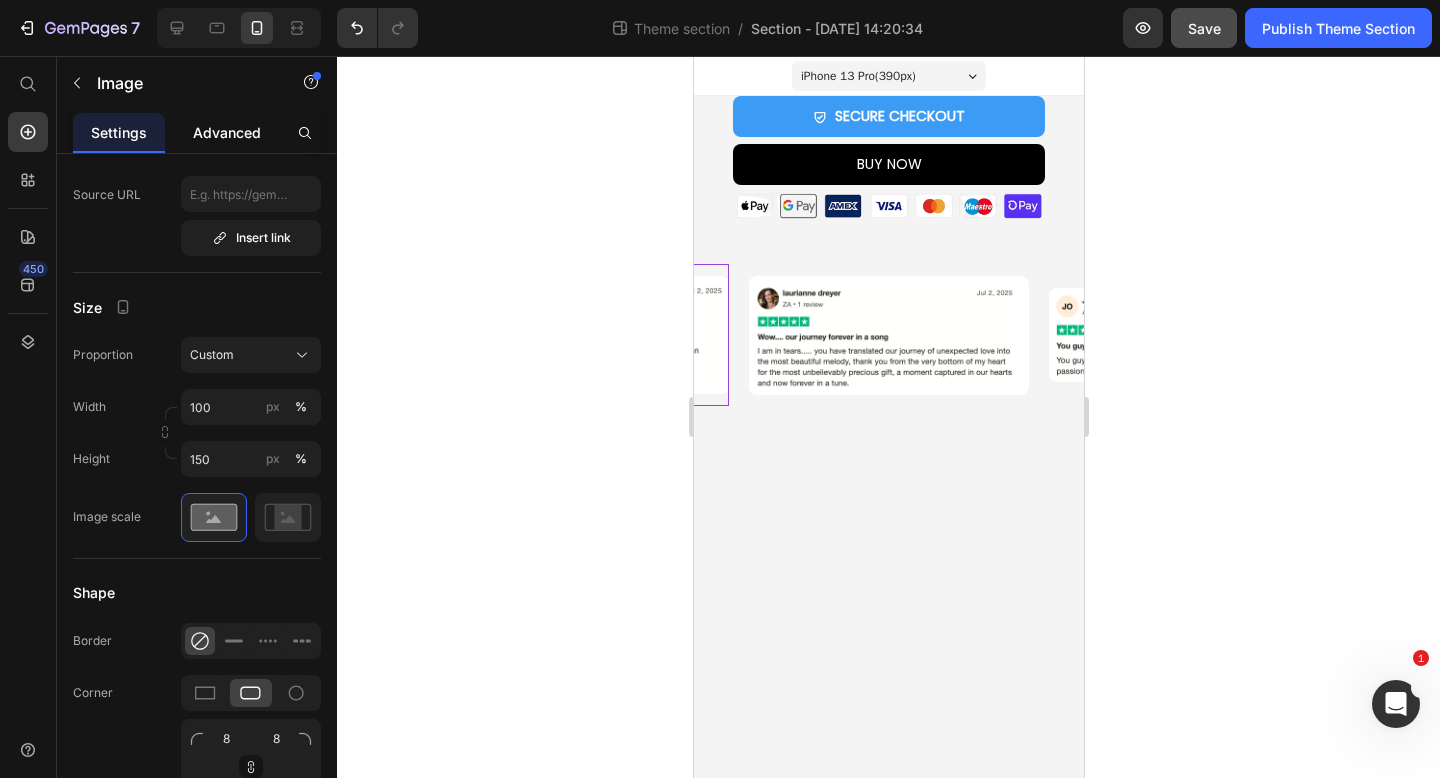 click on "Advanced" 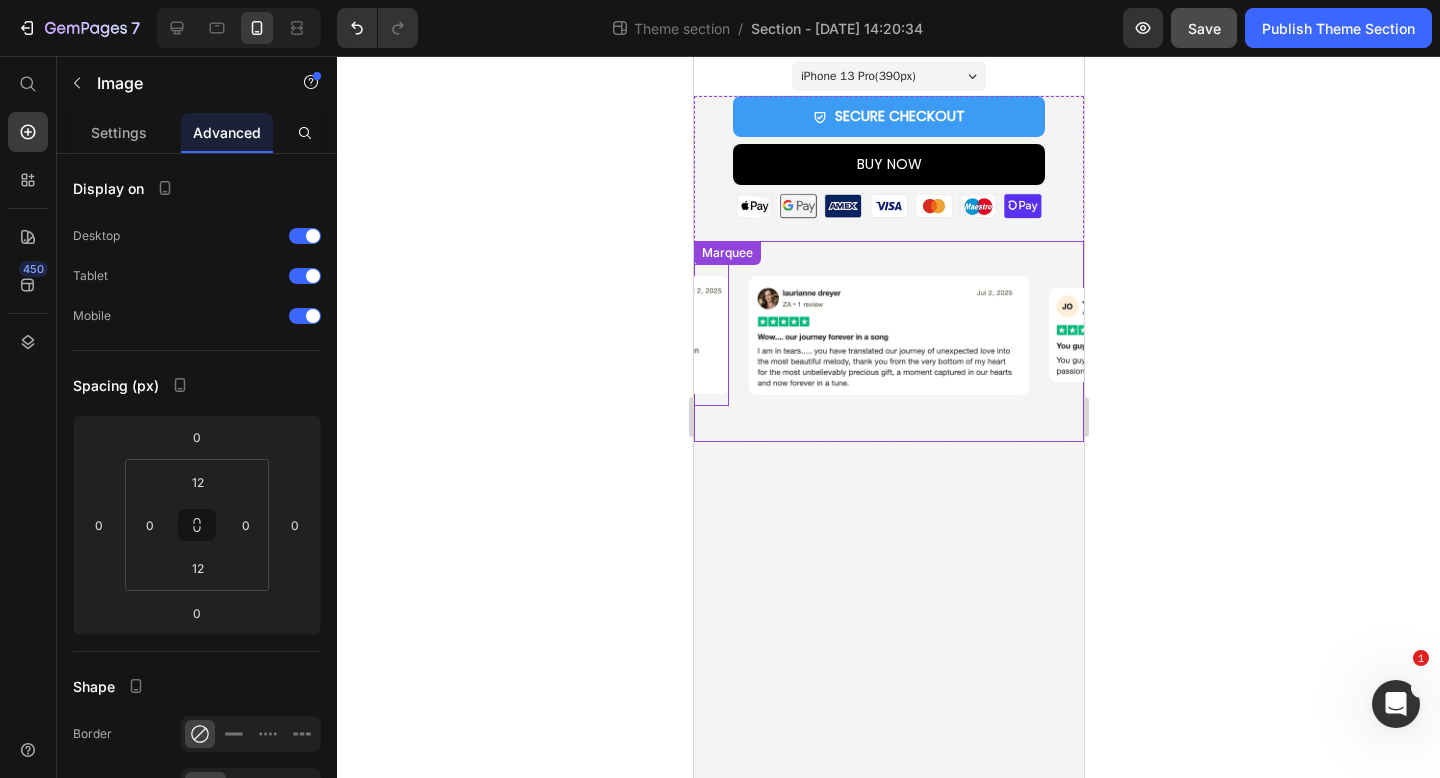 click on "Image Image   0 Image Image Image" at bounding box center [898, 335] 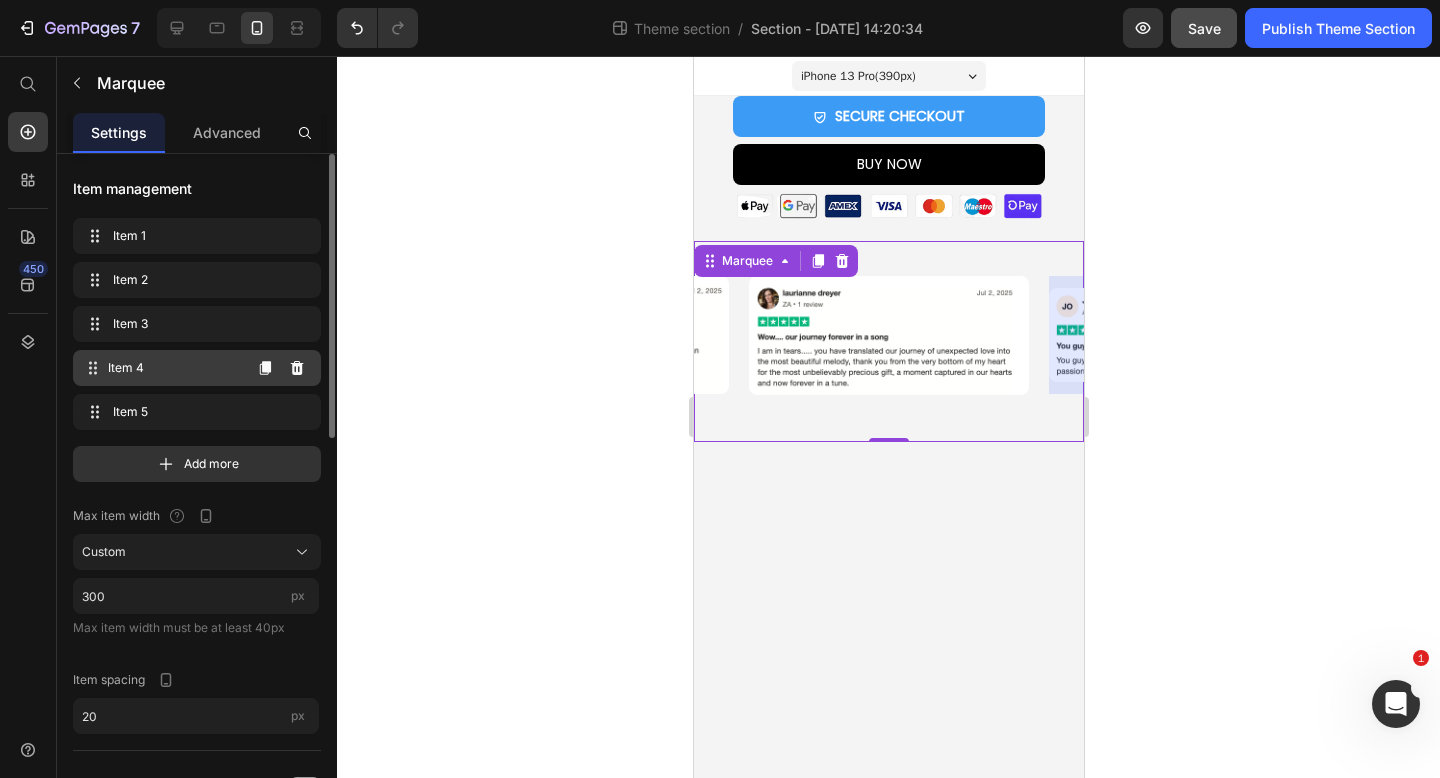 click on "Item 4" at bounding box center (174, 368) 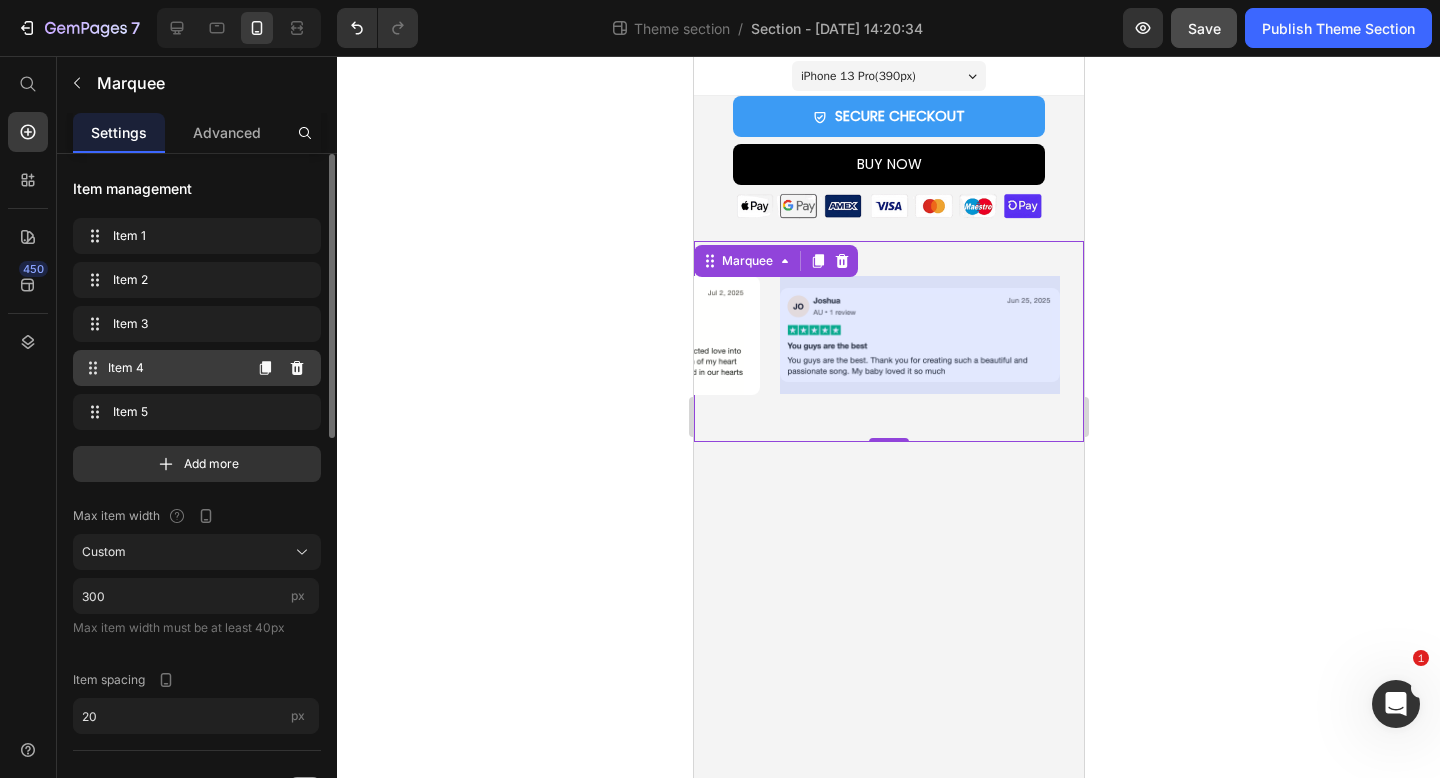 scroll, scrollTop: 0, scrollLeft: 846, axis: horizontal 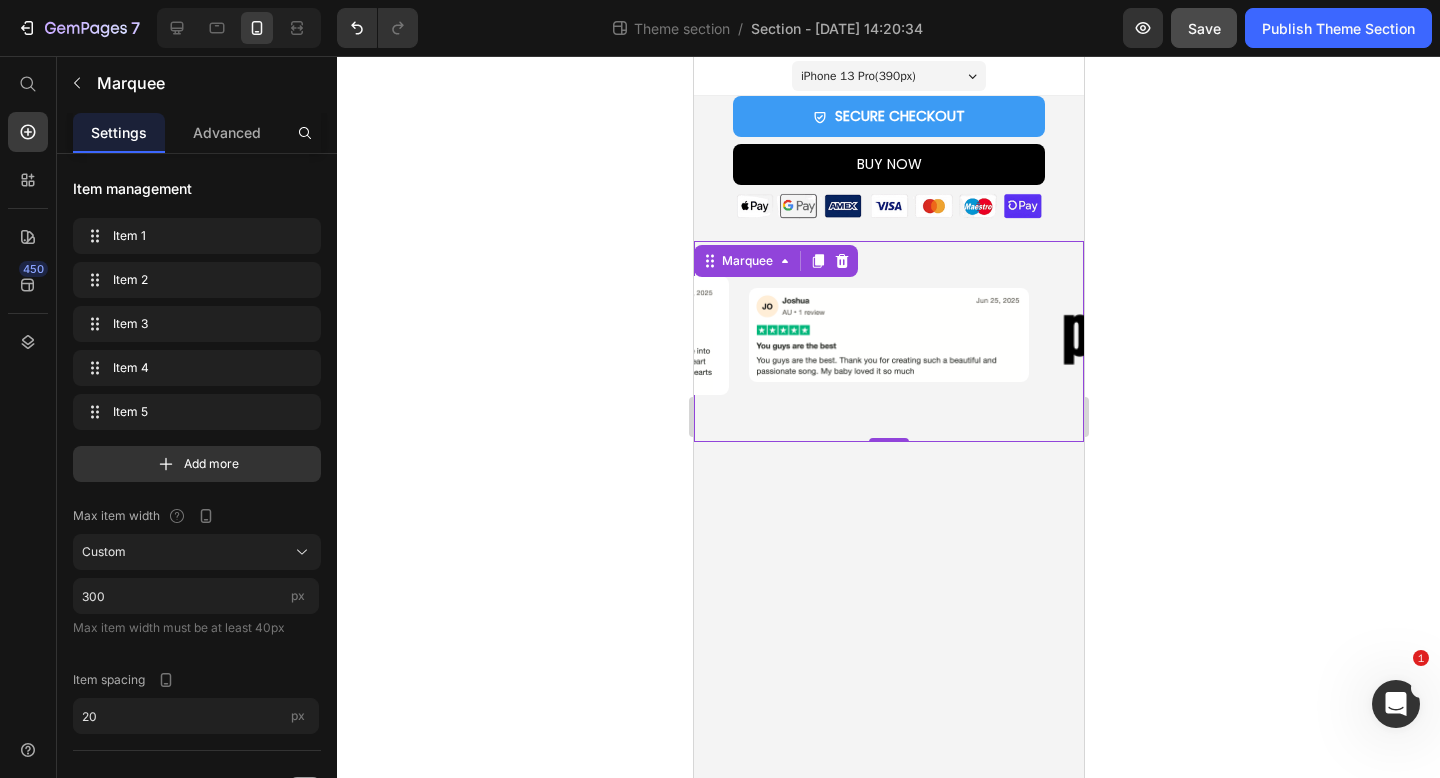 click on "Image Image Image Image Image" at bounding box center (598, 335) 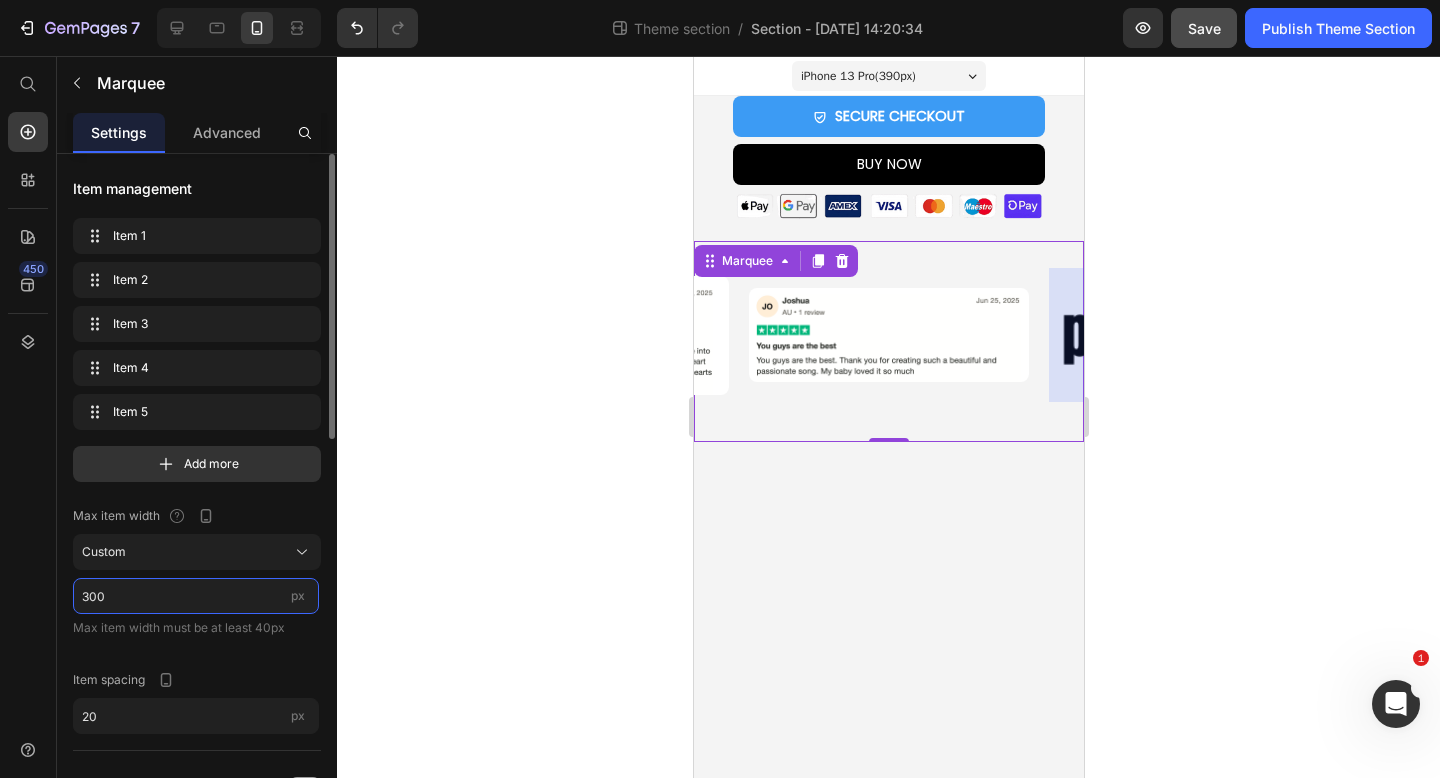 click on "300" at bounding box center [196, 596] 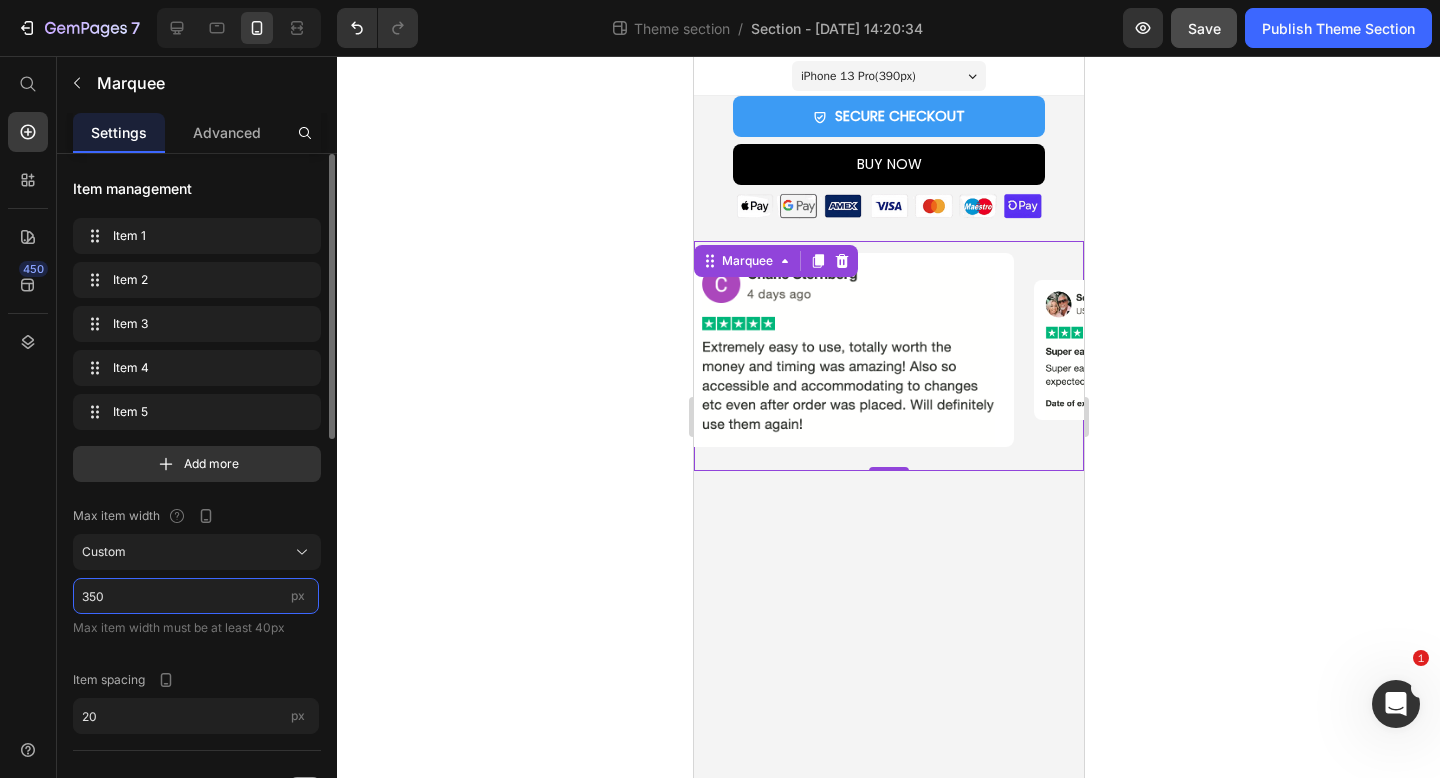 scroll, scrollTop: 0, scrollLeft: 0, axis: both 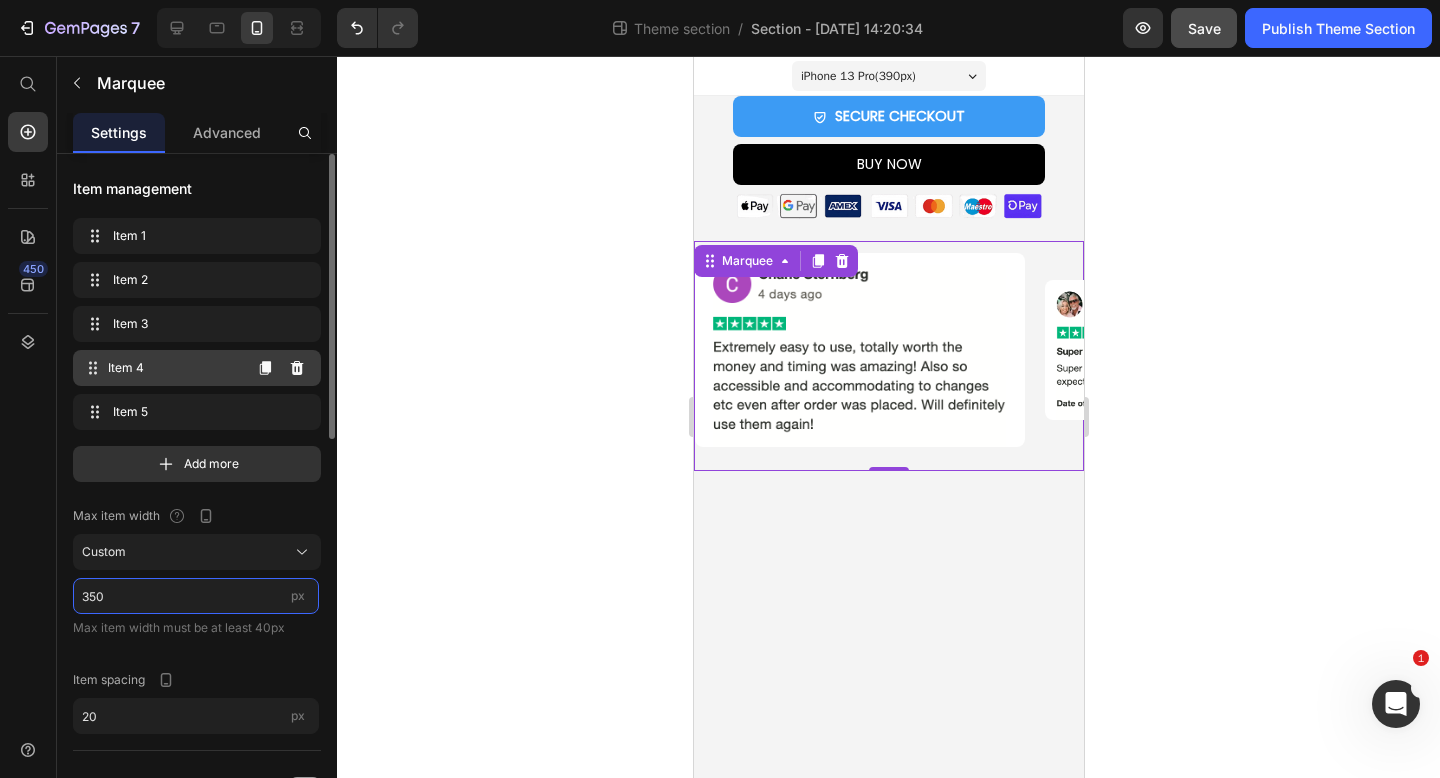 type on "350" 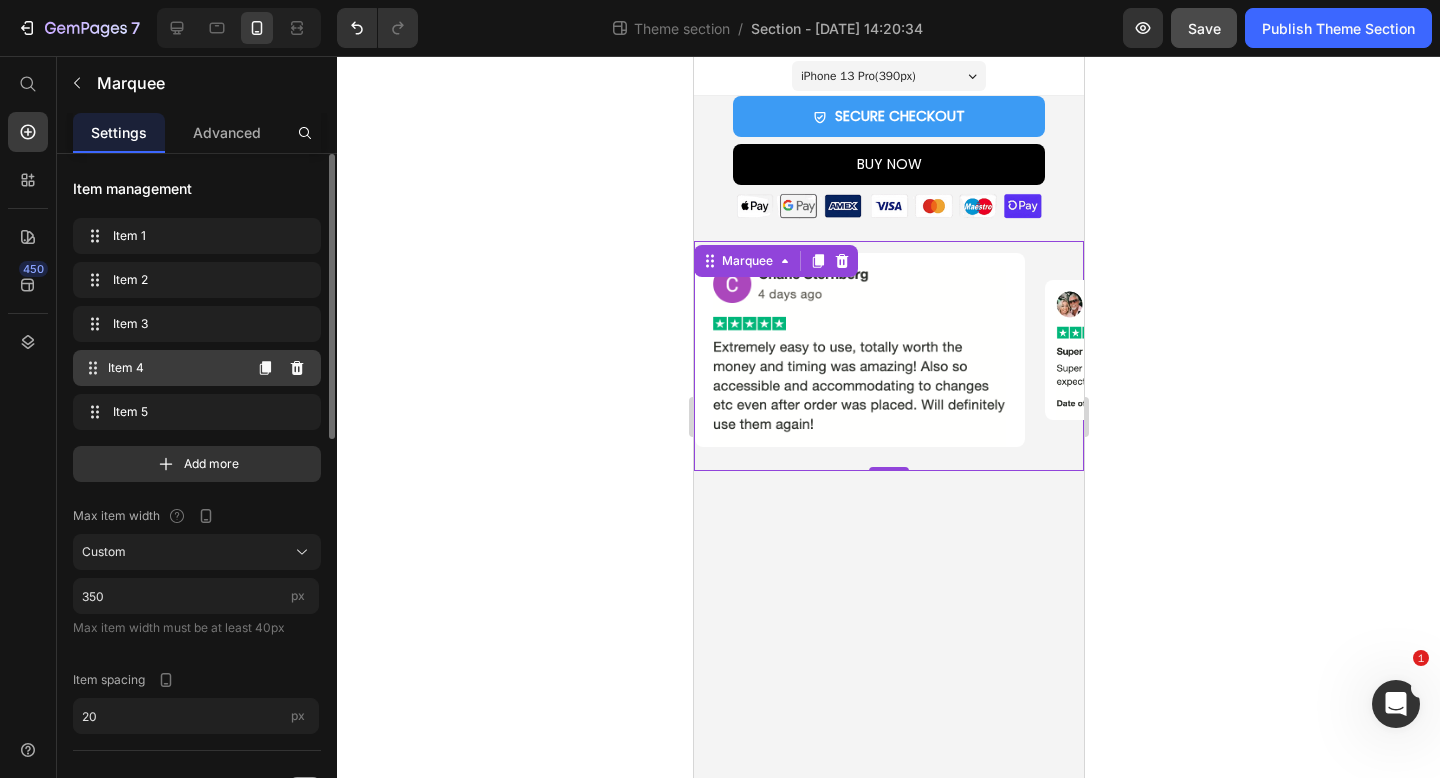 click on "Item 4" at bounding box center [174, 368] 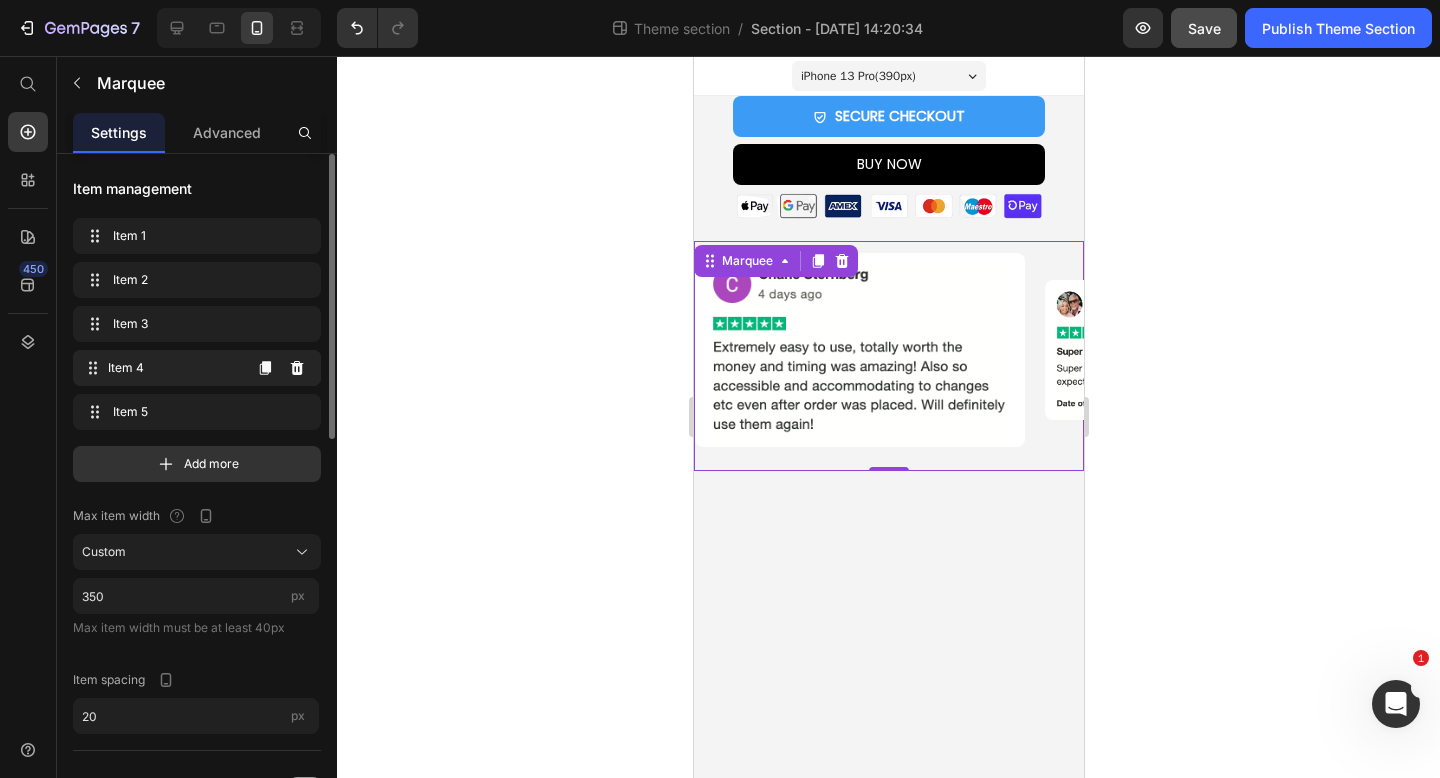 click on "Item 4" at bounding box center [174, 368] 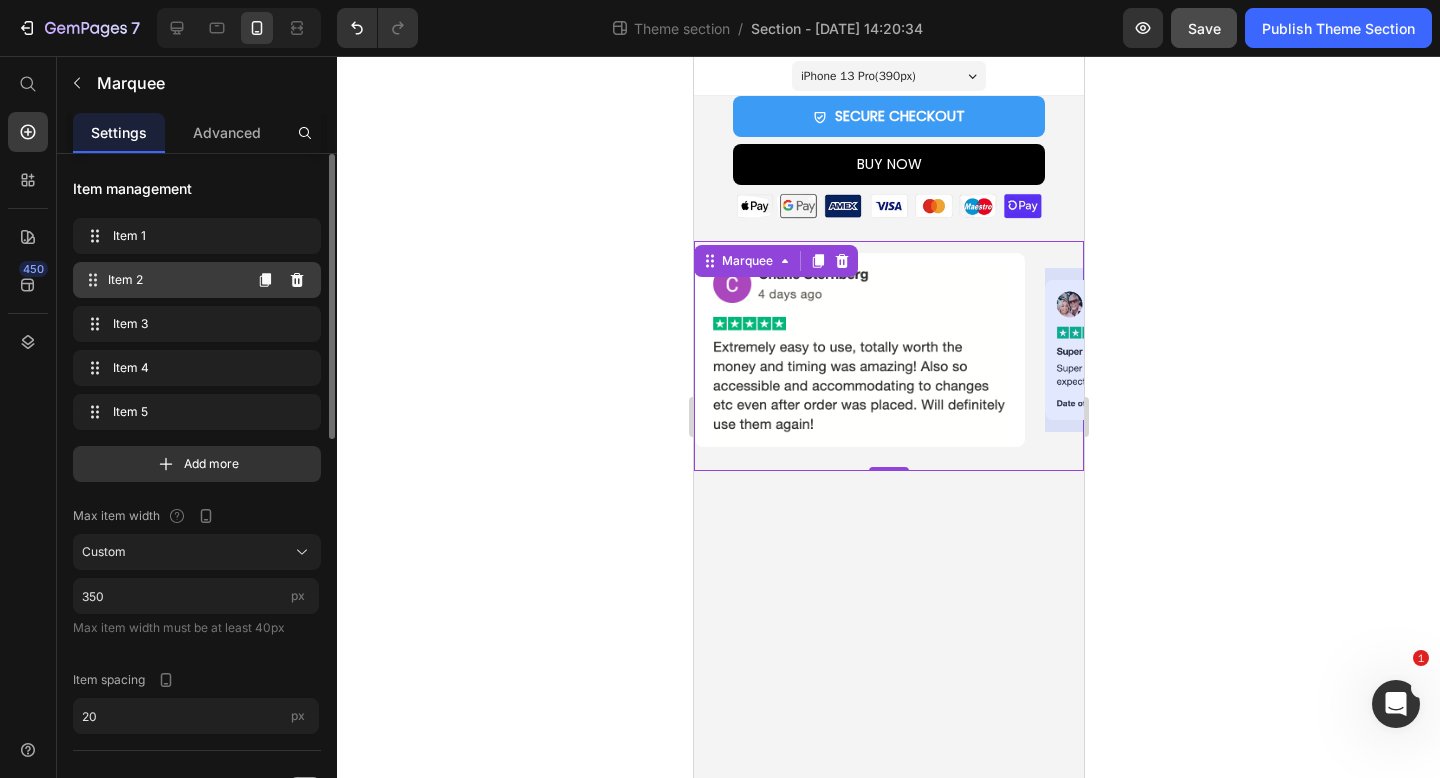click on "Item 2" at bounding box center (174, 280) 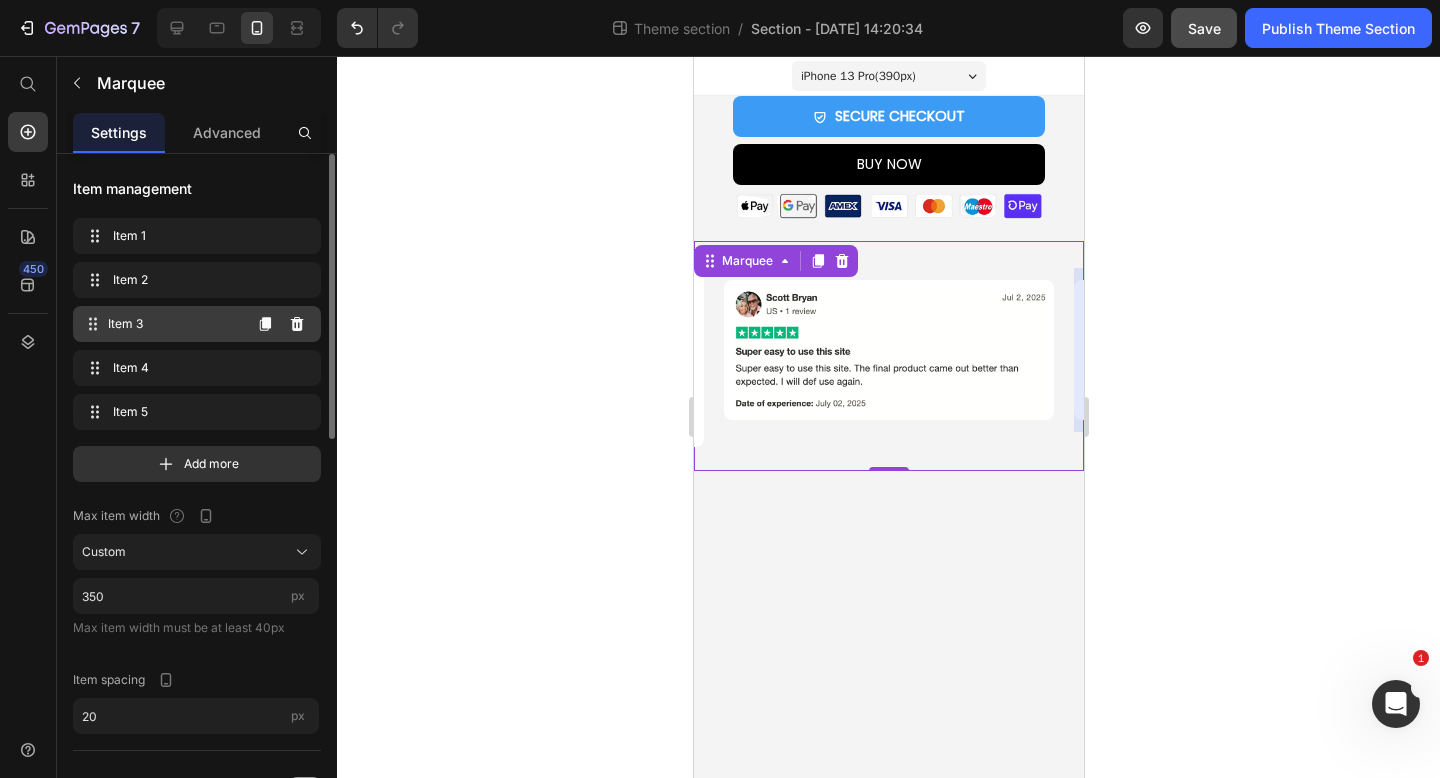 click on "Item 3 Item 3" at bounding box center (161, 324) 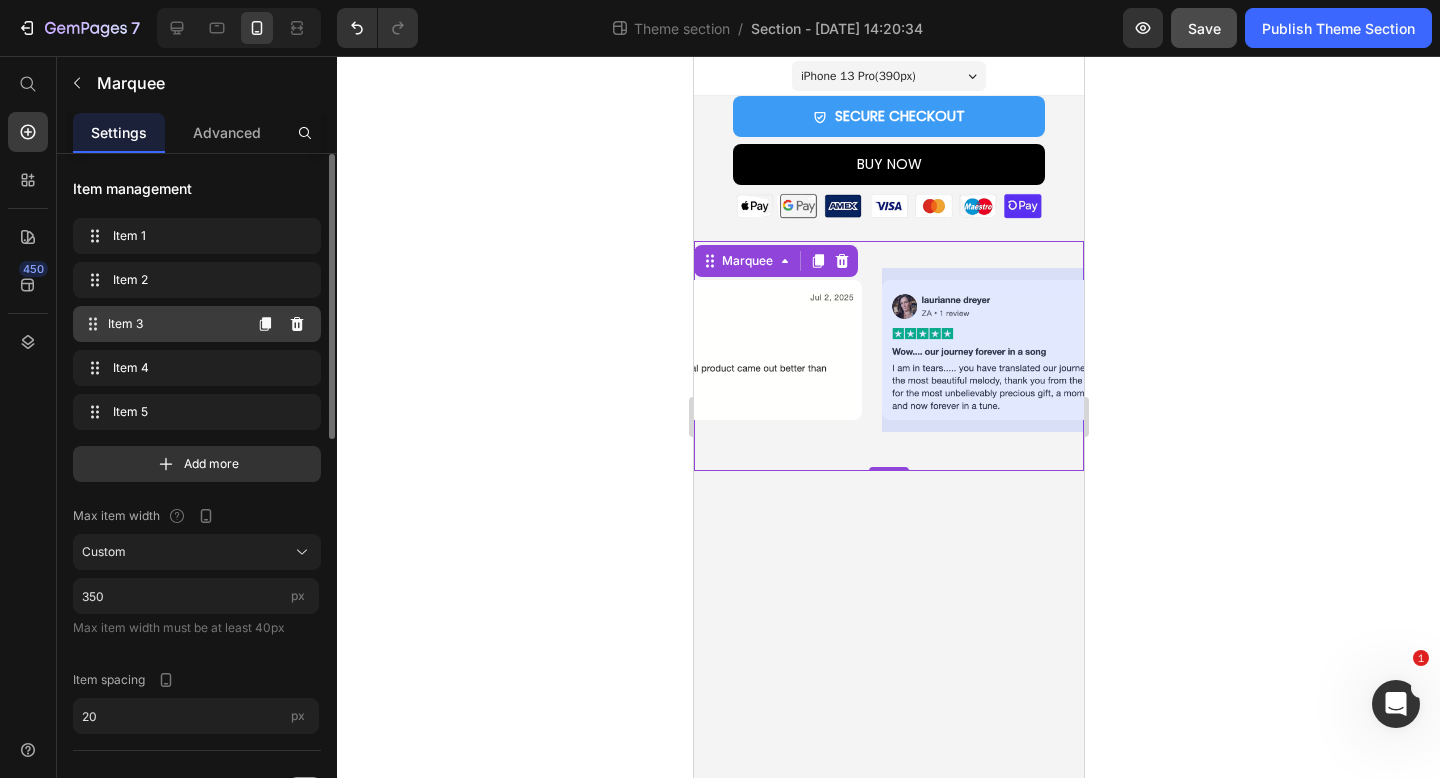 scroll, scrollTop: 0, scrollLeft: 671, axis: horizontal 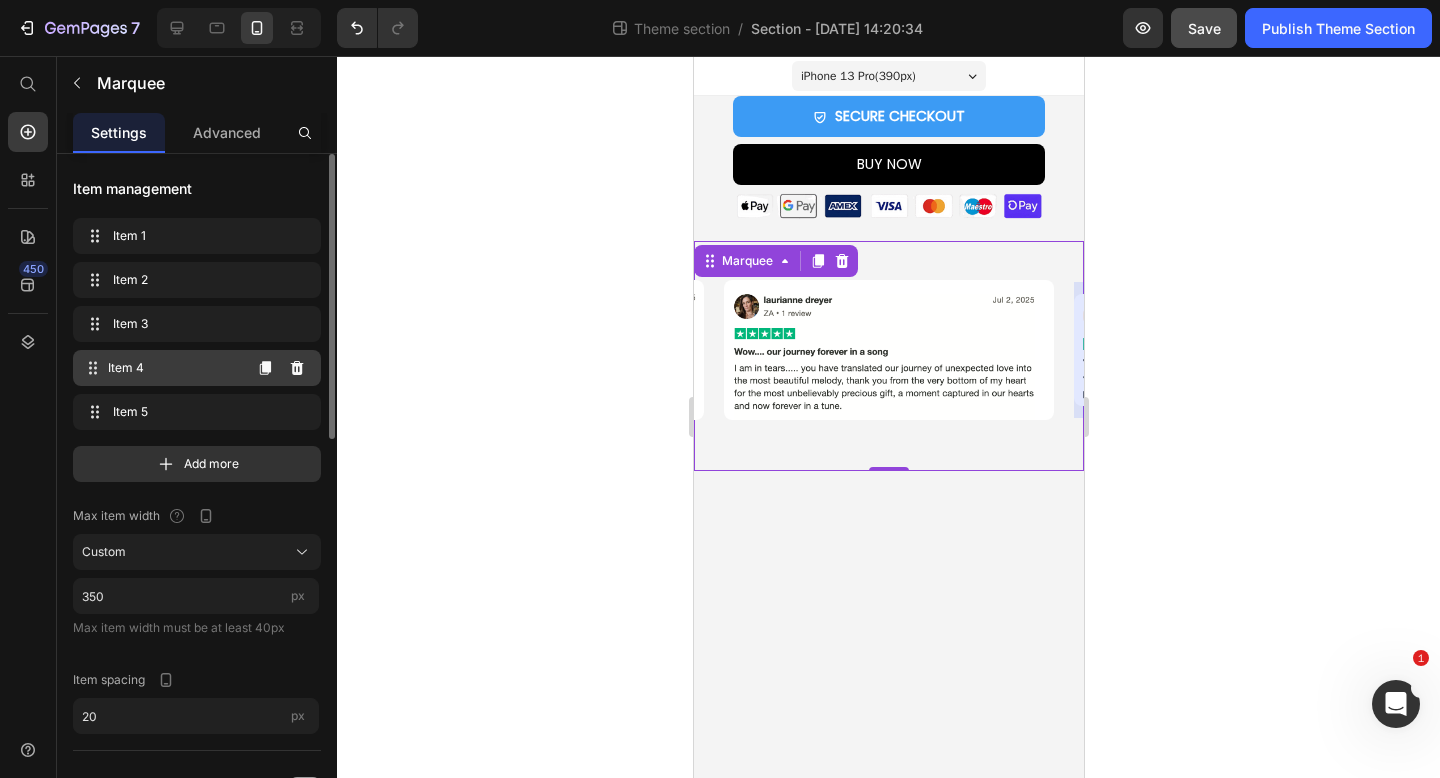 click on "Item 4" at bounding box center (174, 368) 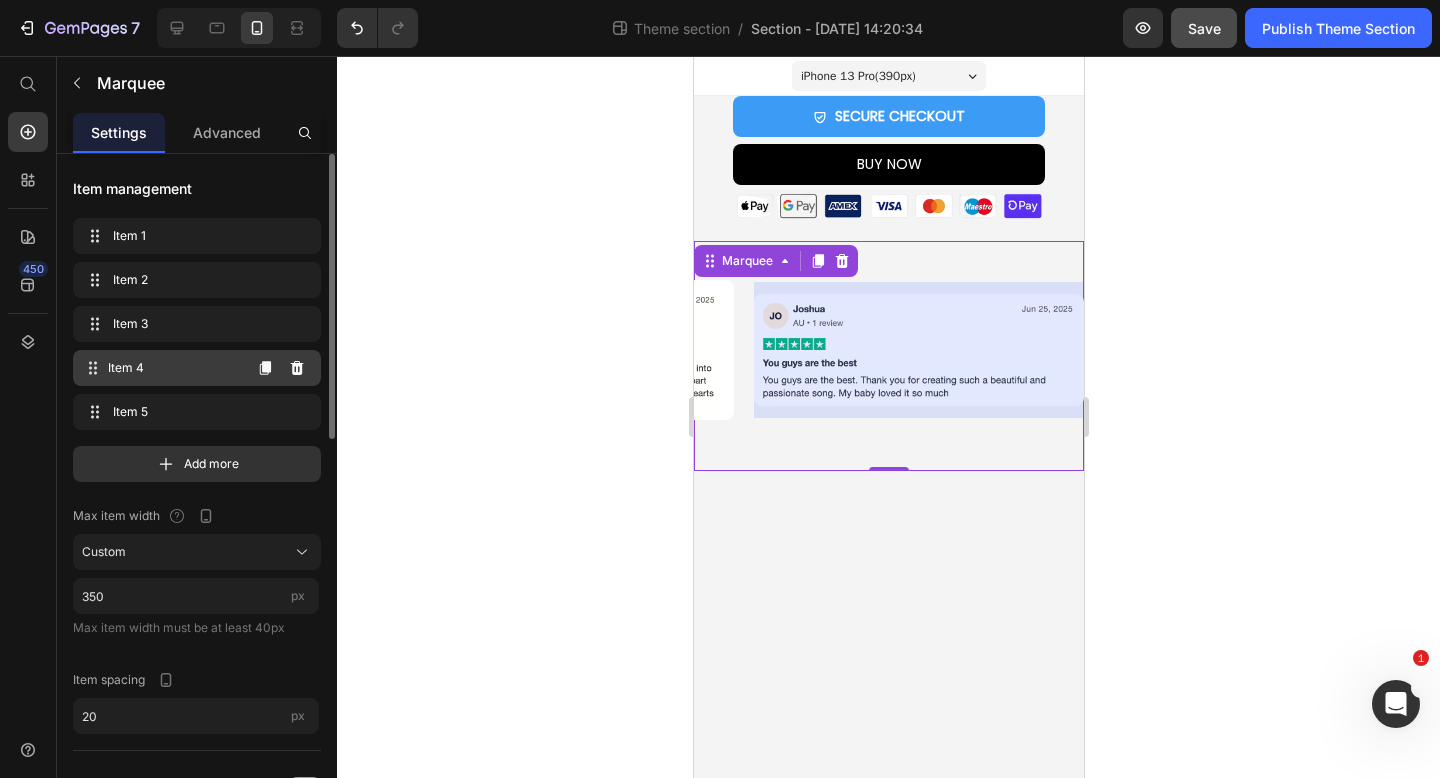 scroll, scrollTop: 0, scrollLeft: 1021, axis: horizontal 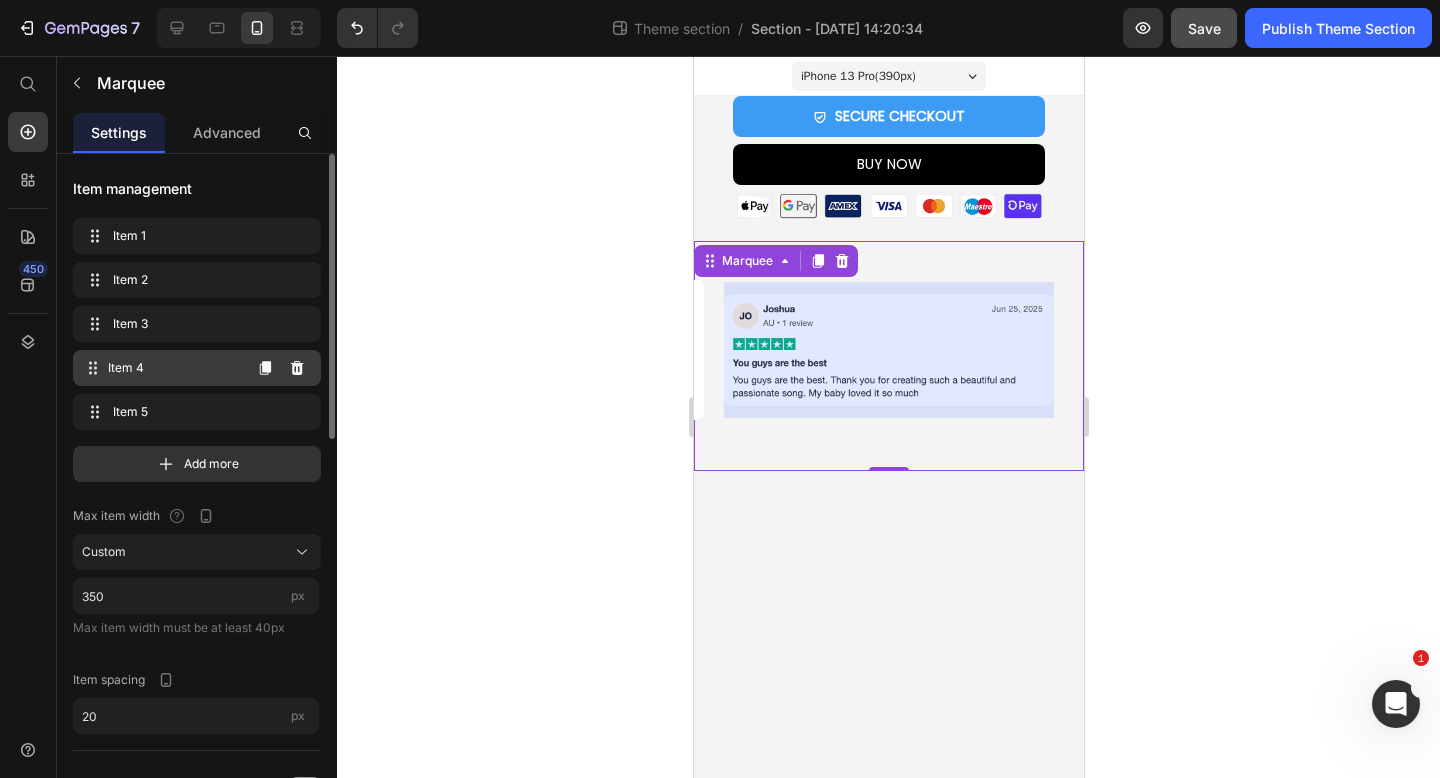 click on "Item 4" at bounding box center [174, 368] 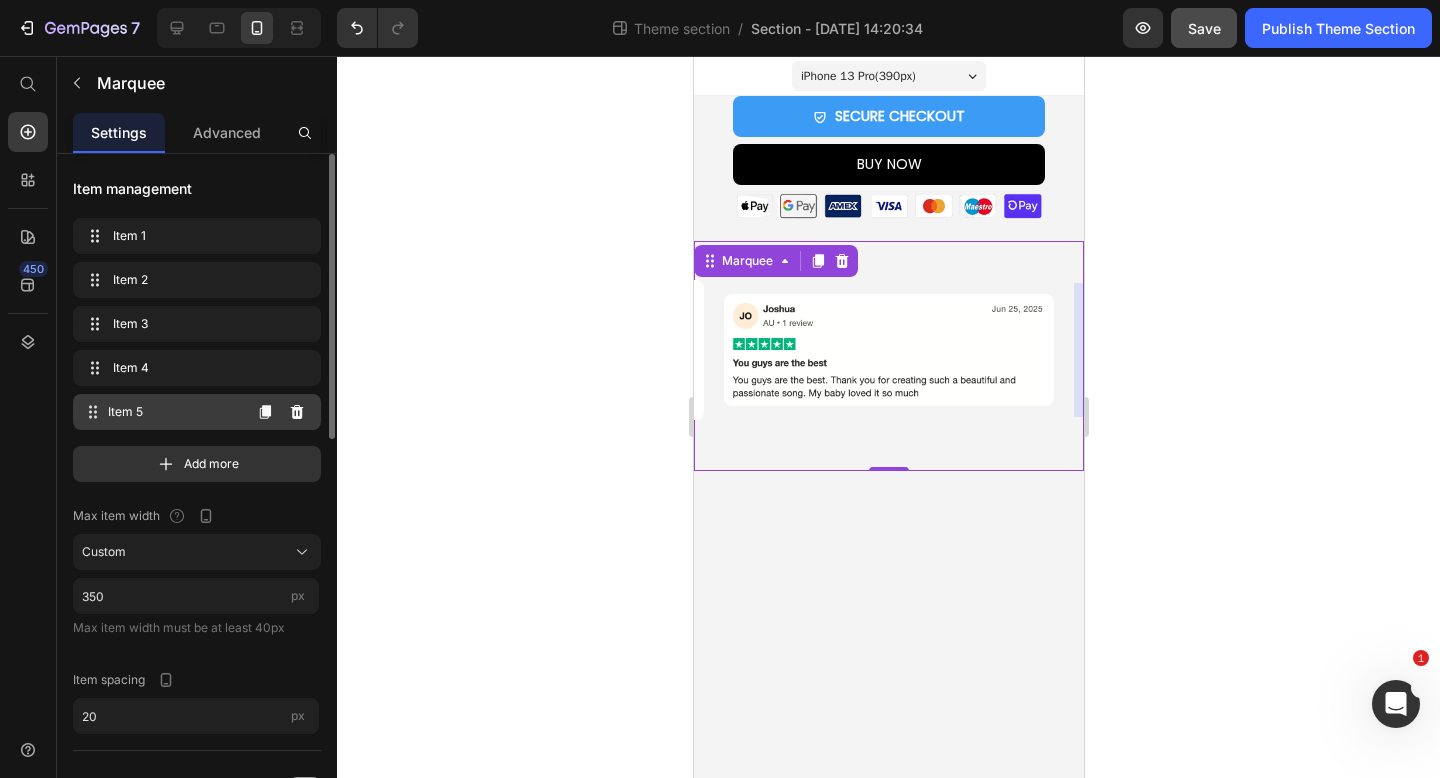 click on "Item 5" at bounding box center (174, 412) 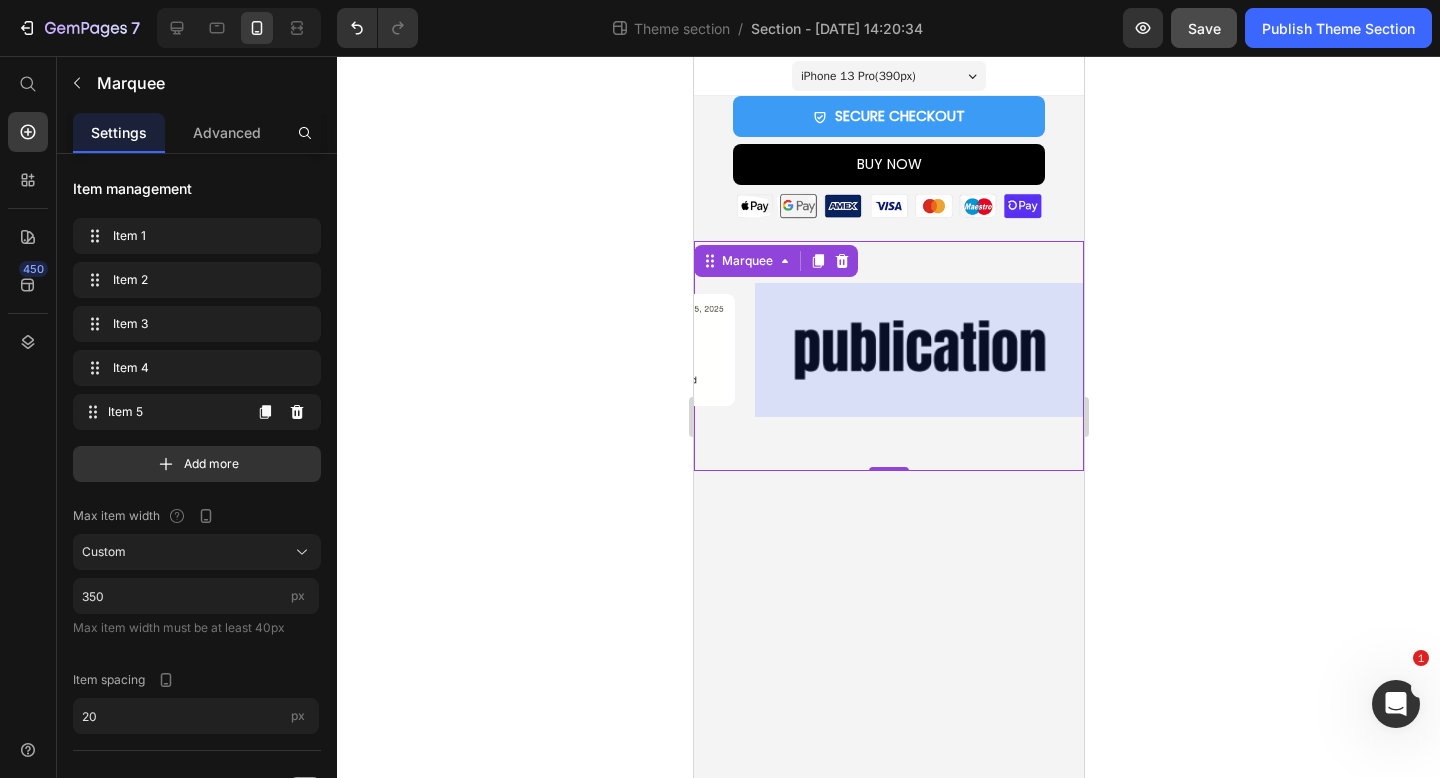 scroll, scrollTop: 0, scrollLeft: 1371, axis: horizontal 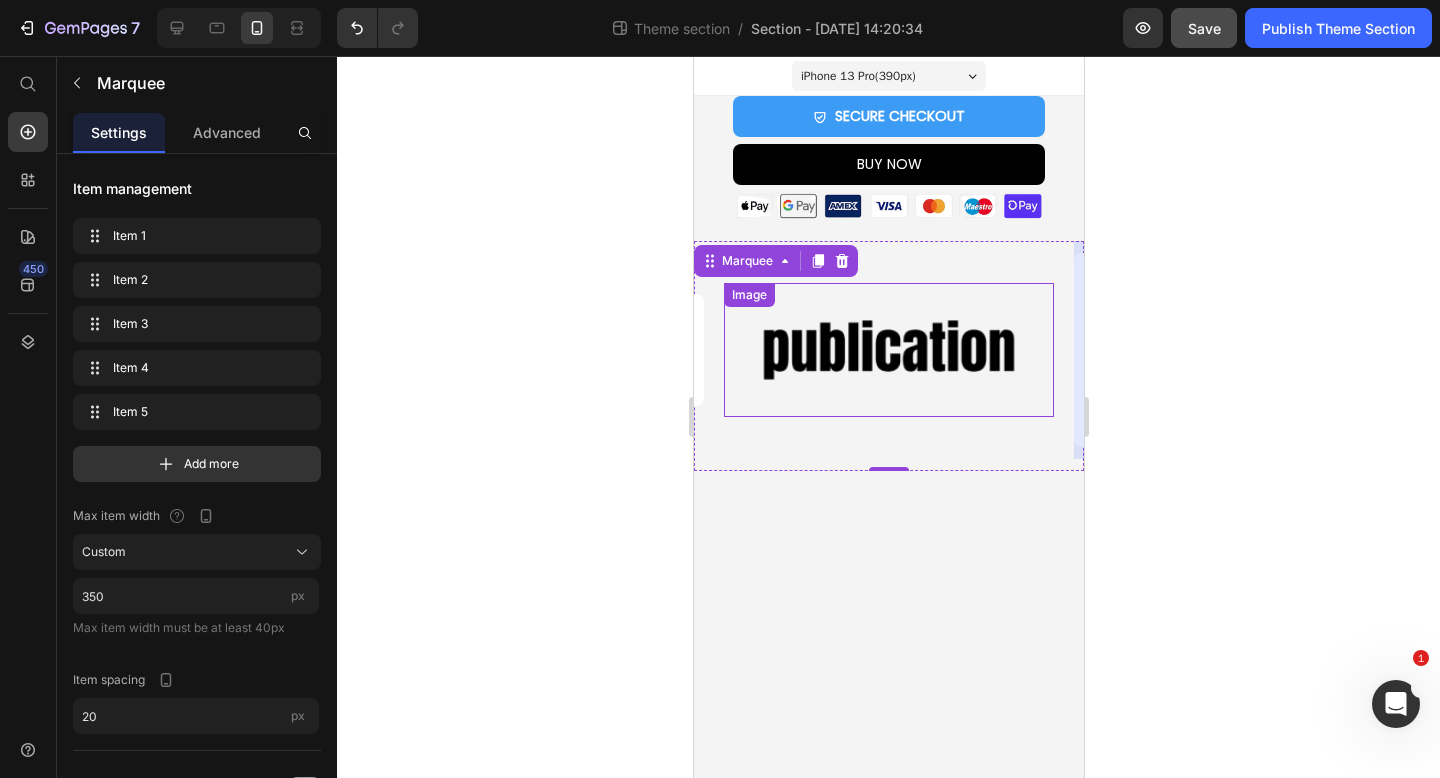 click at bounding box center (888, 350) 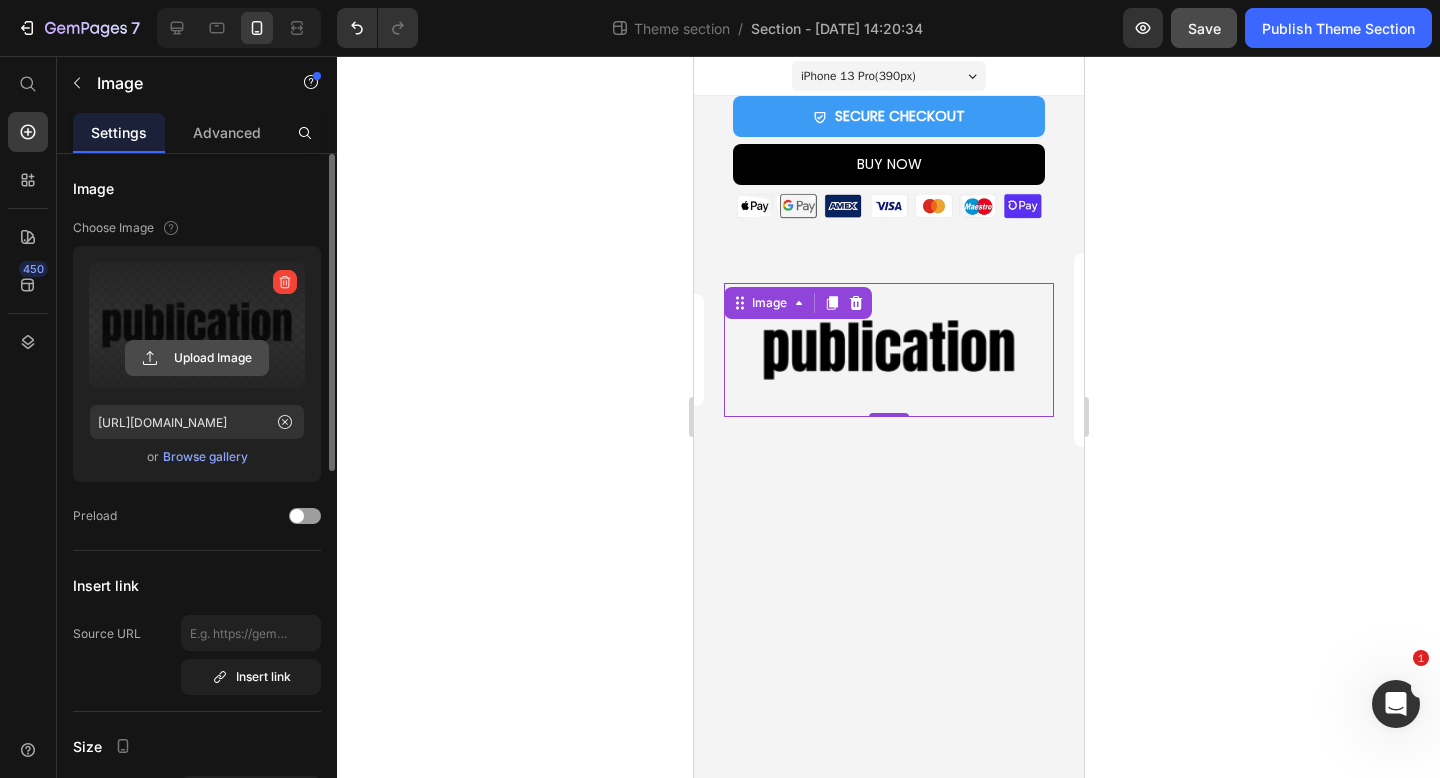 click 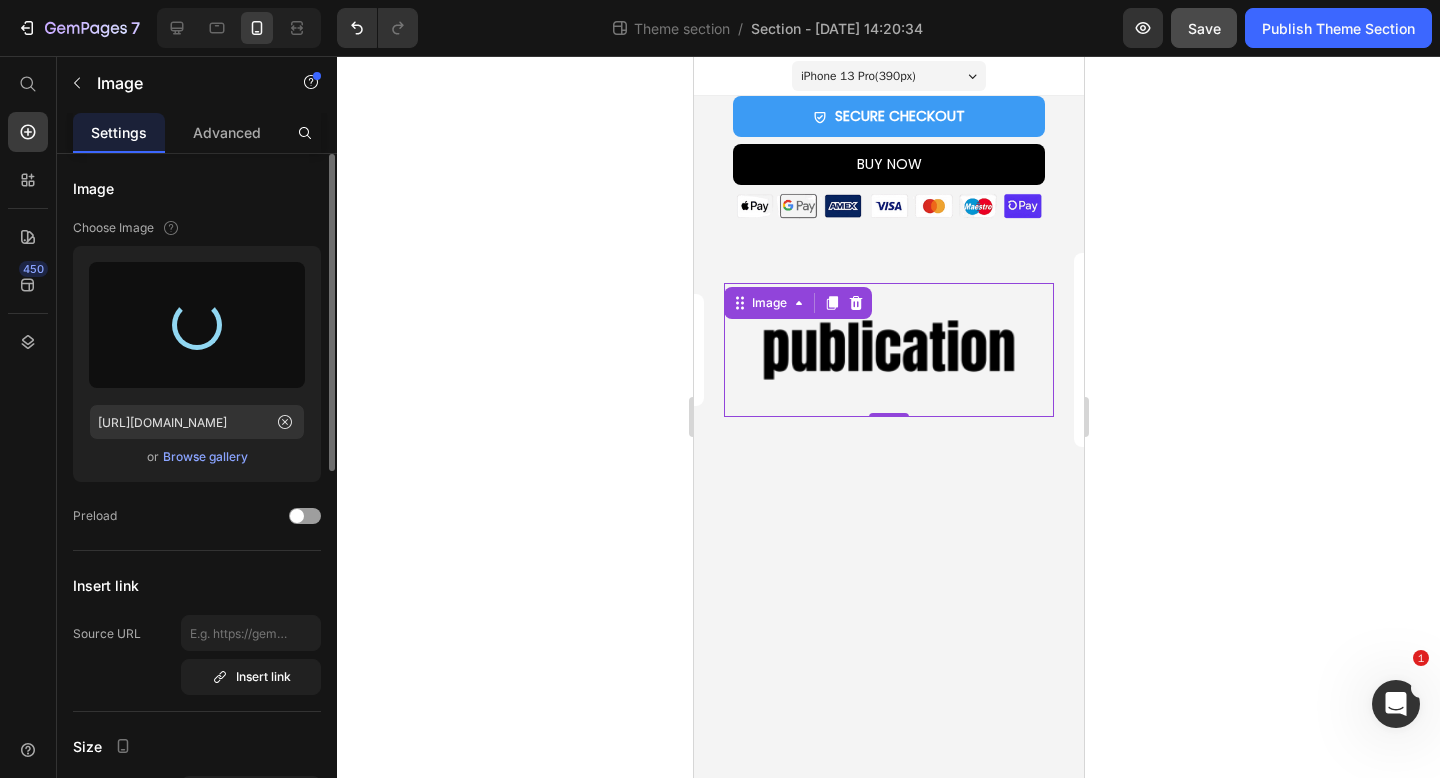 type on "https://cdn.shopify.com/s/files/1/0969/2872/7379/files/gempages_573215183845983348-9027a420-6aa5-4587-b10e-2cd7784e191a.png" 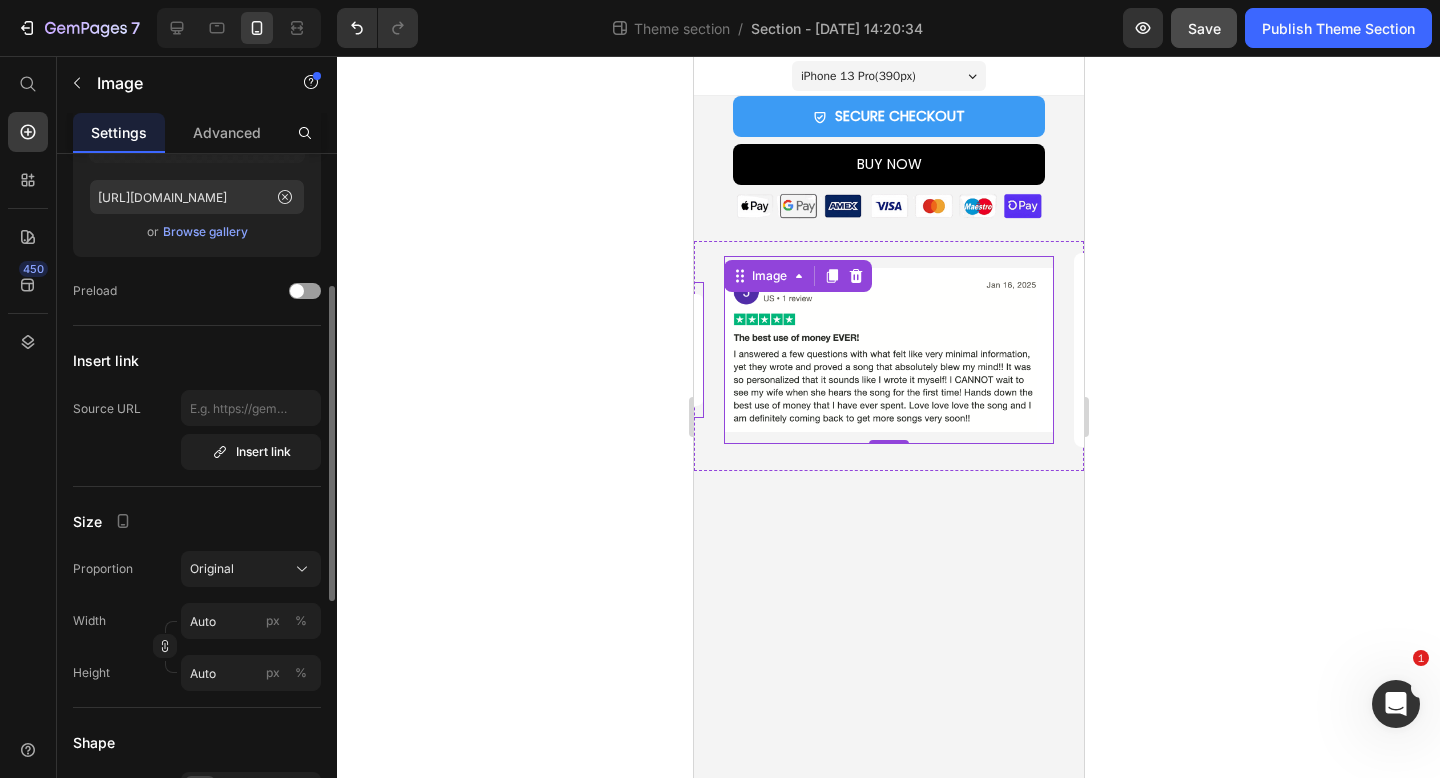 scroll, scrollTop: 316, scrollLeft: 0, axis: vertical 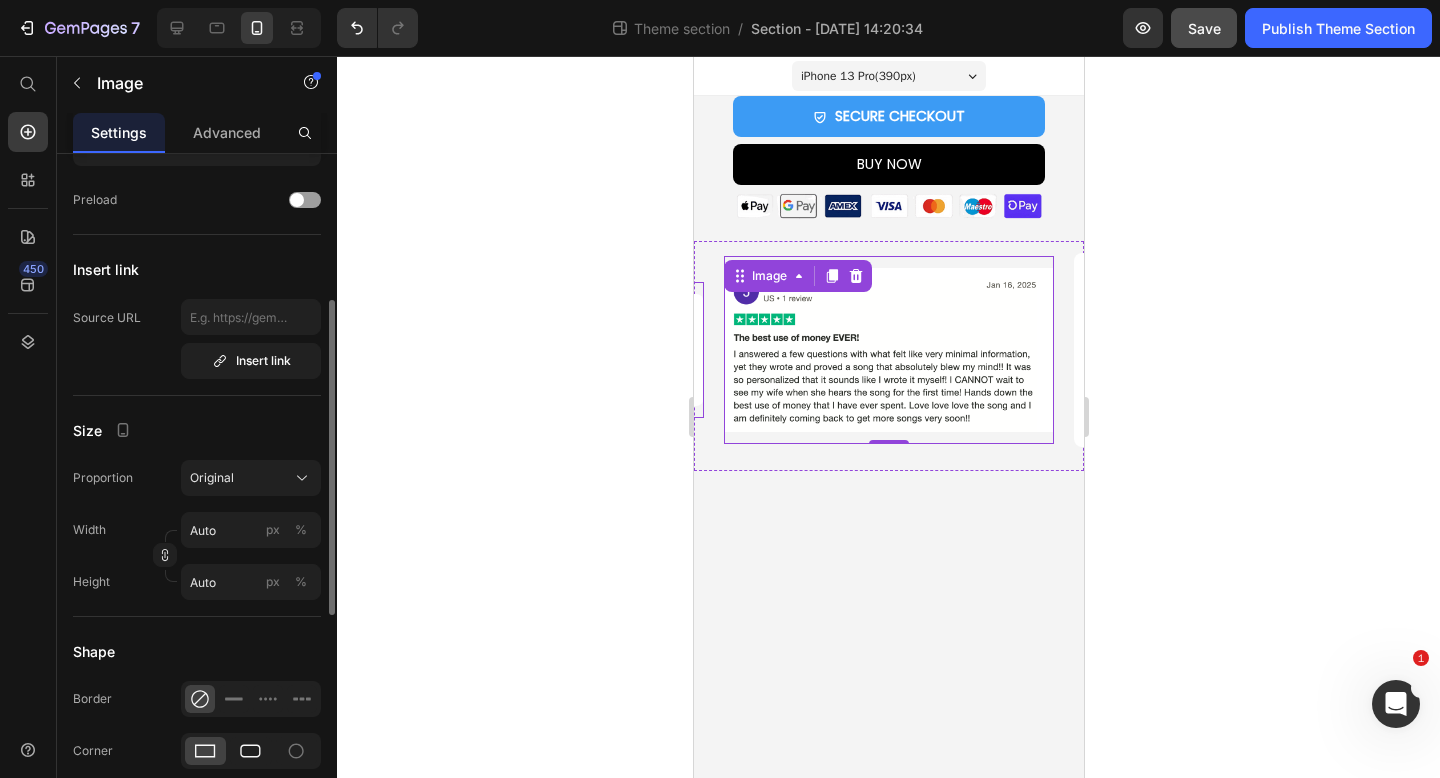 click 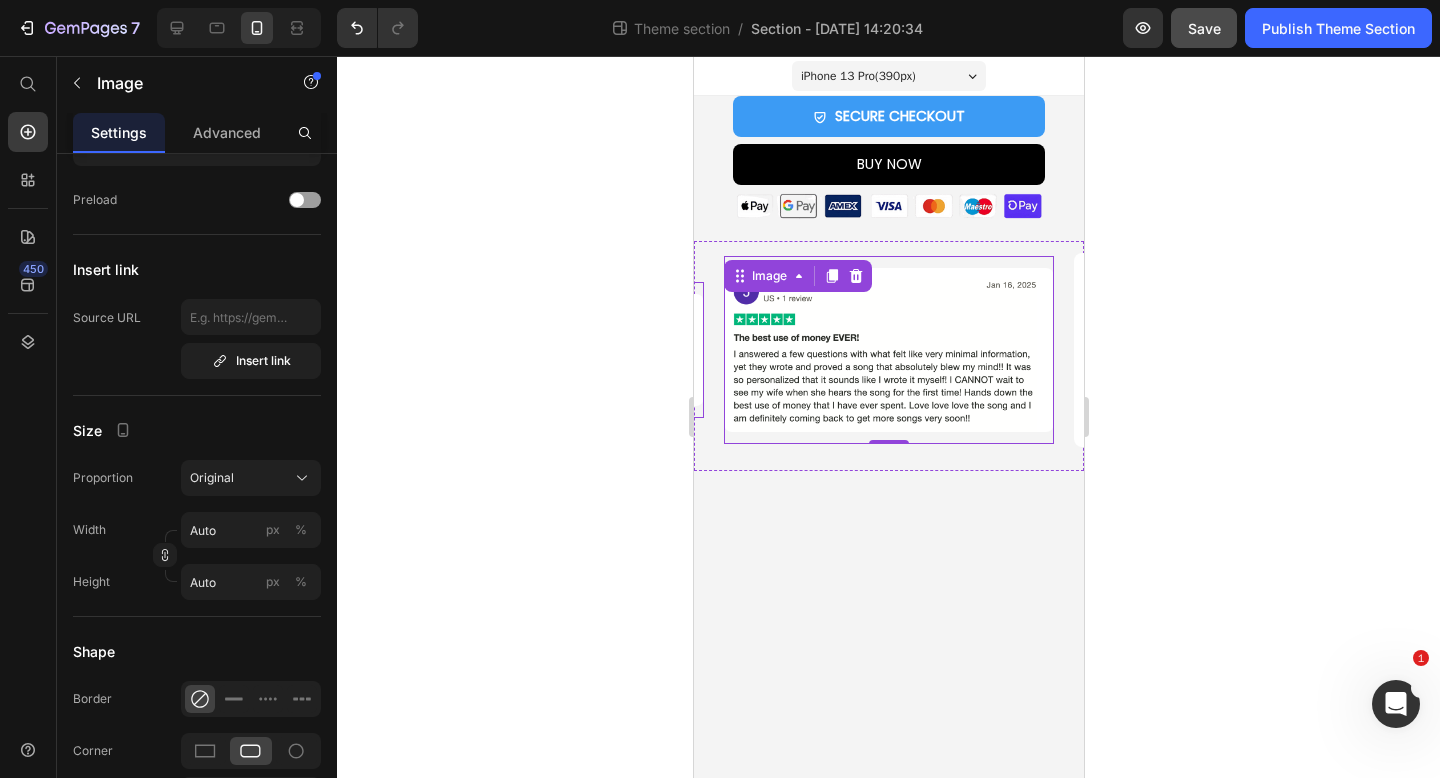 click 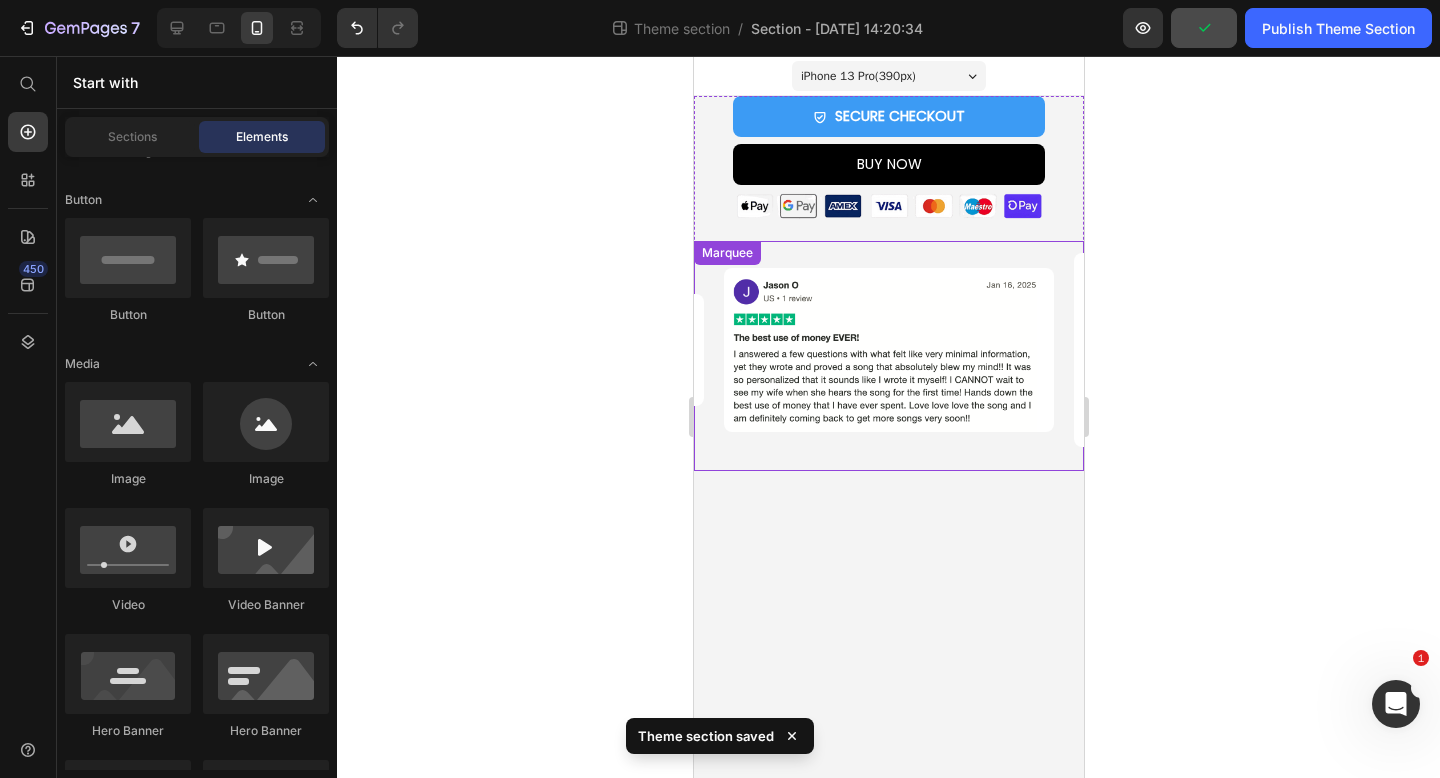 click on "Marquee" at bounding box center (726, 253) 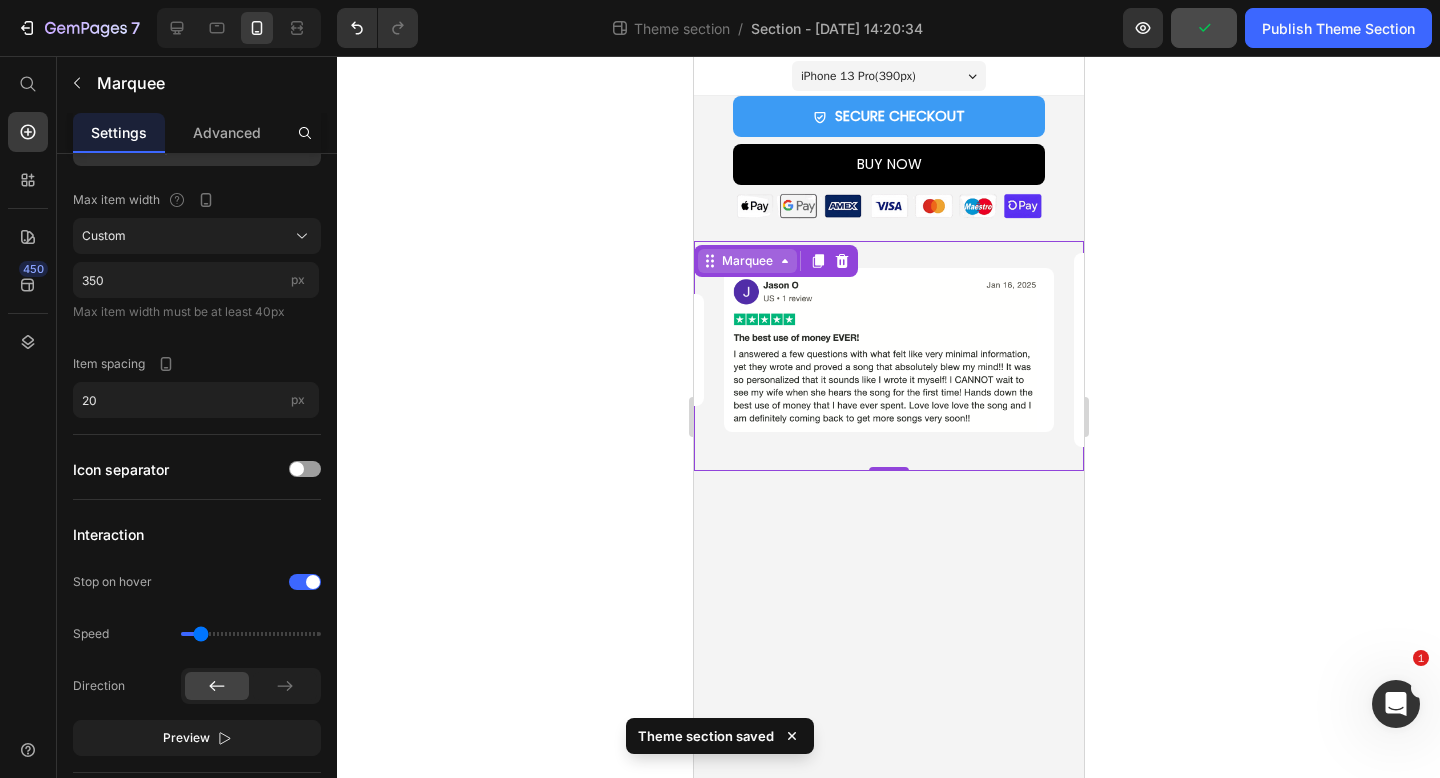 scroll, scrollTop: 0, scrollLeft: 0, axis: both 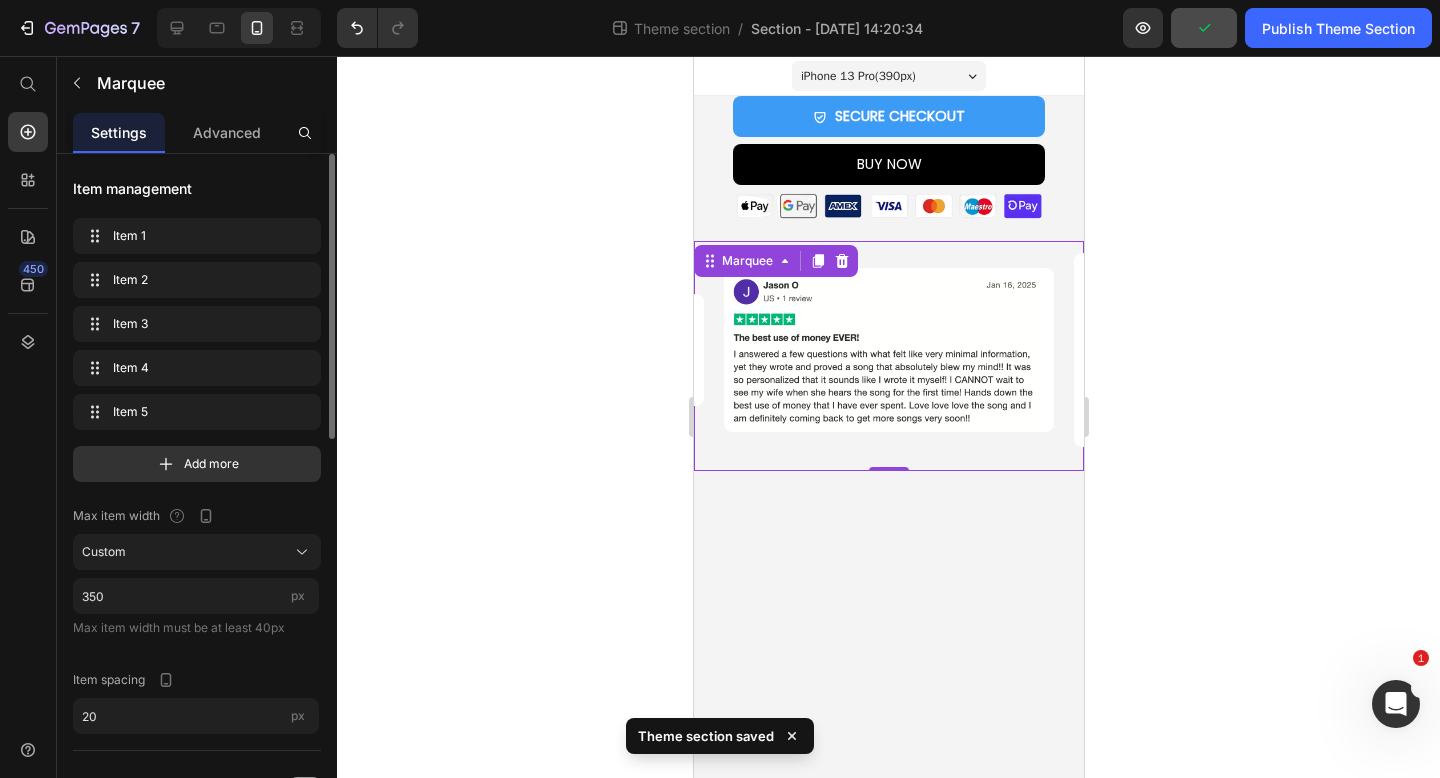 click on "Image Image Image Image Image" at bounding box center [198, 350] 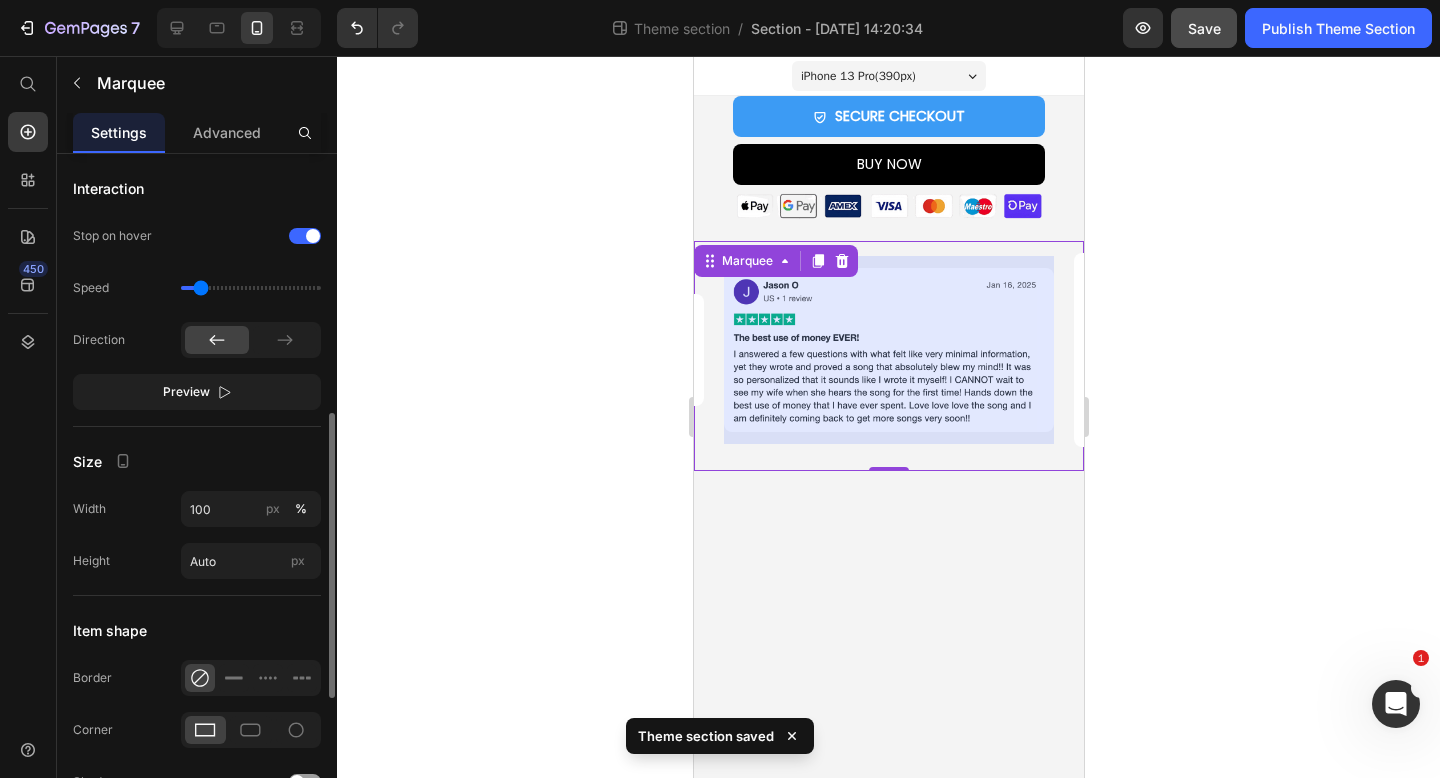 scroll, scrollTop: 649, scrollLeft: 0, axis: vertical 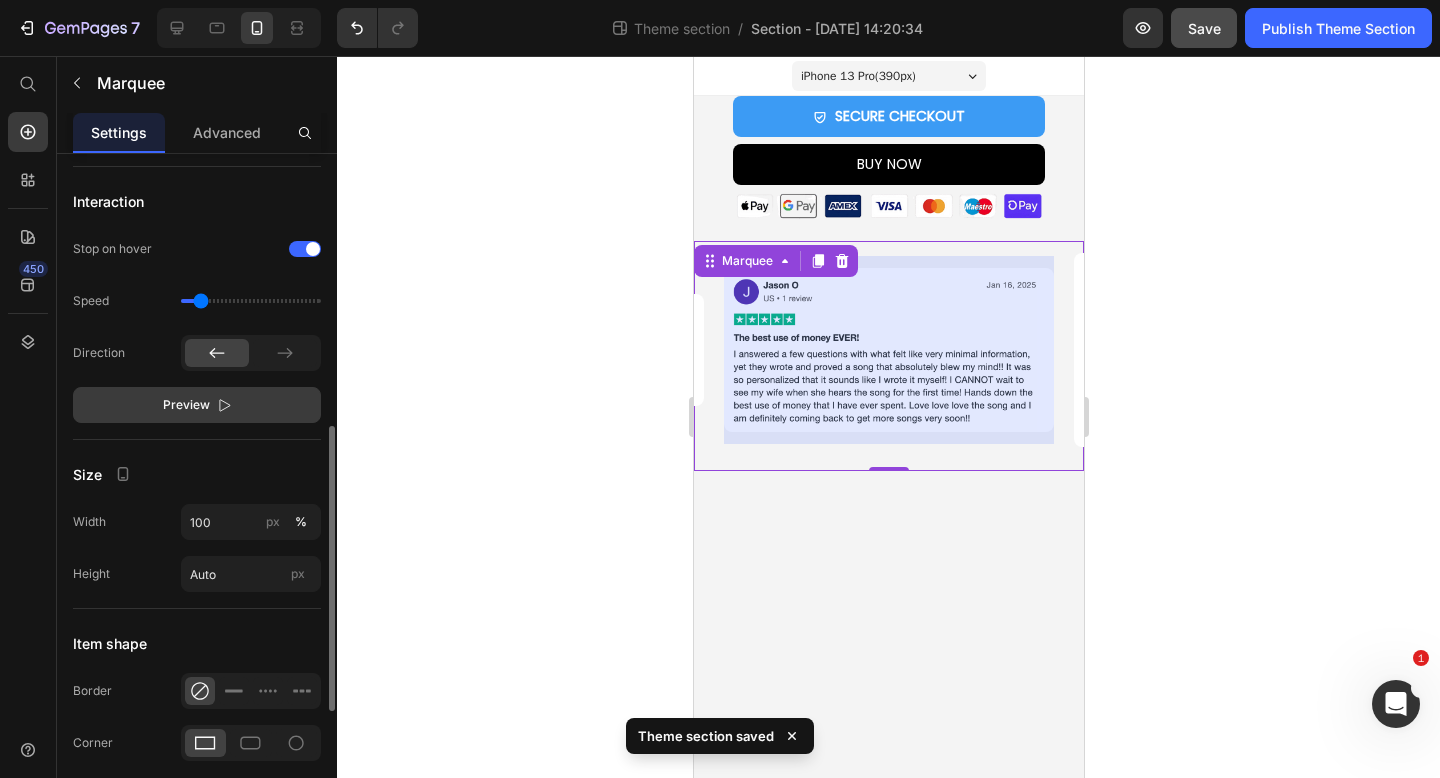click on "Preview" at bounding box center [186, 405] 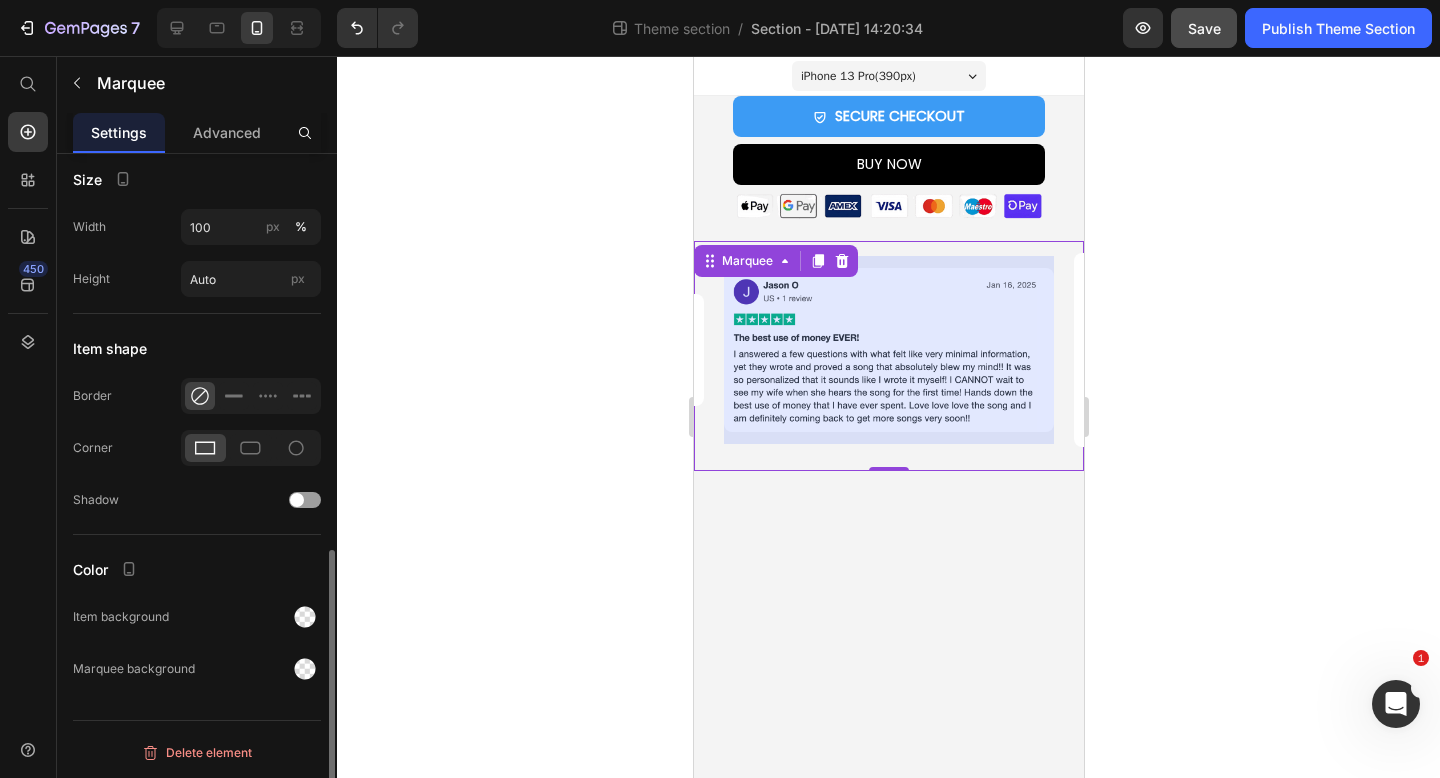 scroll, scrollTop: 885, scrollLeft: 0, axis: vertical 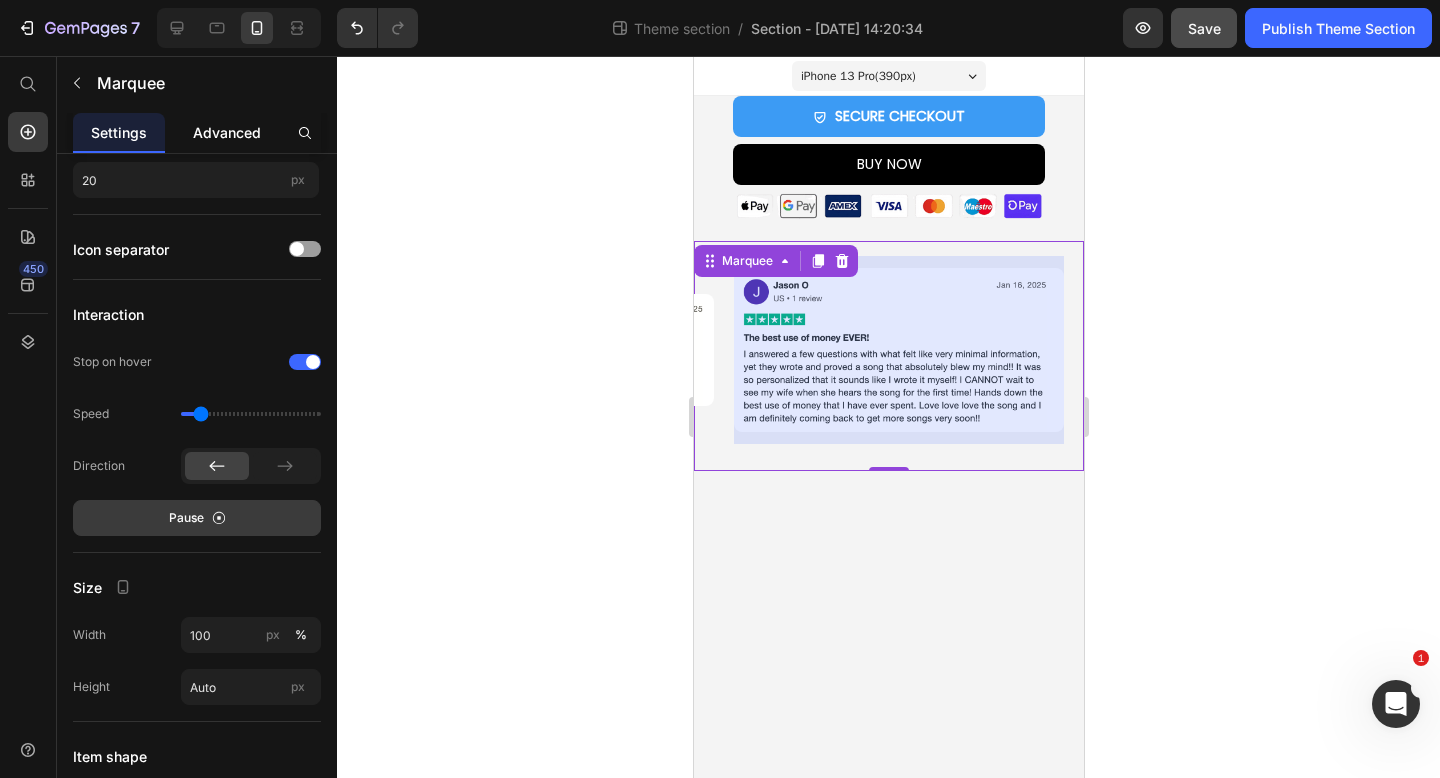 click on "Advanced" at bounding box center (227, 132) 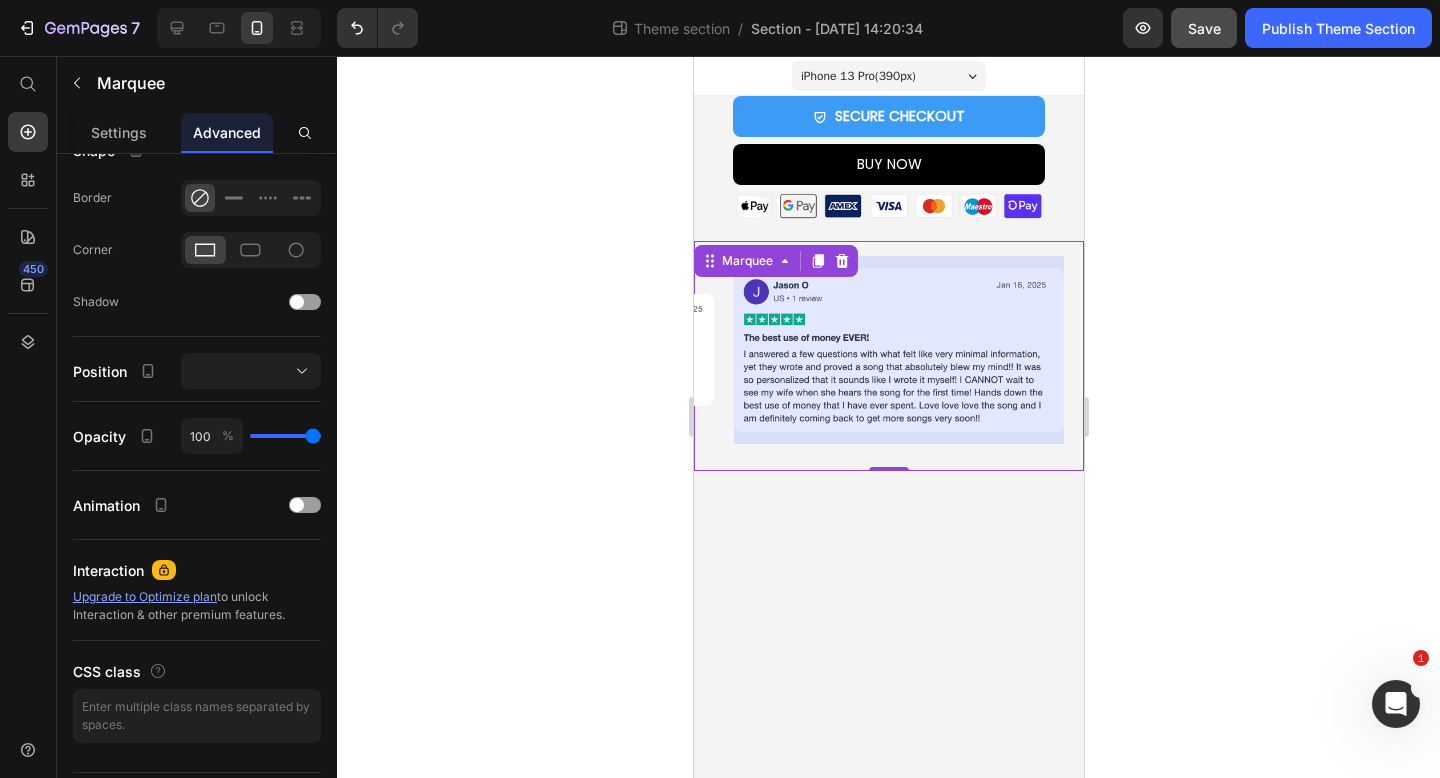 scroll, scrollTop: 0, scrollLeft: 0, axis: both 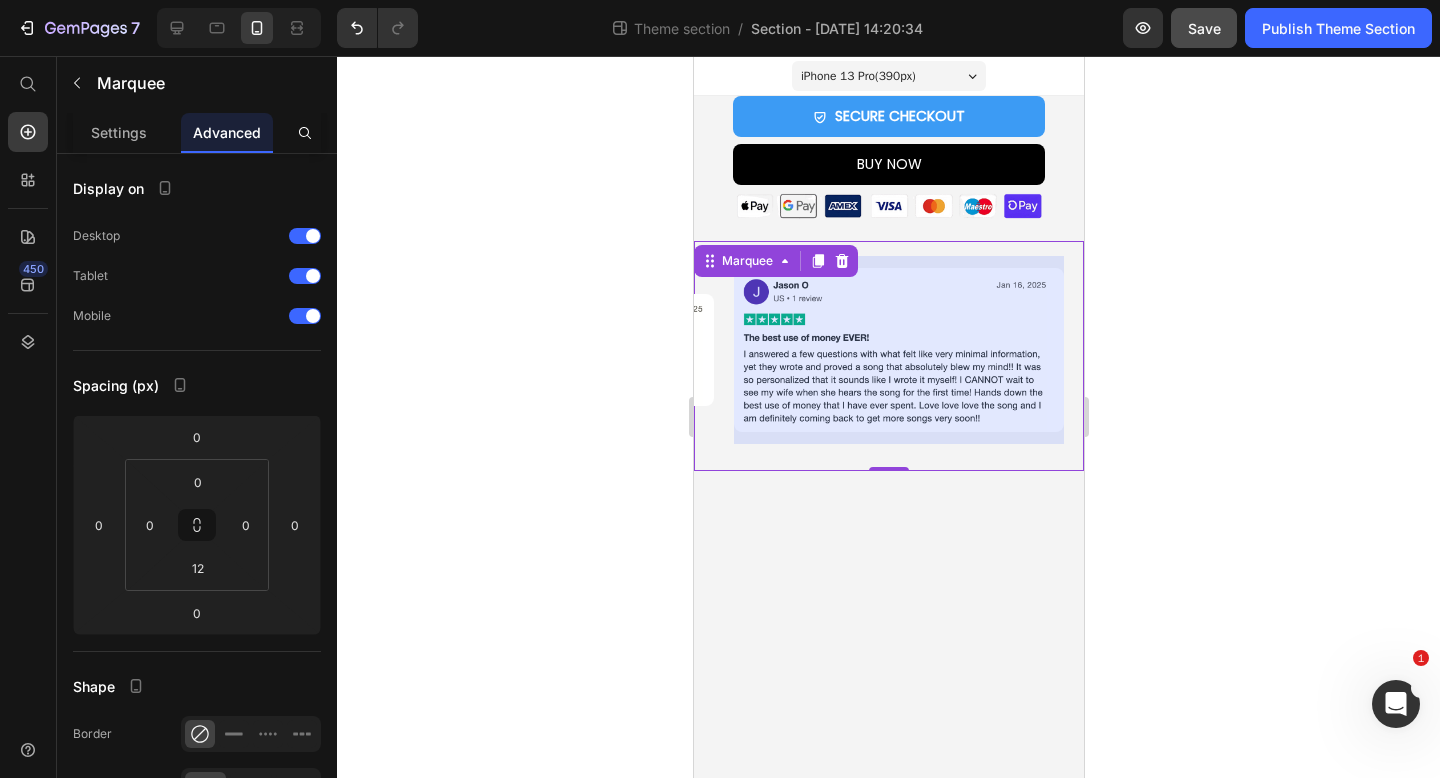 click on "Image Image Image Image Image" at bounding box center (1957, 350) 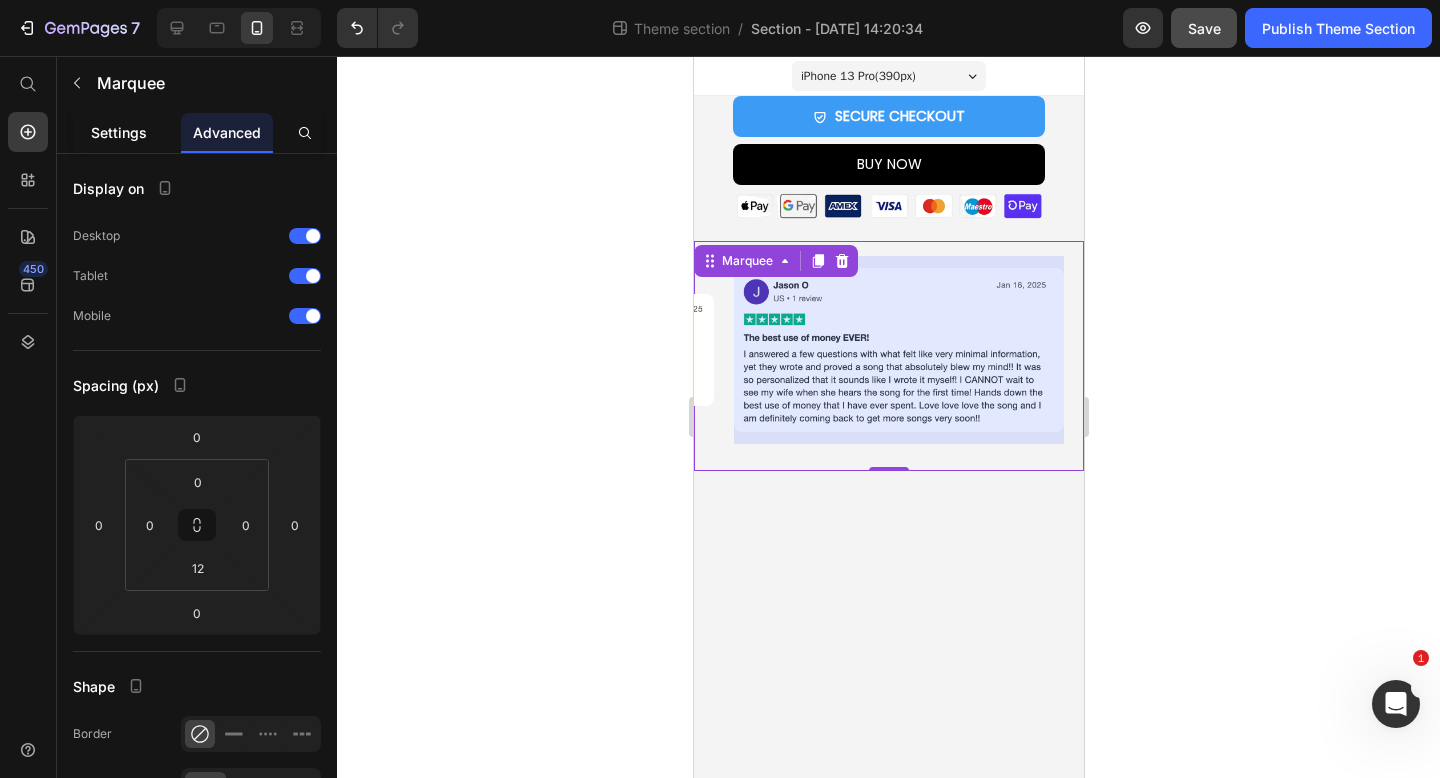 click on "Settings" at bounding box center (119, 132) 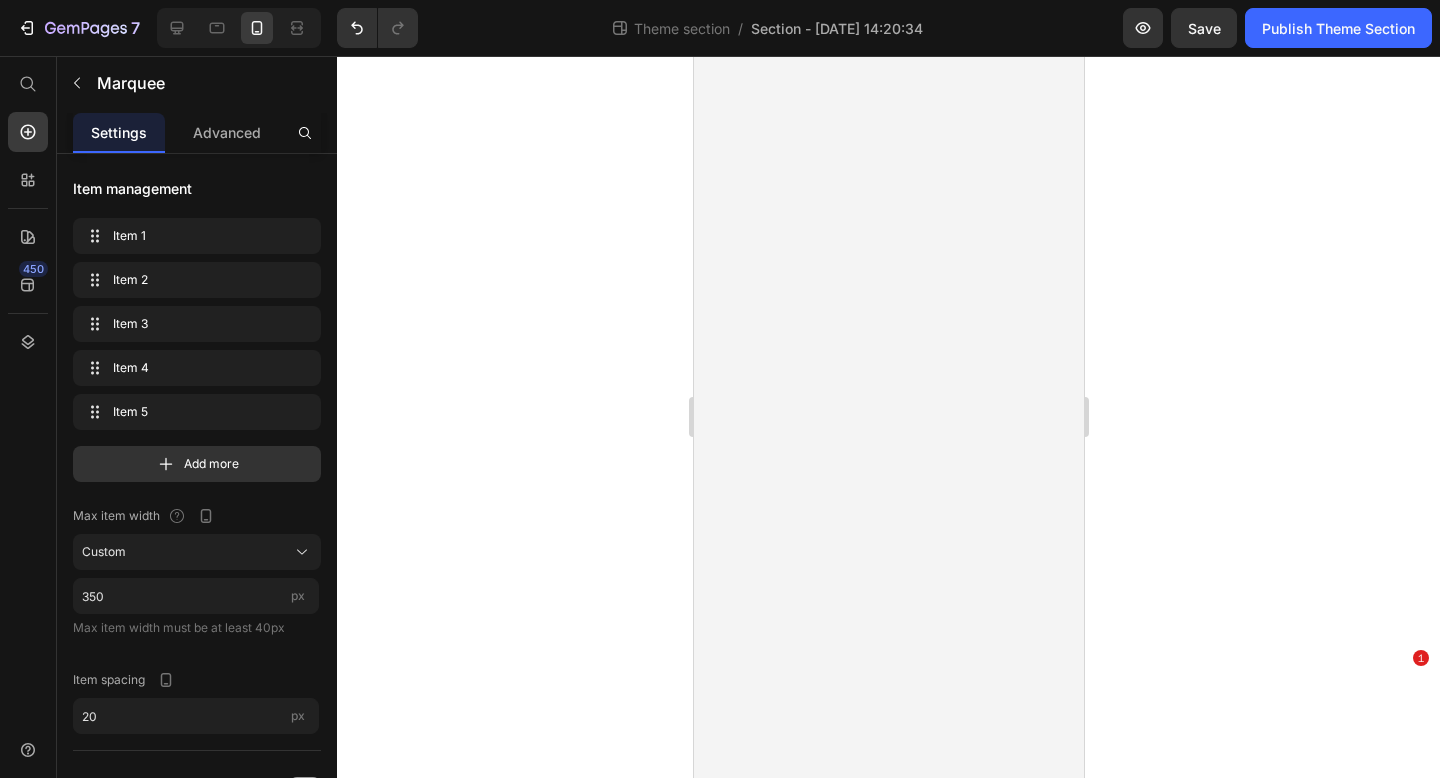 scroll, scrollTop: 0, scrollLeft: 0, axis: both 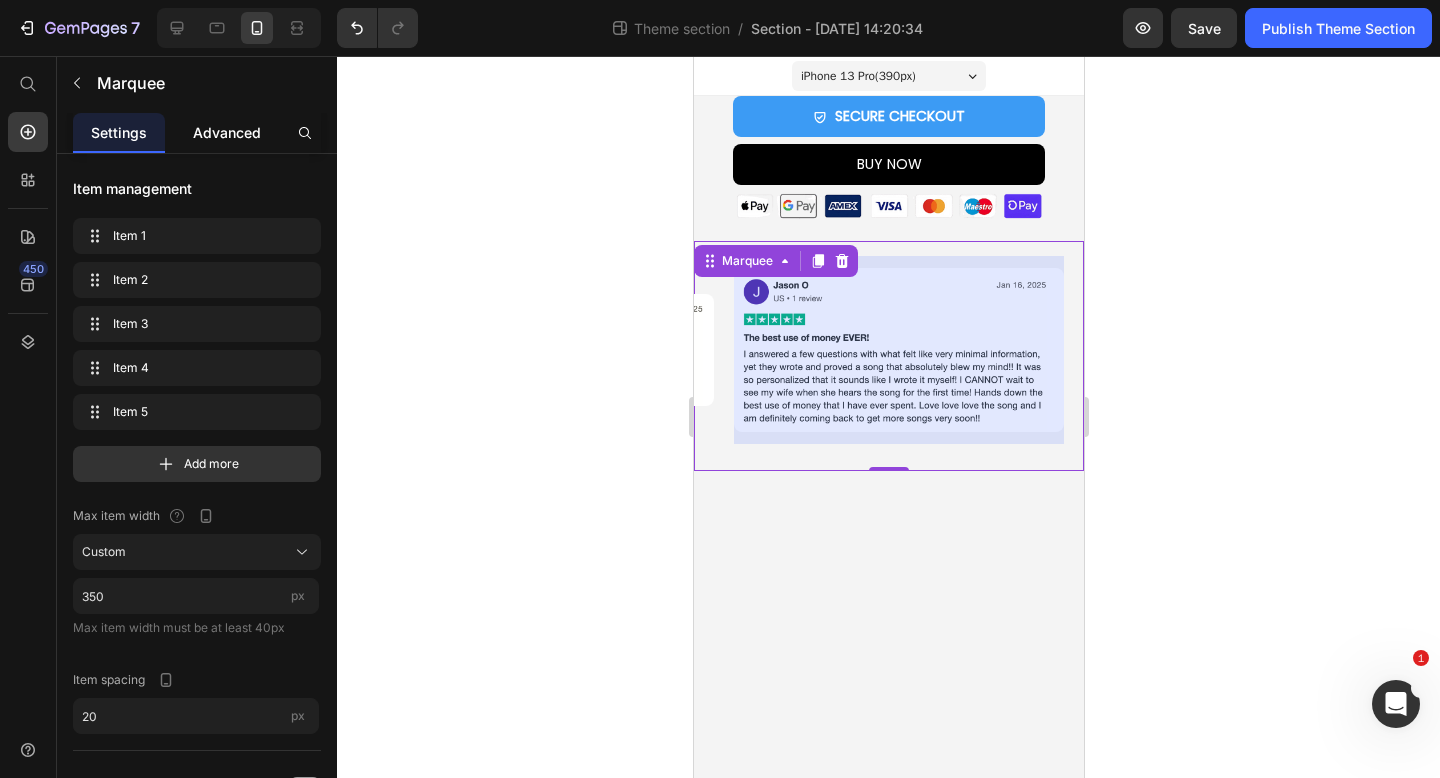 click on "Advanced" at bounding box center [227, 132] 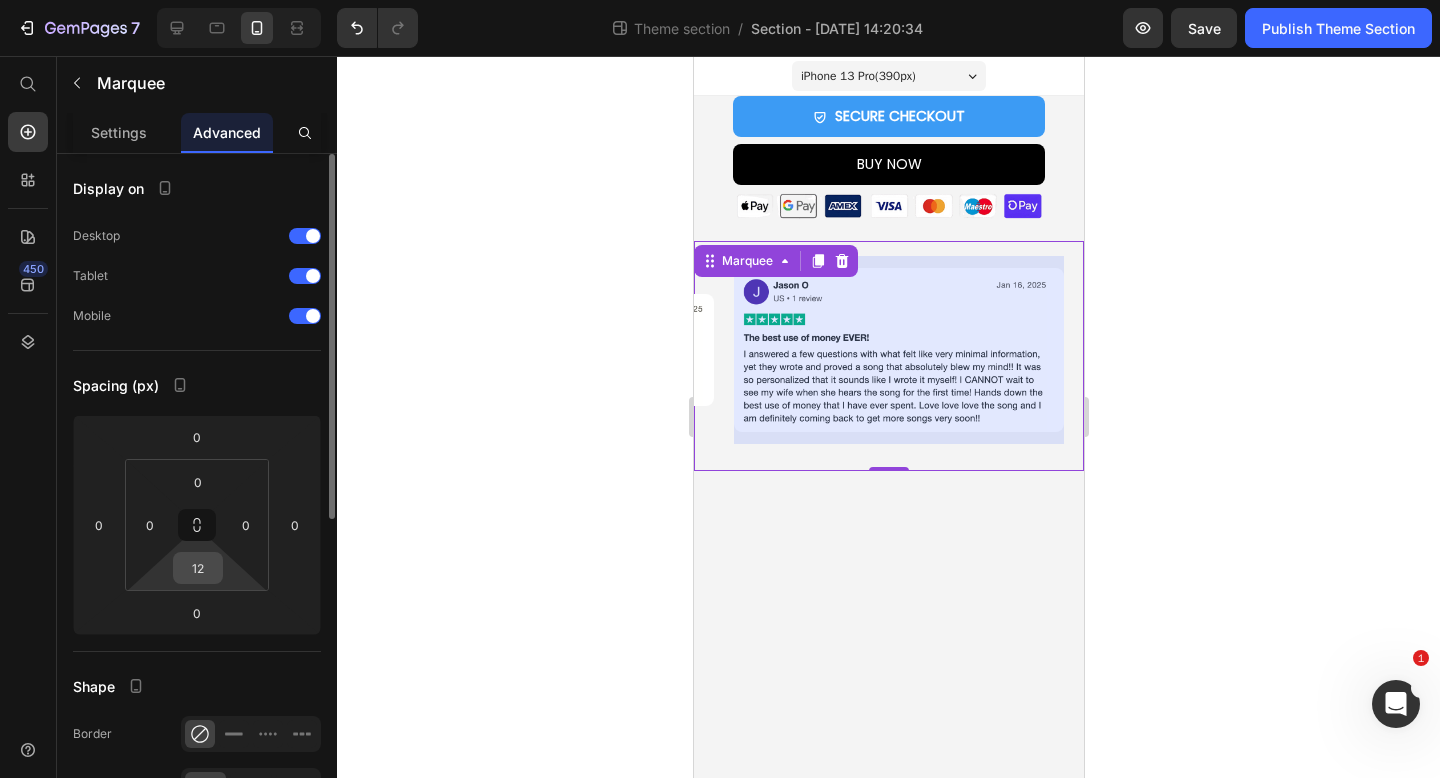 click on "12" at bounding box center (198, 568) 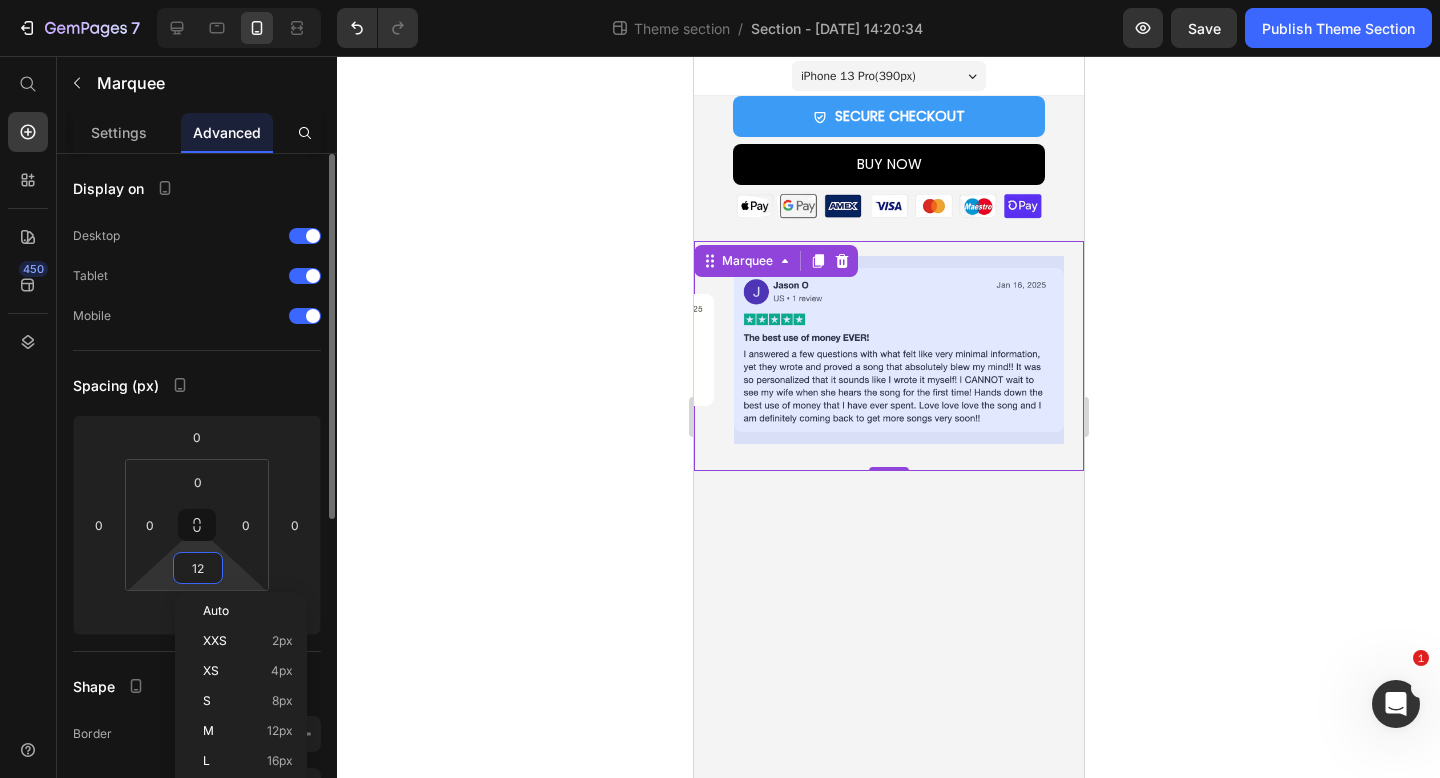 type on "0" 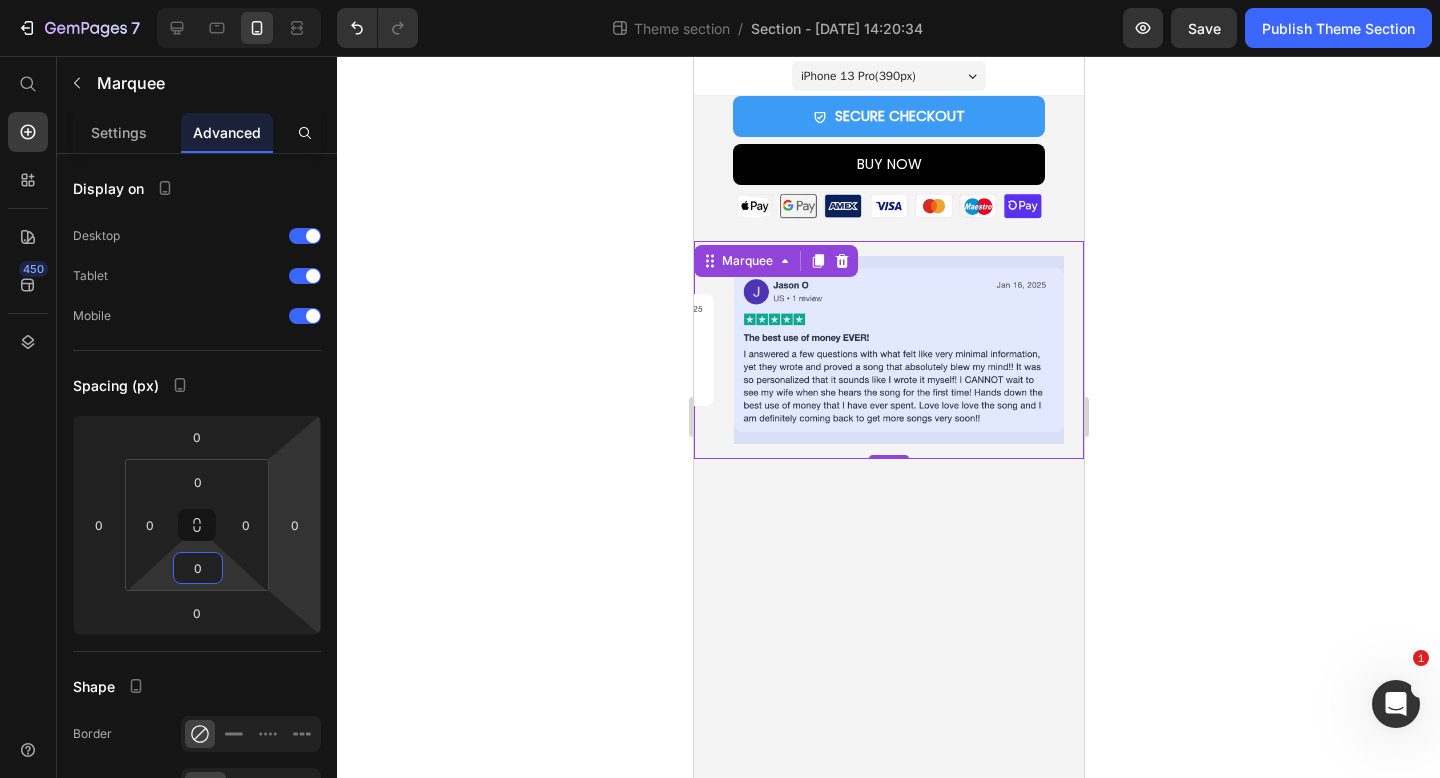 click 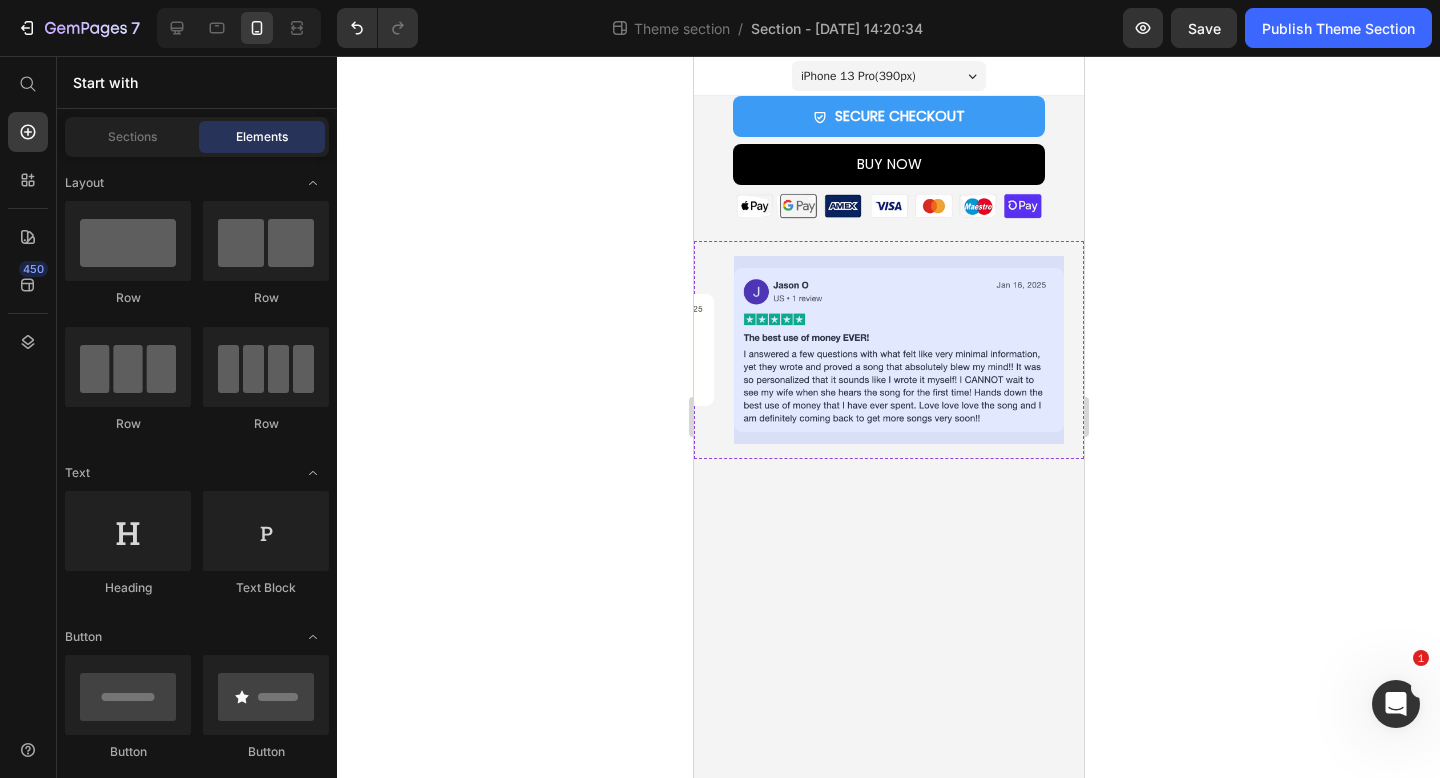 click at bounding box center [1946, 350] 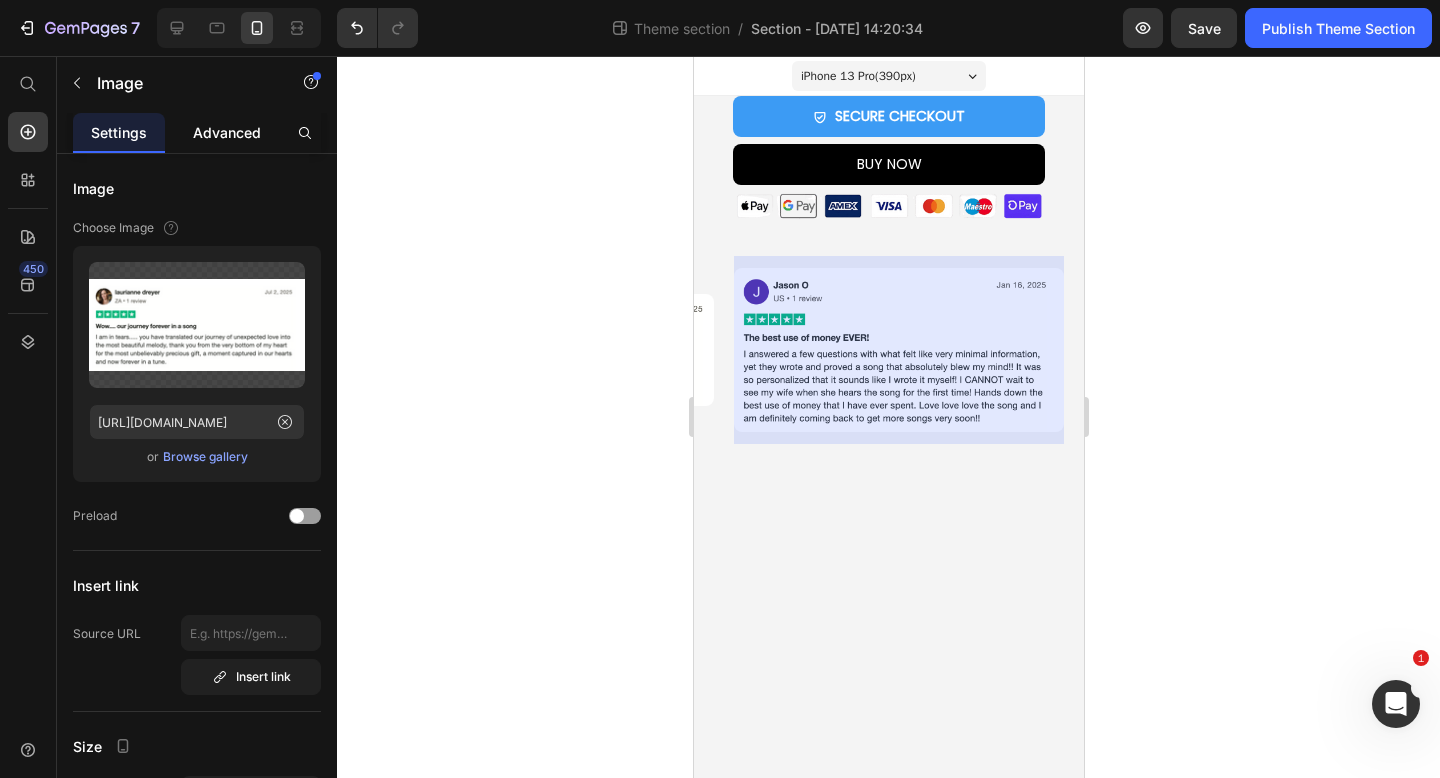 click on "Advanced" at bounding box center [227, 132] 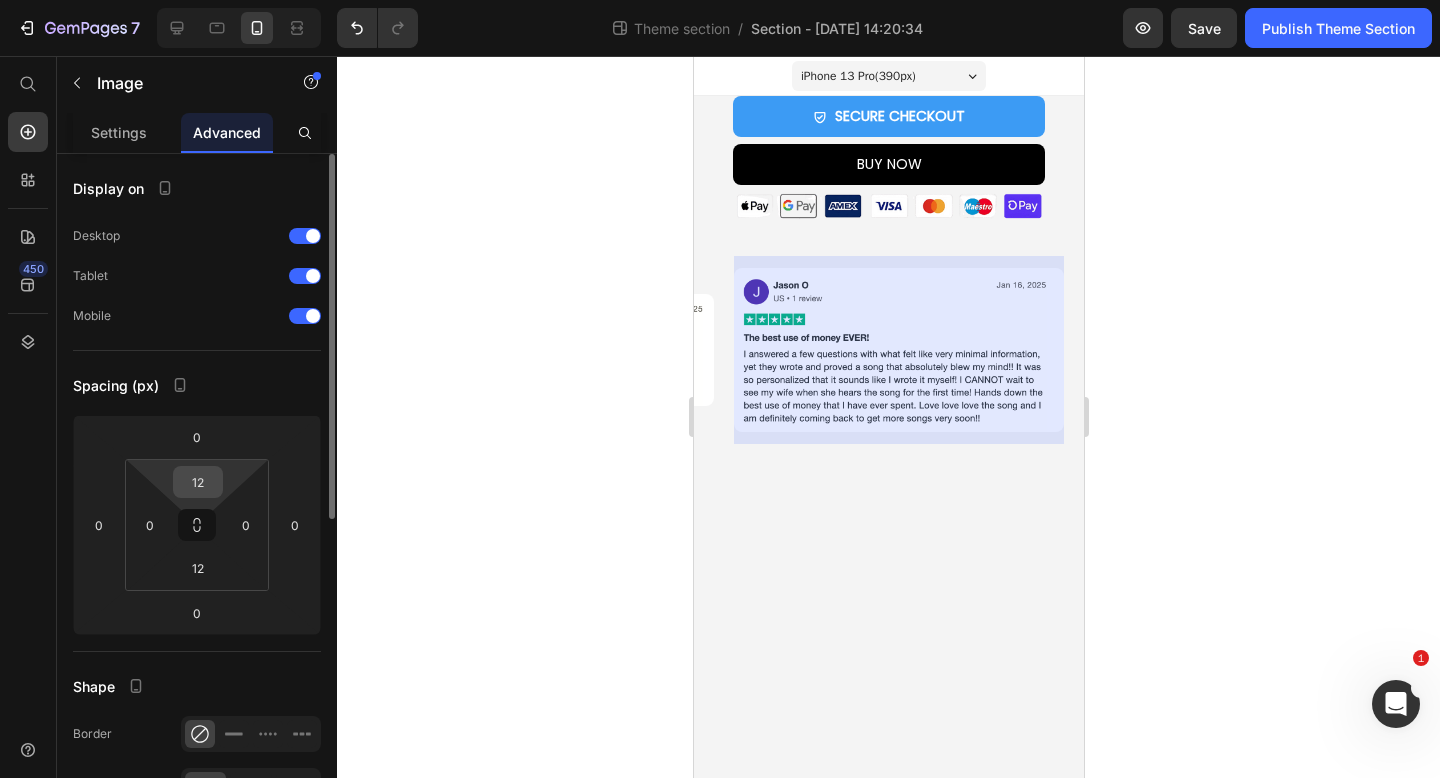 click on "12" at bounding box center (198, 482) 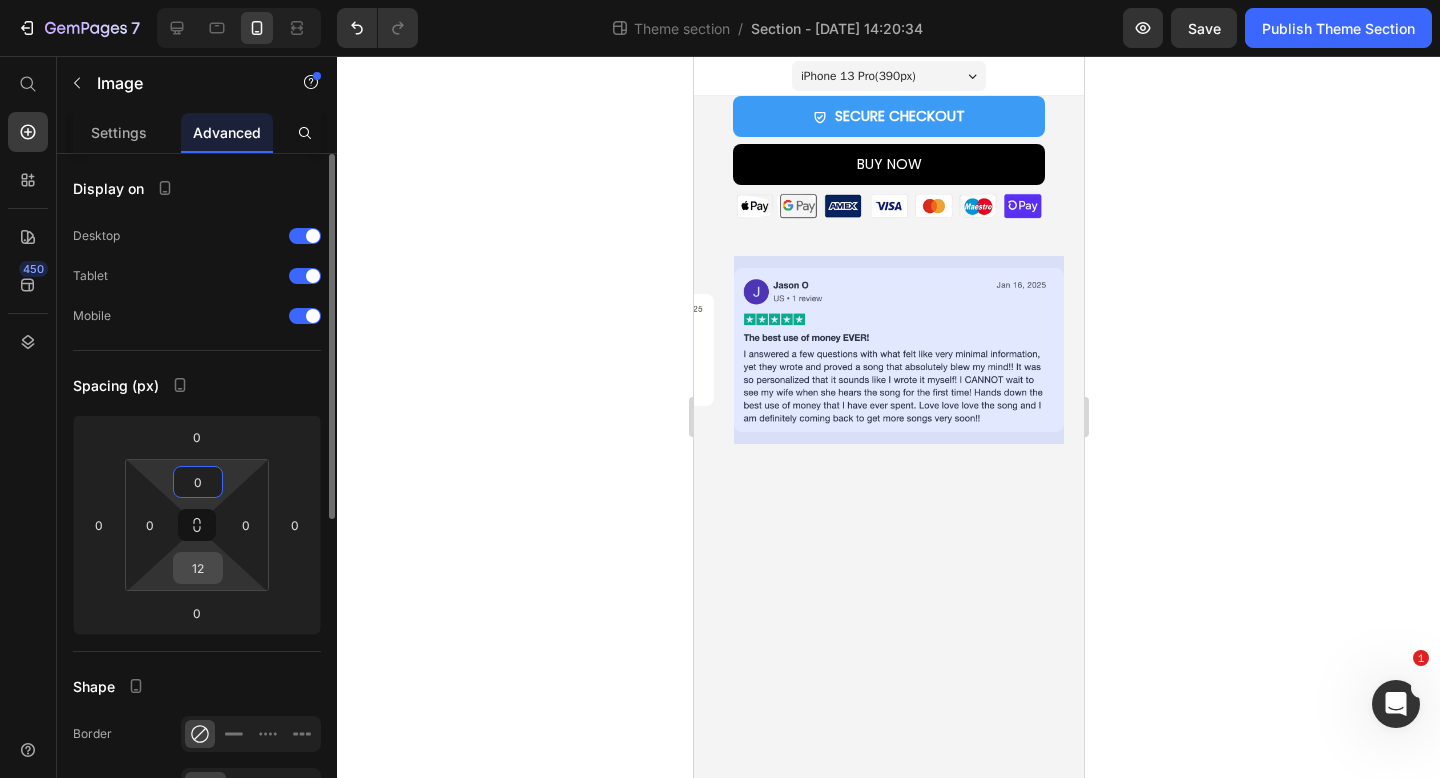 type on "0" 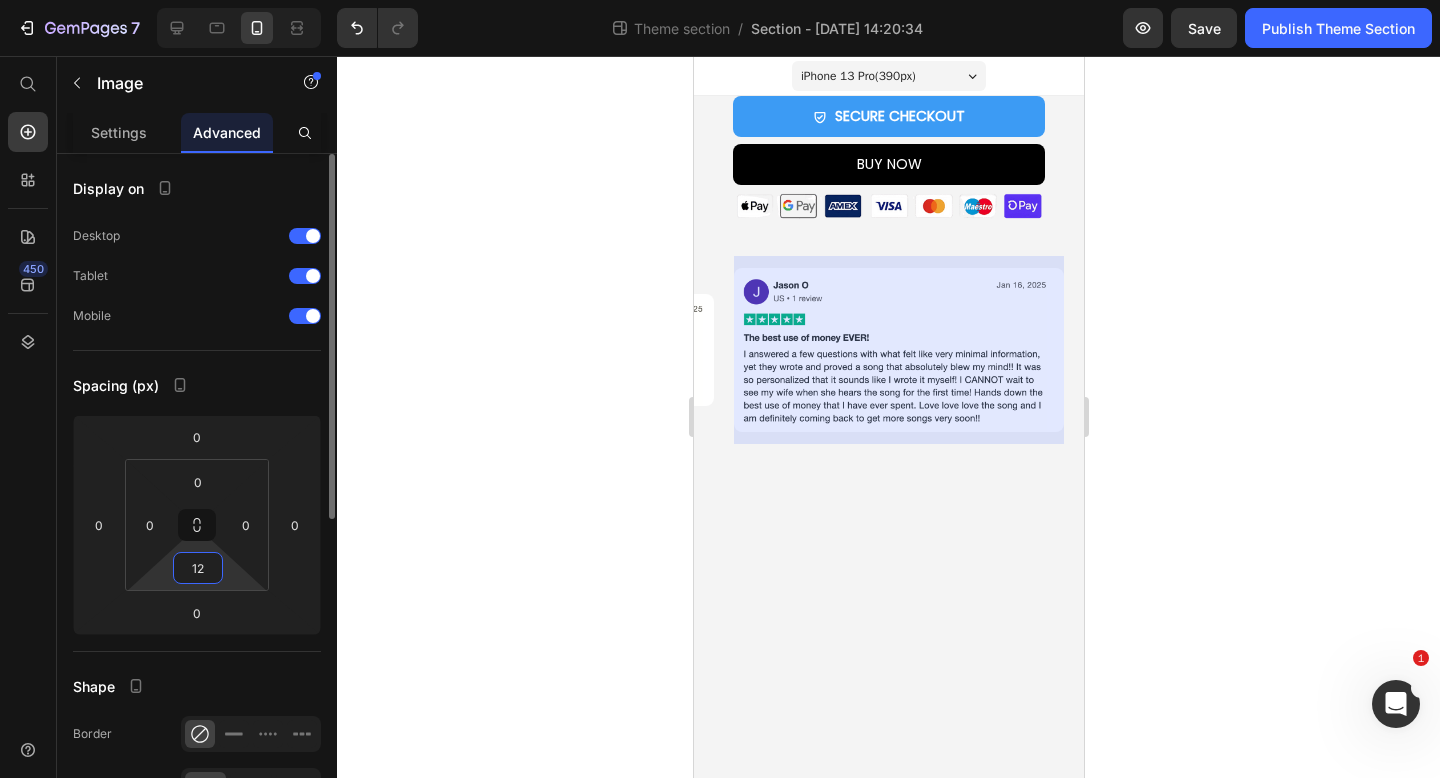 click on "12" at bounding box center [198, 568] 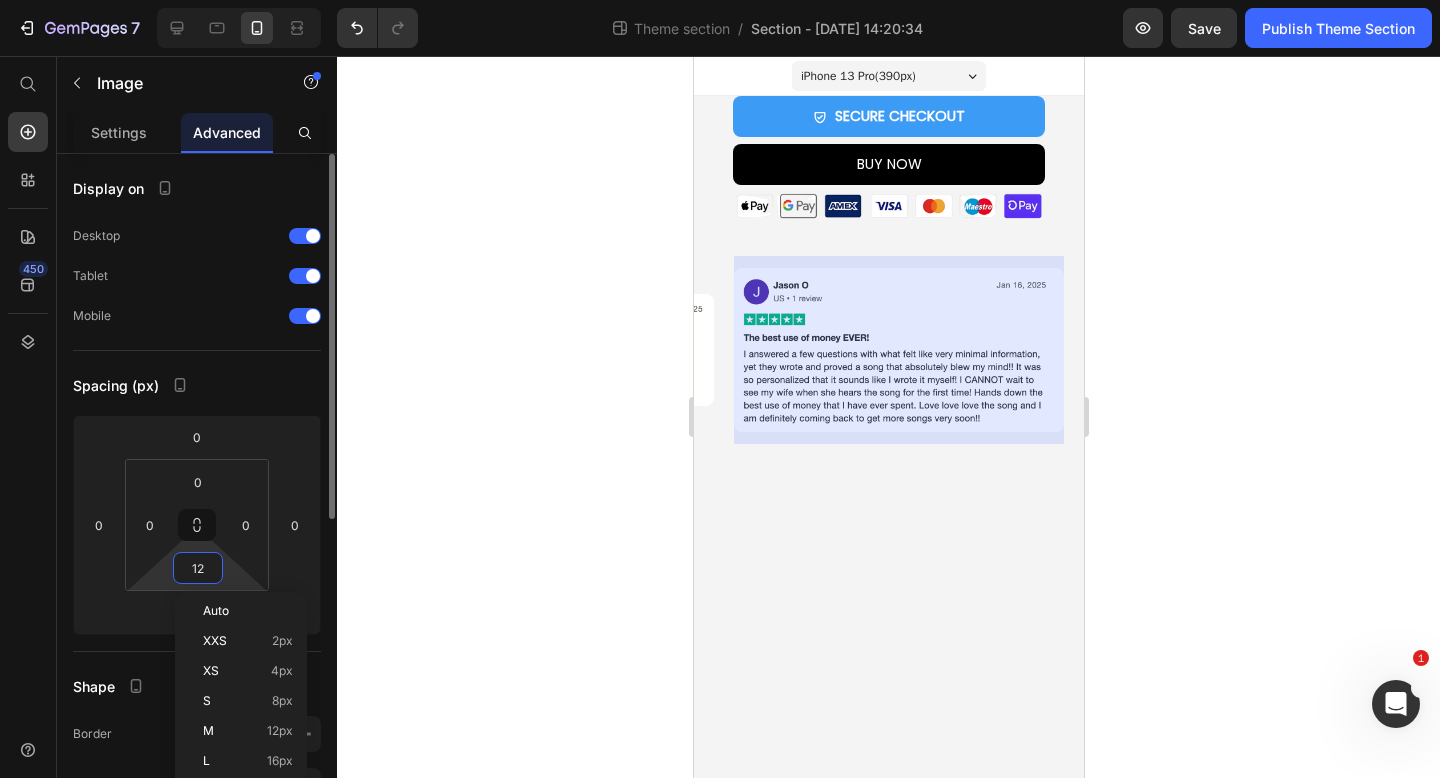 type on "0" 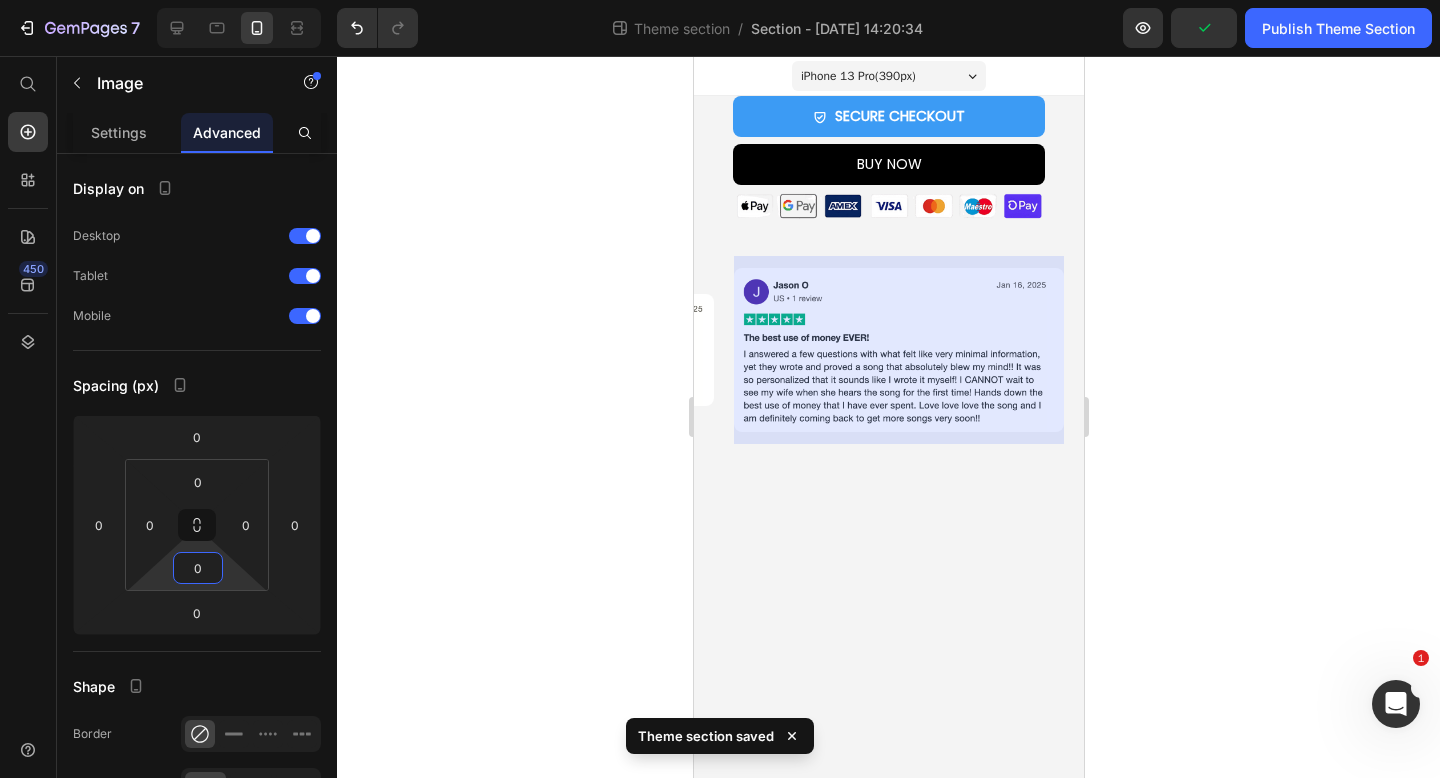 click on "iPhone 13 Pro  ( 390 px) iPhone 13 Mini iPhone 13 Pro iPhone 11 Pro Max iPhone 15 Pro Max Pixel 7 Galaxy S8+ Galaxy S20 Ultra iPad Mini iPad Air iPad Pro
SECURE CHECKOUT Add to Cart BUY NOW Dynamic Checkout Image Product Row Image Image Image   0 Image Image Image Image Image   0 Image Image Marquee Row Root
Drag & drop element from sidebar or
Explore Library
Add section Choose templates inspired by CRO experts Generate layout from URL or image Add blank section then drag & drop elements" at bounding box center (888, 417) 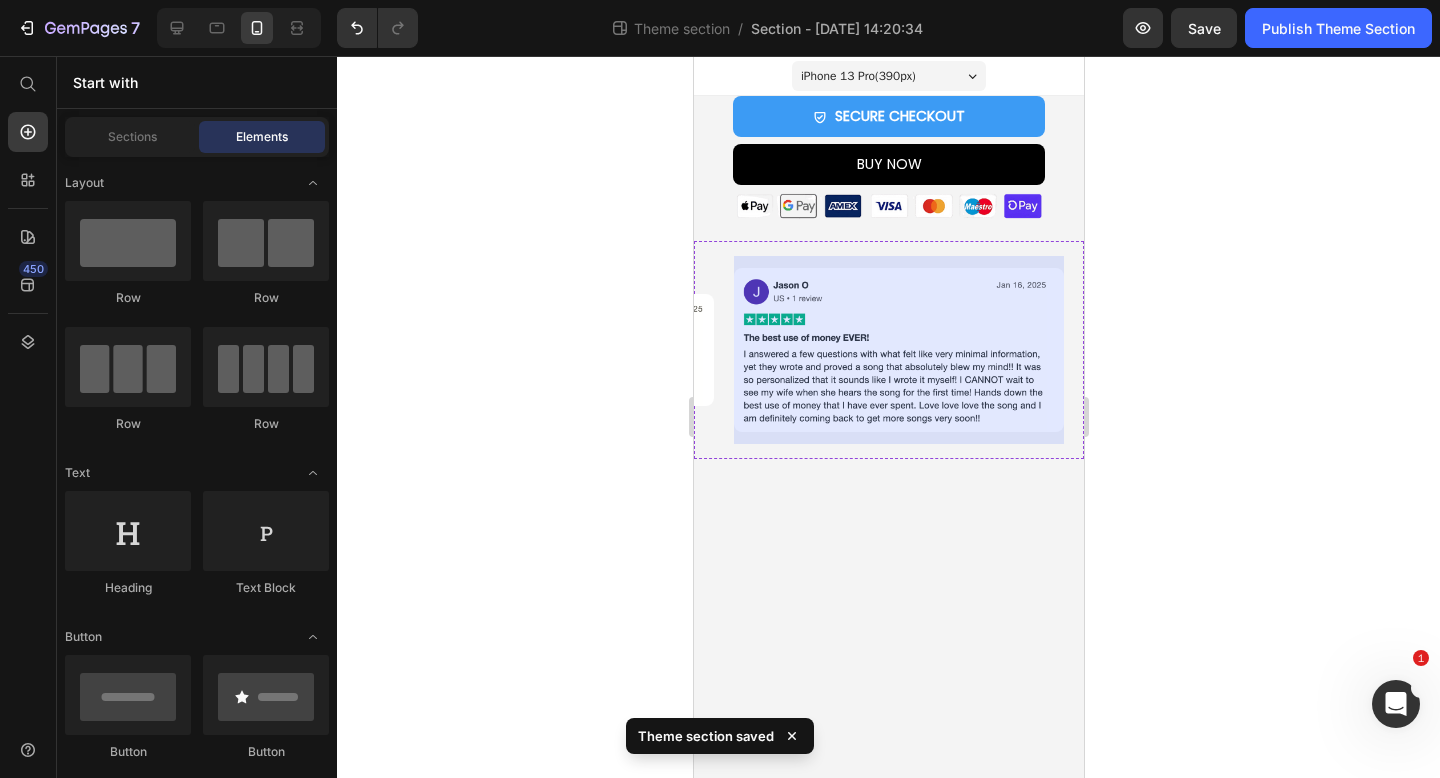 click at bounding box center (2292, 349) 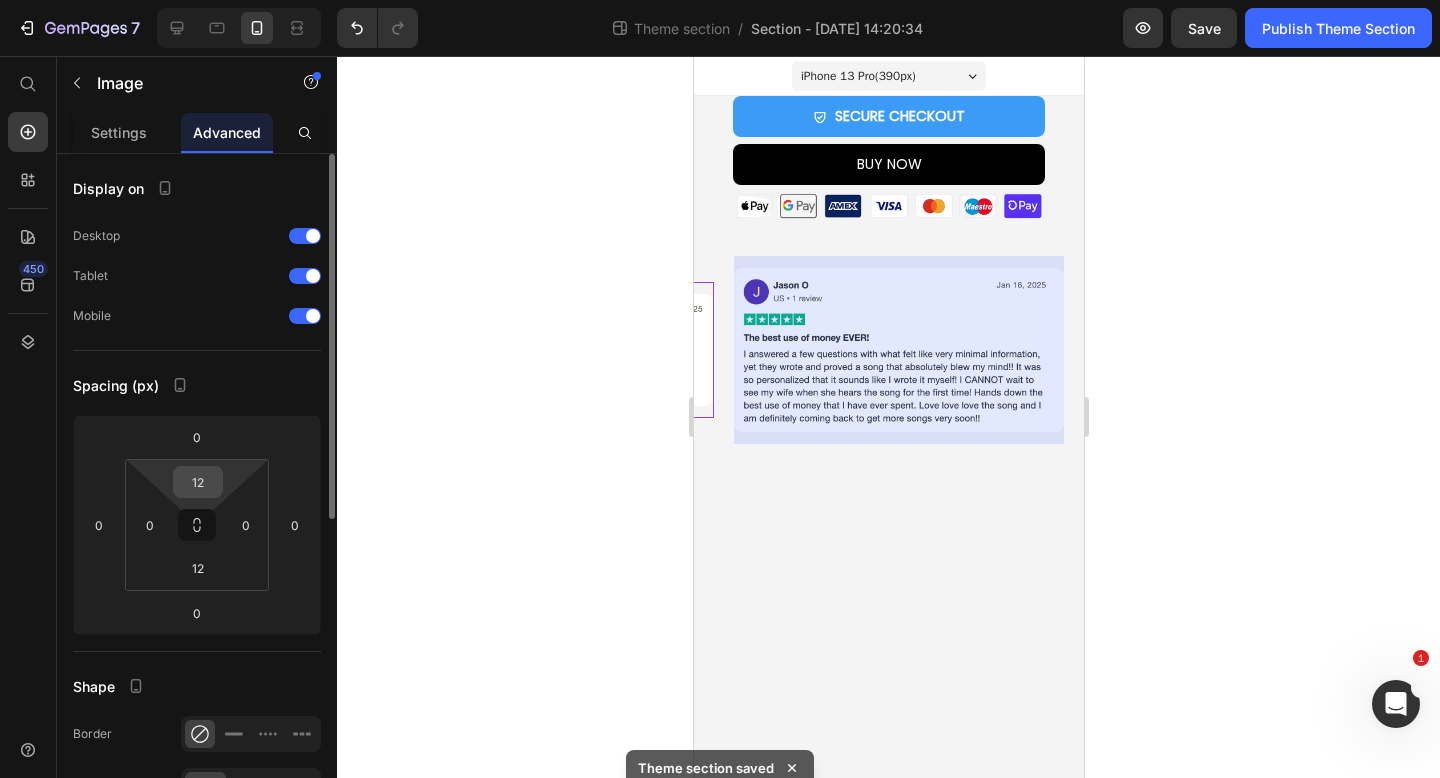 click on "12" at bounding box center [198, 482] 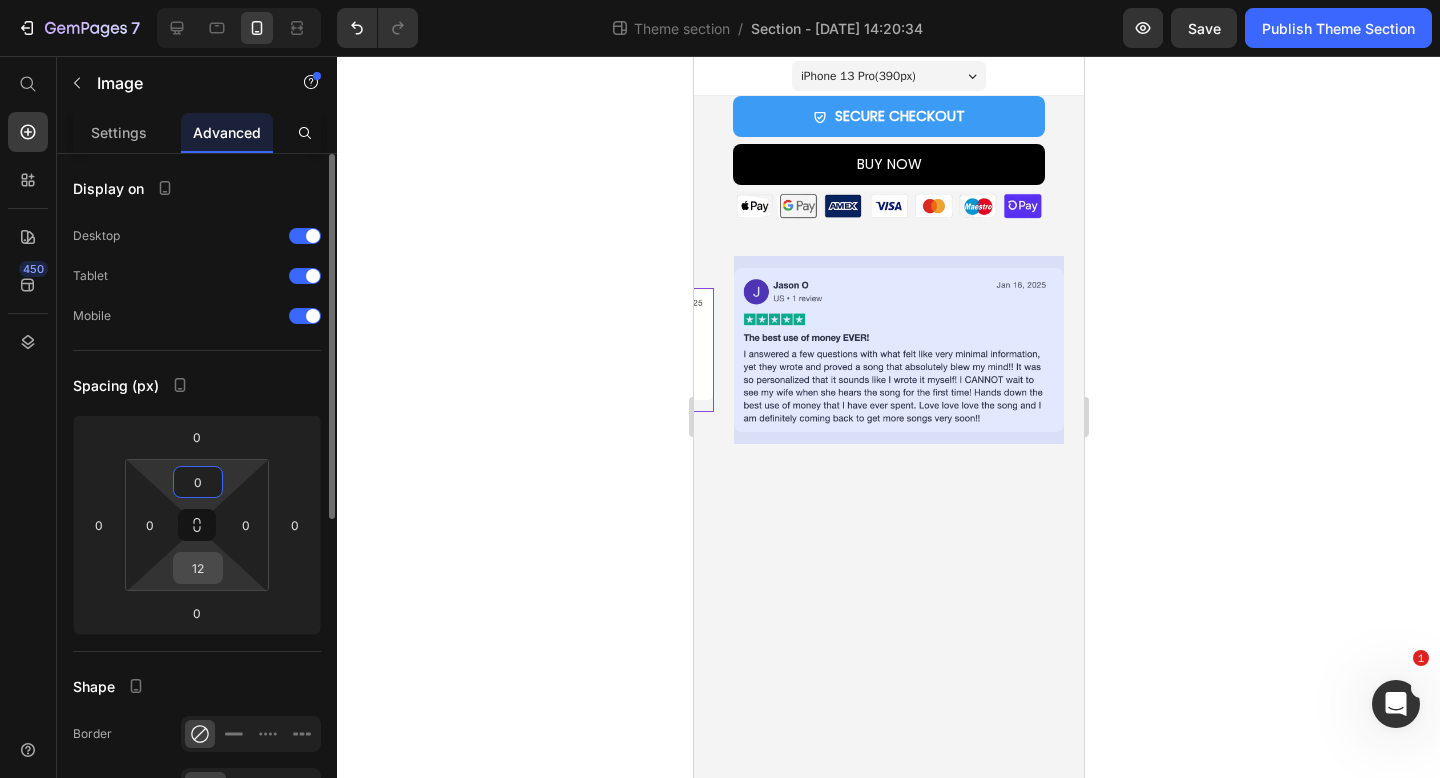 type on "0" 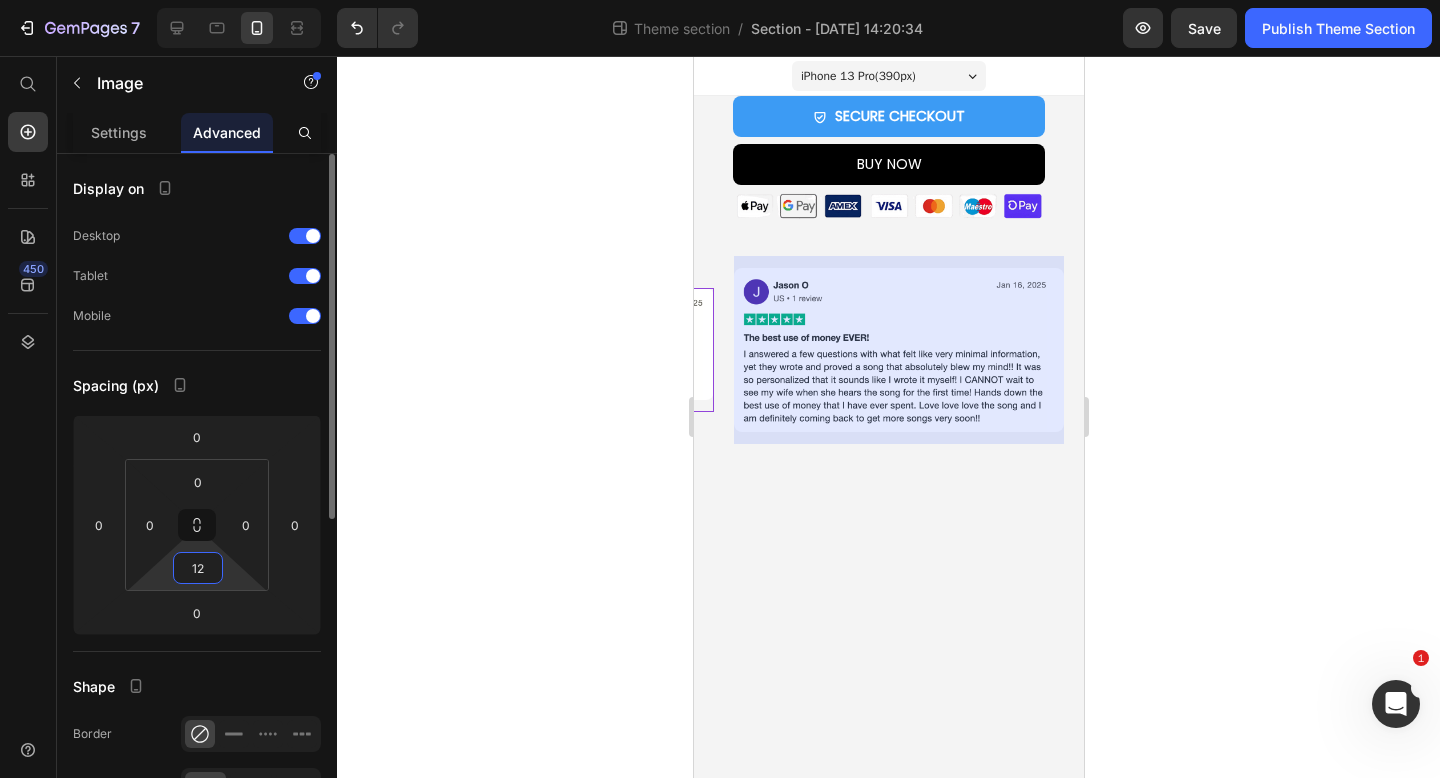 click on "12" at bounding box center [198, 568] 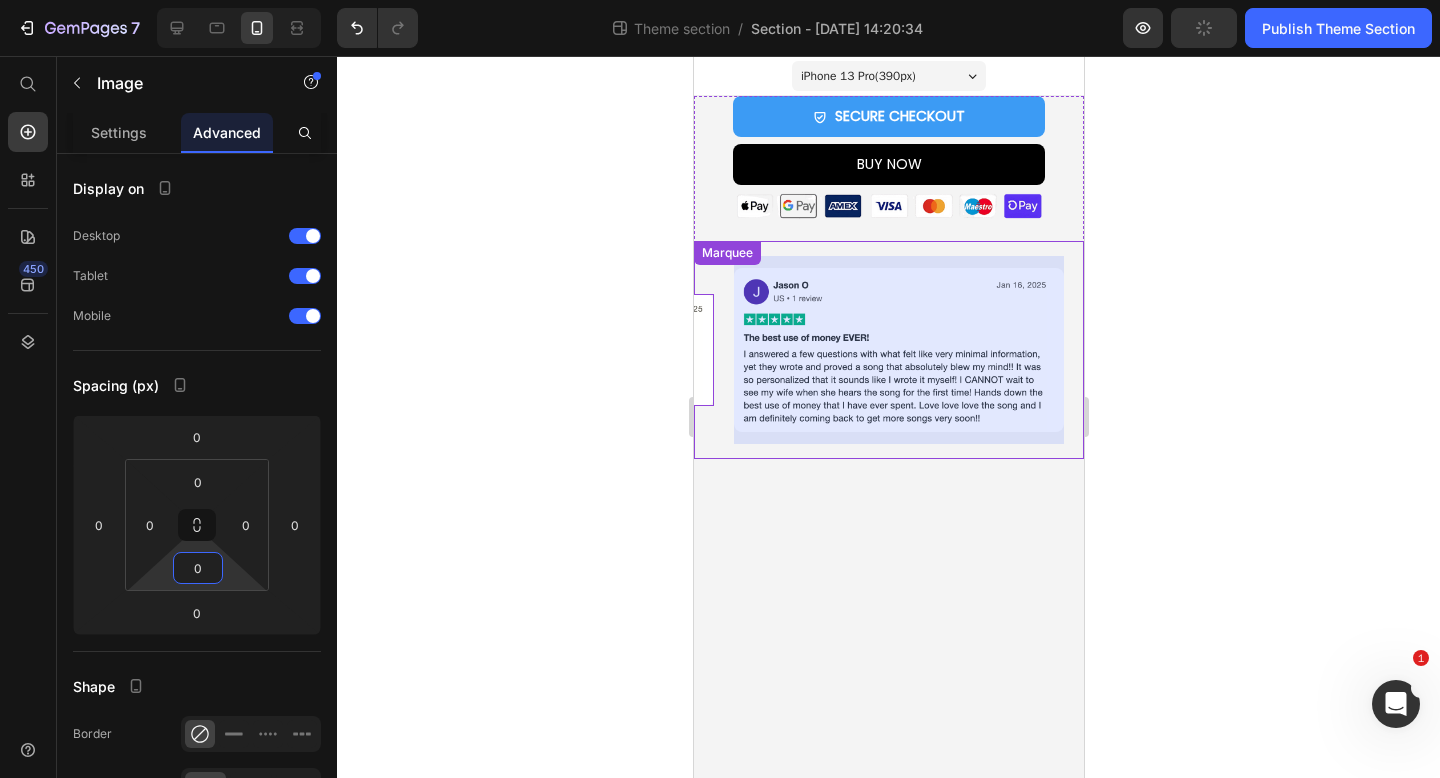 click at bounding box center (2641, 349) 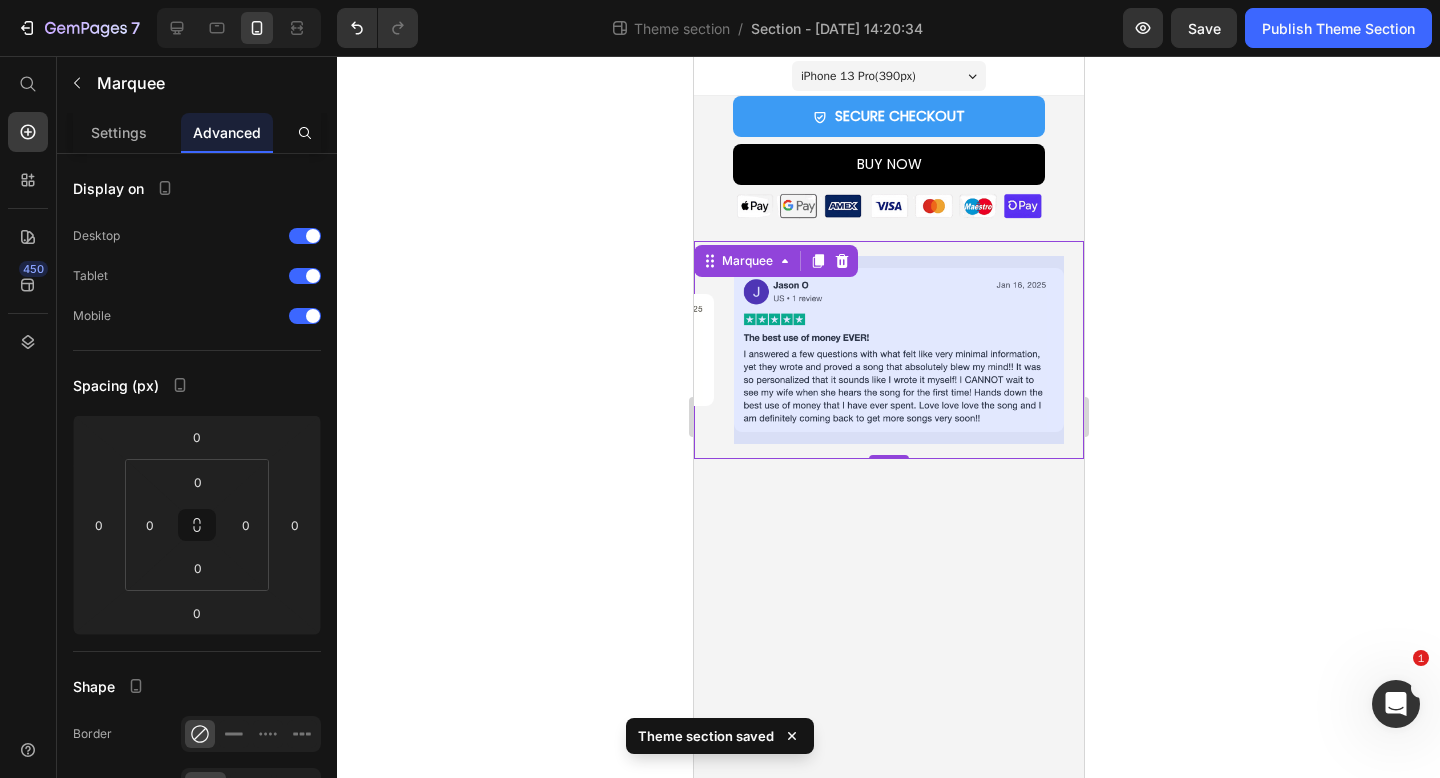 click at bounding box center [2647, 349] 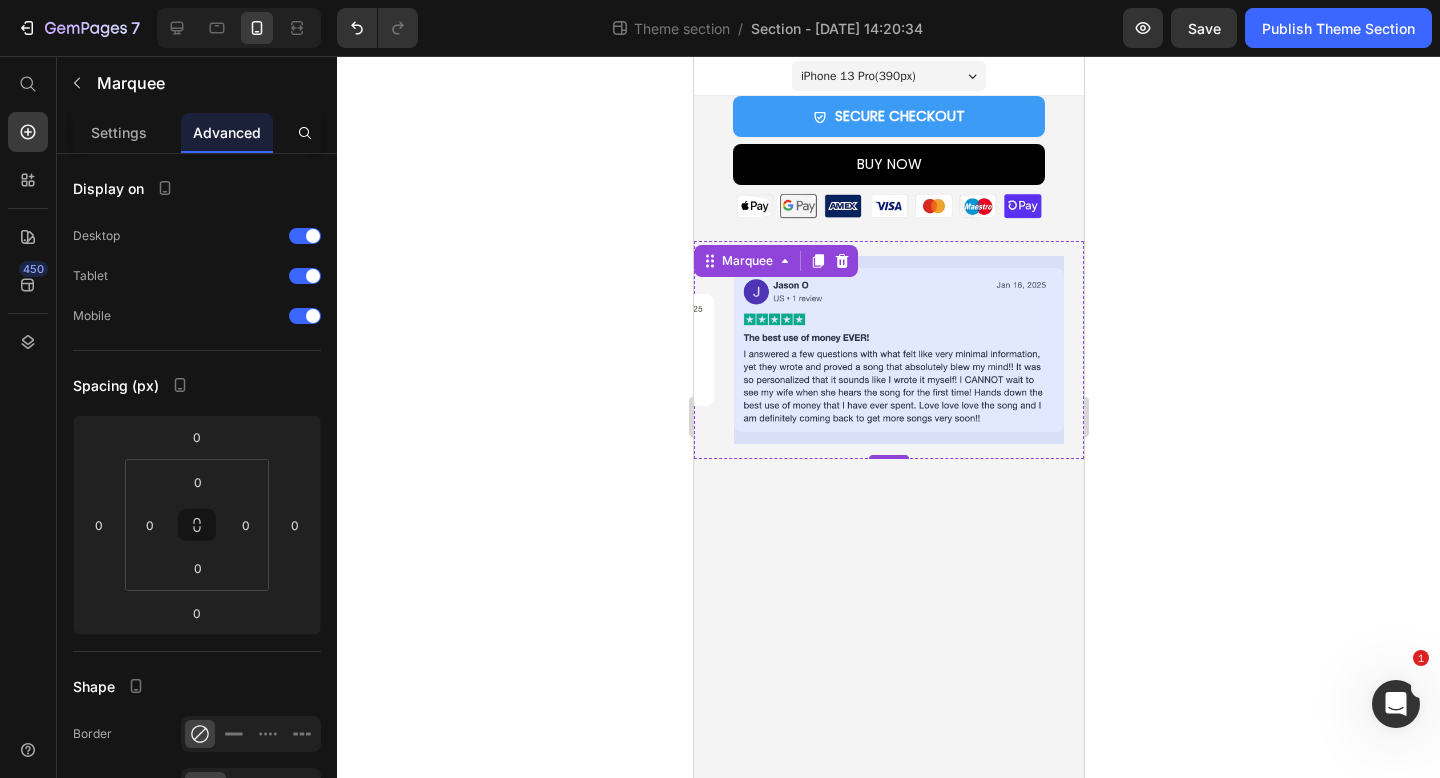 click at bounding box center (1247, 350) 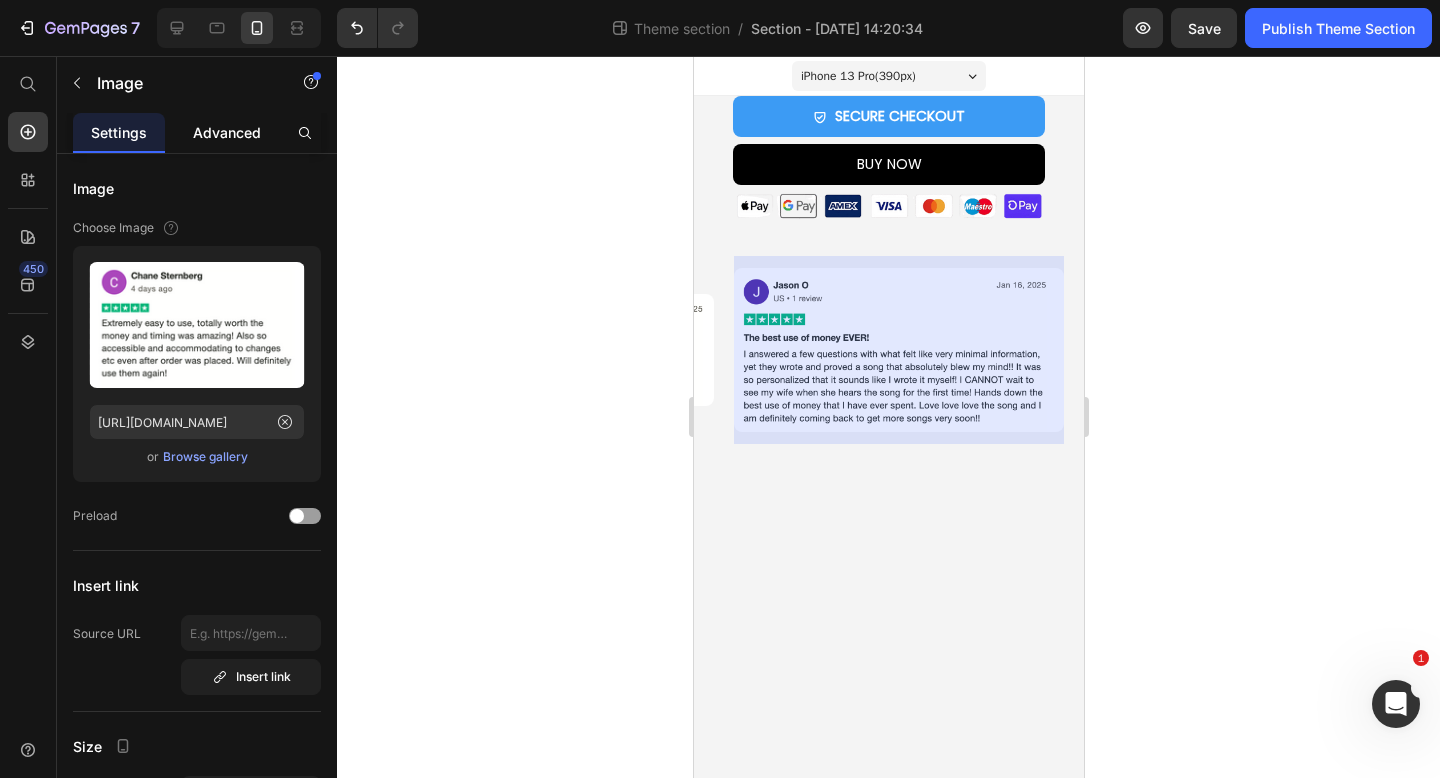 click on "Advanced" at bounding box center [227, 132] 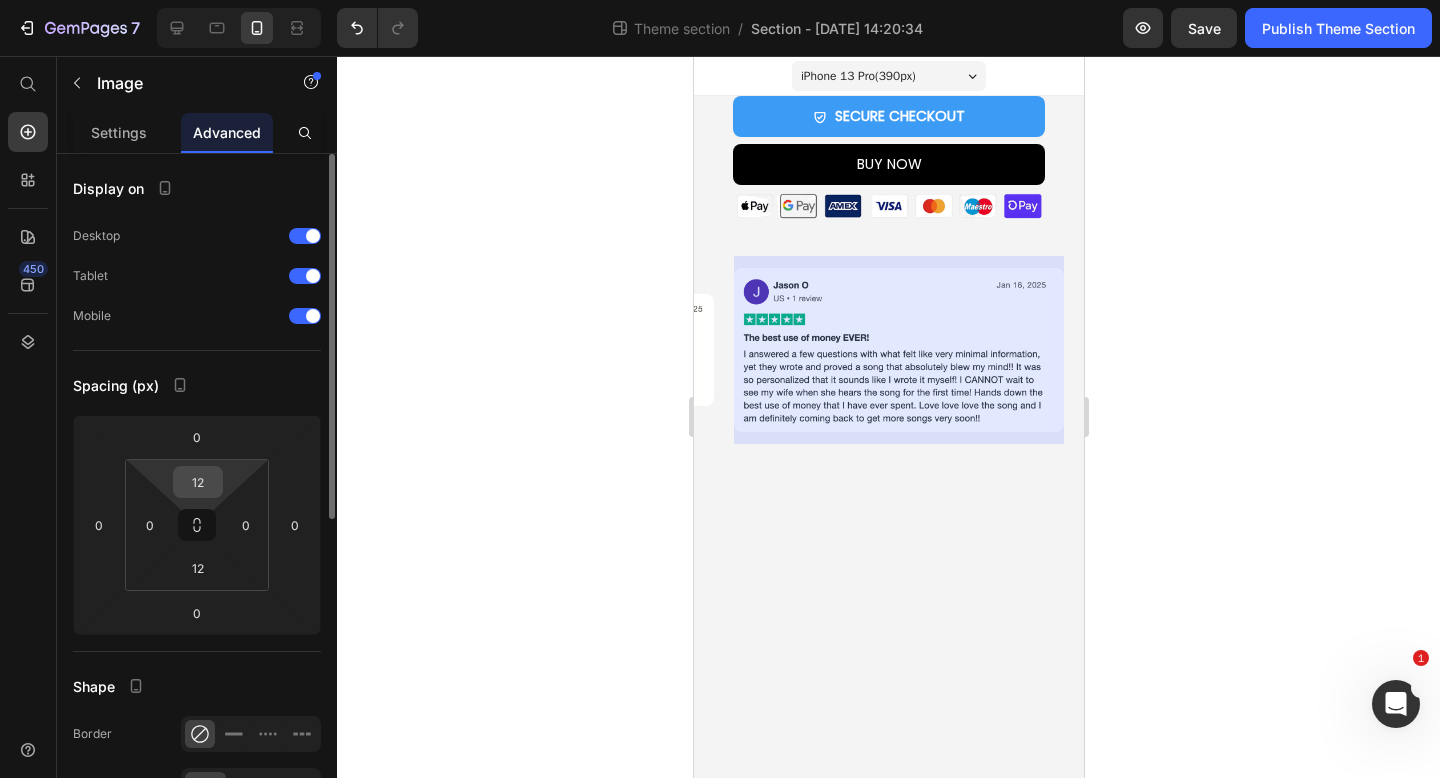 click on "12" at bounding box center [198, 482] 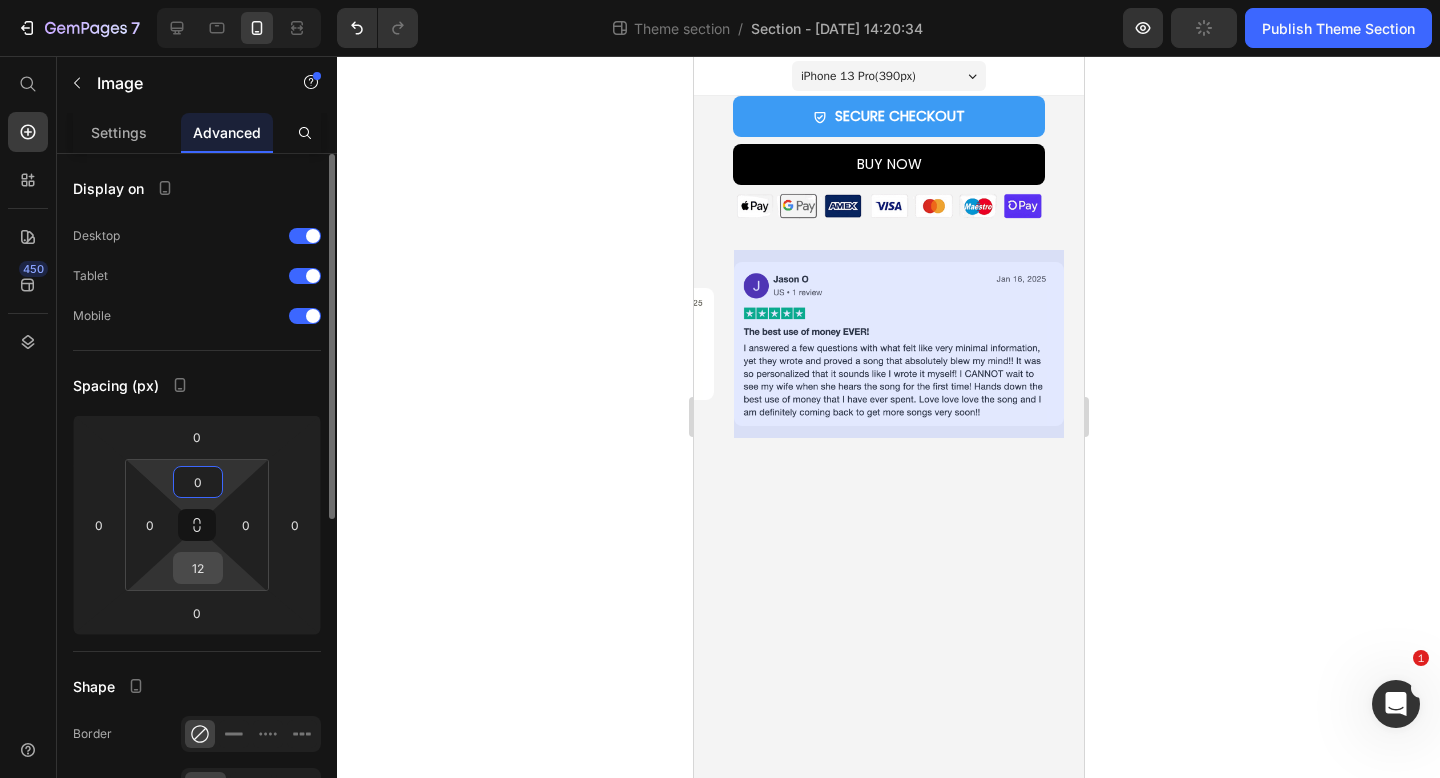type on "0" 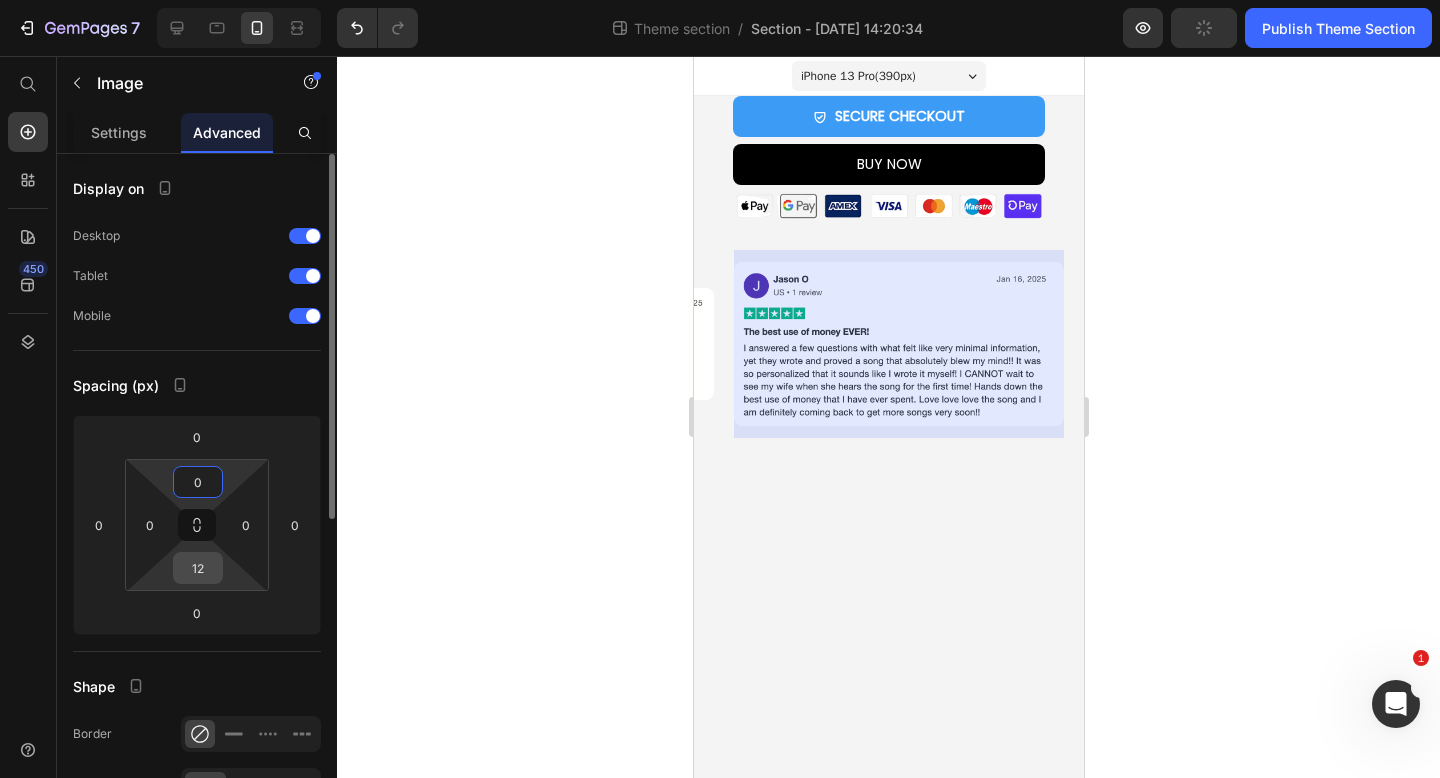 click on "12" at bounding box center [198, 568] 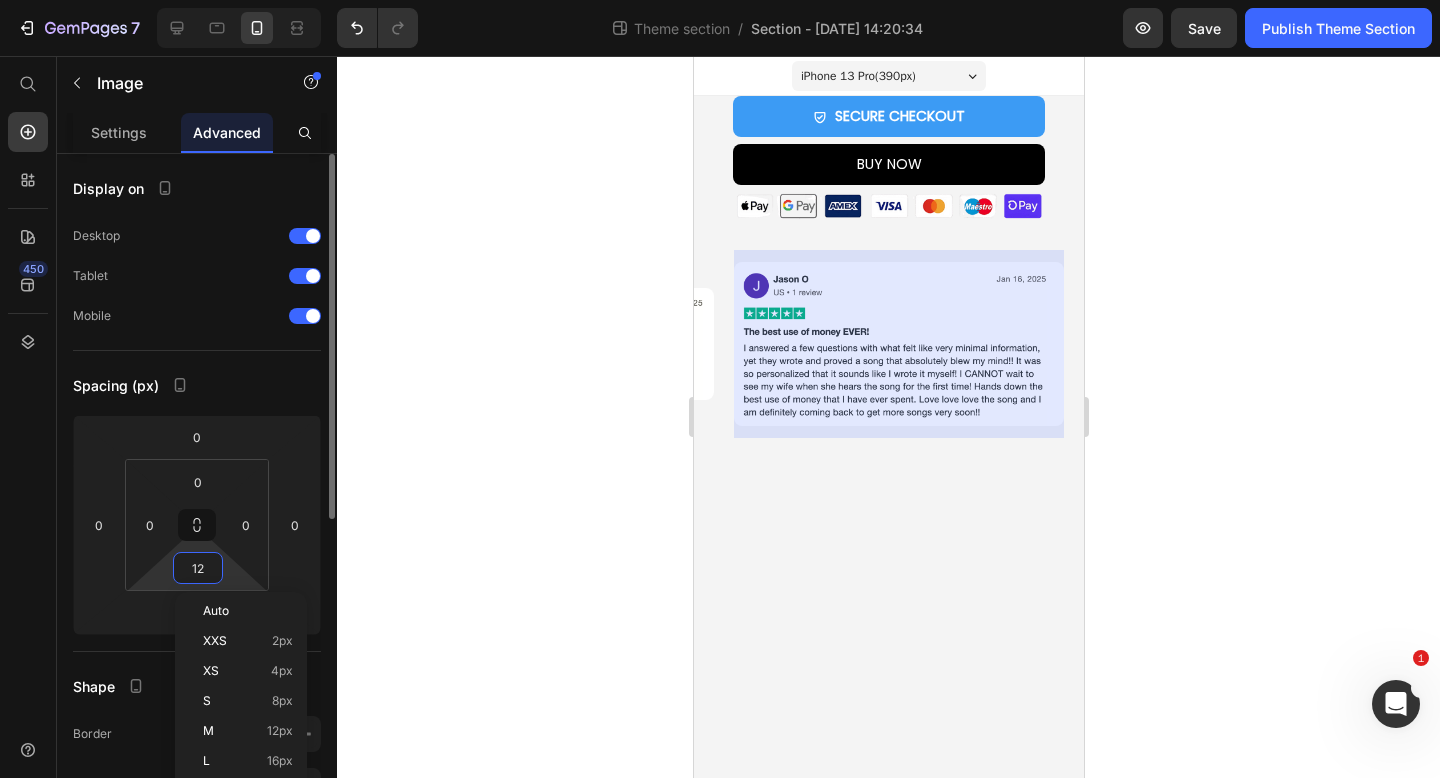type on "0" 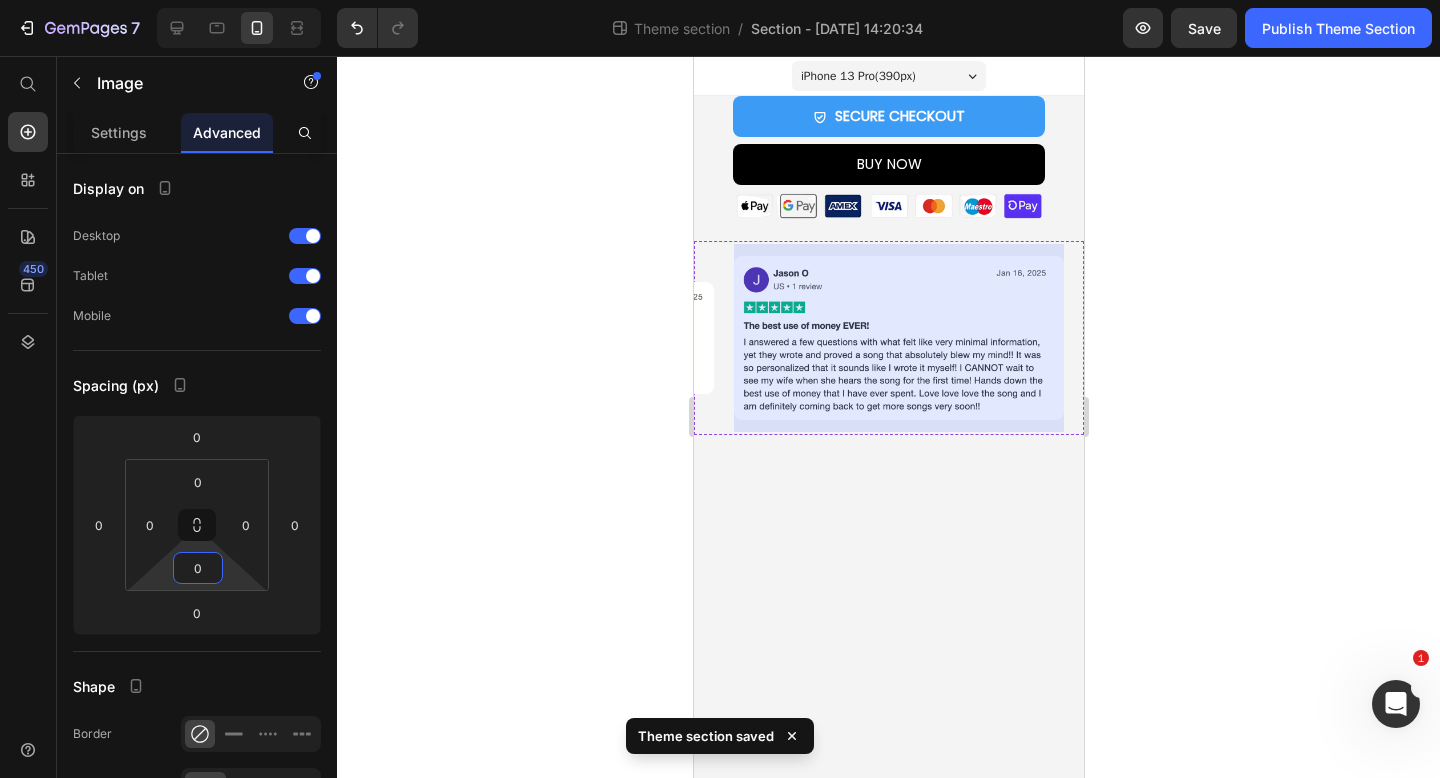 click at bounding box center (1594, 337) 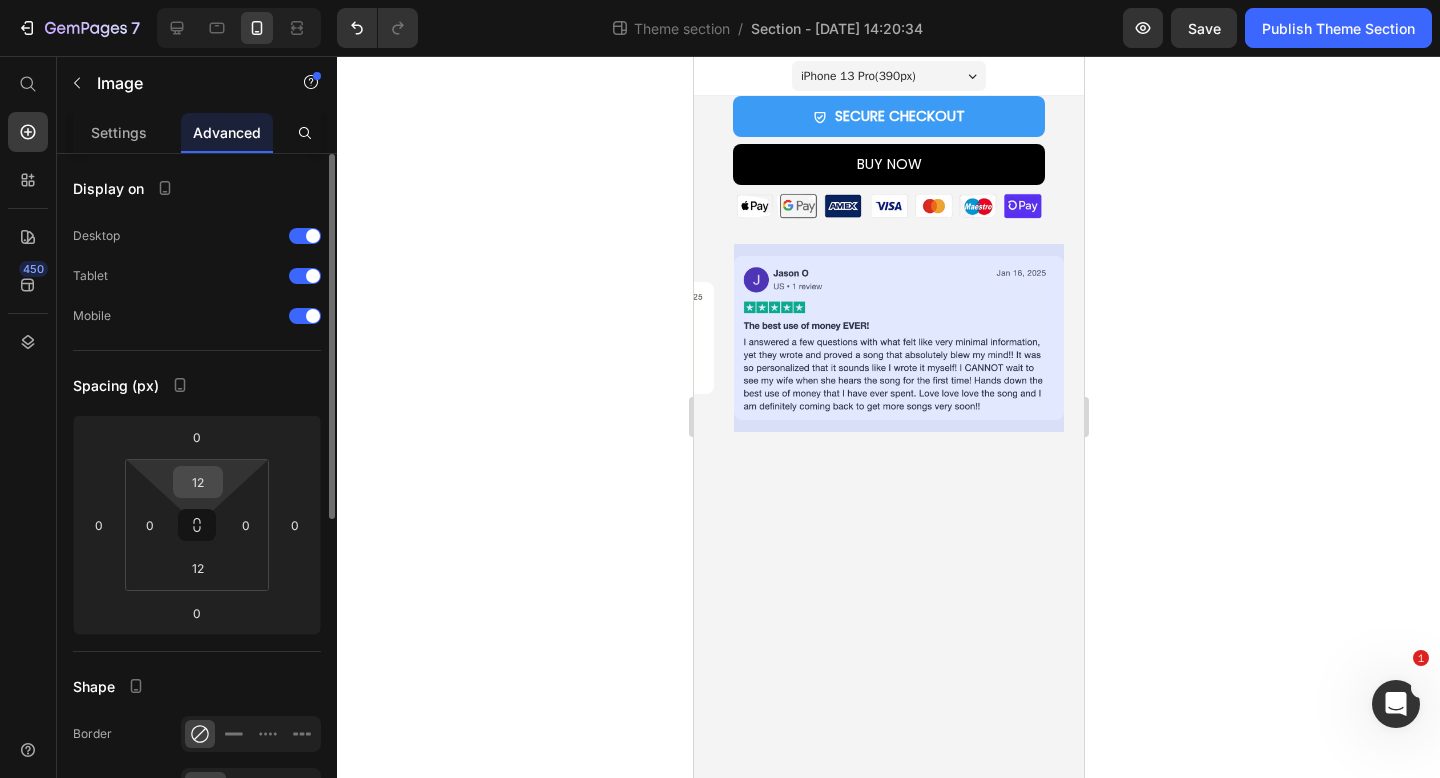 click on "12" at bounding box center [198, 482] 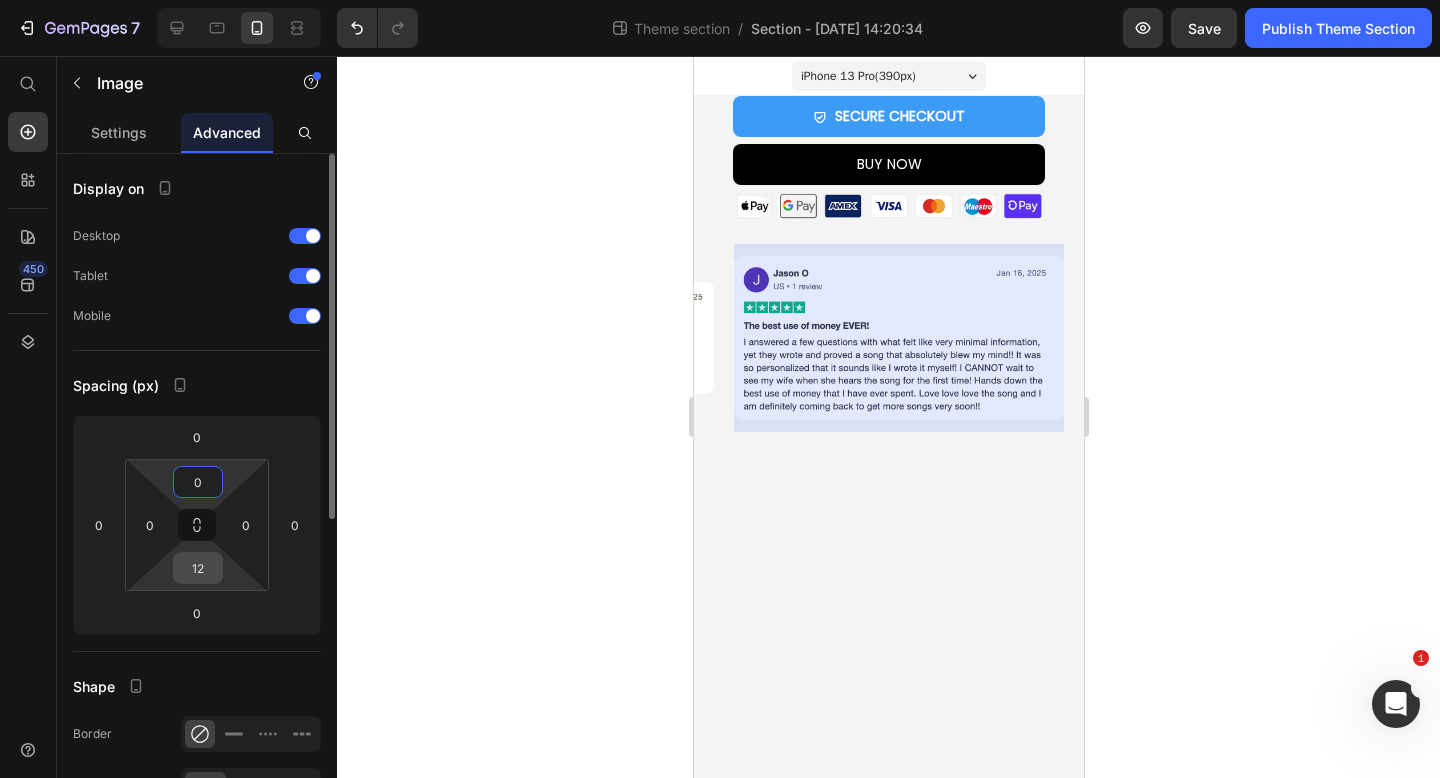 type on "0" 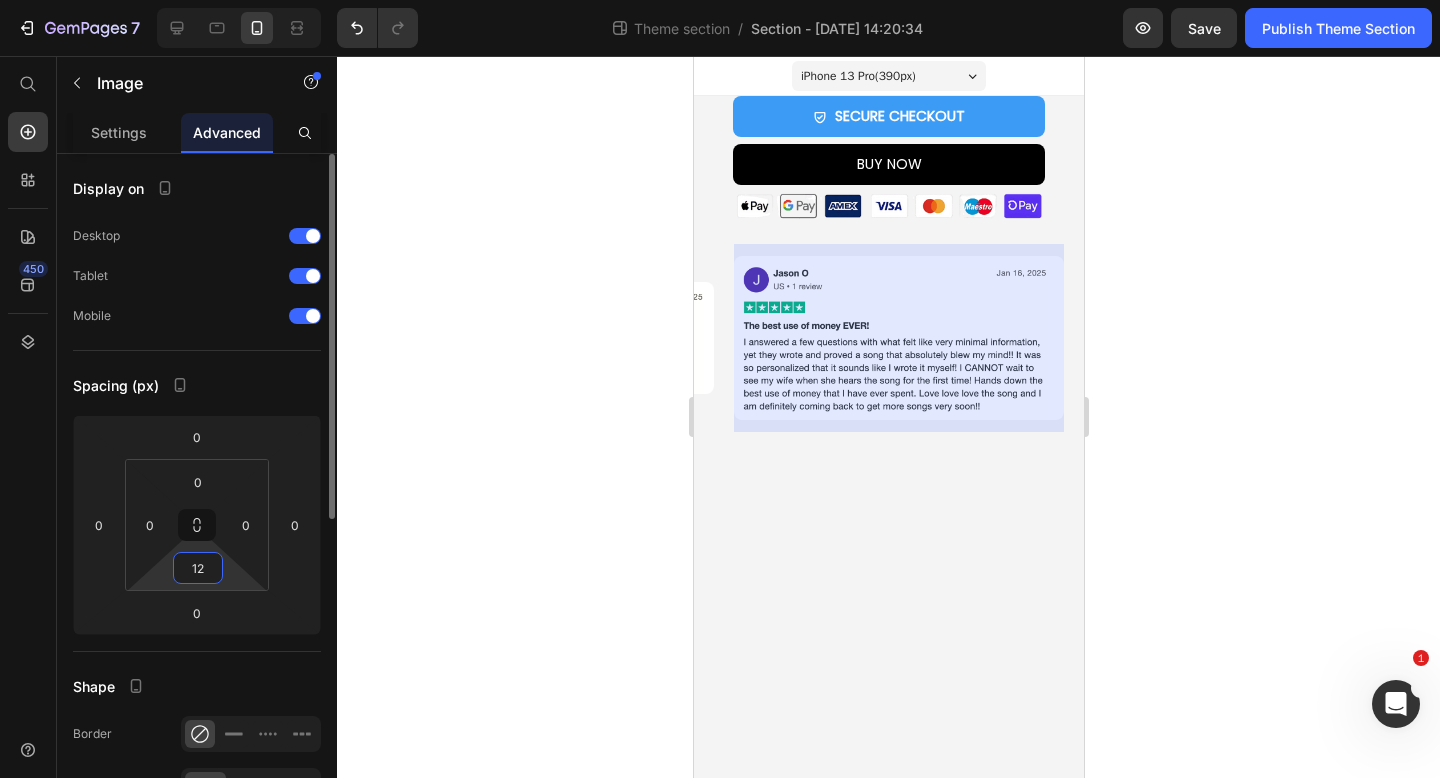 click on "12" at bounding box center [198, 568] 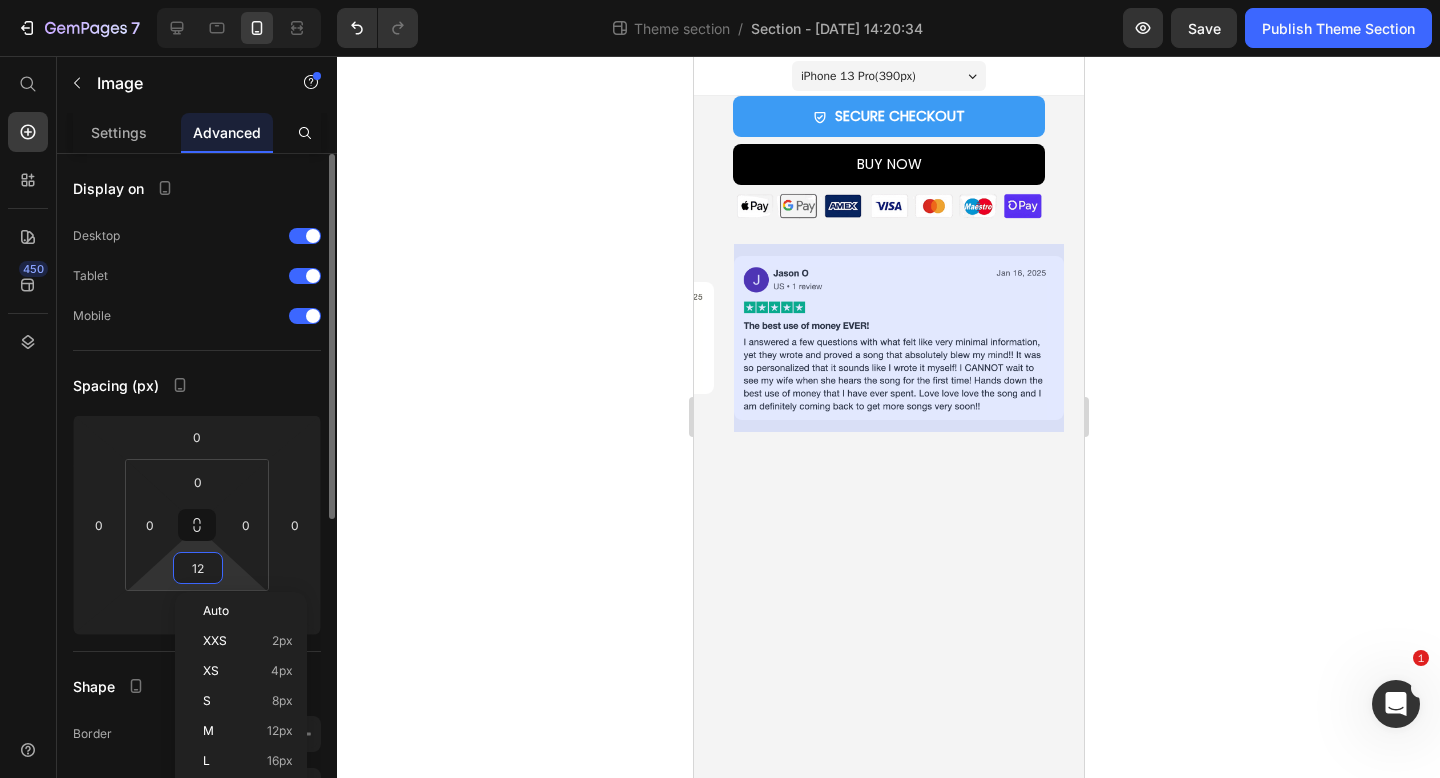 type on "0" 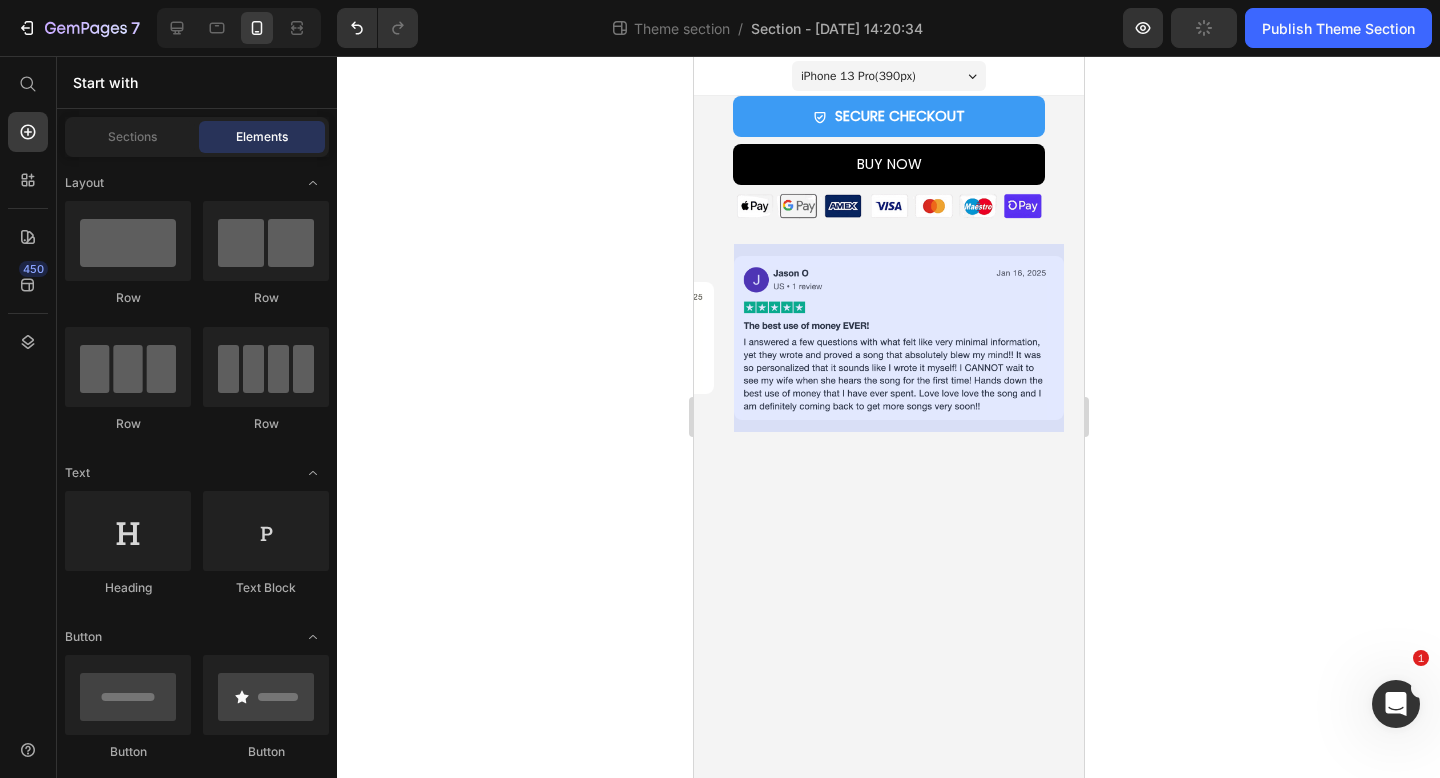 click on "iPhone 13 Pro  ( 390 px) iPhone 13 Mini iPhone 13 Pro iPhone 11 Pro Max iPhone 15 Pro Max Pixel 7 Galaxy S8+ Galaxy S20 Ultra iPad Mini iPad Air iPad Pro
SECURE CHECKOUT Add to Cart BUY NOW Dynamic Checkout Image Product Row Image Image Image Image Image Image Image Image Image Image Marquee Row Root
Drag & drop element from sidebar or
Explore Library
Add section Choose templates inspired by CRO experts Generate layout from URL or image Add blank section then drag & drop elements" at bounding box center (888, 417) 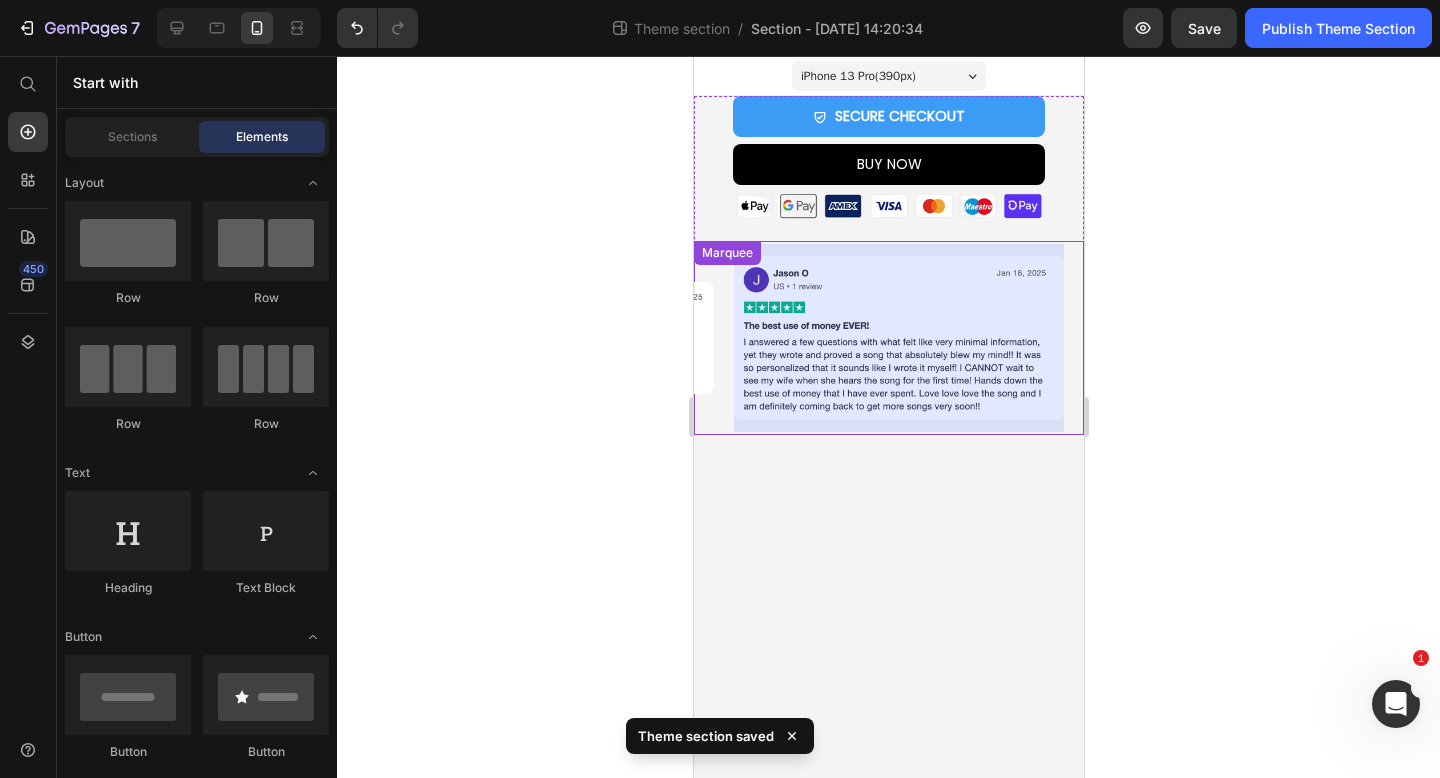 click on "Image" at bounding box center (1607, 337) 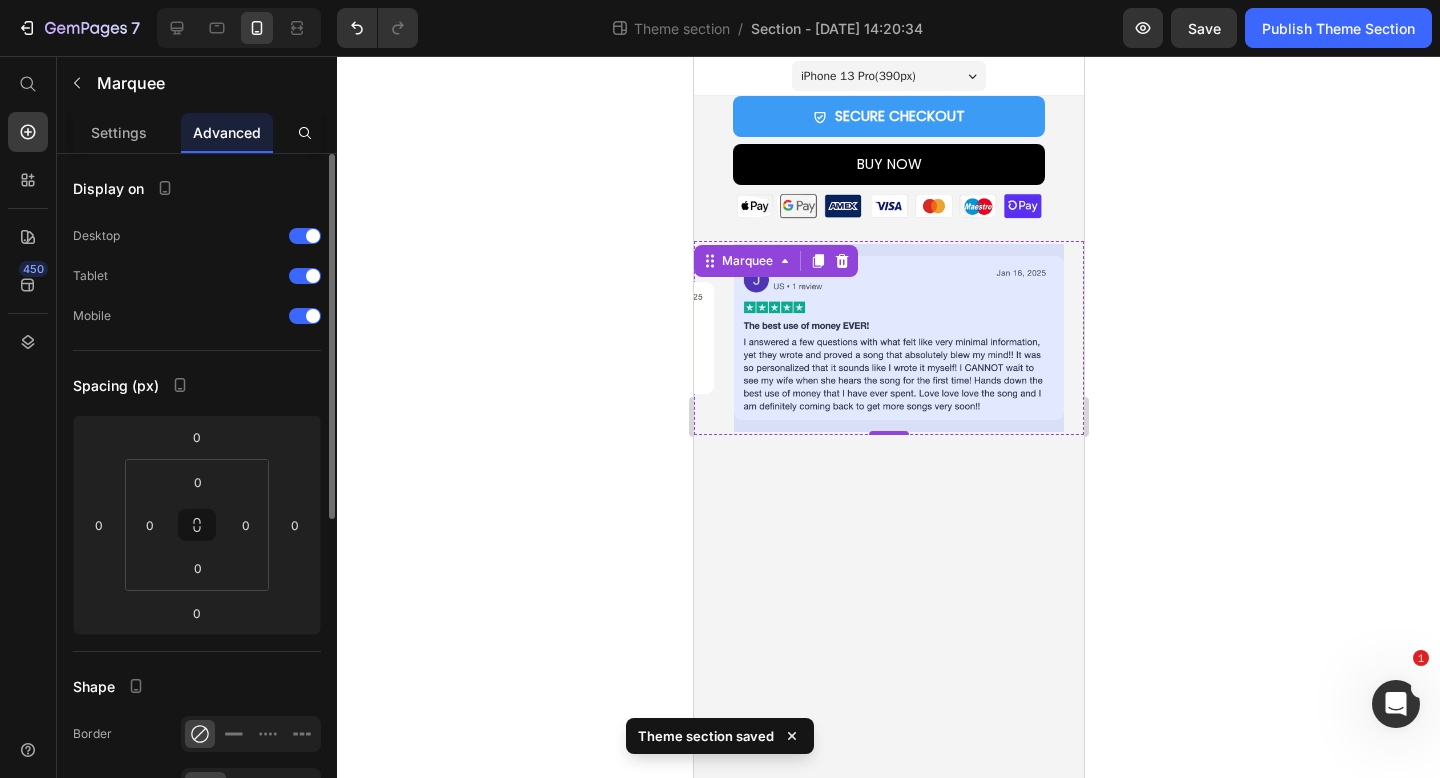 click at bounding box center (1947, 338) 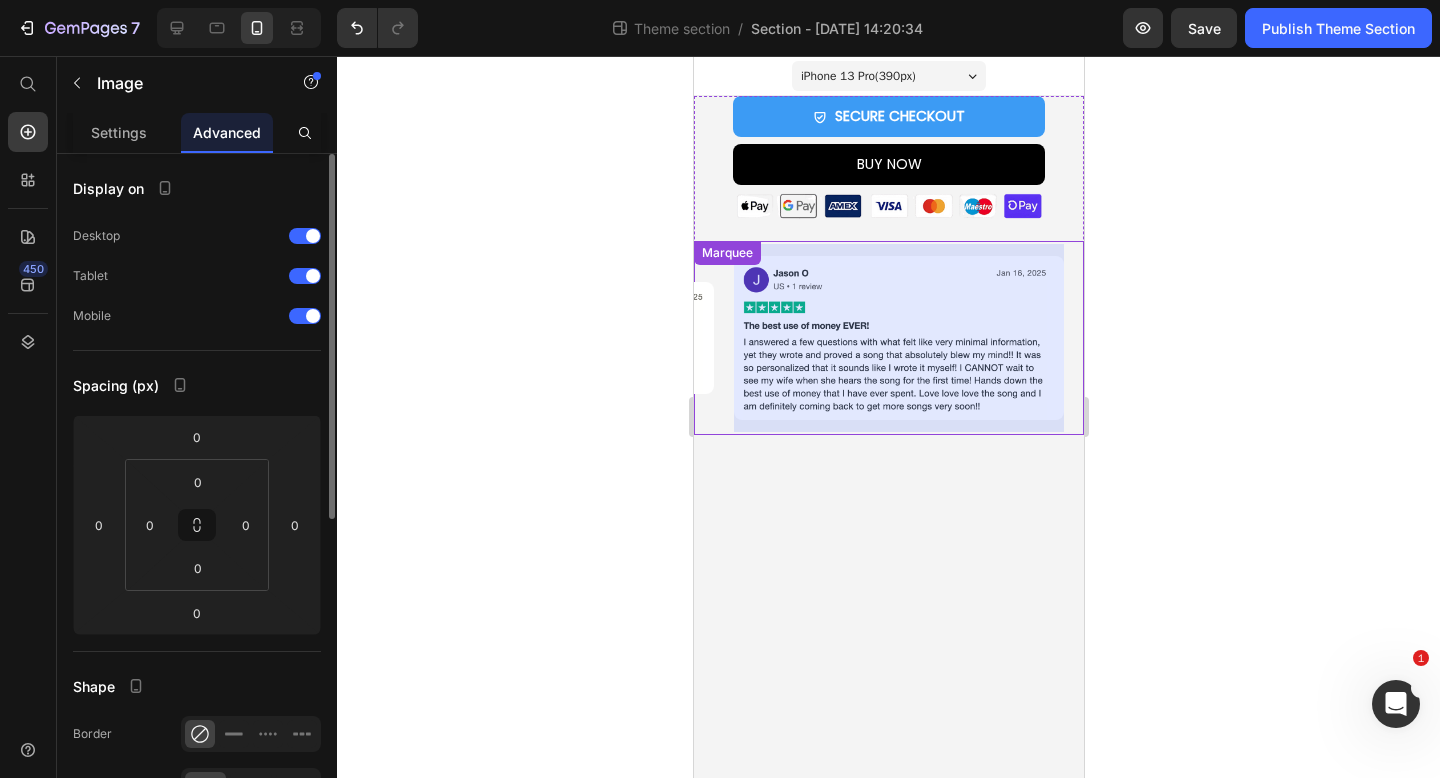 click on "Image Image Image   0 Image Image Image Image Image   0 Image Image Marquee" at bounding box center (888, 338) 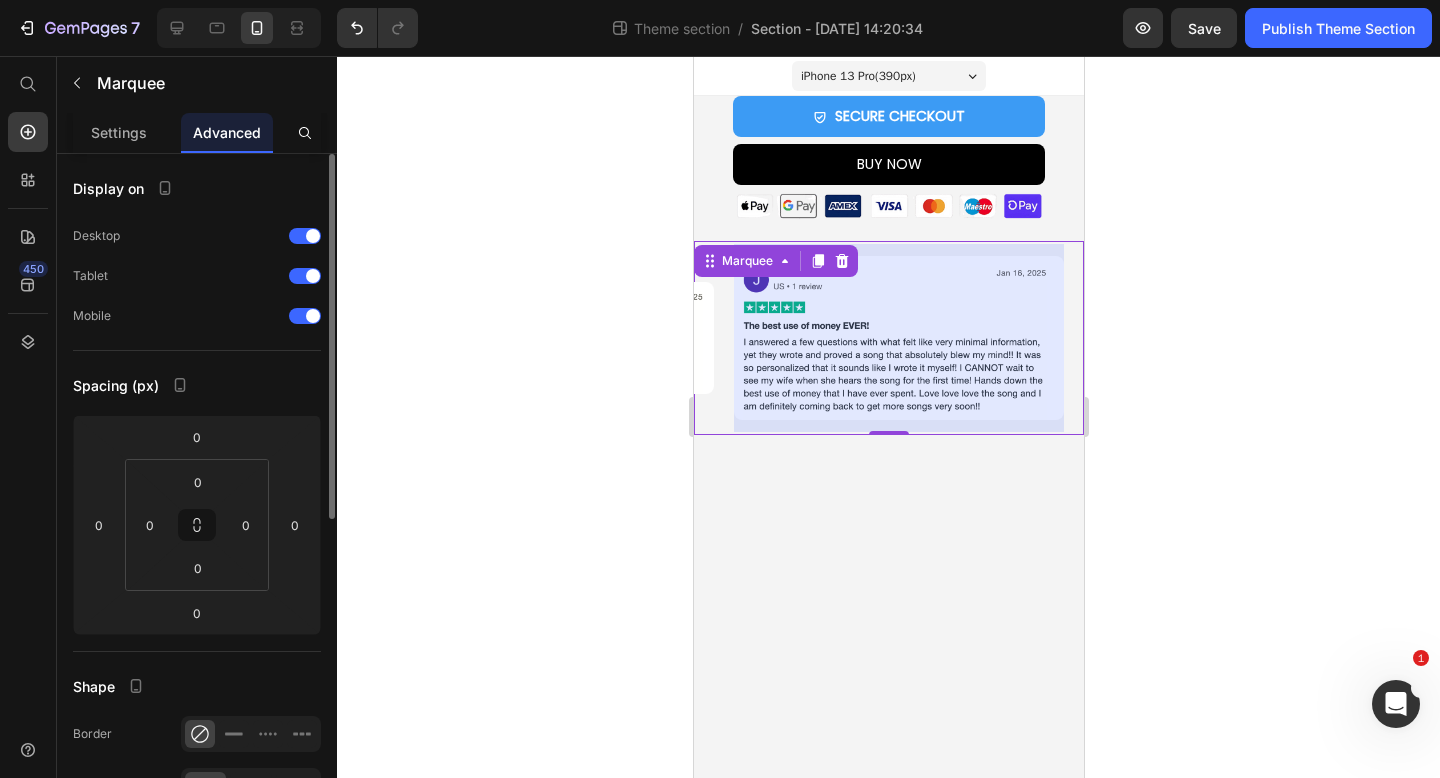 click on "Image Image Image Image Image" at bounding box center (1957, 338) 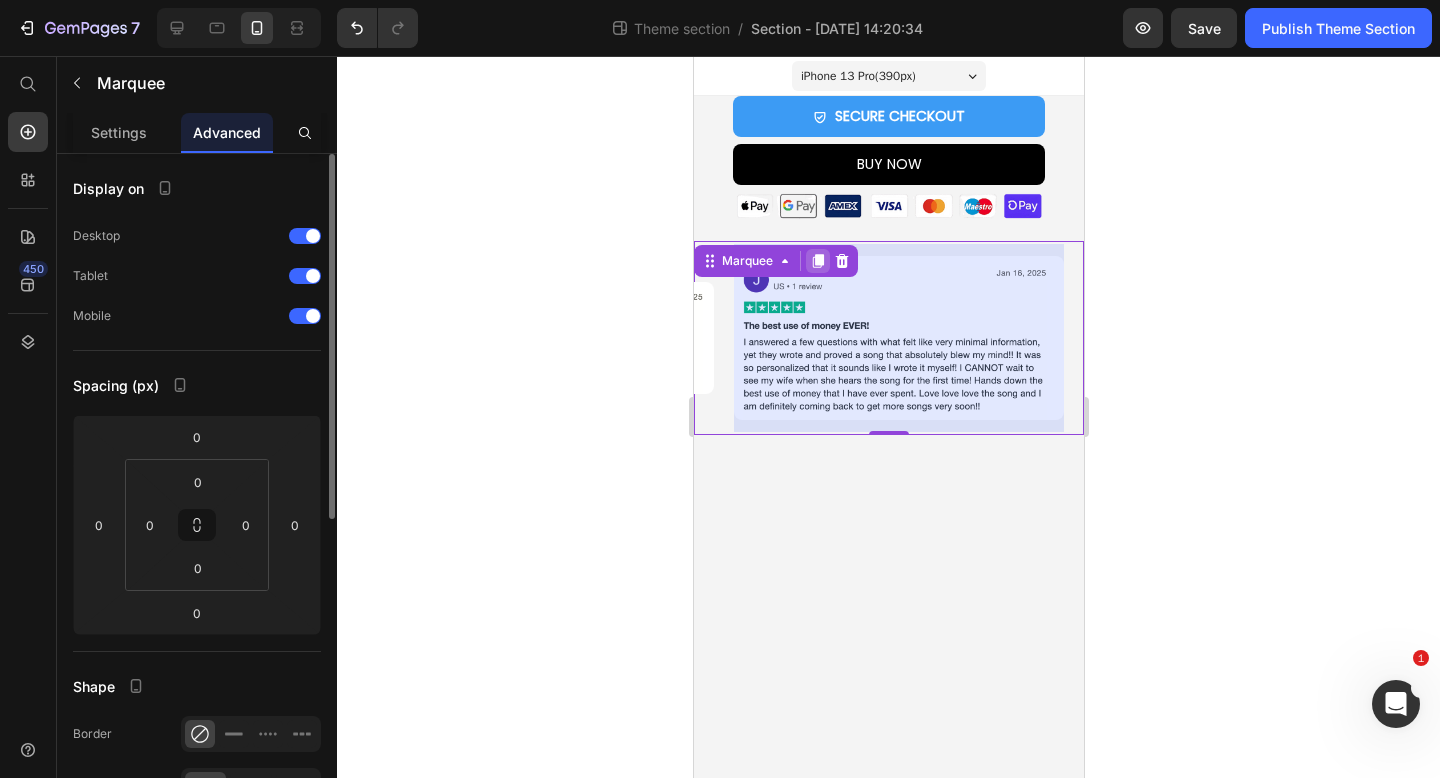 click 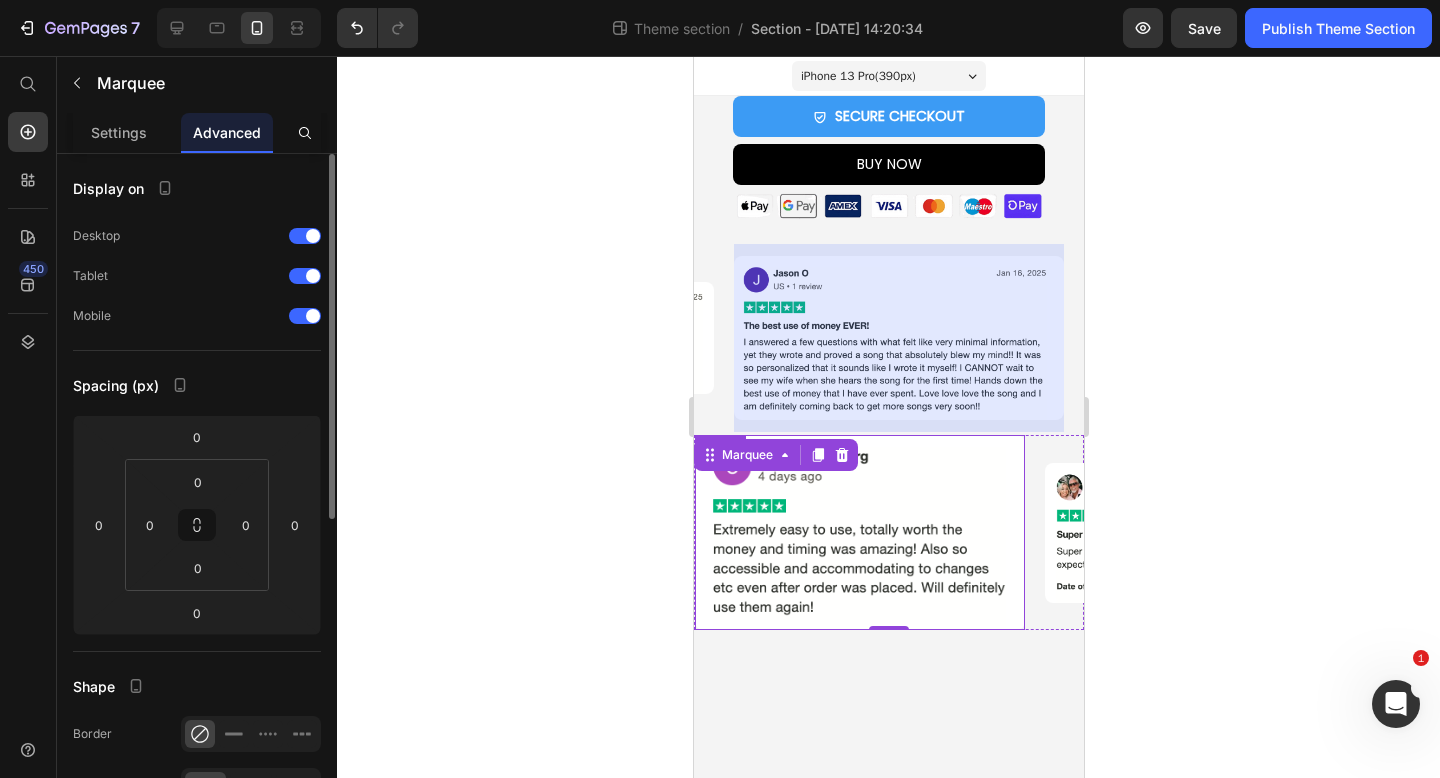 click at bounding box center [859, 532] 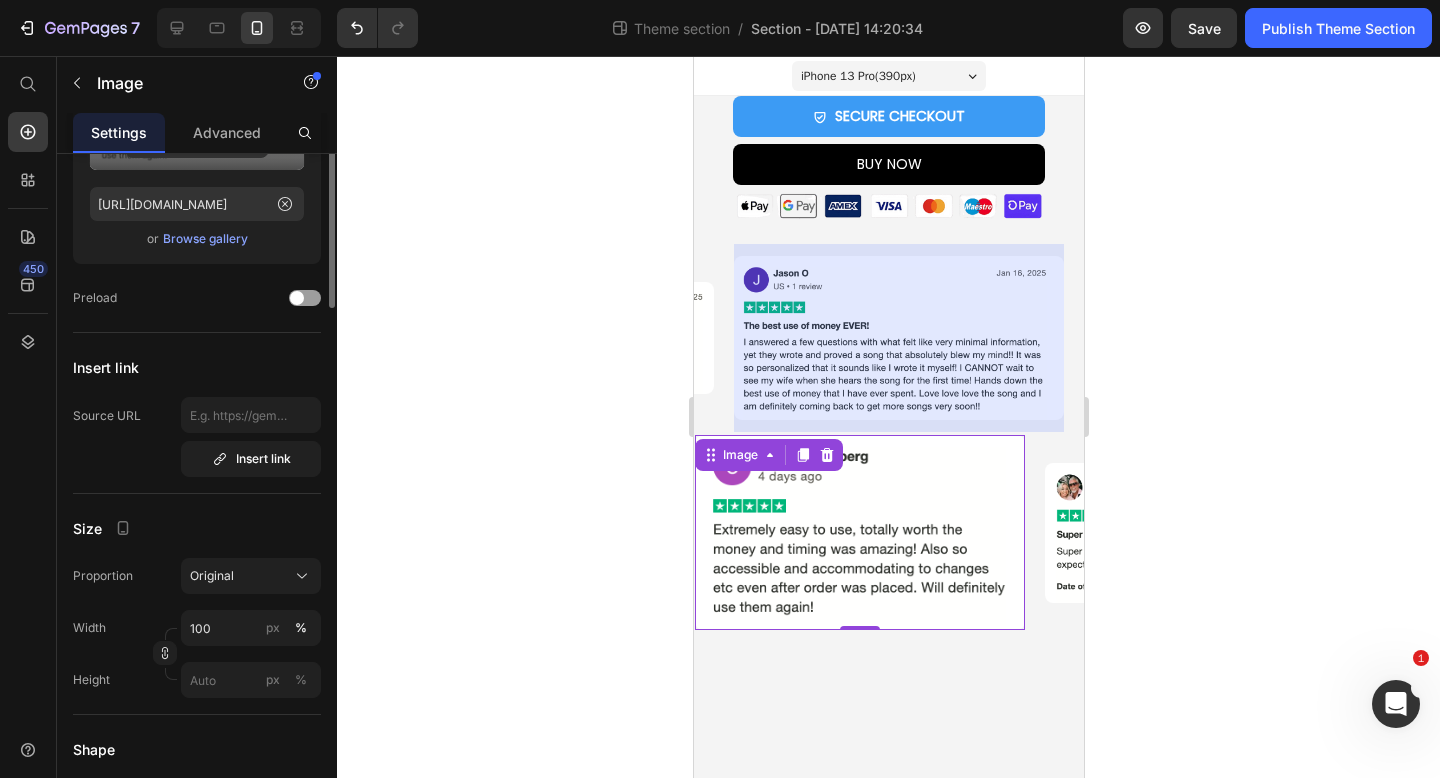 scroll, scrollTop: 55, scrollLeft: 0, axis: vertical 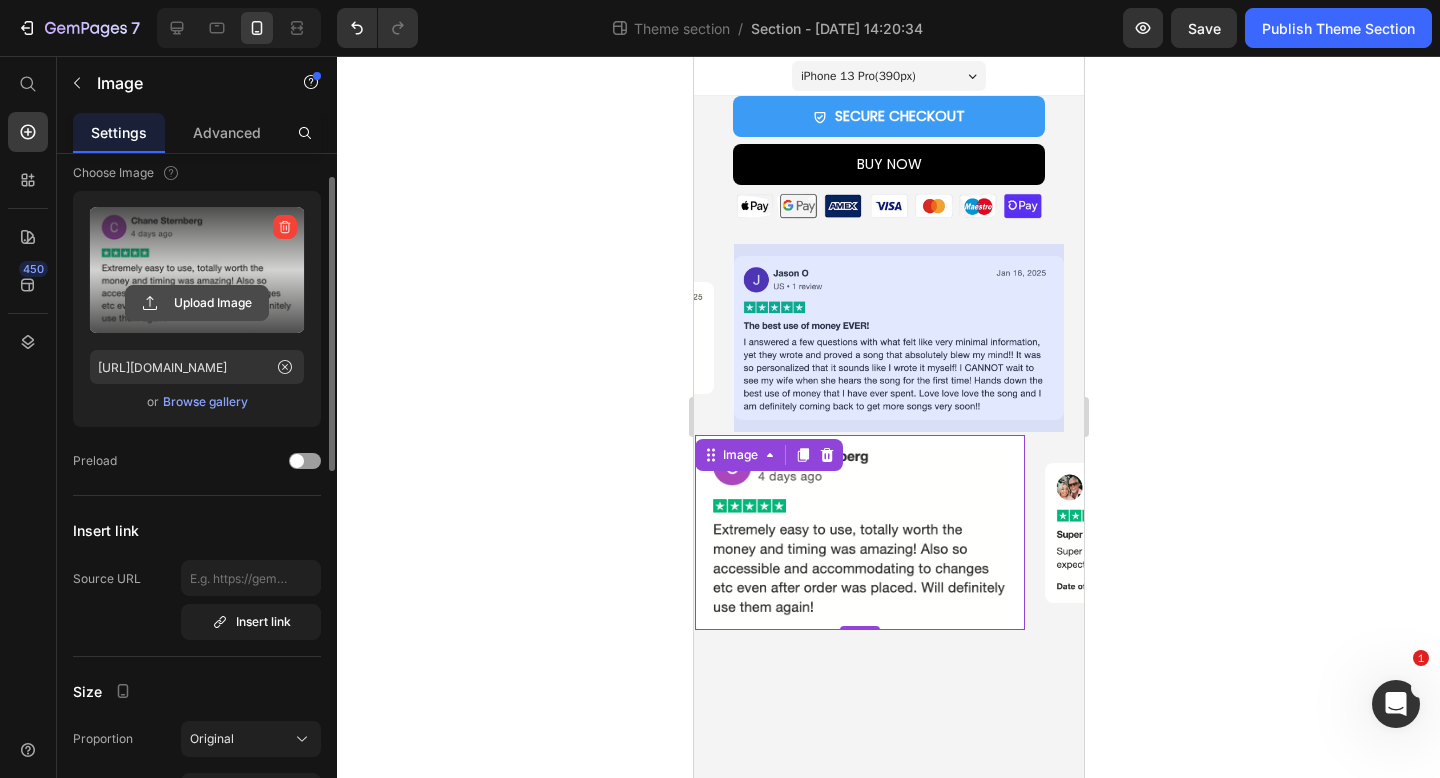 click 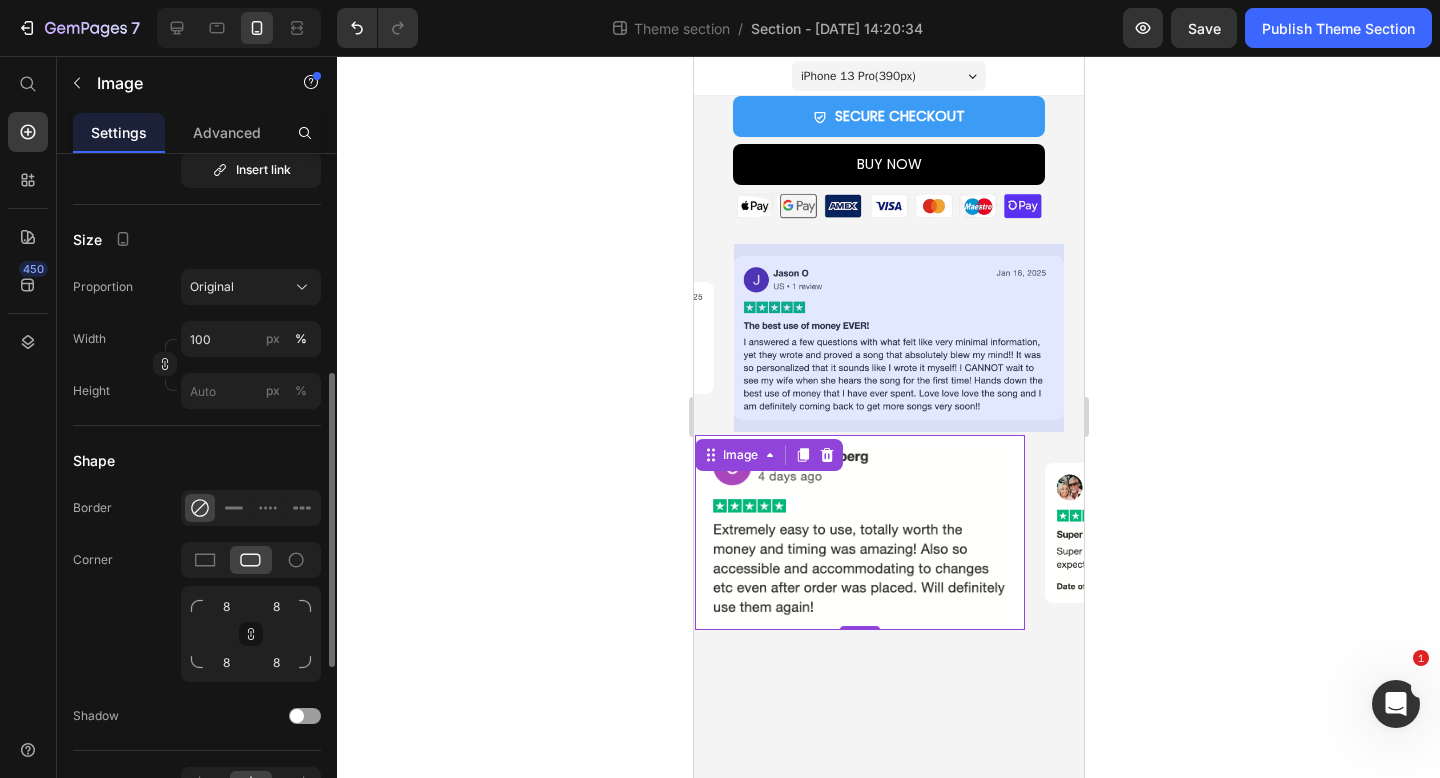 scroll, scrollTop: 377, scrollLeft: 0, axis: vertical 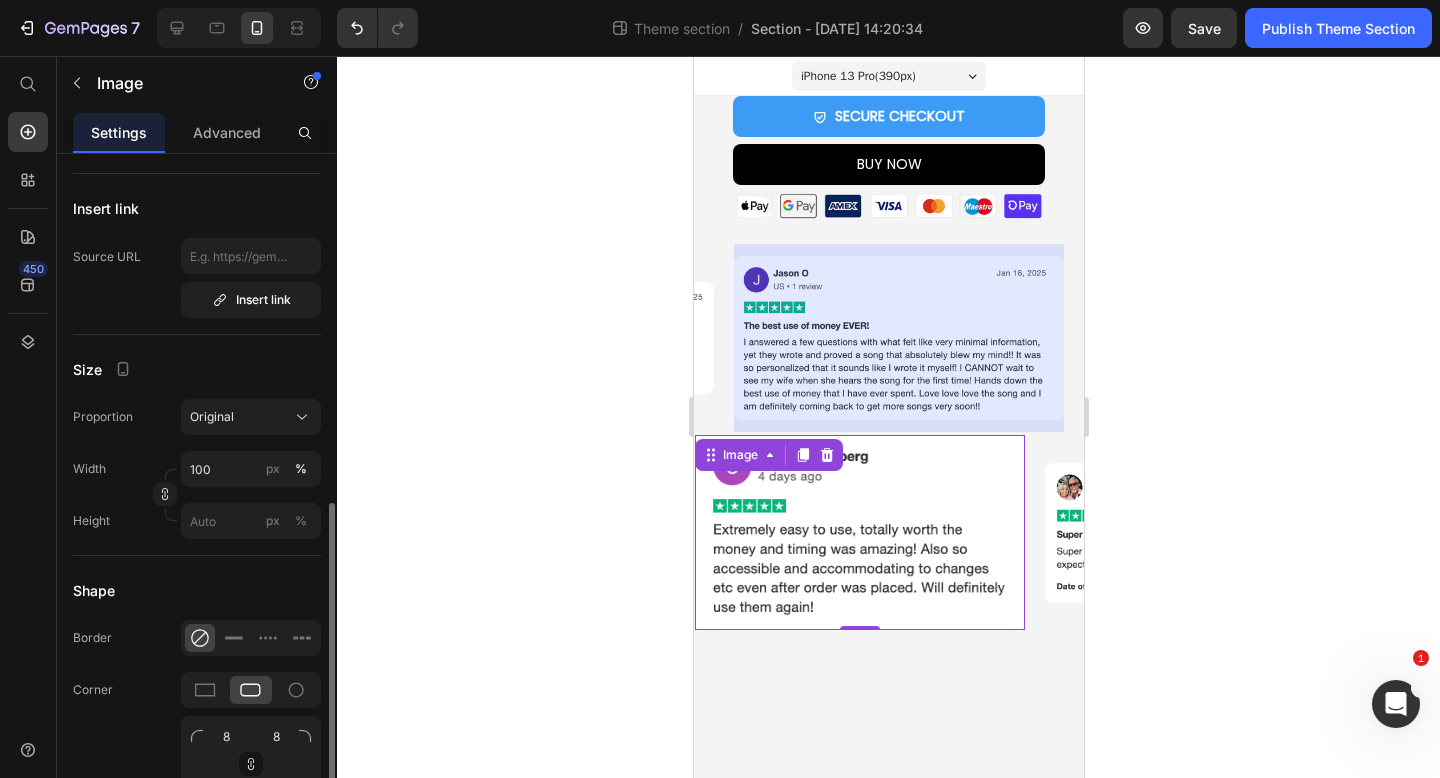 type on "https://cdn.shopify.com/s/files/1/0969/2872/7379/files/gempages_573215183845983348-dbd08c90-838f-4c1c-bc23-a5a50b07f0b9.png" 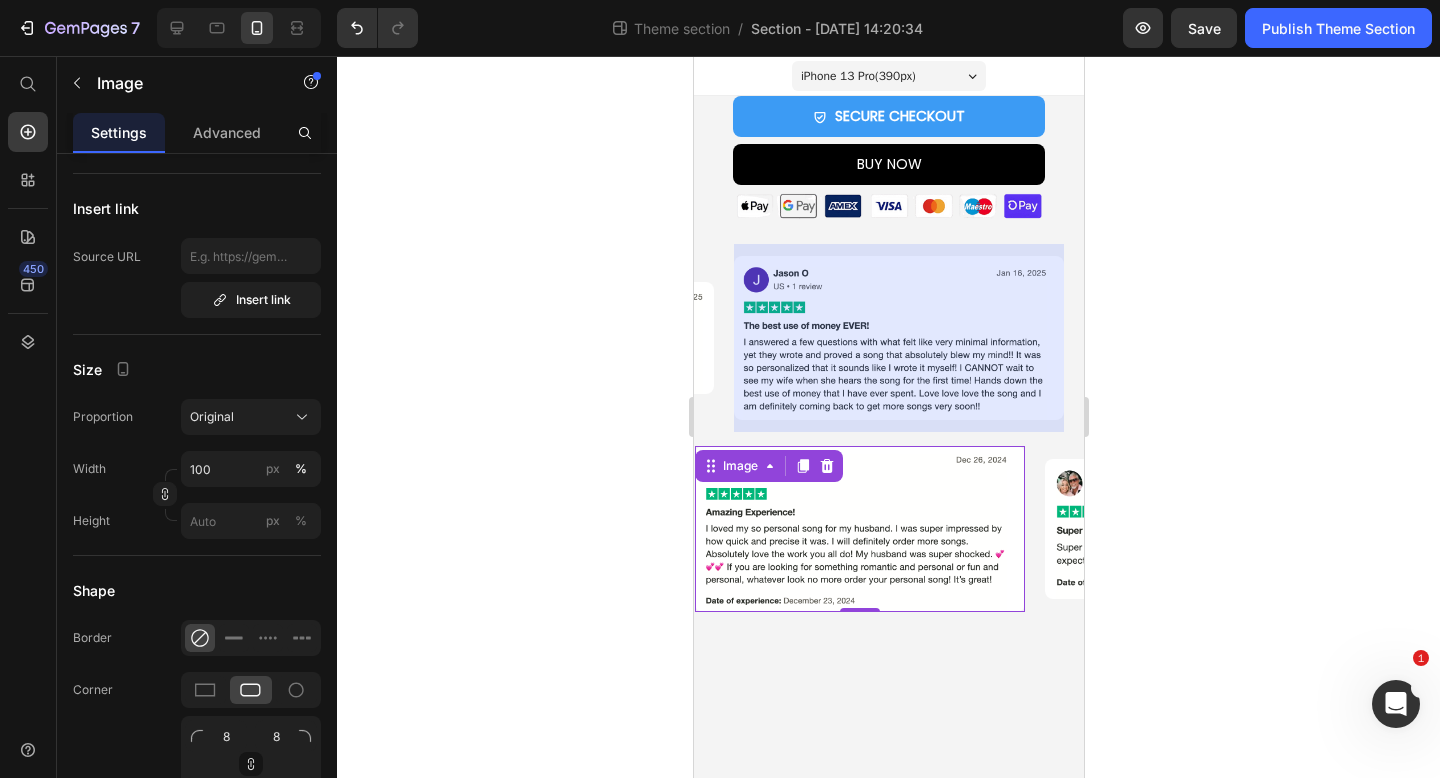 scroll, scrollTop: 0, scrollLeft: 0, axis: both 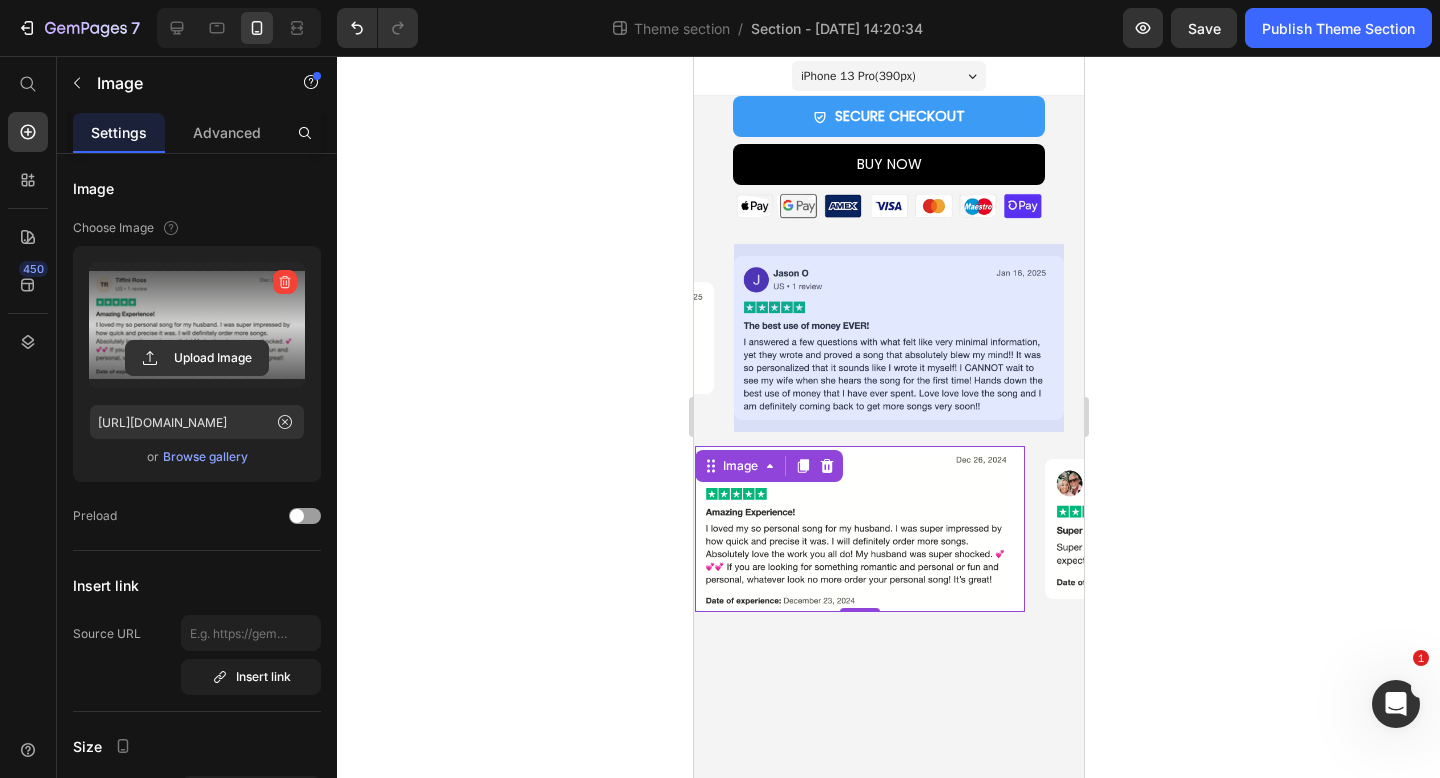 click on "iPhone 13 Pro  ( 390 px) iPhone 13 Mini iPhone 13 Pro iPhone 11 Pro Max iPhone 15 Pro Max Pixel 7 Galaxy S8+ Galaxy S20 Ultra iPad Mini iPad Air iPad Pro
SECURE CHECKOUT Add to Cart BUY NOW Dynamic Checkout Image Product Row Image Image Image Image Image Image Image Image Image Image Marquee Image   0 Image Image Image Image Image   0 Image Image Image Image Marquee Row Root
Drag & drop element from sidebar or
Explore Library
Add section Choose templates inspired by CRO experts Generate layout from URL or image Add blank section then drag & drop elements" at bounding box center (888, 417) 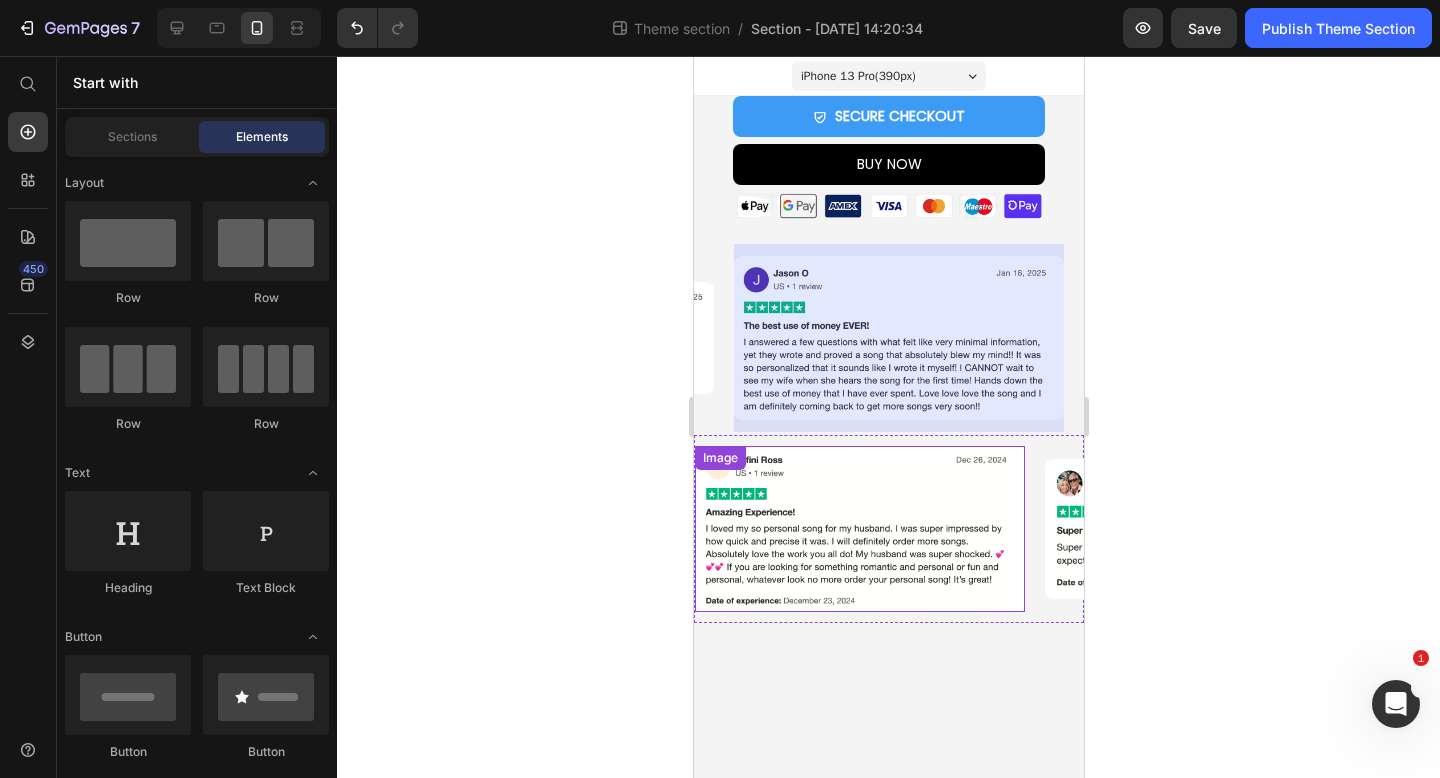 click at bounding box center (859, 528) 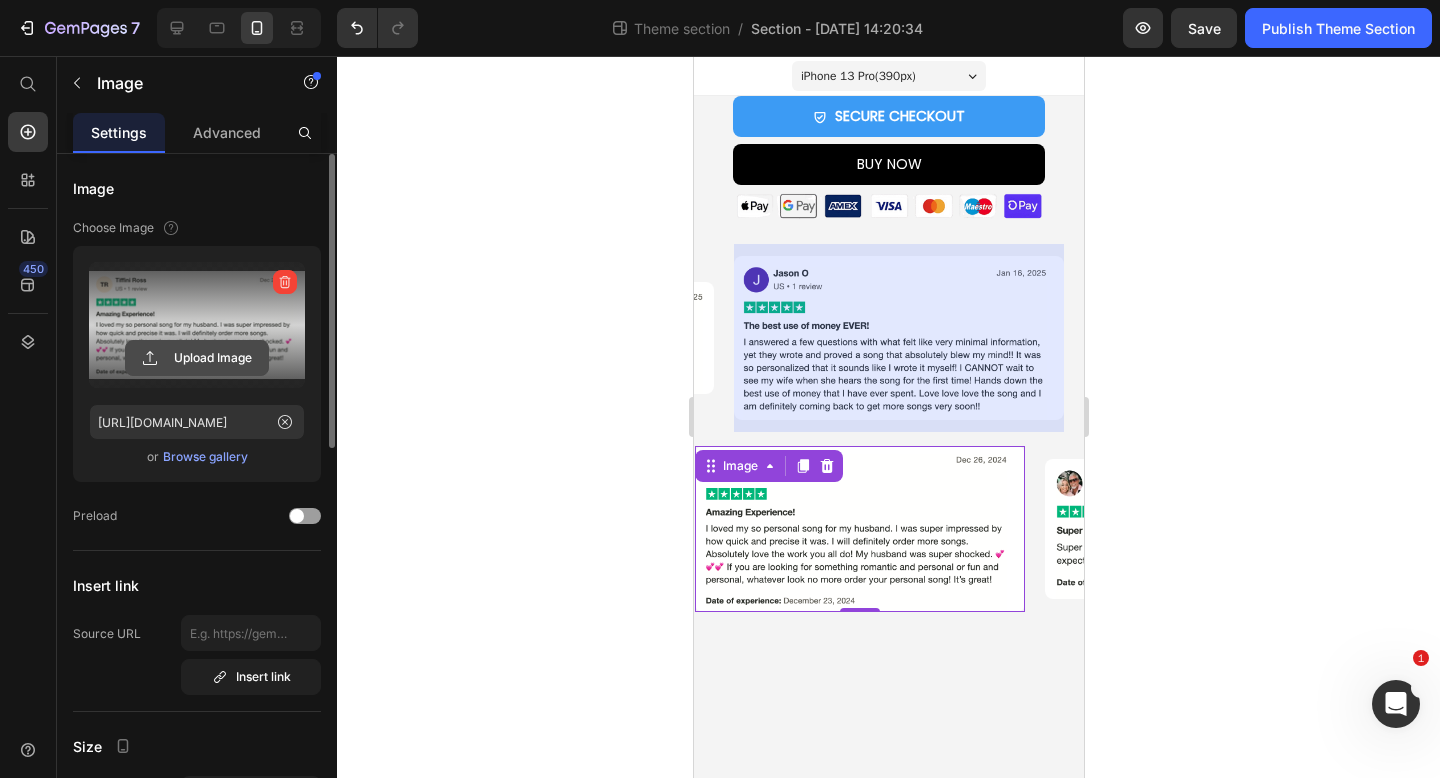 click 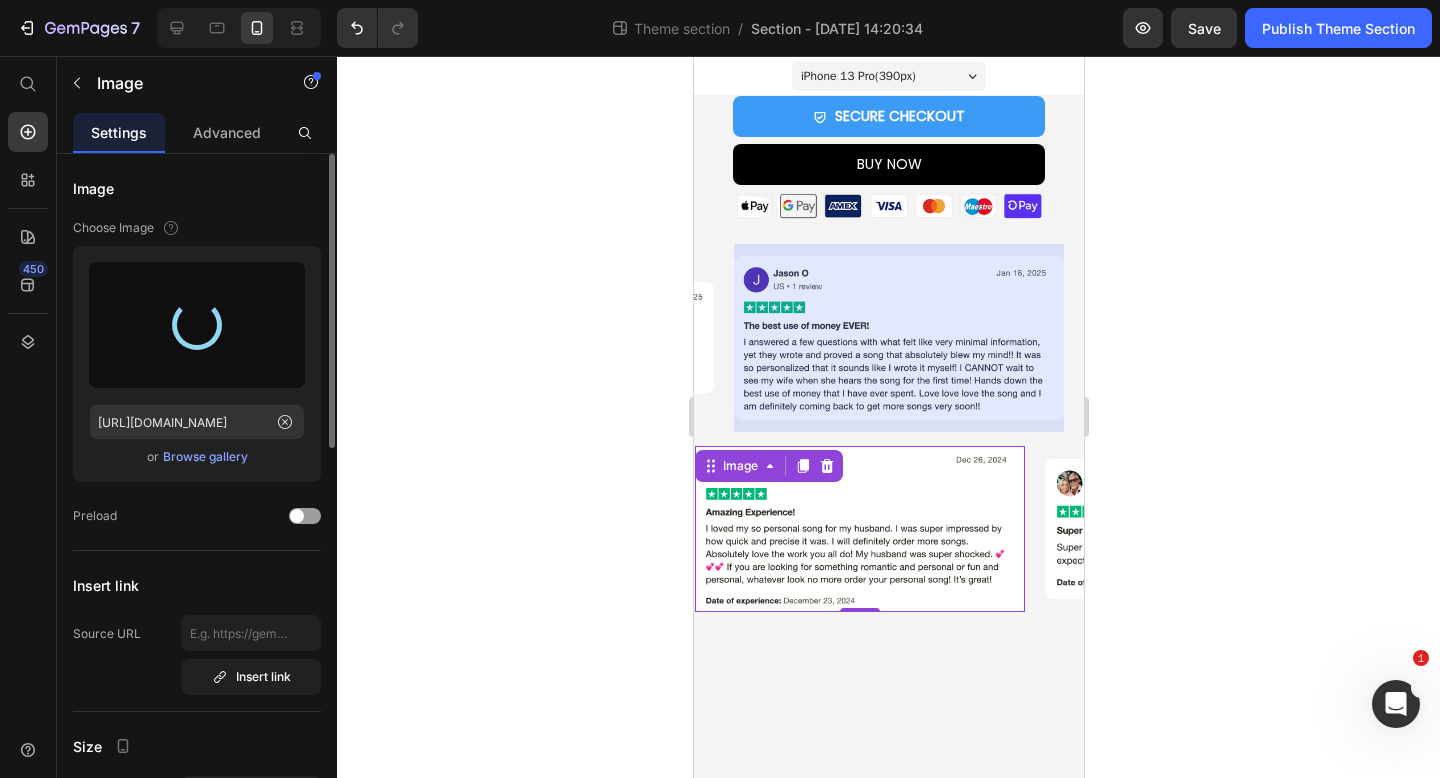 type on "https://cdn.shopify.com/s/files/1/0969/2872/7379/files/gempages_573215183845983348-aa1ee249-c957-4cd9-a3af-3ff210e80f6f.png" 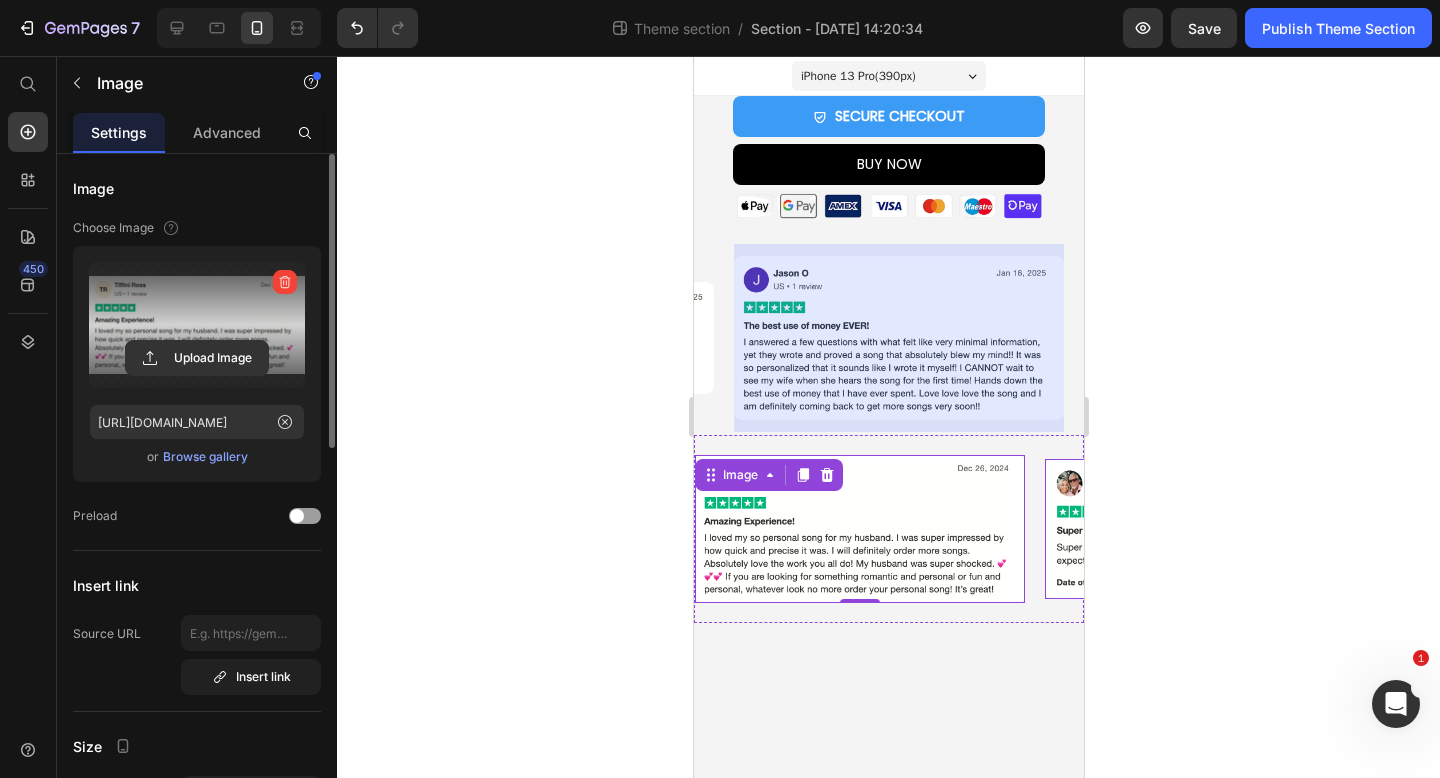 click at bounding box center (1209, 528) 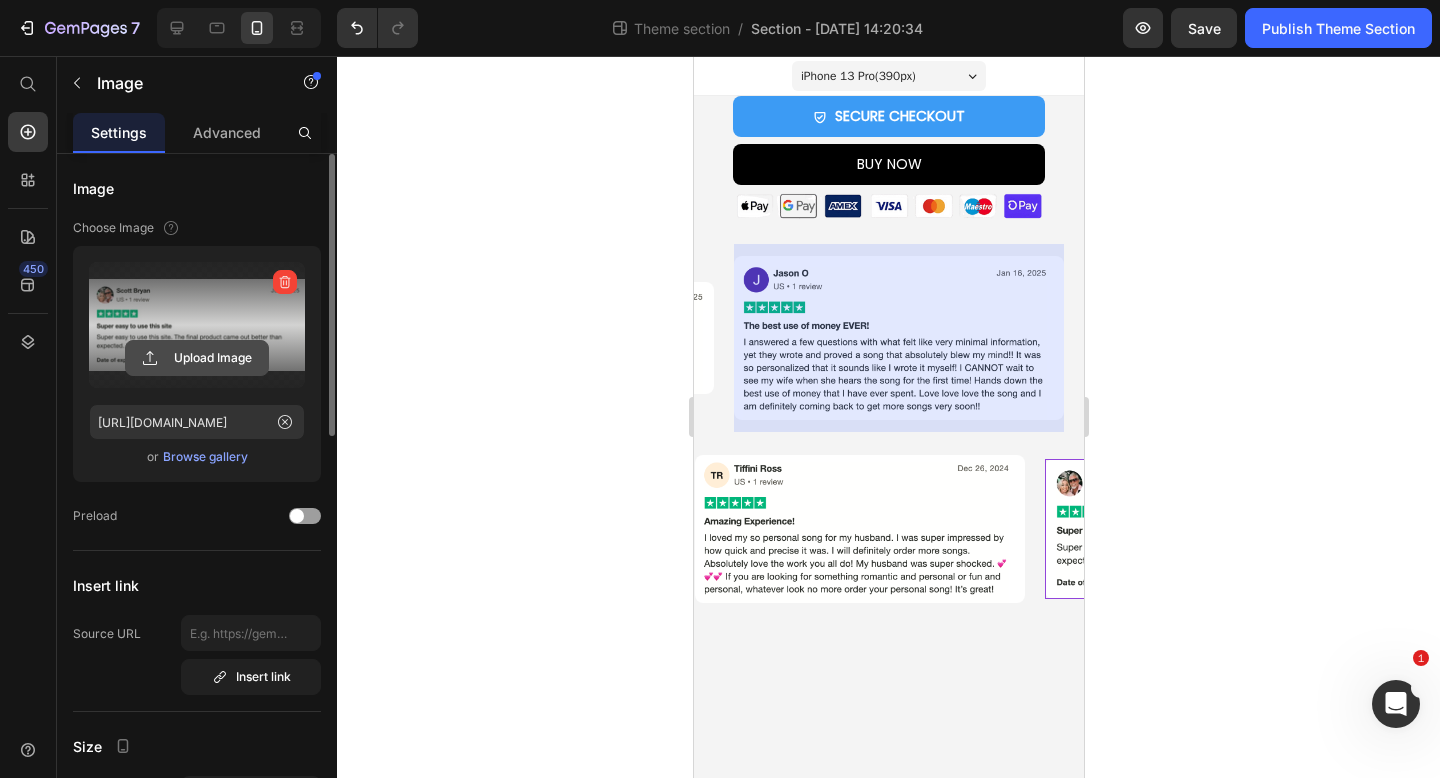 click 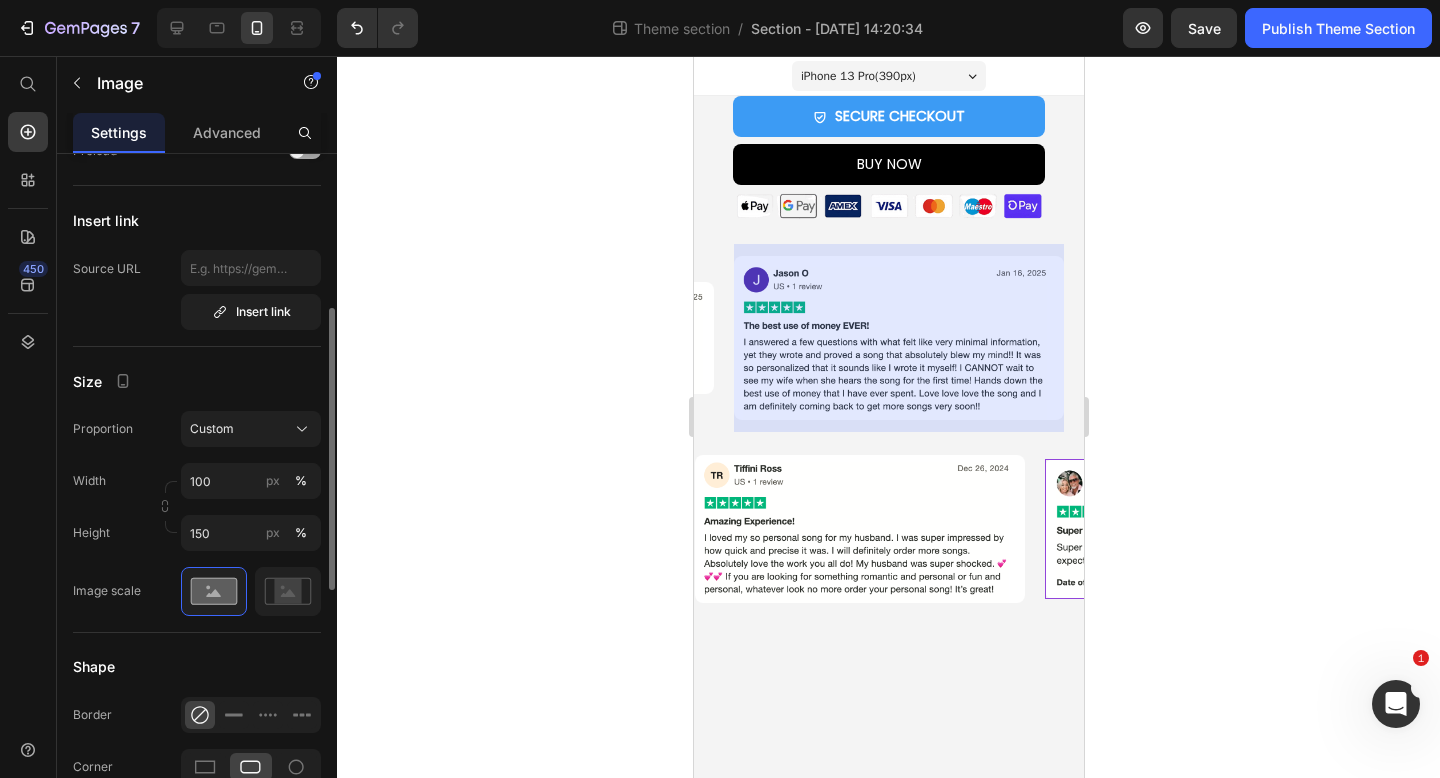 scroll, scrollTop: 373, scrollLeft: 0, axis: vertical 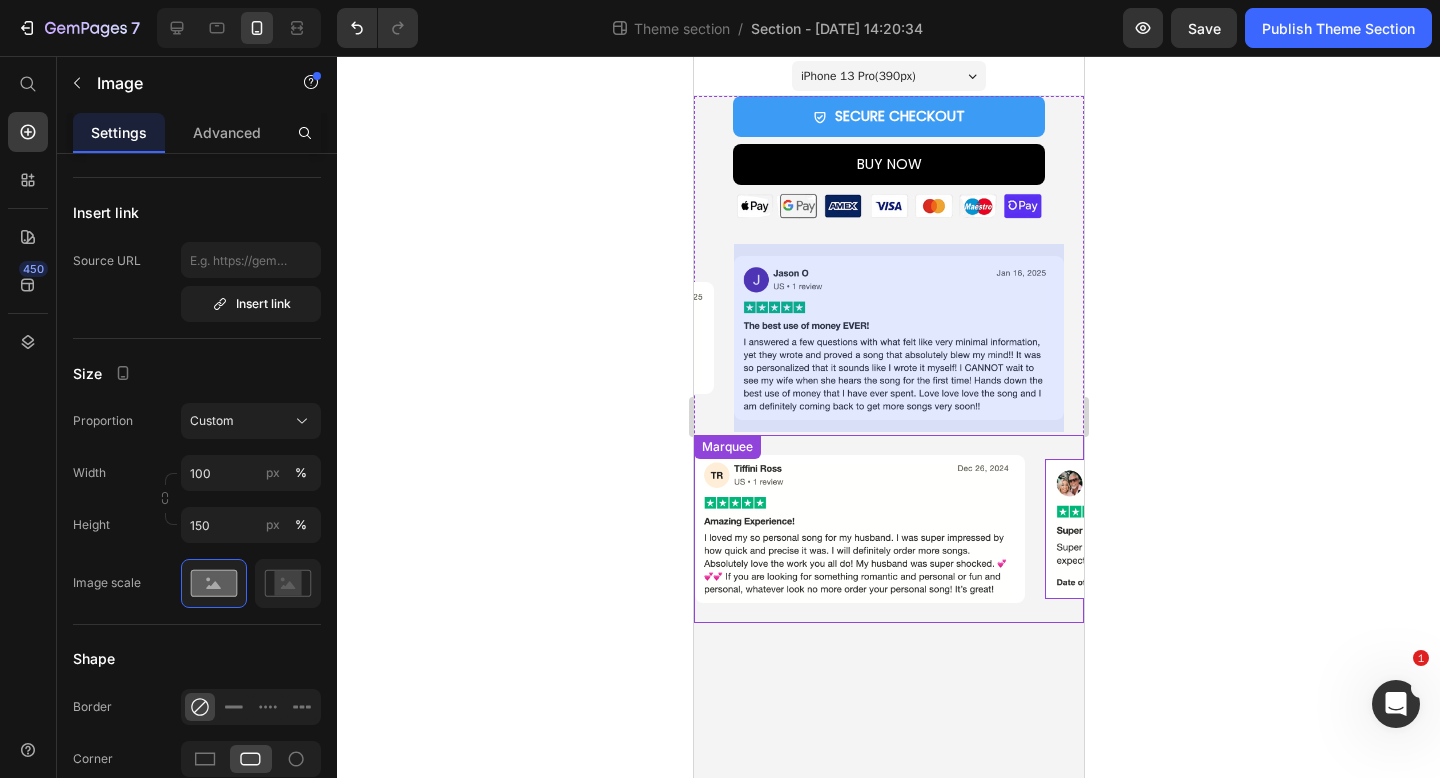 type on "https://cdn.shopify.com/s/files/1/0969/2872/7379/files/gempages_573215183845983348-e9970bbe-afc0-40e3-a7c6-11536f034a09.png" 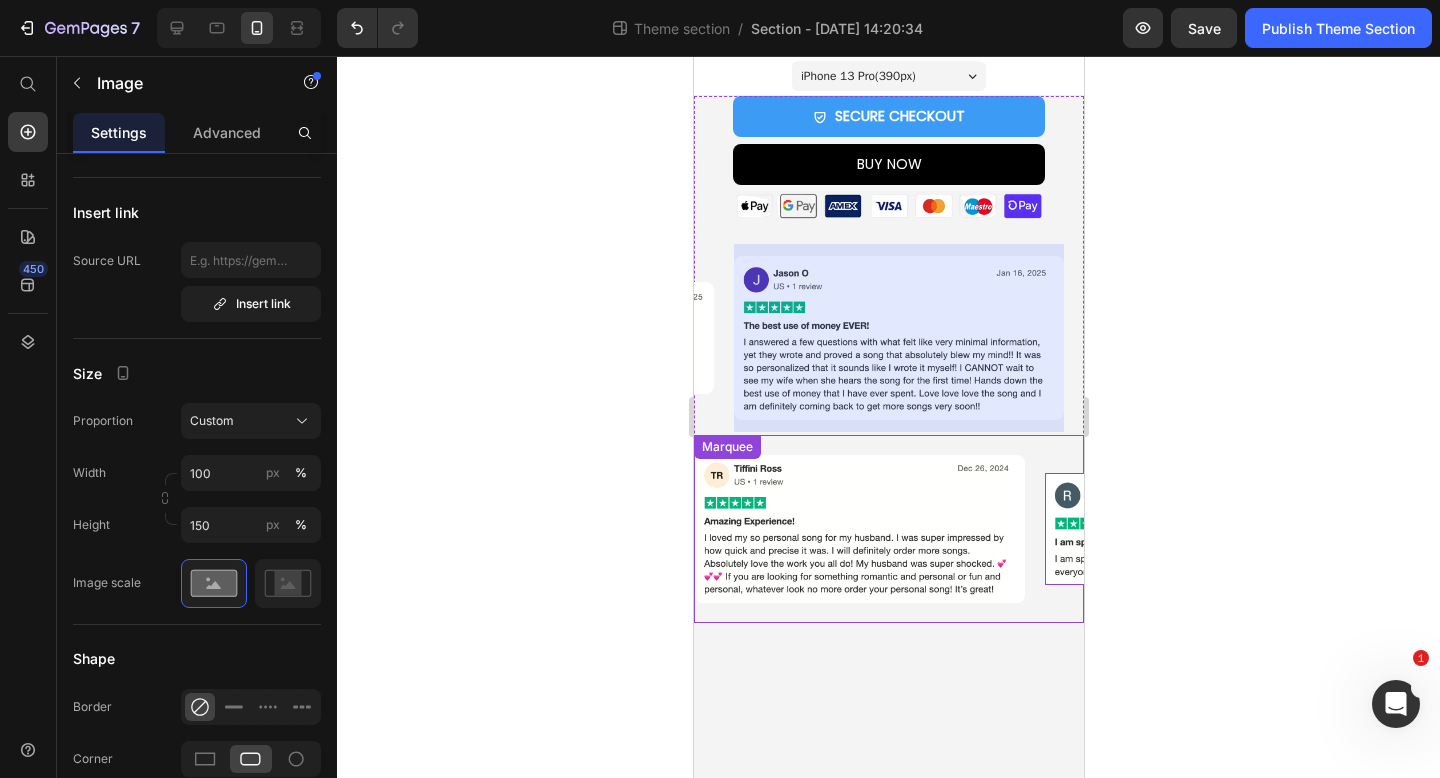 click on "Image Image   0 Image Image Image" at bounding box center (1569, 528) 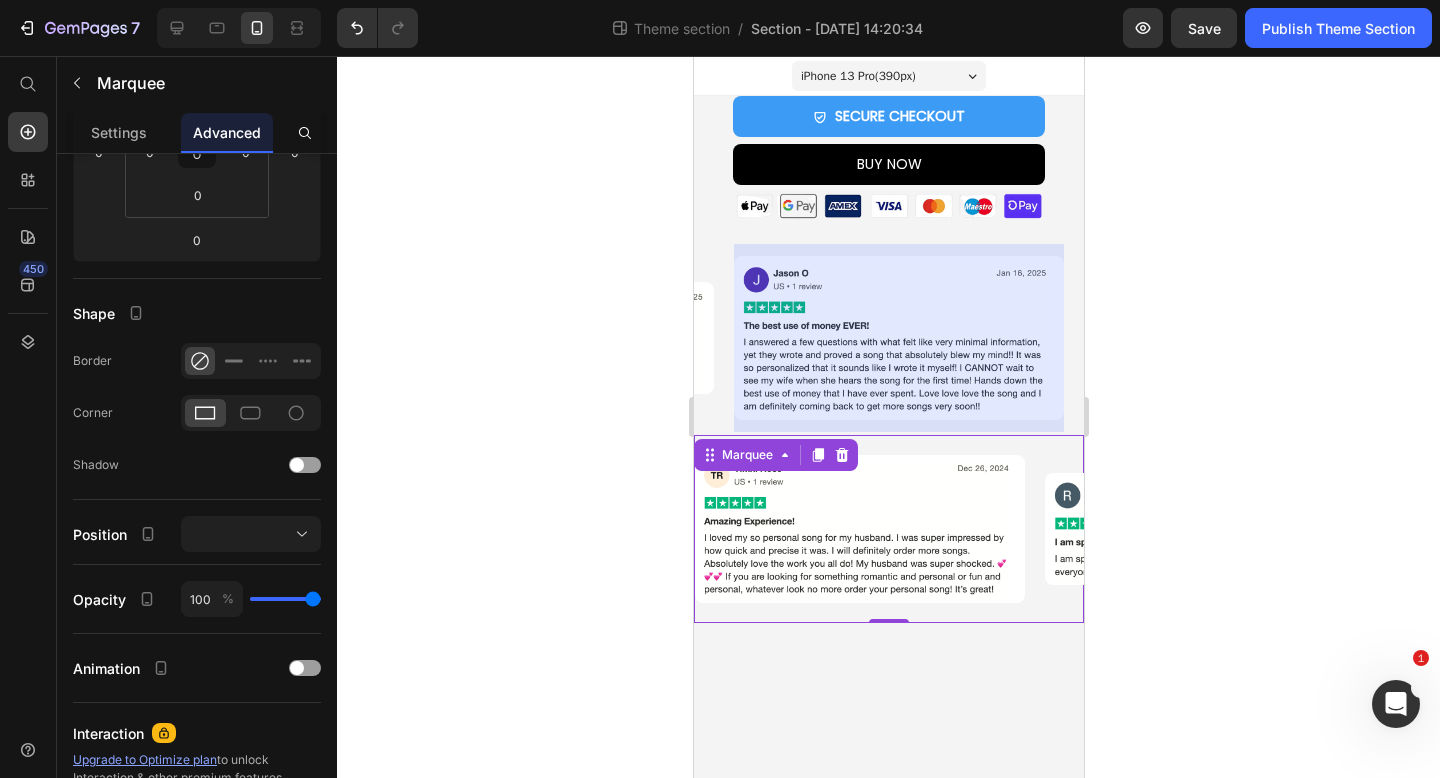scroll, scrollTop: 0, scrollLeft: 0, axis: both 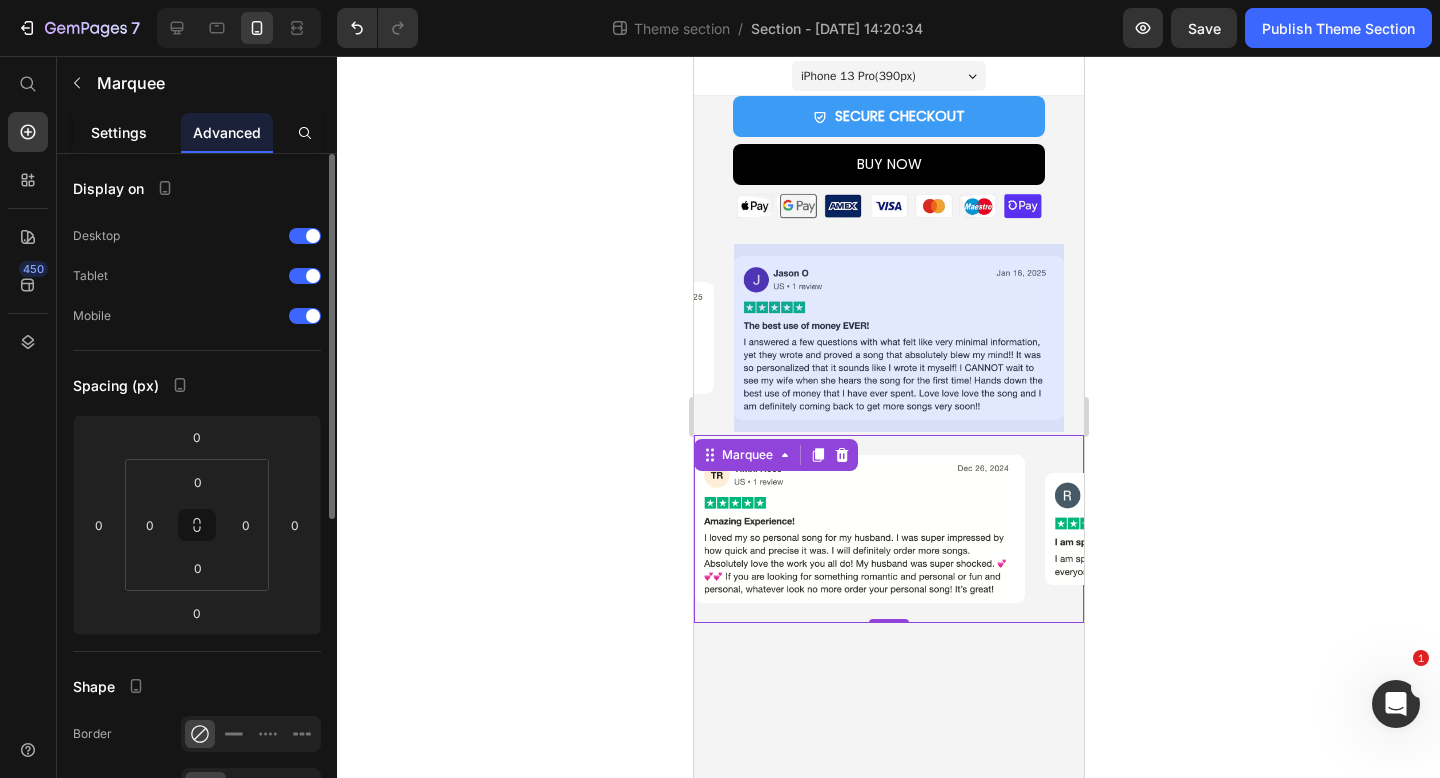 click on "Settings" at bounding box center [119, 132] 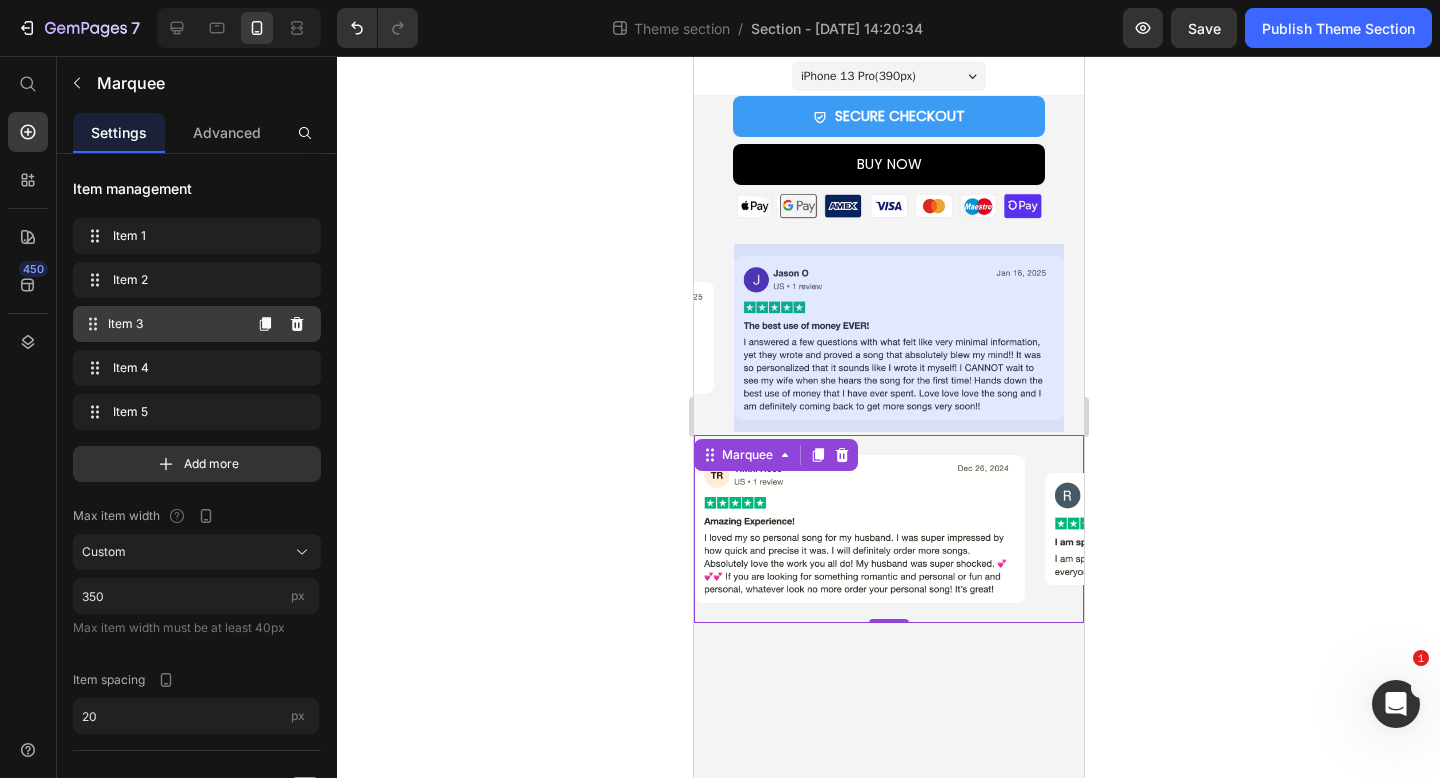 click on "Item 3" at bounding box center (174, 324) 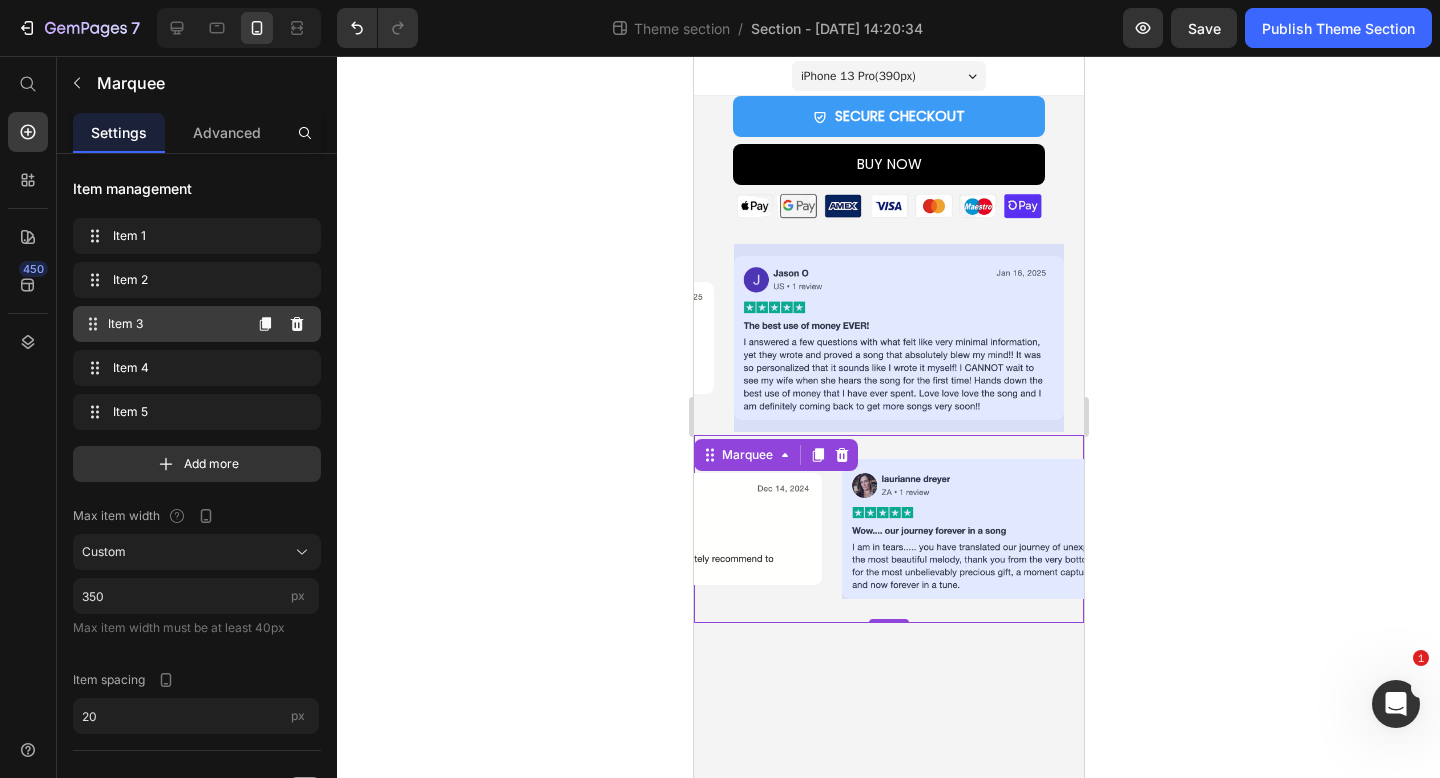 scroll, scrollTop: 0, scrollLeft: 671, axis: horizontal 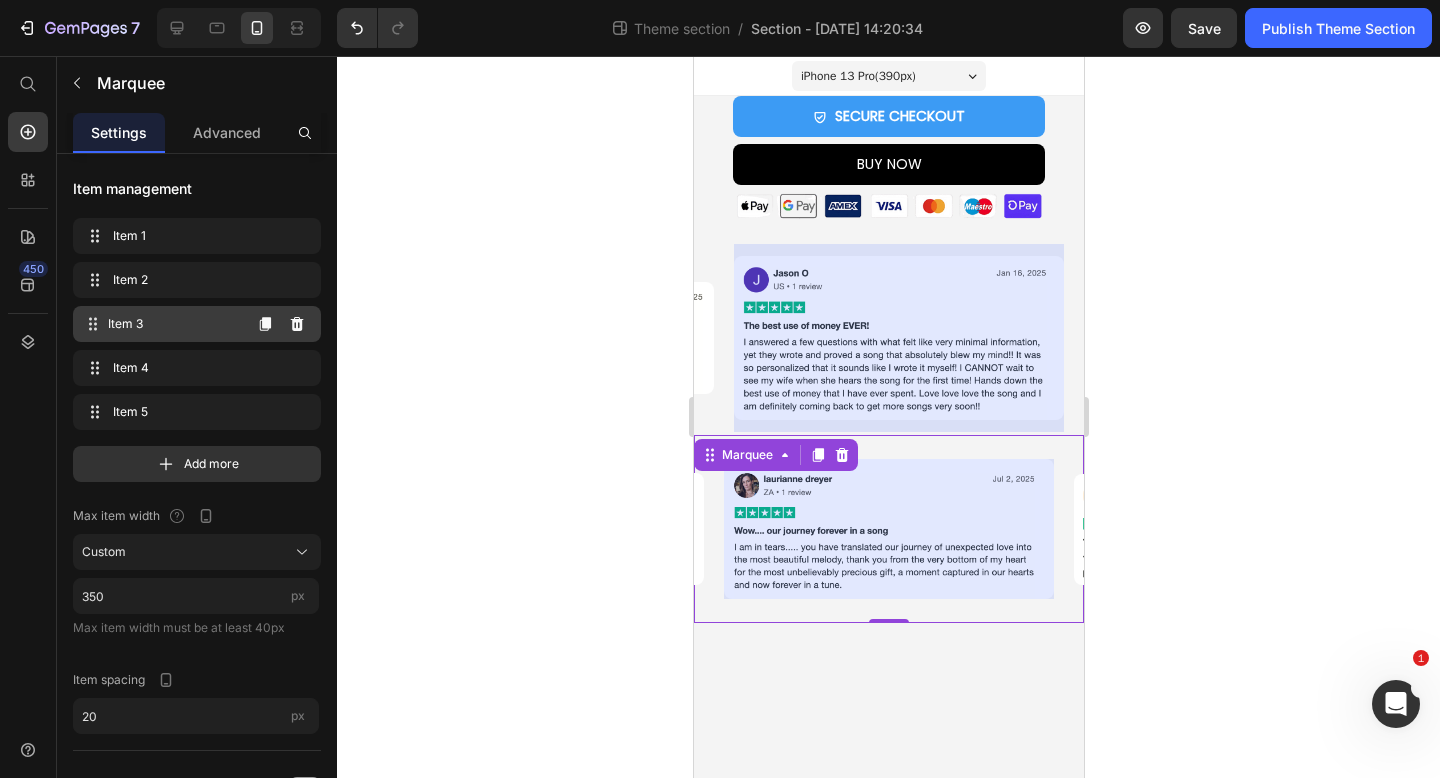 click on "Item 3" at bounding box center (174, 324) 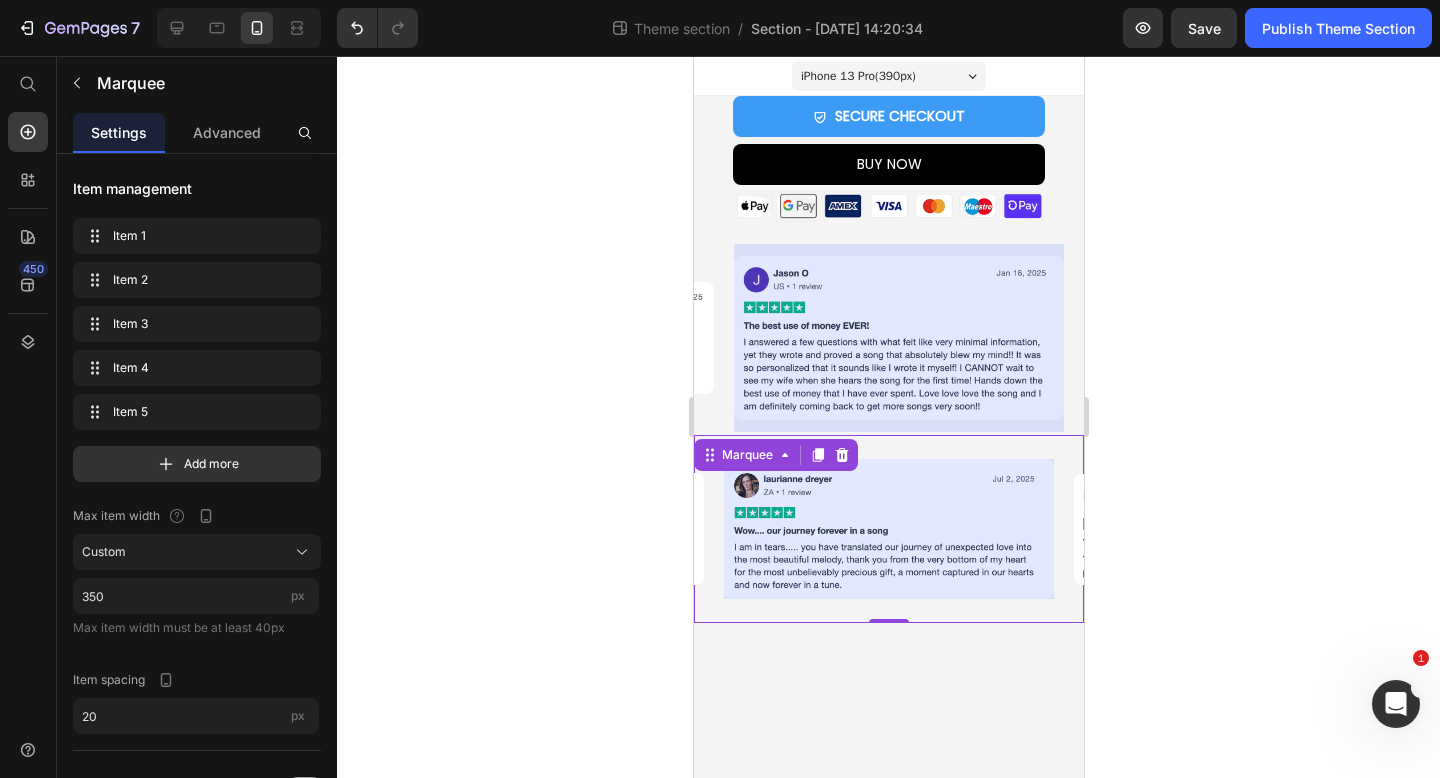 click at bounding box center [888, 529] 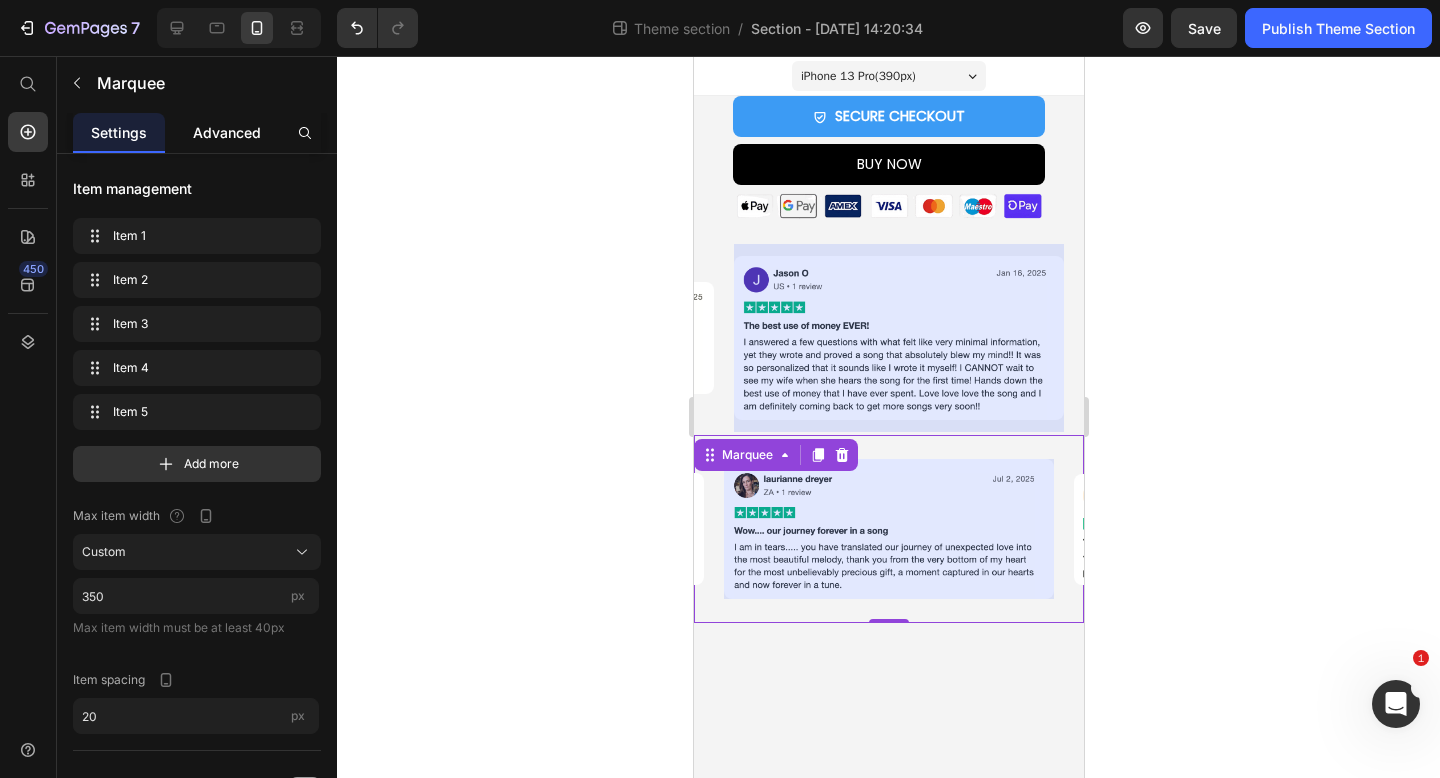 click on "Advanced" at bounding box center [227, 132] 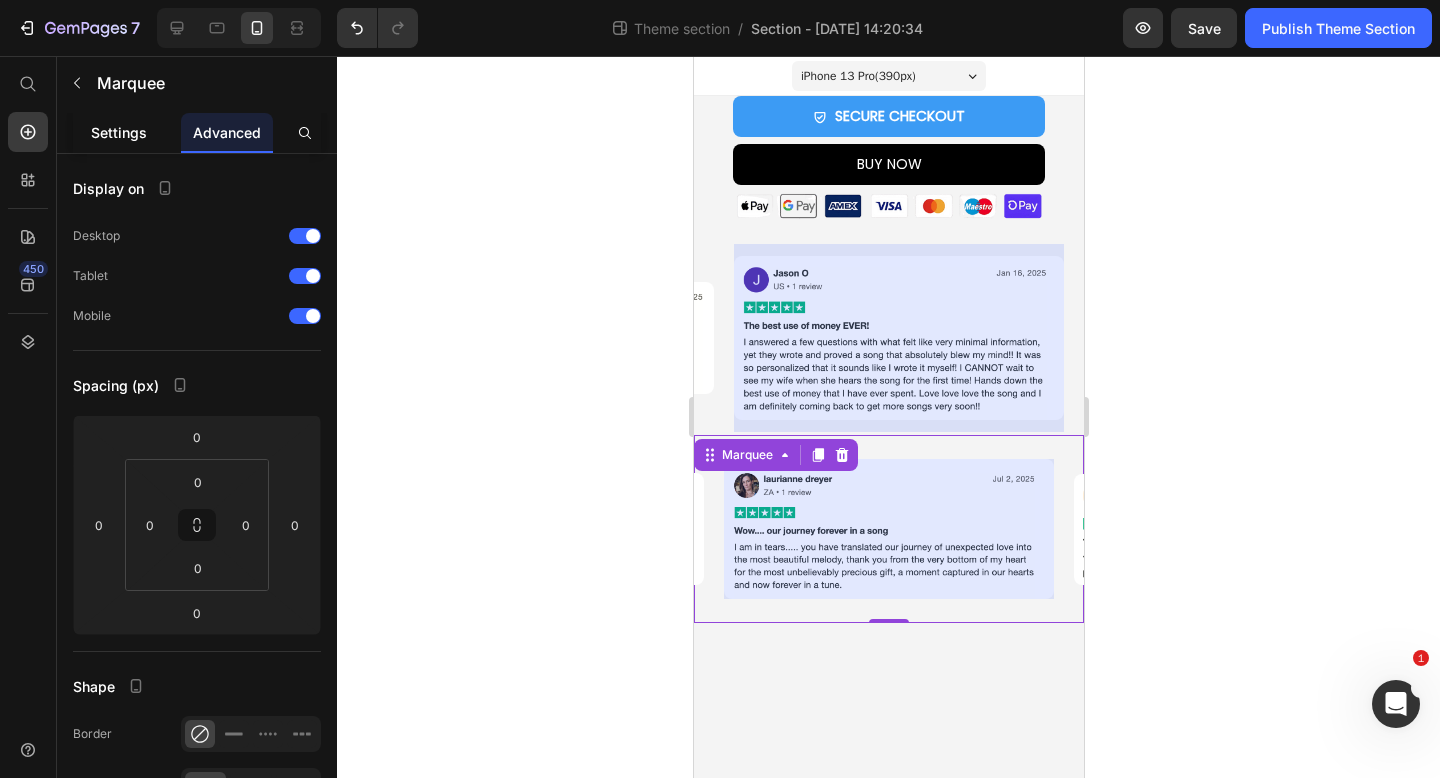 click on "Settings" at bounding box center [119, 132] 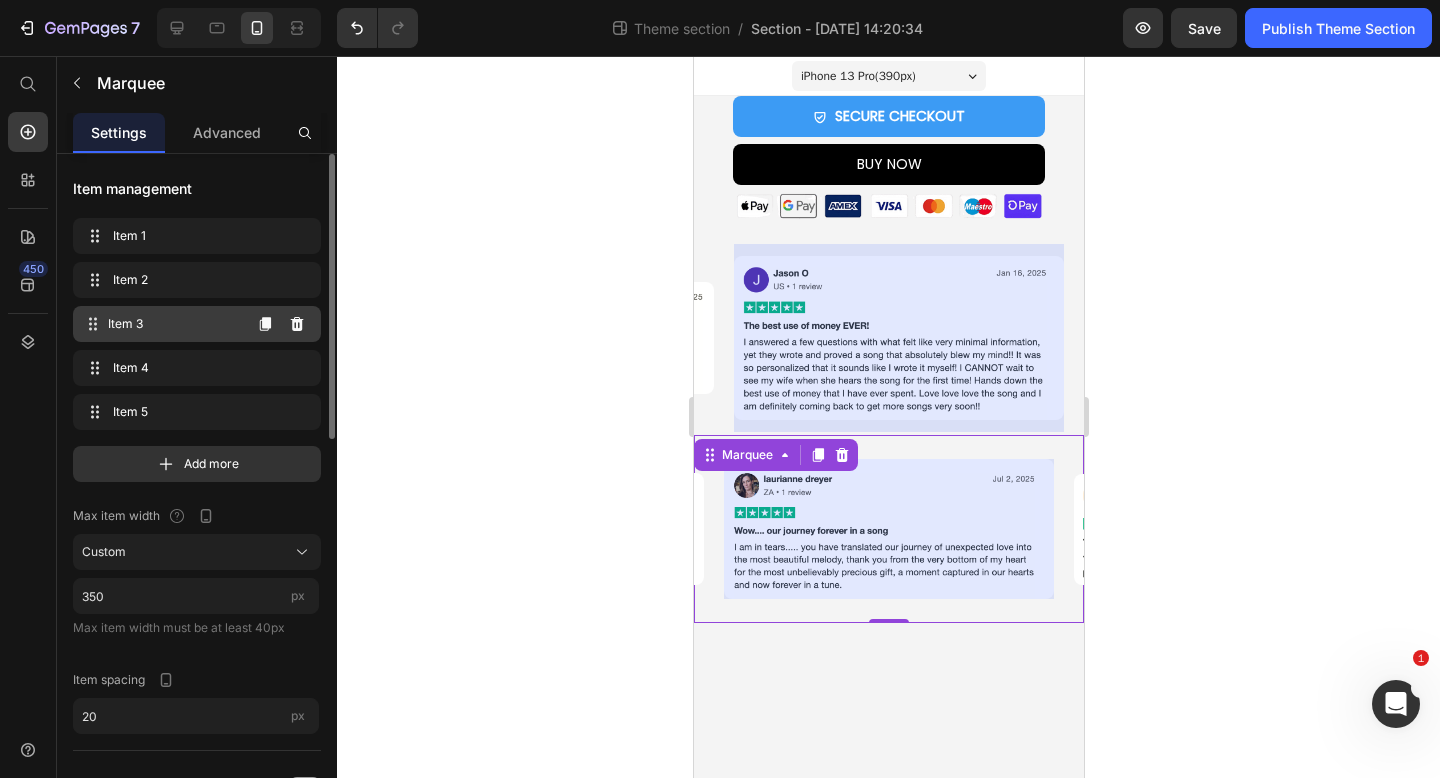 scroll, scrollTop: 11, scrollLeft: 0, axis: vertical 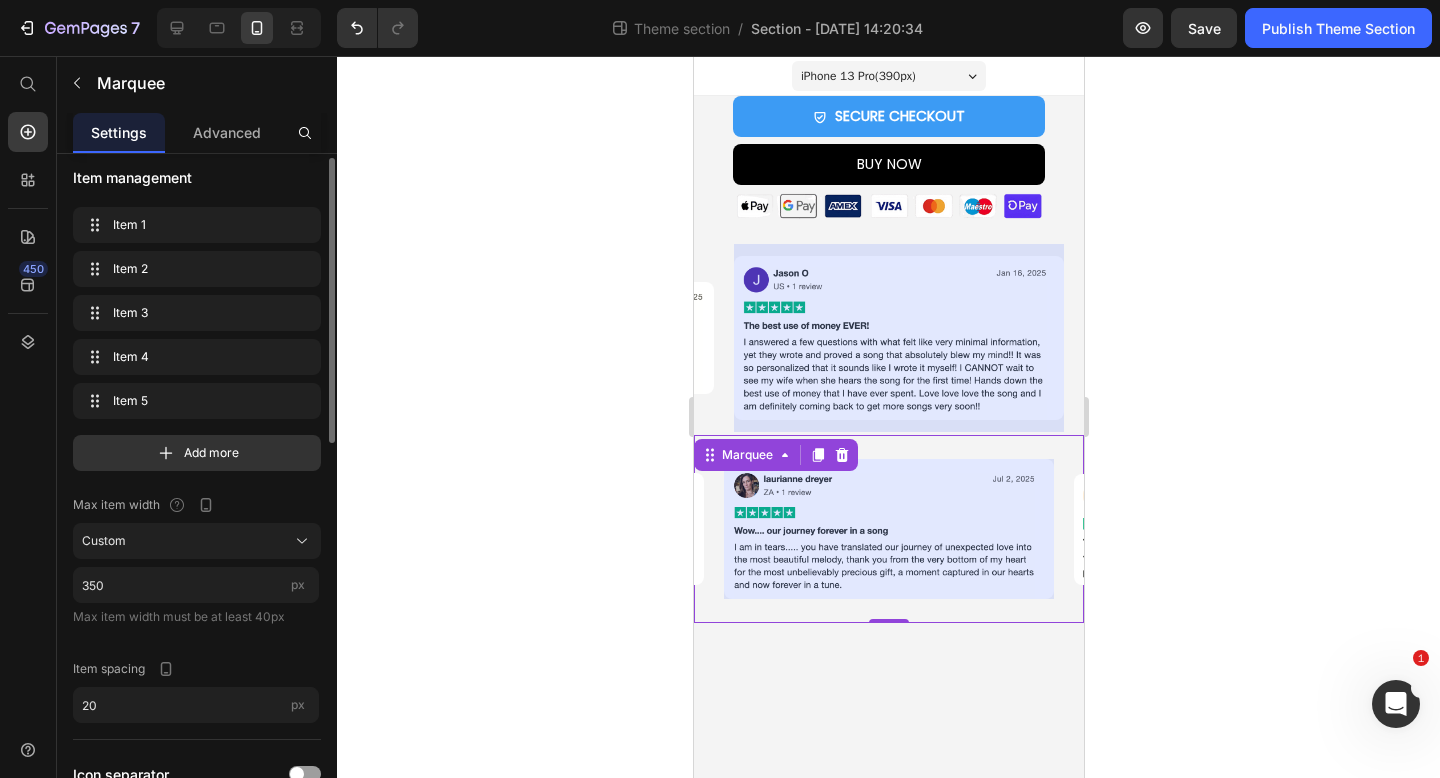 click at bounding box center (888, 529) 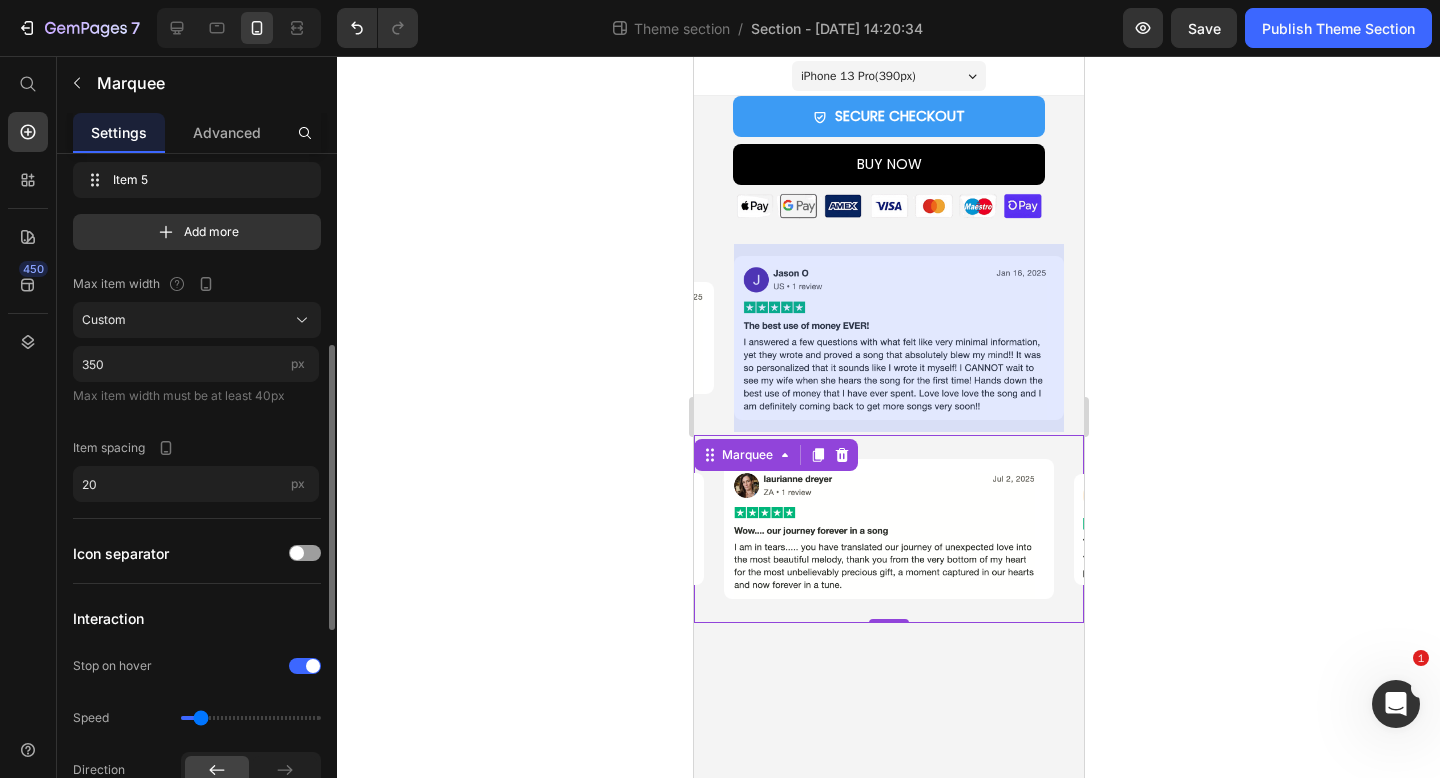 scroll, scrollTop: 0, scrollLeft: 0, axis: both 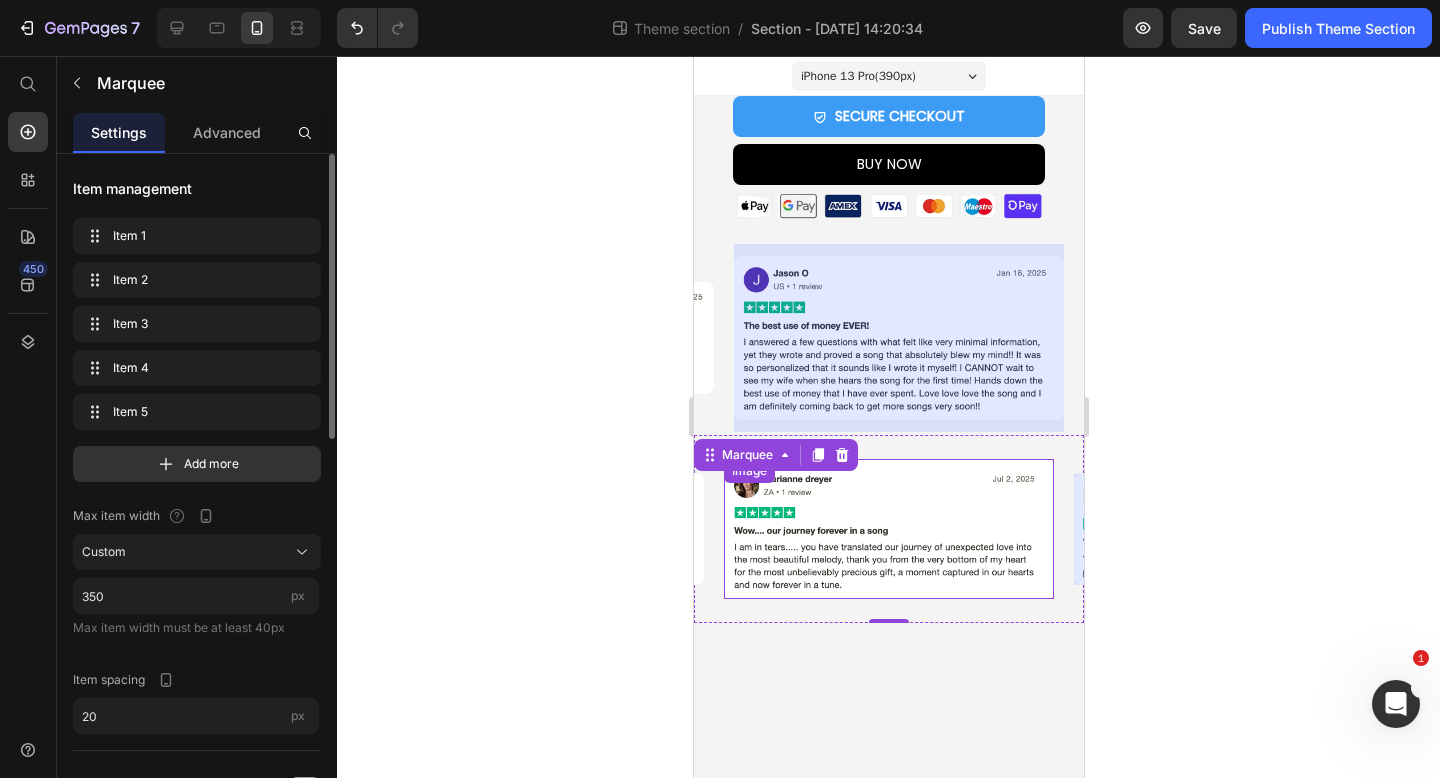 click at bounding box center [888, 529] 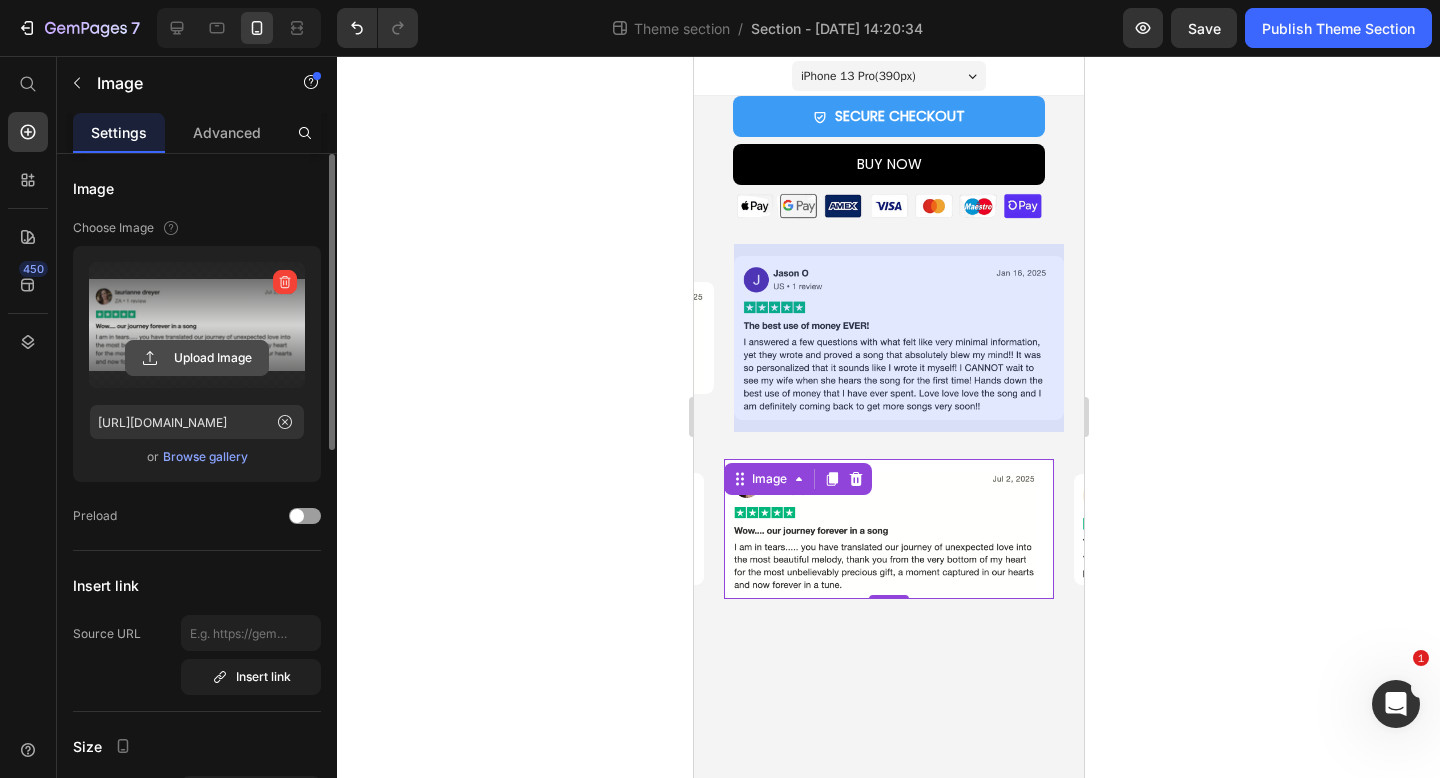 click 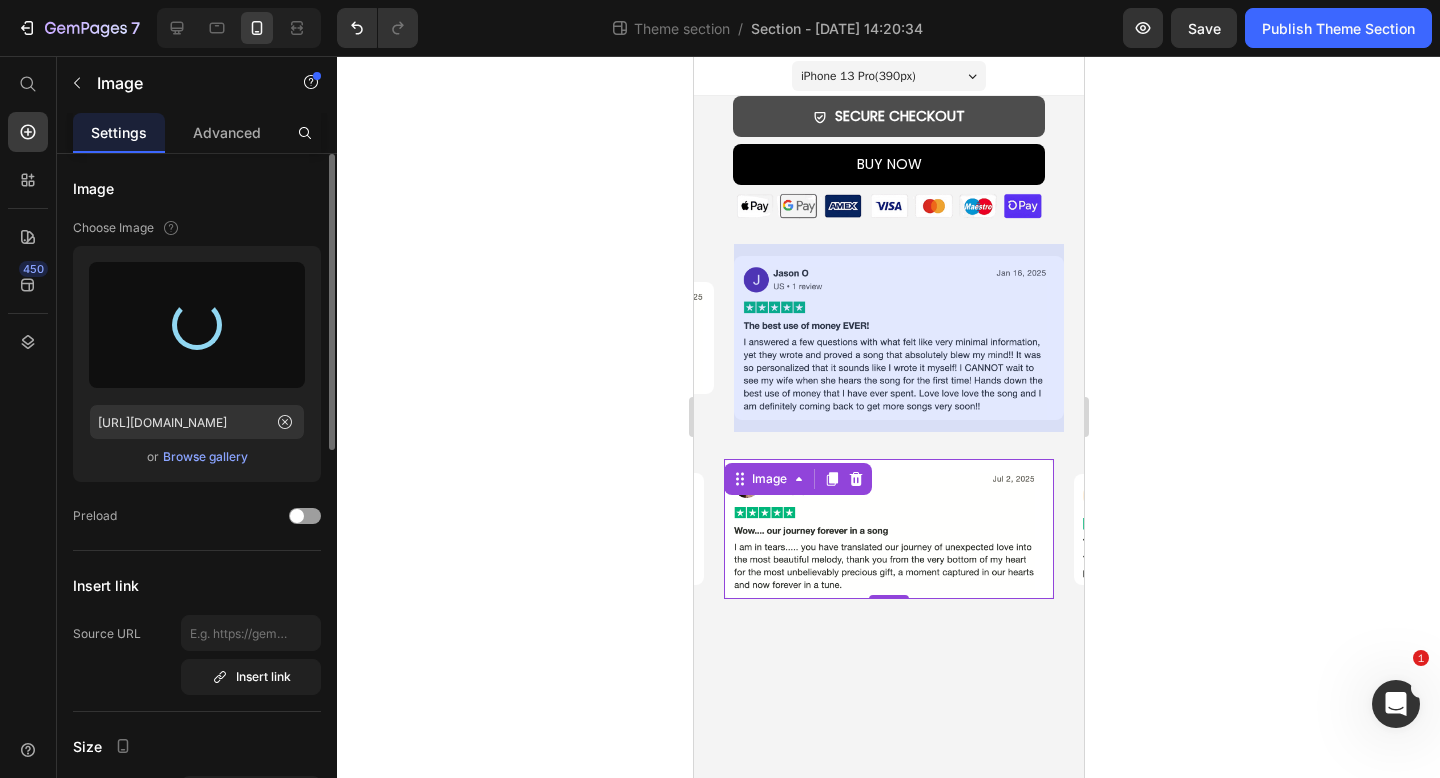 type on "https://cdn.shopify.com/s/files/1/0969/2872/7379/files/gempages_573215183845983348-ab7c1b99-226e-4583-a09b-4743714fadad.png" 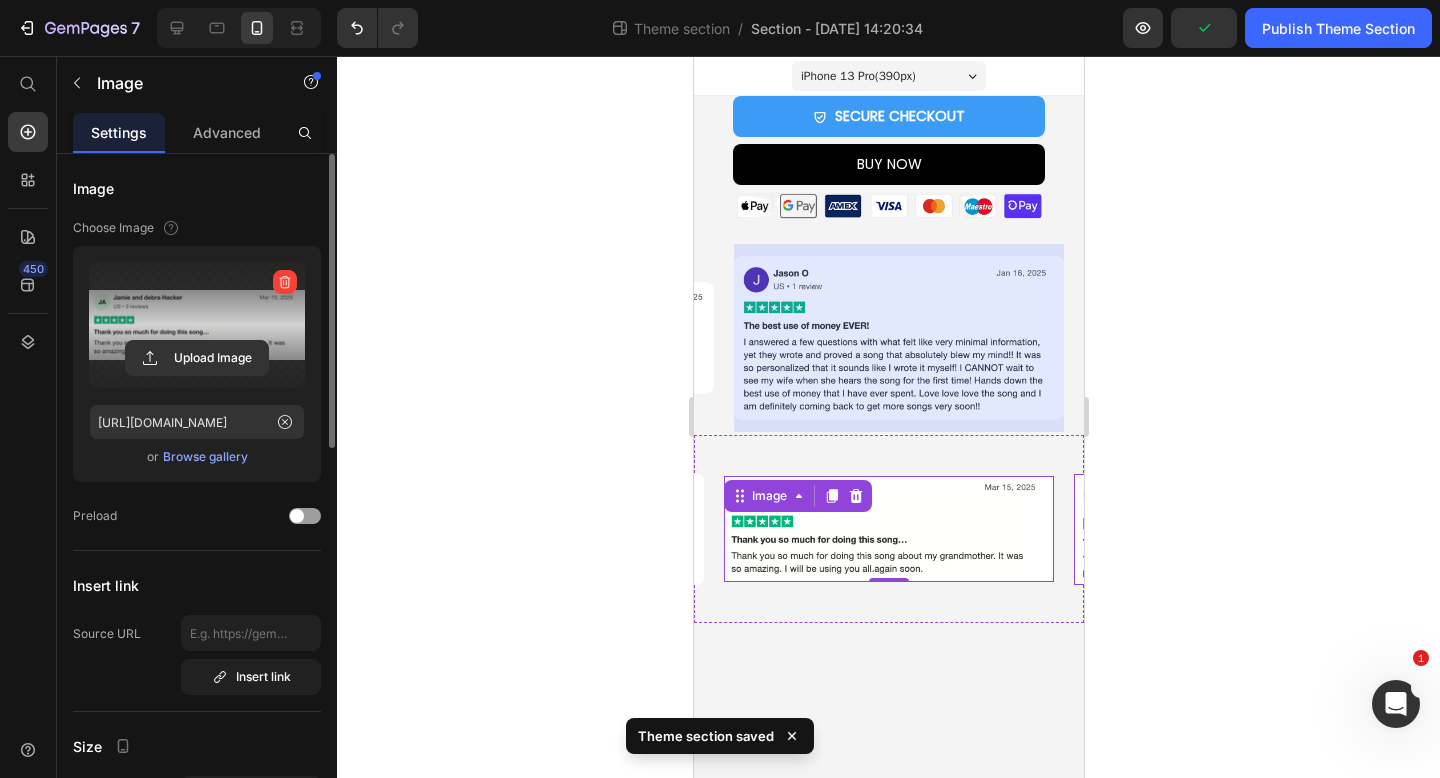 click at bounding box center [1238, 529] 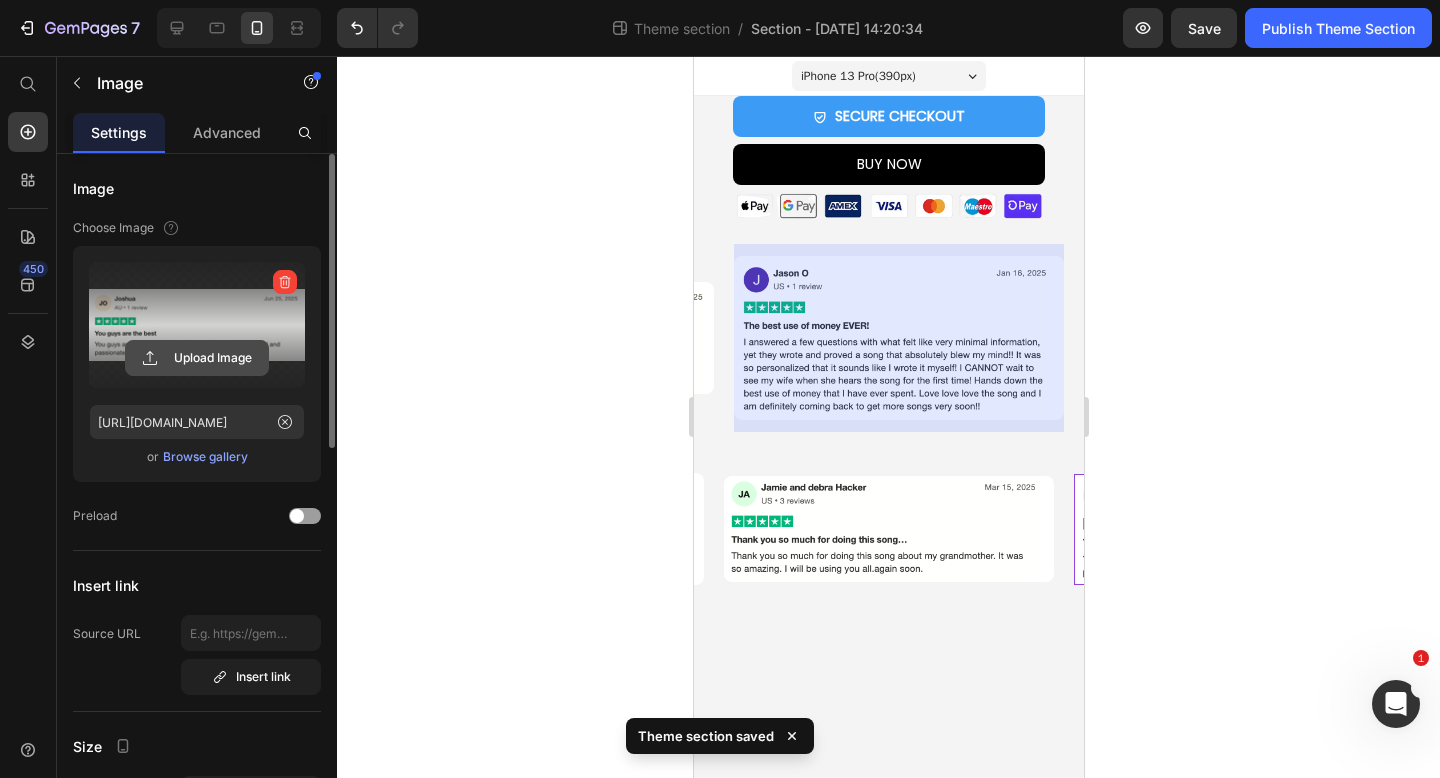 click 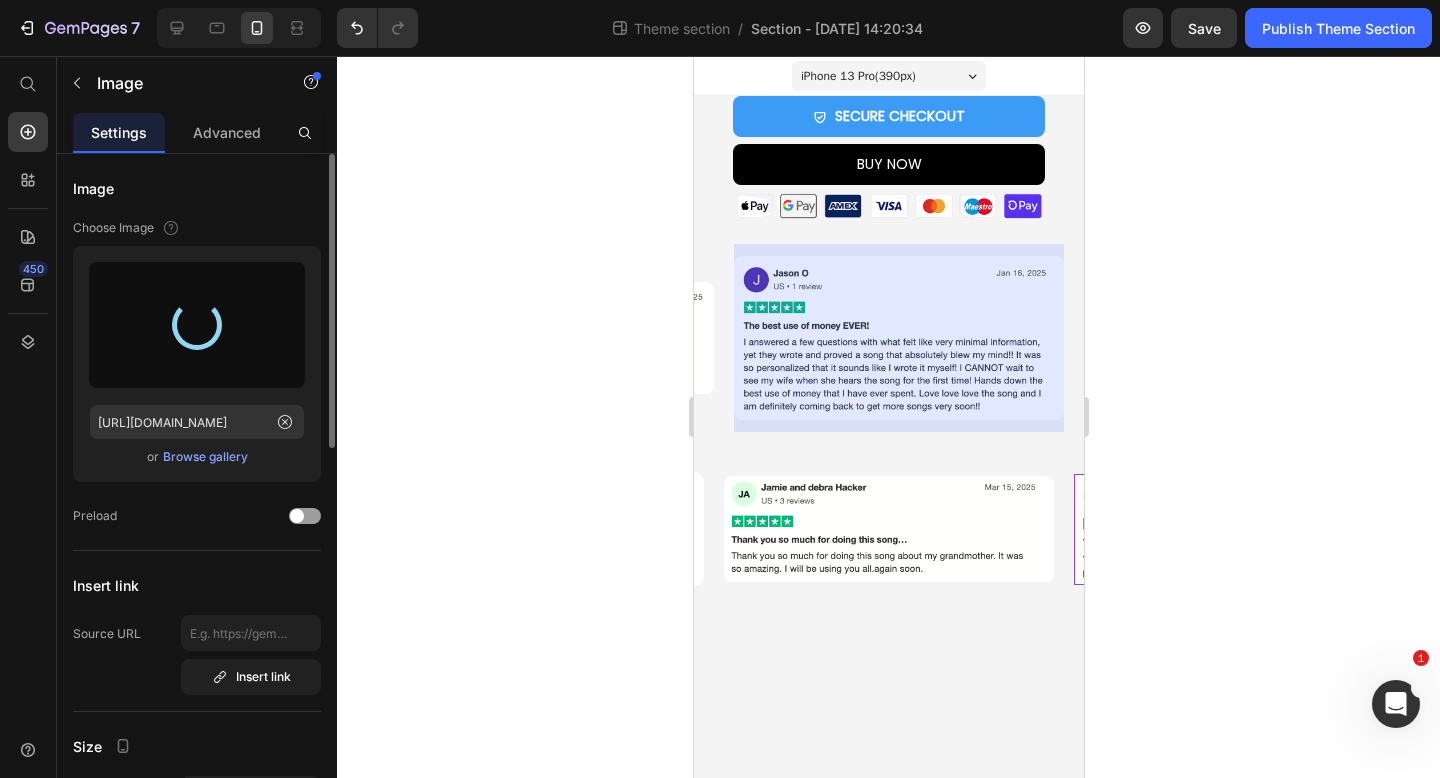 type on "https://cdn.shopify.com/s/files/1/0969/2872/7379/files/gempages_573215183845983348-fd71638d-843c-4fee-a482-97bb9205f240.png" 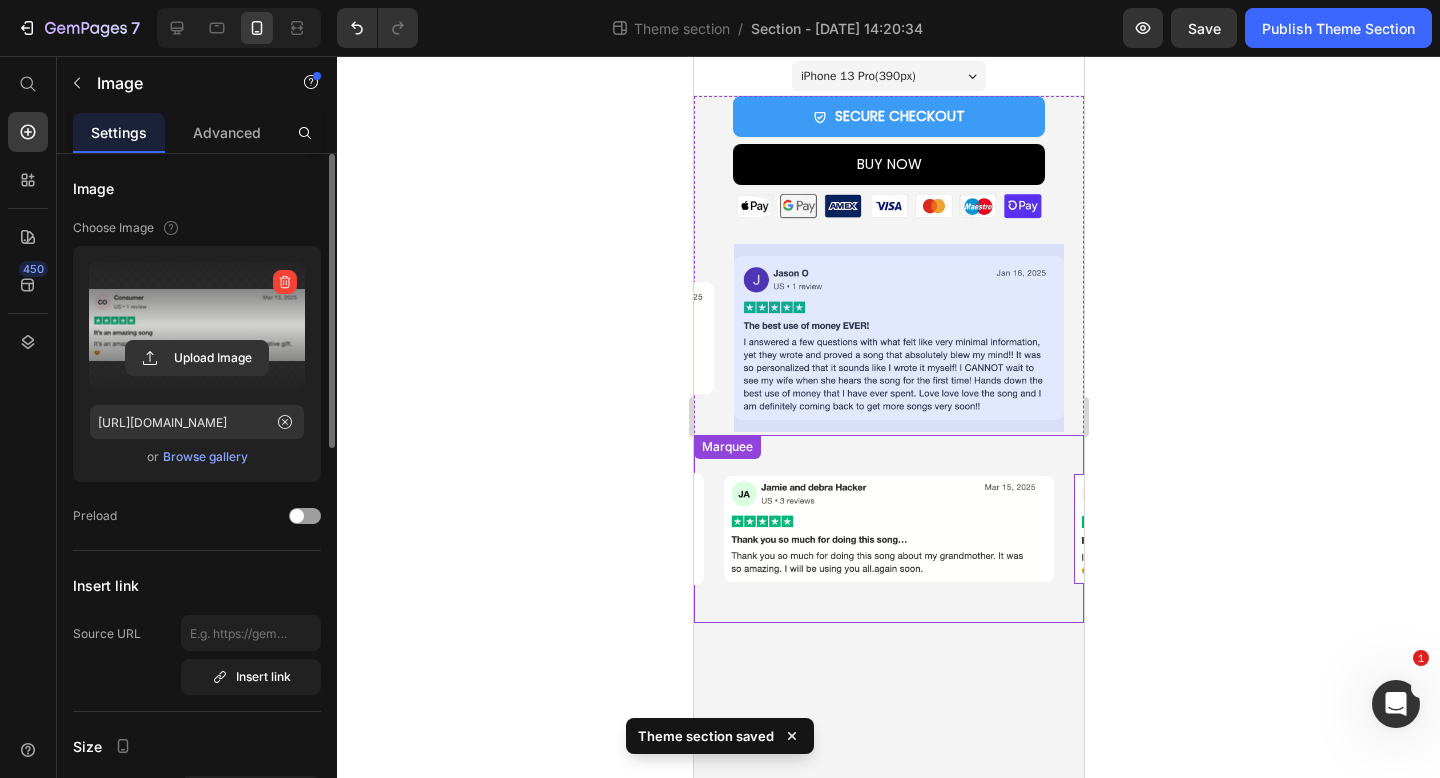 click on "Image Image Image Image   0 Image" at bounding box center (898, 528) 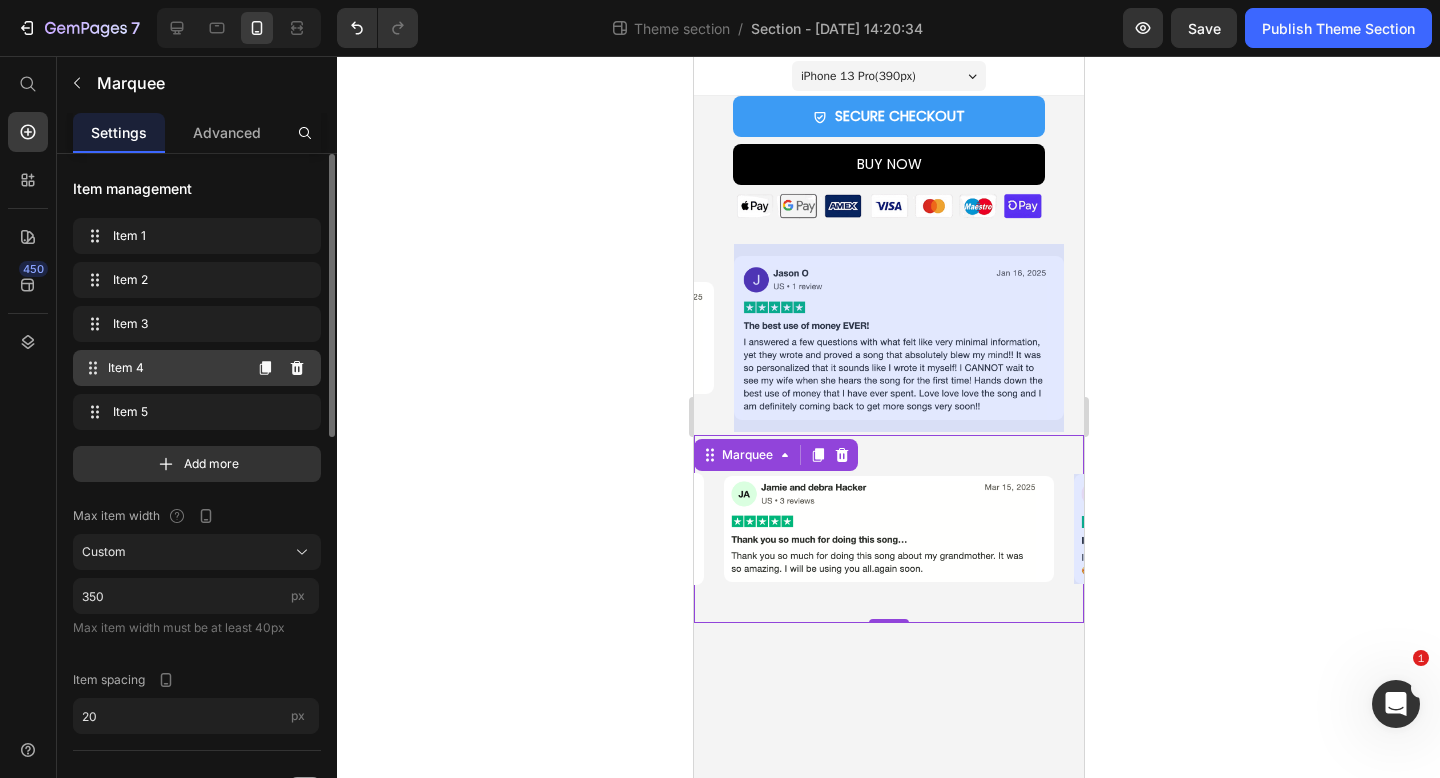 click on "Item 4" at bounding box center (174, 368) 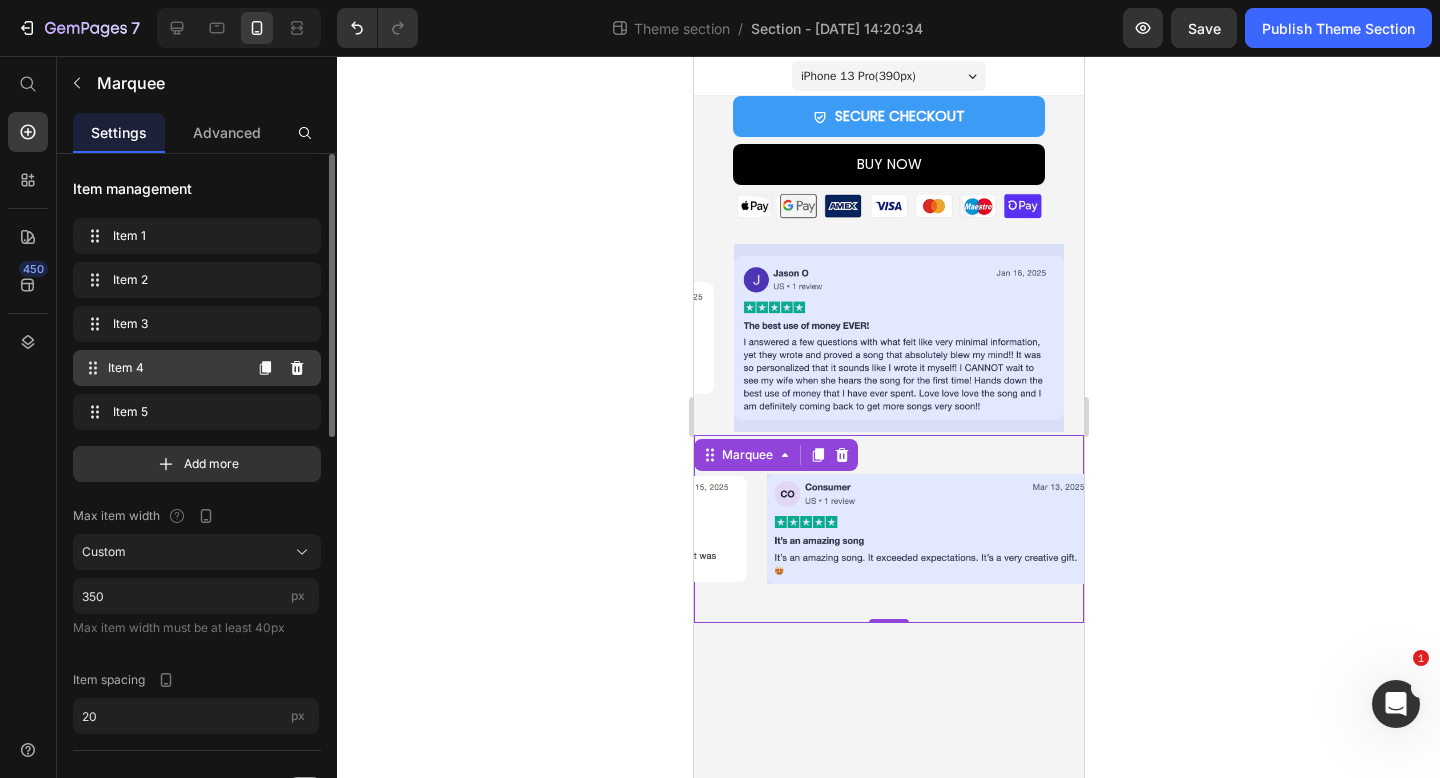 scroll, scrollTop: 0, scrollLeft: 1021, axis: horizontal 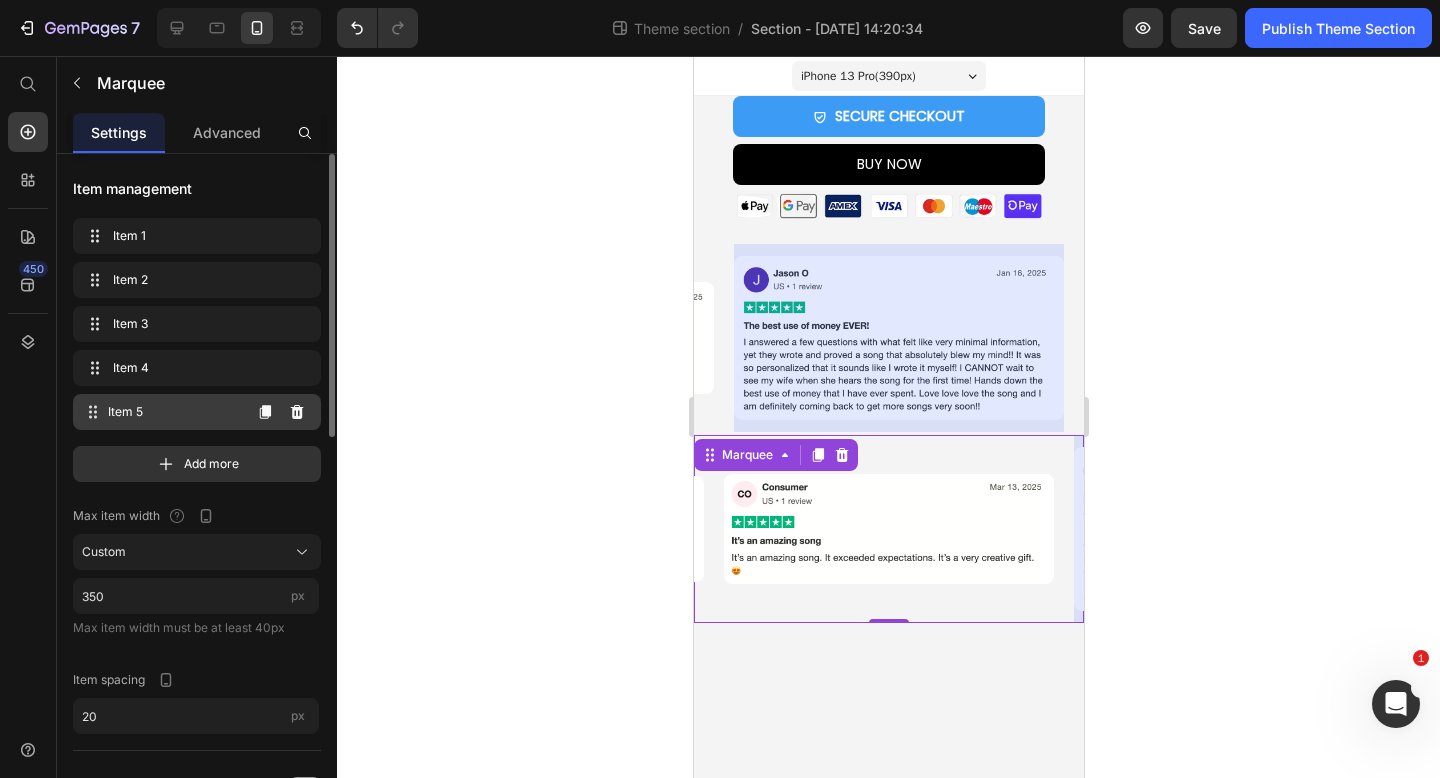 click on "Item 5 Item 5" at bounding box center (161, 412) 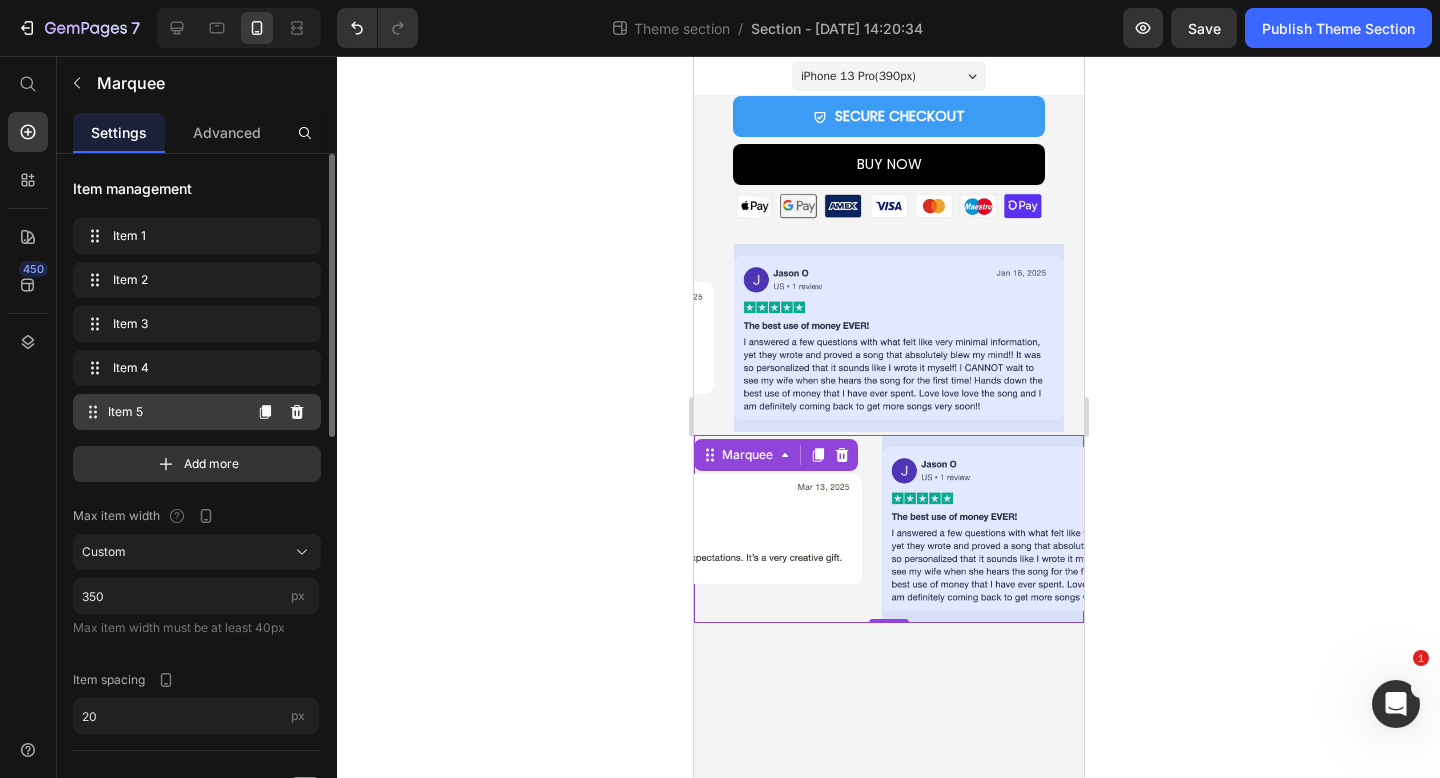 scroll, scrollTop: 0, scrollLeft: 1371, axis: horizontal 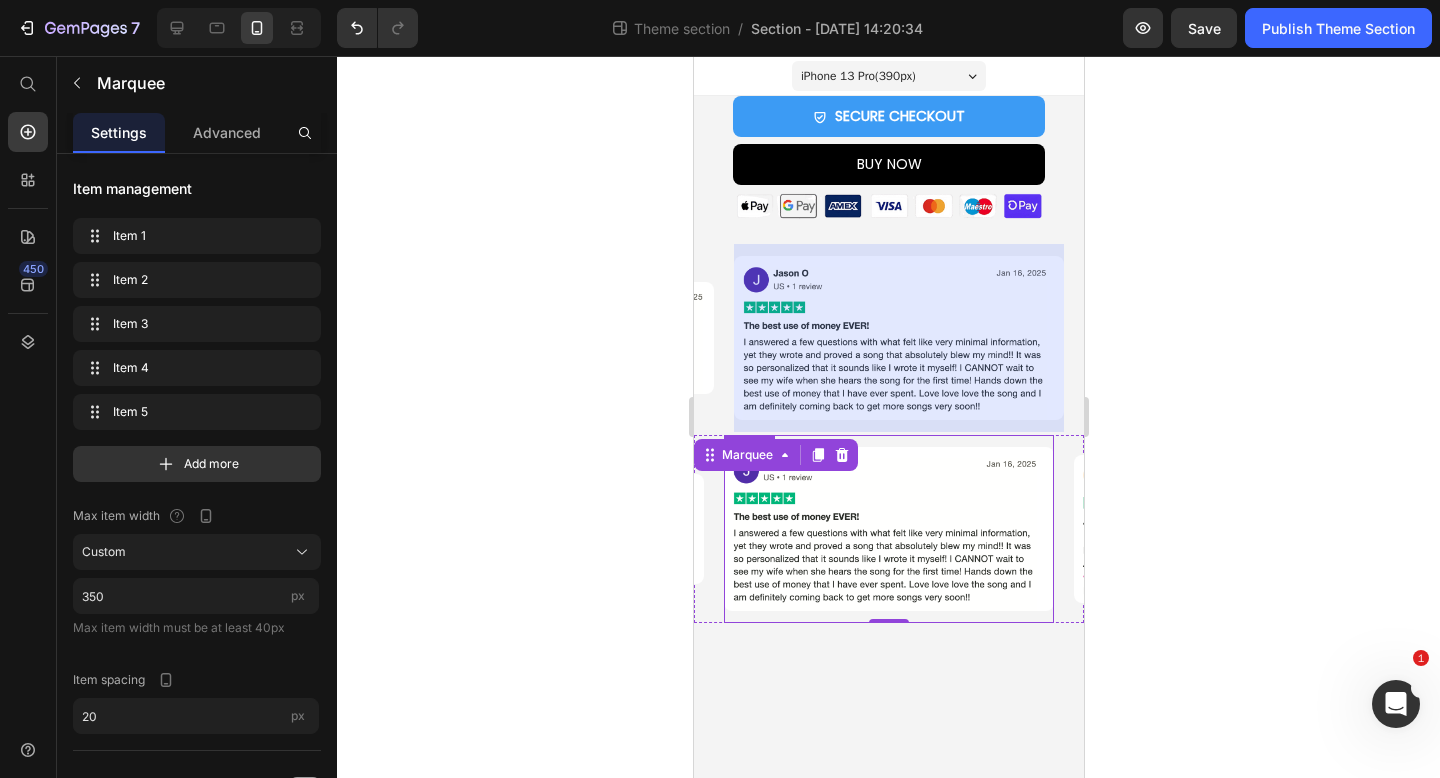 click at bounding box center (888, 528) 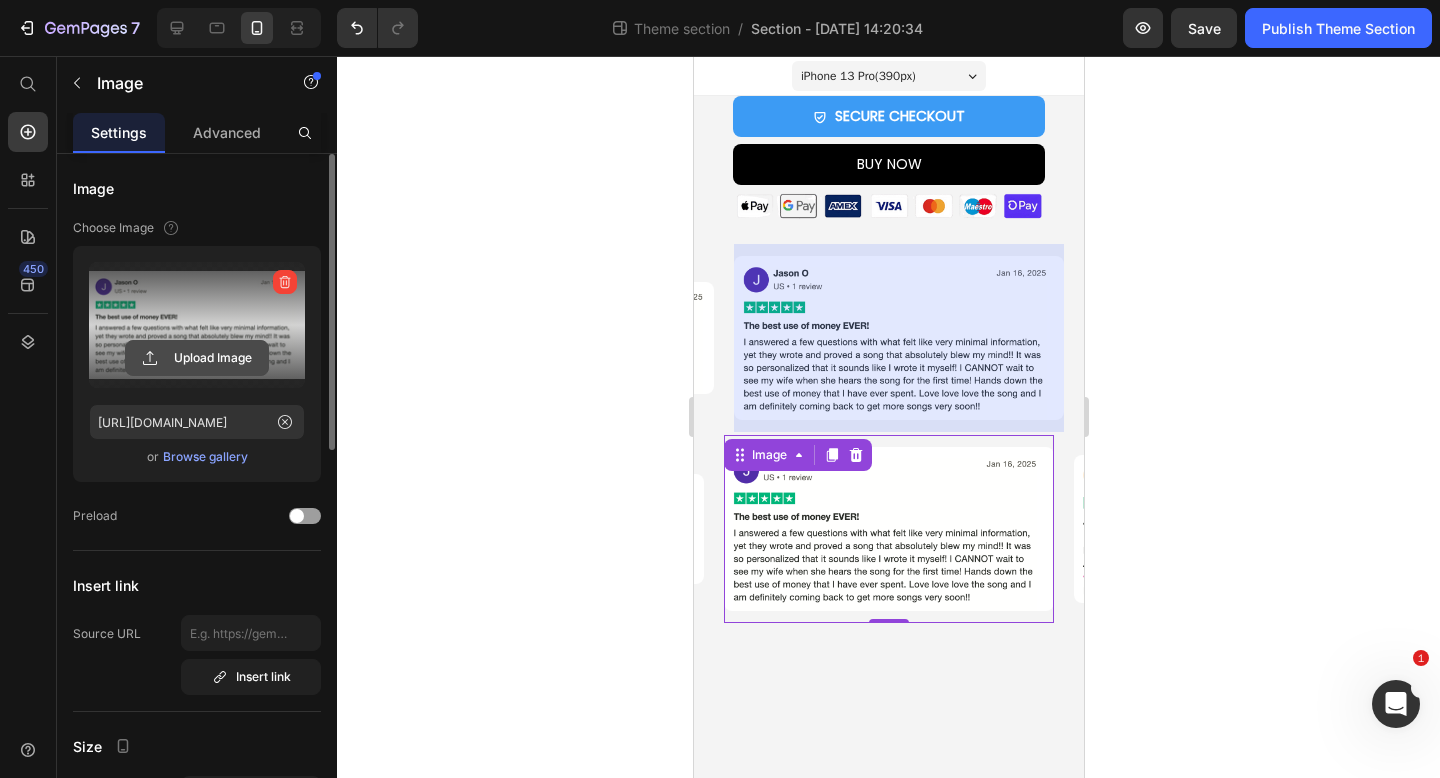 click 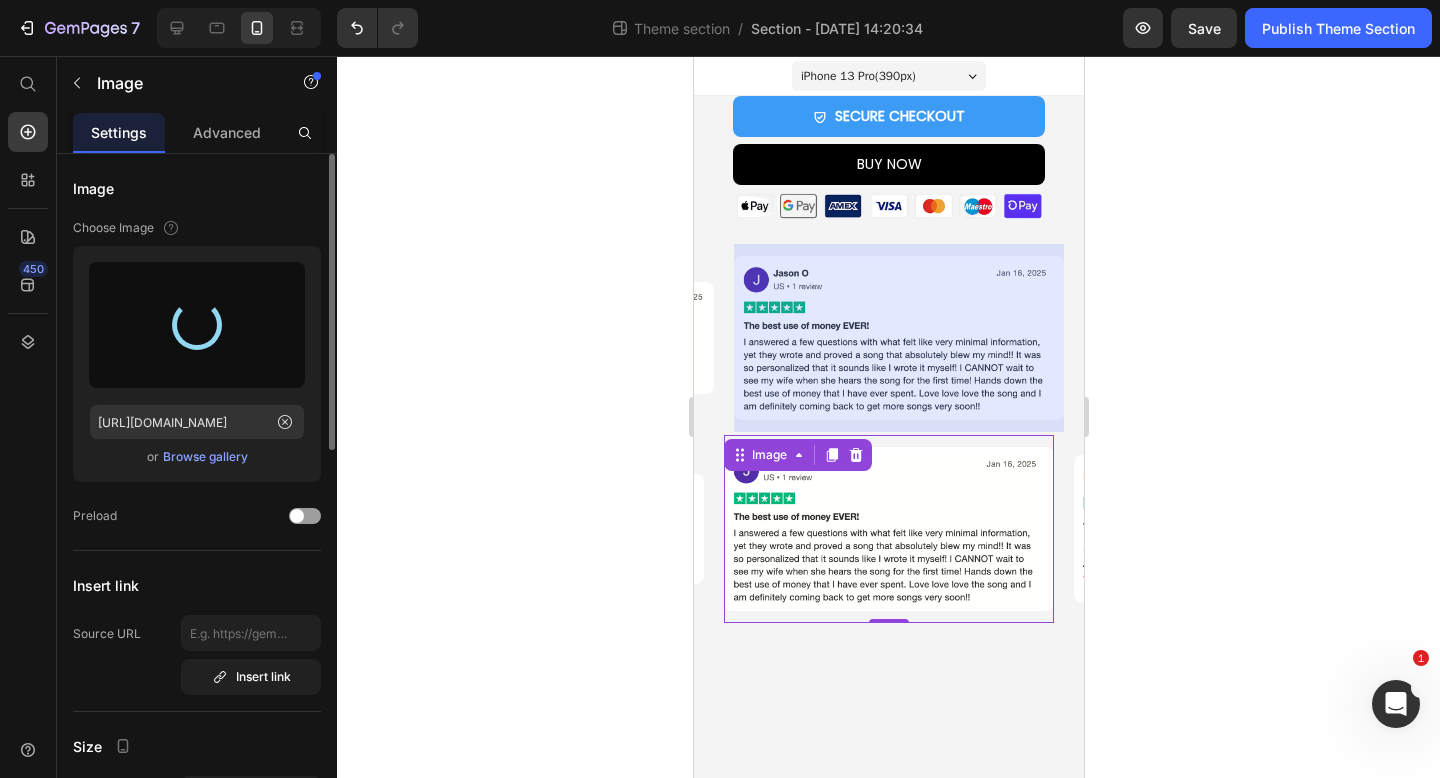 type on "https://cdn.shopify.com/s/files/1/0969/2872/7379/files/gempages_573215183845983348-470bdf7d-8547-45fd-a255-78171850b34b.png" 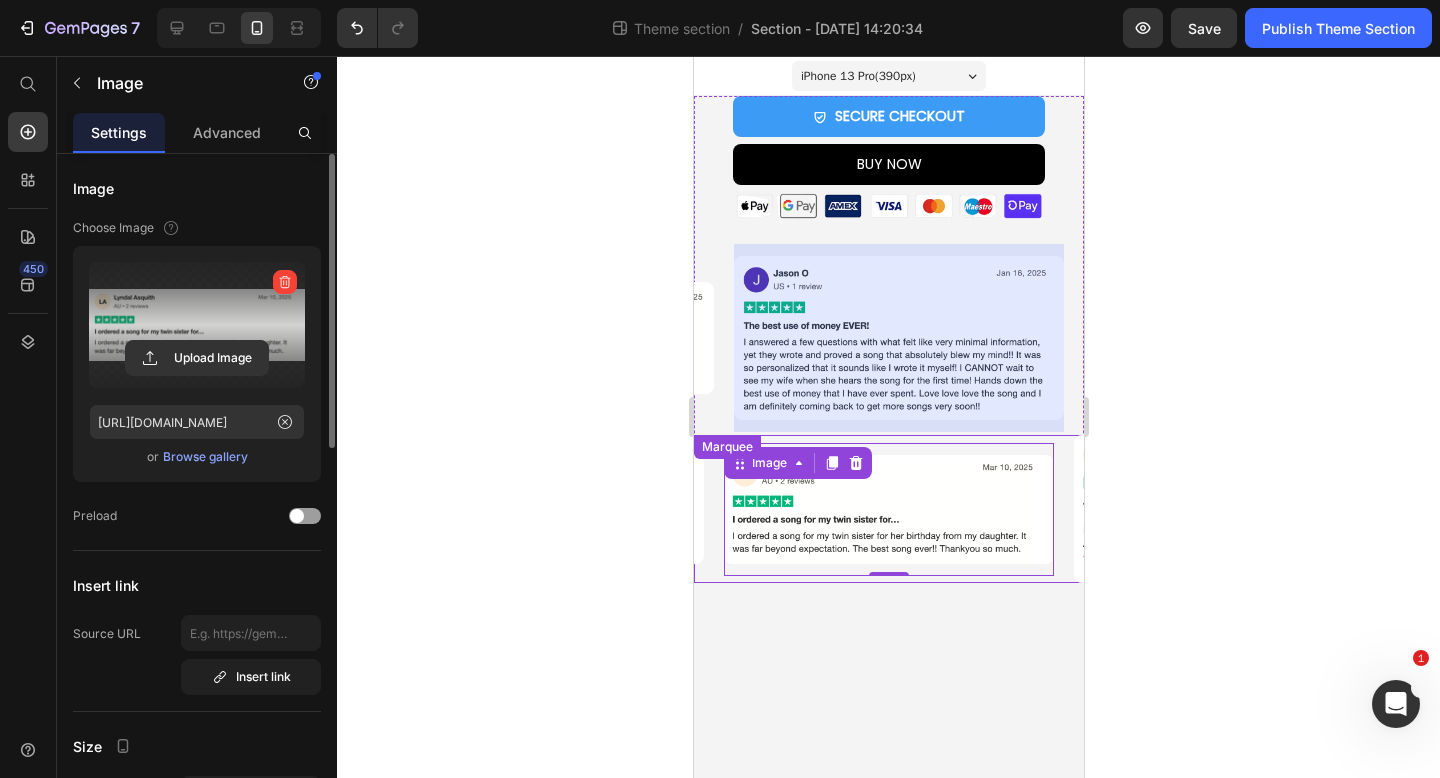 click on "Image" at bounding box center [548, 509] 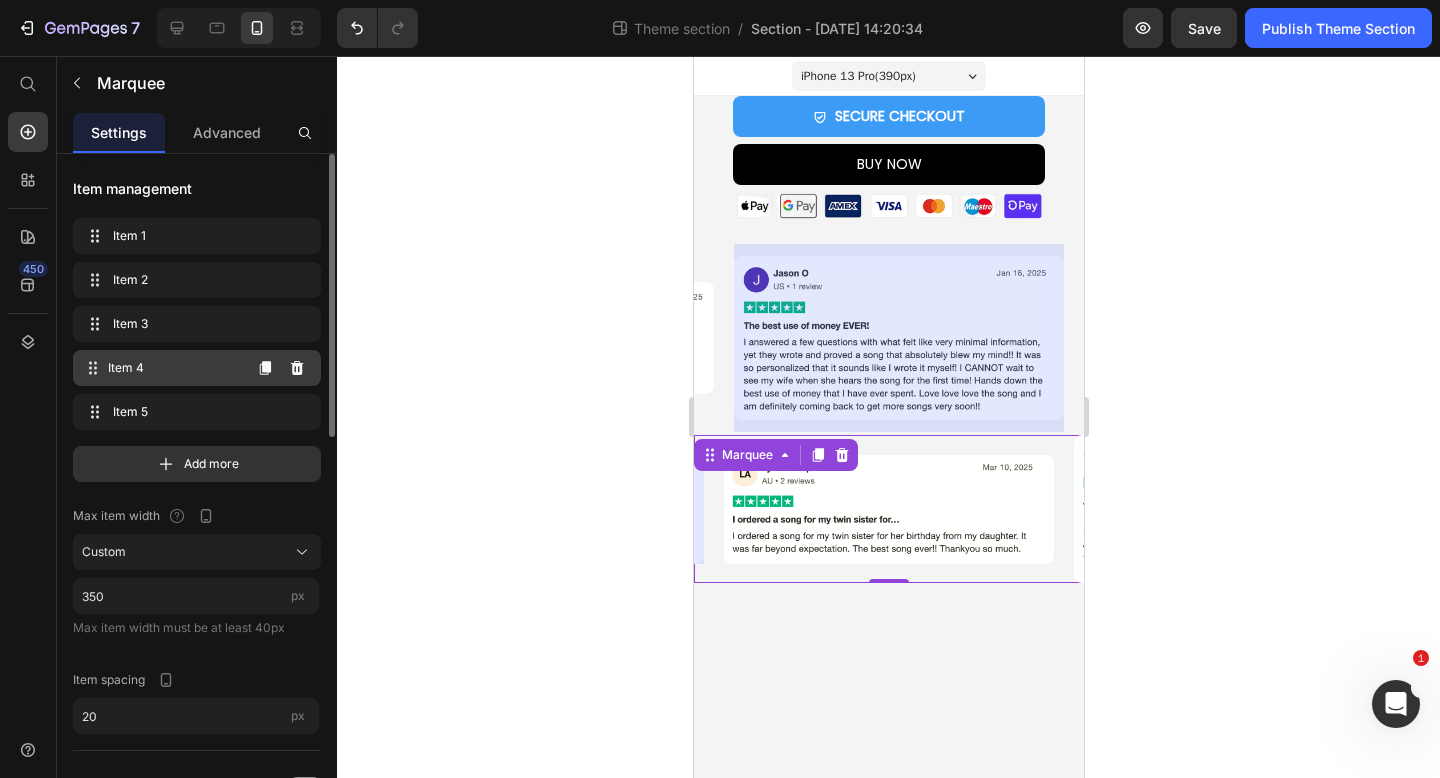 click on "Item 4" at bounding box center [174, 368] 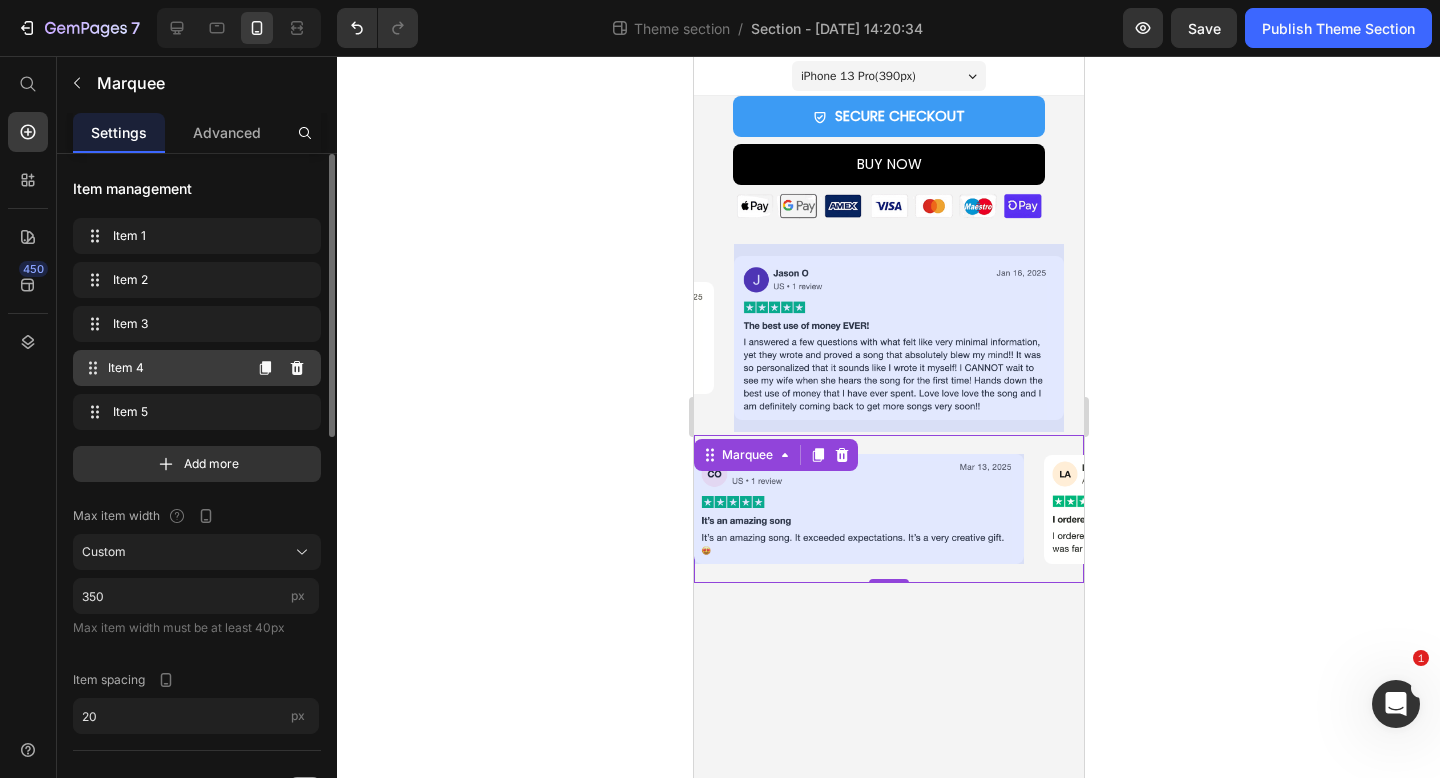scroll, scrollTop: 0, scrollLeft: 1021, axis: horizontal 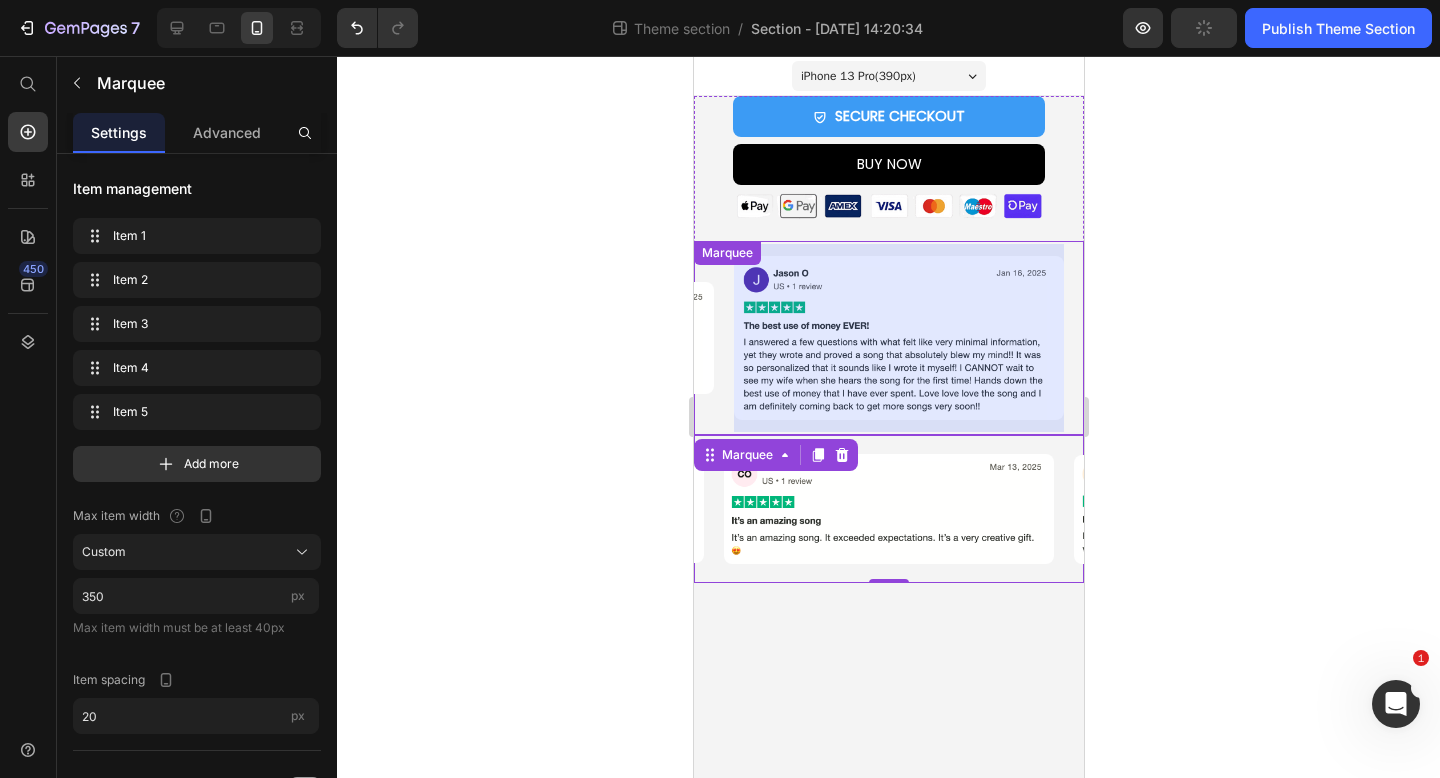 click on "Image" at bounding box center [907, 337] 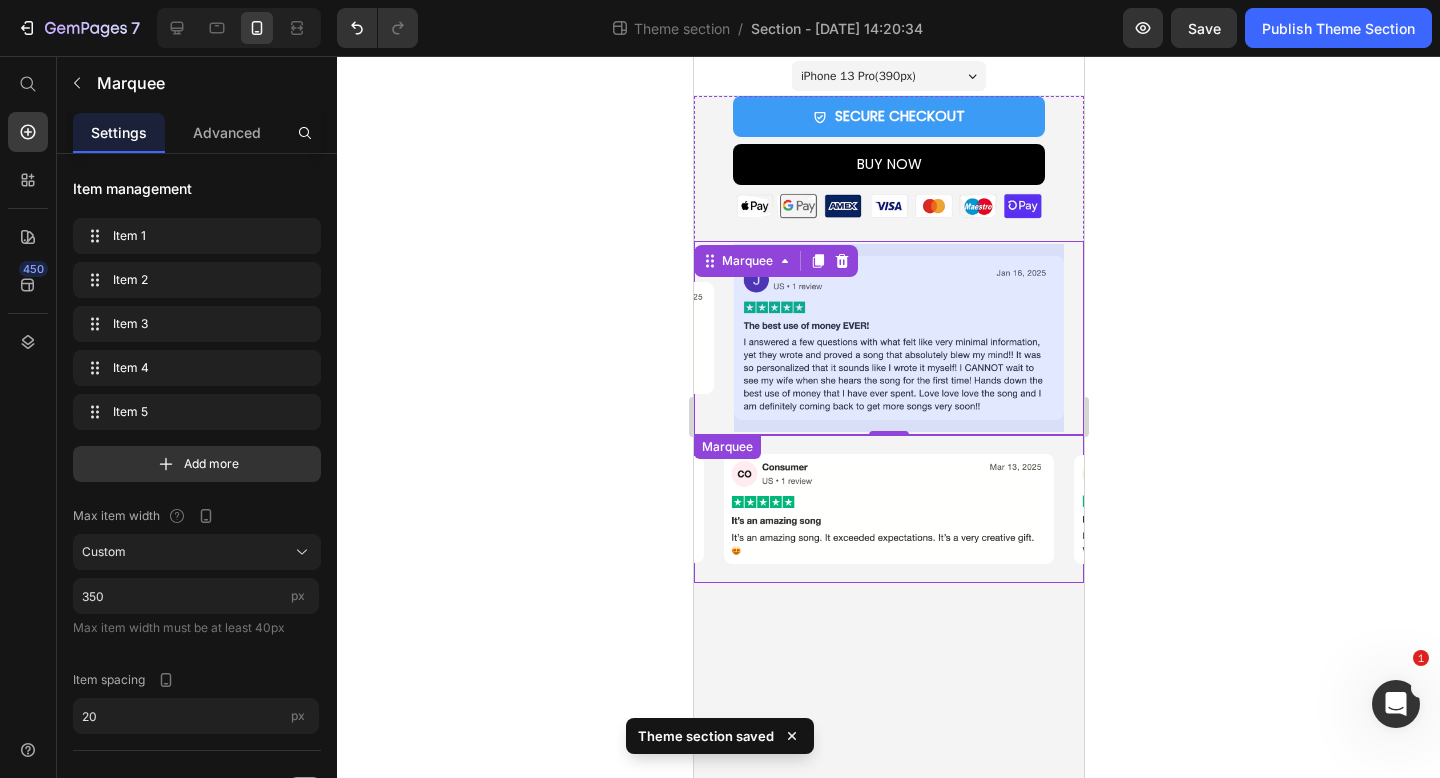click on "Image Image Image Image Image" at bounding box center [548, 509] 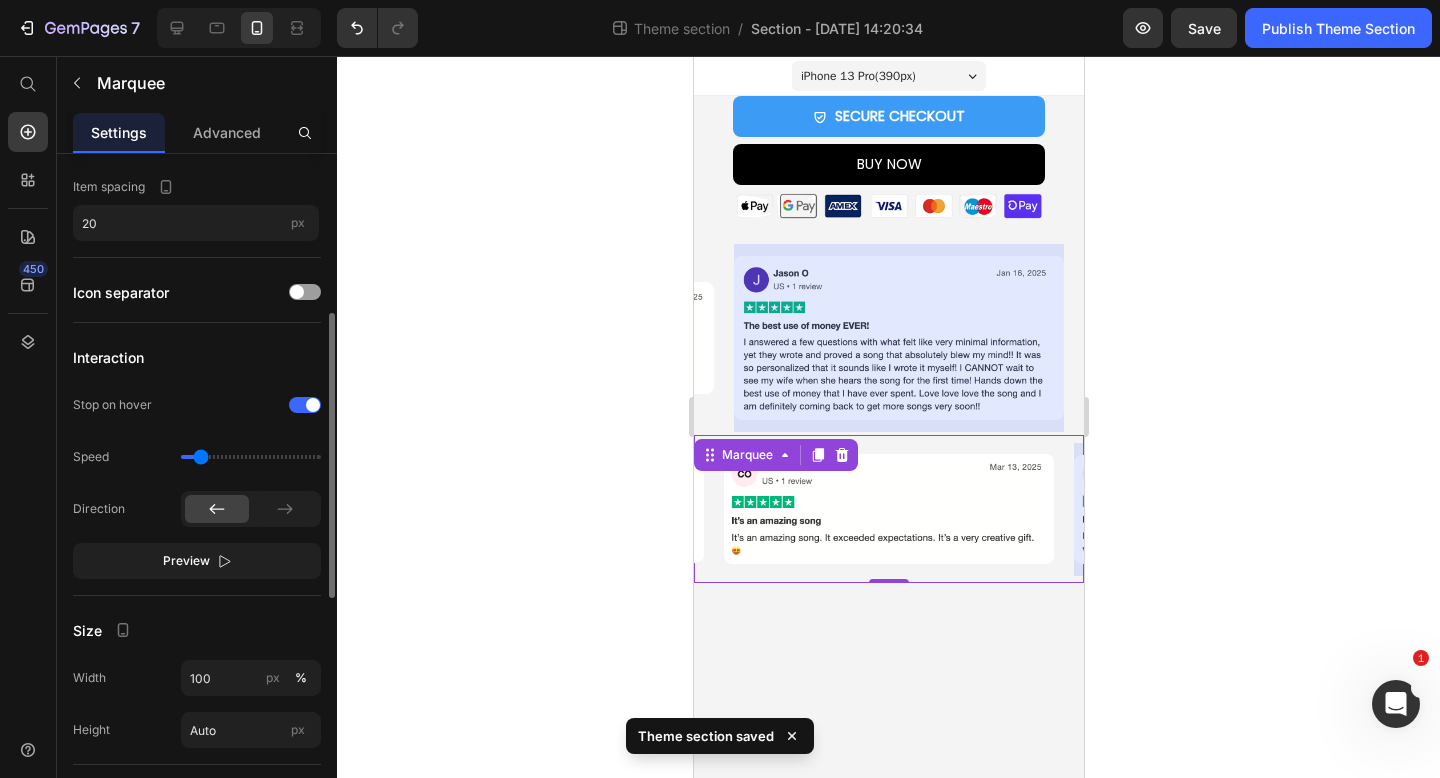 scroll, scrollTop: 525, scrollLeft: 0, axis: vertical 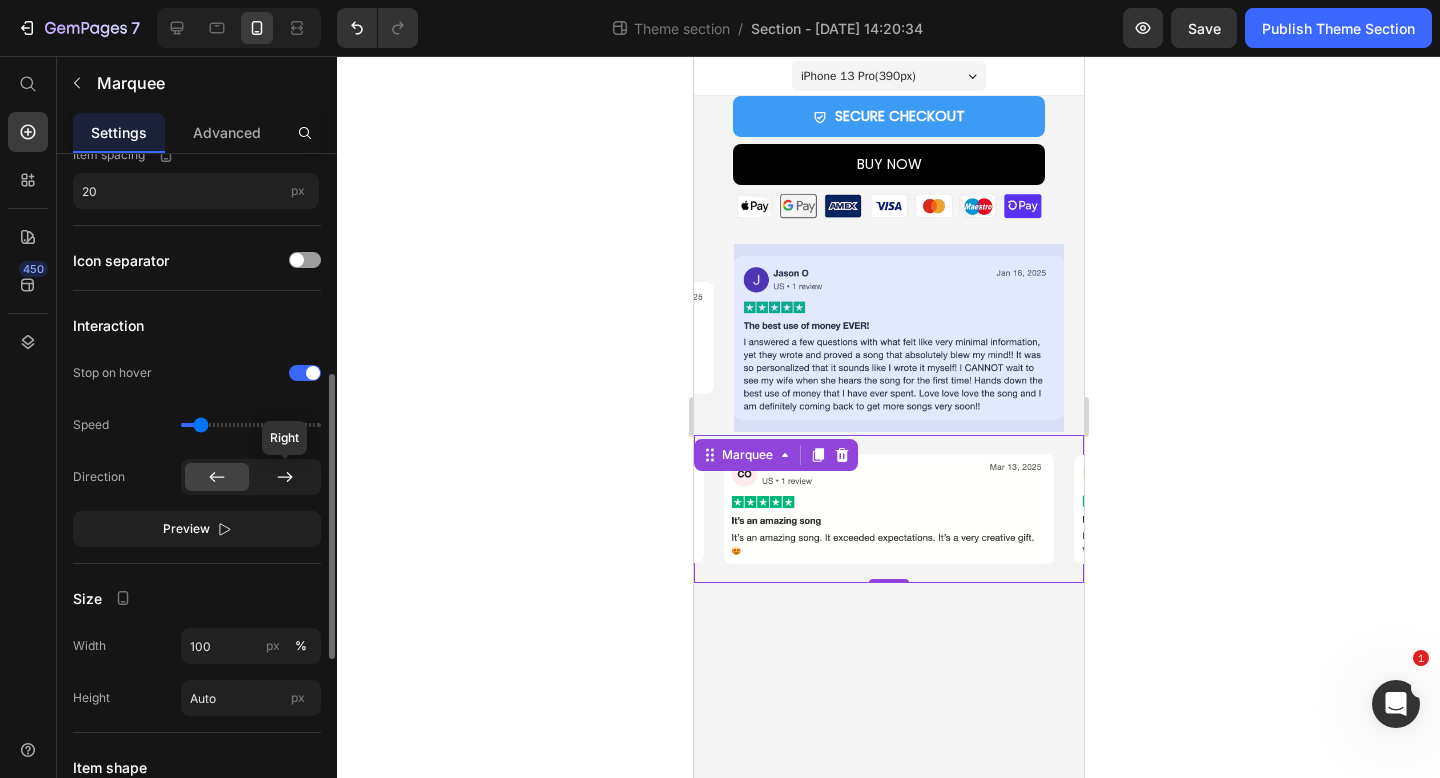 click 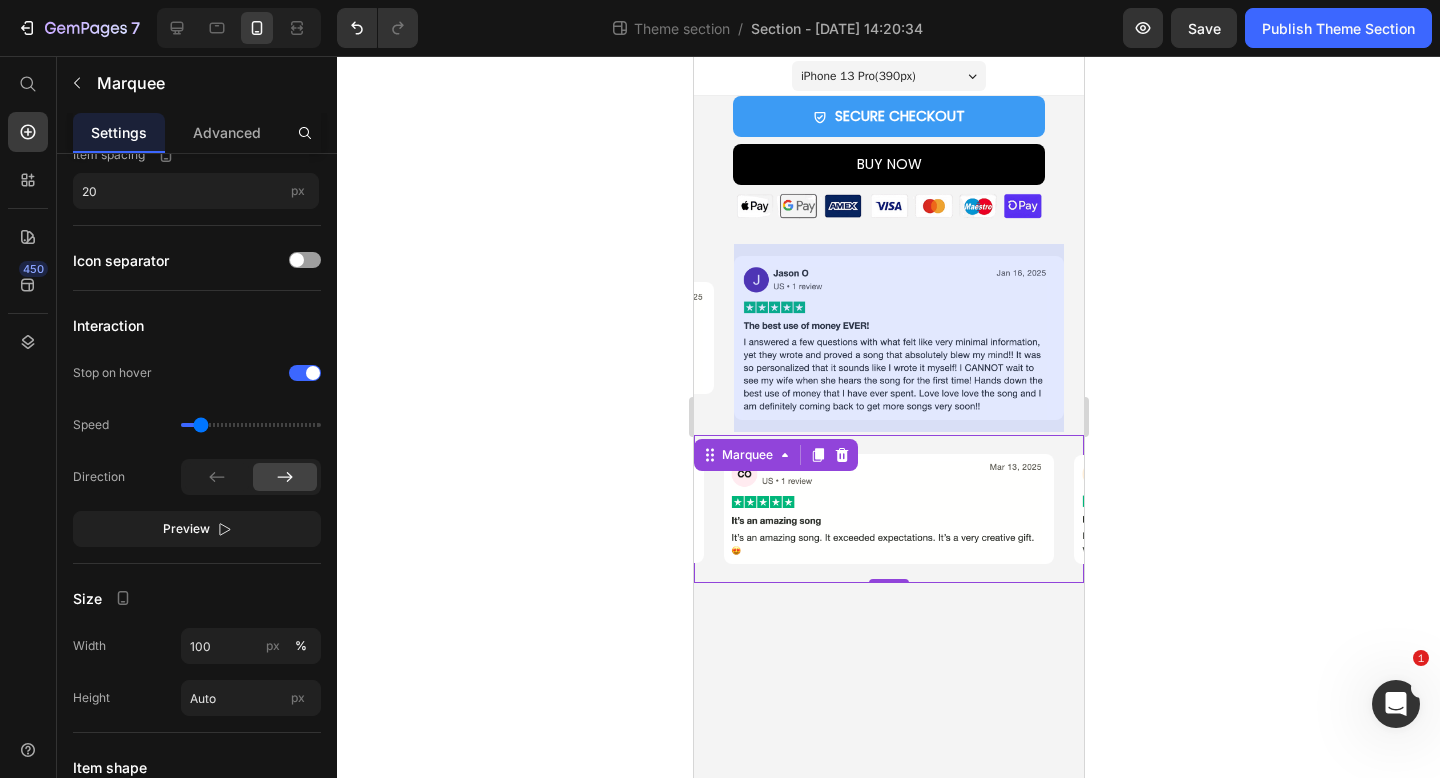 scroll, scrollTop: 0, scrollLeft: 0, axis: both 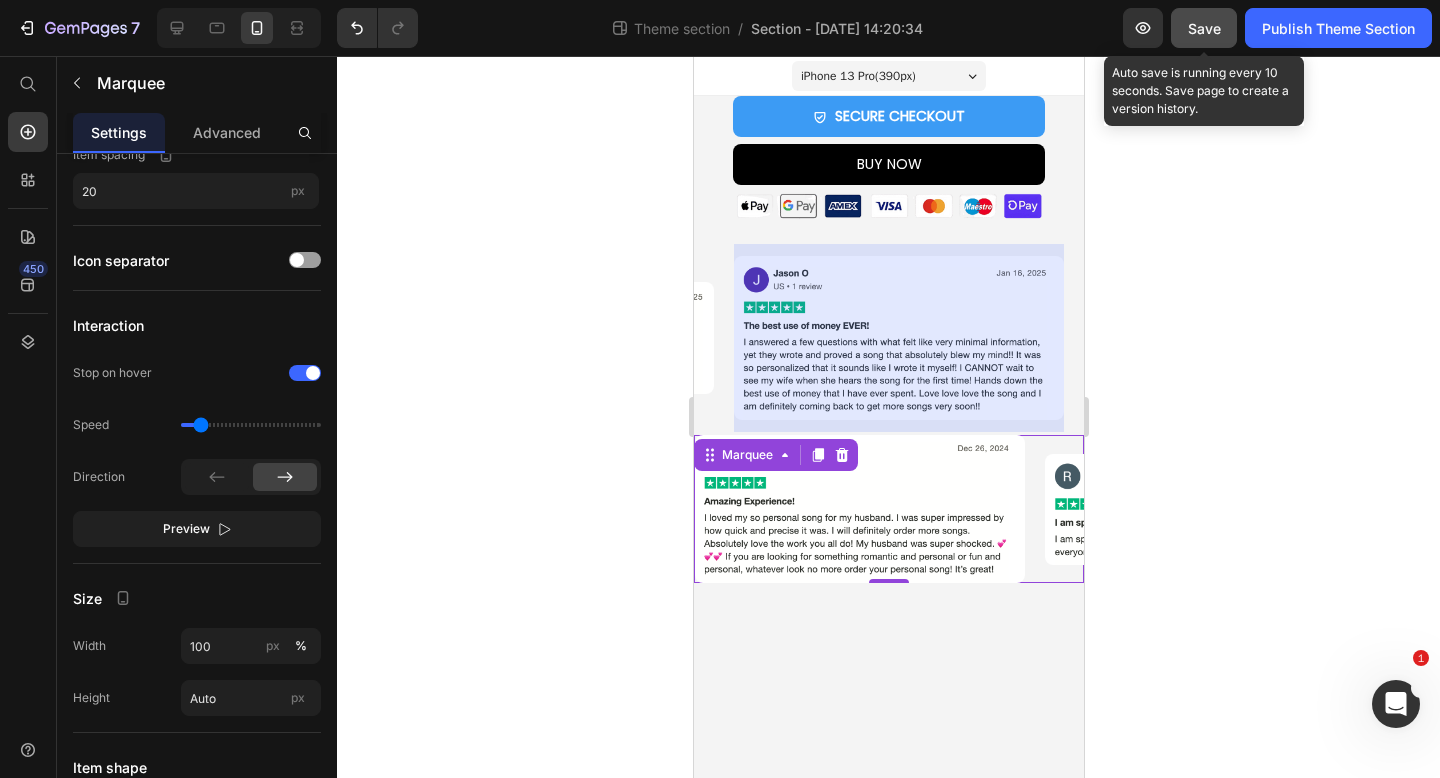 click on "Save" at bounding box center [1204, 28] 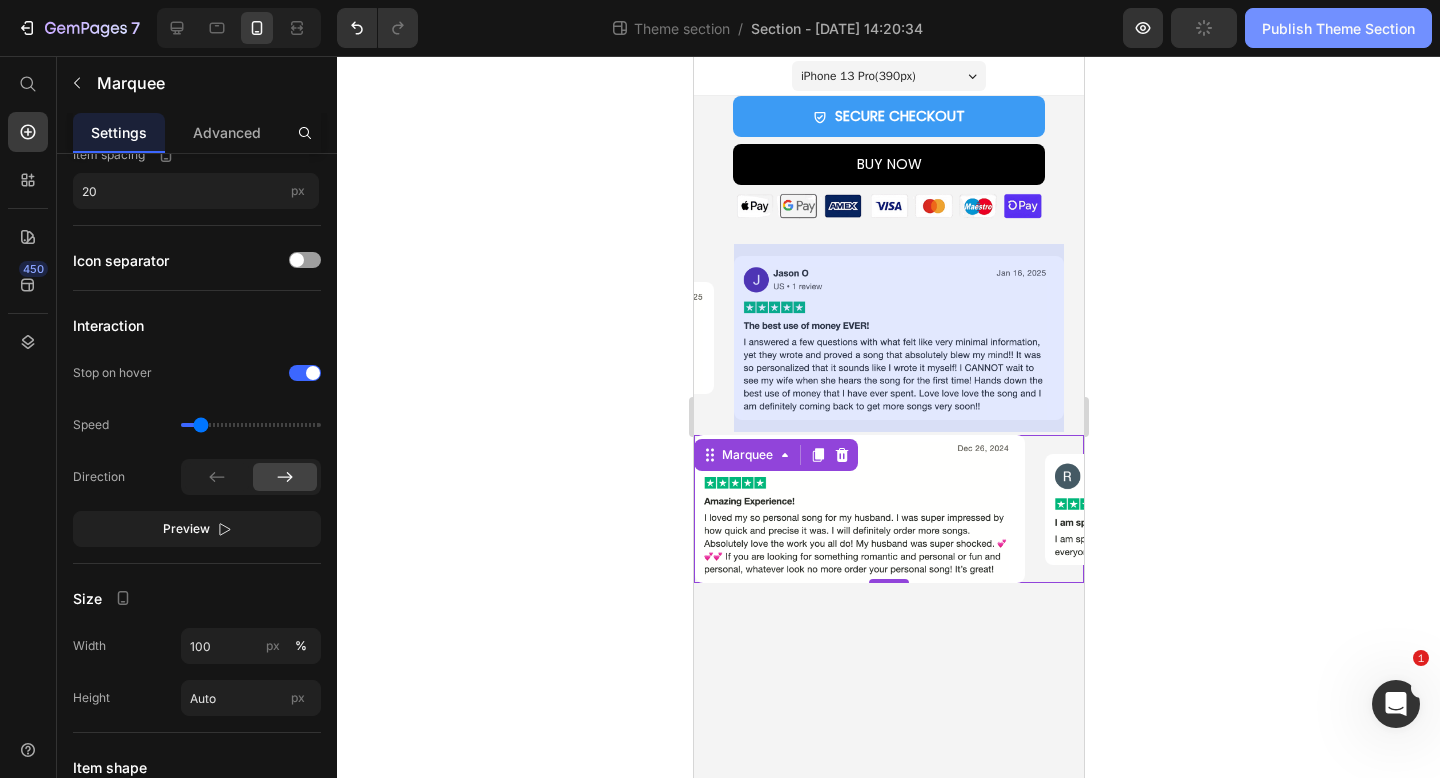 click on "Publish Theme Section" at bounding box center (1338, 28) 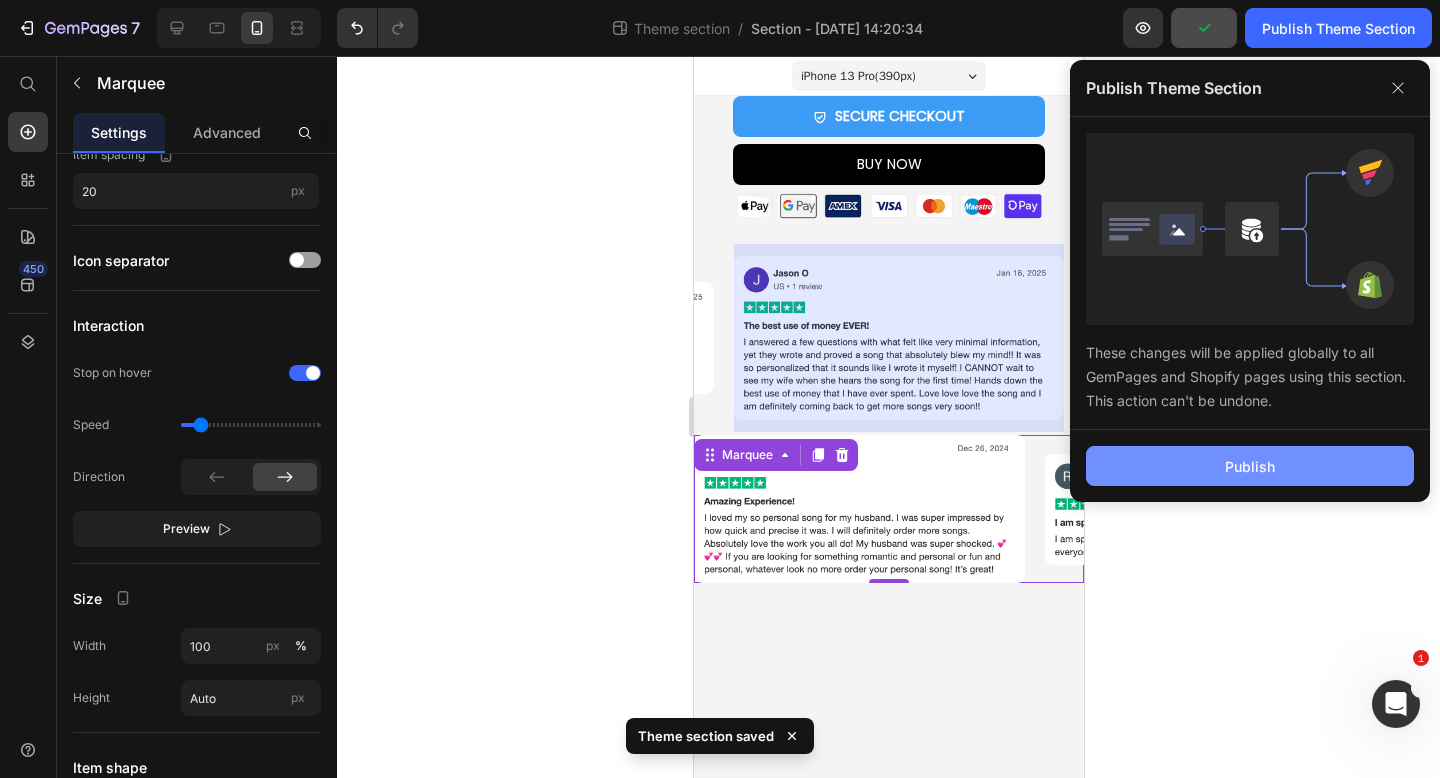 click on "Publish" 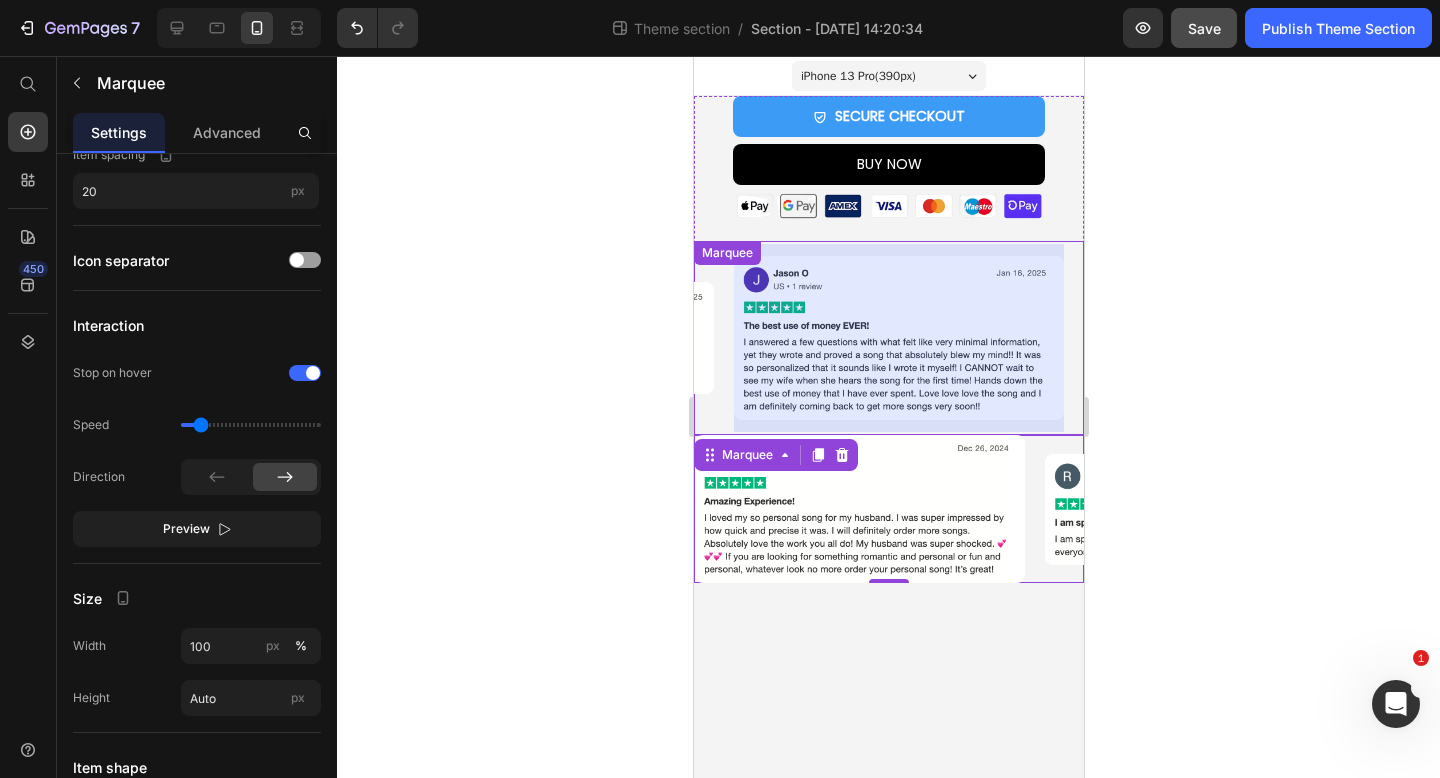 click on "Image Image Image Image Image" at bounding box center (1956, 338) 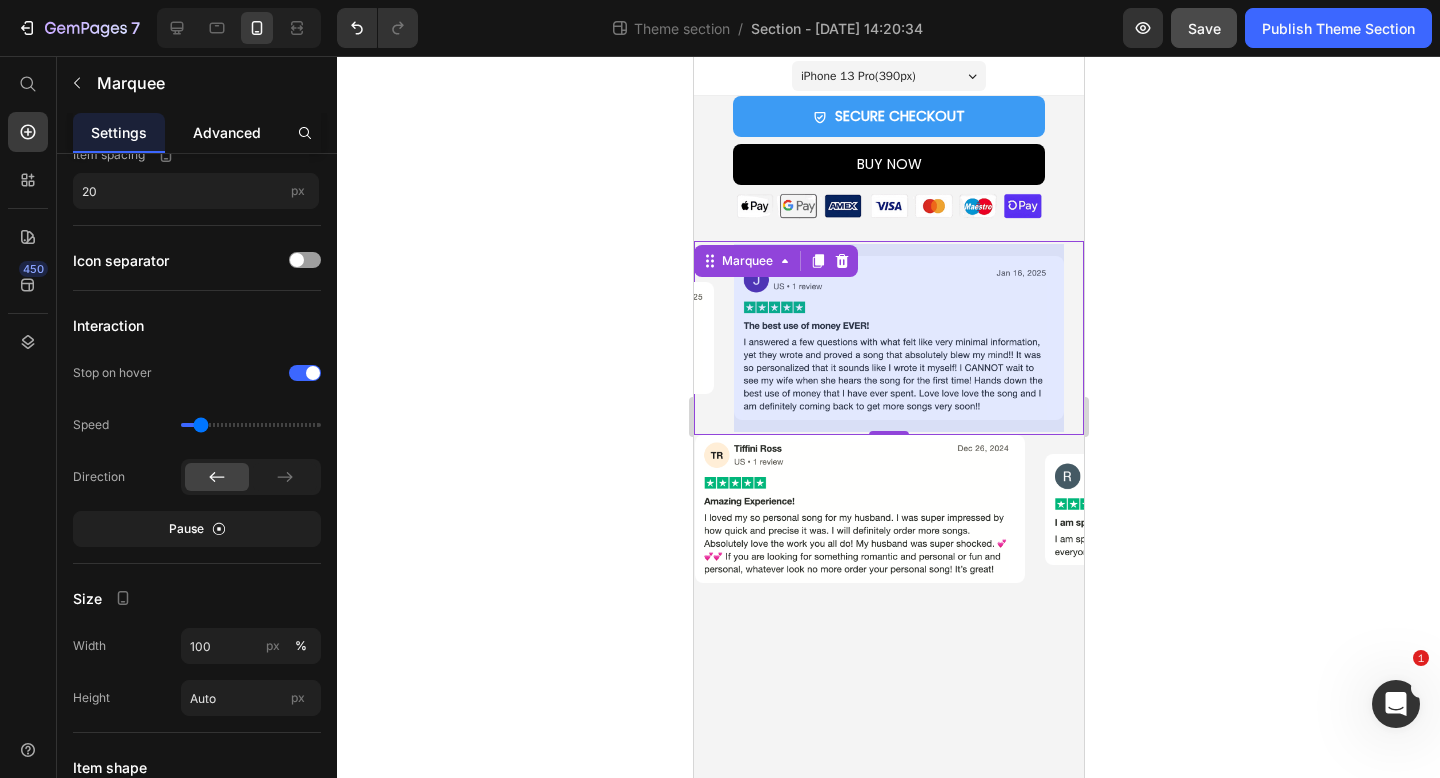 click on "Advanced" at bounding box center (227, 132) 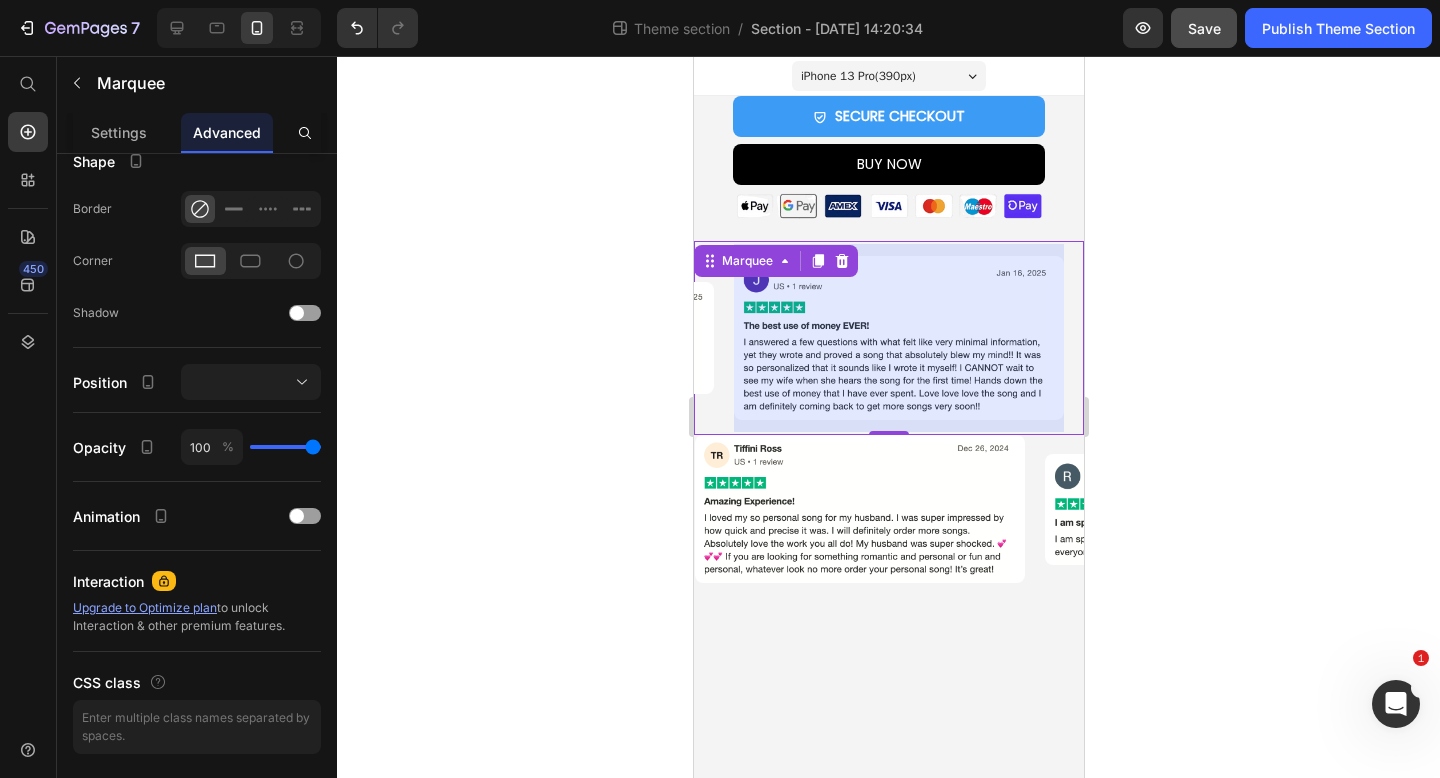 scroll, scrollTop: 0, scrollLeft: 0, axis: both 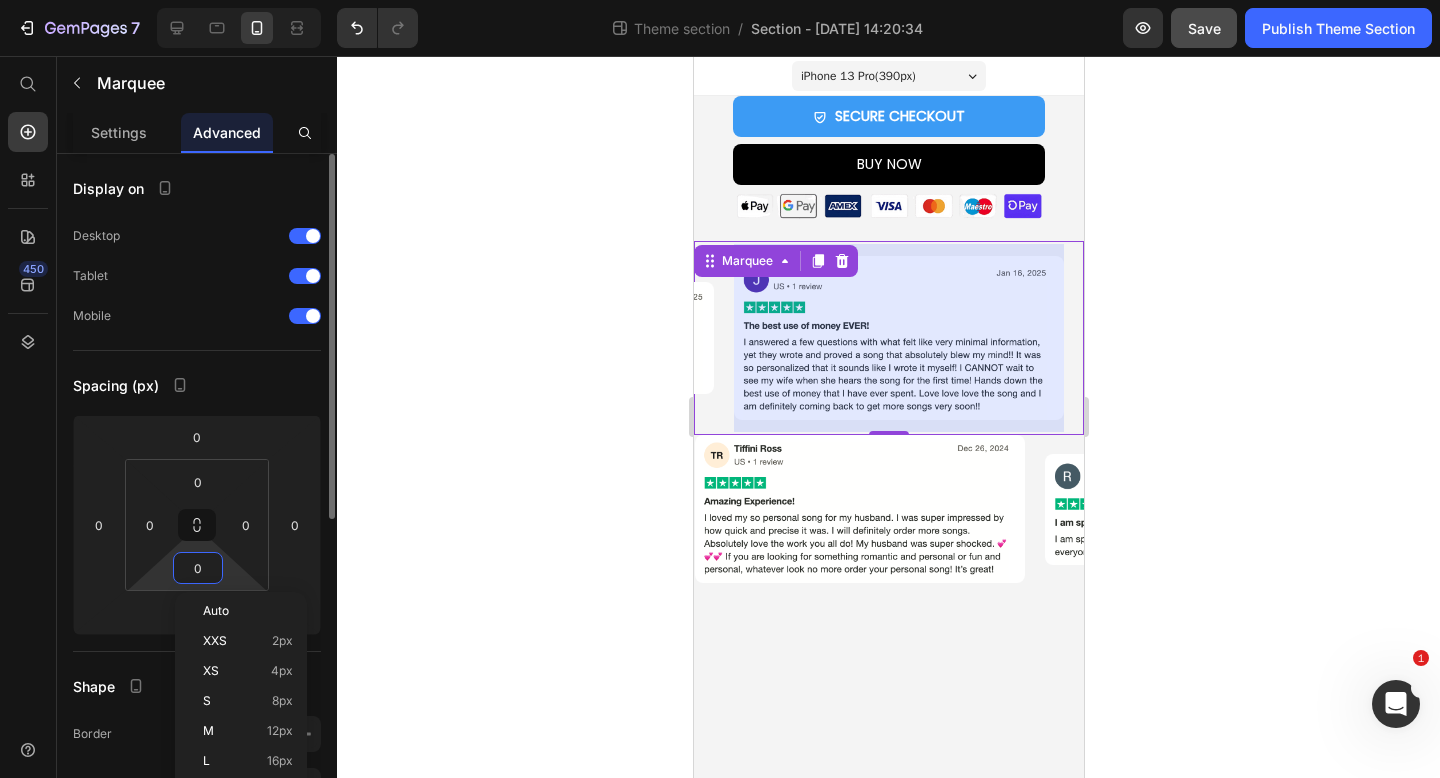 type on "5" 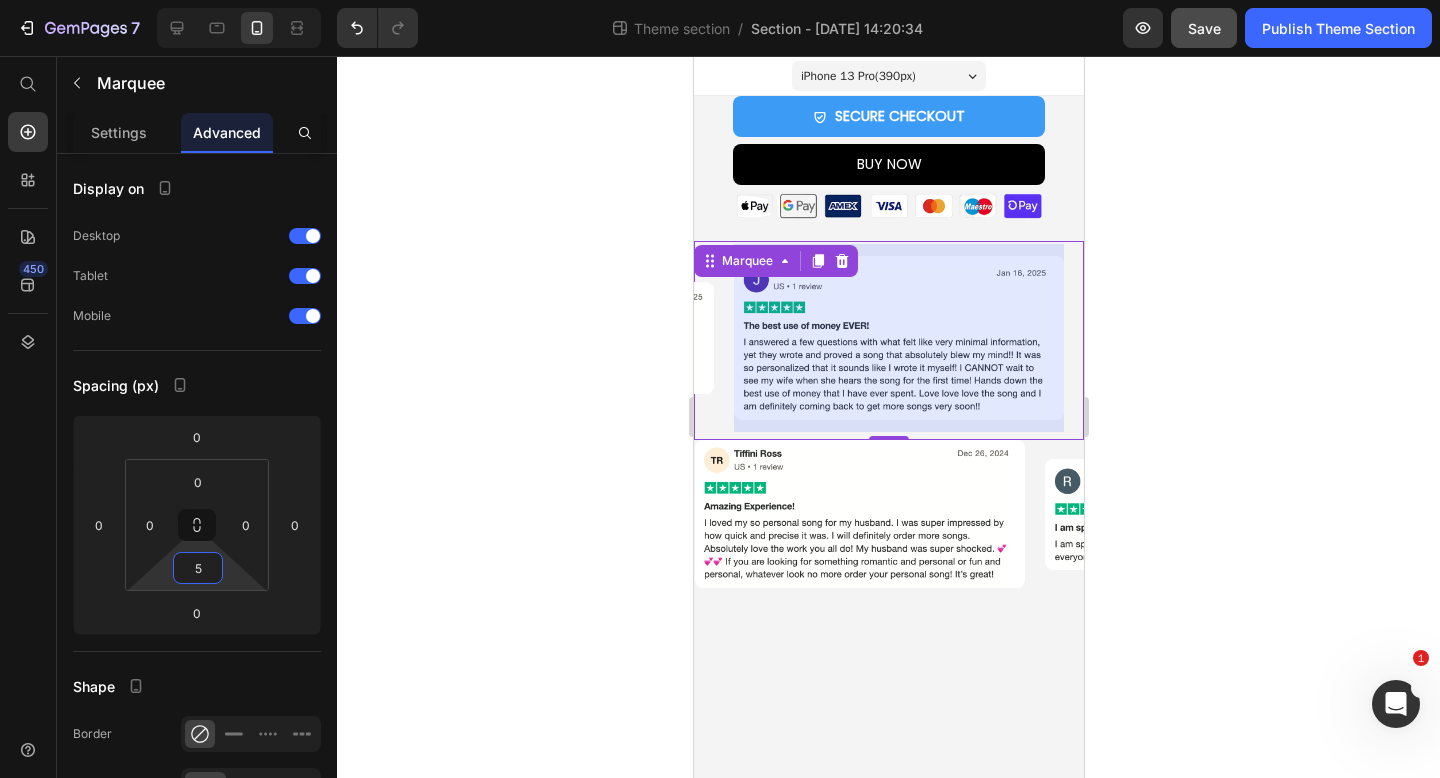 click 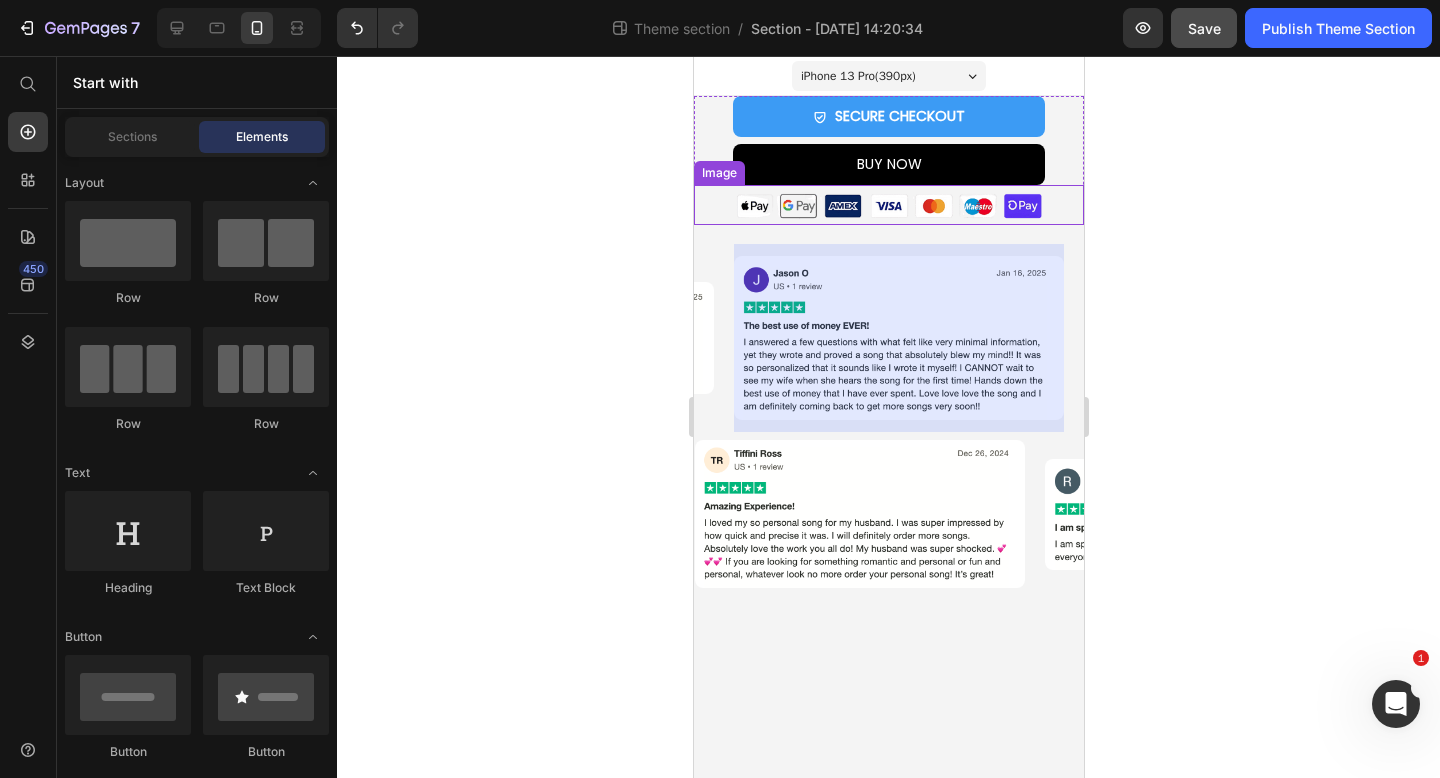 click at bounding box center (888, 204) 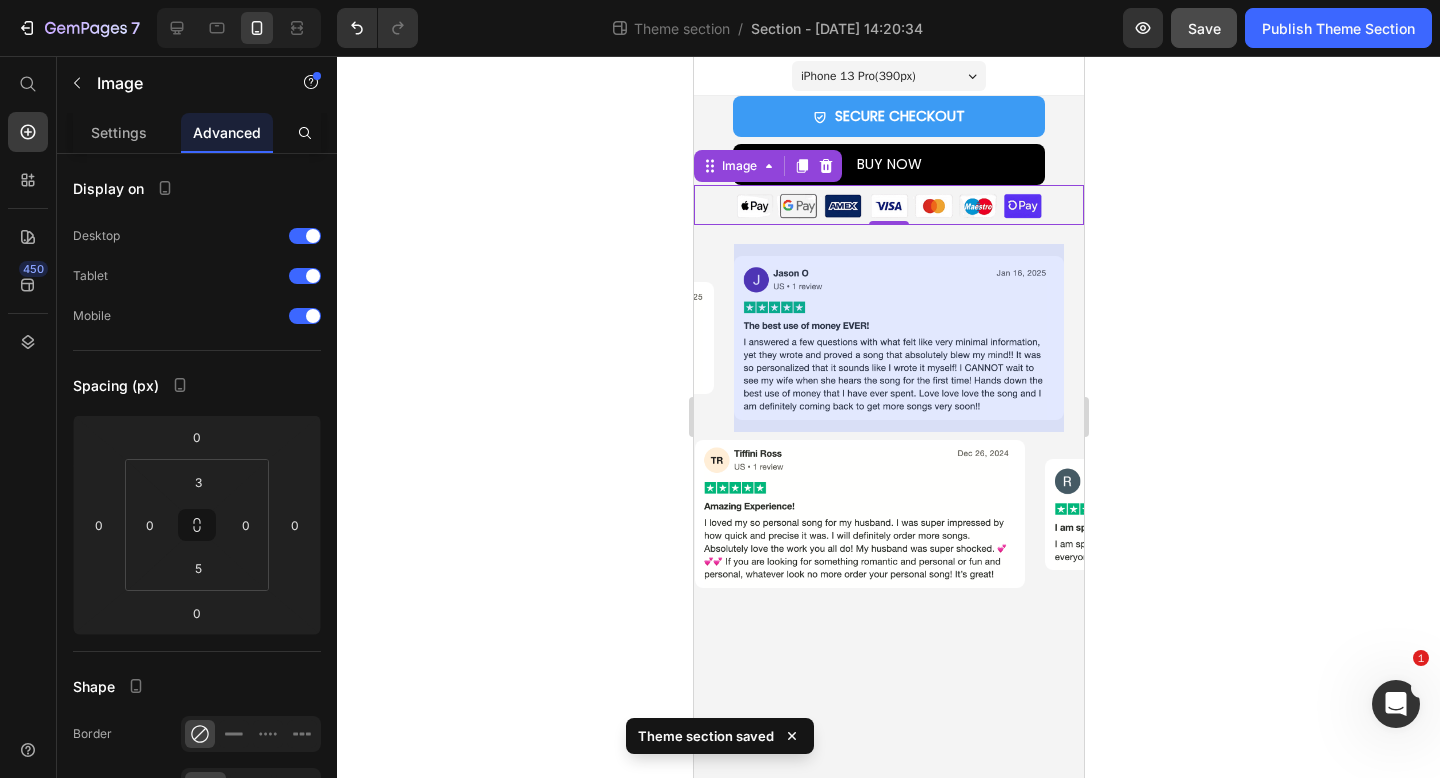 click 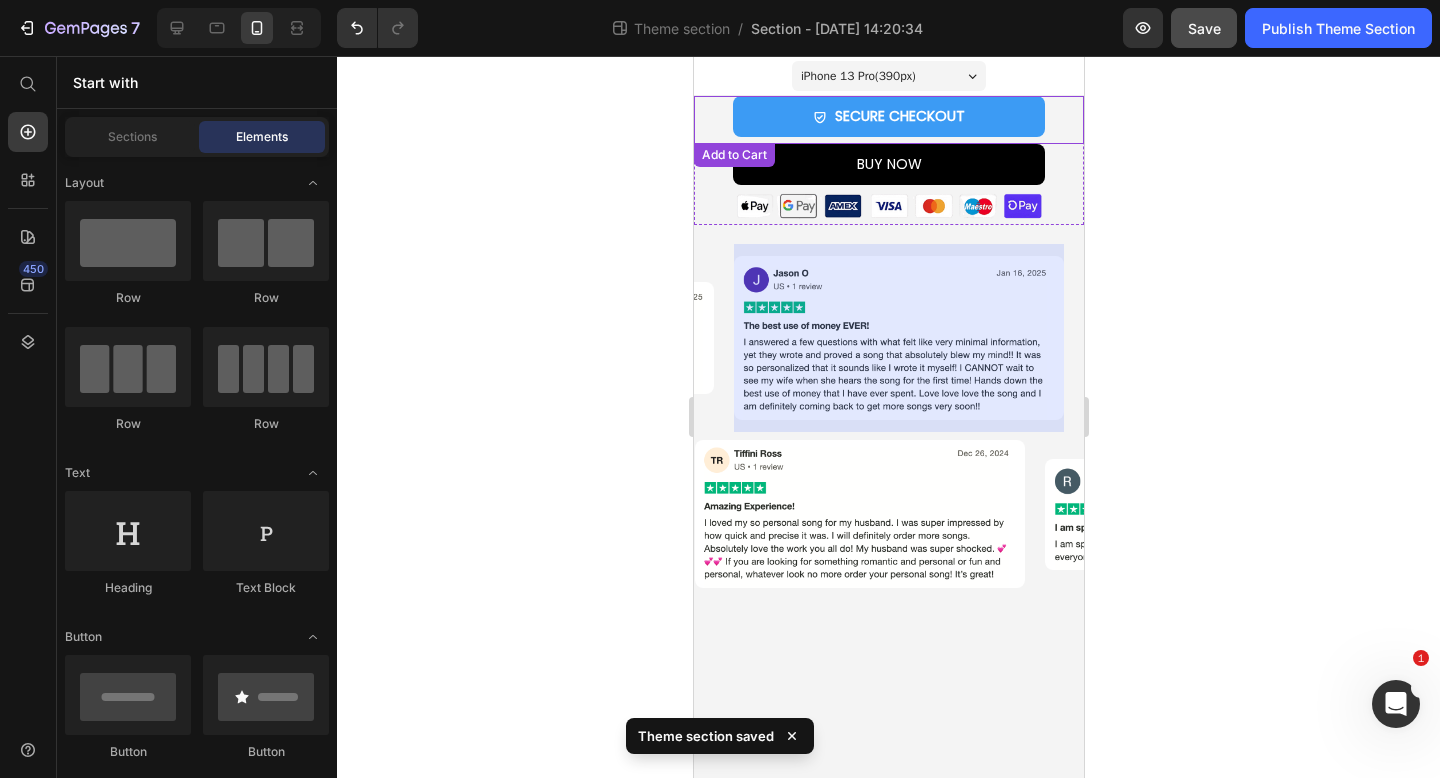 click on "SECURE CHECKOUT Add to Cart" at bounding box center [888, 120] 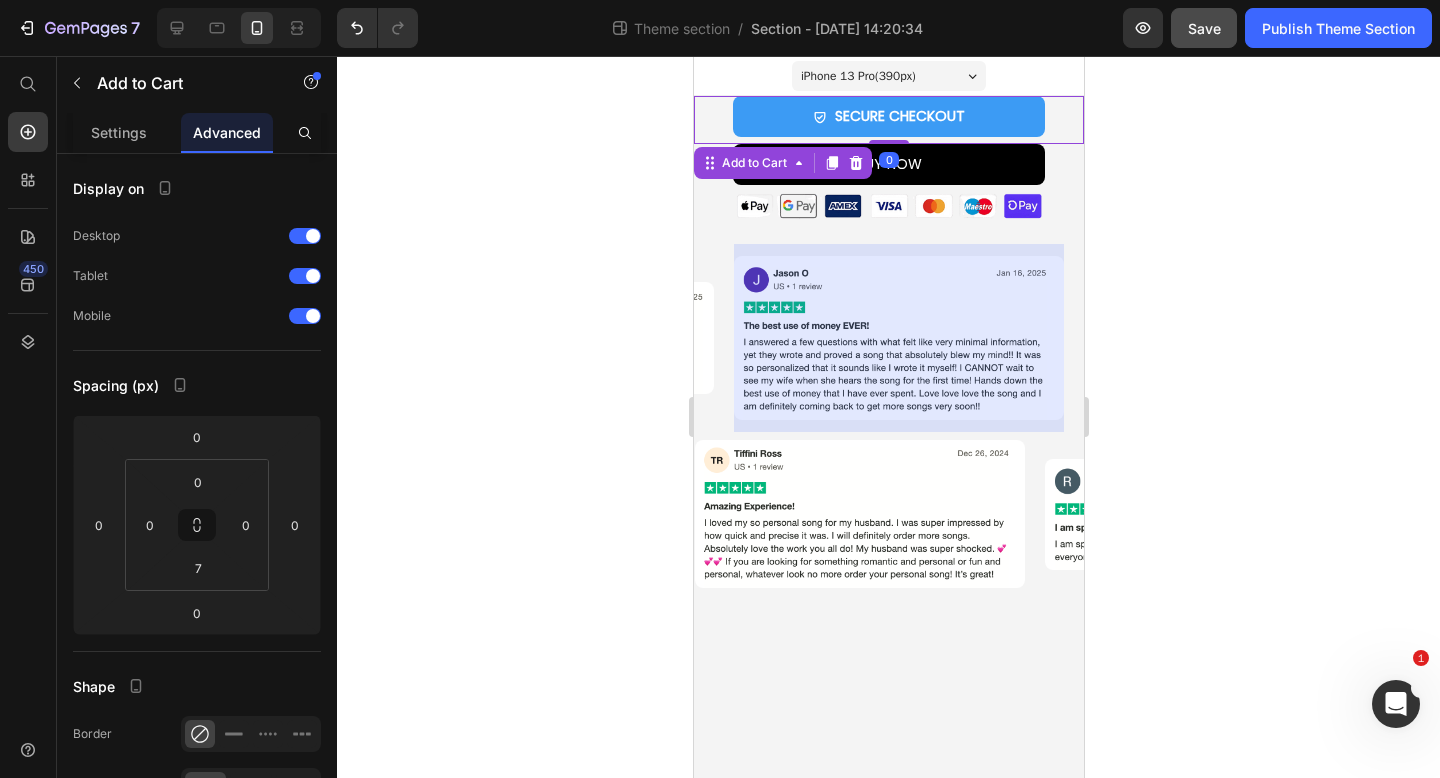 click 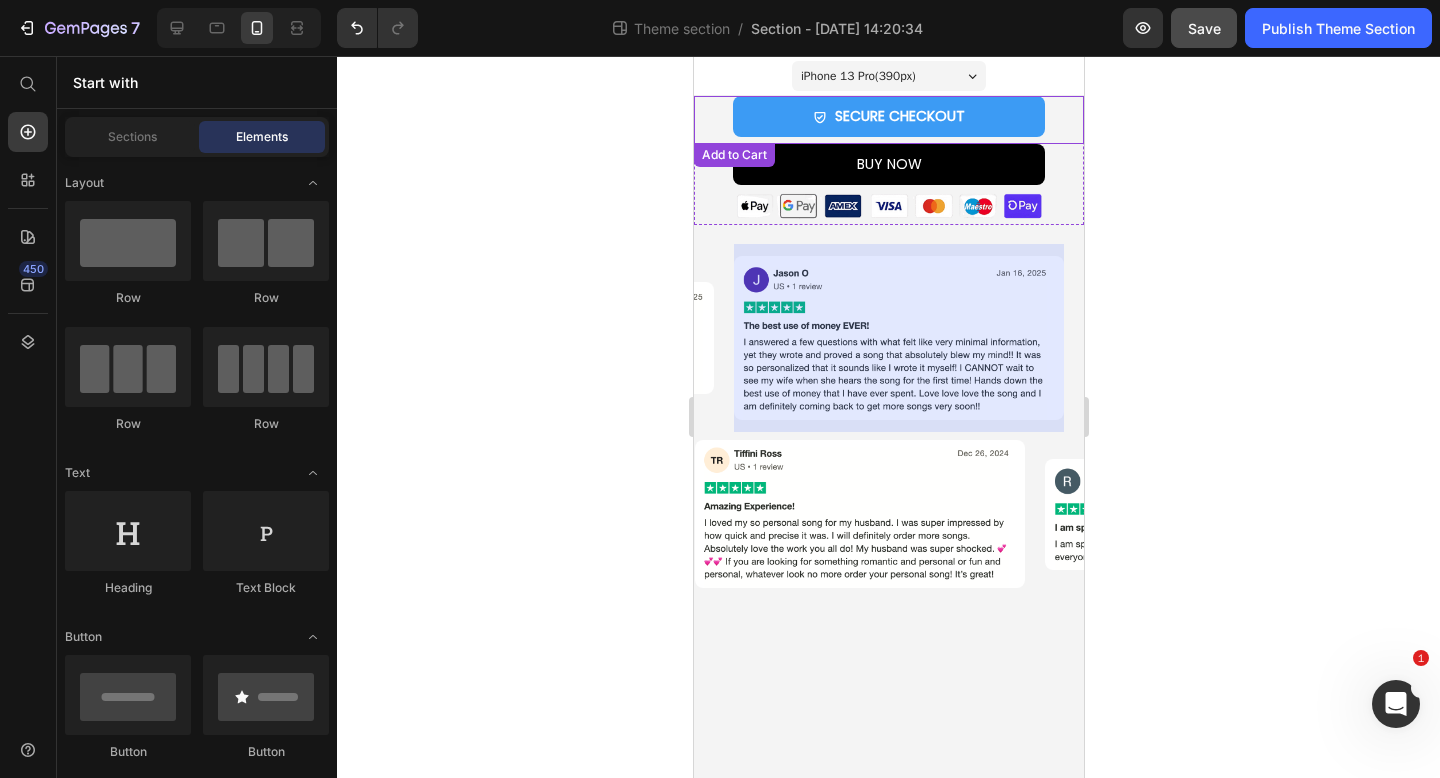 click on "SECURE CHECKOUT Add to Cart" at bounding box center (888, 120) 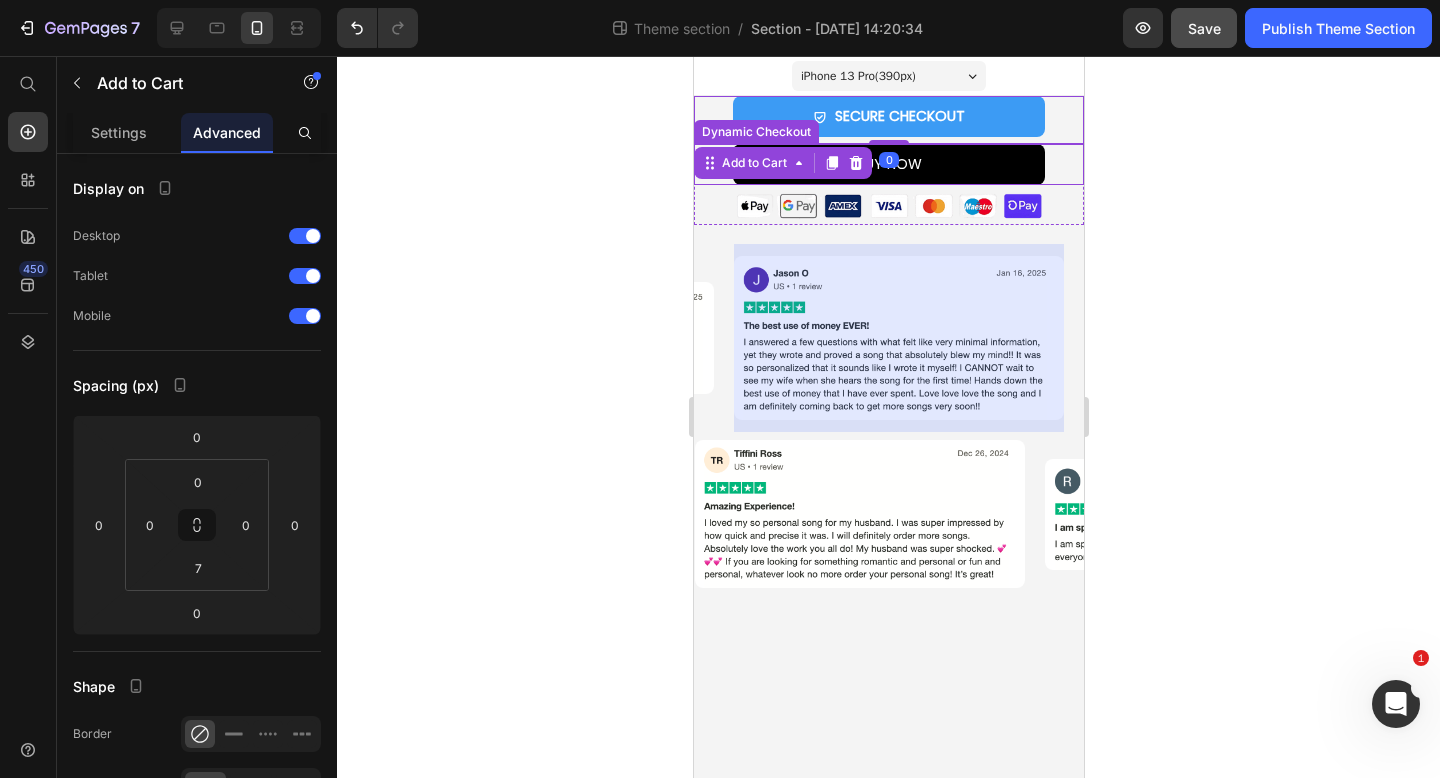 click on "BUY NOW" at bounding box center [888, 164] 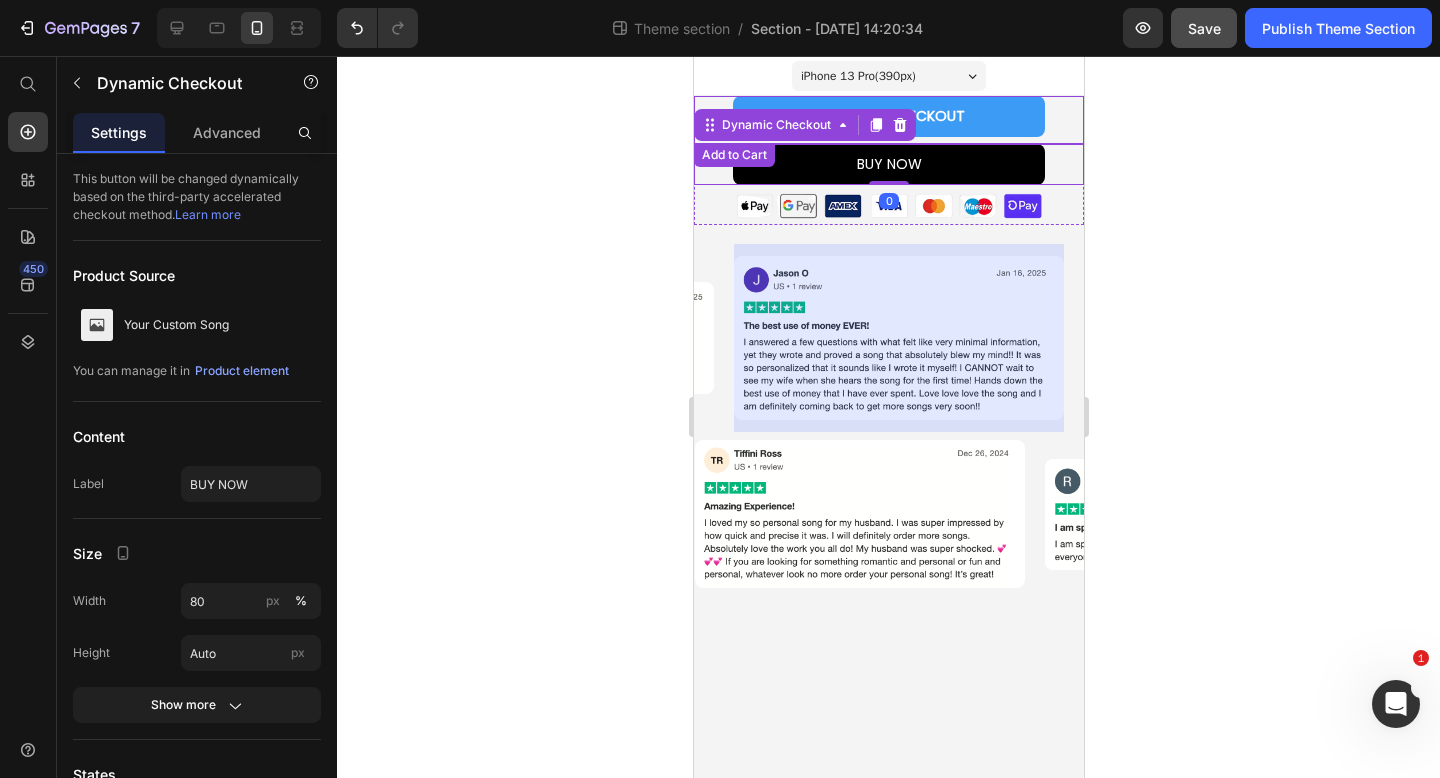 click on "SECURE CHECKOUT Add to Cart" at bounding box center (888, 120) 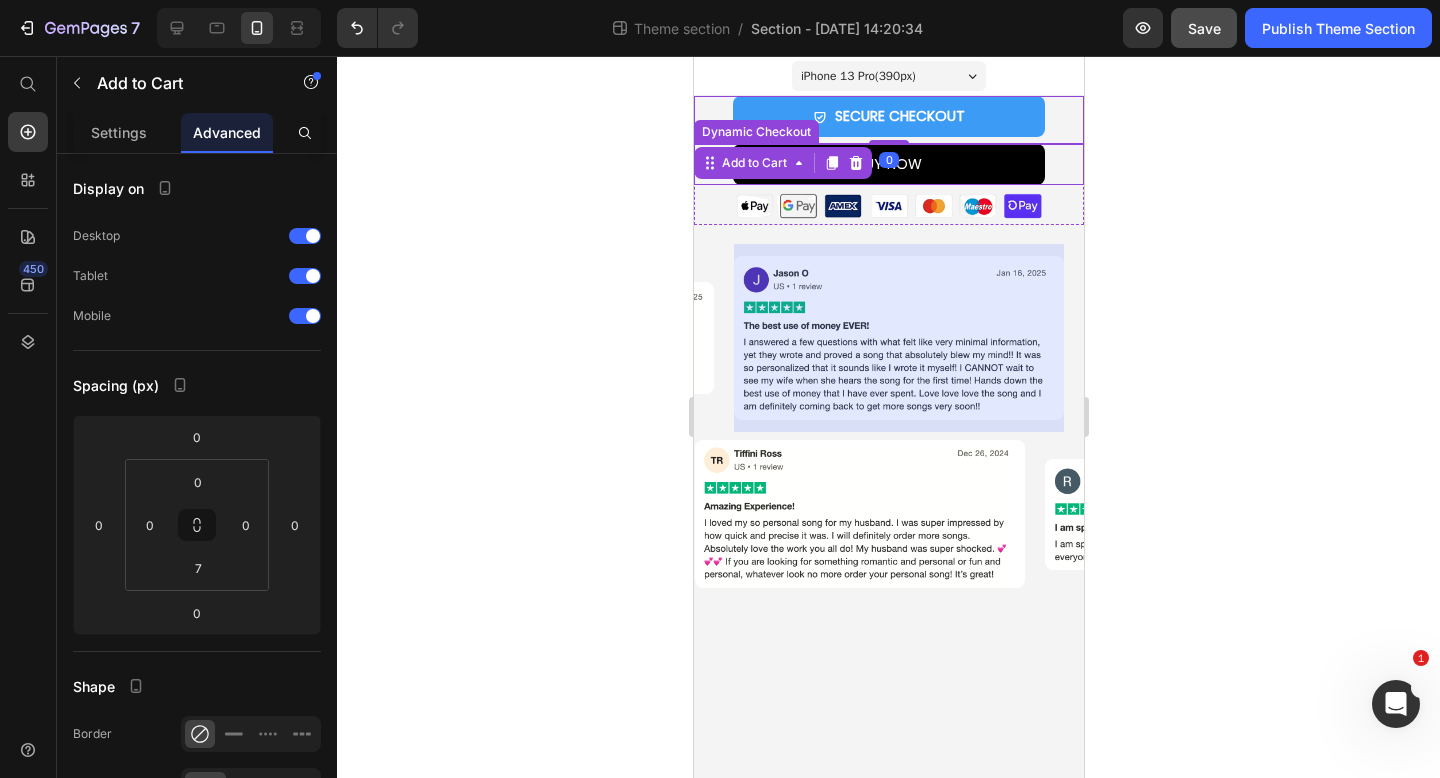 click on "BUY NOW" at bounding box center [888, 164] 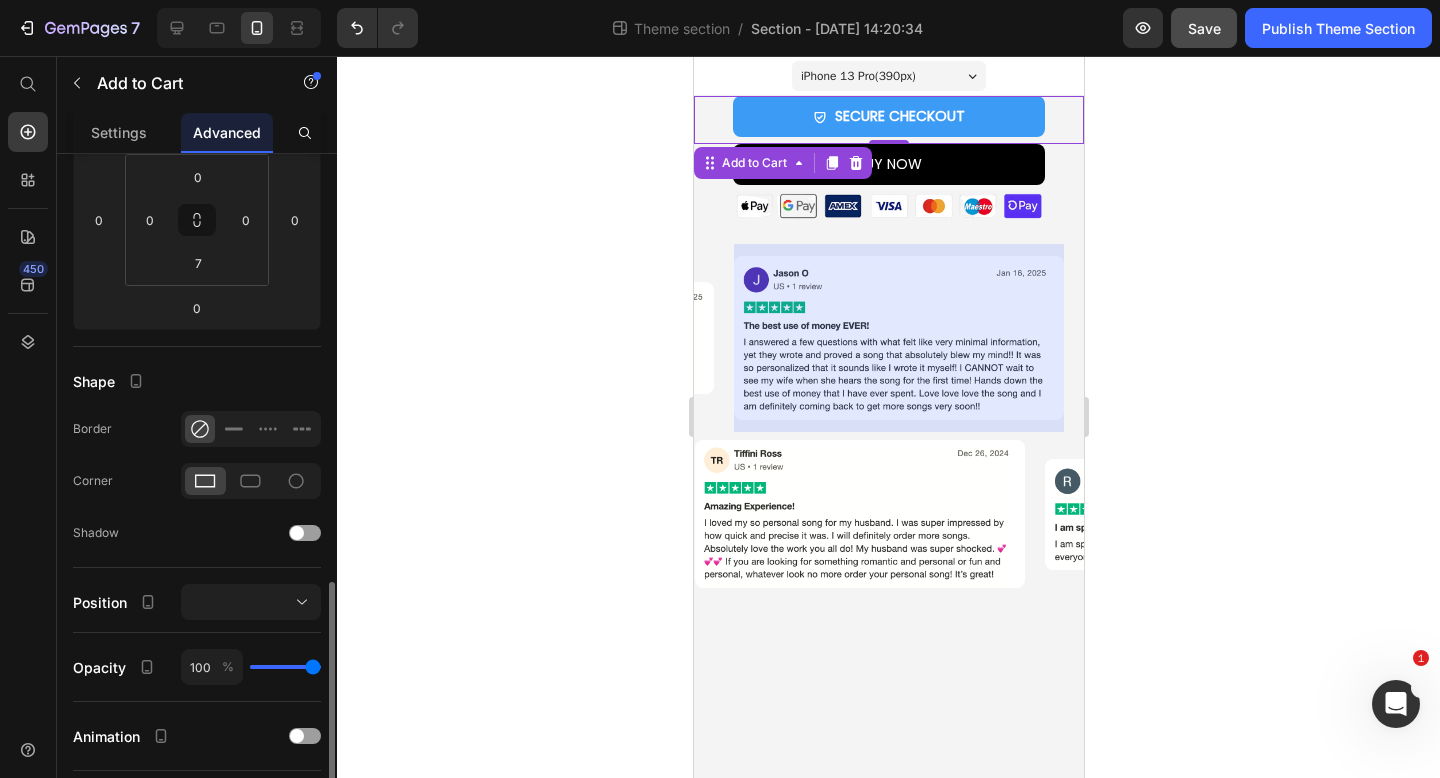 scroll, scrollTop: 569, scrollLeft: 0, axis: vertical 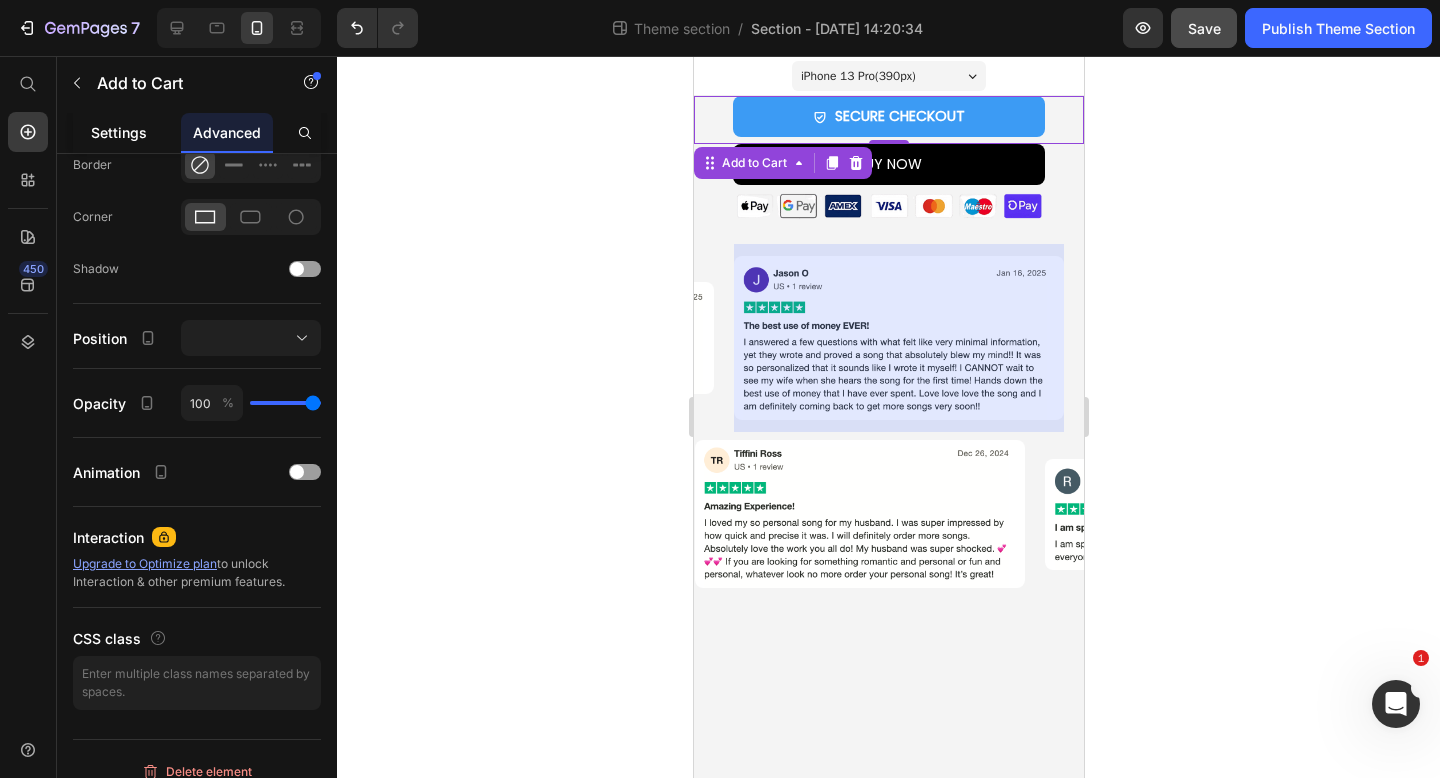 click on "Settings" at bounding box center [119, 132] 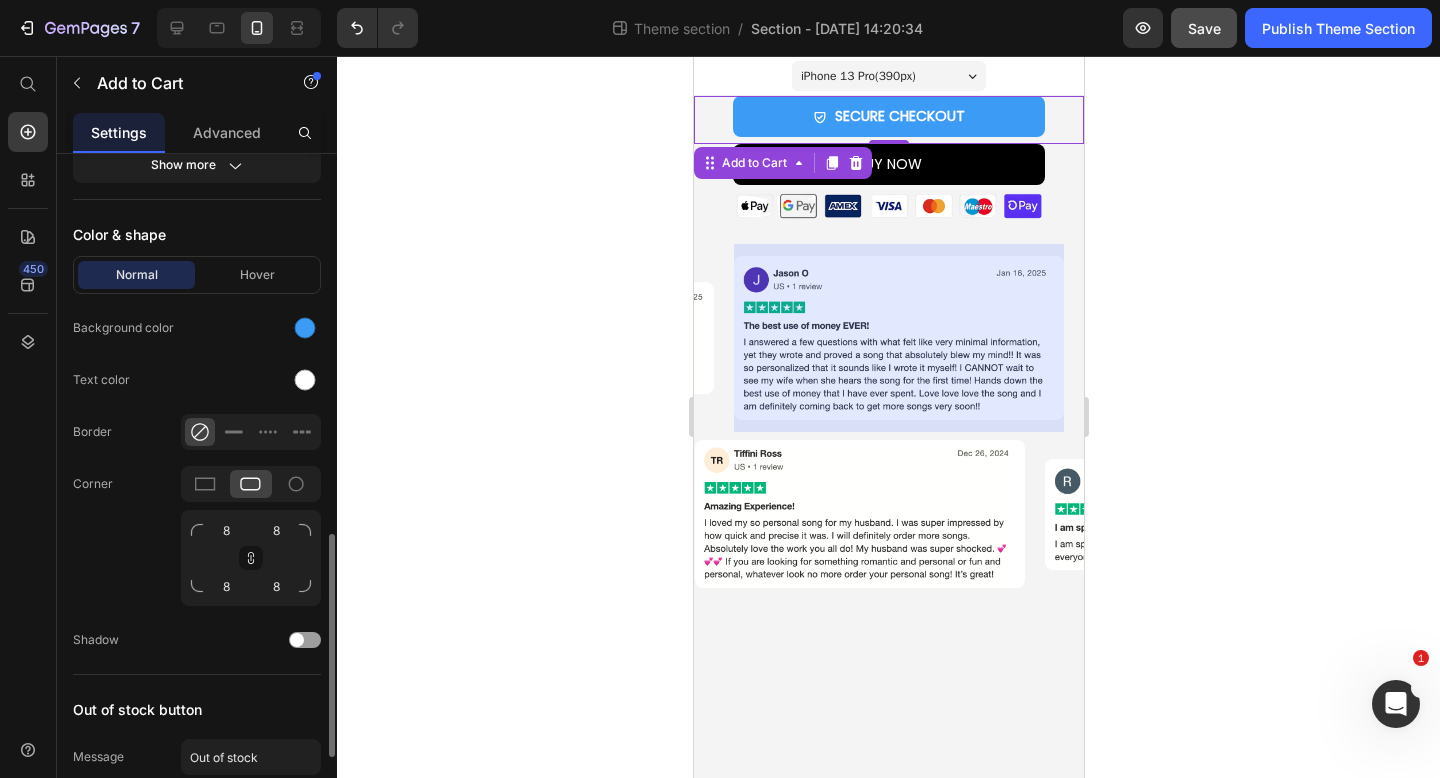 scroll, scrollTop: 1160, scrollLeft: 0, axis: vertical 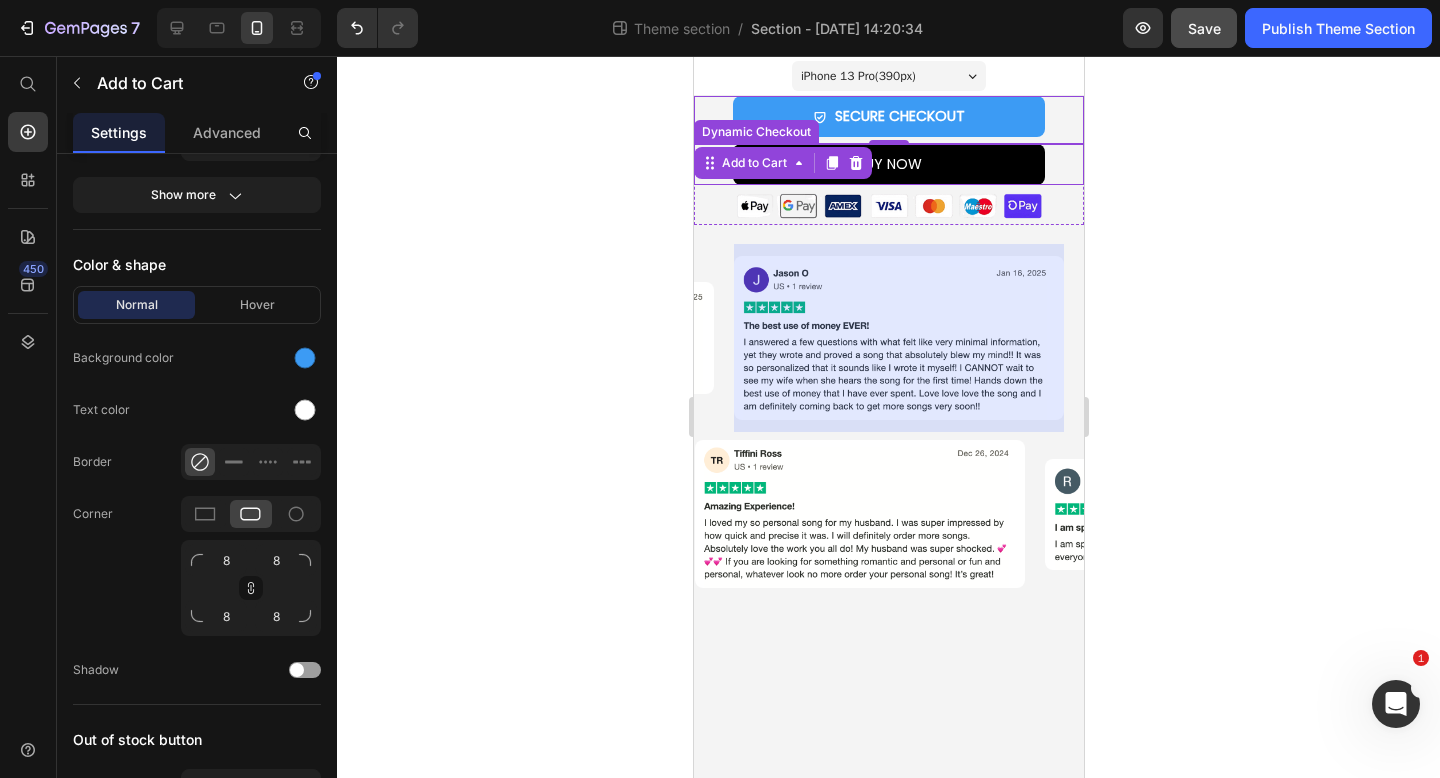 click on "BUY NOW" at bounding box center (888, 164) 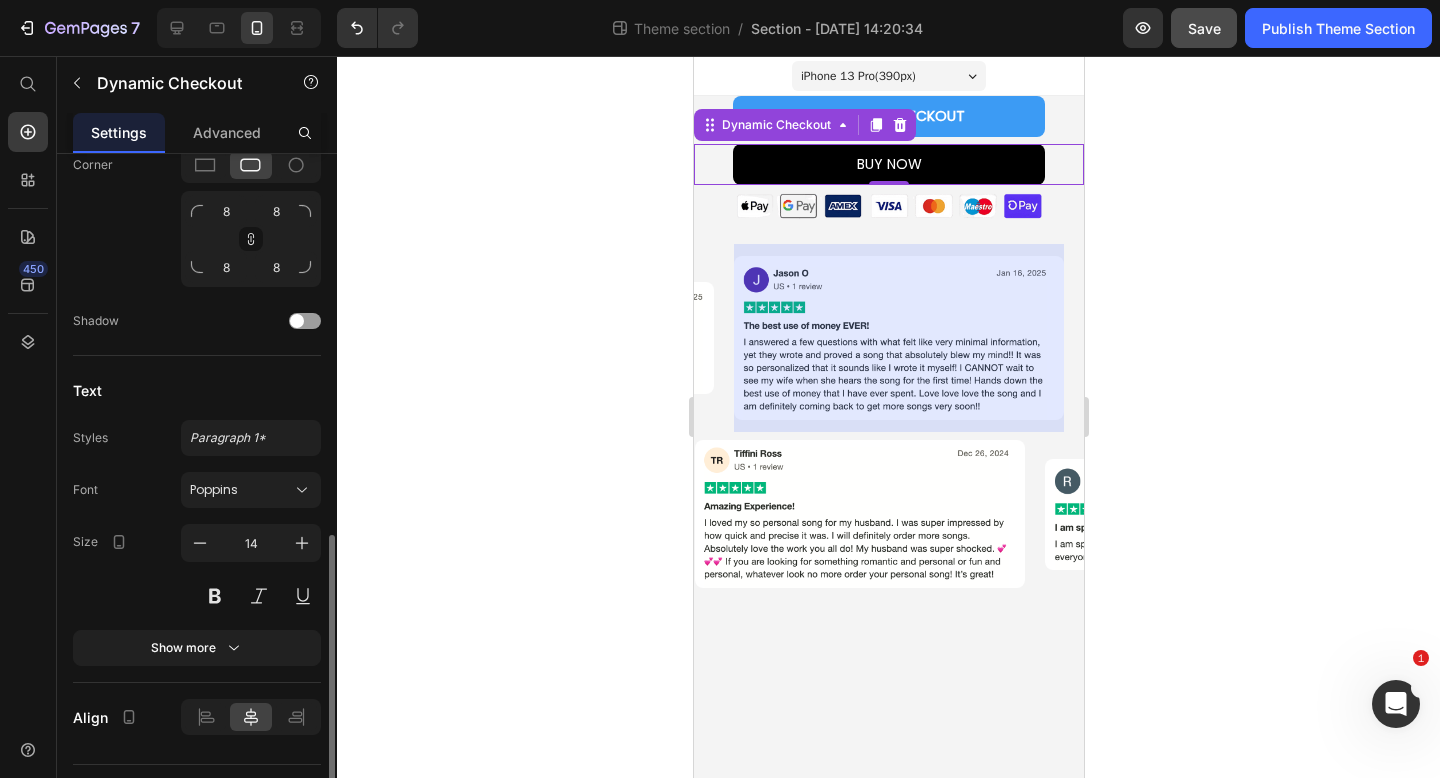 scroll, scrollTop: 850, scrollLeft: 0, axis: vertical 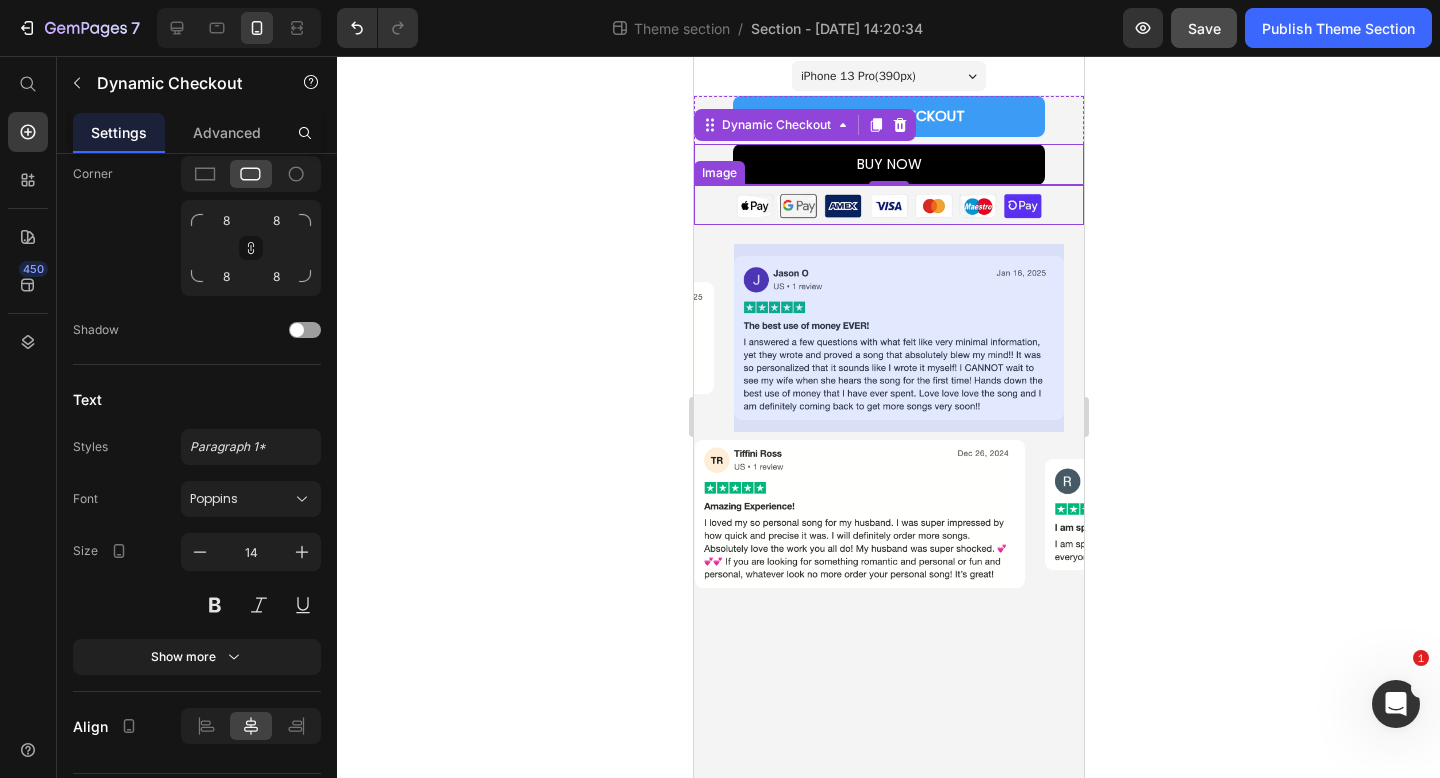 click at bounding box center [888, 204] 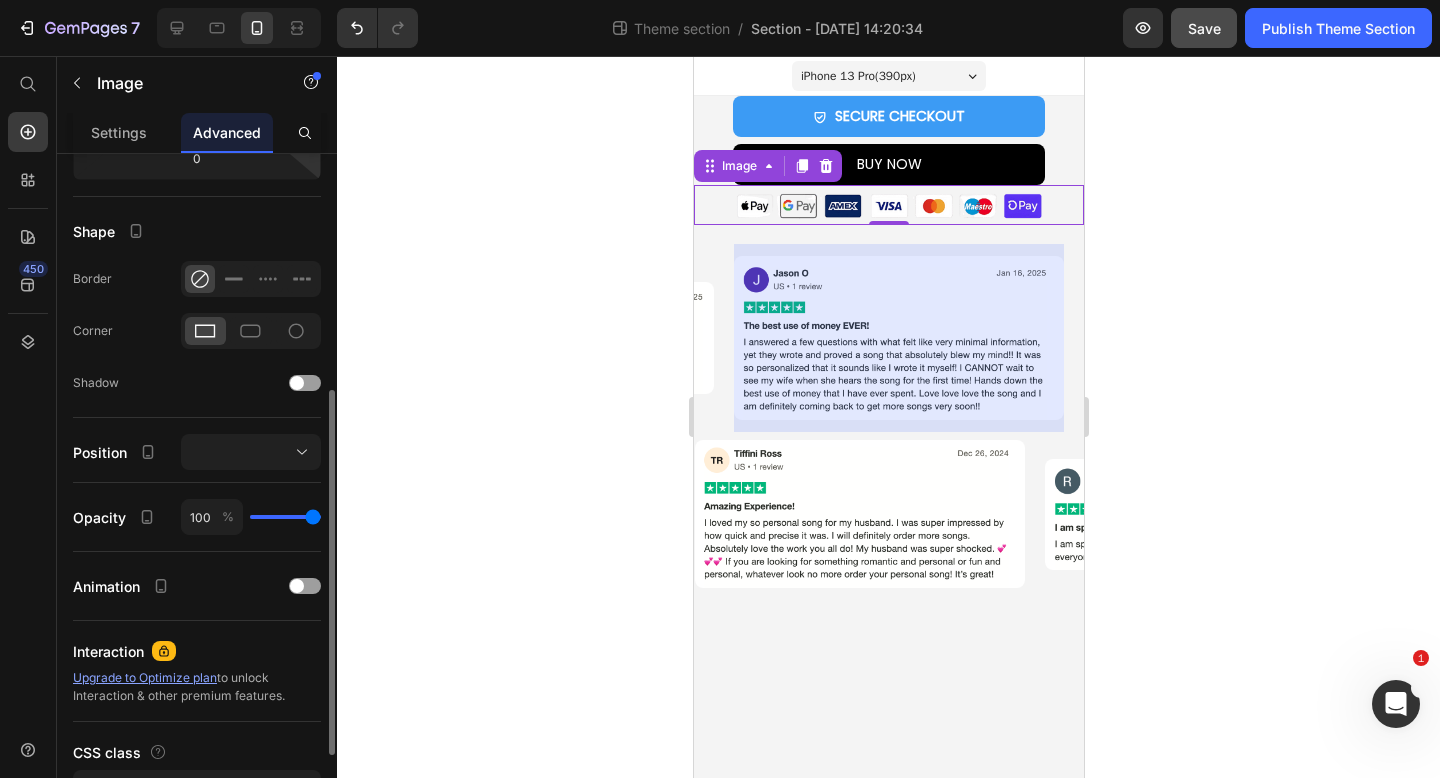 scroll, scrollTop: 450, scrollLeft: 0, axis: vertical 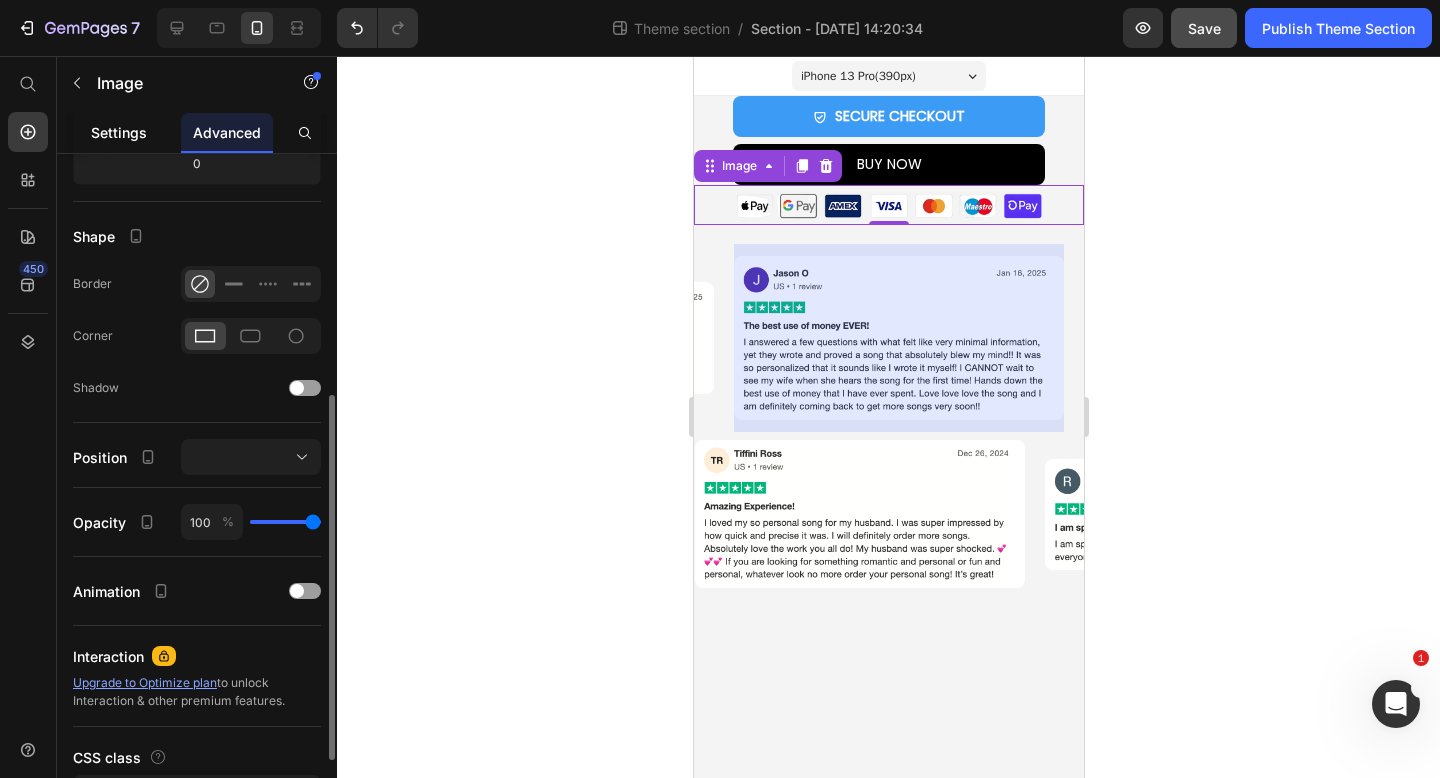 click on "Settings" at bounding box center [119, 132] 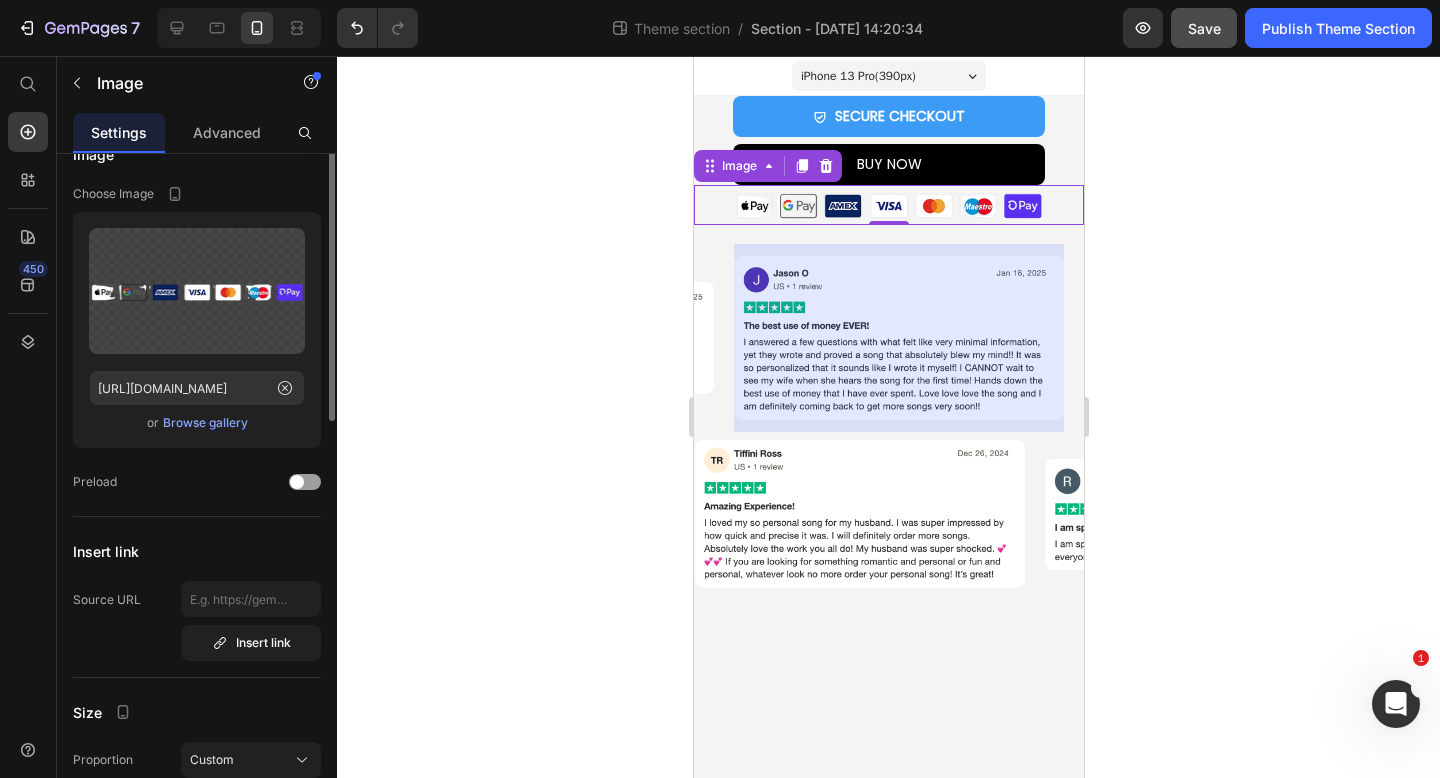 scroll, scrollTop: 0, scrollLeft: 0, axis: both 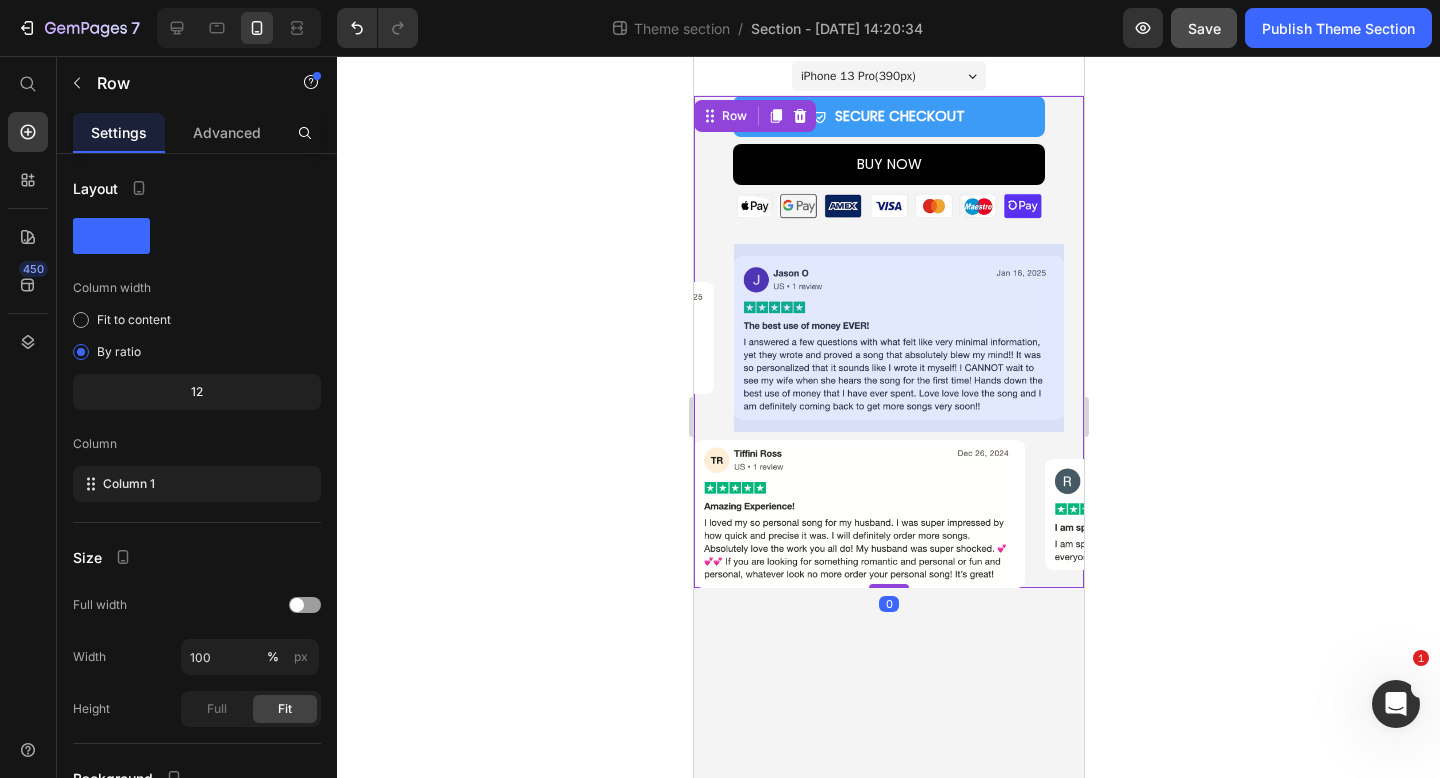 click on "SECURE CHECKOUT Add to Cart BUY NOW Dynamic Checkout Image Product Row Image Image Image Image Image Image Image Image Image Image Marquee Image Image Image Image Image Image Image Image Image Image Marquee" at bounding box center [888, 342] 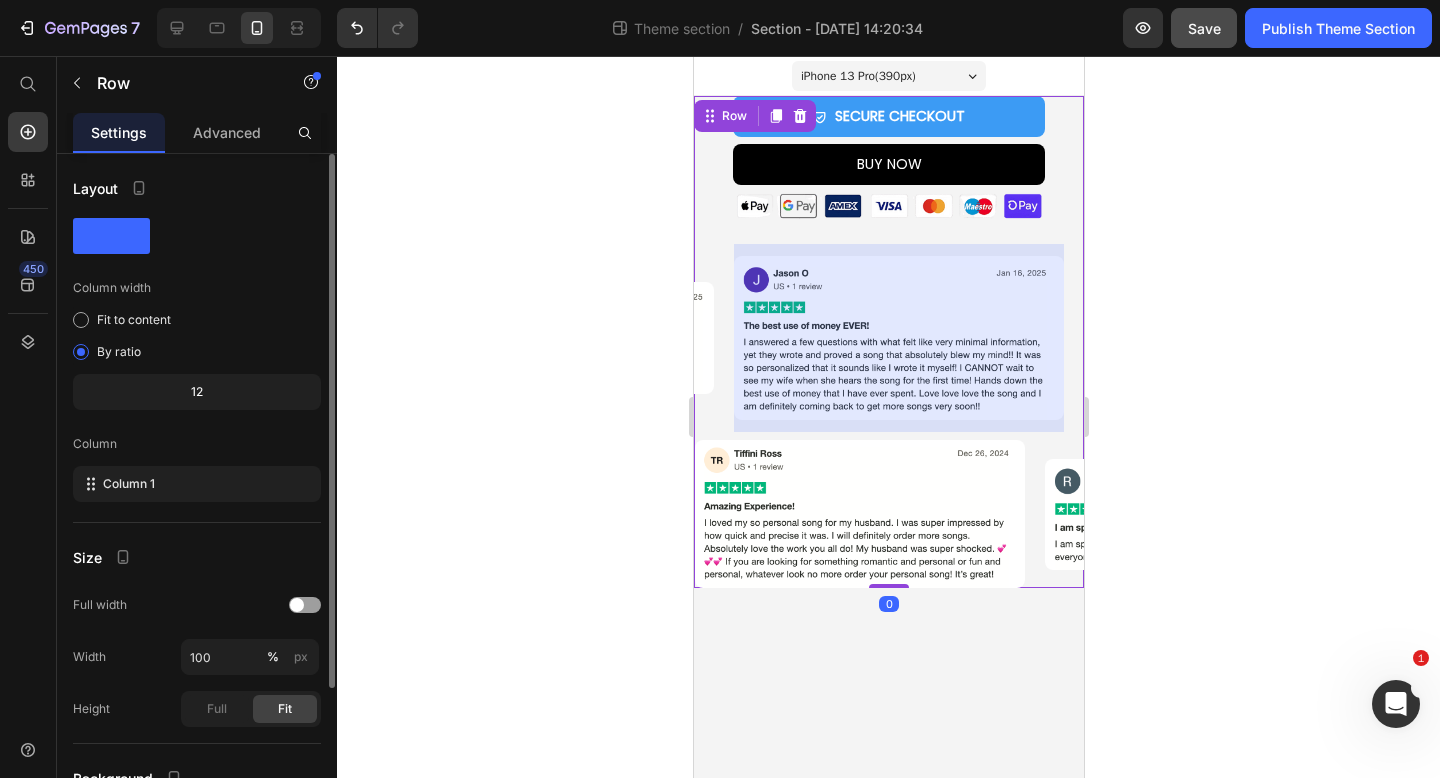 scroll, scrollTop: 187, scrollLeft: 0, axis: vertical 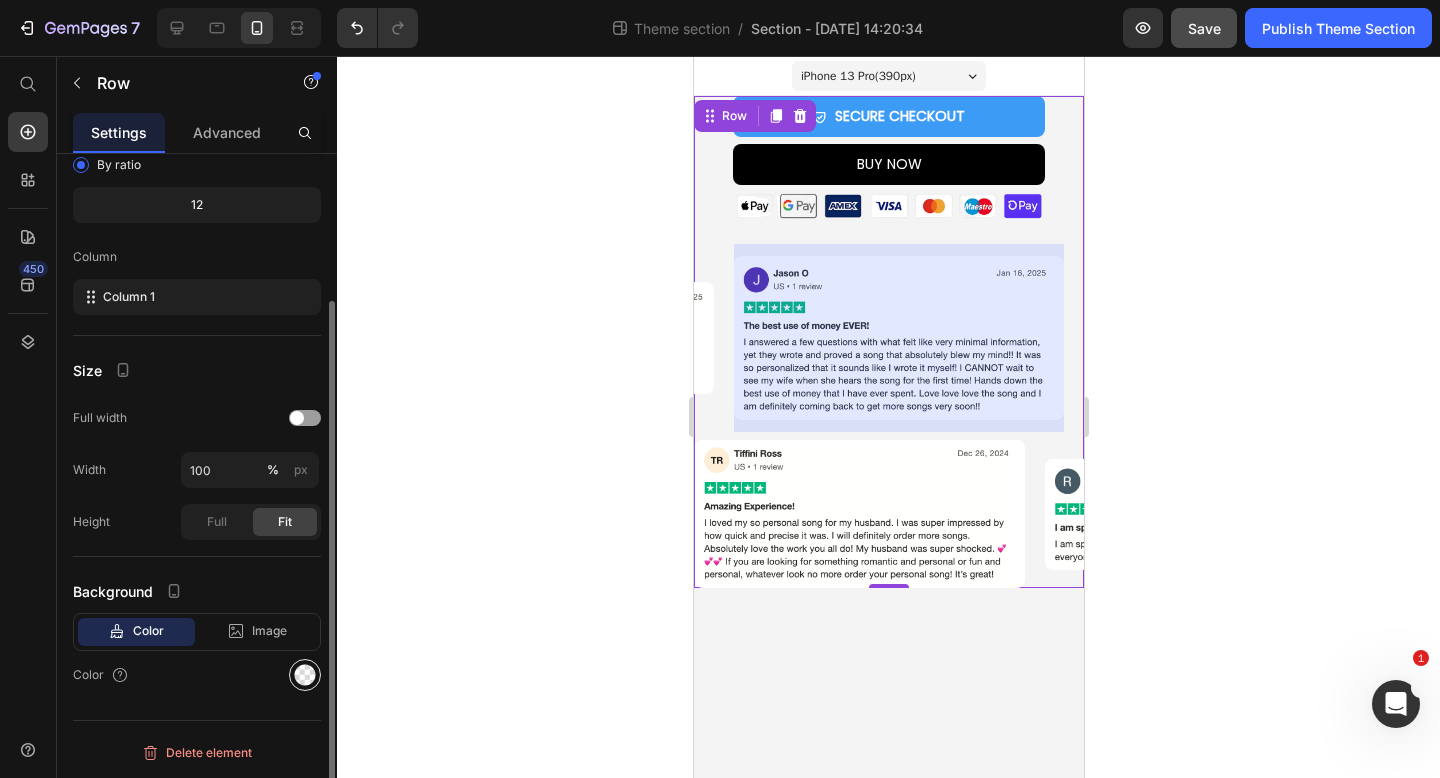 click at bounding box center [305, 675] 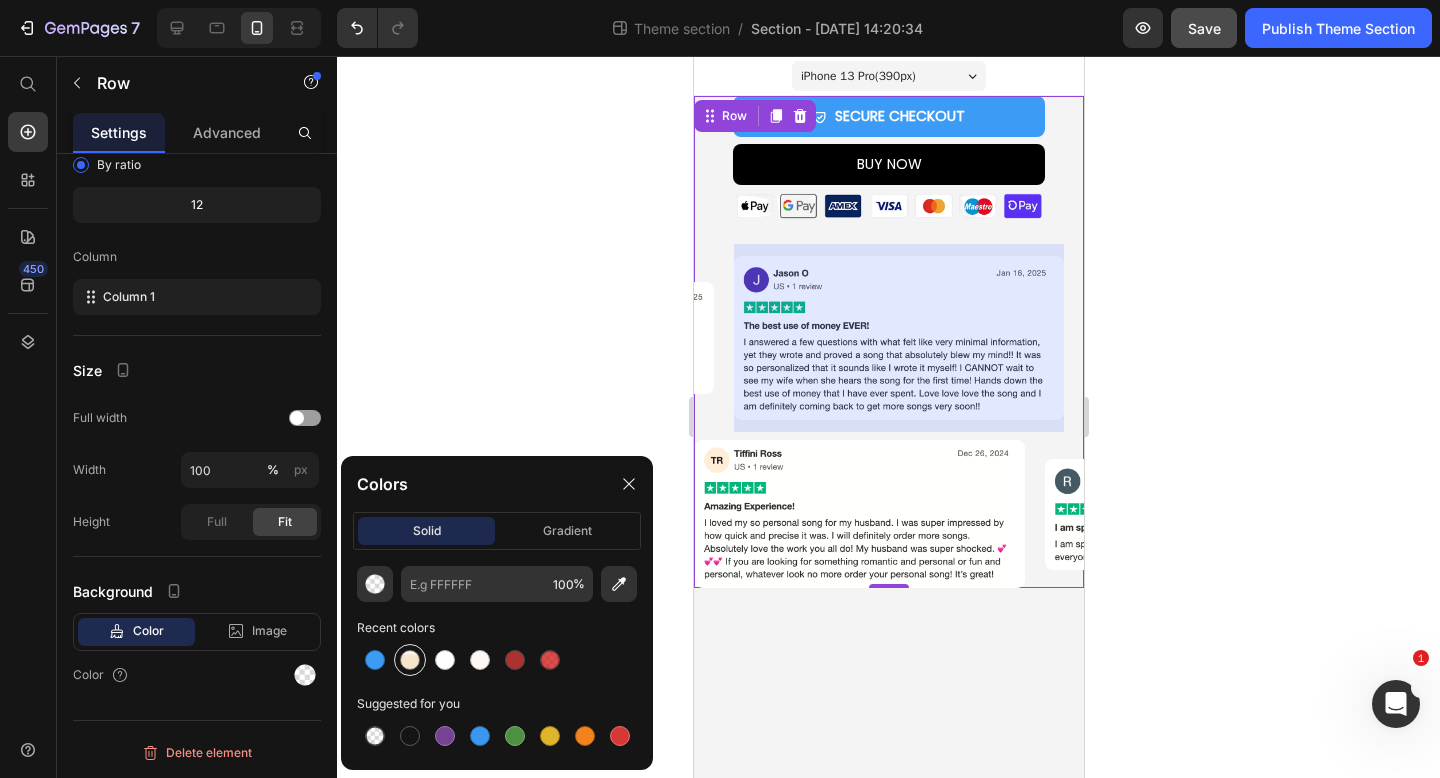 click at bounding box center [410, 660] 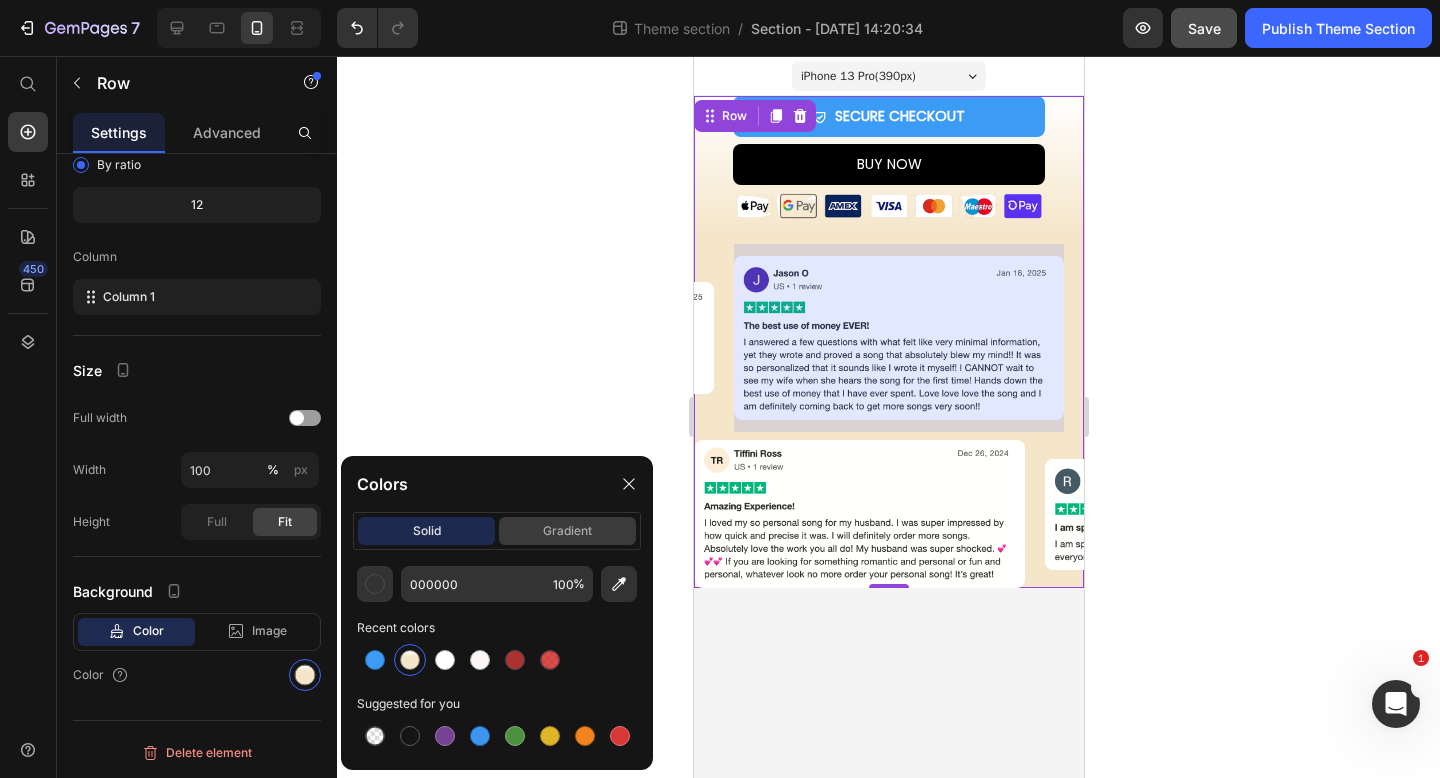 click on "gradient" 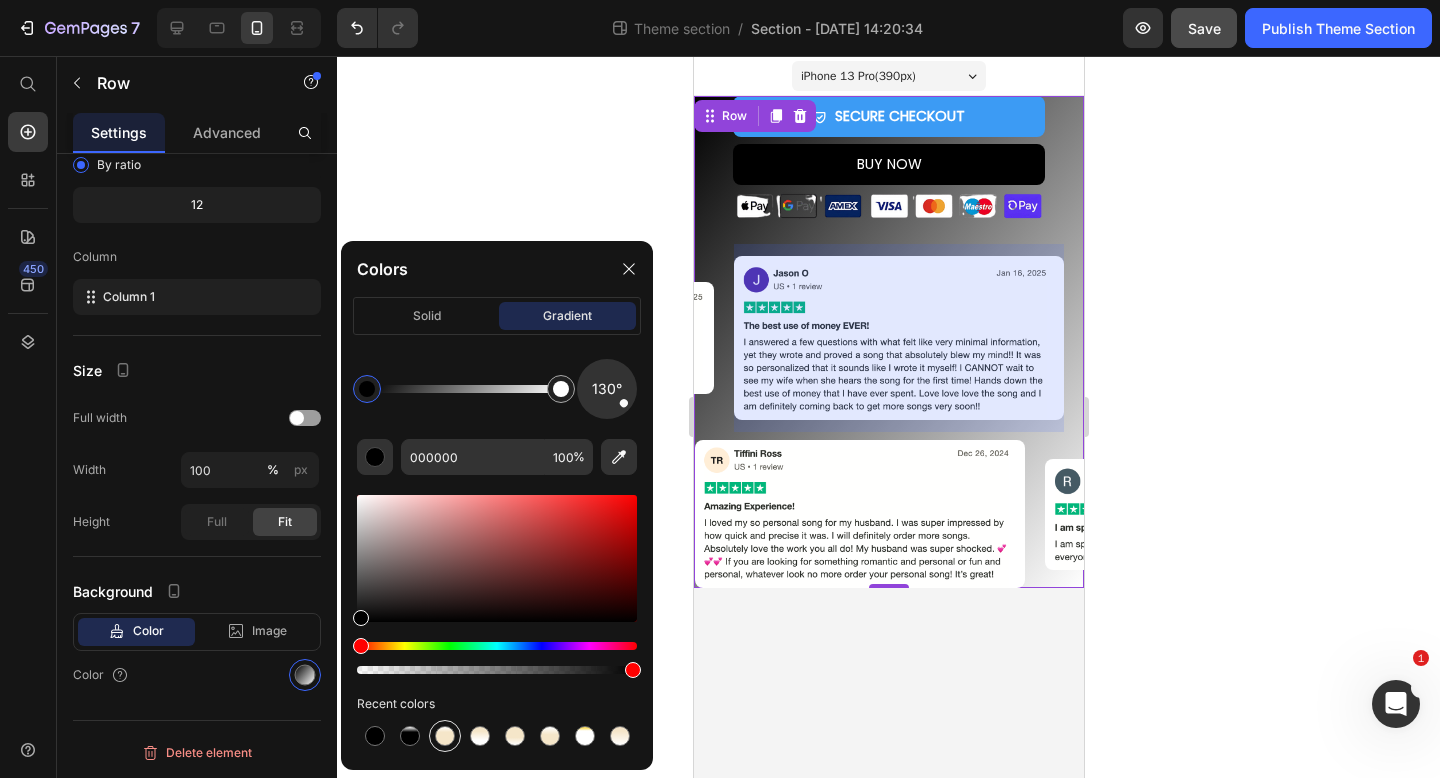 click at bounding box center [445, 736] 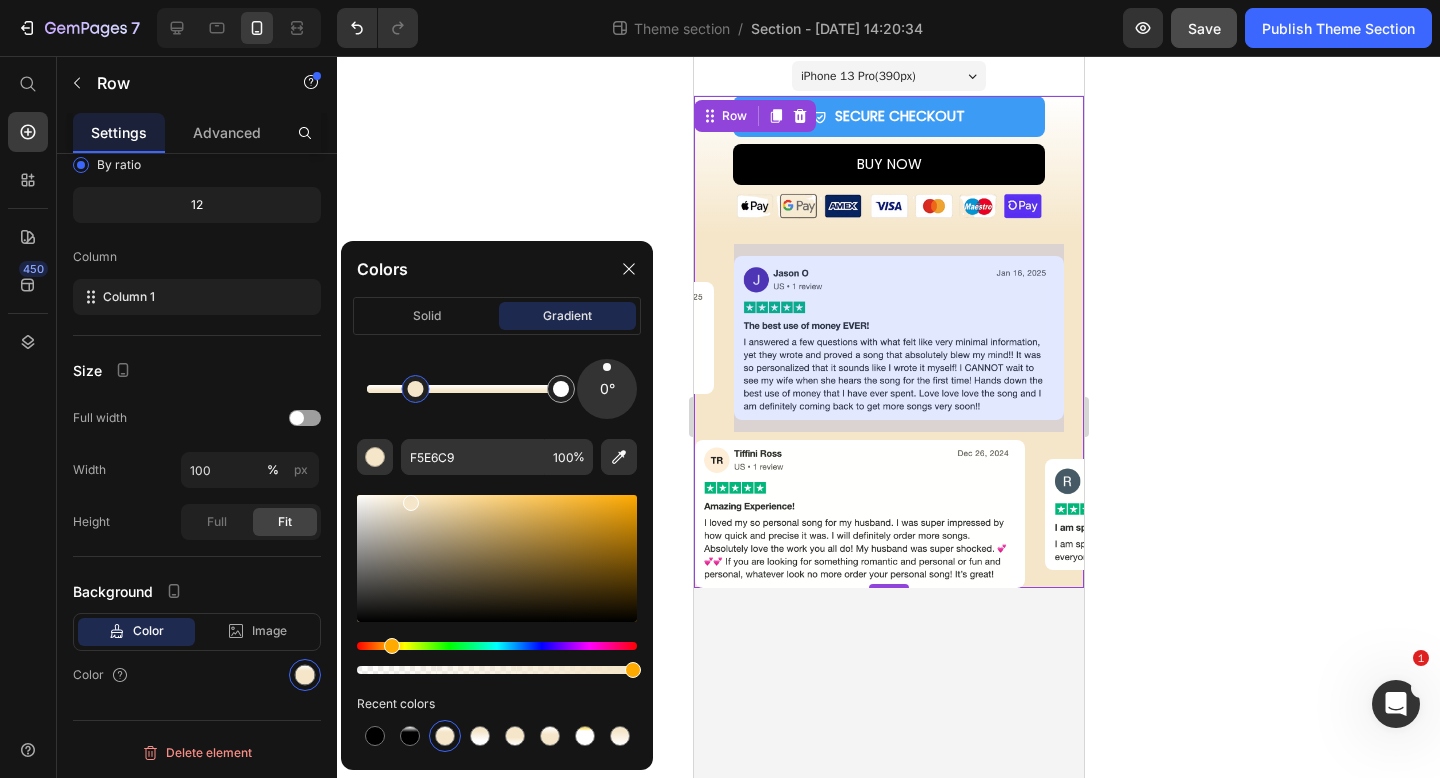 drag, startPoint x: 512, startPoint y: 384, endPoint x: 419, endPoint y: 383, distance: 93.00538 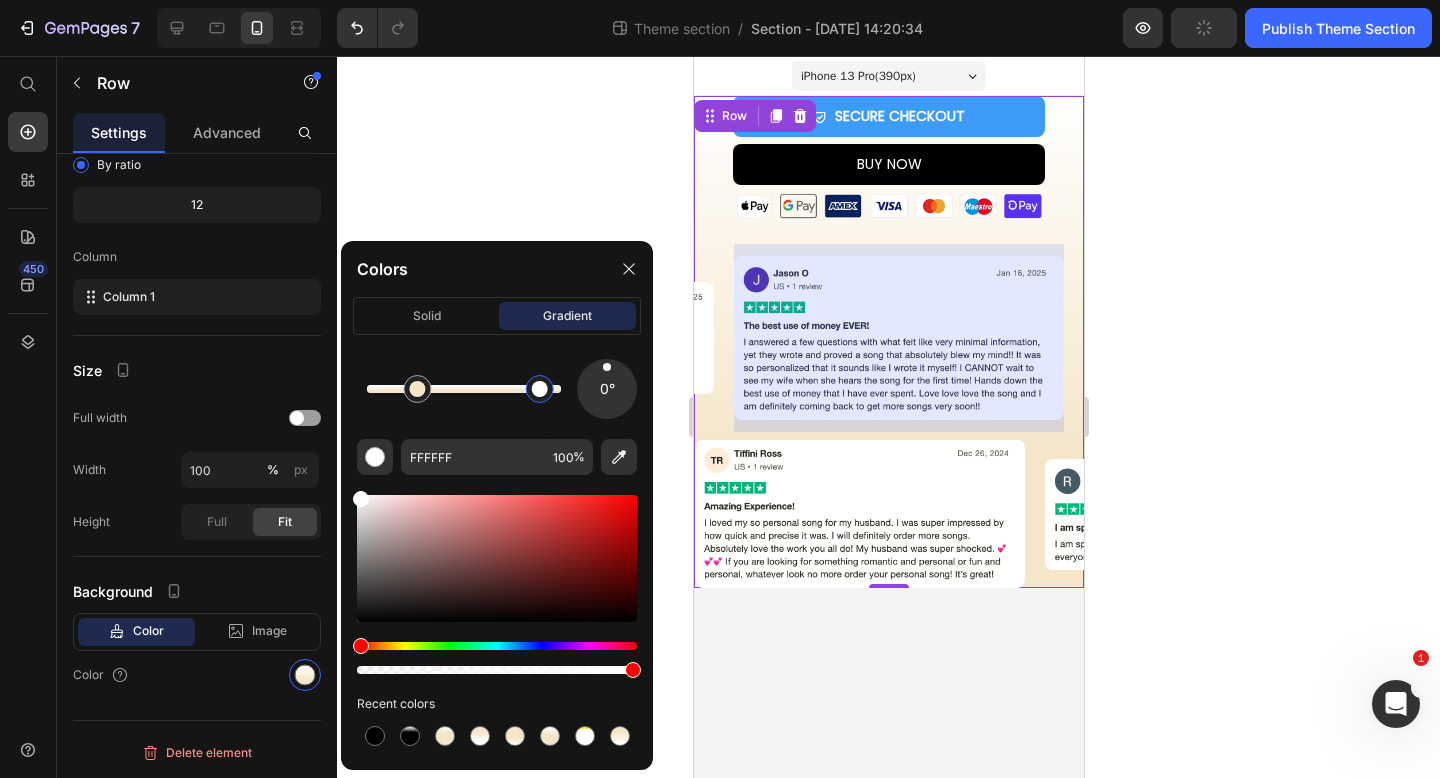 drag, startPoint x: 566, startPoint y: 385, endPoint x: 540, endPoint y: 385, distance: 26 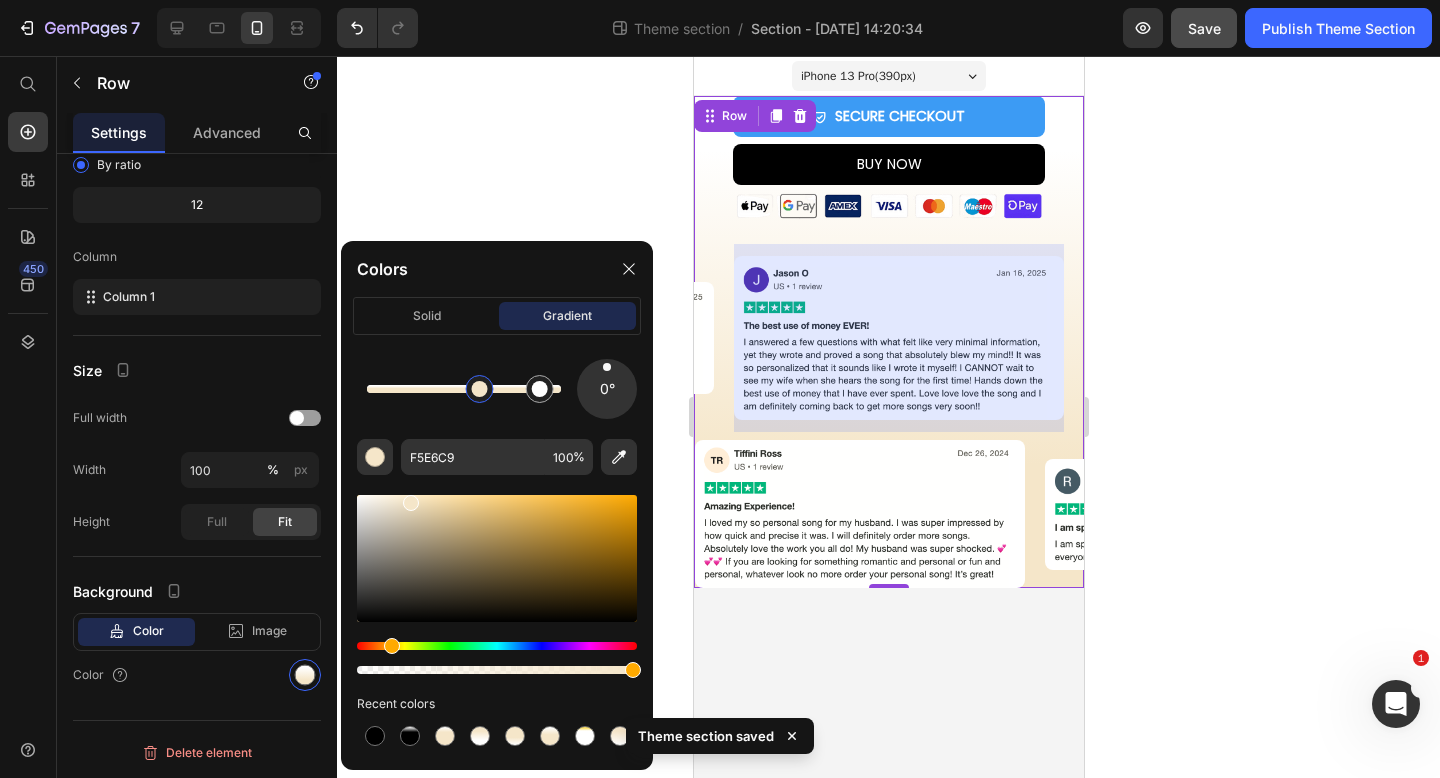 drag, startPoint x: 416, startPoint y: 384, endPoint x: 490, endPoint y: 390, distance: 74.24284 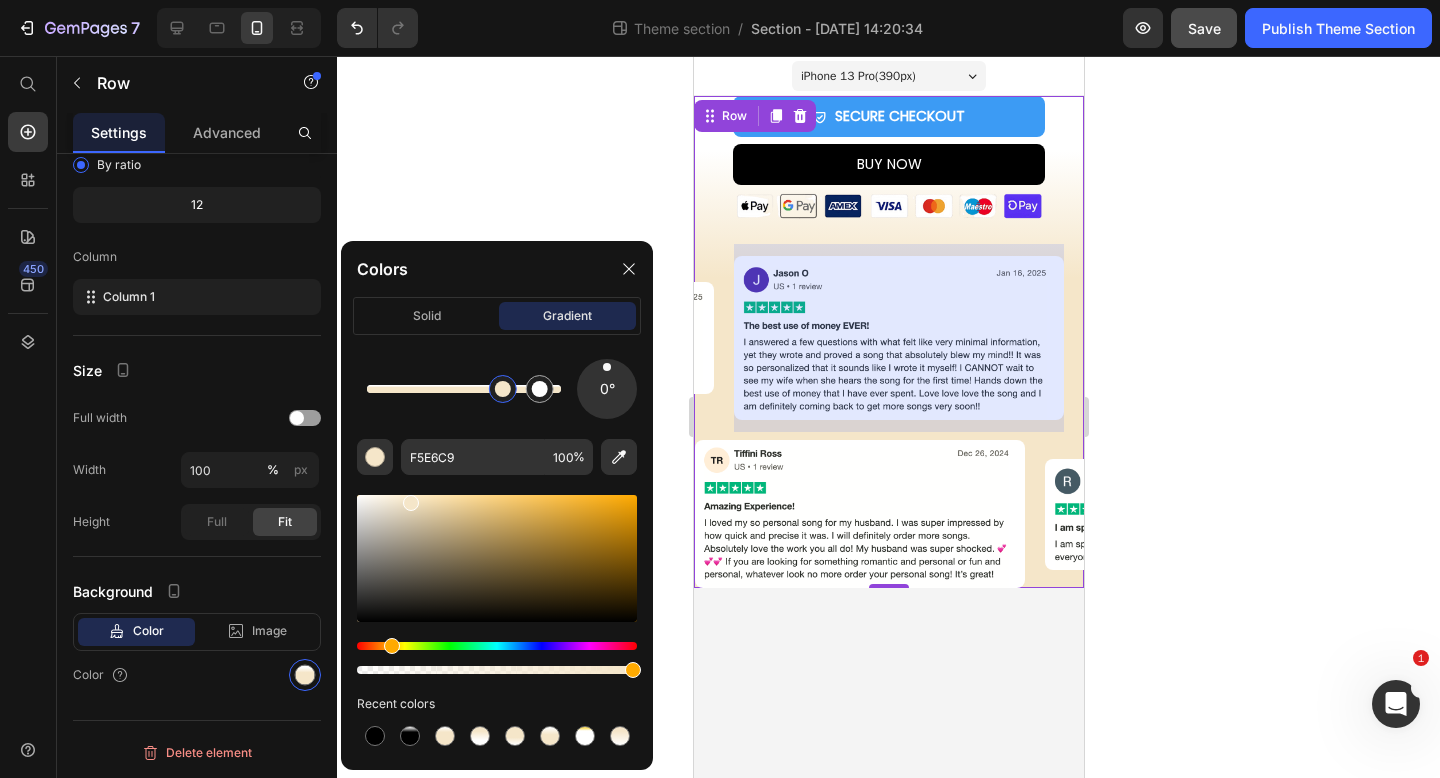 drag, startPoint x: 490, startPoint y: 390, endPoint x: 503, endPoint y: 391, distance: 13.038404 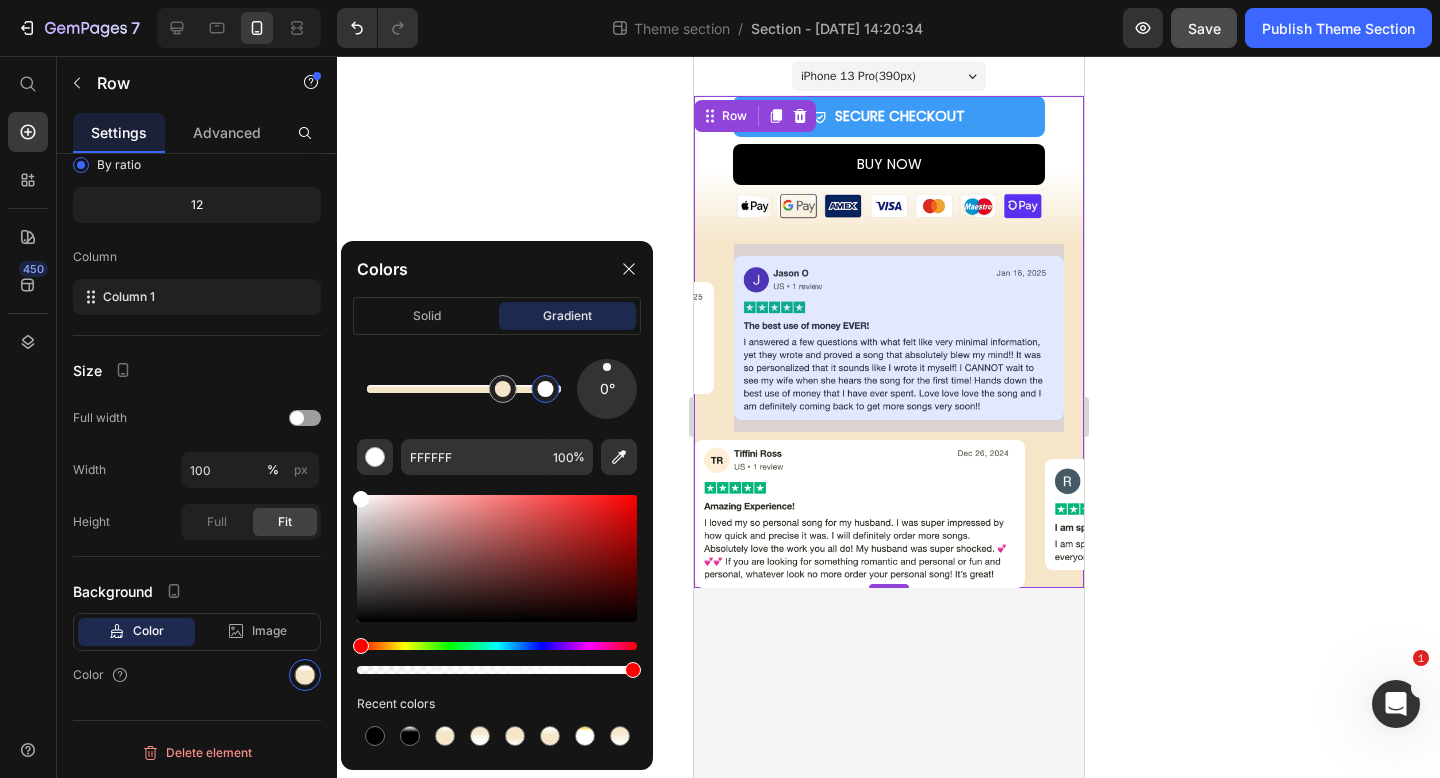 drag, startPoint x: 532, startPoint y: 394, endPoint x: 547, endPoint y: 396, distance: 15.132746 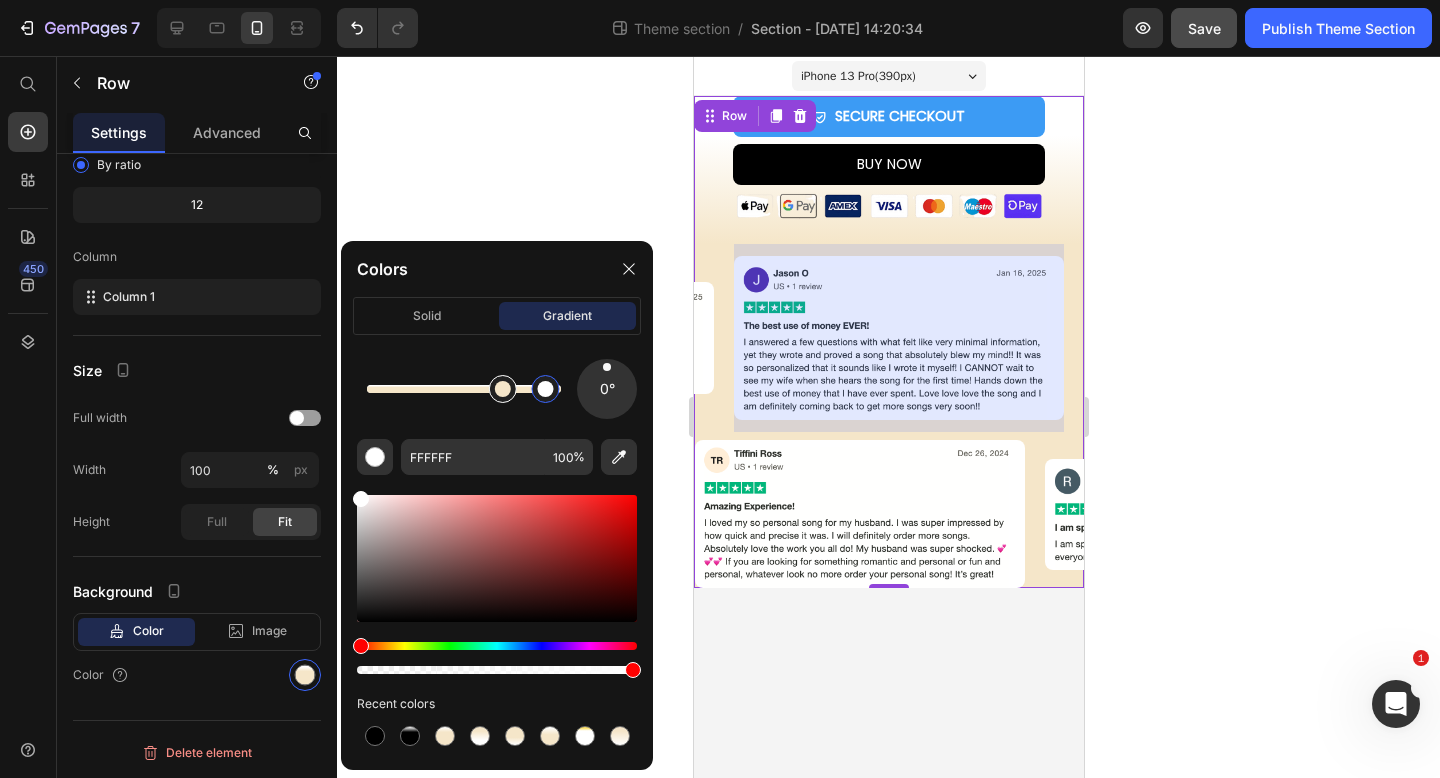 type on "F5E6C9" 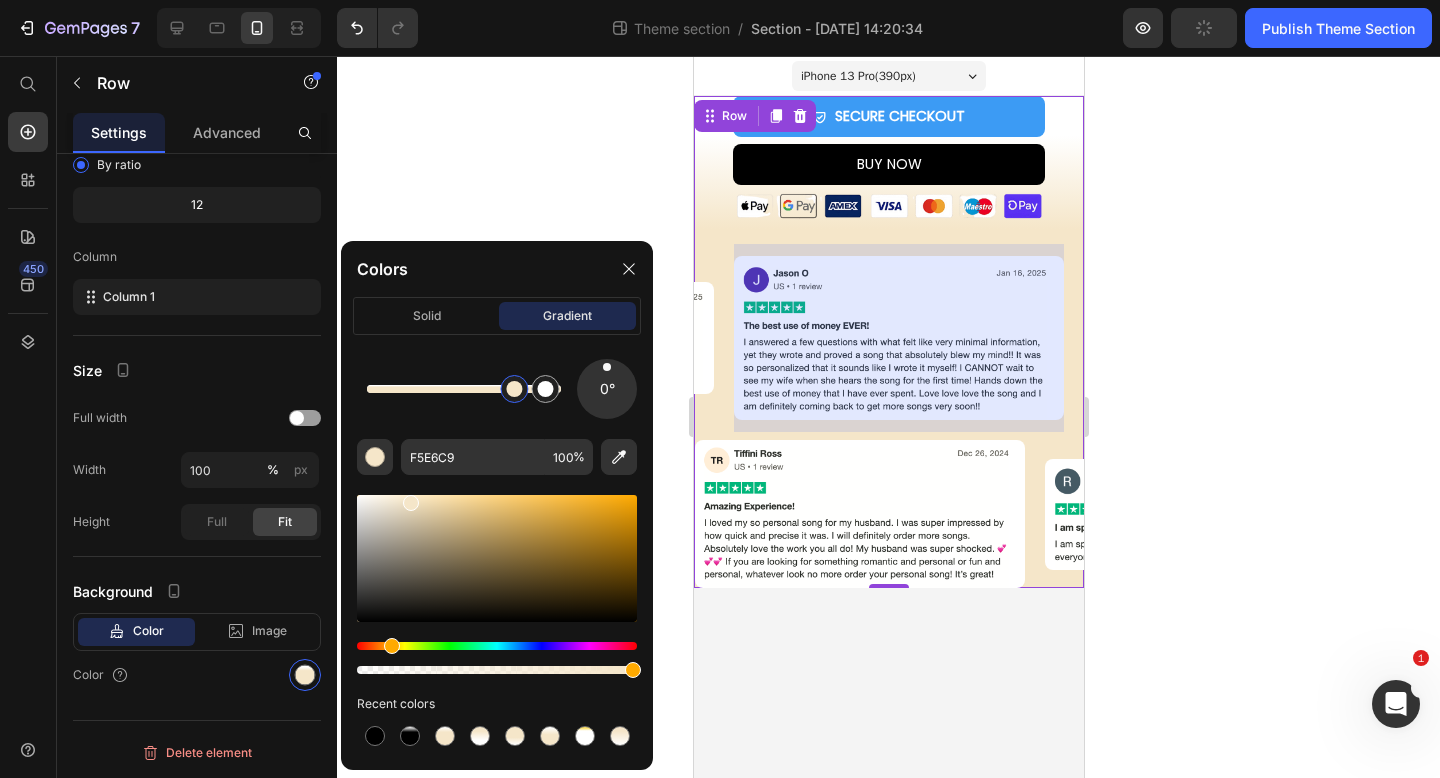 click at bounding box center (514, 389) 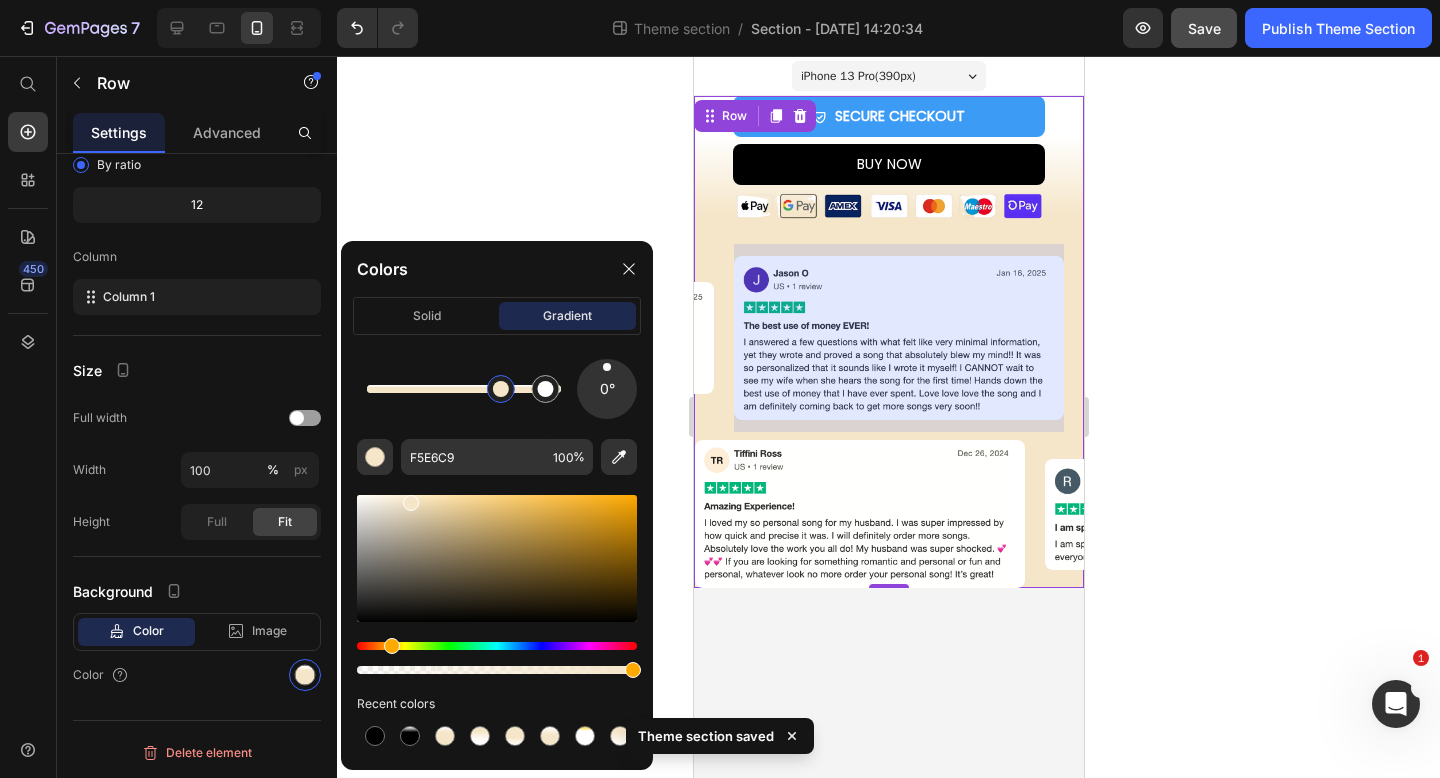 drag, startPoint x: 515, startPoint y: 388, endPoint x: 501, endPoint y: 388, distance: 14 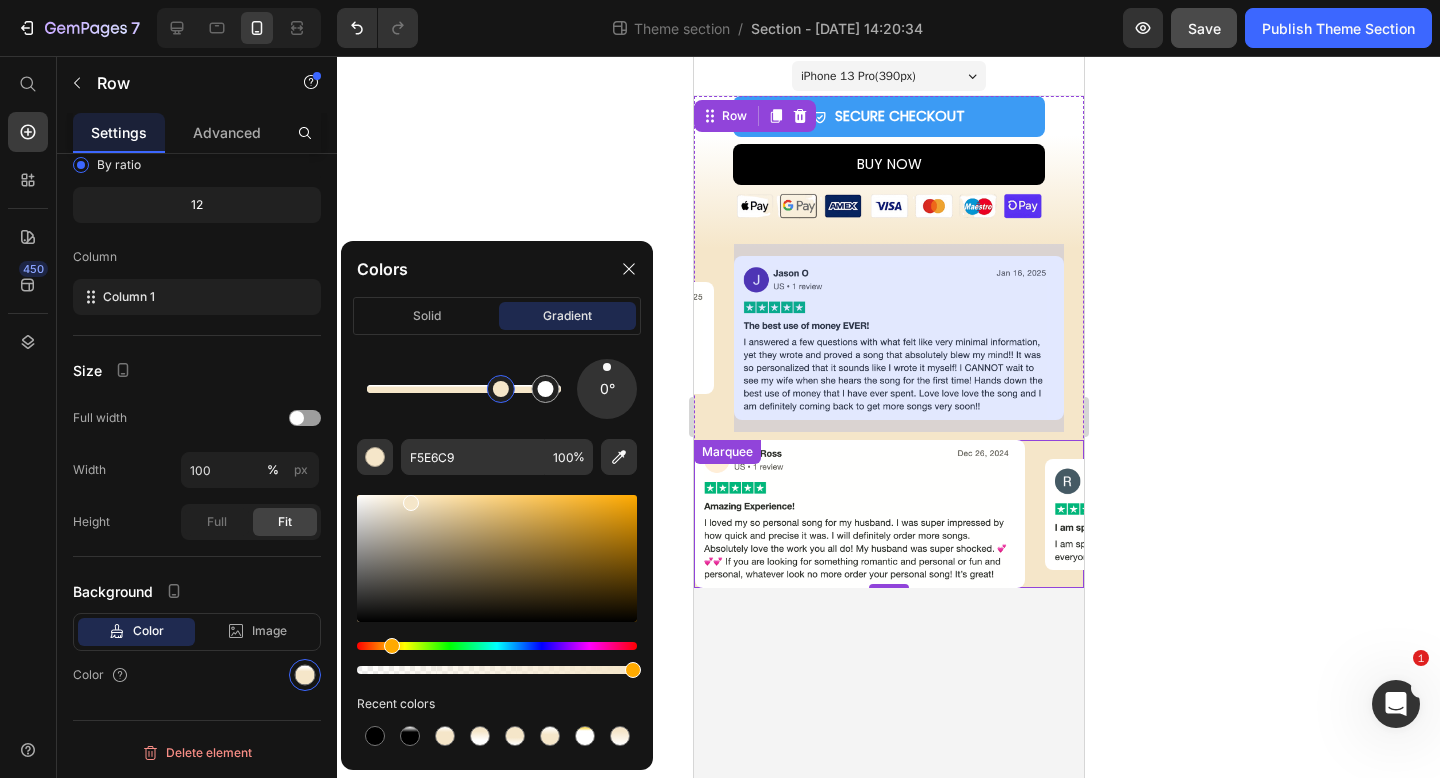 click on "Image" at bounding box center (869, 514) 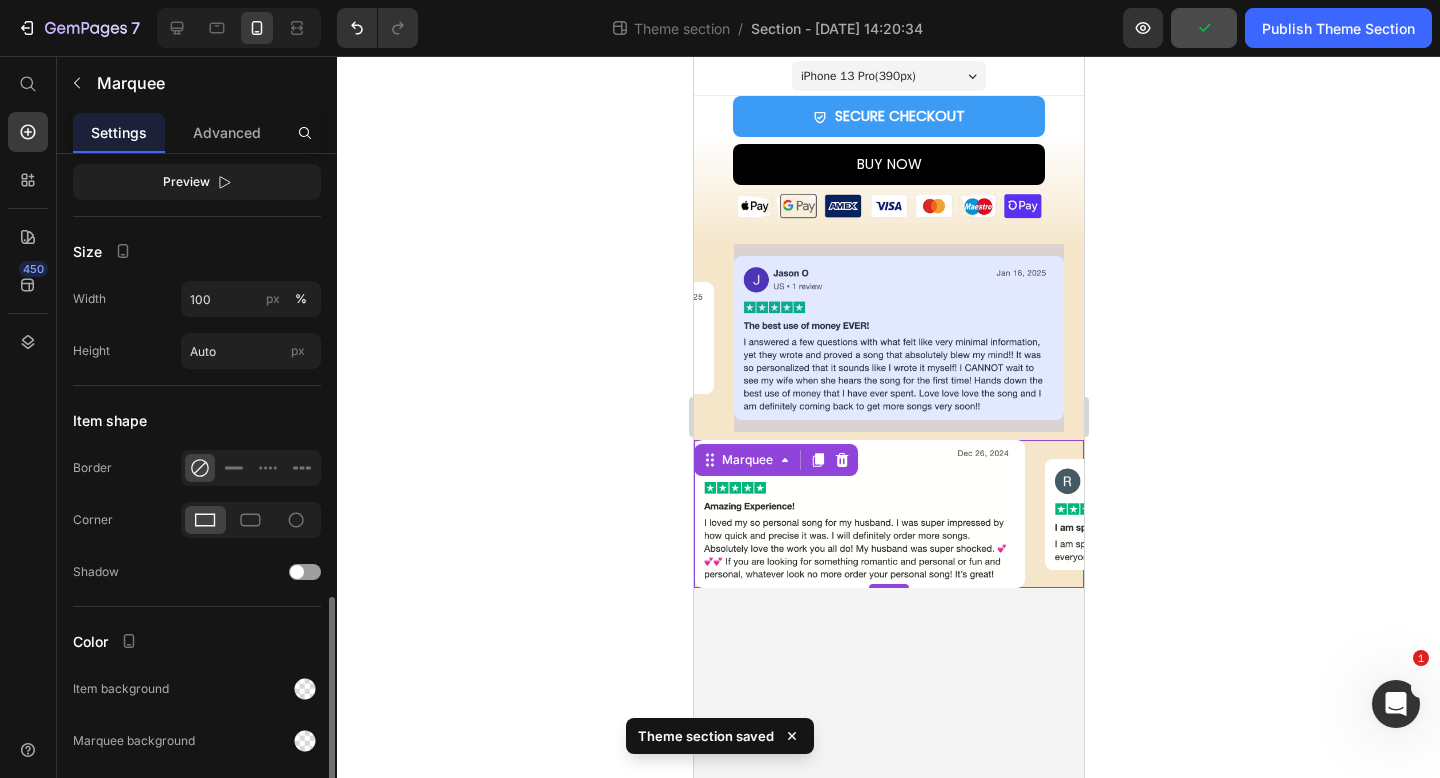 scroll, scrollTop: 944, scrollLeft: 0, axis: vertical 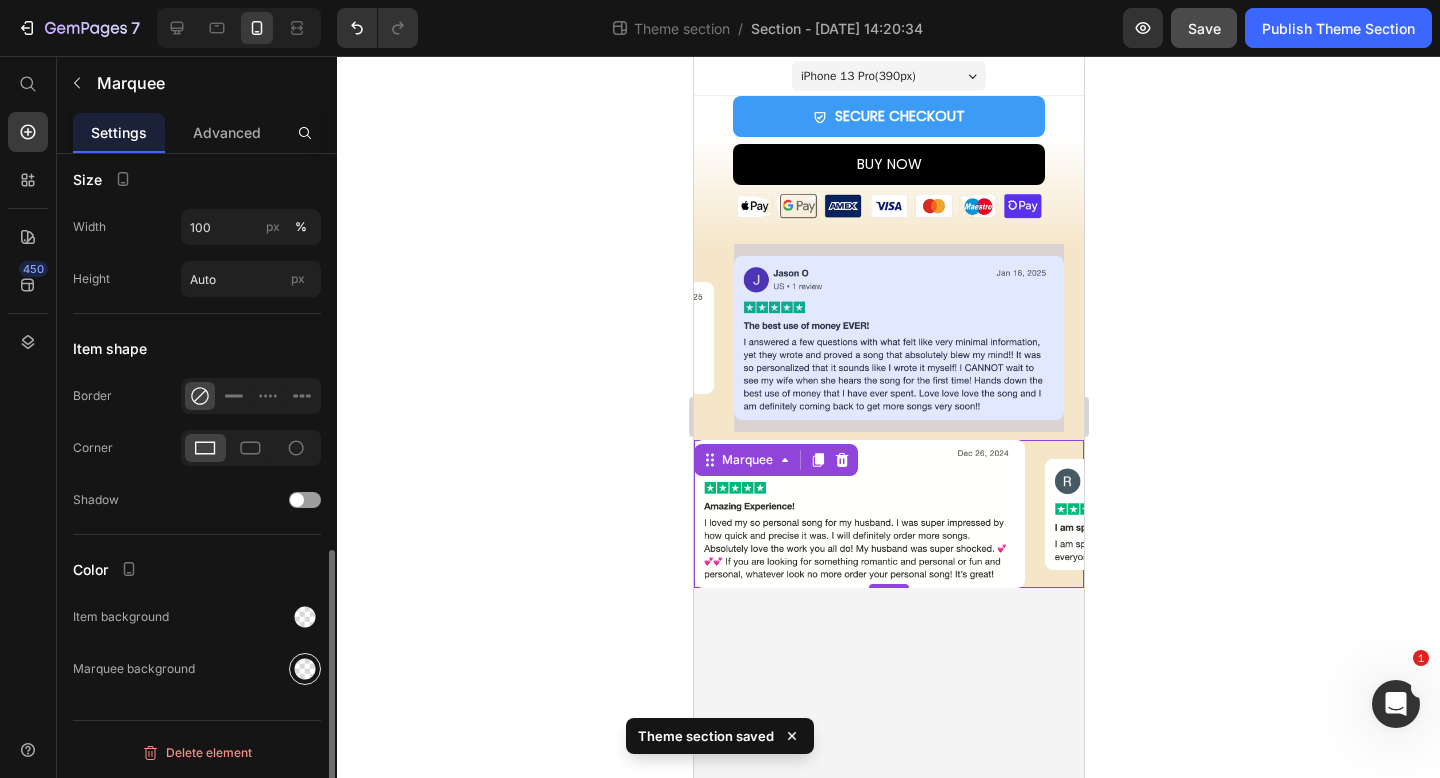 click at bounding box center [305, 669] 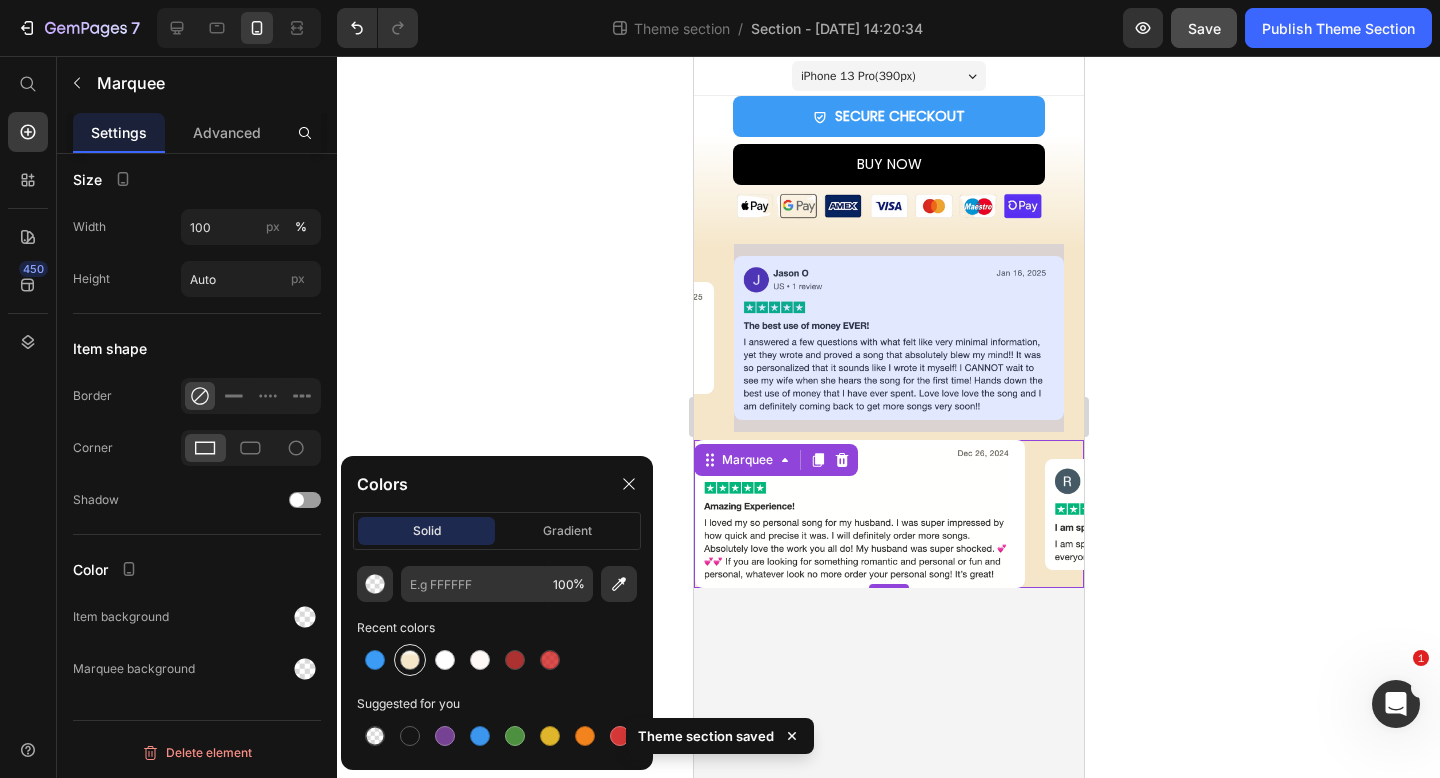 click at bounding box center (410, 660) 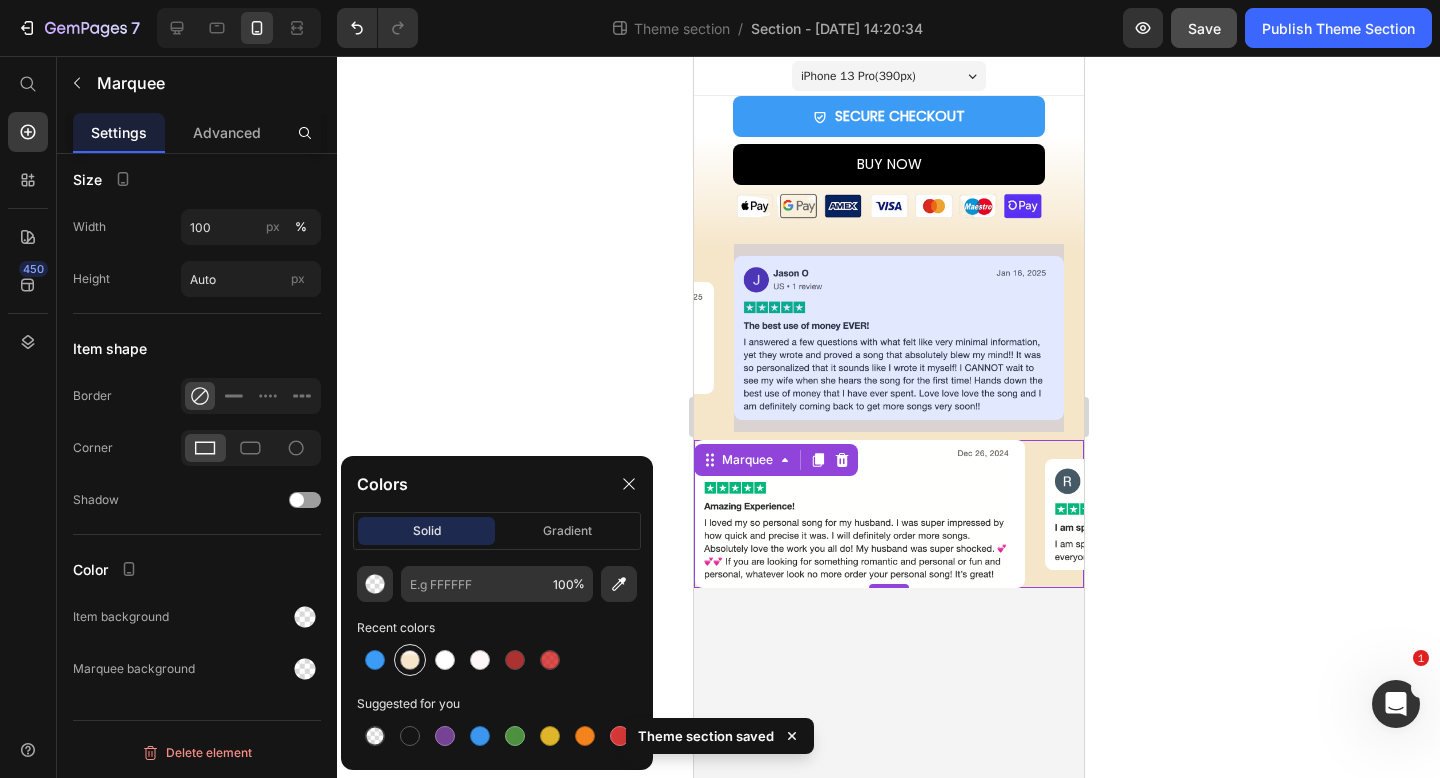type on "000000" 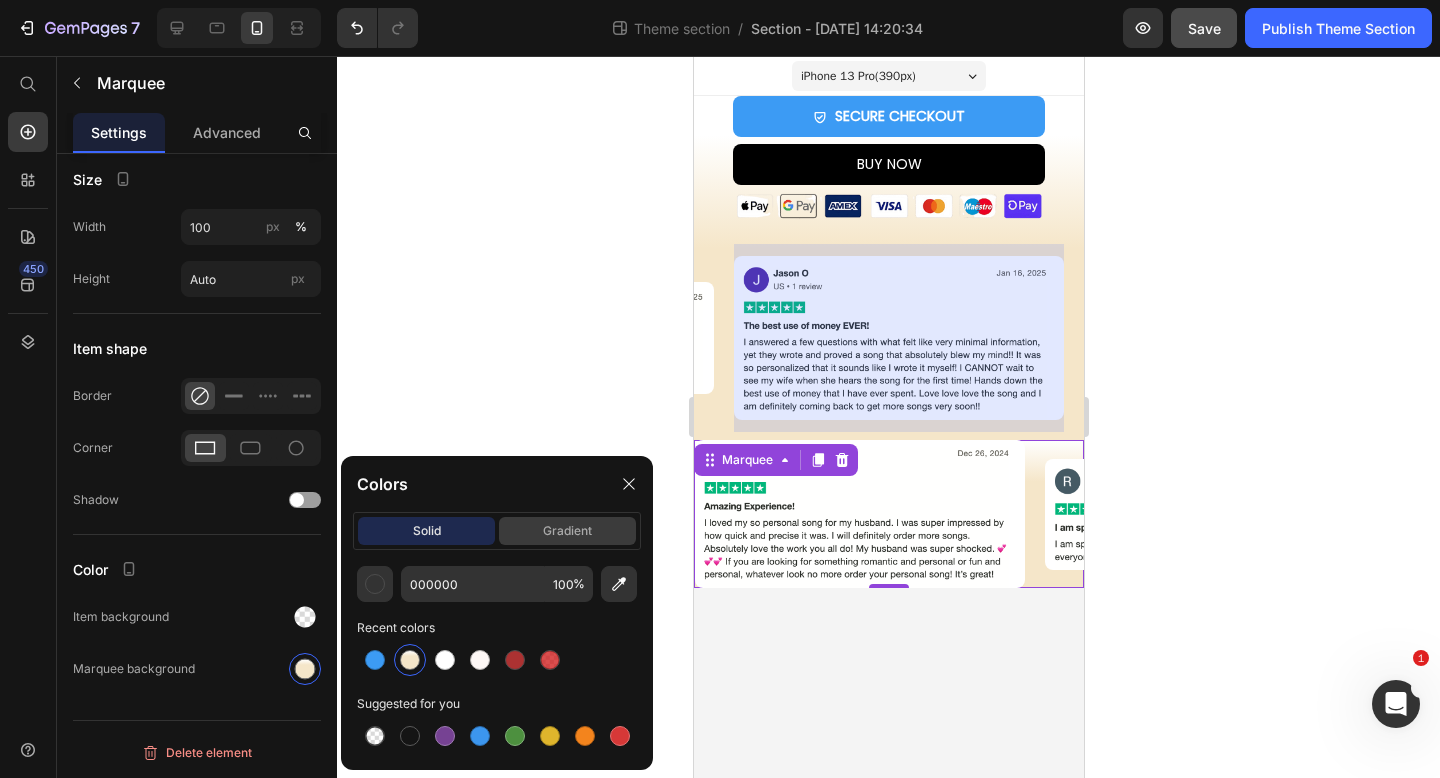 click on "gradient" 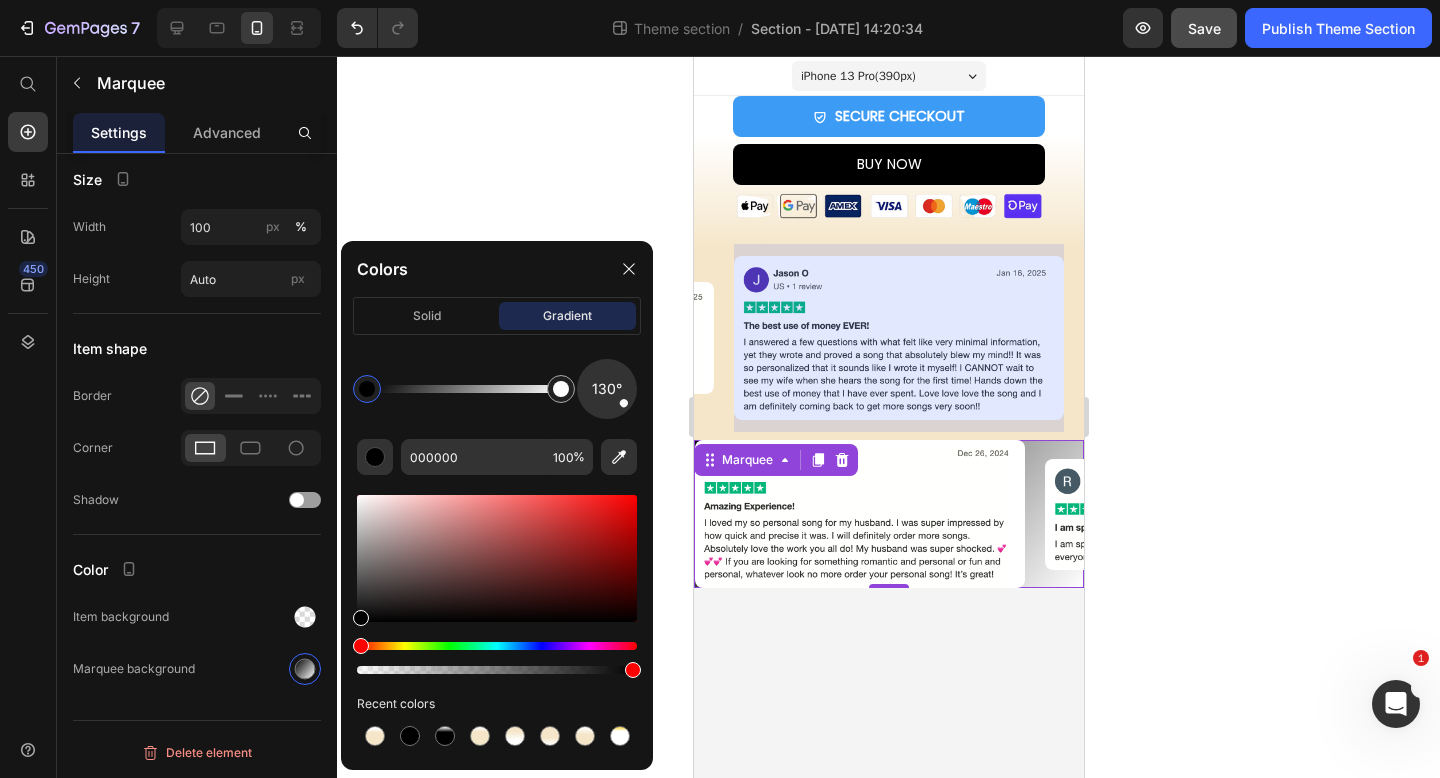 click at bounding box center (367, 389) 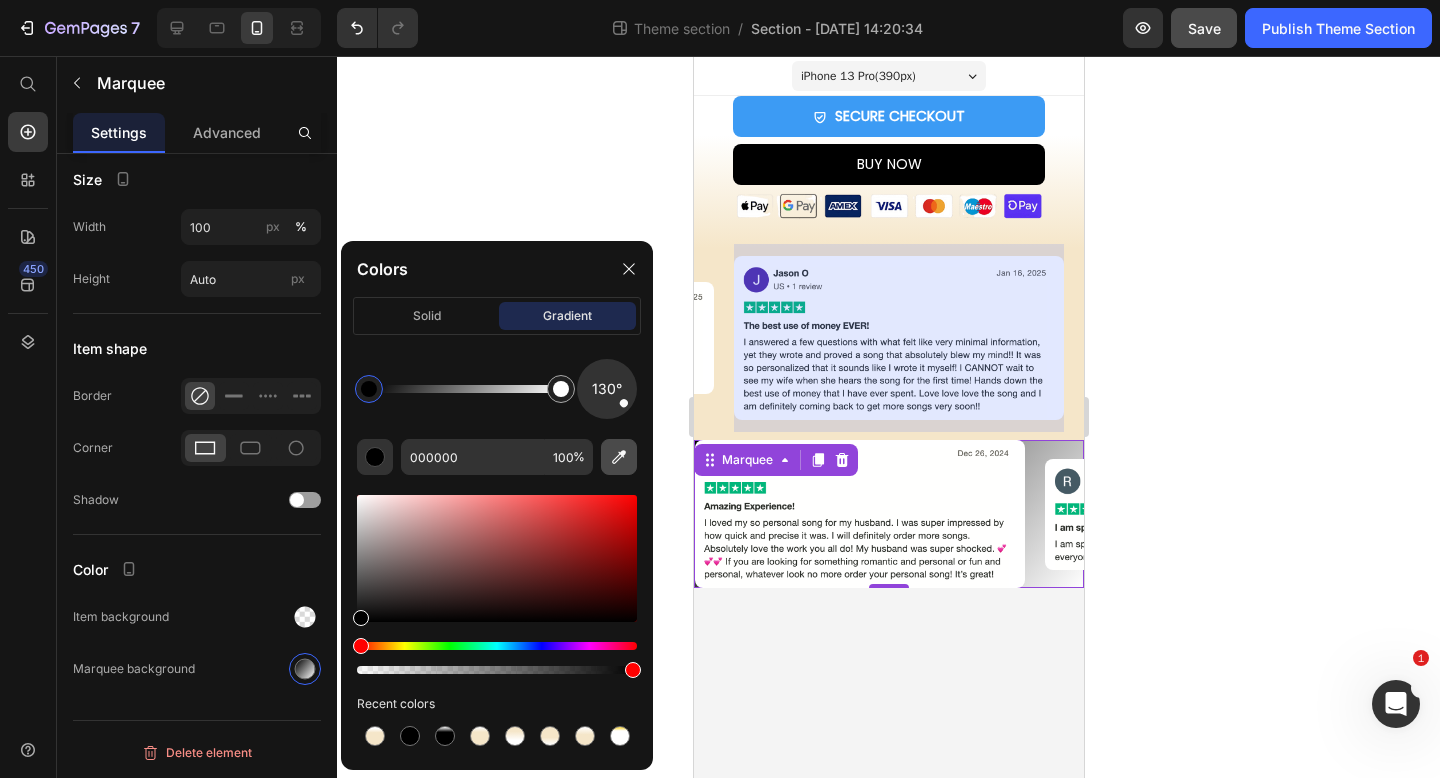 click 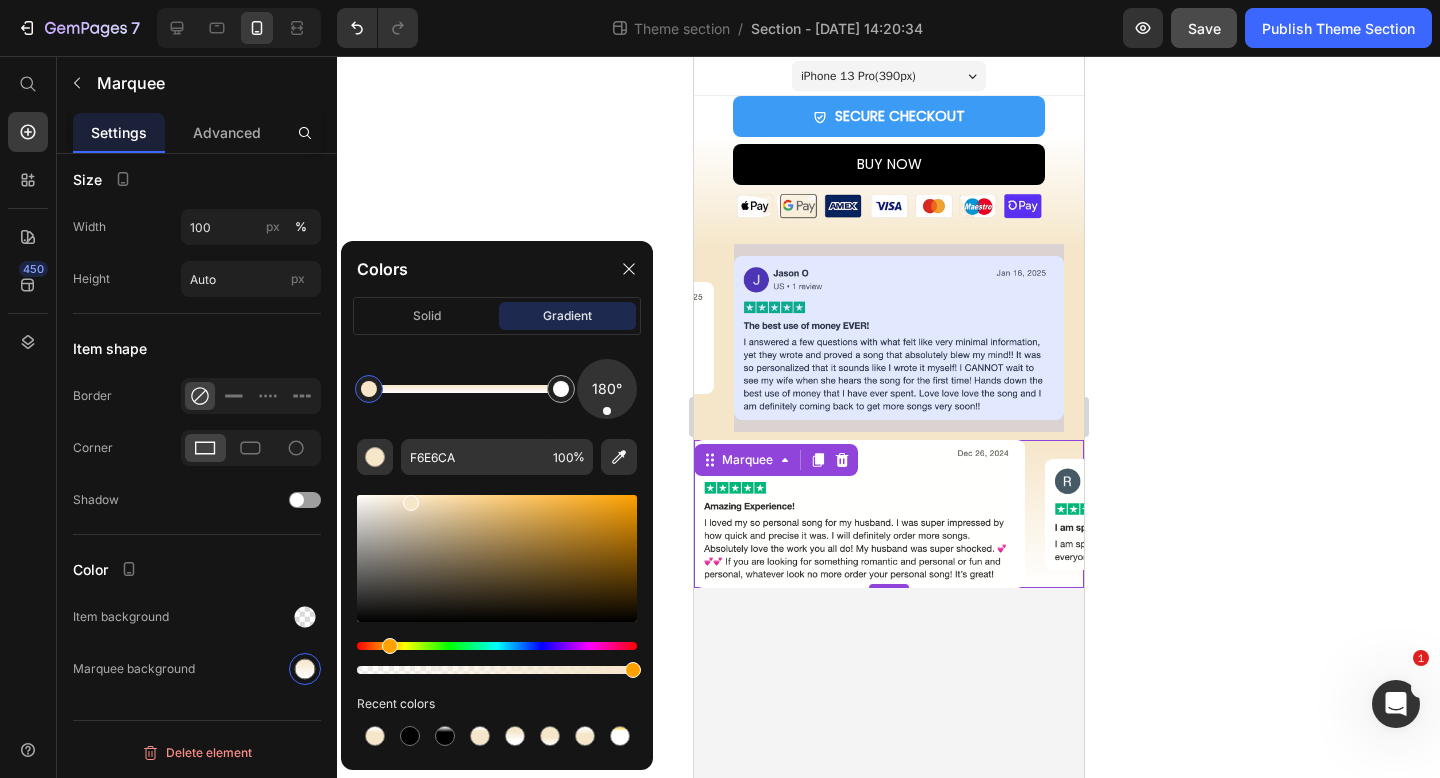 drag, startPoint x: 624, startPoint y: 409, endPoint x: 607, endPoint y: 488, distance: 80.80842 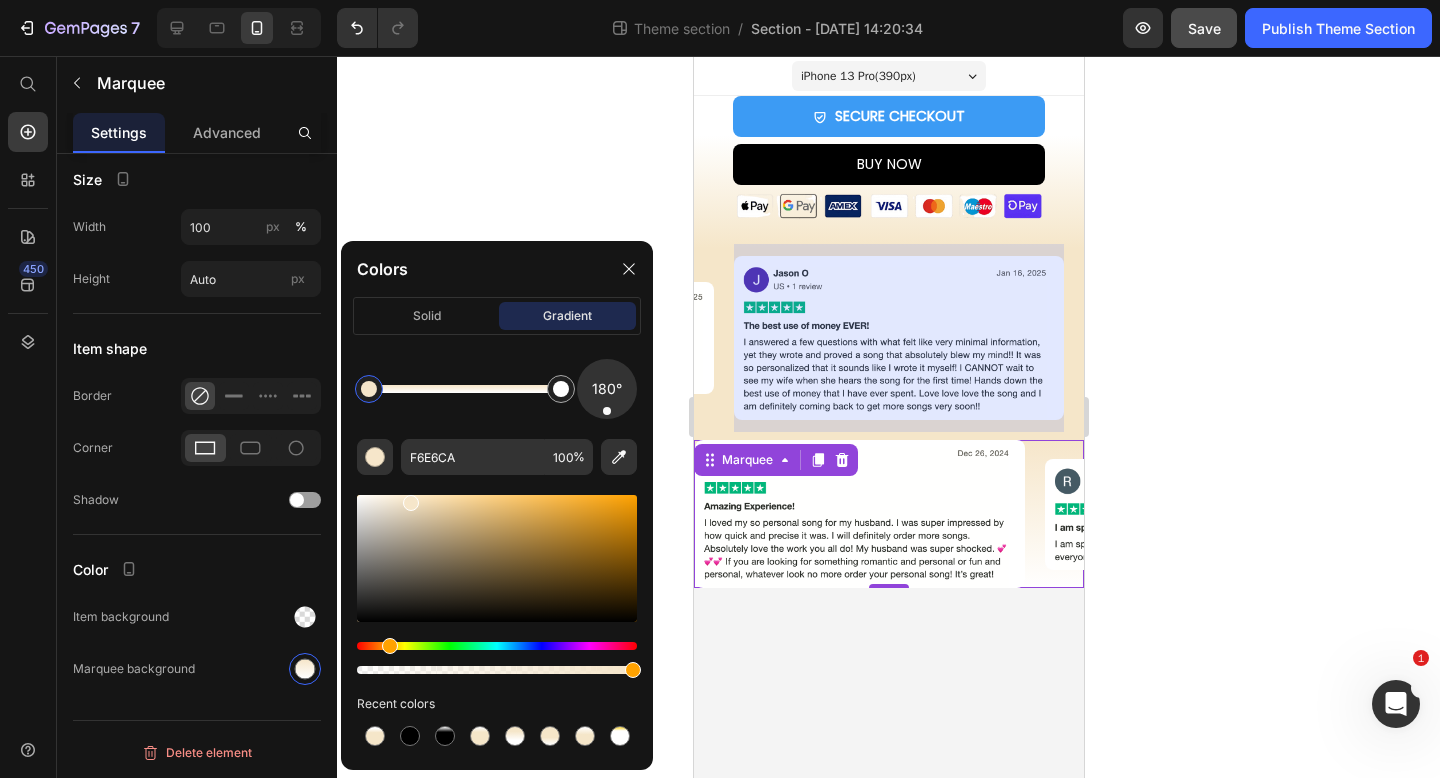 click on "180° F6E6CA 100 % Recent colors" 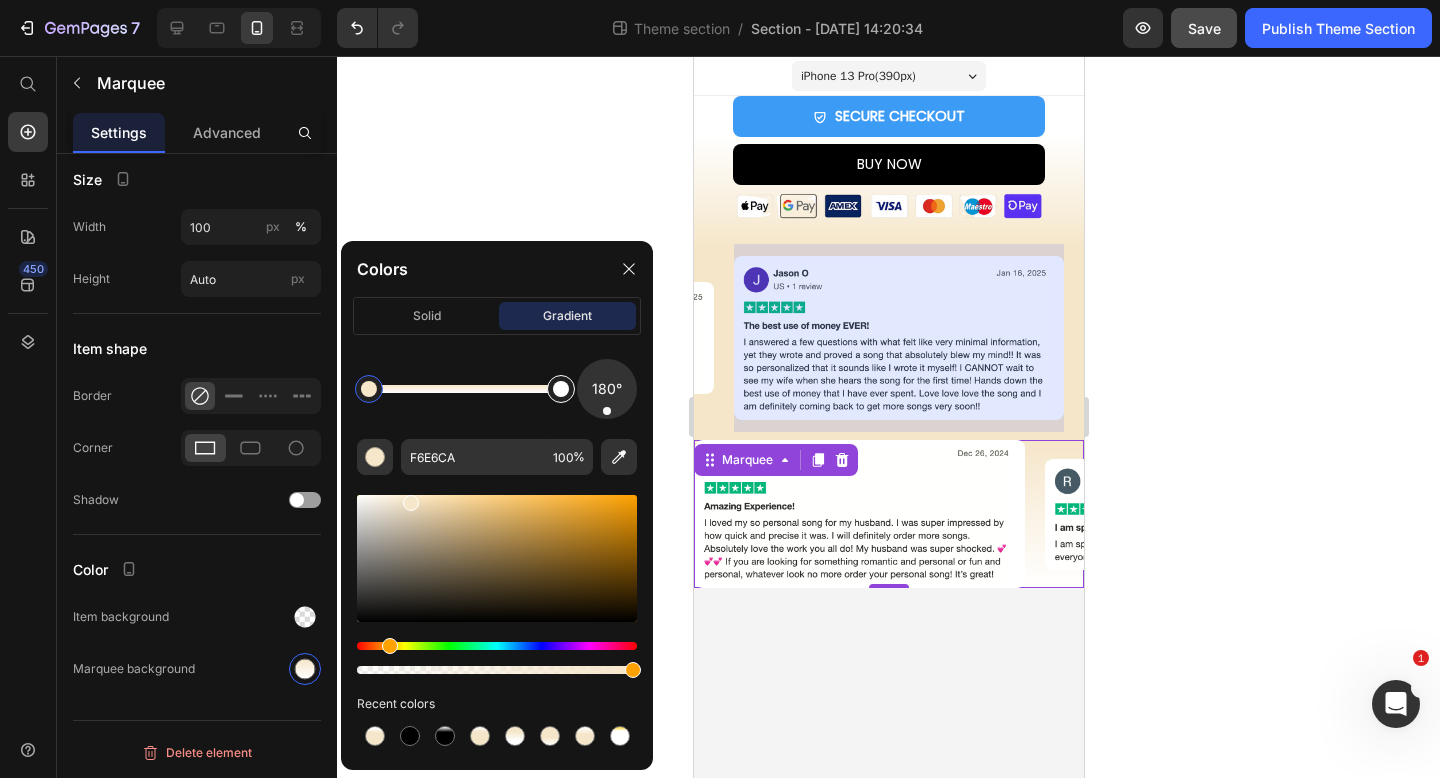 type on "FFFFFF" 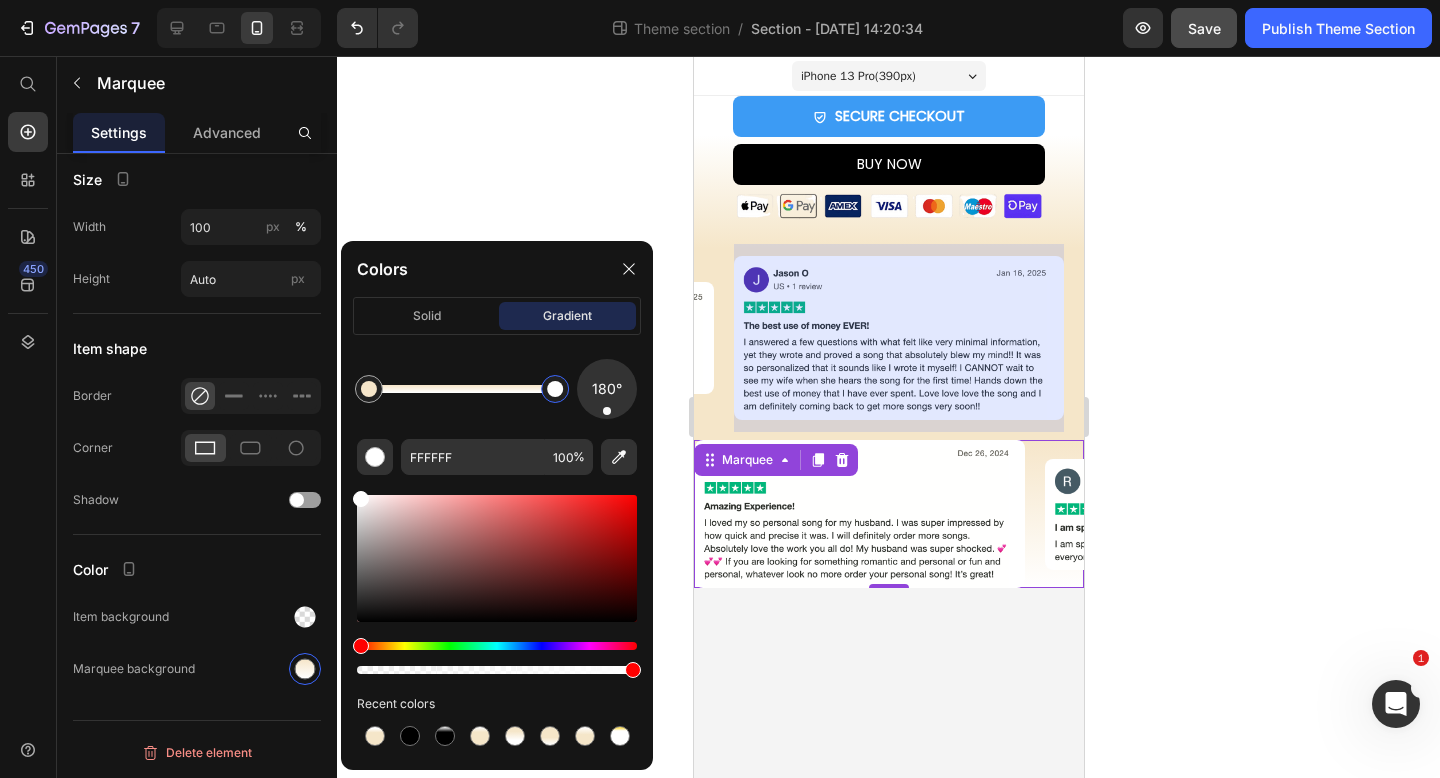 click at bounding box center (555, 389) 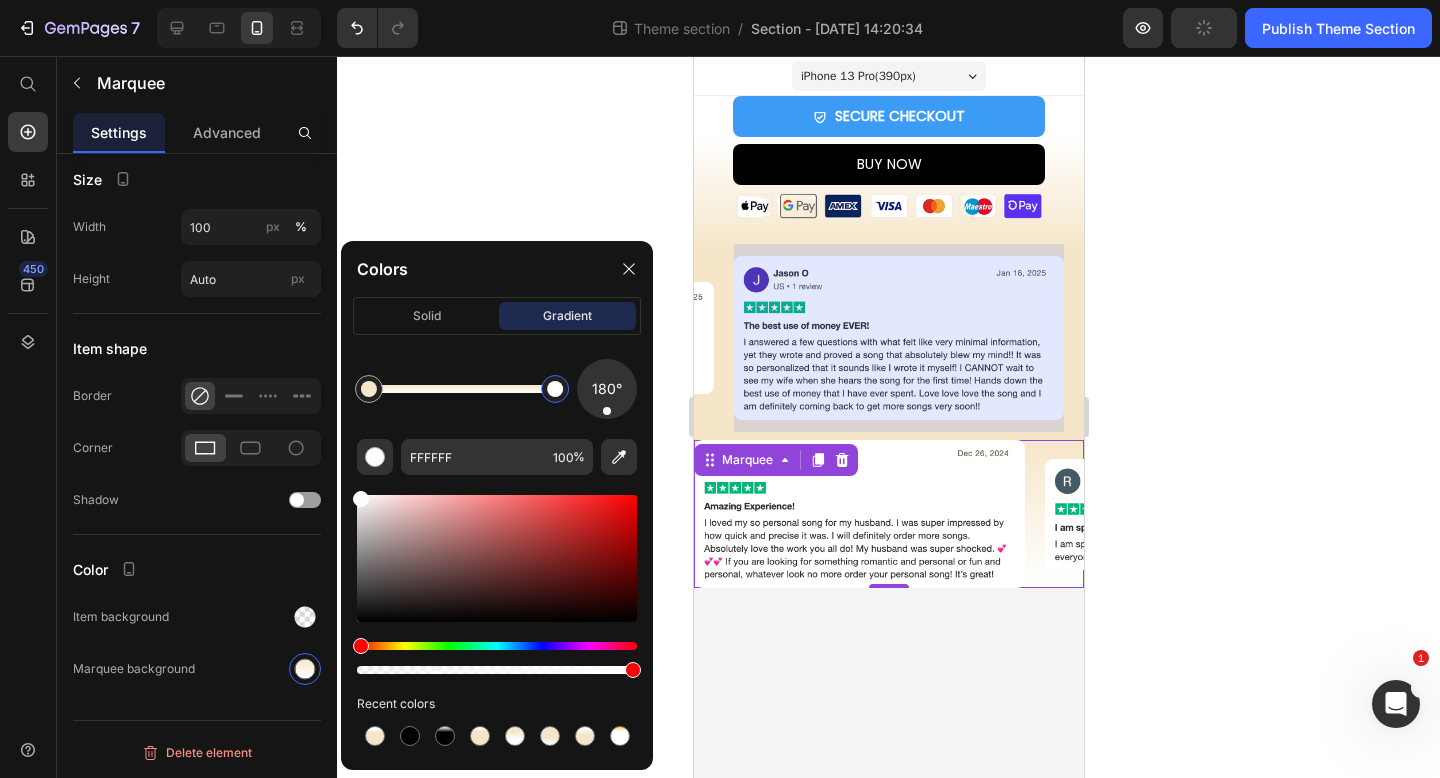 click on "iPhone 13 Pro  ( 390 px) iPhone 13 Mini iPhone 13 Pro iPhone 11 Pro Max iPhone 15 Pro Max Pixel 7 Galaxy S8+ Galaxy S20 Ultra iPad Mini iPad Air iPad Pro
SECURE CHECKOUT Add to Cart BUY NOW Dynamic Checkout Image Product Row Image Image Image Image Image Image Image Image Image Image Marquee Image Image Image Image Image Image Image Image Image Image Marquee   0 Row Root
Drag & drop element from sidebar or
Explore Library
Add section Choose templates inspired by CRO experts Generate layout from URL or image Add blank section then drag & drop elements" at bounding box center (888, 417) 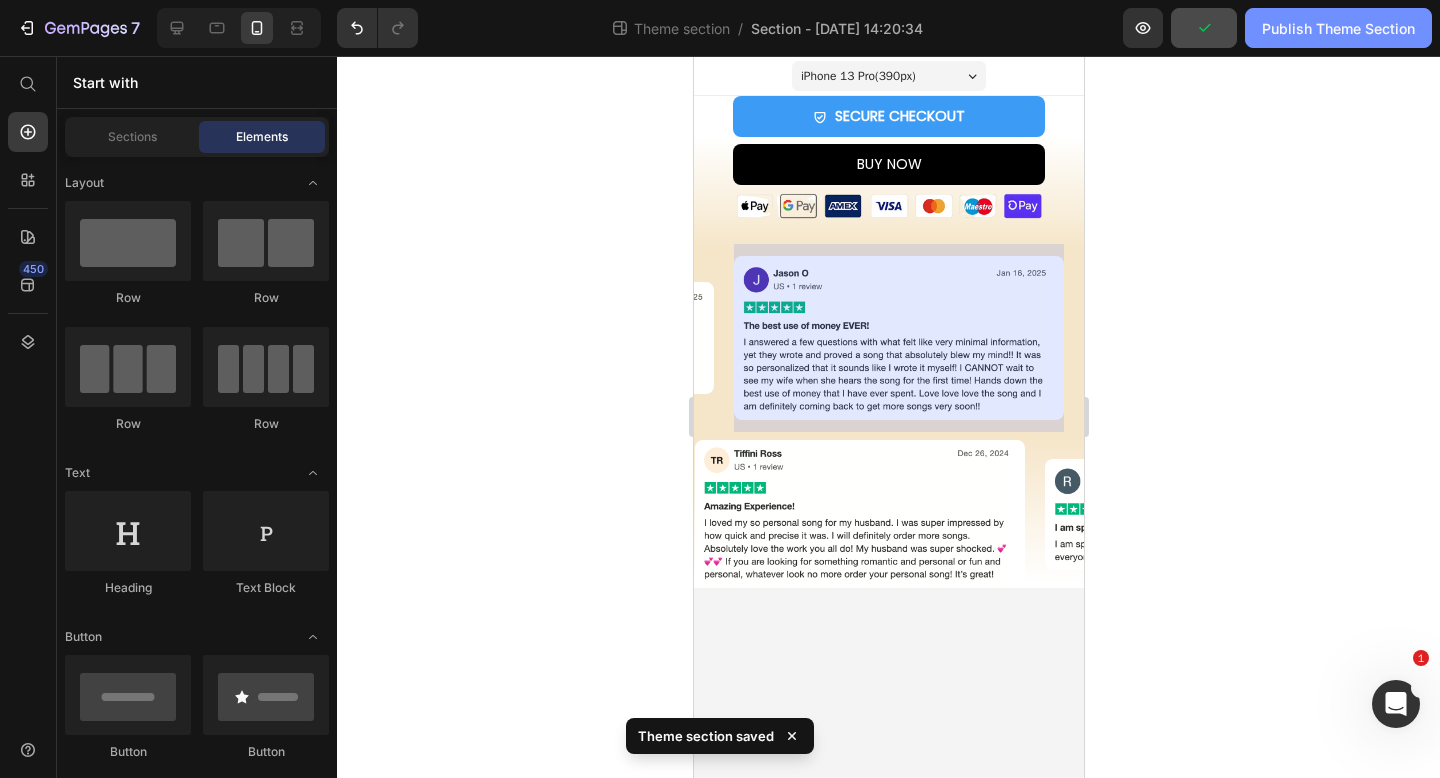 click on "Publish Theme Section" at bounding box center [1338, 28] 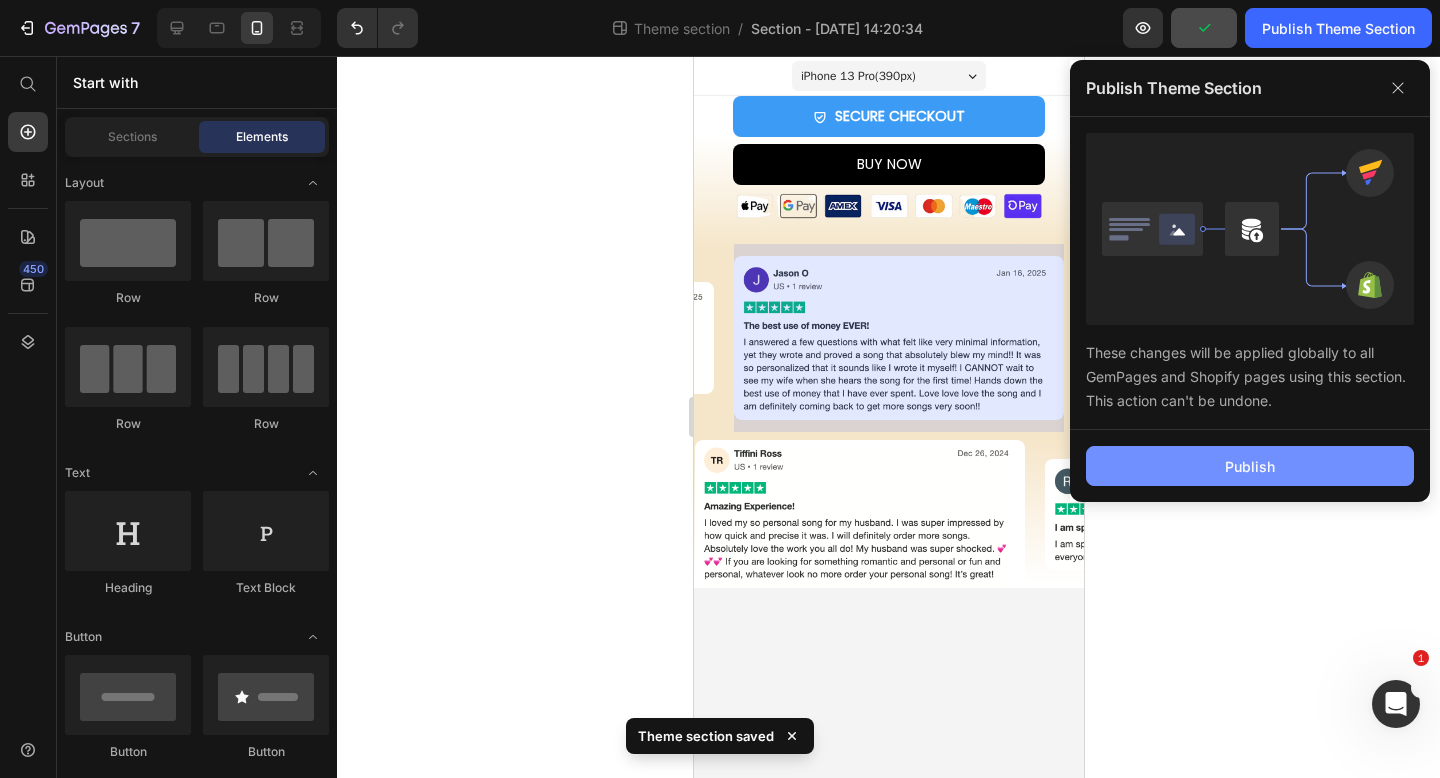 click on "Publish" at bounding box center [1250, 466] 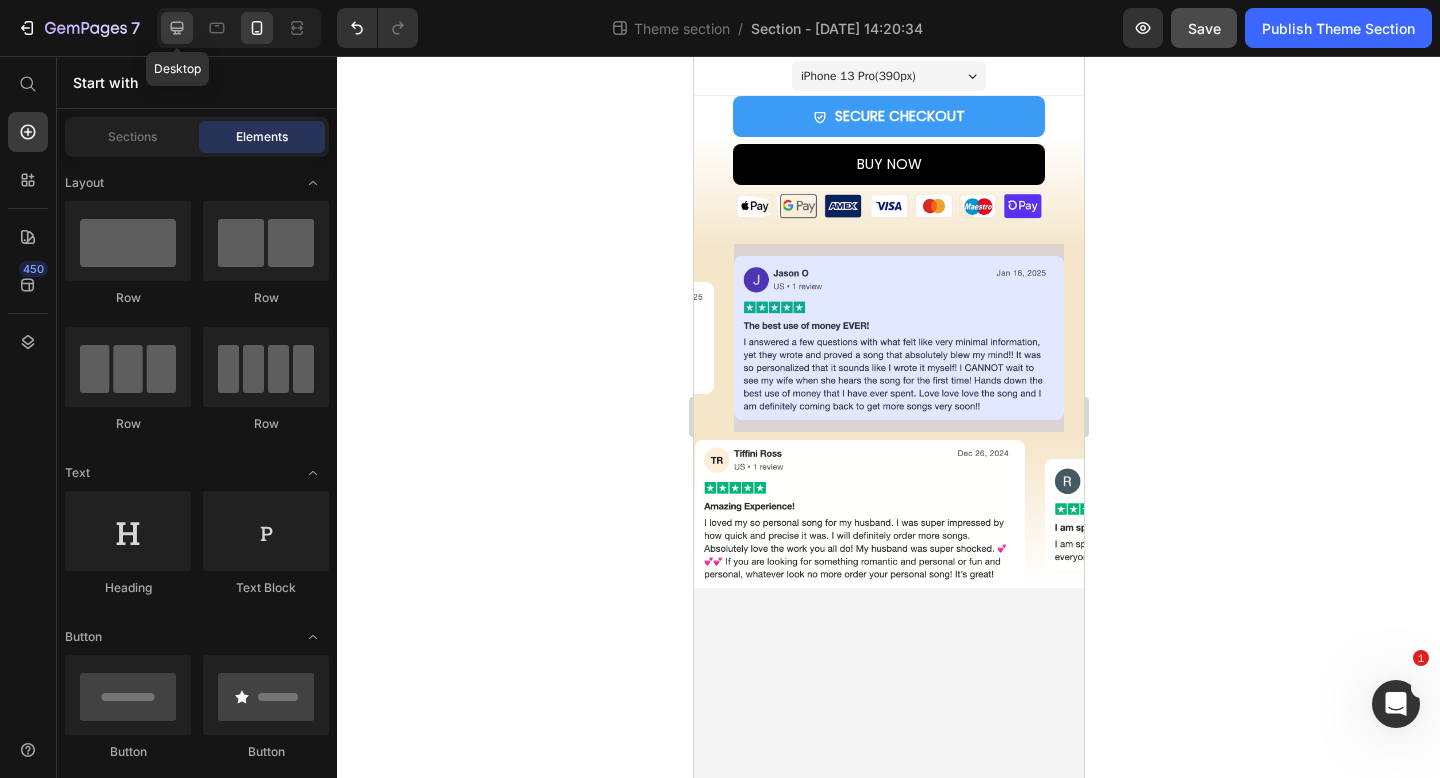 click 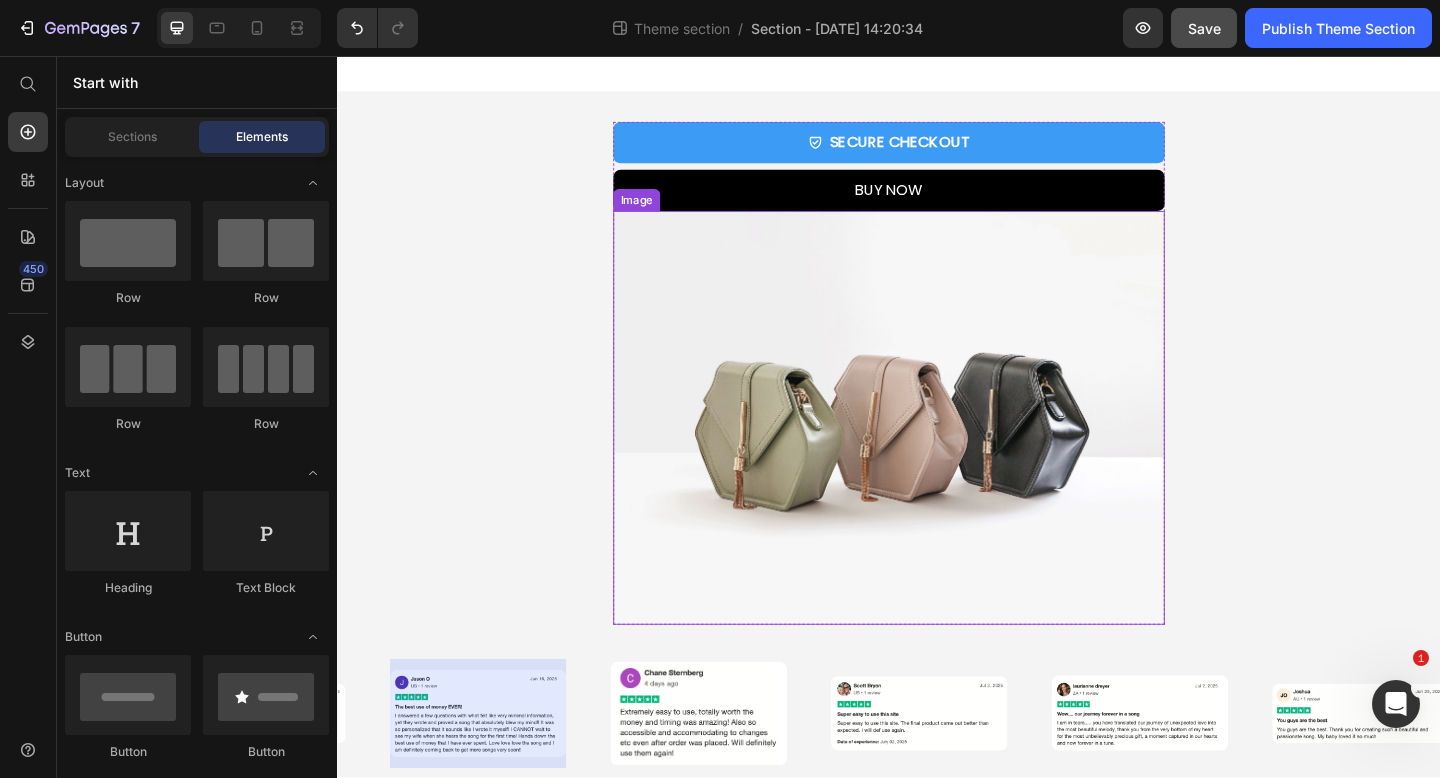 click at bounding box center (937, 450) 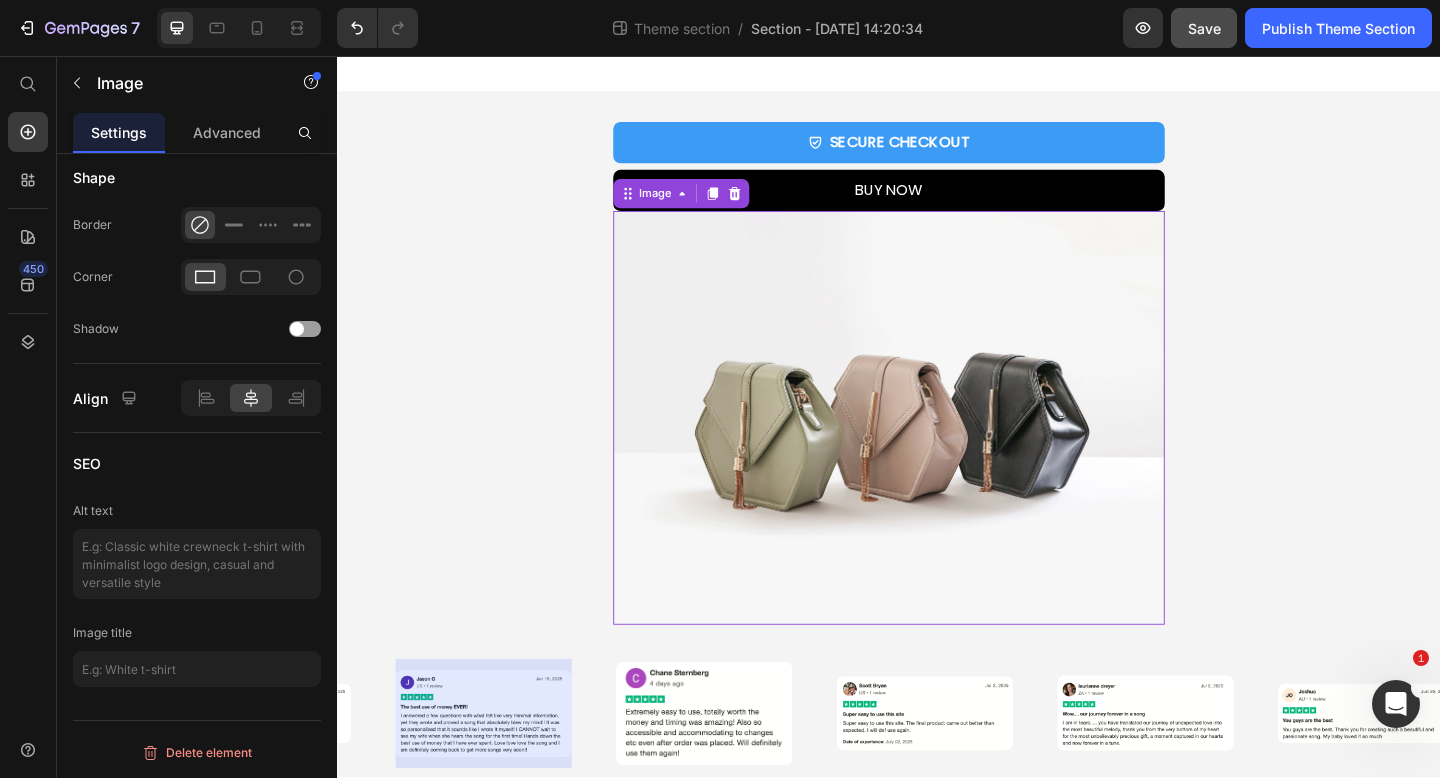 scroll, scrollTop: 0, scrollLeft: 0, axis: both 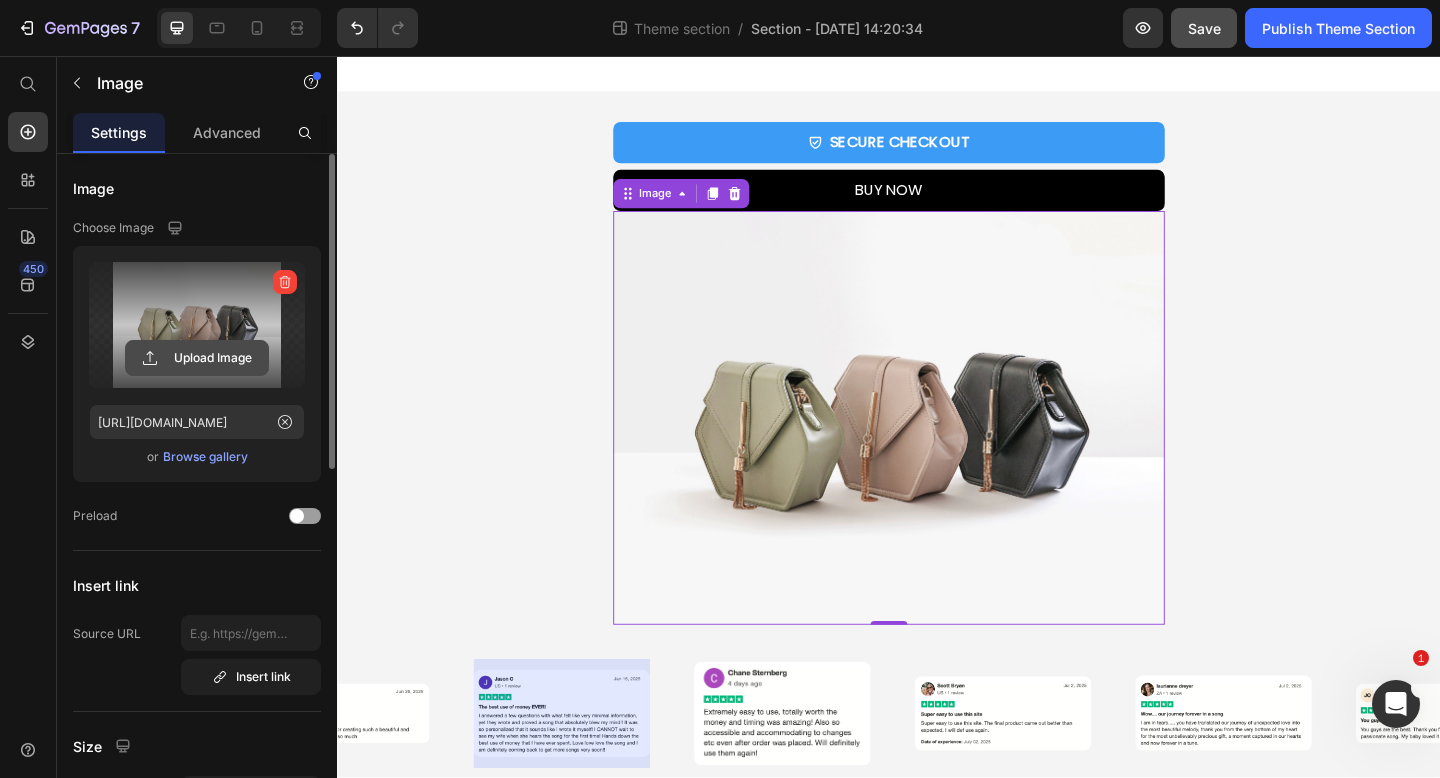 click 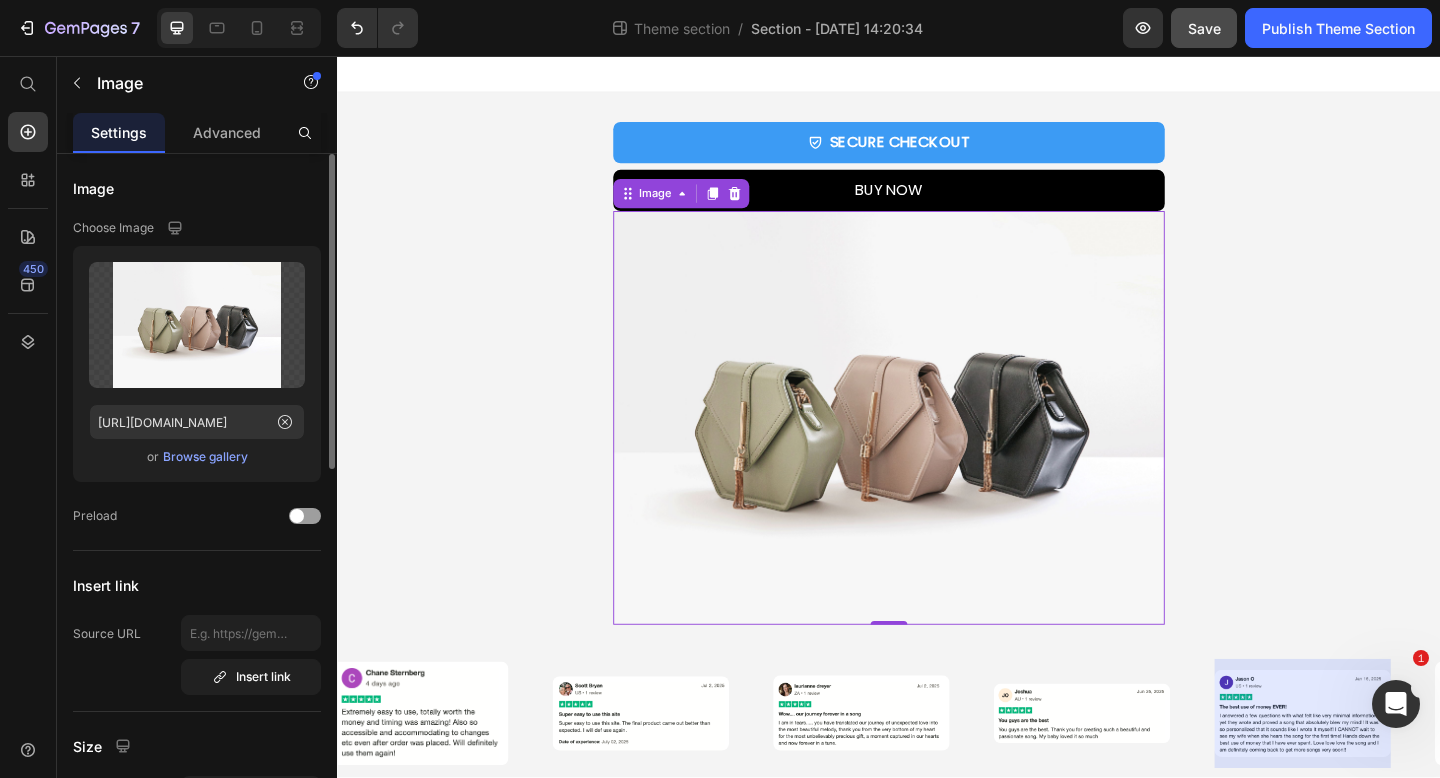scroll, scrollTop: 0, scrollLeft: 1, axis: horizontal 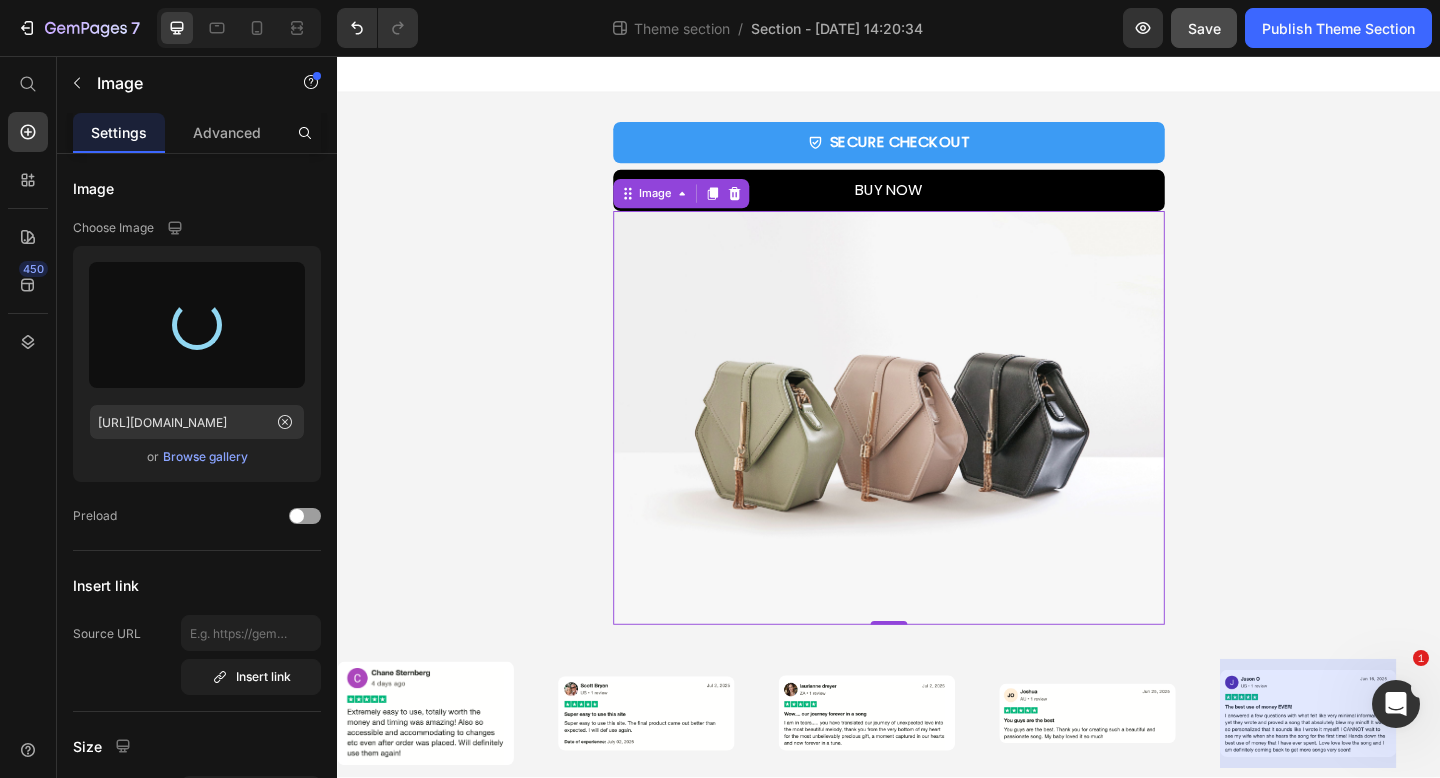 type on "https://cdn.shopify.com/s/files/1/0969/2872/7379/files/gempages_573215183845983348-938a122f-8df4-4139-8262-f254d465c4fb.png" 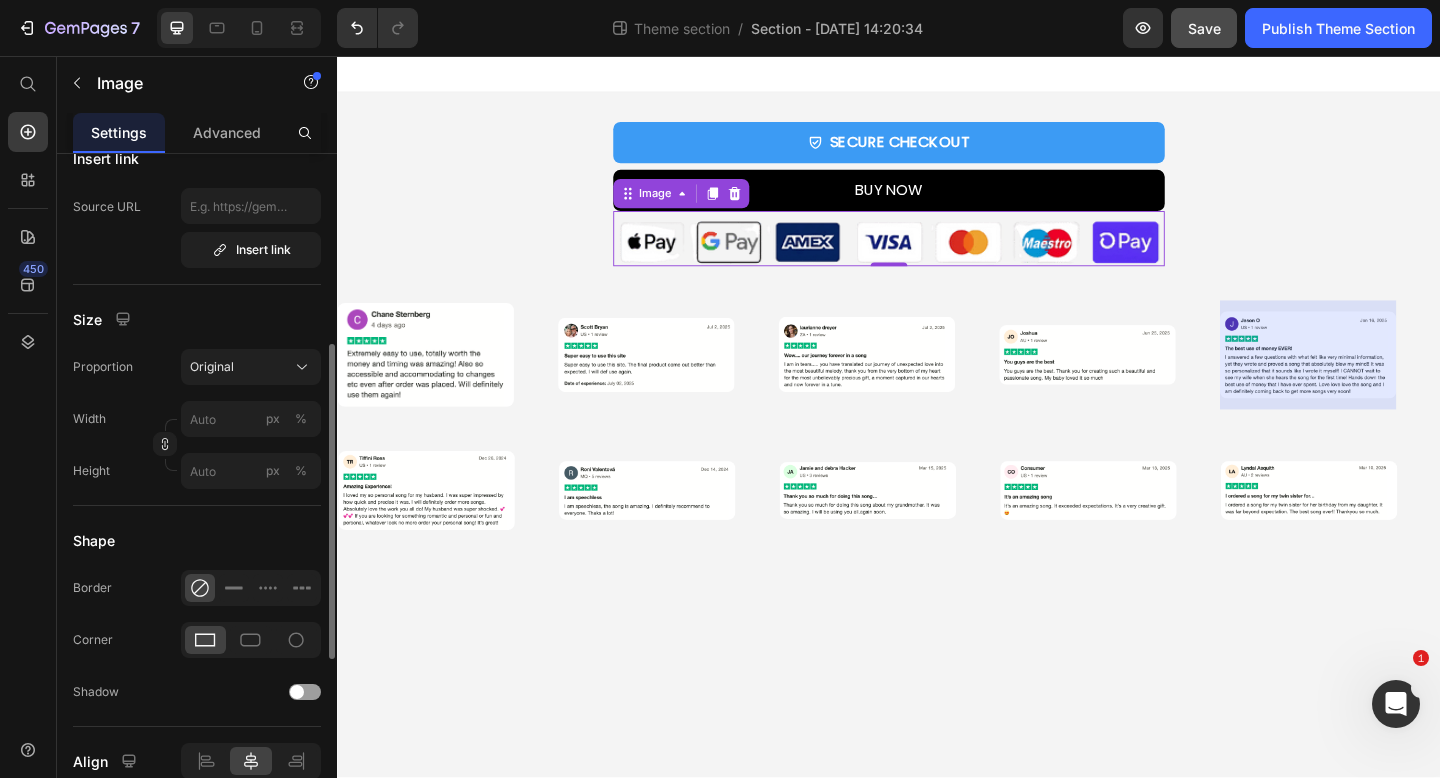 scroll, scrollTop: 430, scrollLeft: 0, axis: vertical 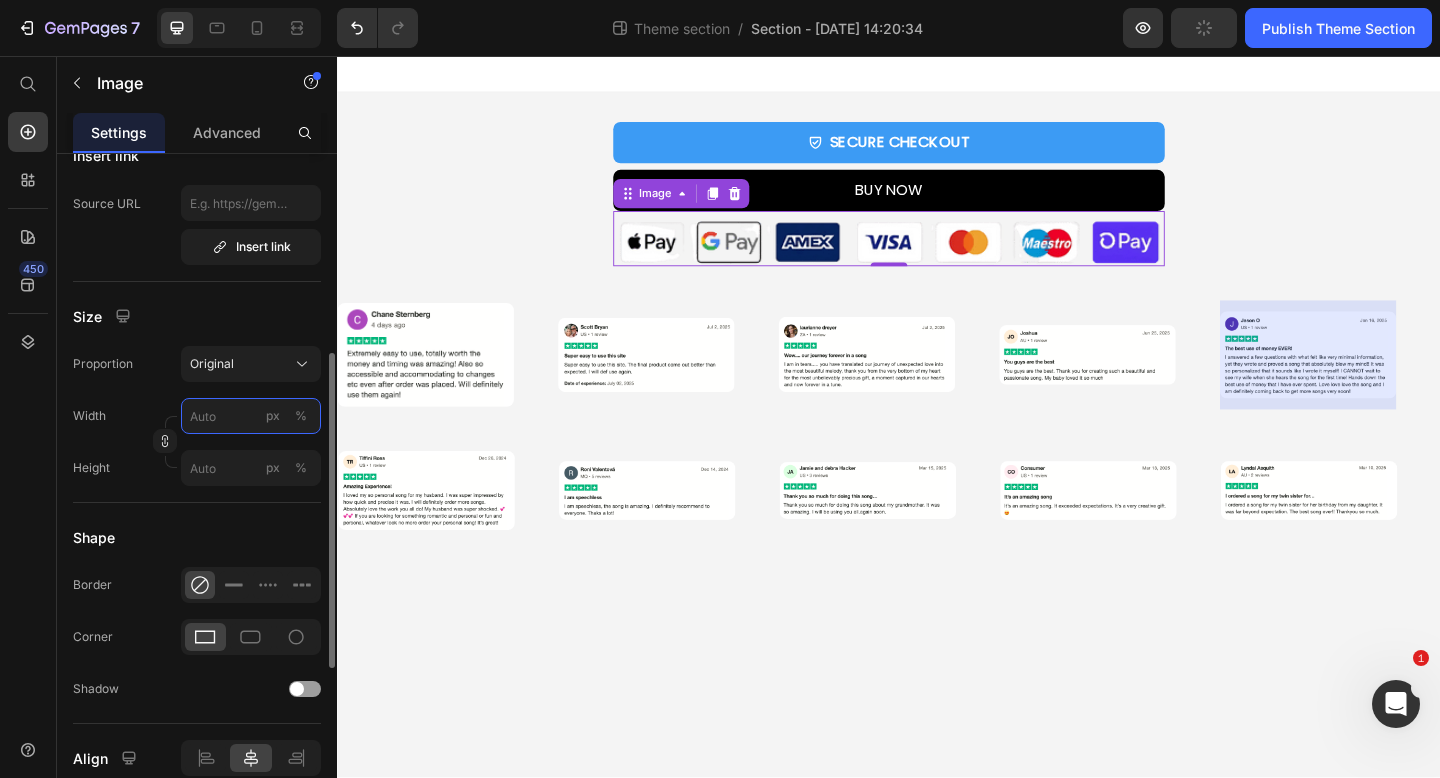 click on "px %" at bounding box center [251, 416] 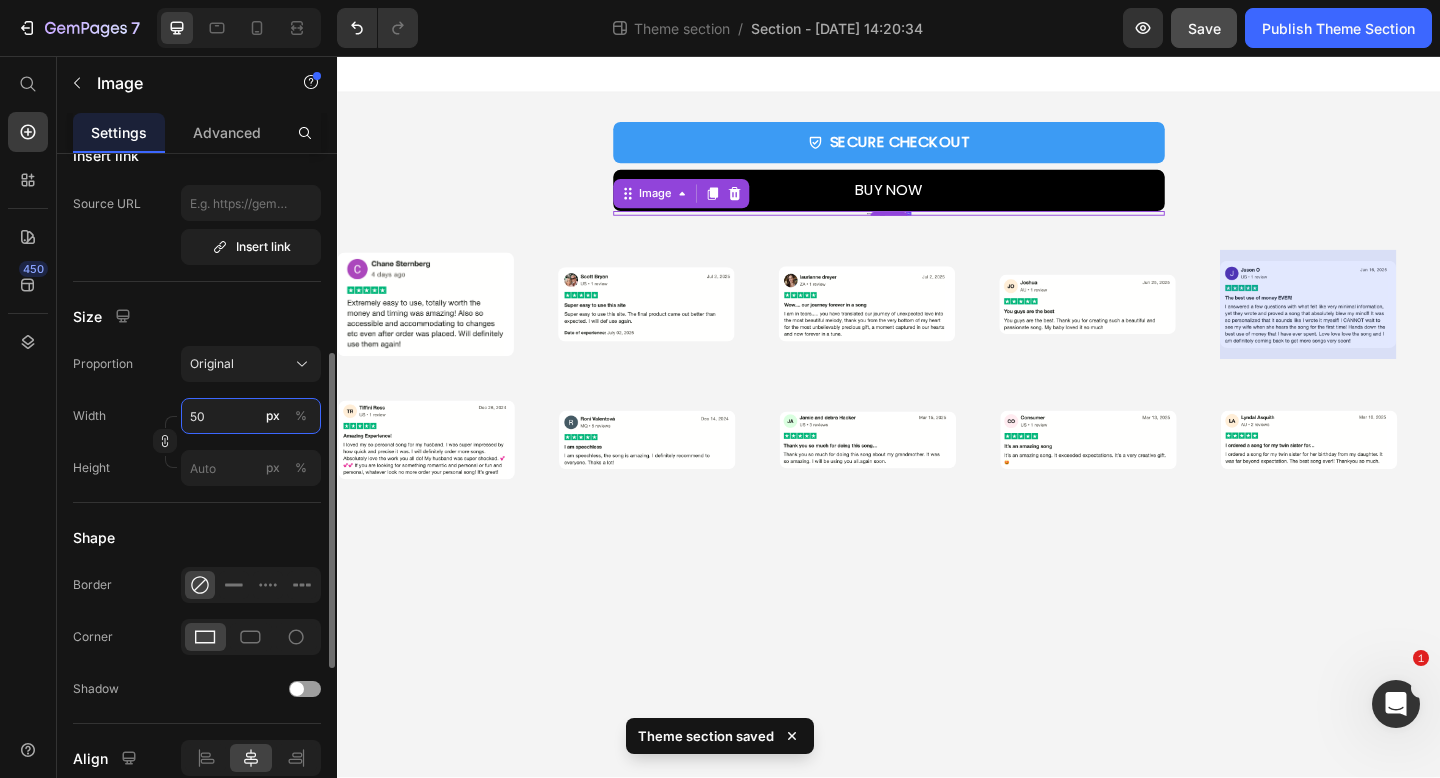 type on "5" 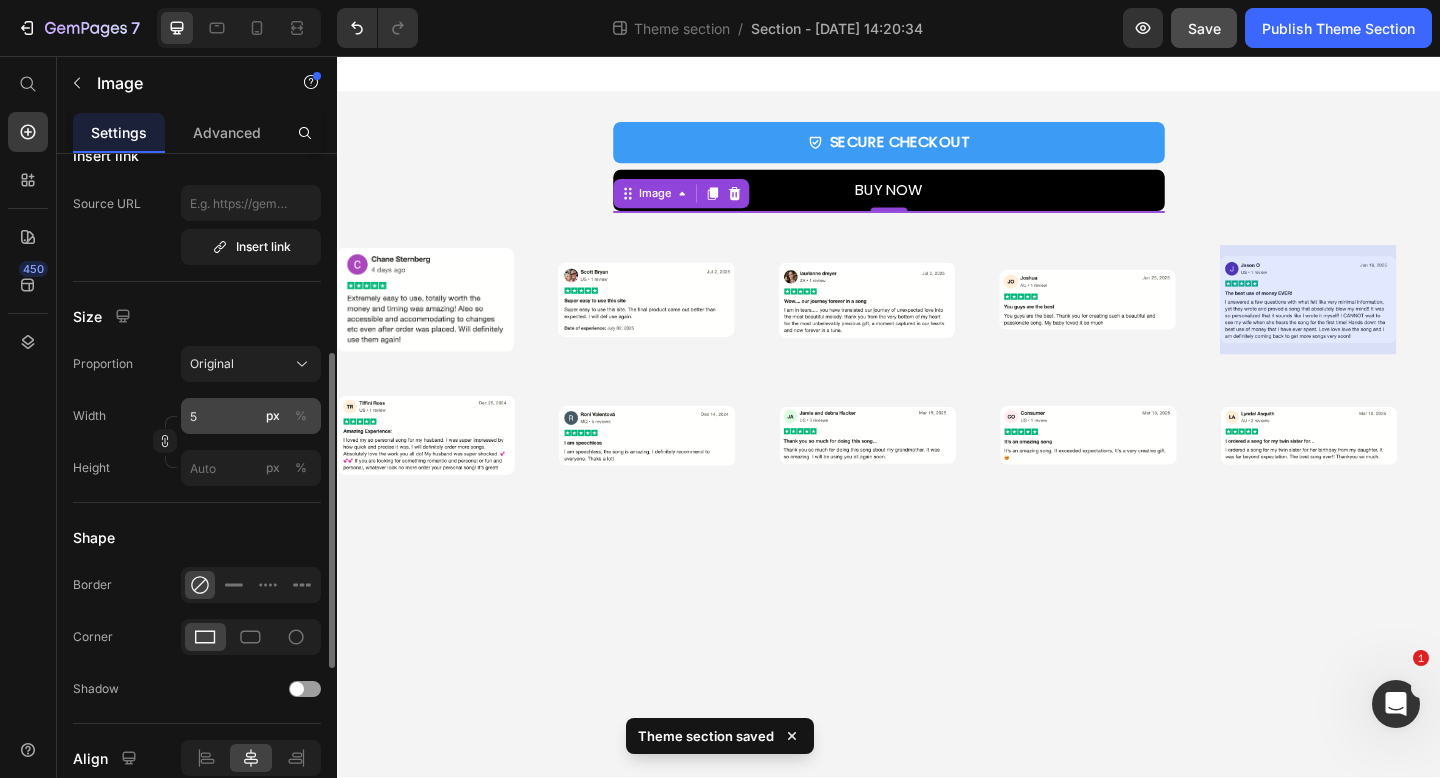 click on "%" 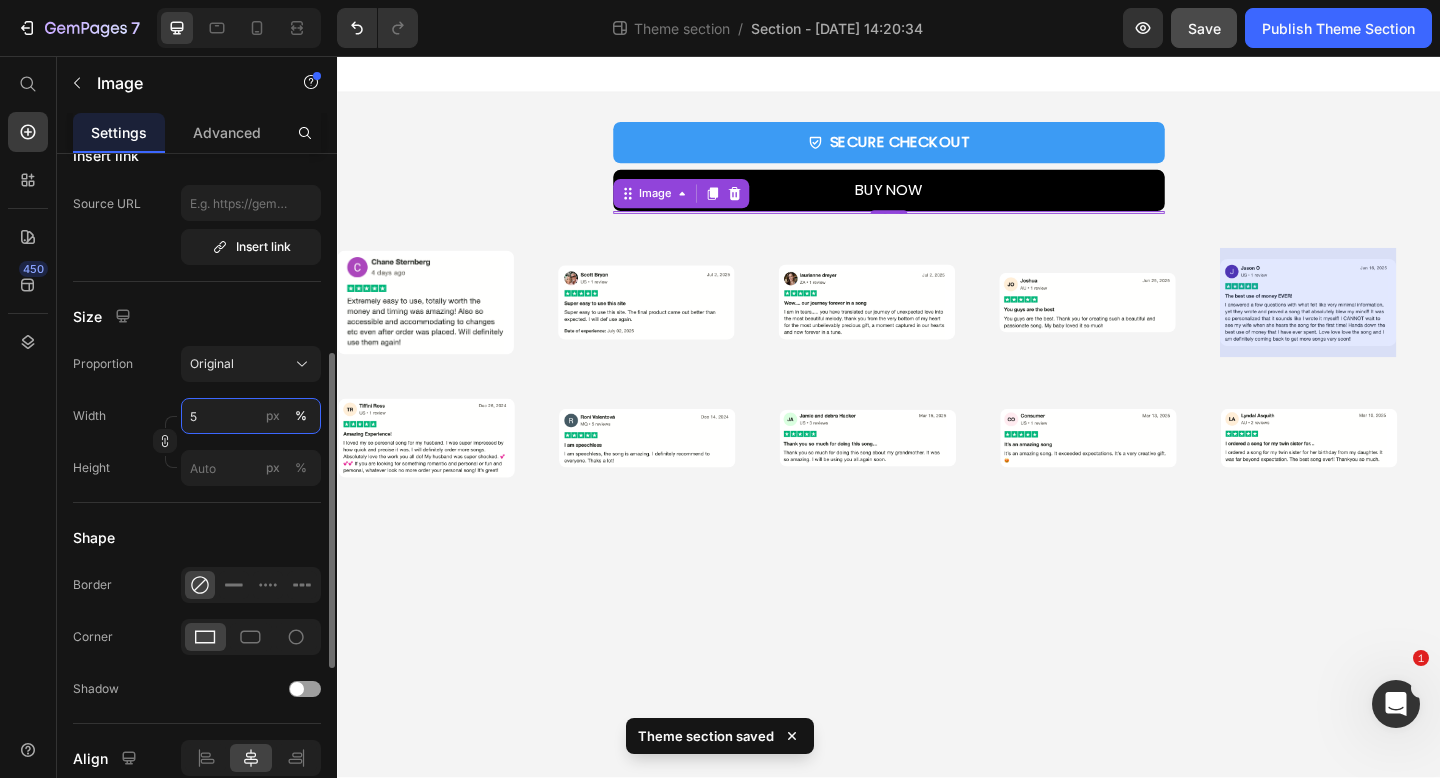 click on "5" at bounding box center (251, 416) 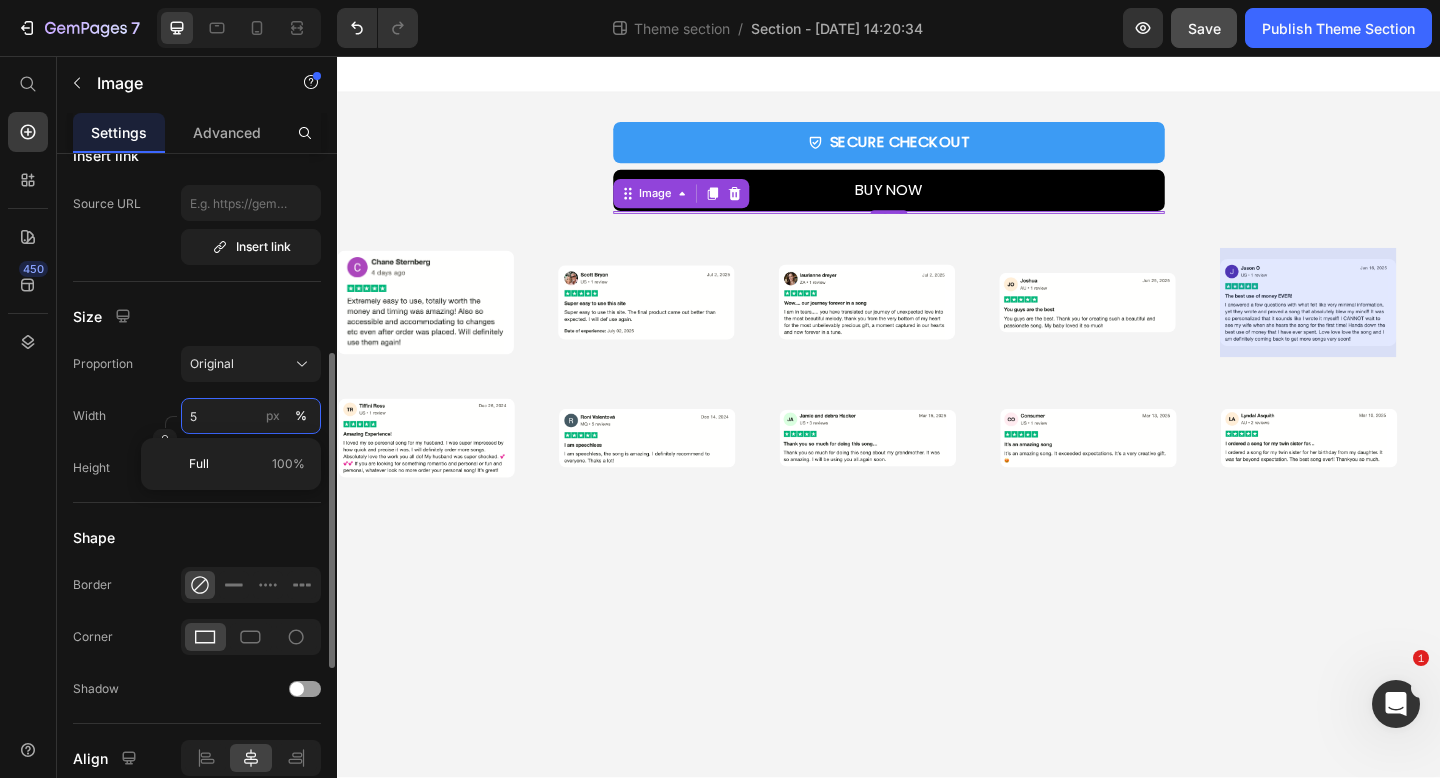 type on "50" 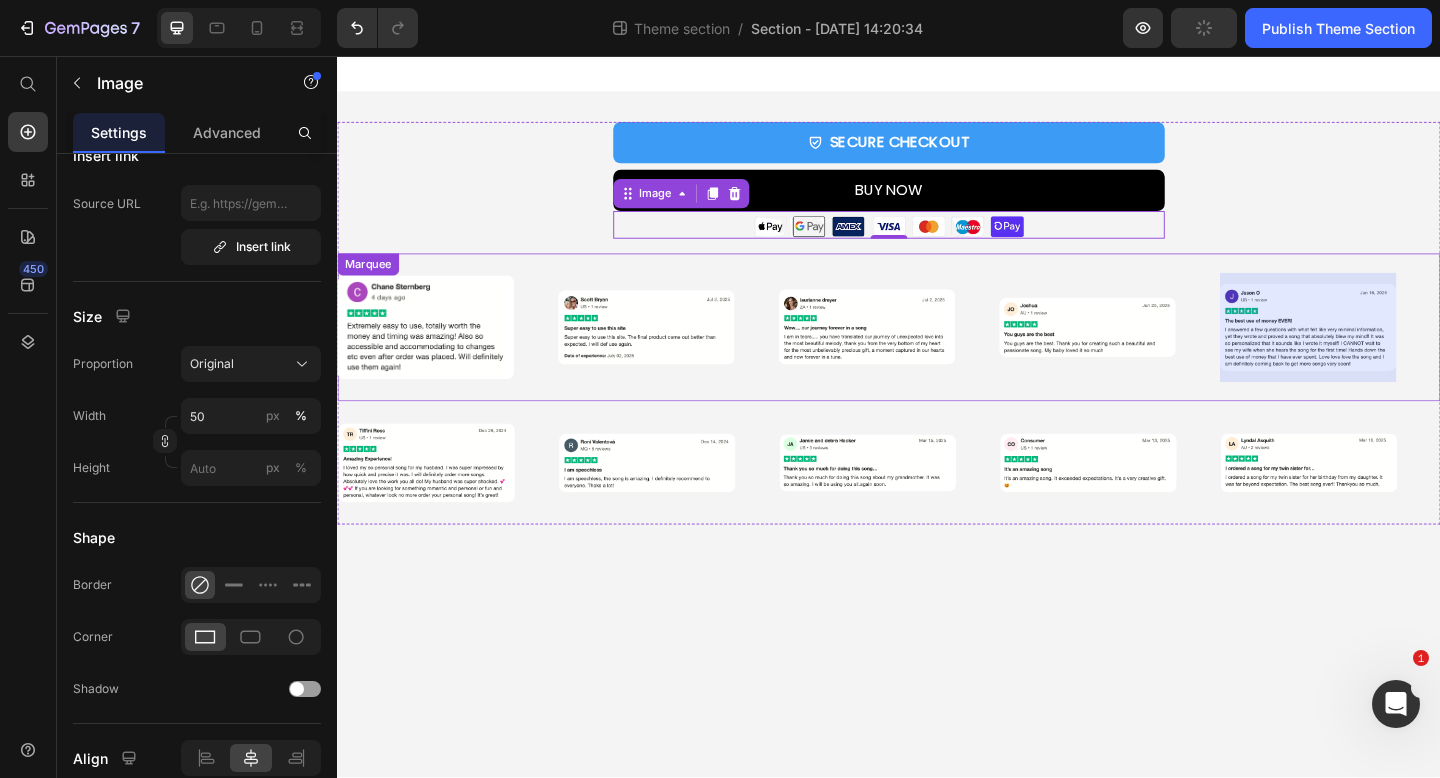 click on "Image Image Image Image Image" at bounding box center [930, 351] 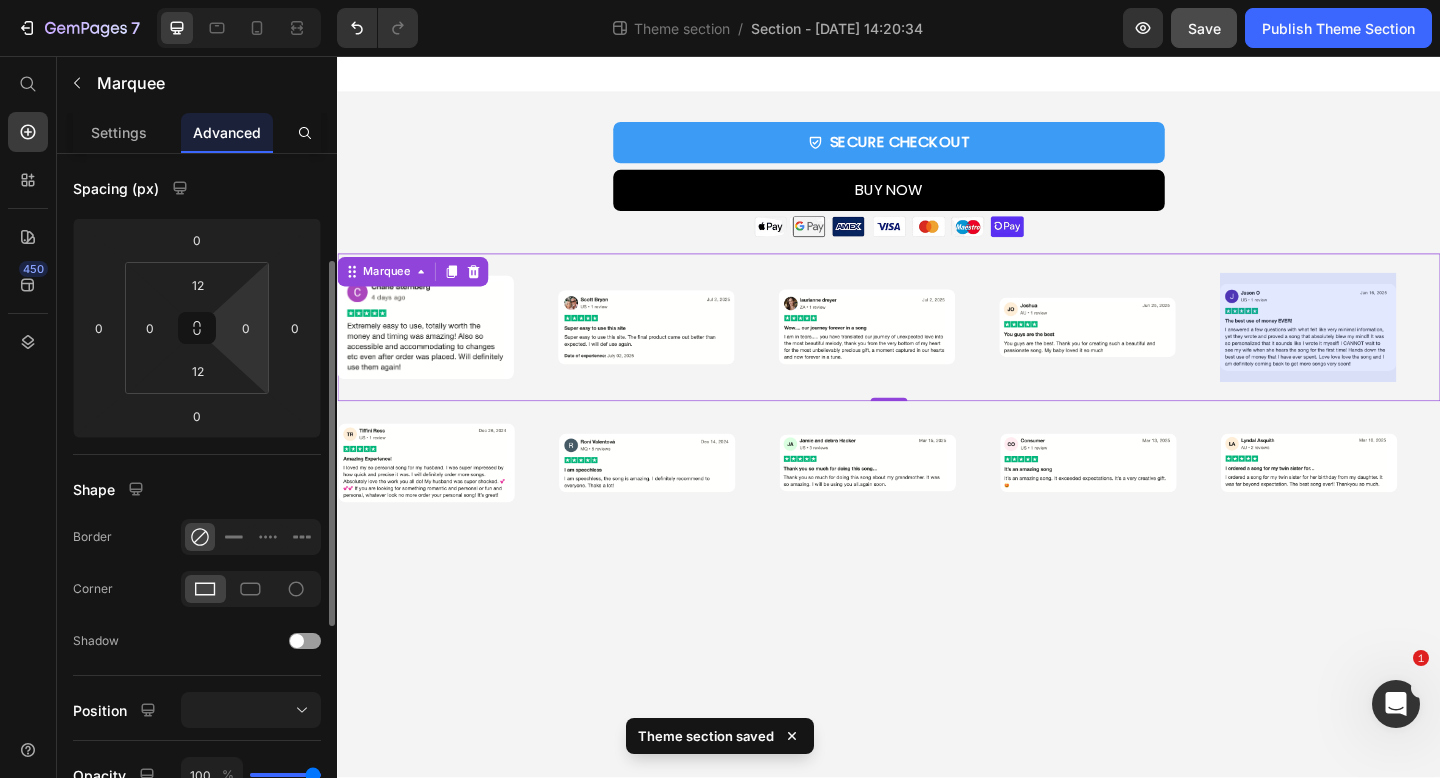 scroll, scrollTop: 196, scrollLeft: 0, axis: vertical 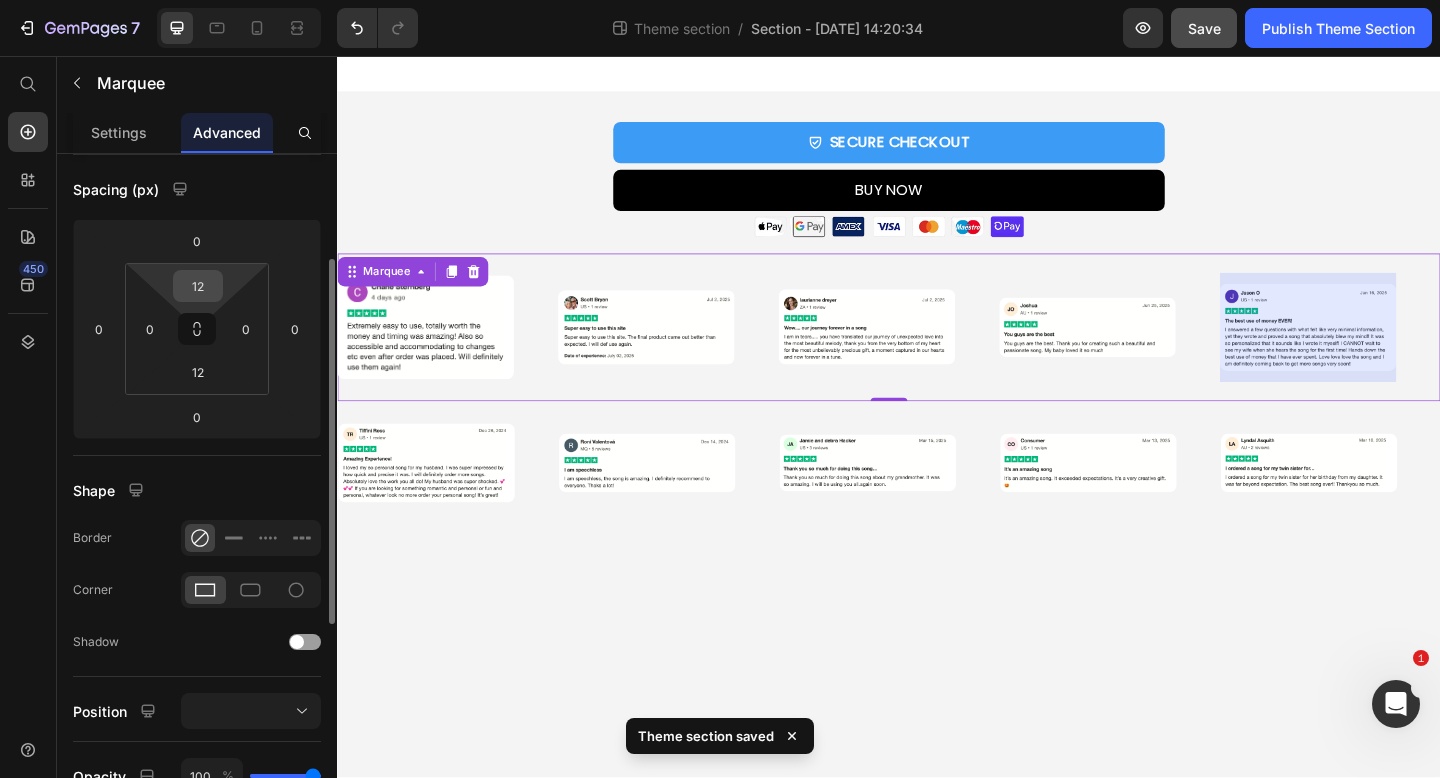 click on "12" at bounding box center [198, 286] 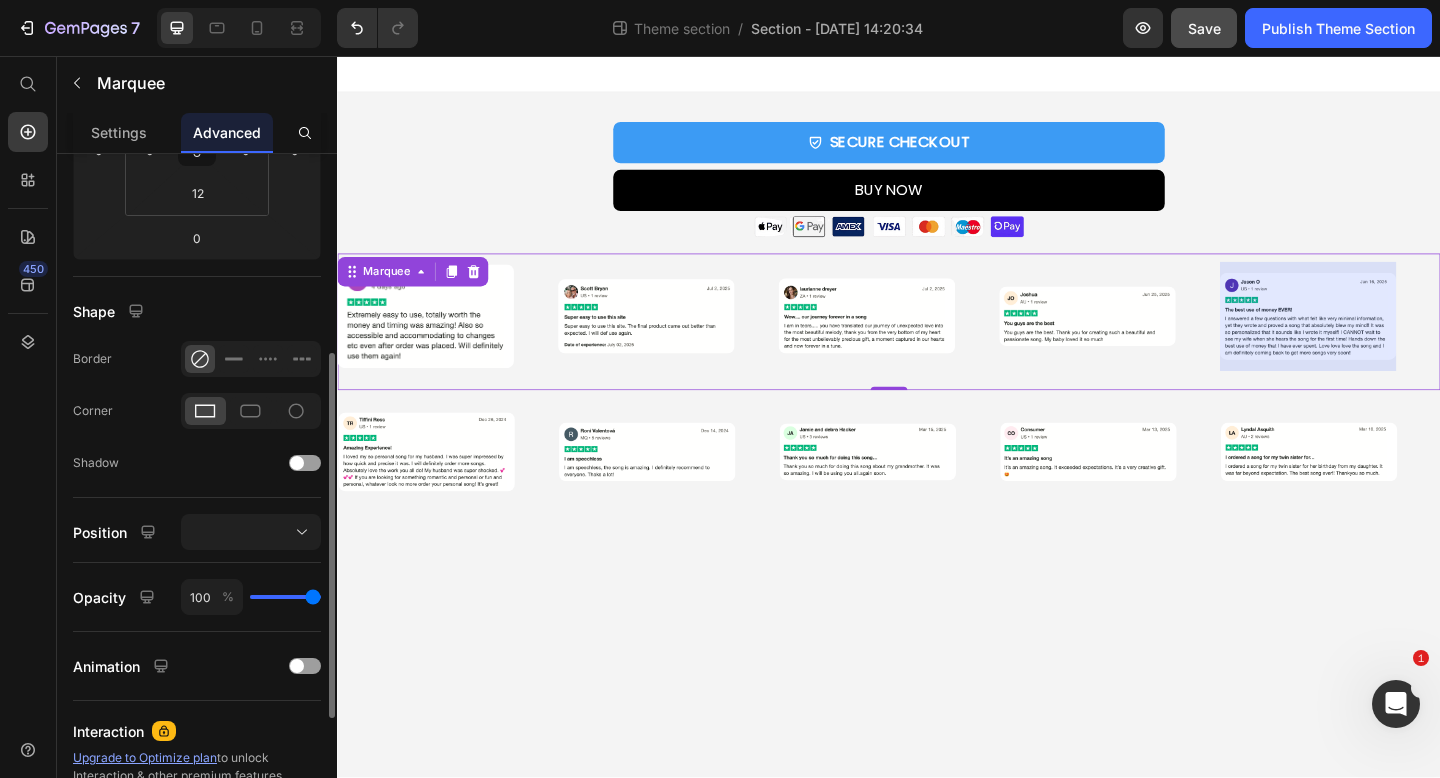 scroll, scrollTop: 379, scrollLeft: 0, axis: vertical 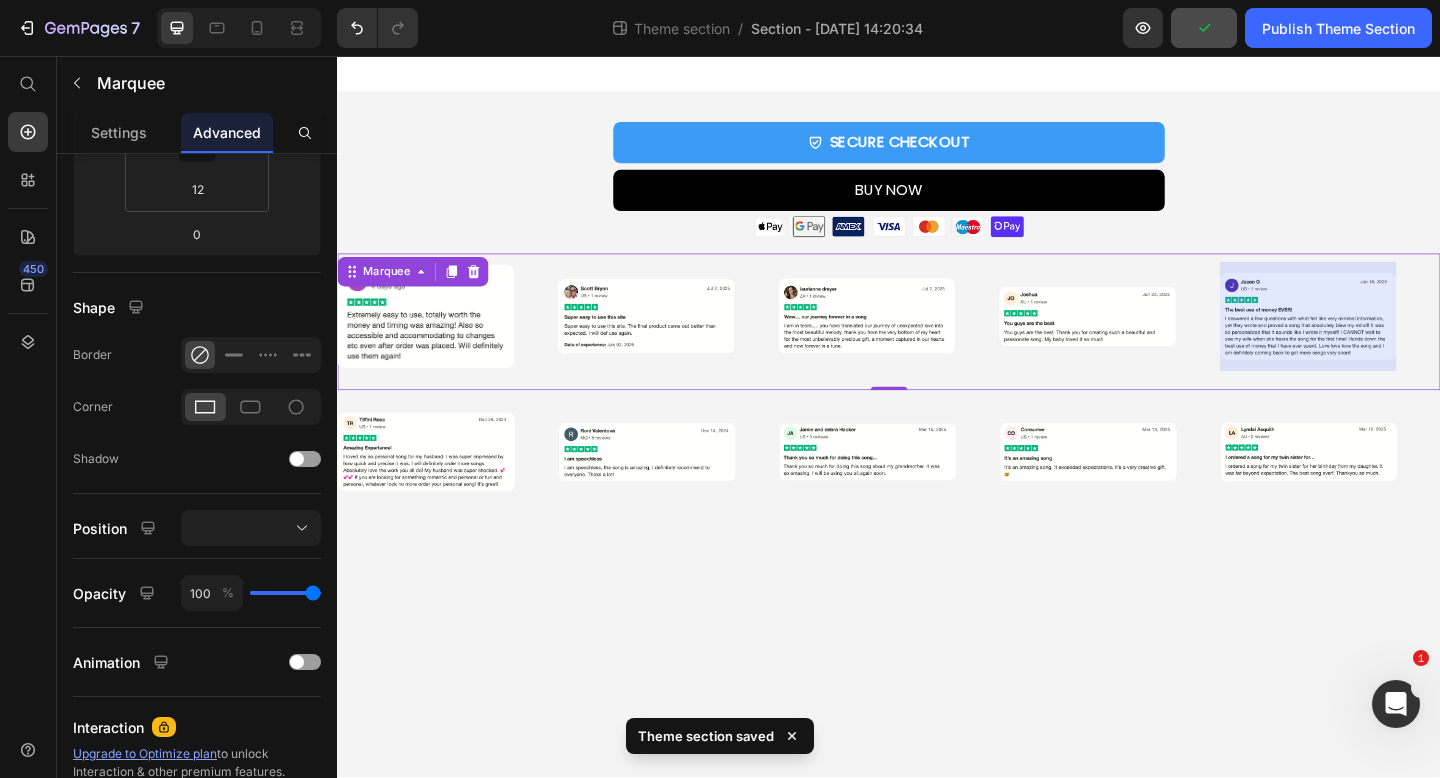 type on "0" 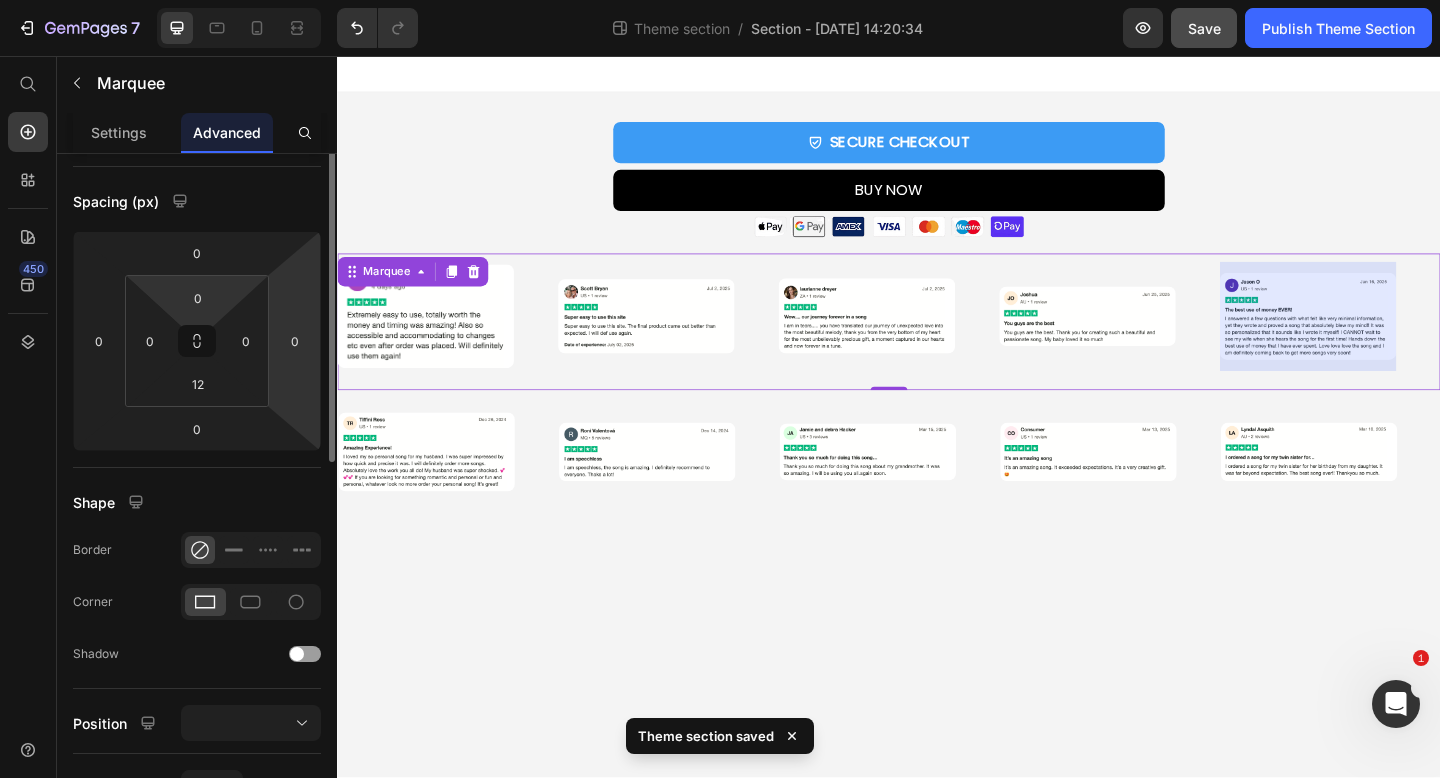 scroll, scrollTop: 7, scrollLeft: 0, axis: vertical 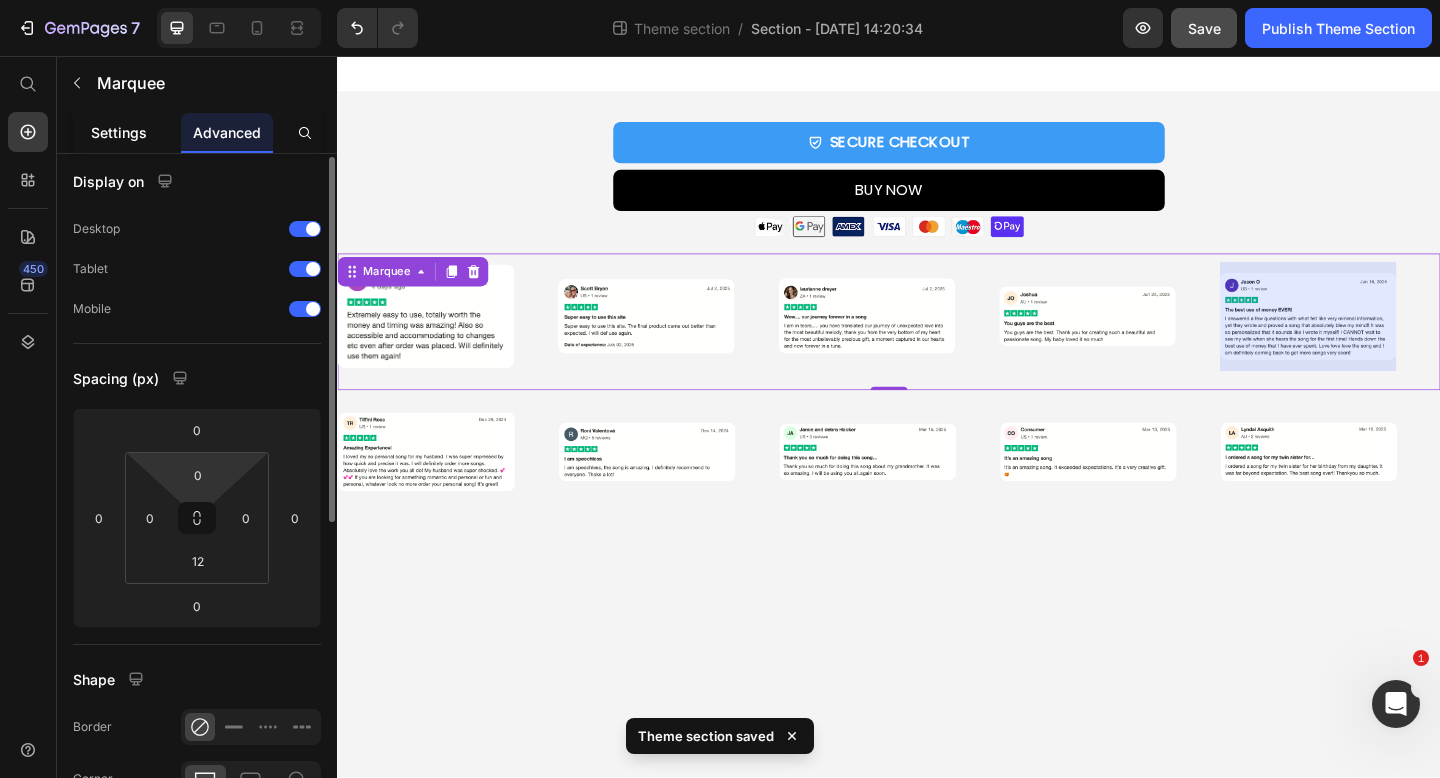 click on "Settings" at bounding box center [119, 132] 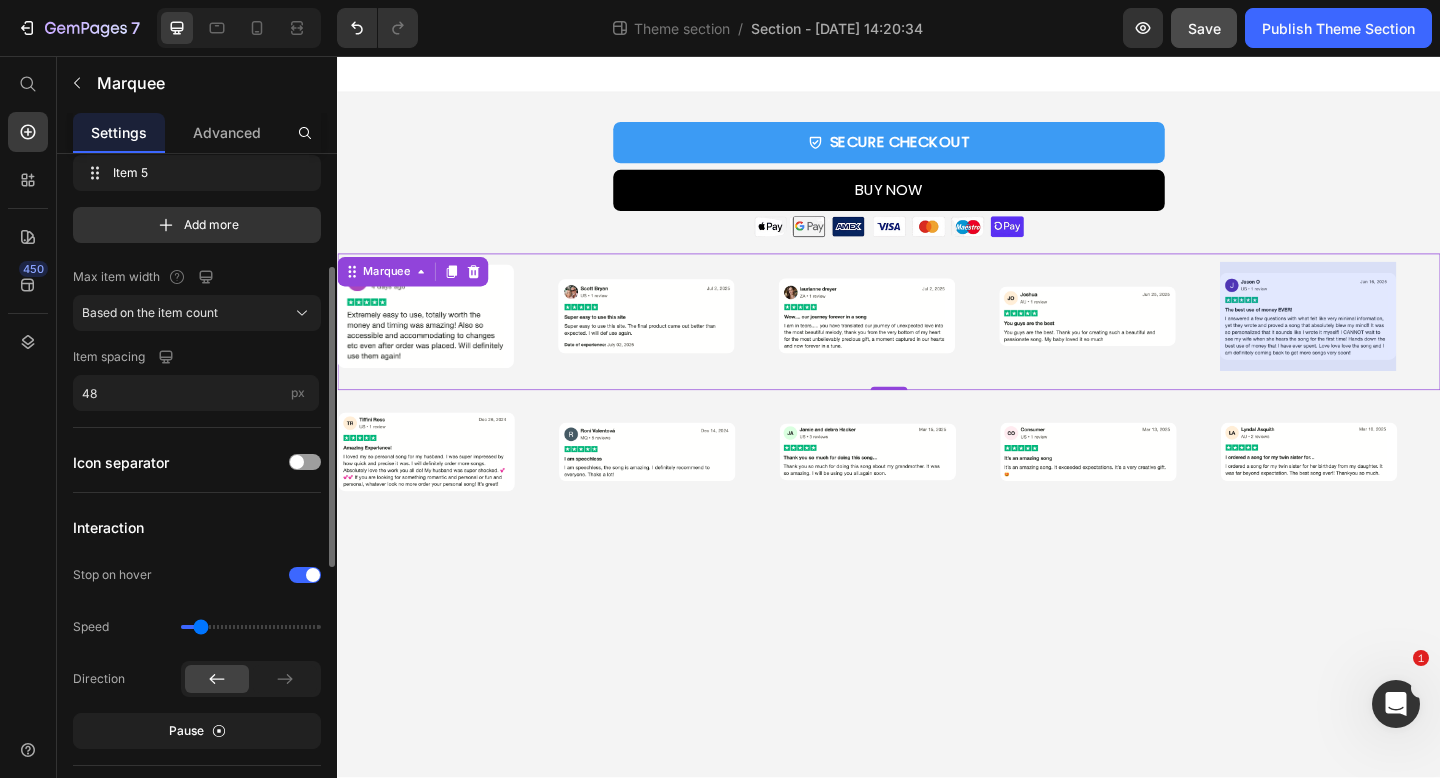 scroll, scrollTop: 253, scrollLeft: 0, axis: vertical 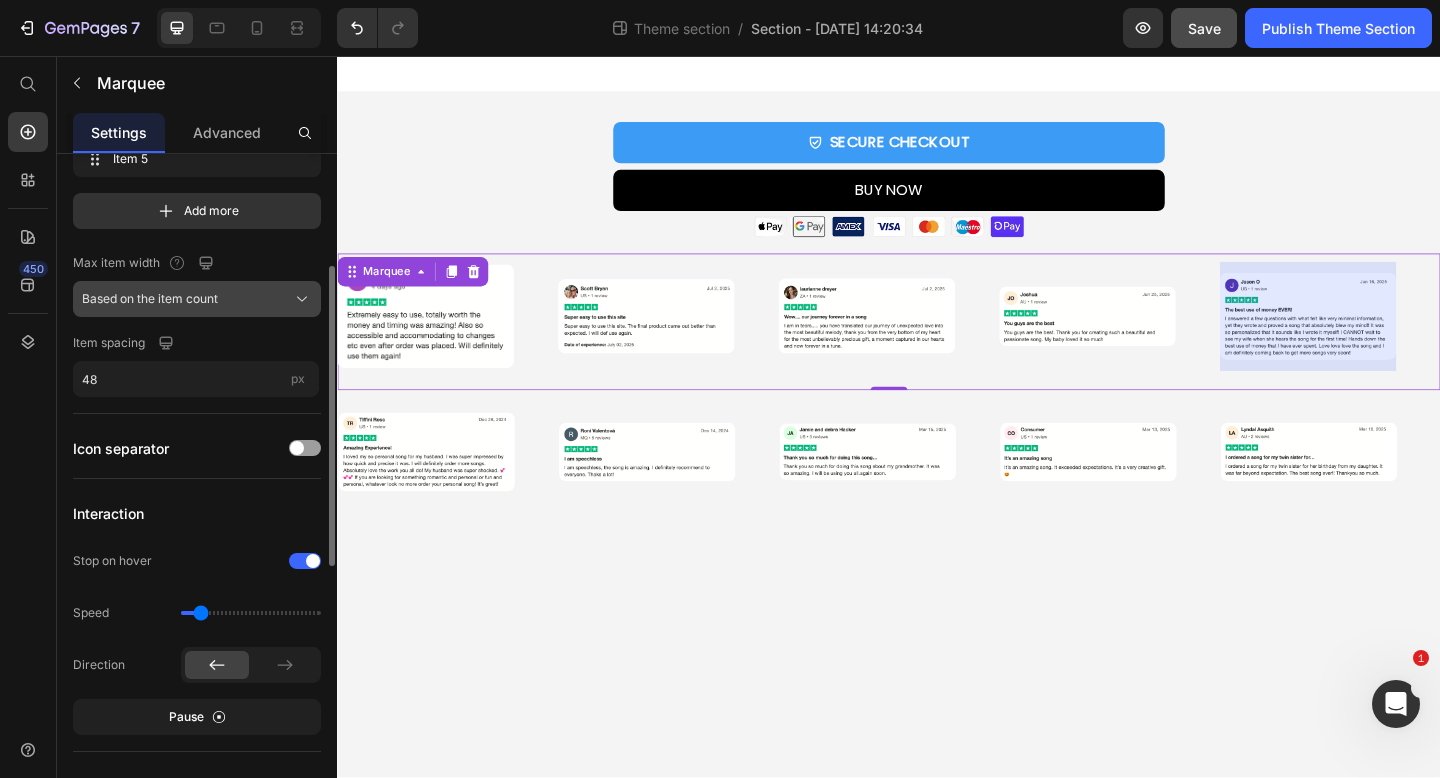 click on "Based on the item count" 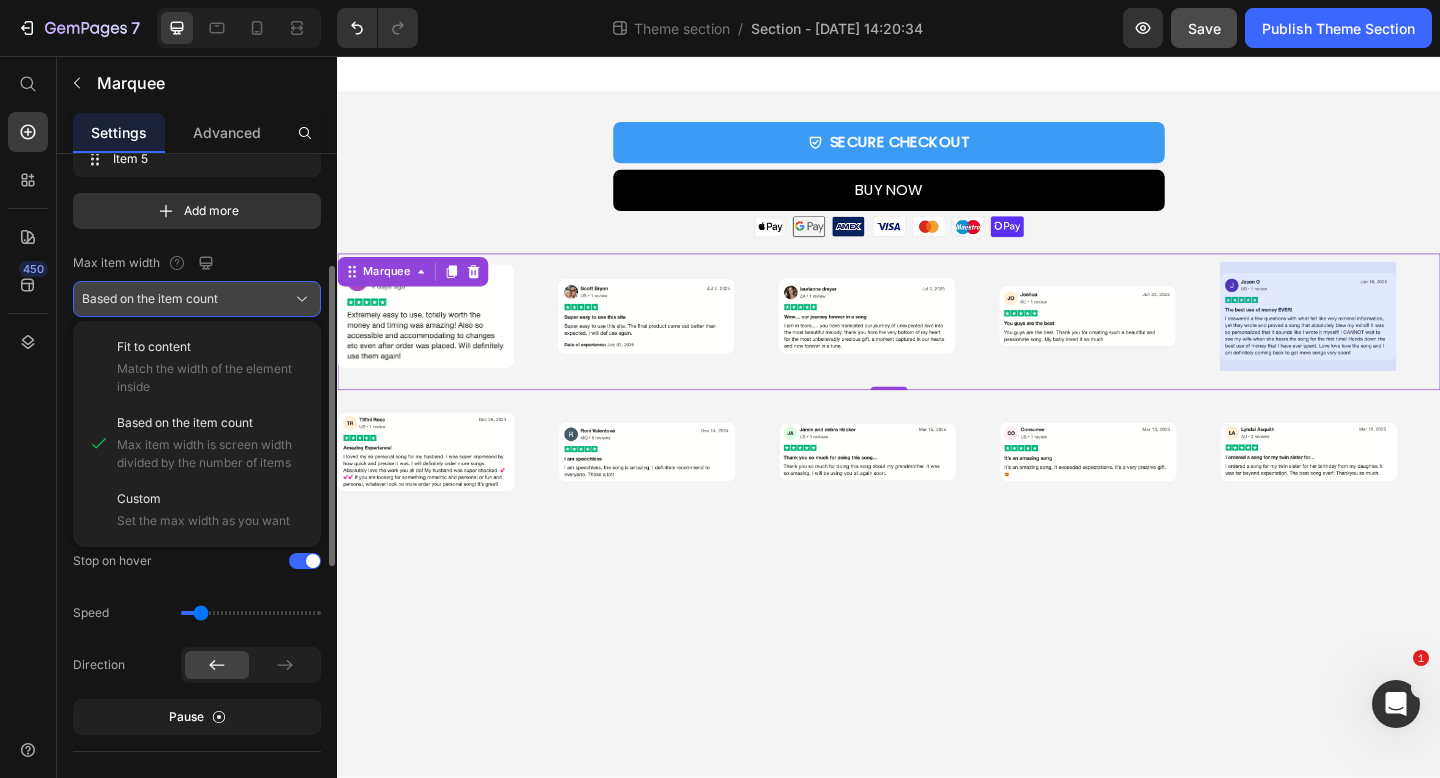 click on "Based on the item count" 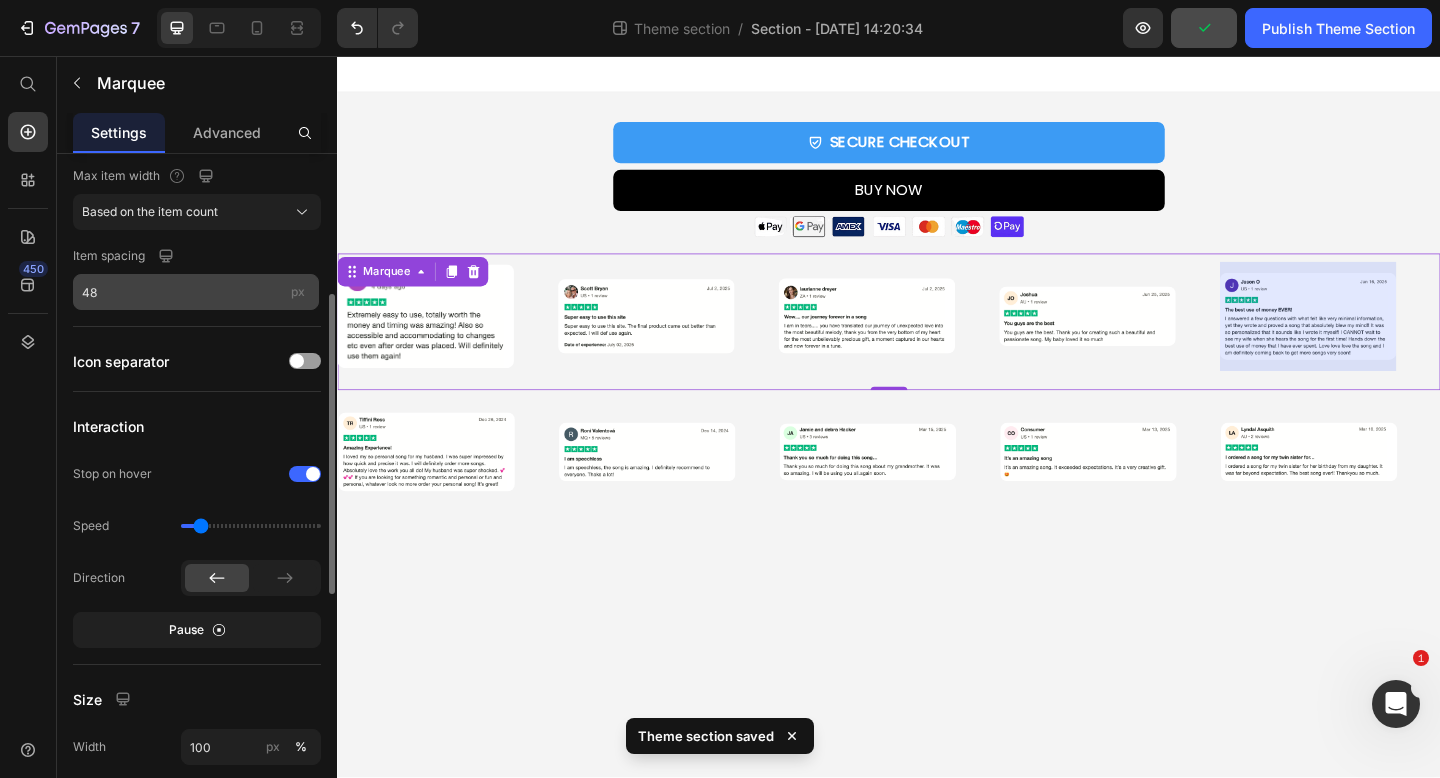 scroll, scrollTop: 344, scrollLeft: 0, axis: vertical 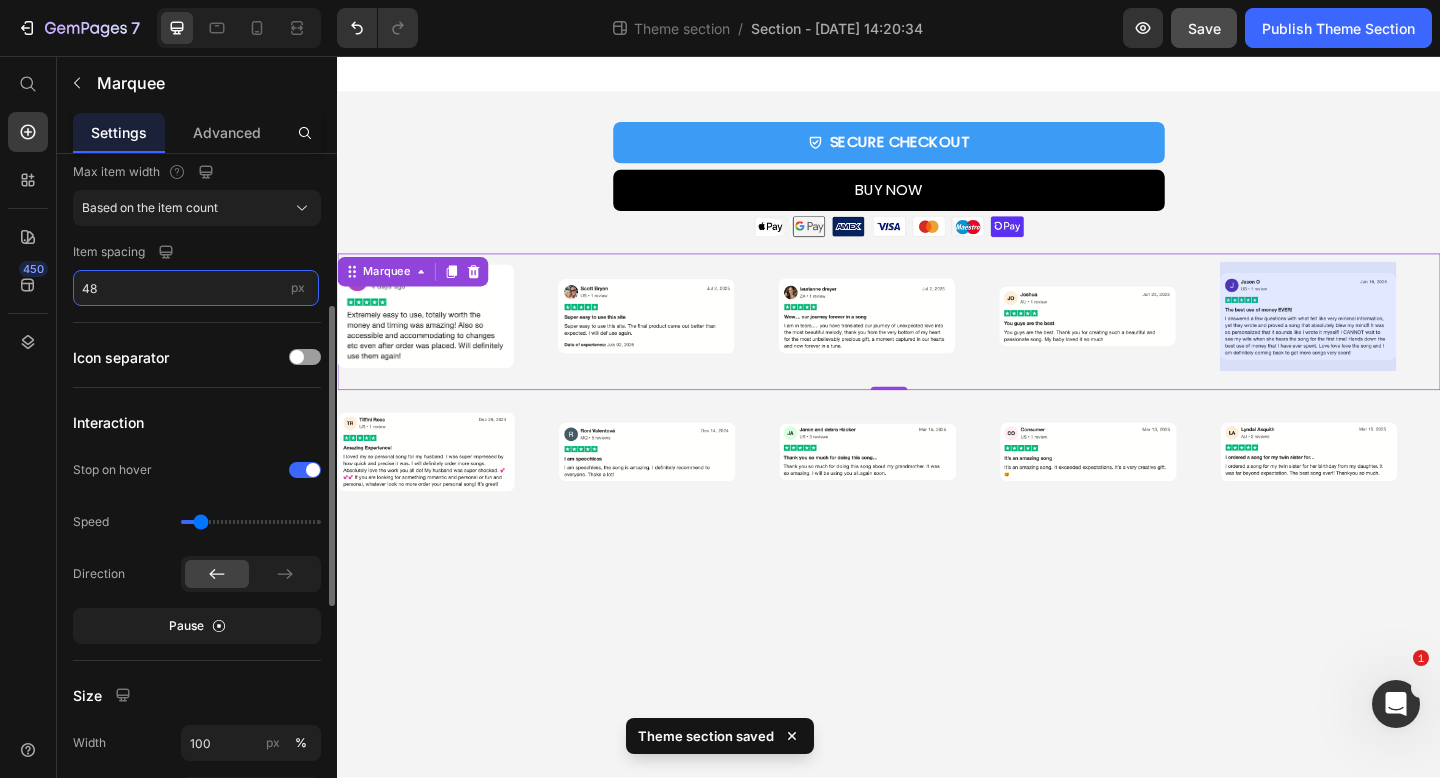 click on "48" at bounding box center (196, 288) 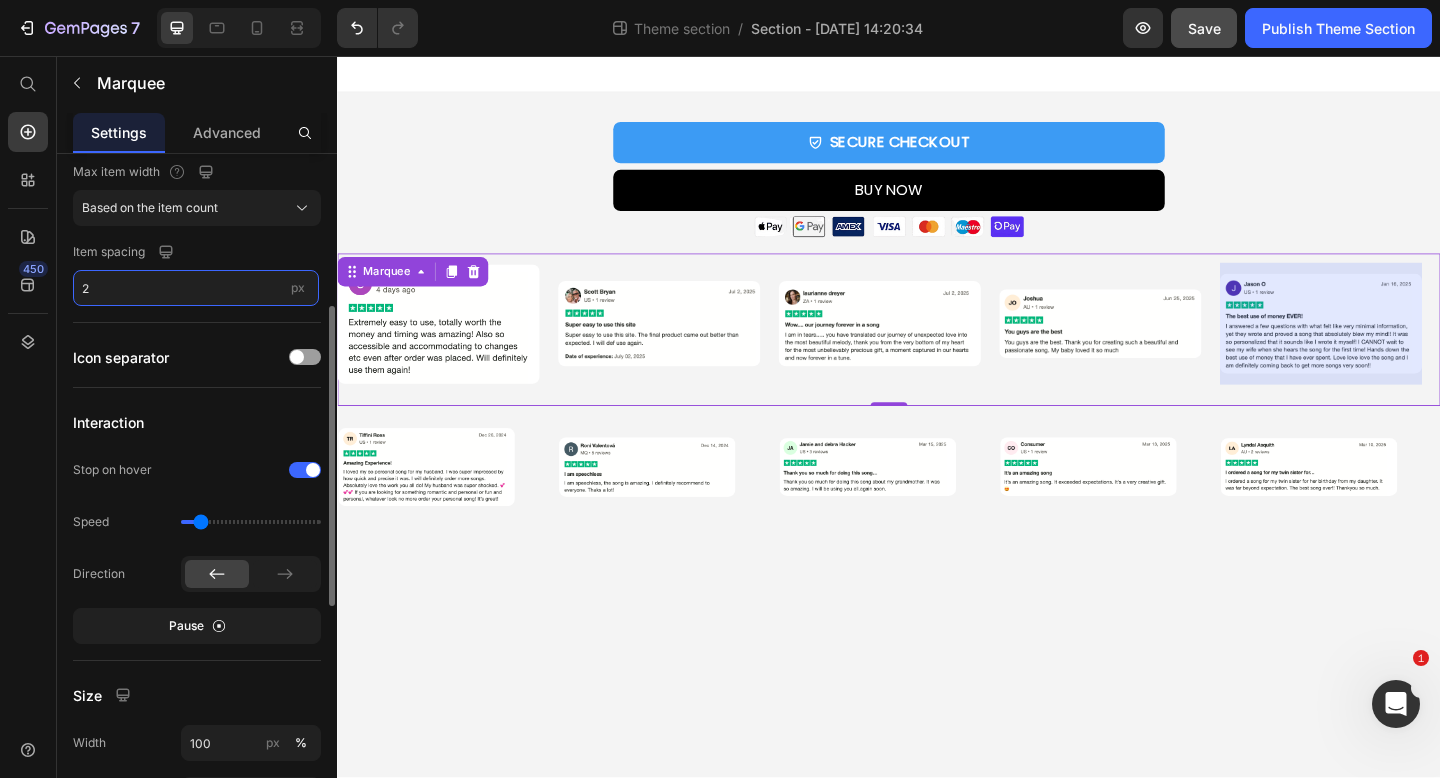 type on "20" 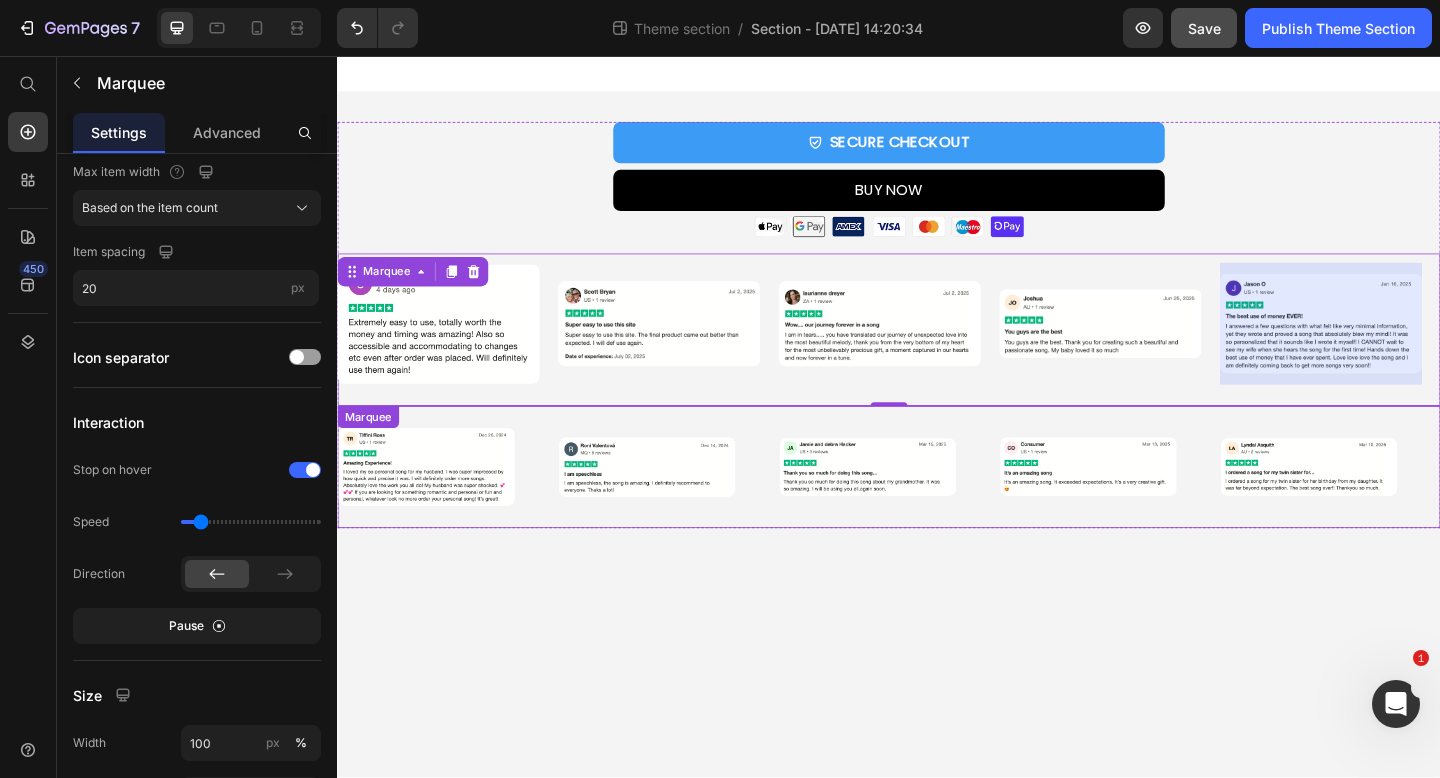 click on "Image" at bounding box center [458, 504] 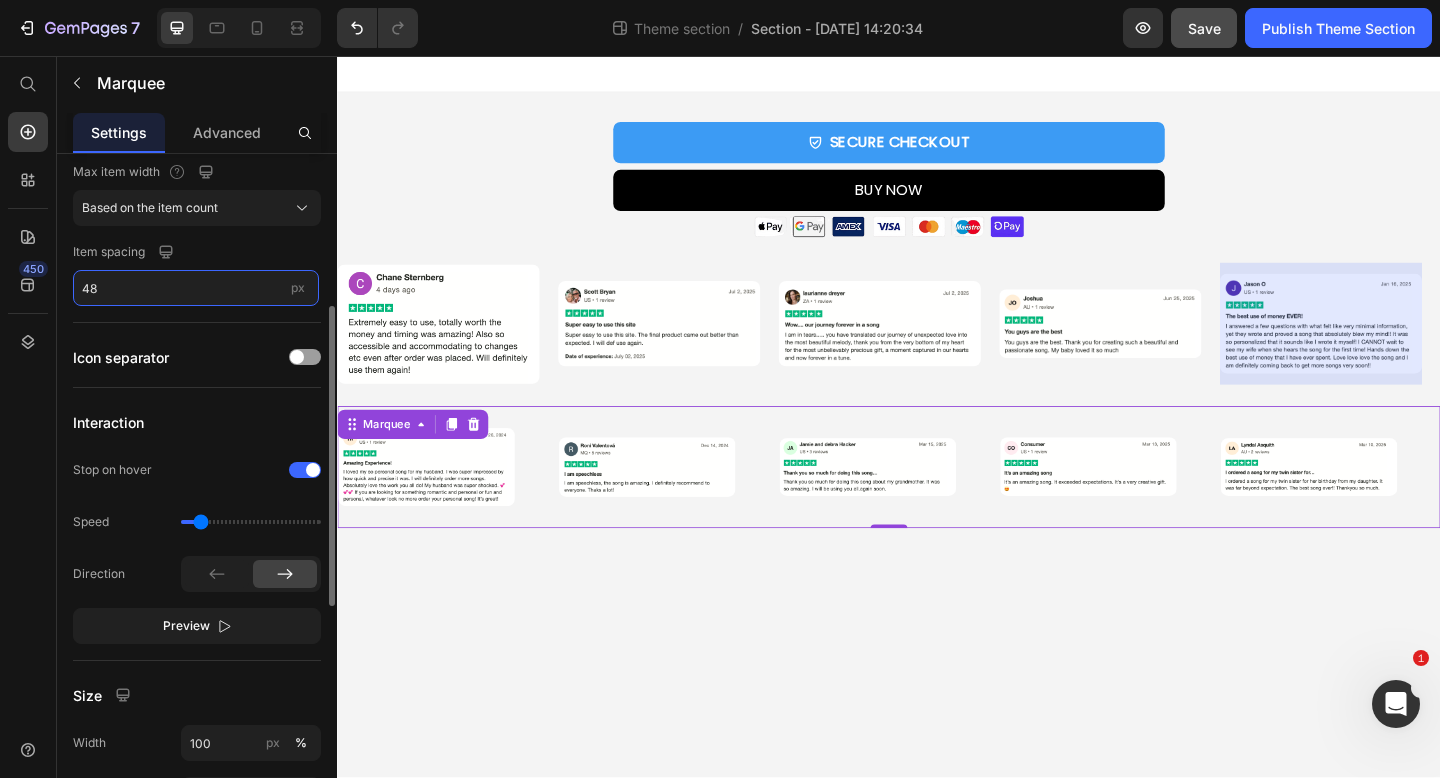 click on "48" at bounding box center (196, 288) 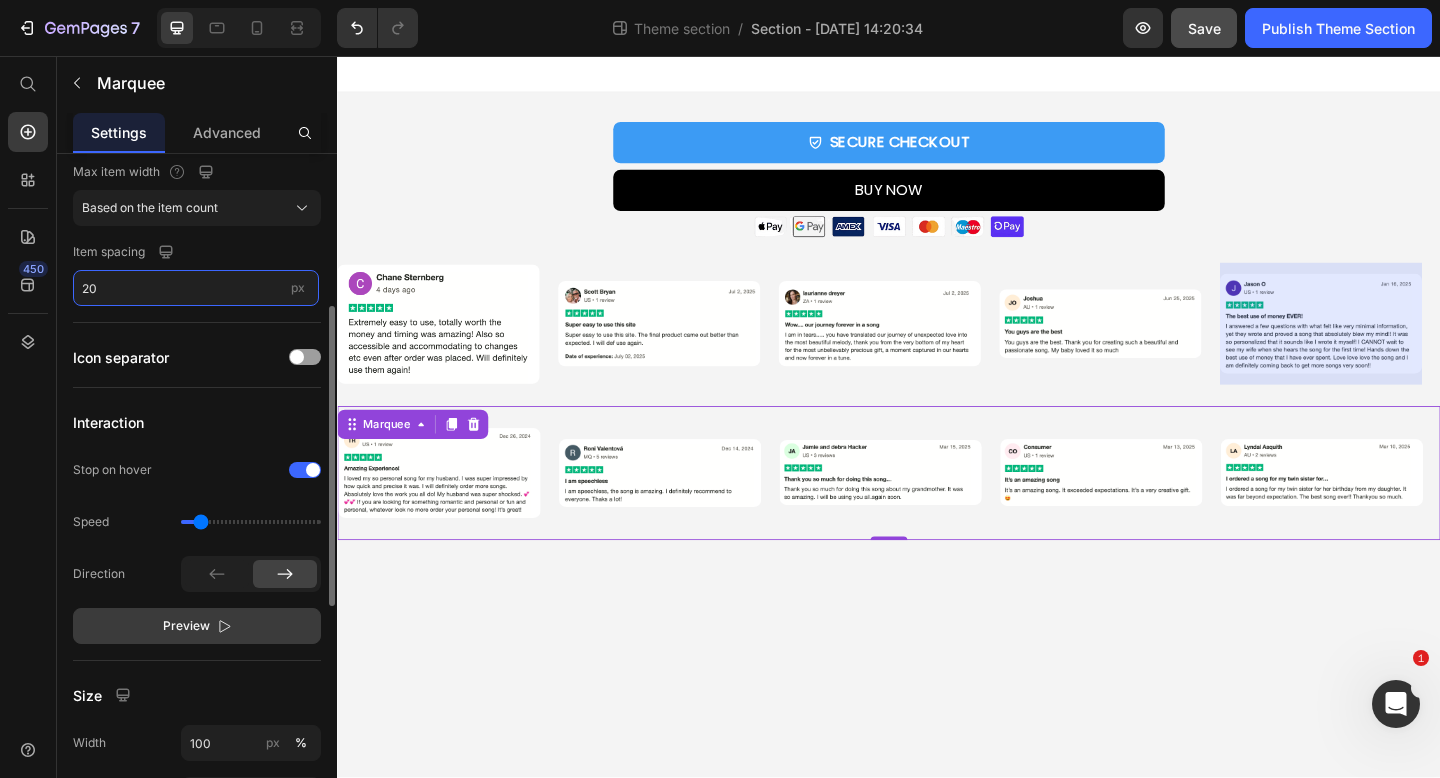 type on "20" 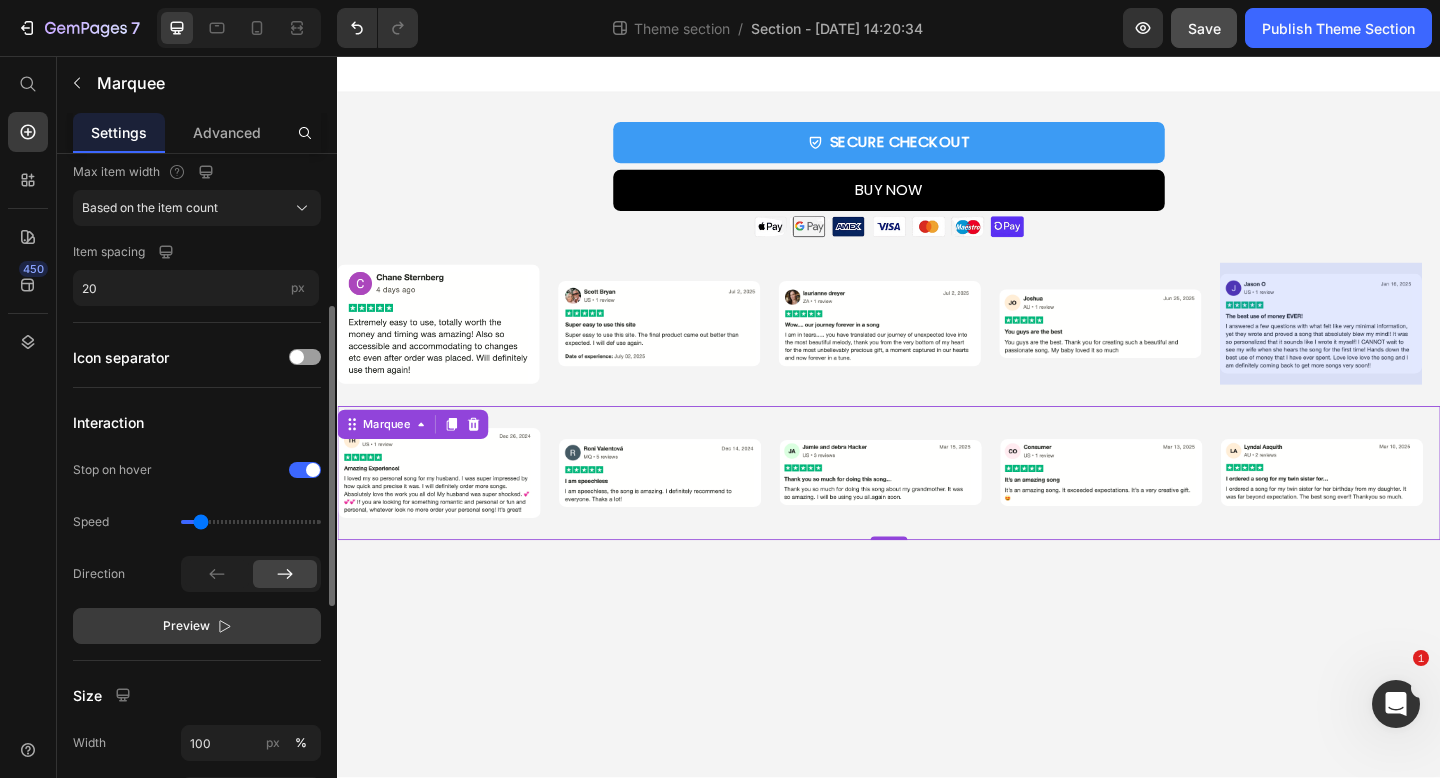 click on "Preview" at bounding box center [197, 626] 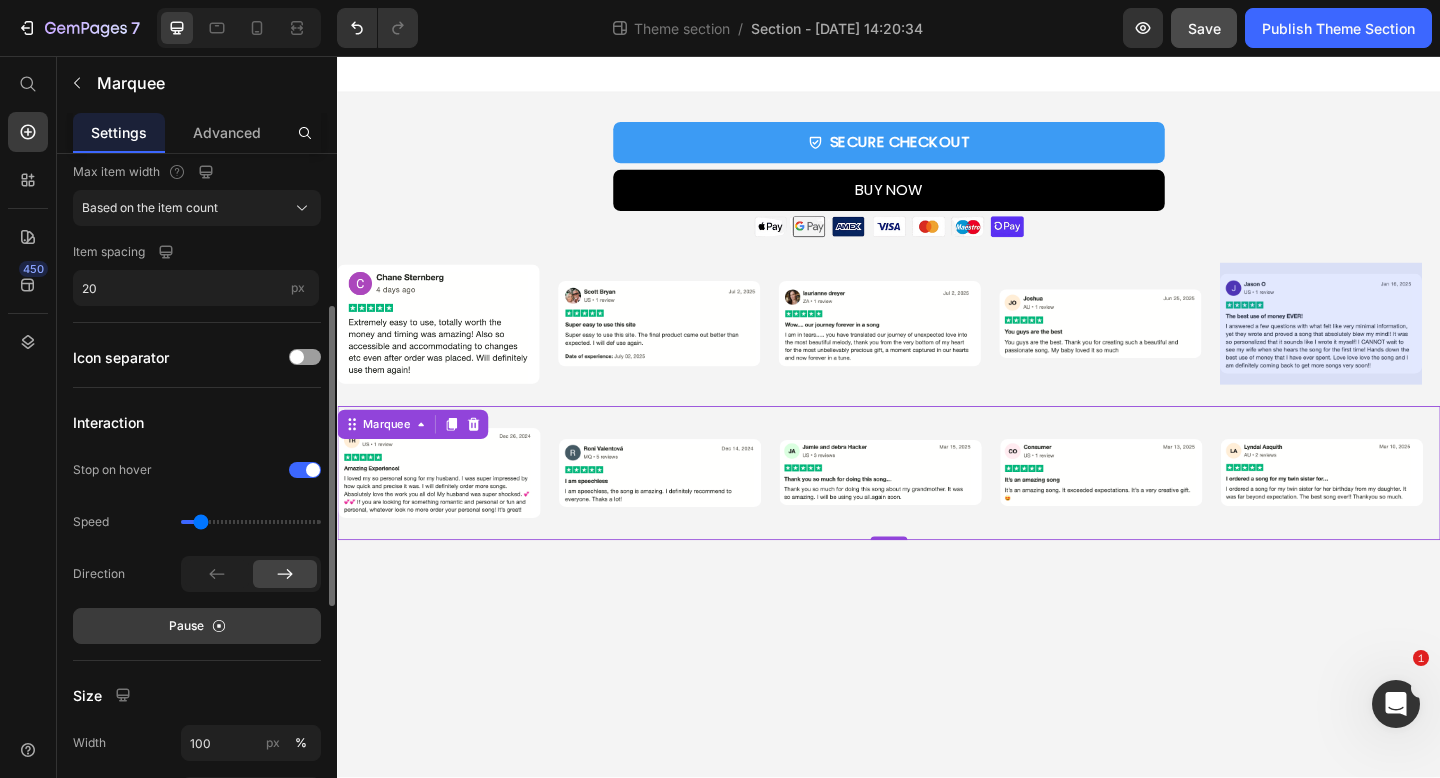 click on "Pause" at bounding box center [197, 626] 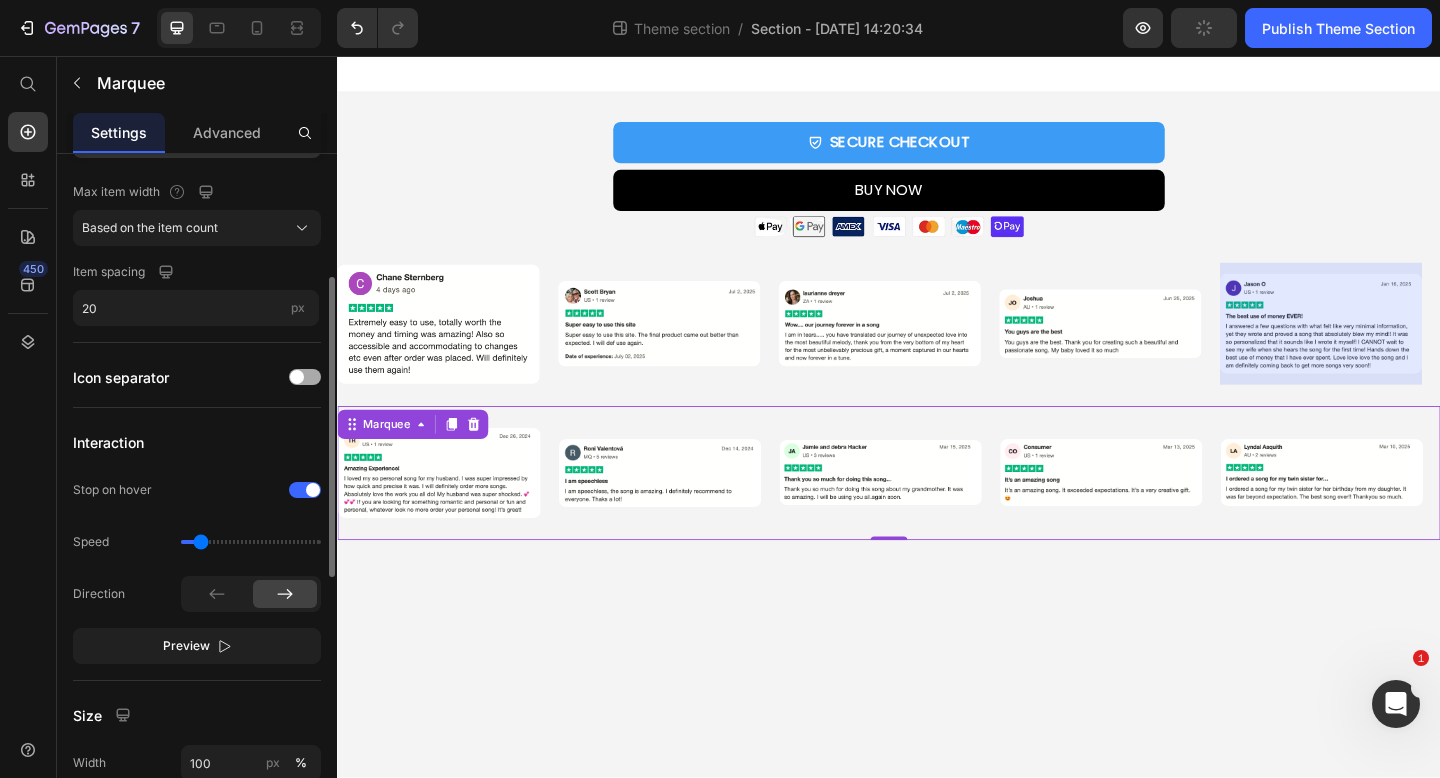 scroll, scrollTop: 300, scrollLeft: 0, axis: vertical 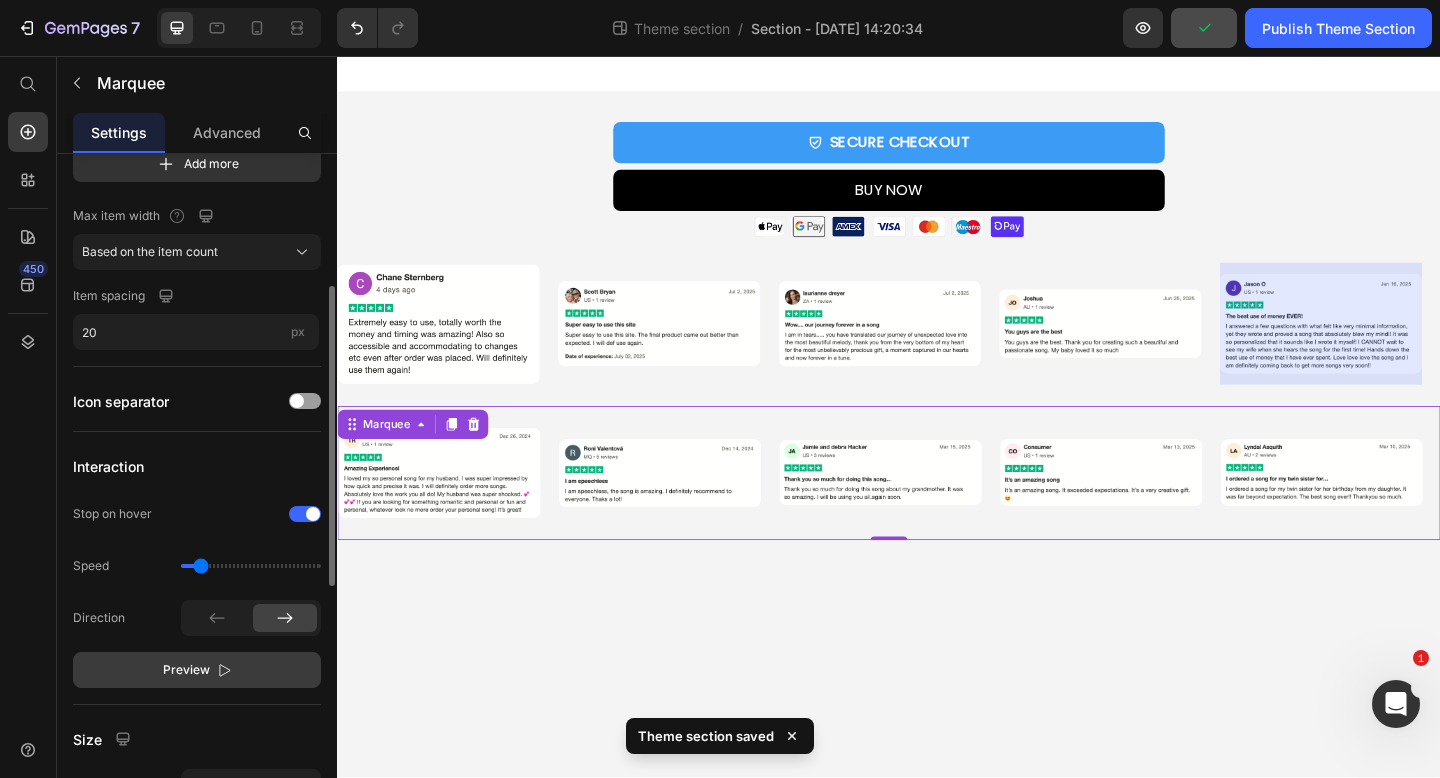 click on "Preview" at bounding box center [197, 670] 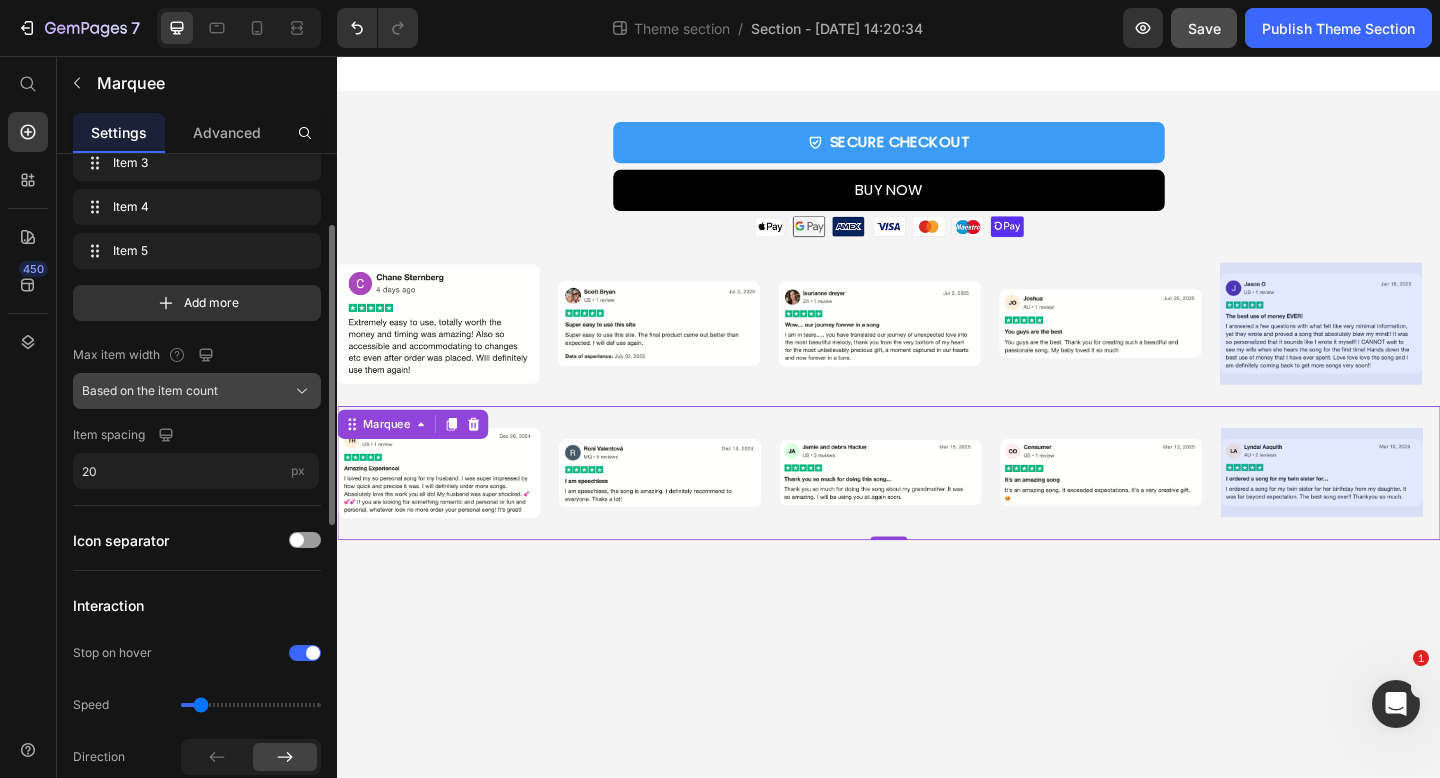 scroll, scrollTop: 162, scrollLeft: 0, axis: vertical 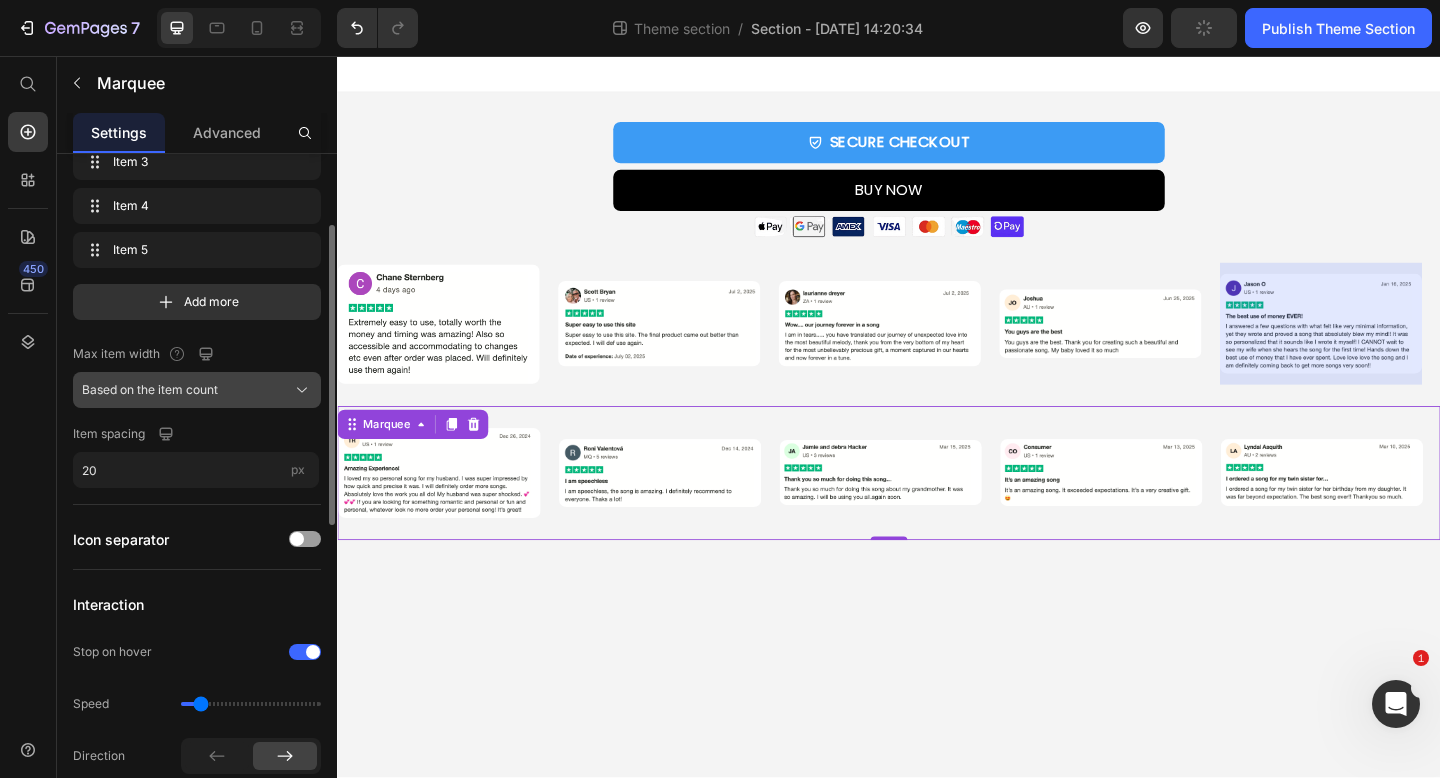click on "Based on the item count" at bounding box center [150, 390] 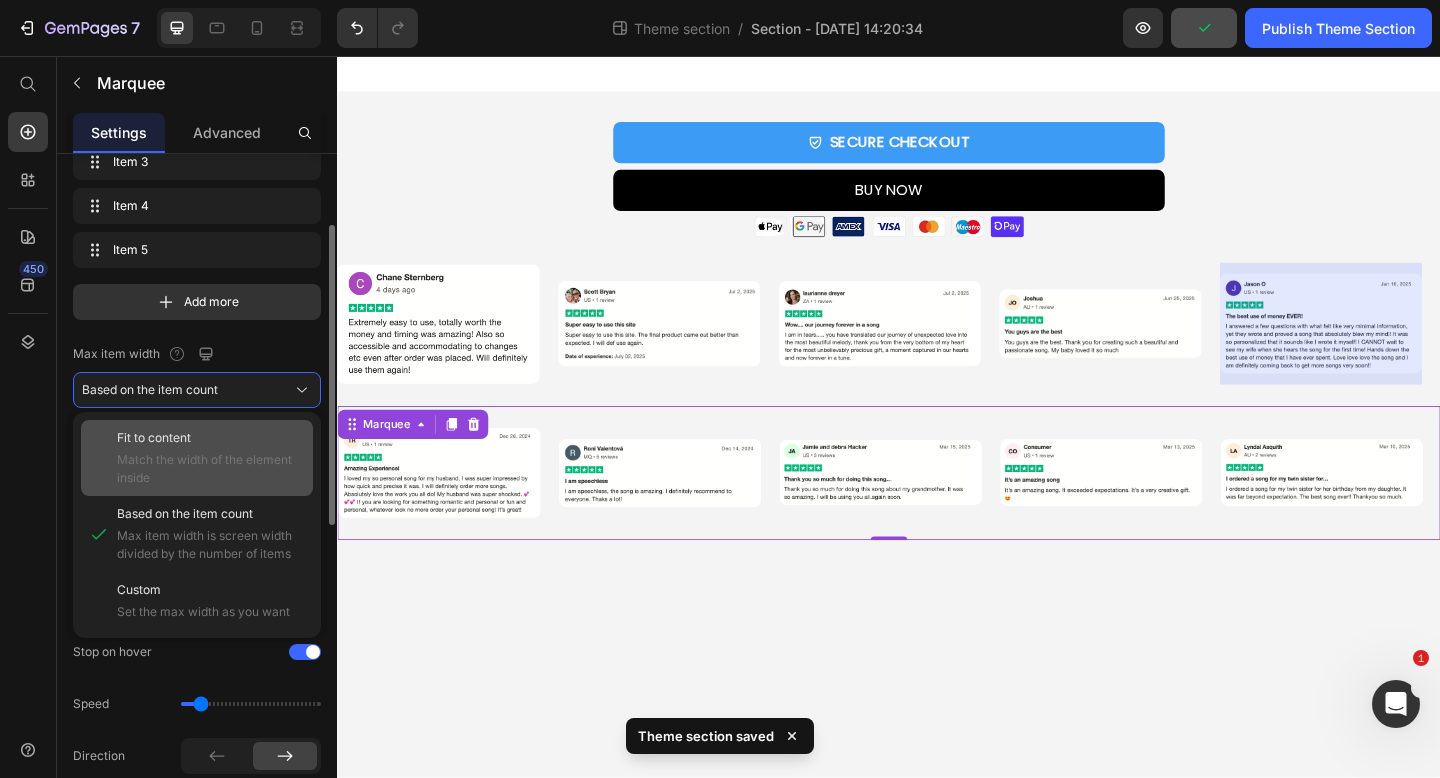 click on "Fit to content" at bounding box center (211, 438) 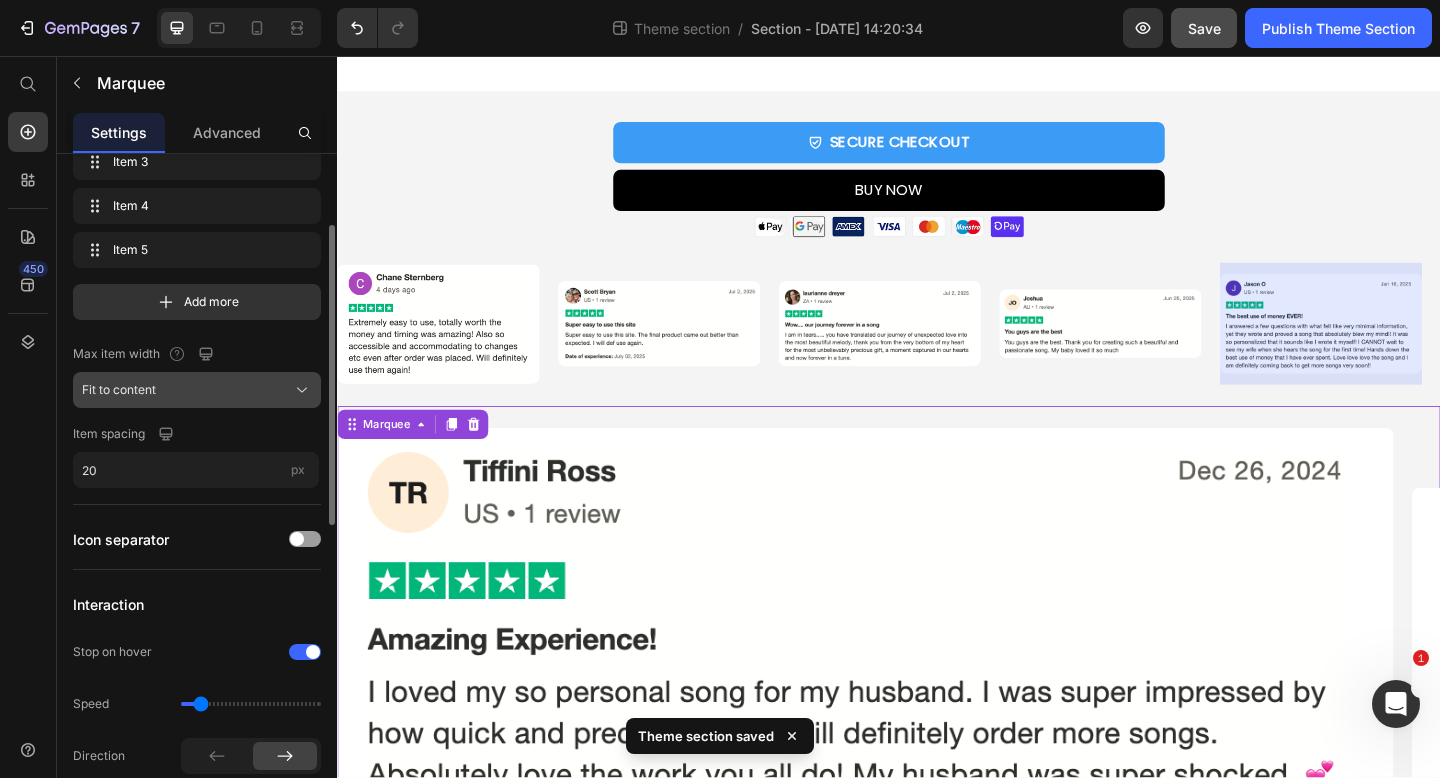 click on "Fit to content" 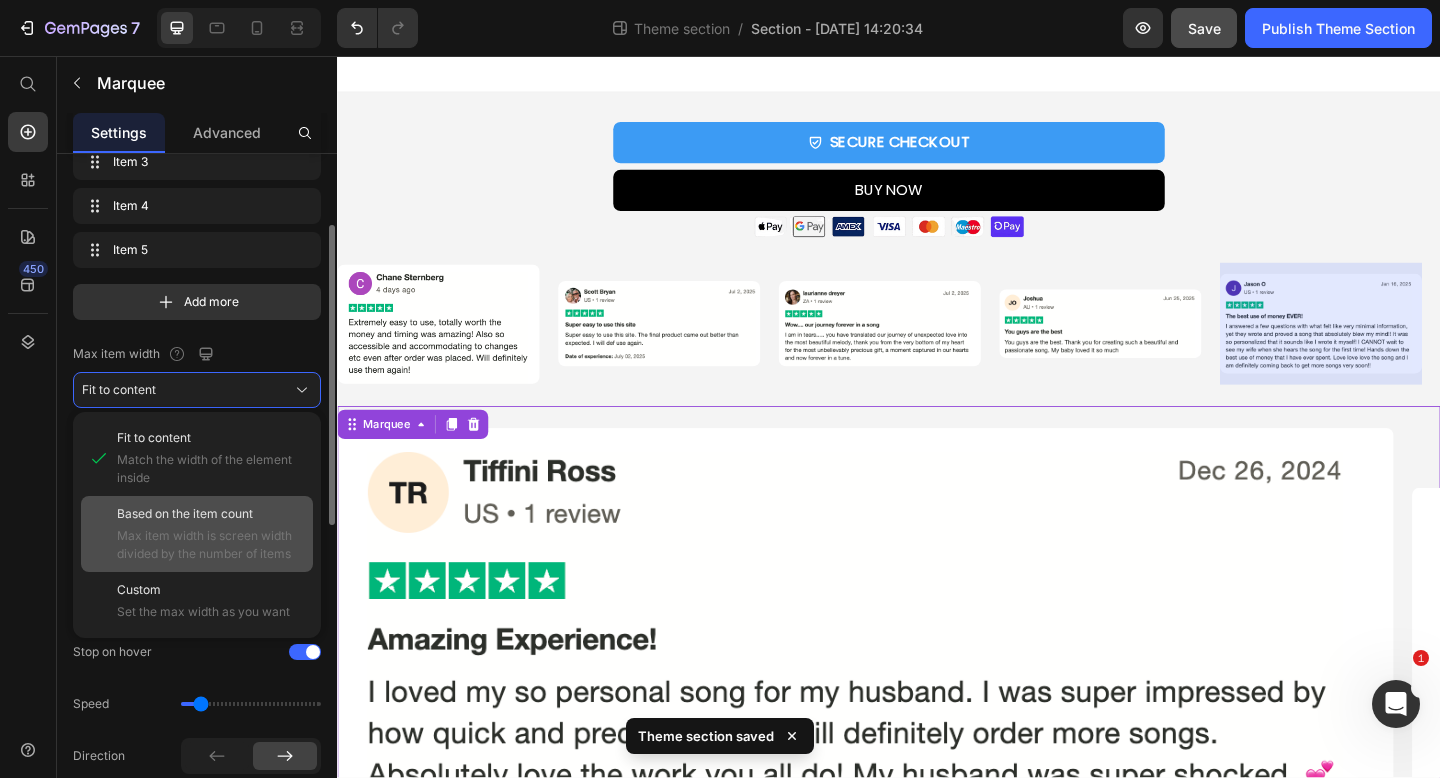 click on "Based on the item count" at bounding box center [185, 514] 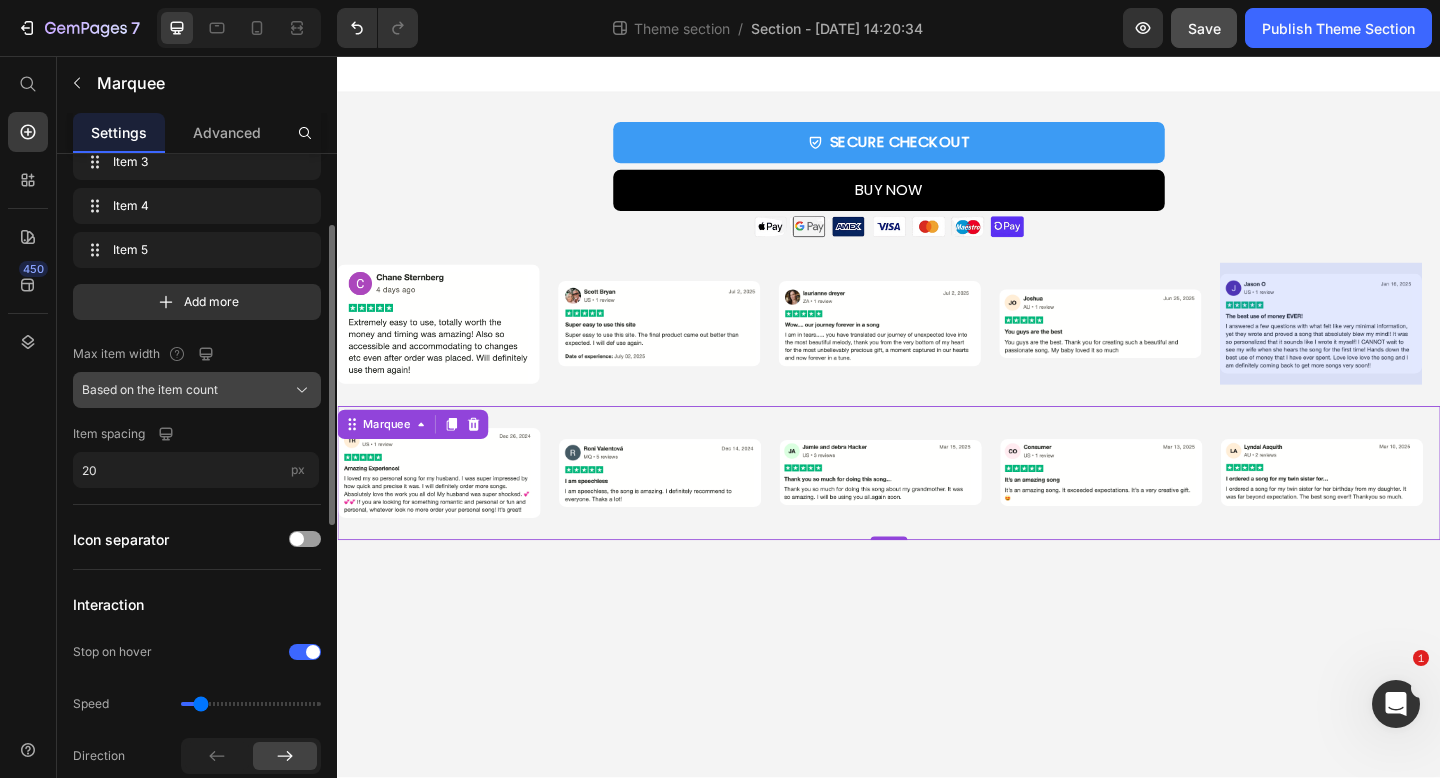 click on "Based on the item count" 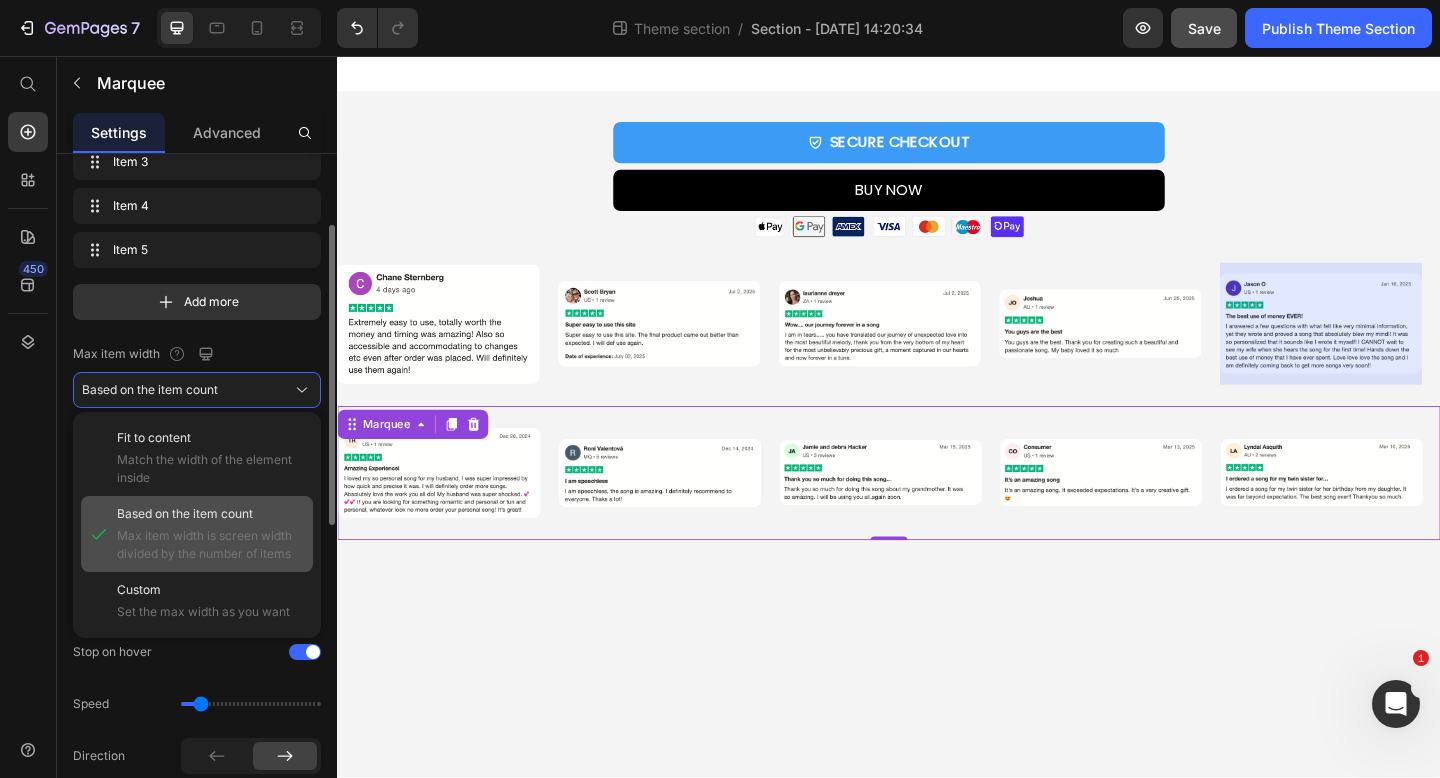 click on "Max item width is screen width divided by the number of items" at bounding box center (211, 545) 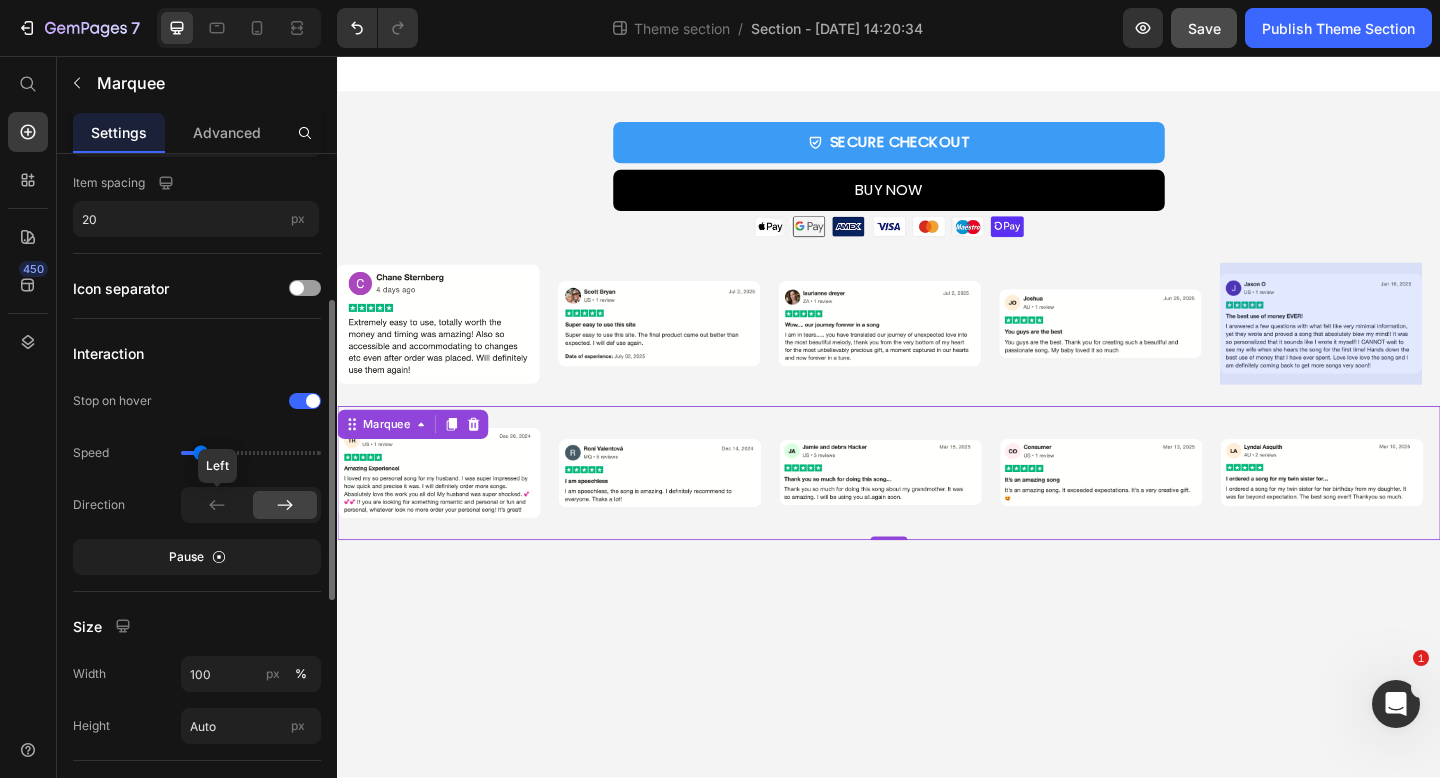 scroll, scrollTop: 418, scrollLeft: 0, axis: vertical 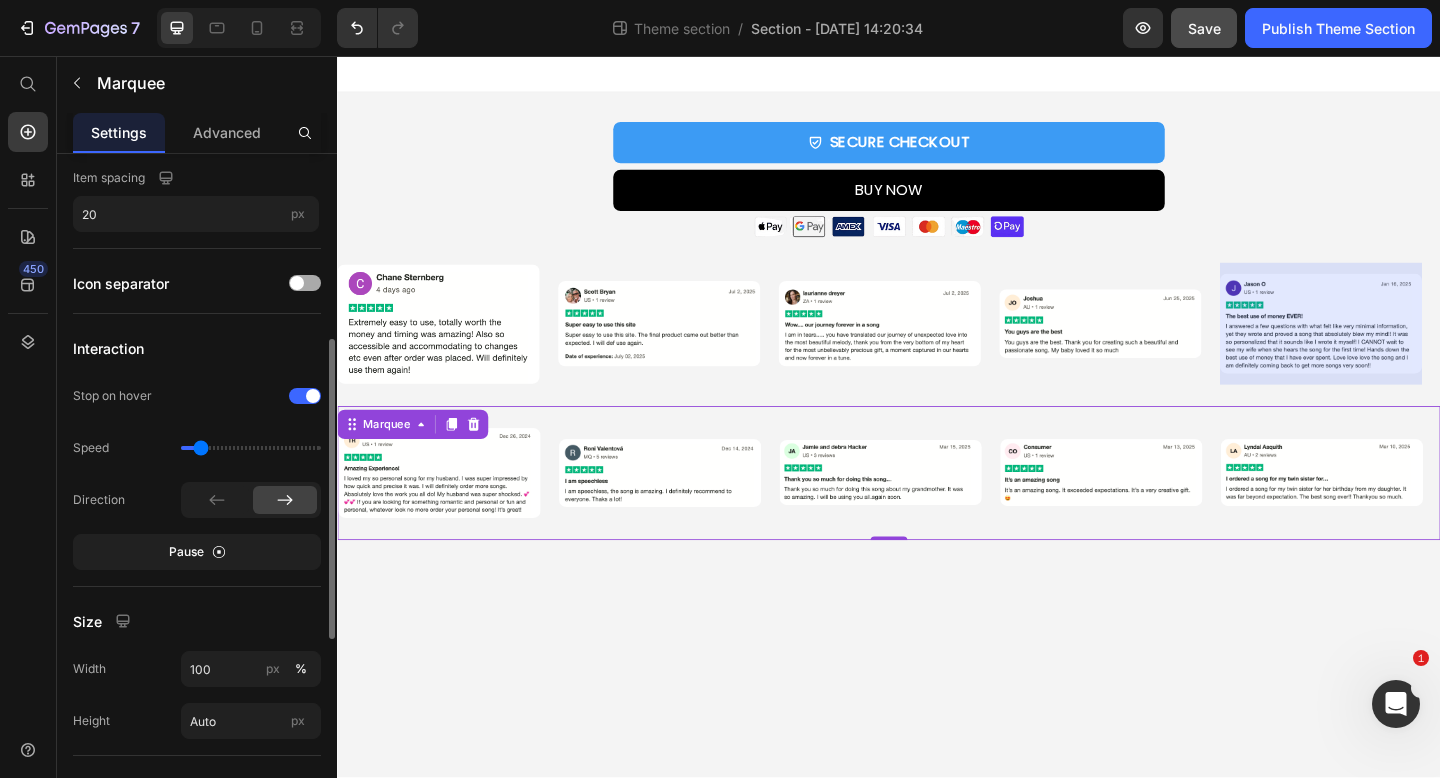 click at bounding box center [305, 283] 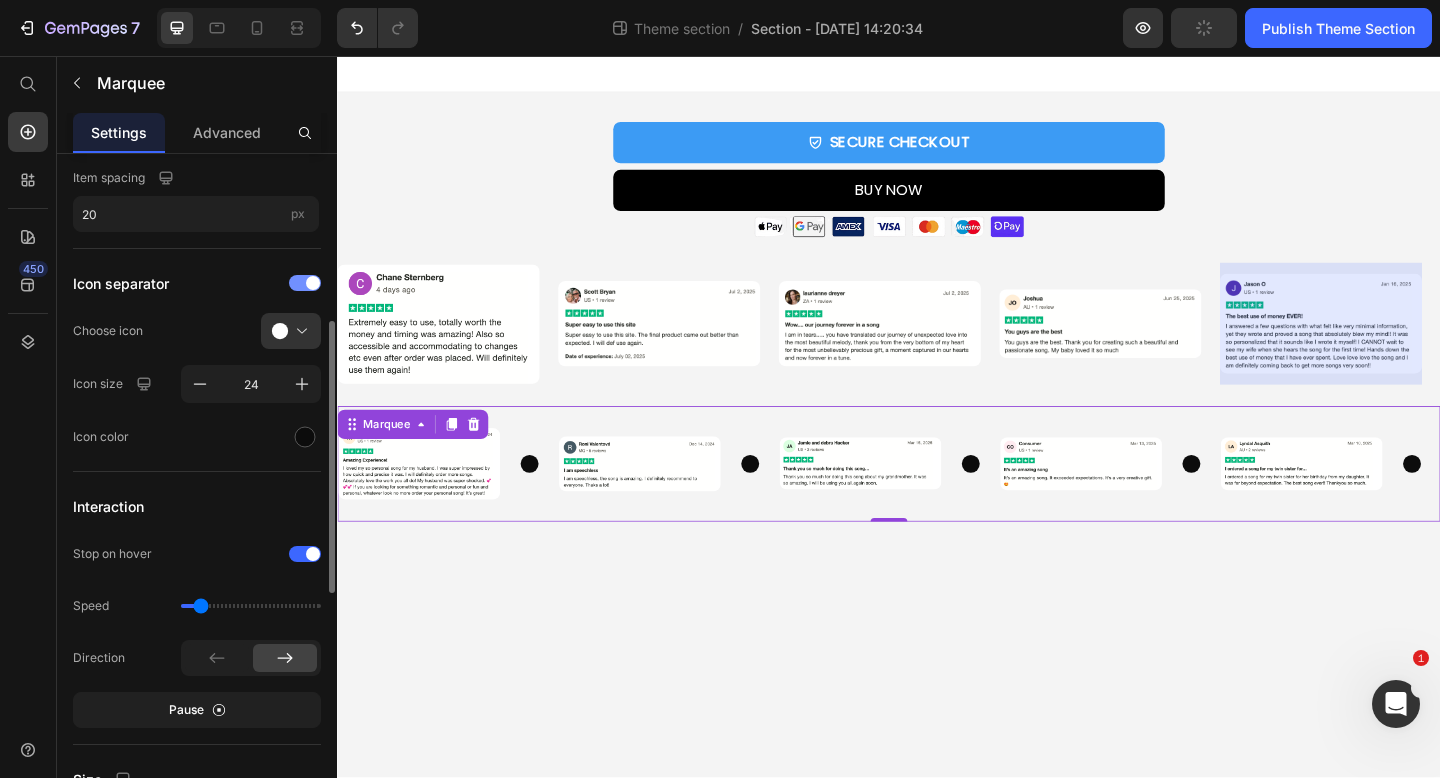 click at bounding box center (305, 283) 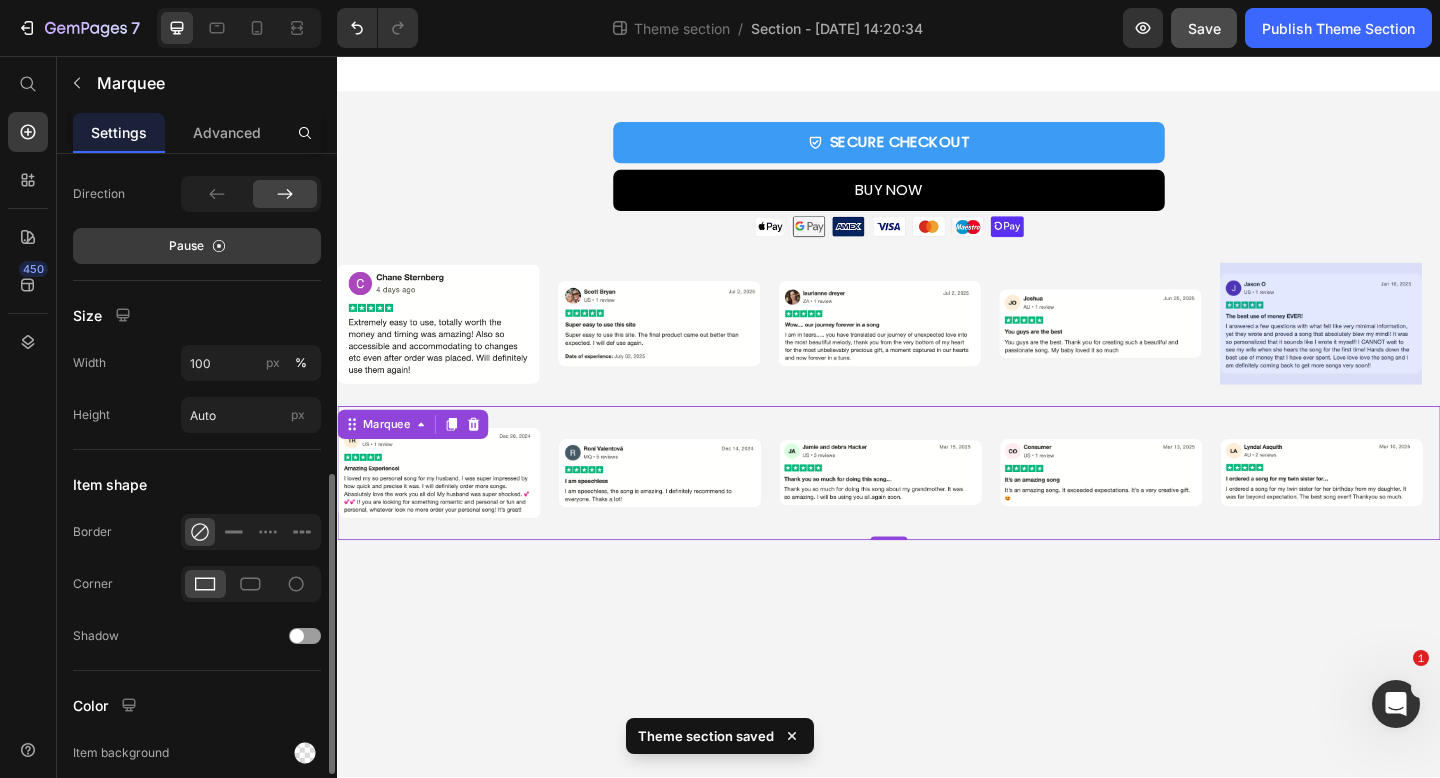 scroll, scrollTop: 731, scrollLeft: 0, axis: vertical 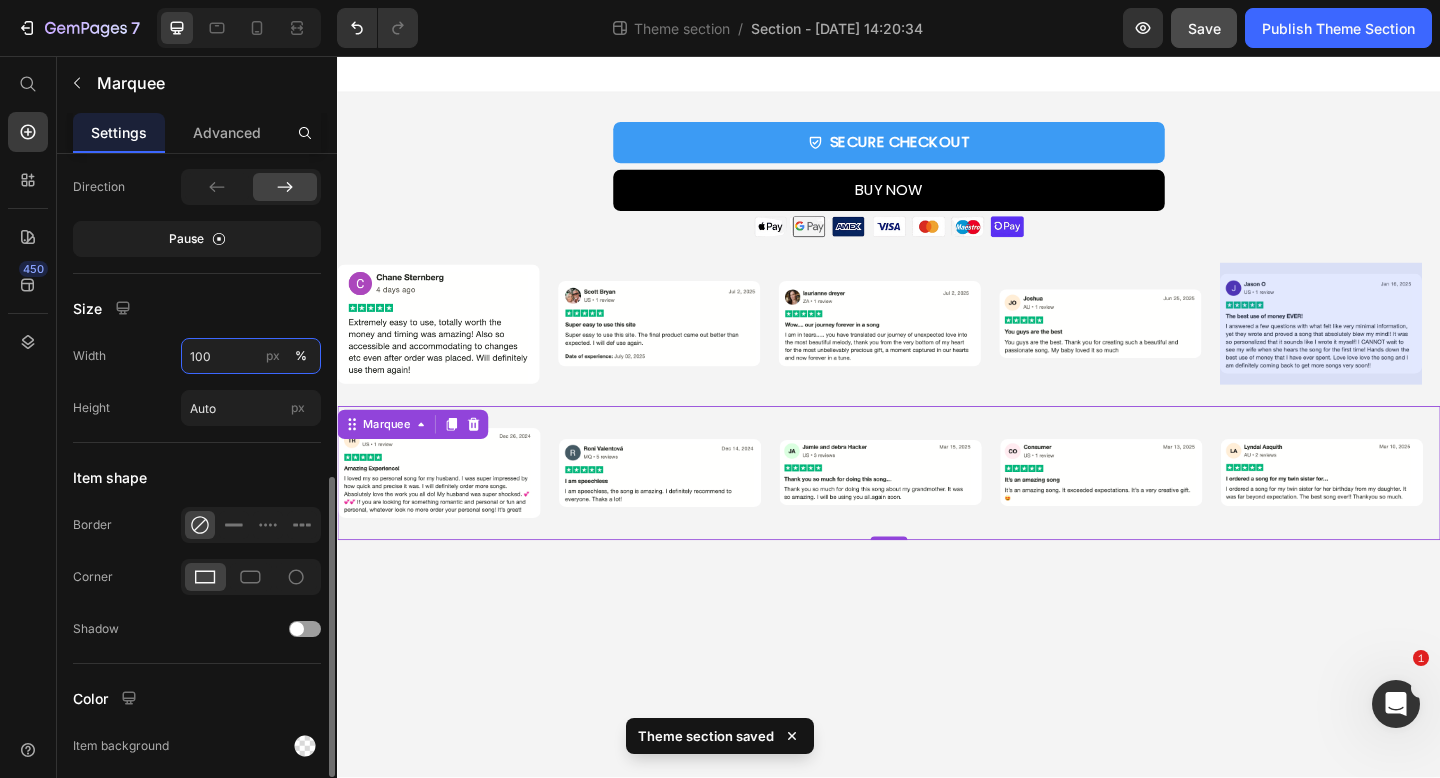 click on "100" at bounding box center [251, 356] 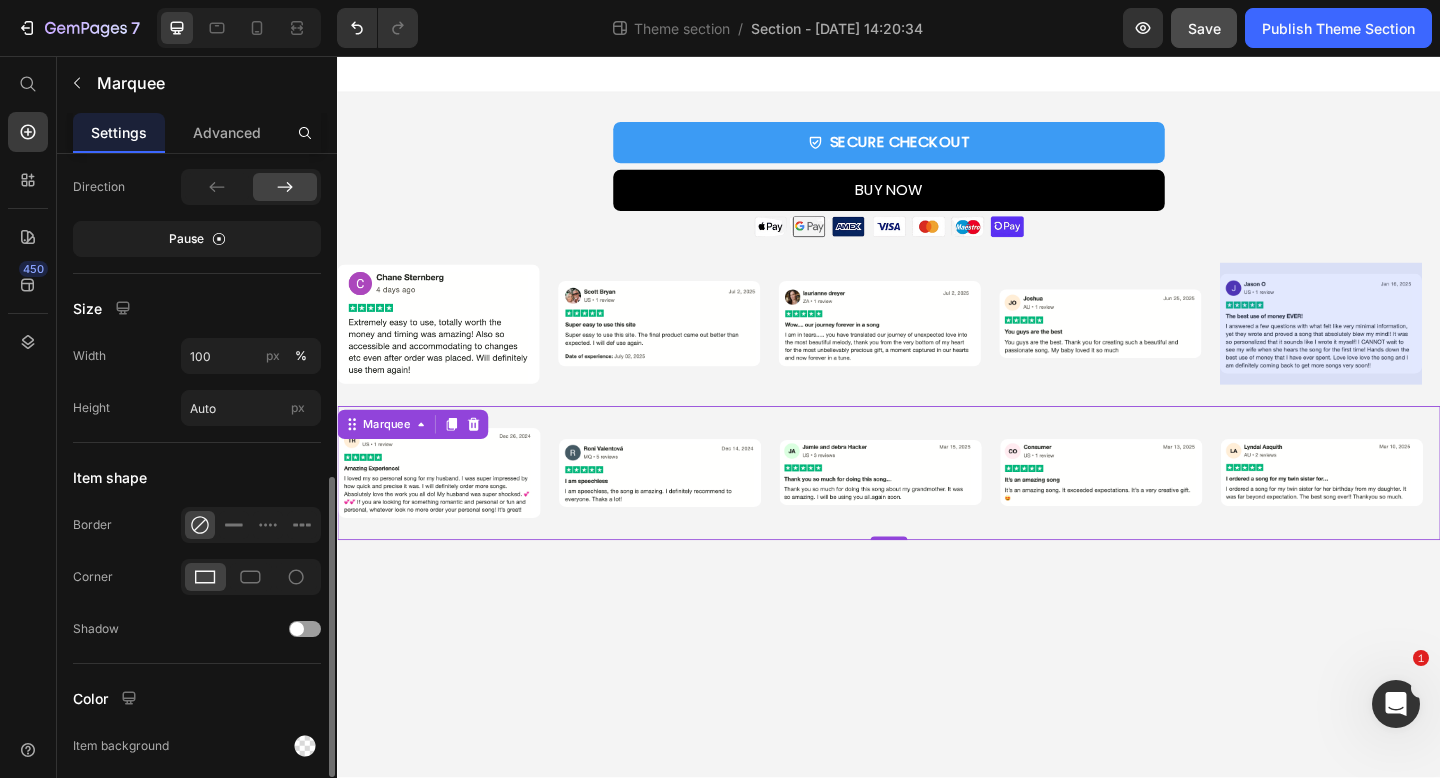 click on "Size" at bounding box center (197, 308) 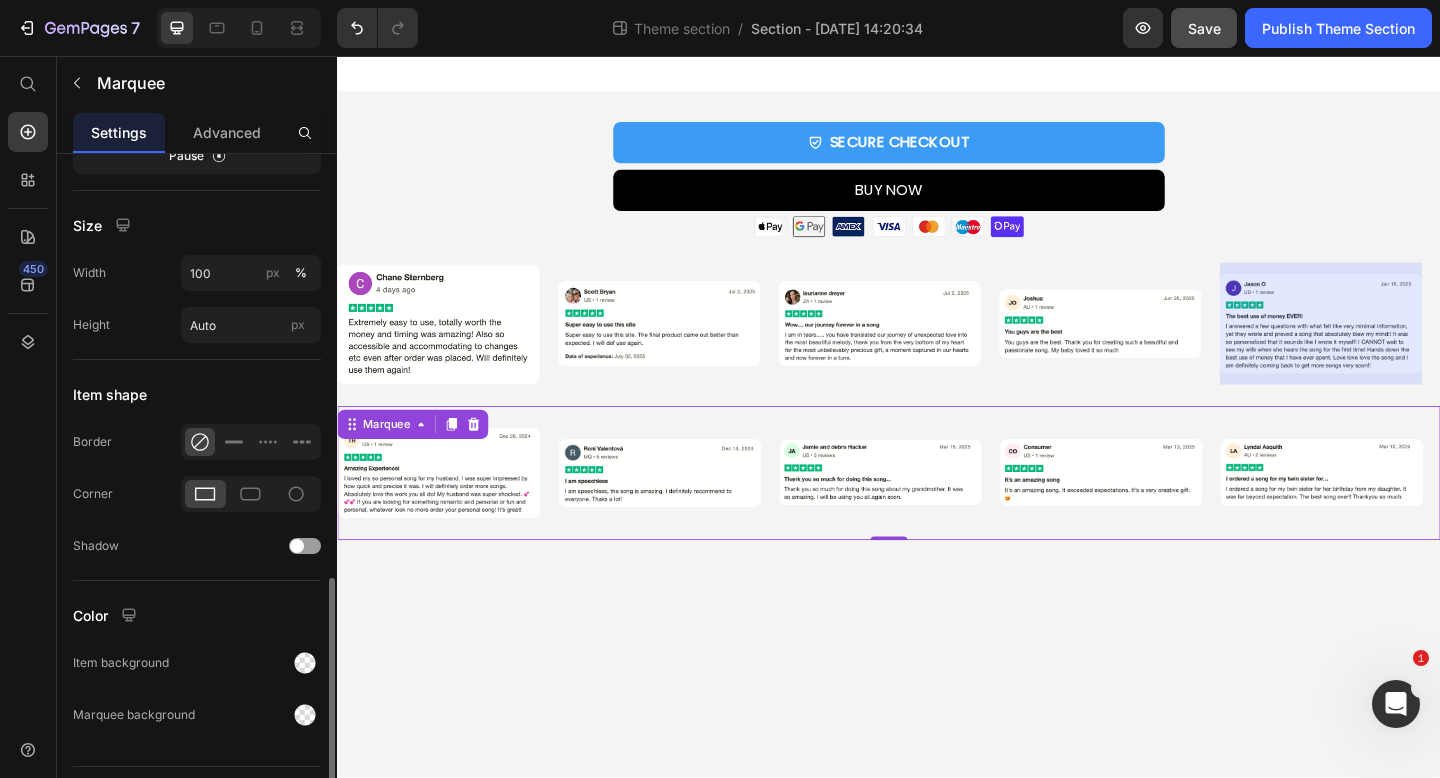 scroll, scrollTop: 860, scrollLeft: 0, axis: vertical 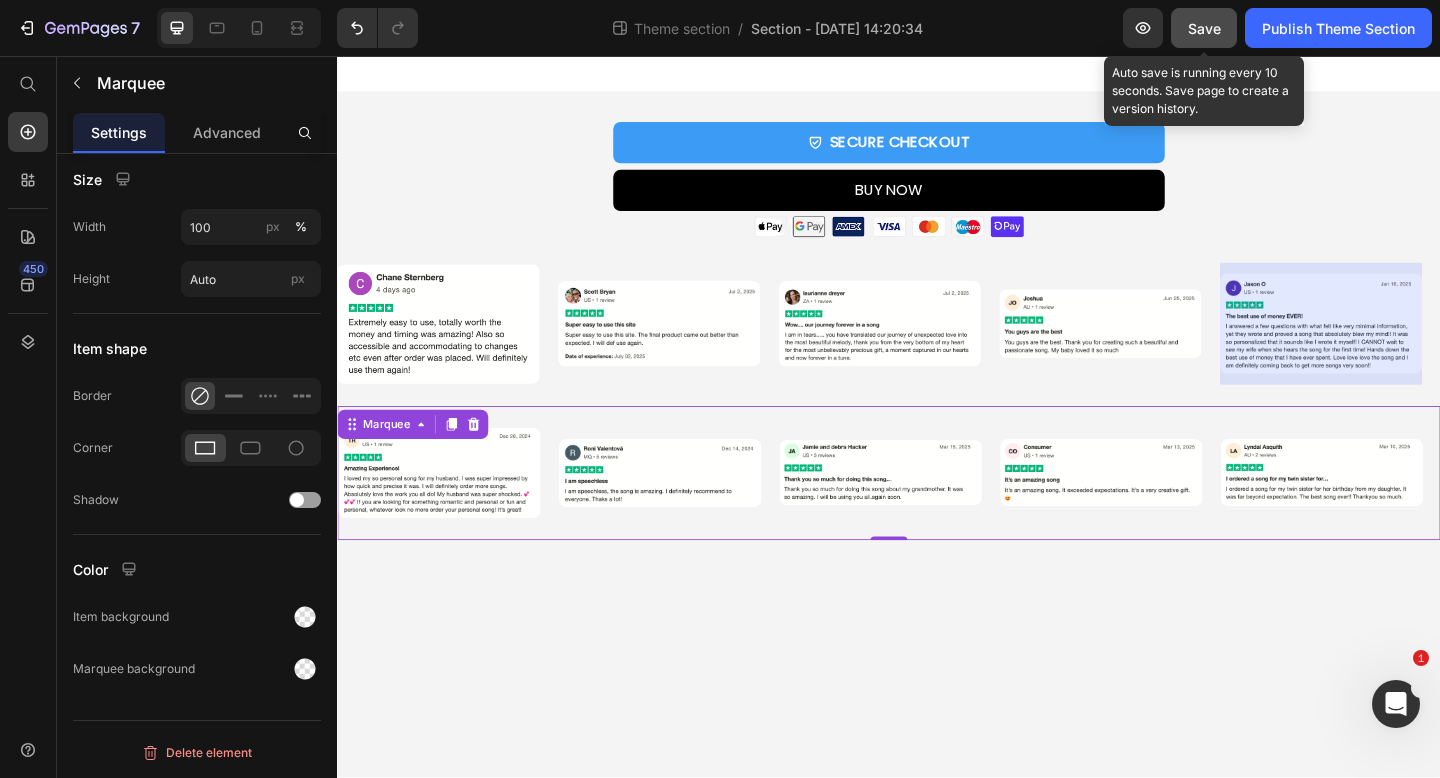click on "Save" 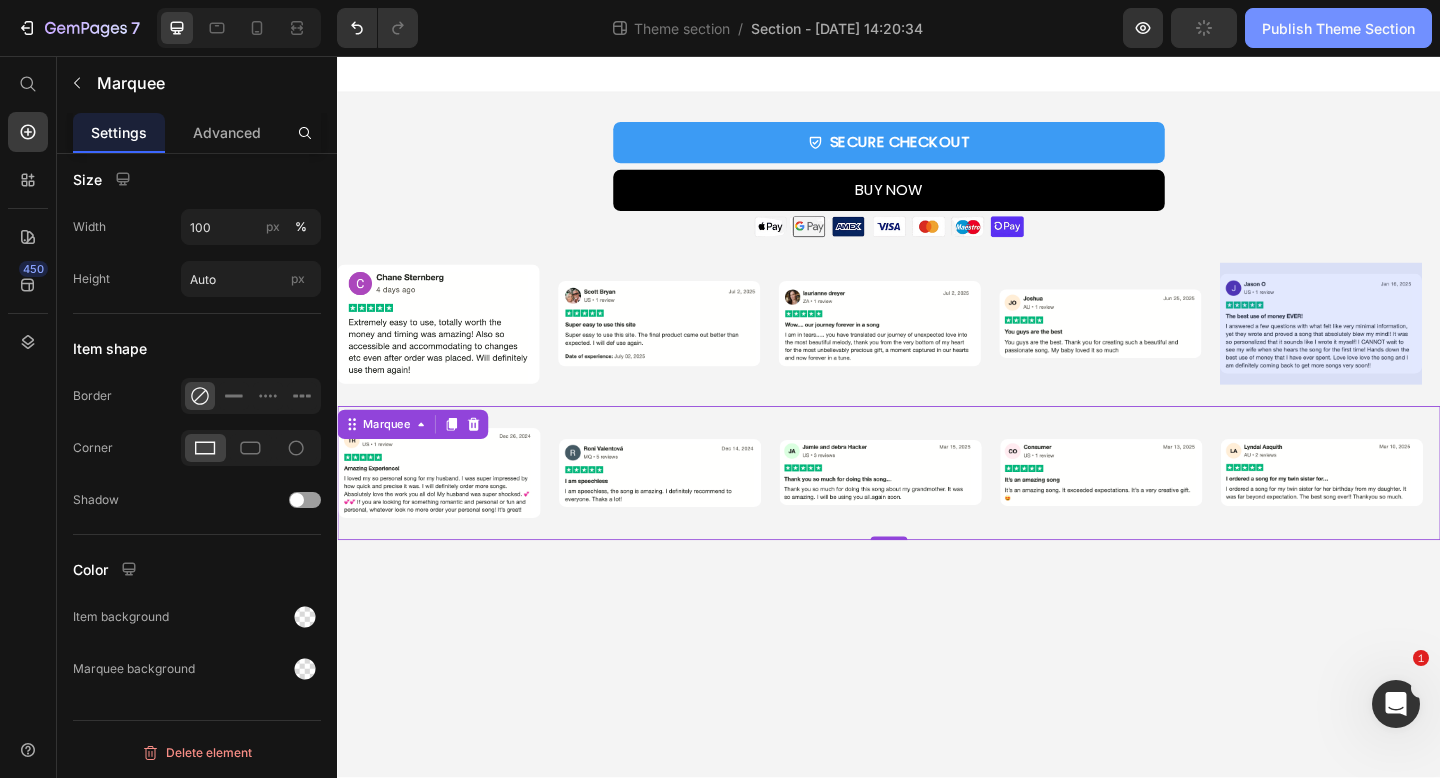 click on "Publish Theme Section" at bounding box center [1338, 28] 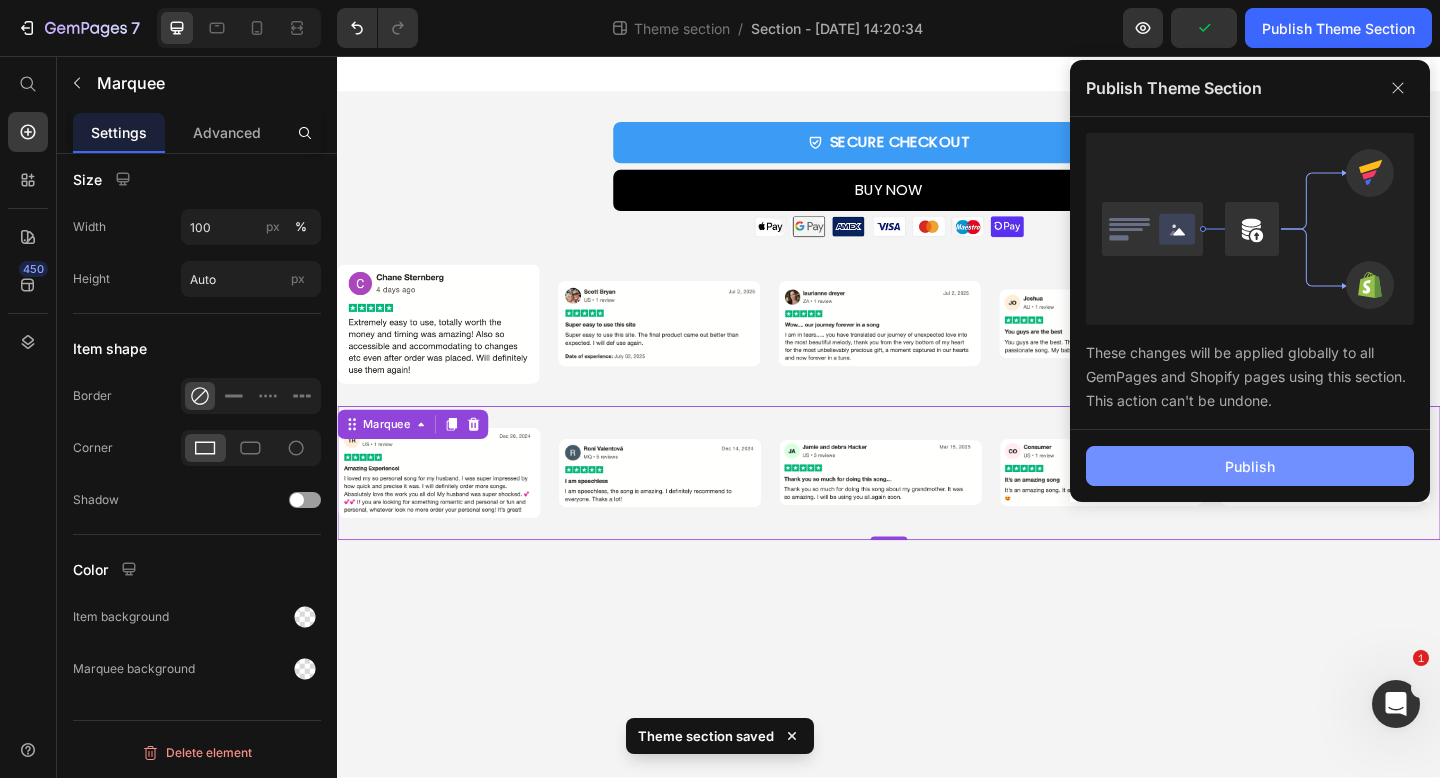 click on "Publish" 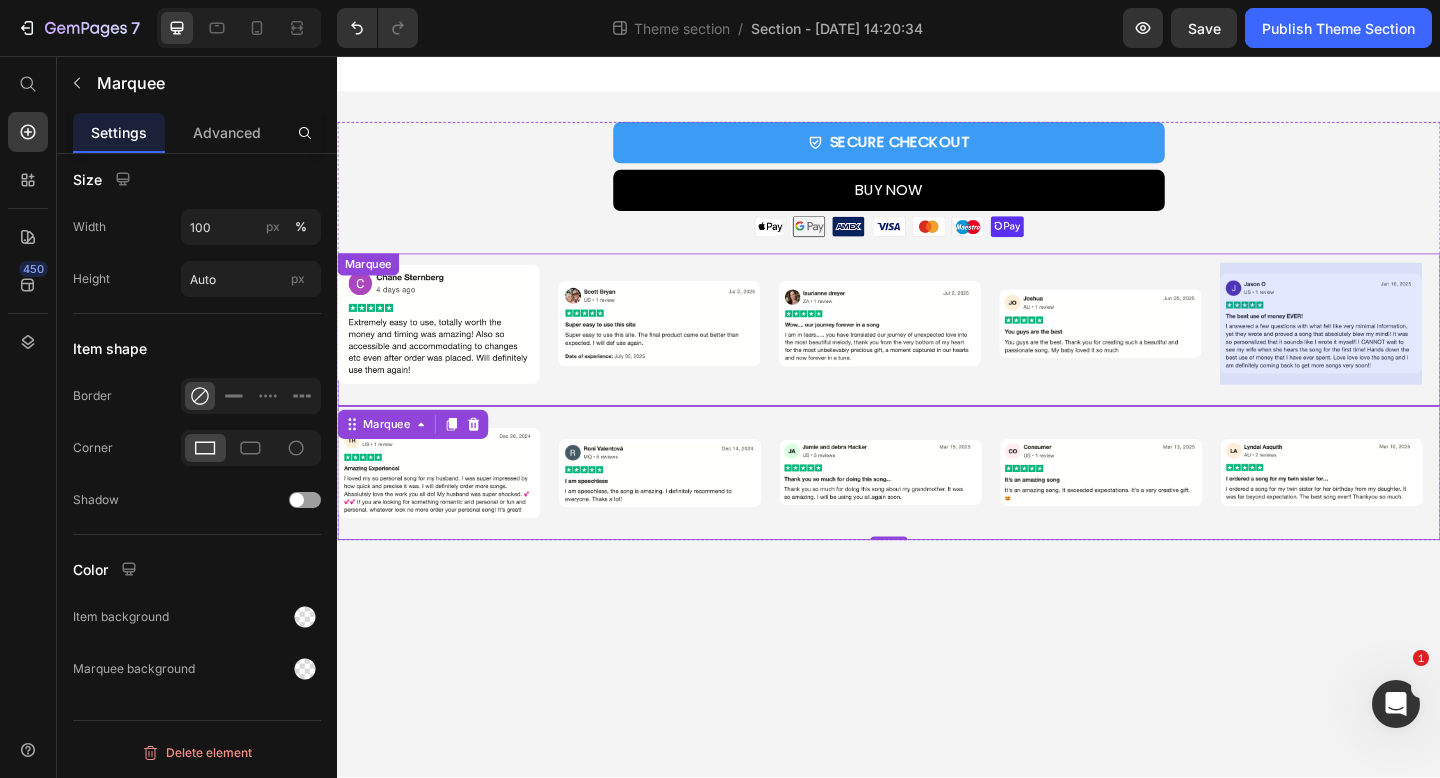click on "Image" at bounding box center (935, 348) 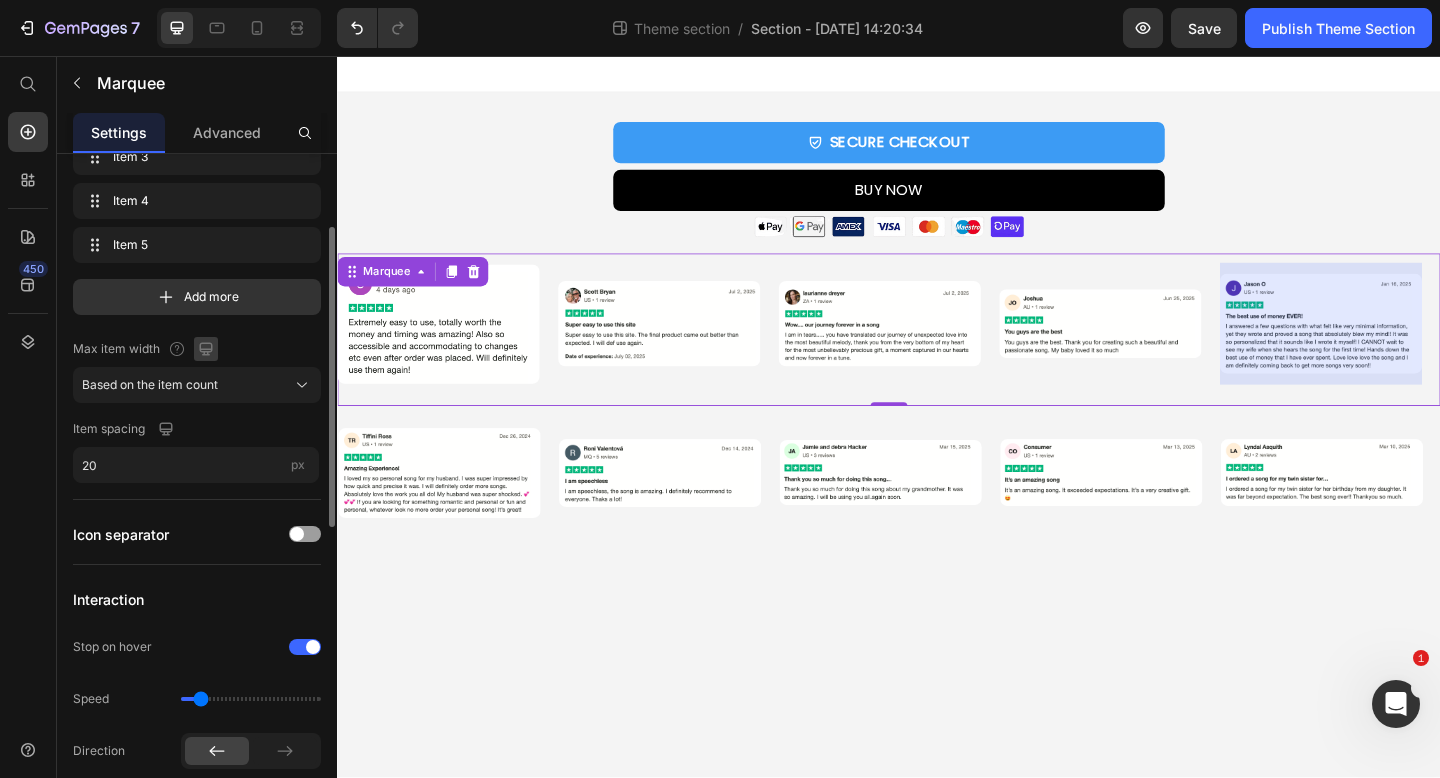 scroll, scrollTop: 171, scrollLeft: 0, axis: vertical 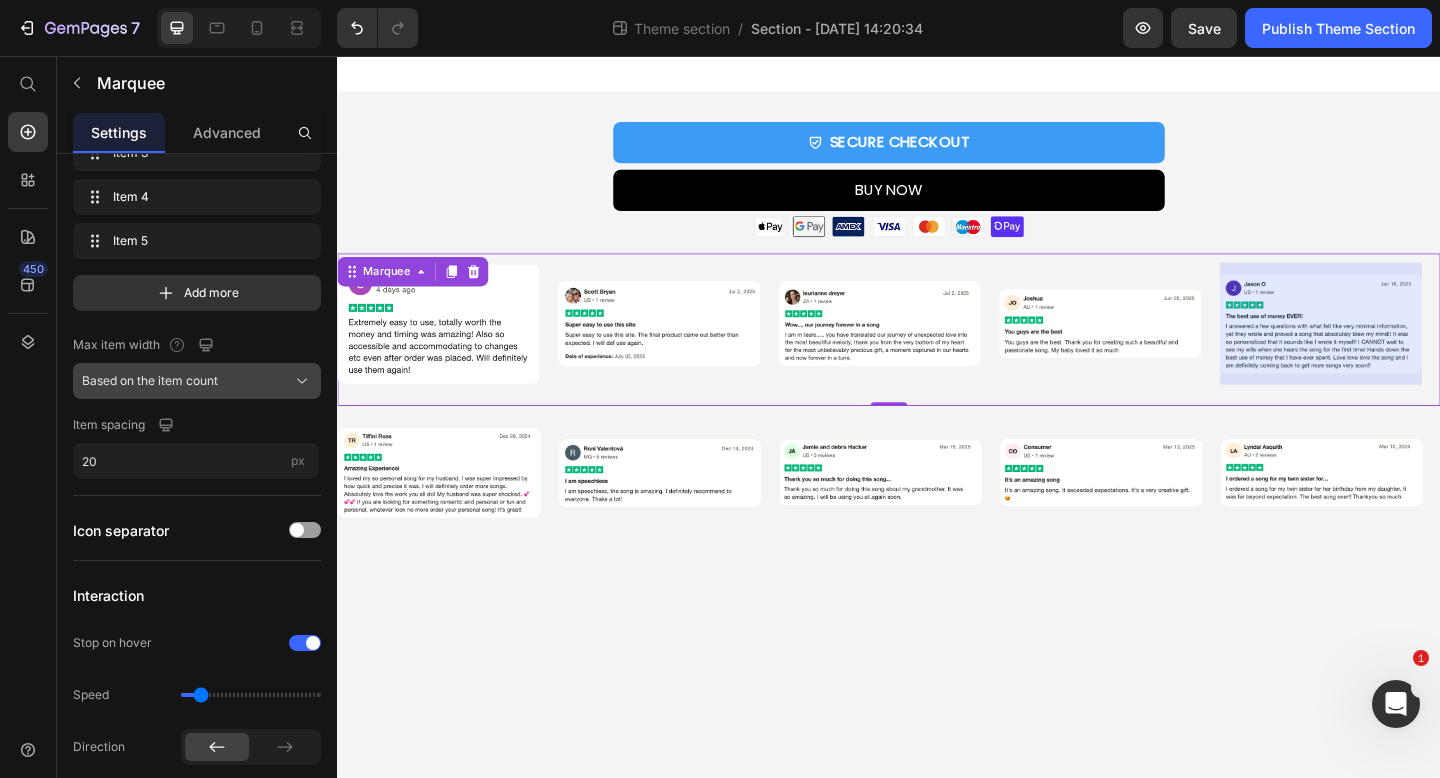 click on "Based on the item count" at bounding box center (150, 381) 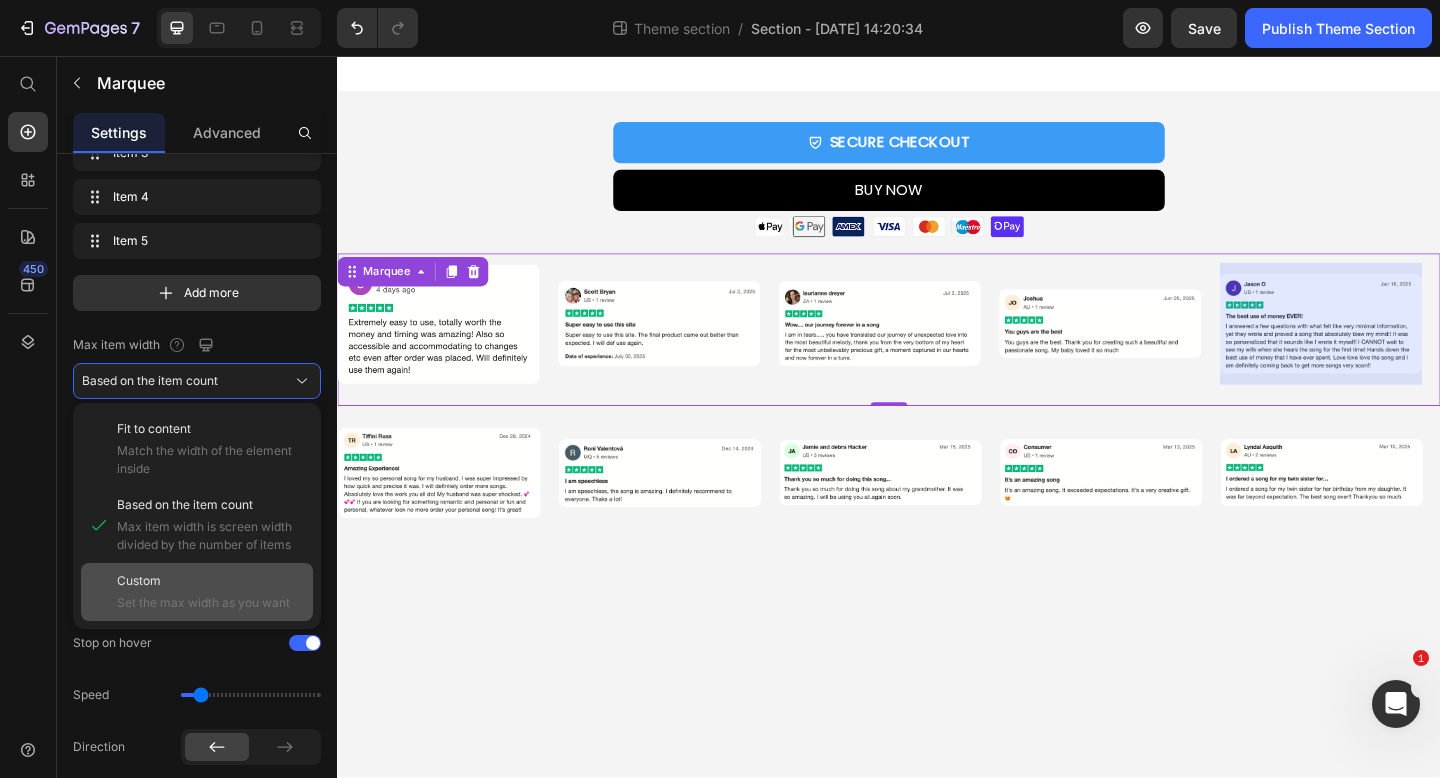 click on "Custom" at bounding box center (211, 581) 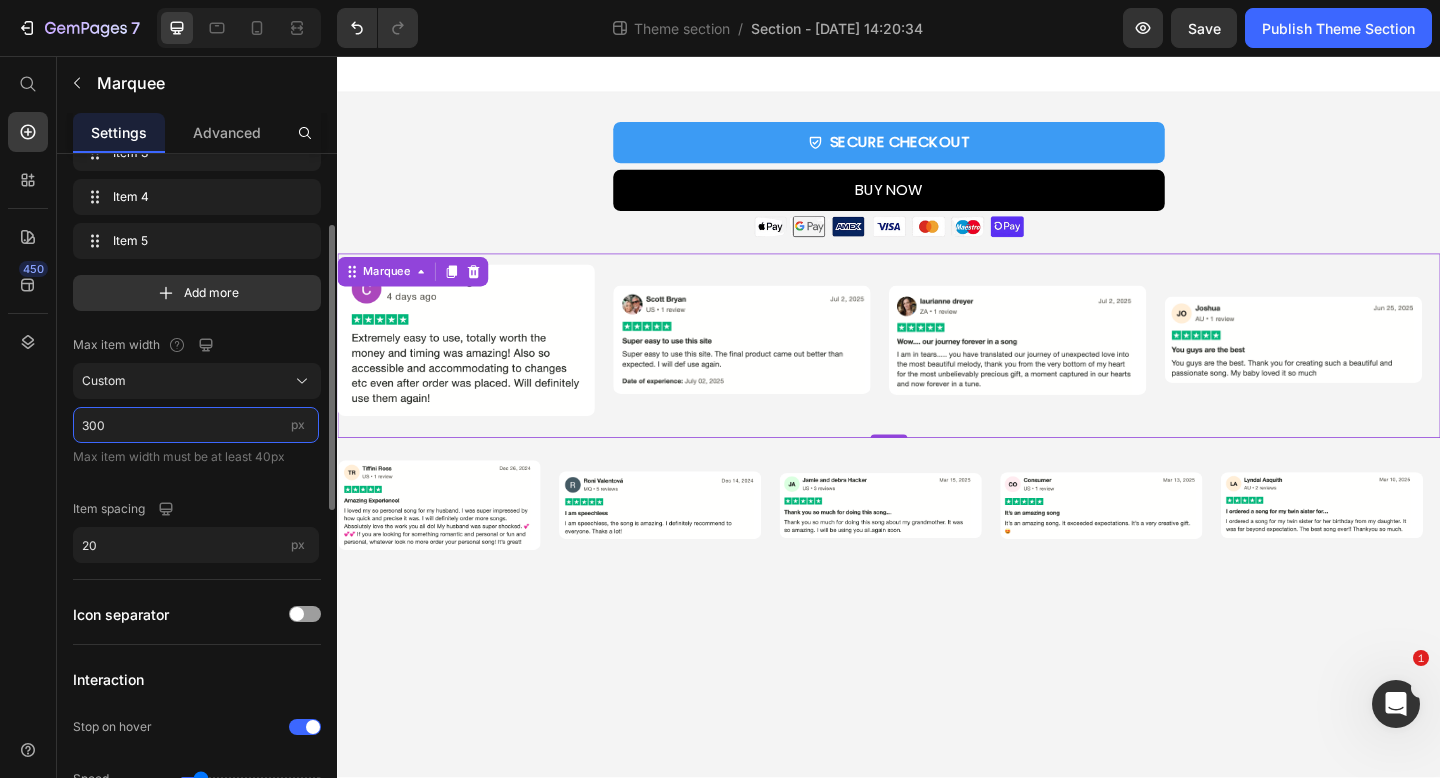 click on "300" at bounding box center [196, 425] 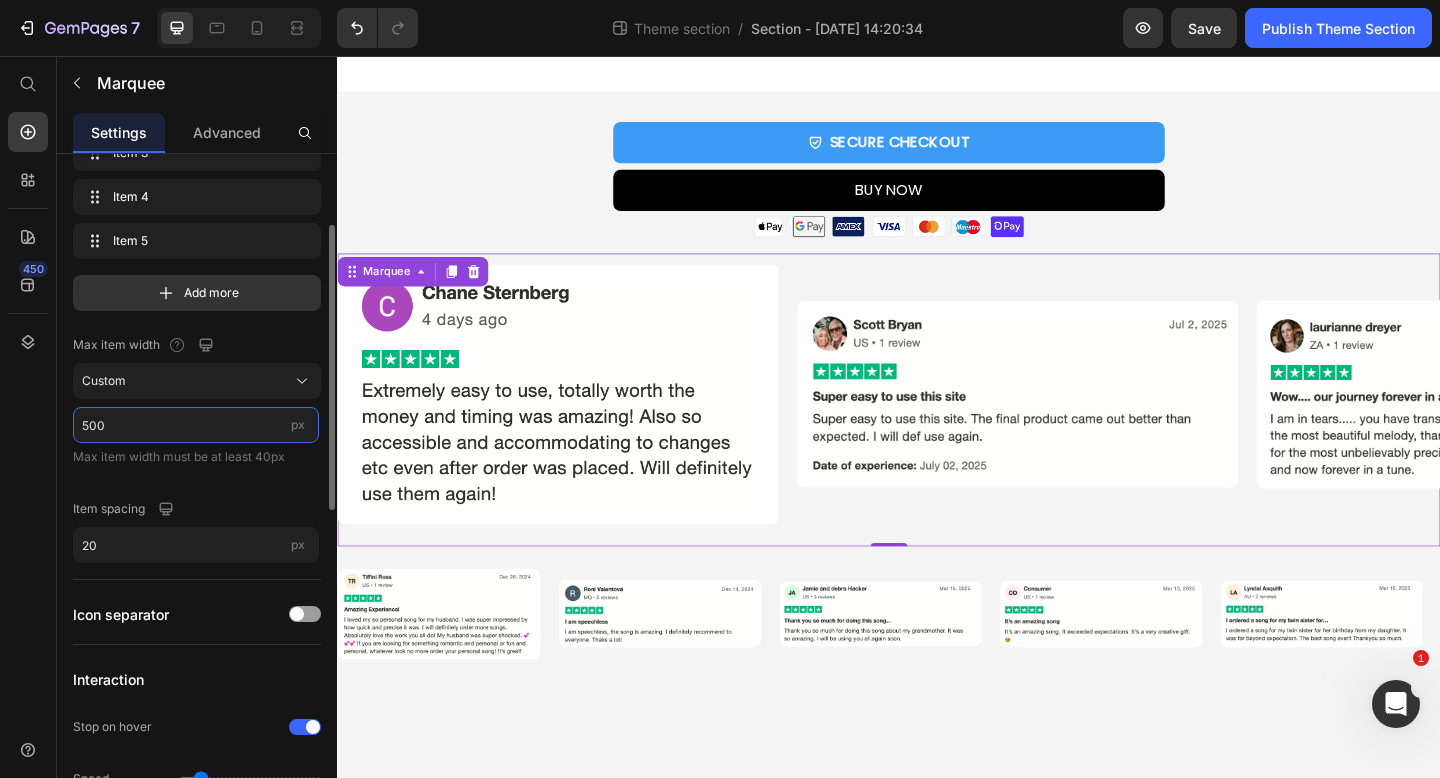 scroll, scrollTop: 0, scrollLeft: 0, axis: both 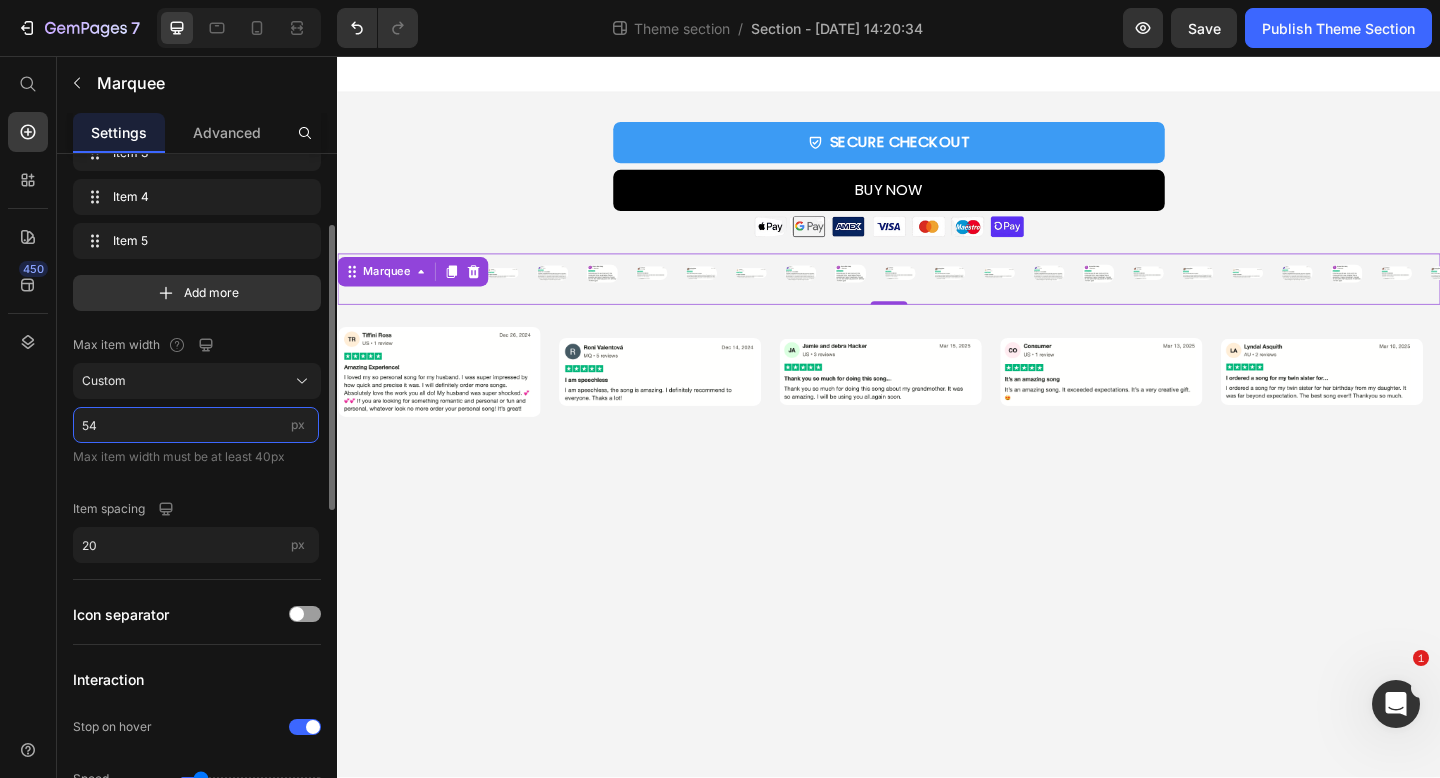 type on "5" 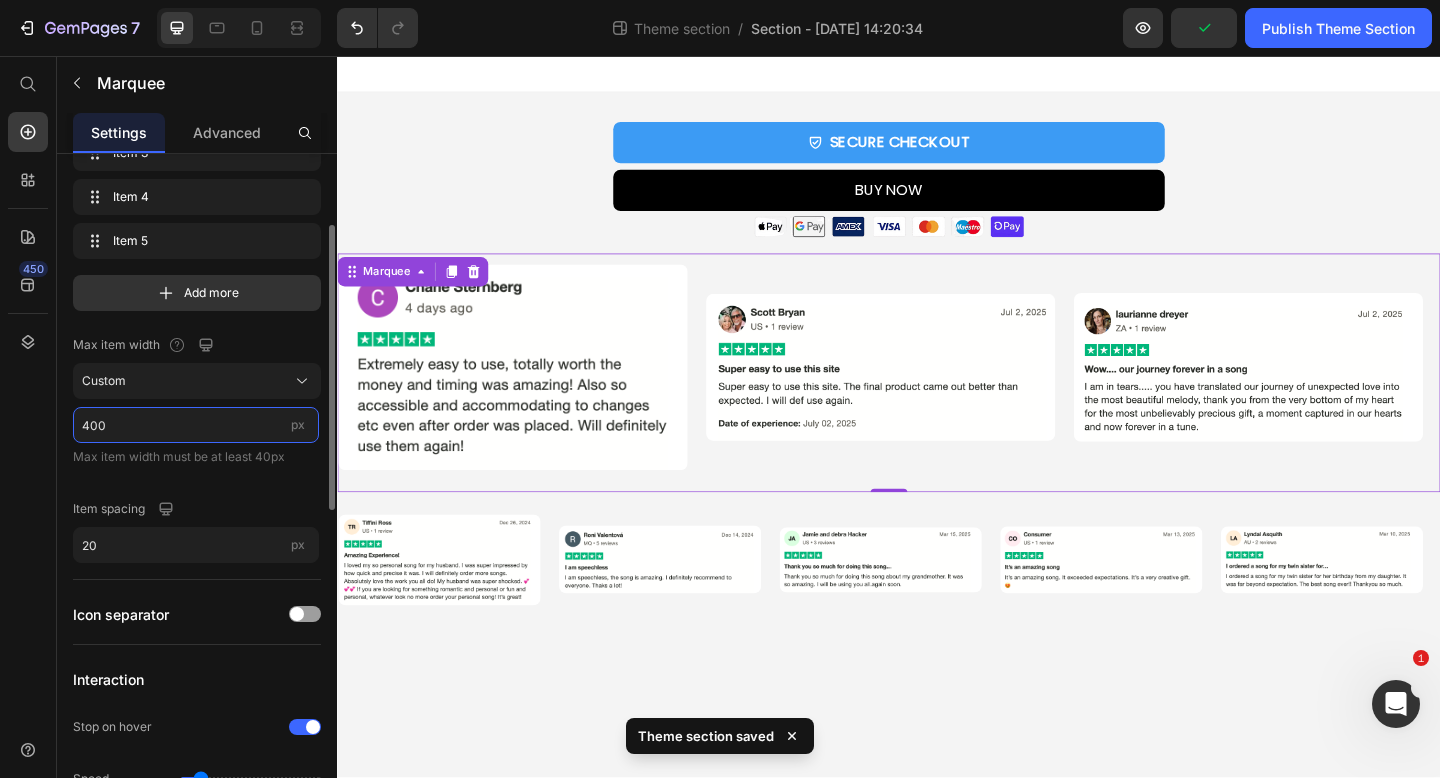 type on "400" 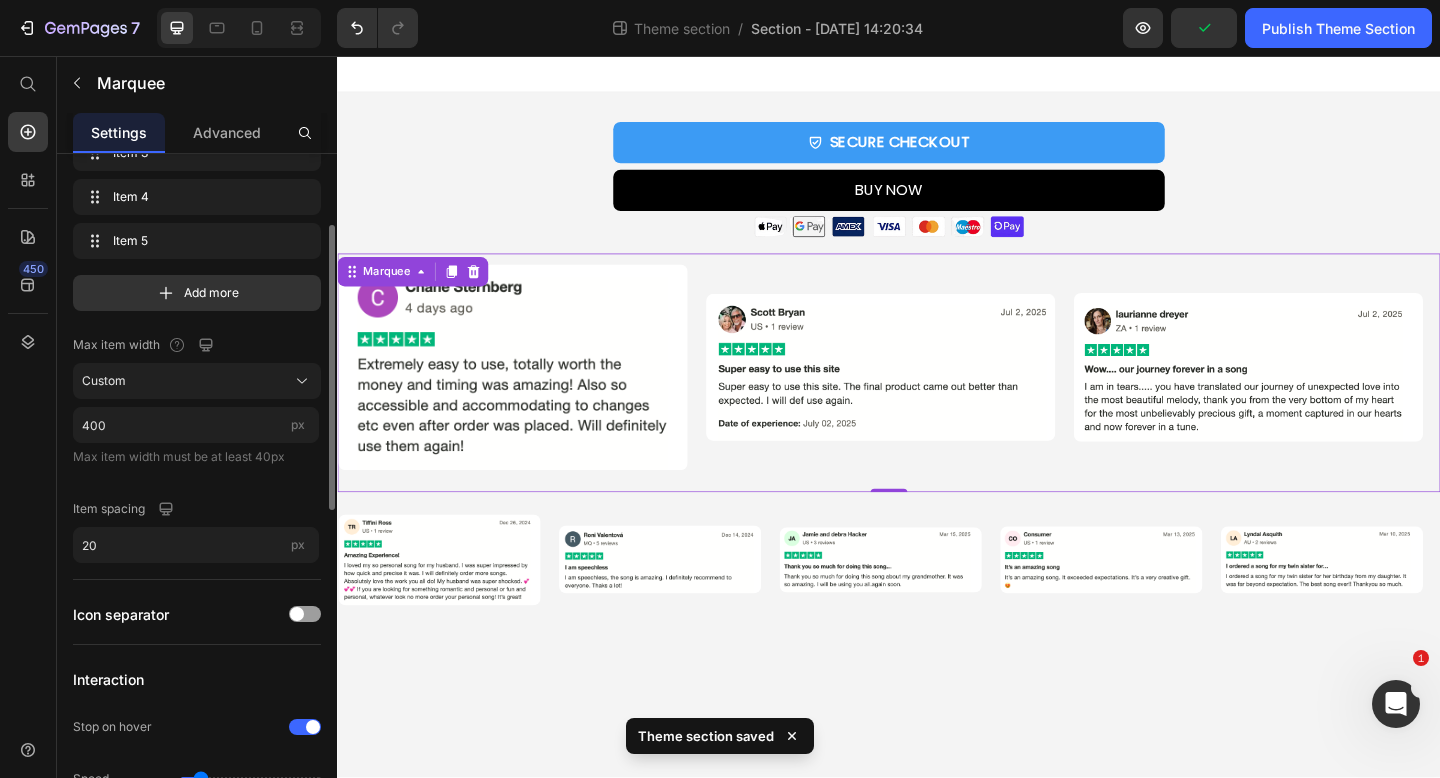 click on "Item management Item 1 Item 1 Item 2 Item 2 Item 3 Item 3 Item 4 Item 4 Item 5 Item 5 Add more Max item width Custom 400 px Max item width must be at least 40px Item spacing 20 px" 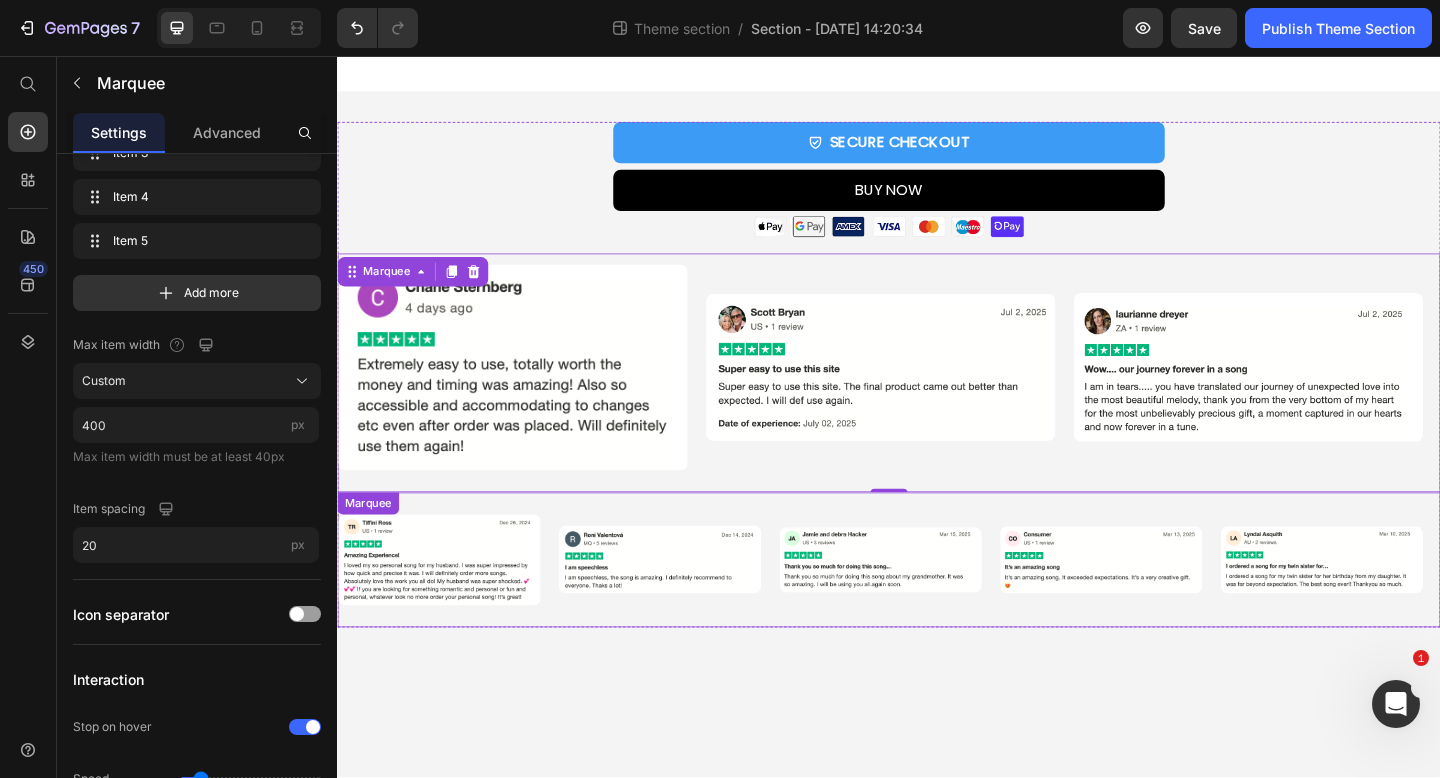 click on "Image Image Image Image Image" at bounding box center [-262, 604] 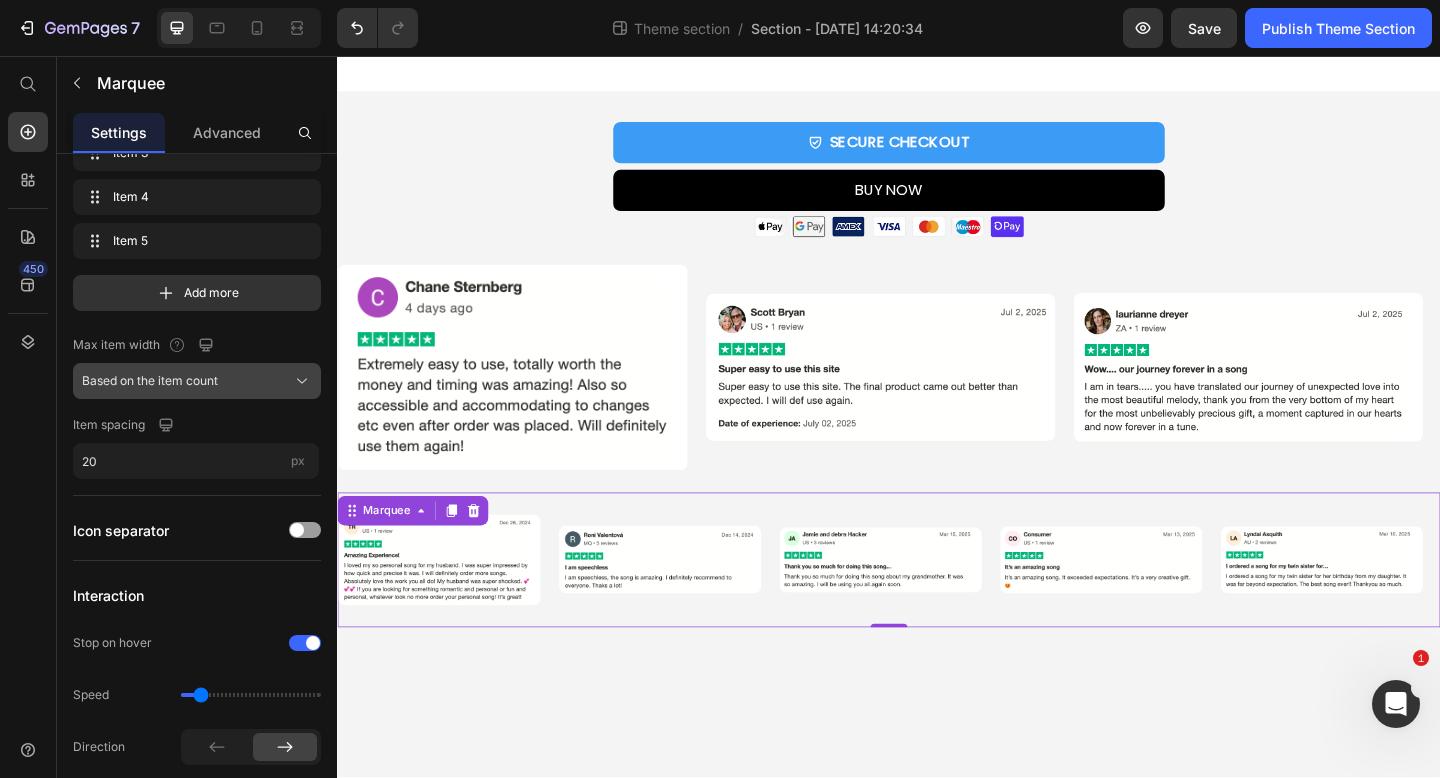 click on "Based on the item count" at bounding box center [150, 381] 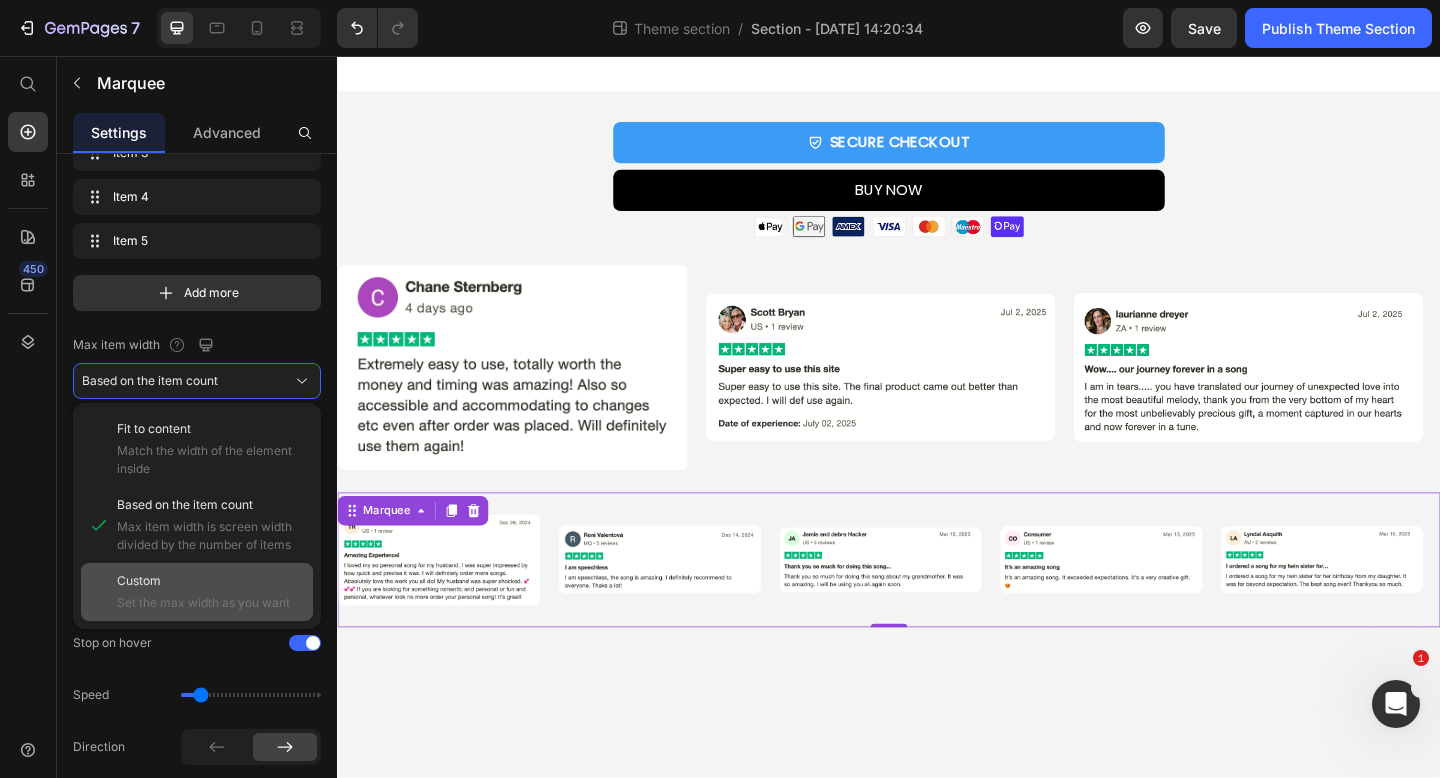 click on "Custom" at bounding box center [211, 581] 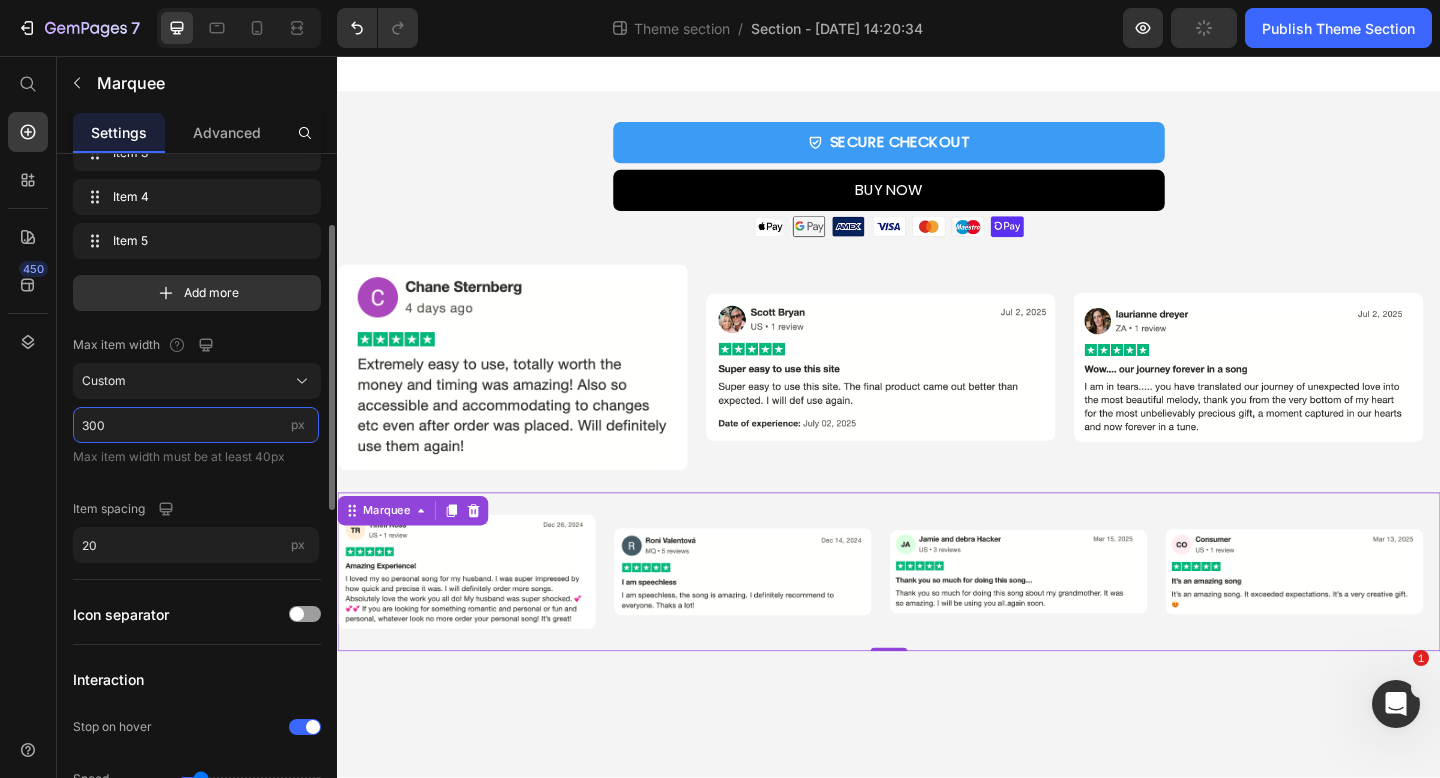 click on "300" at bounding box center [196, 425] 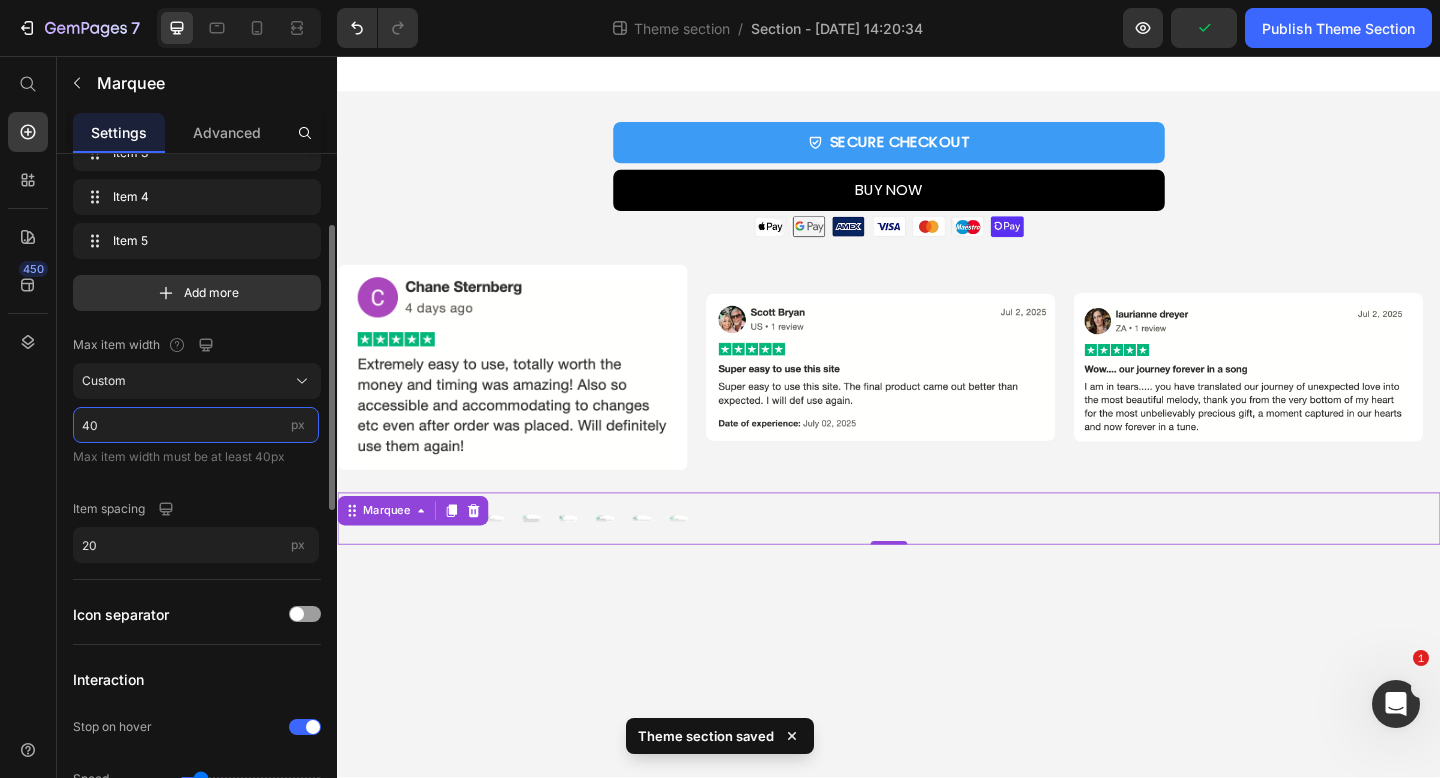 type on "400" 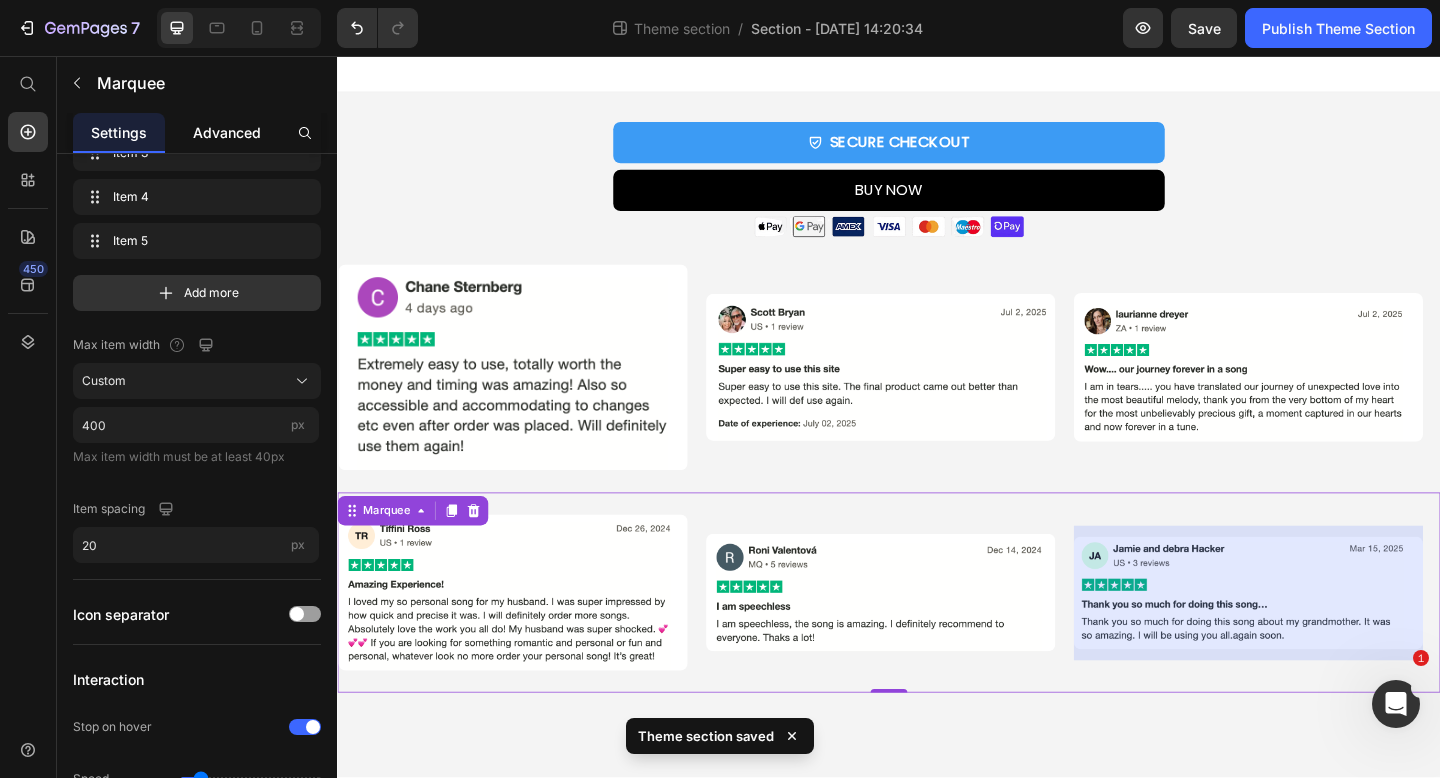 click on "Advanced" at bounding box center (227, 132) 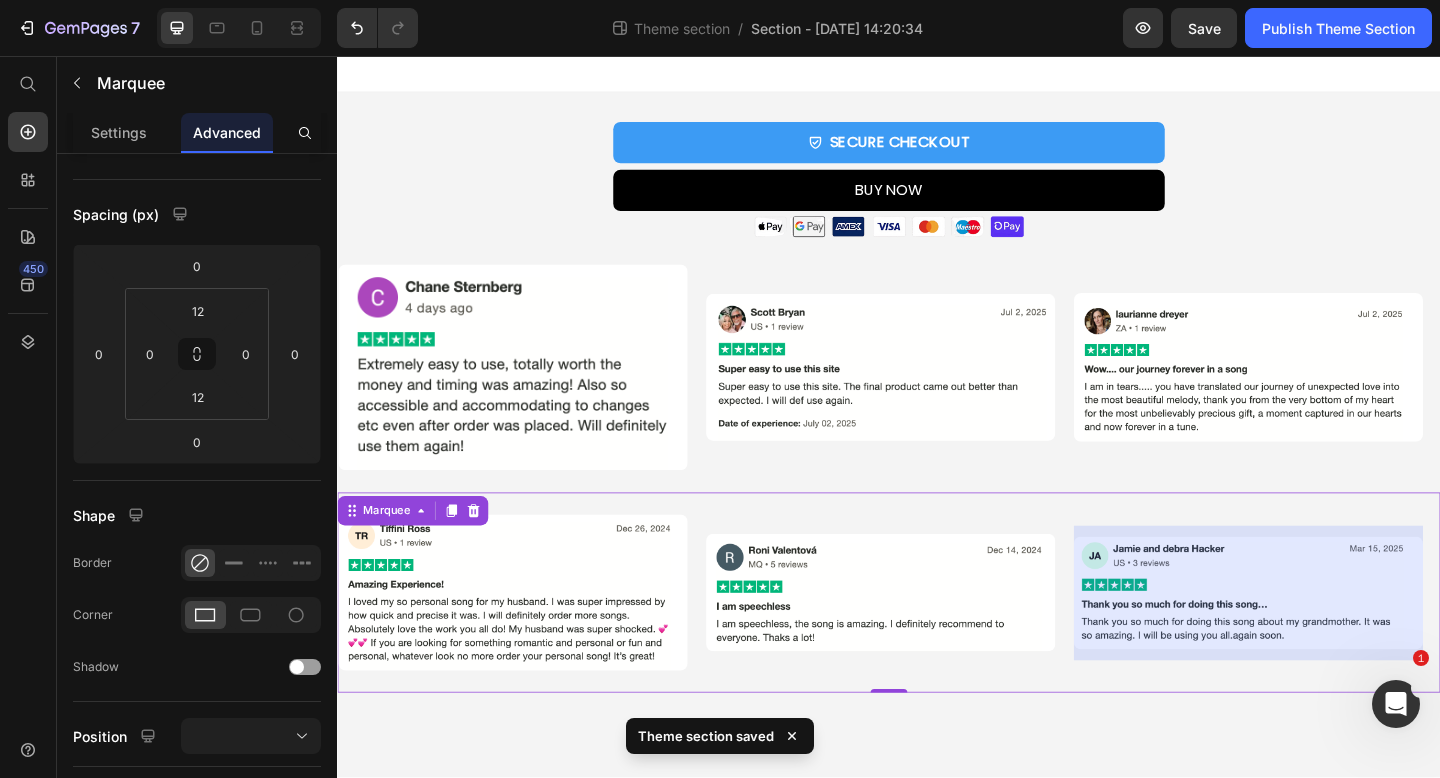 scroll, scrollTop: 0, scrollLeft: 0, axis: both 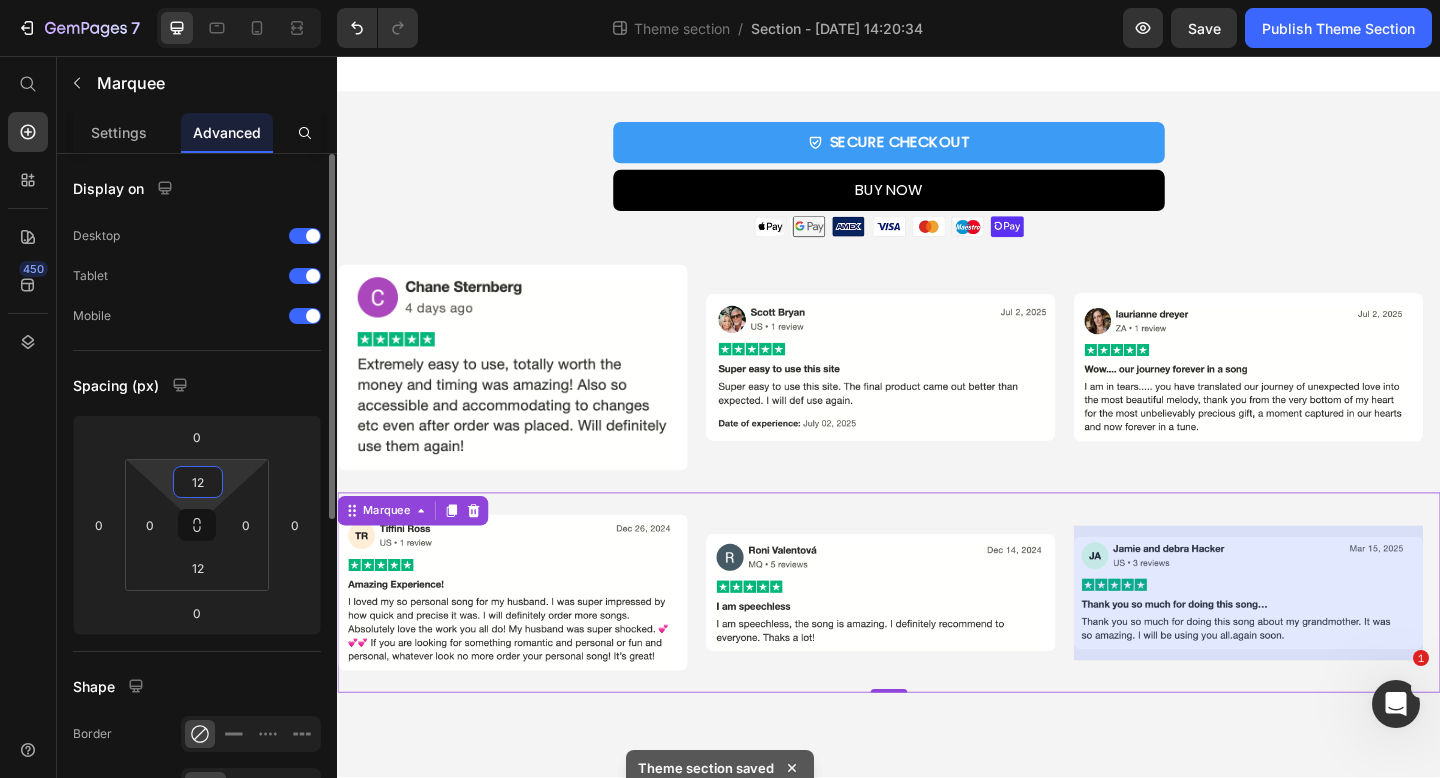 click on "12" at bounding box center (198, 482) 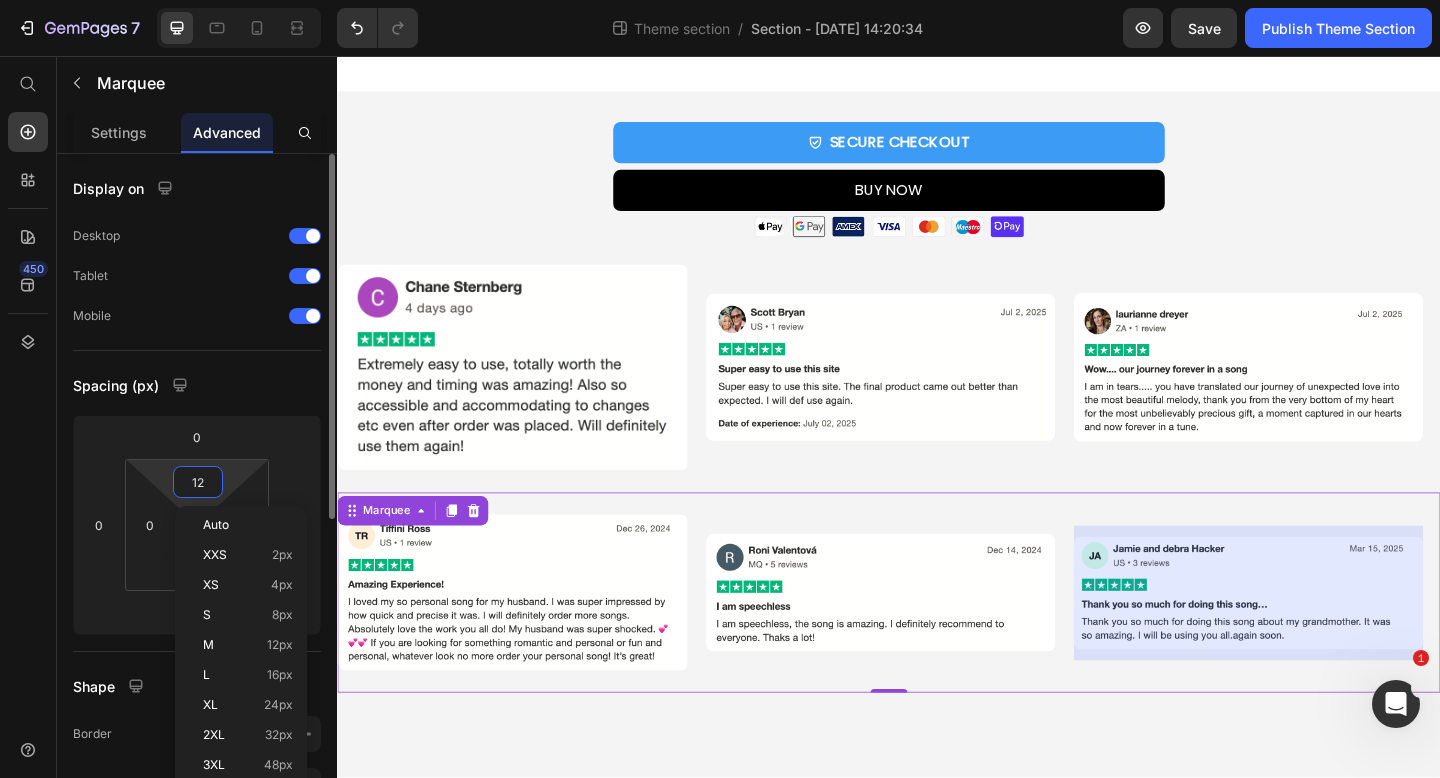 type on "3" 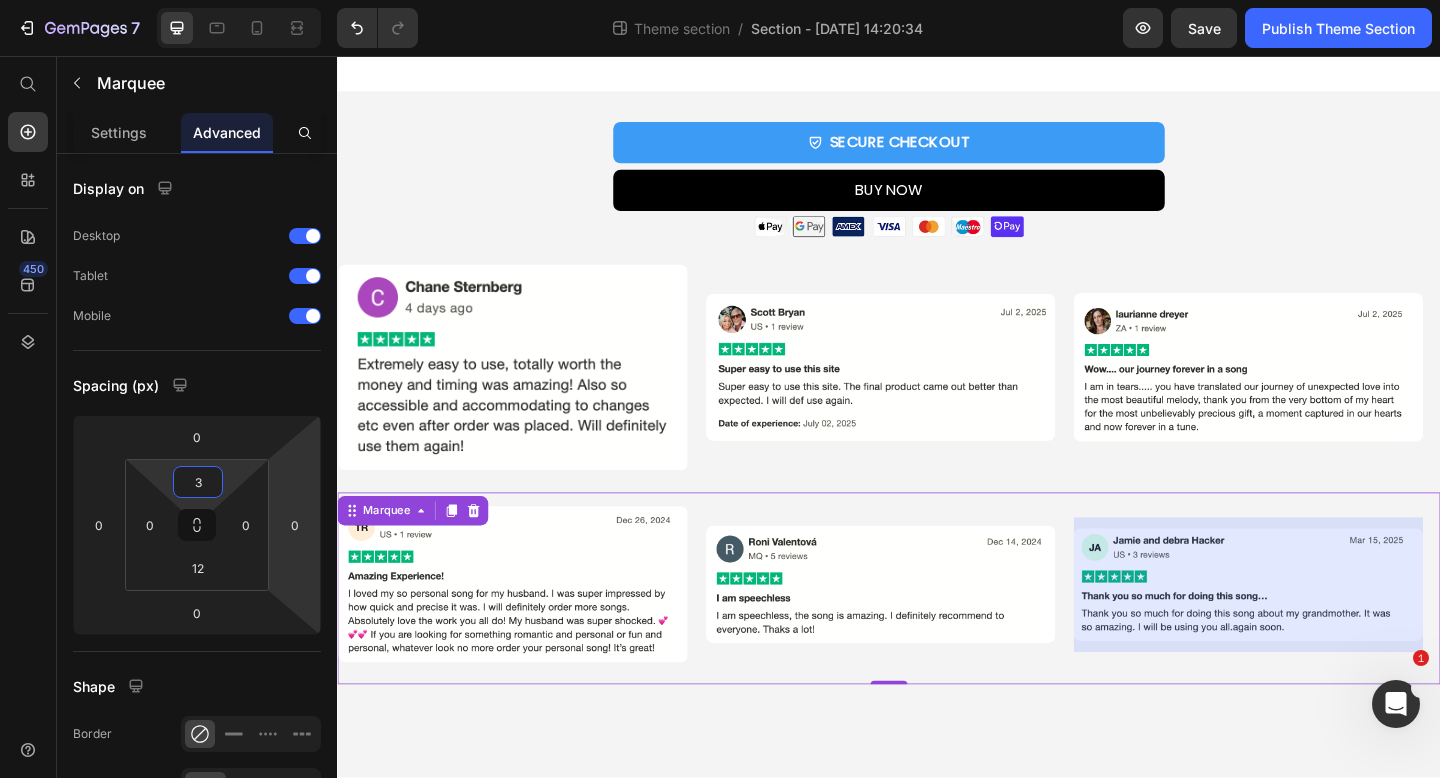 click on "SECURE CHECKOUT Add to Cart BUY NOW Dynamic Checkout Image Product Row Image Image Image Image Image Image Image Image Image Image Marquee Image Image Image Image Image Image Image Image Image Image Marquee   0 Row Root
Drag & drop element from sidebar or
Explore Library
Add section Choose templates inspired by CRO experts Generate layout from URL or image Add blank section then drag & drop elements" at bounding box center (937, 448) 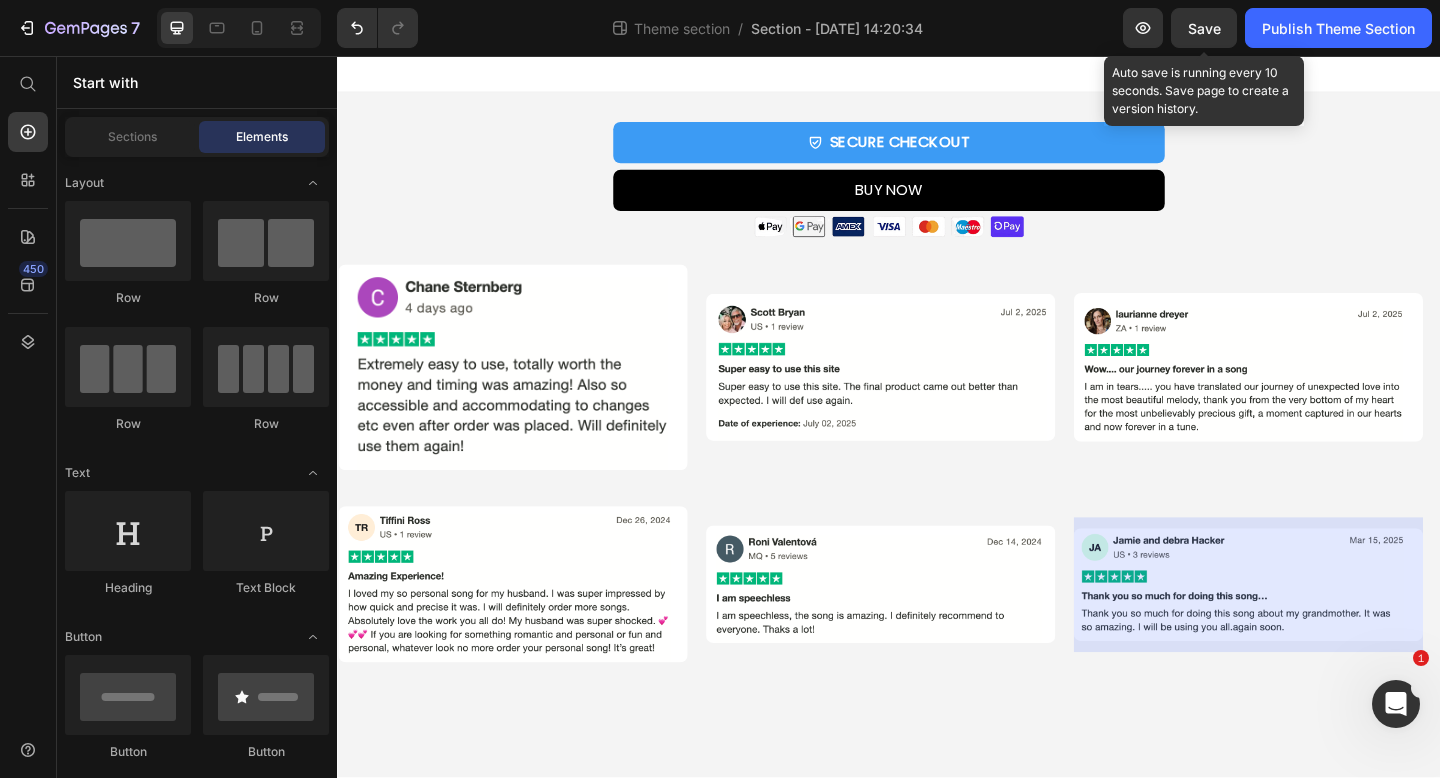 click on "Save" at bounding box center [1204, 28] 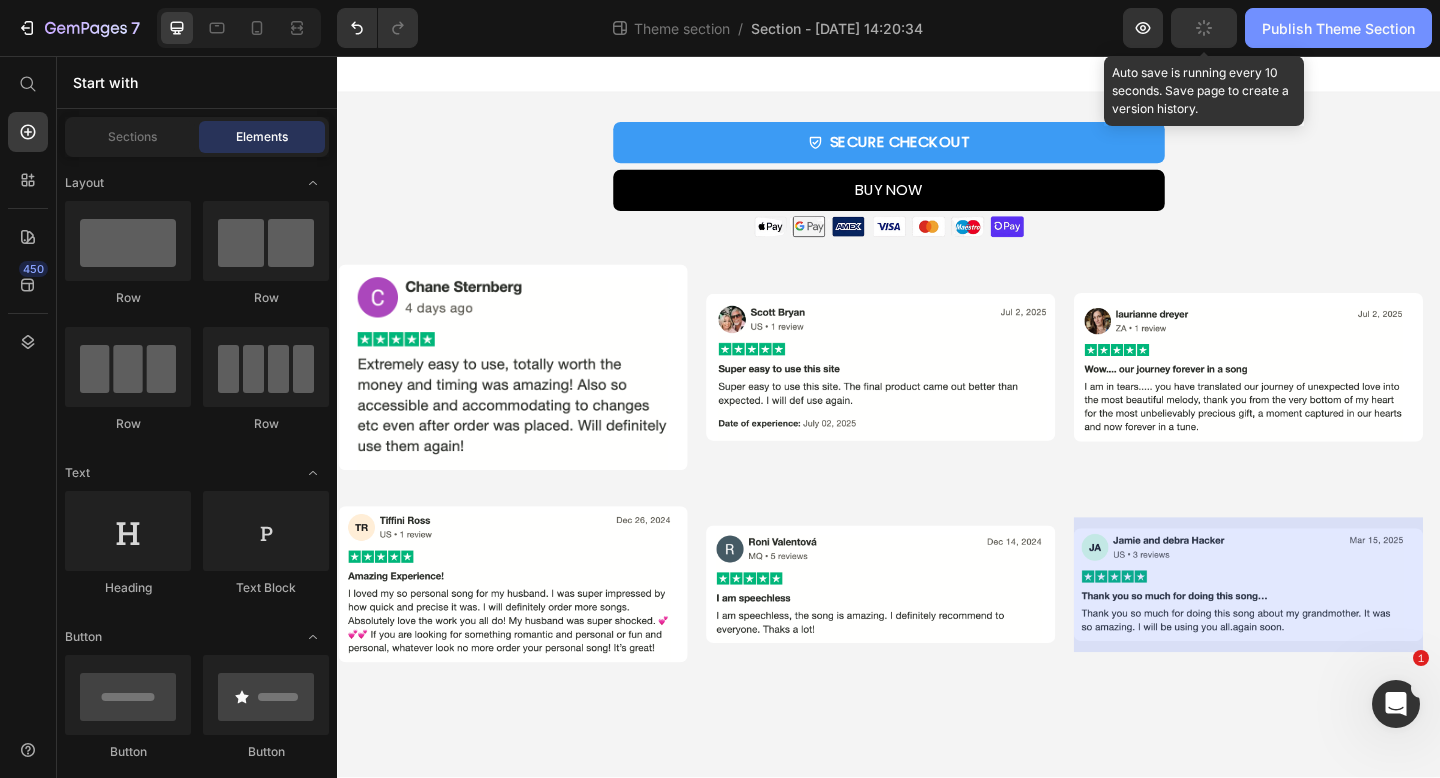 click on "Publish Theme Section" 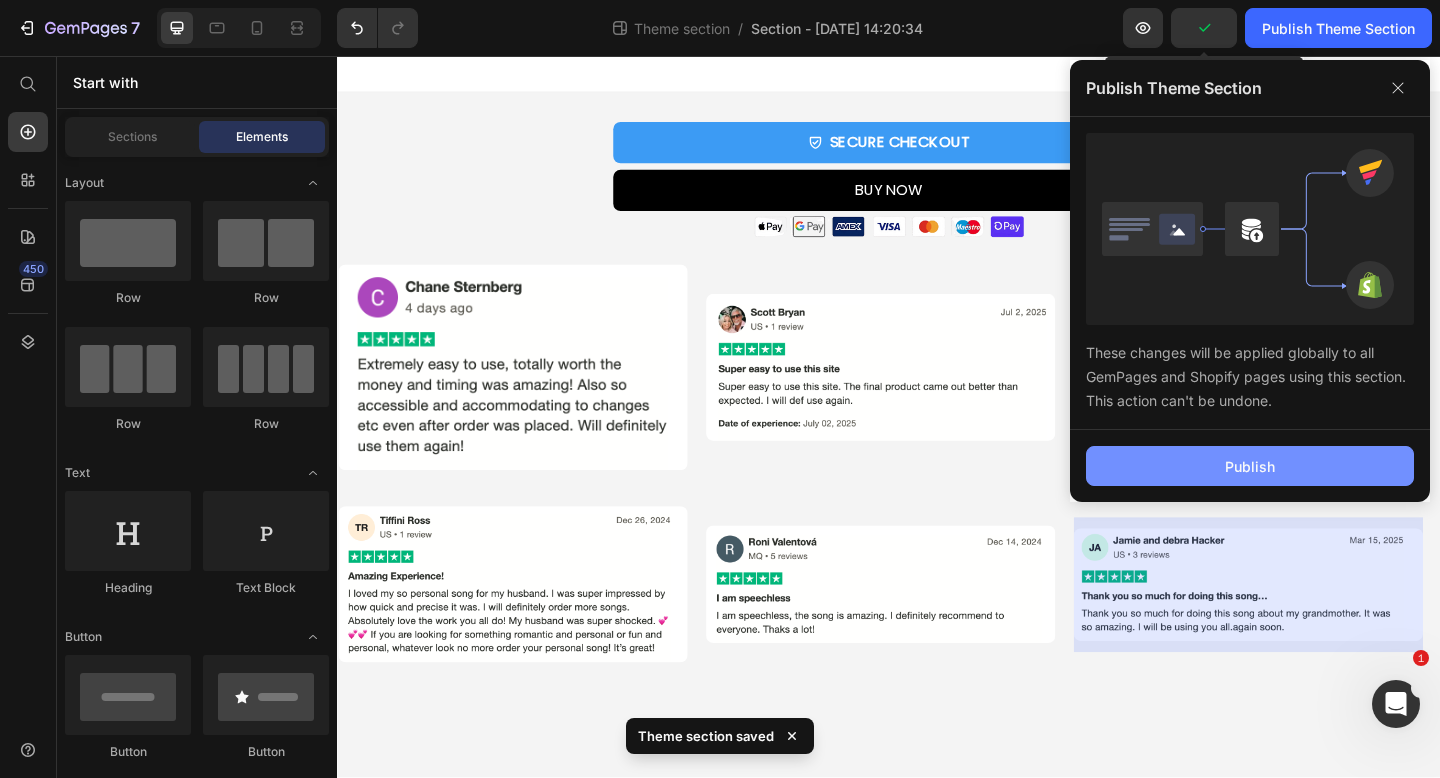 click on "Publish" at bounding box center [1250, 466] 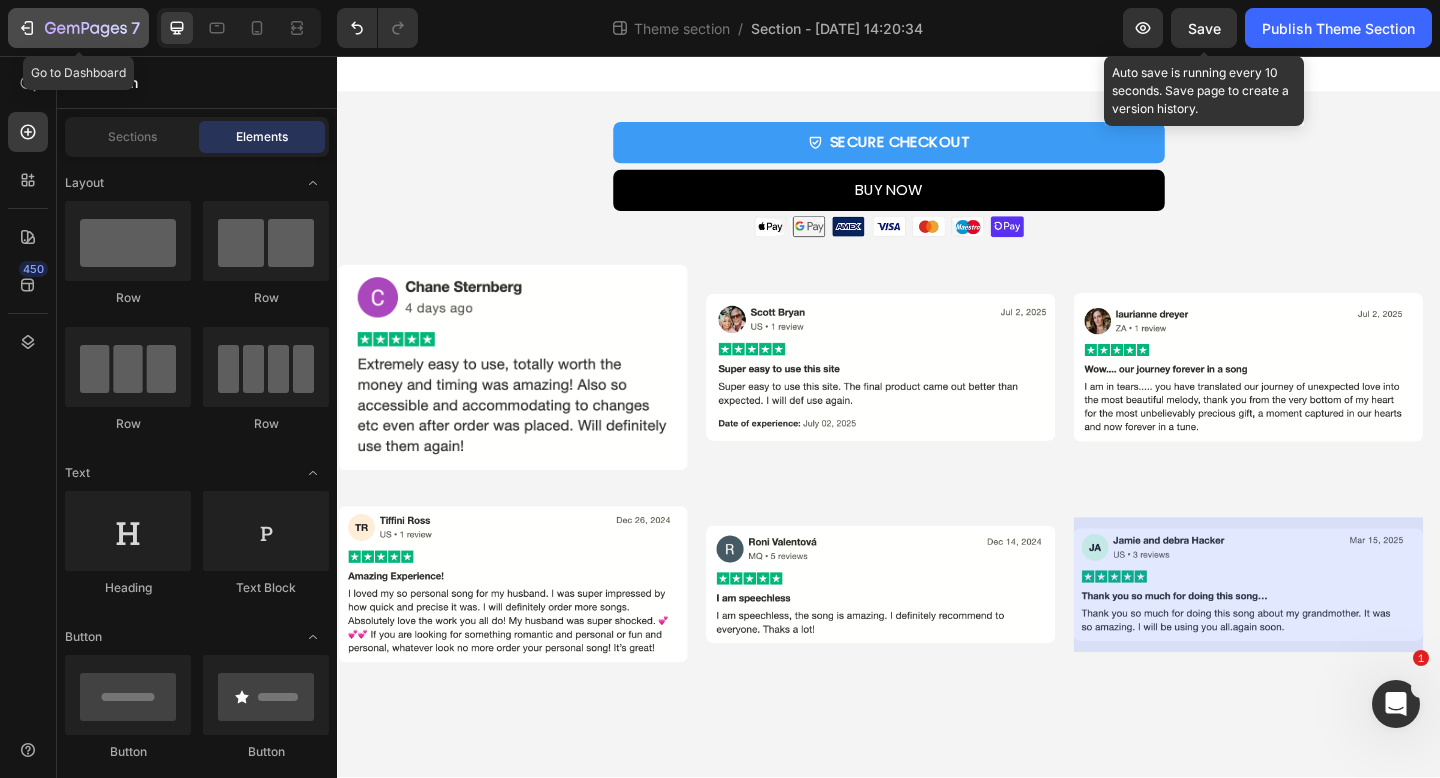 click 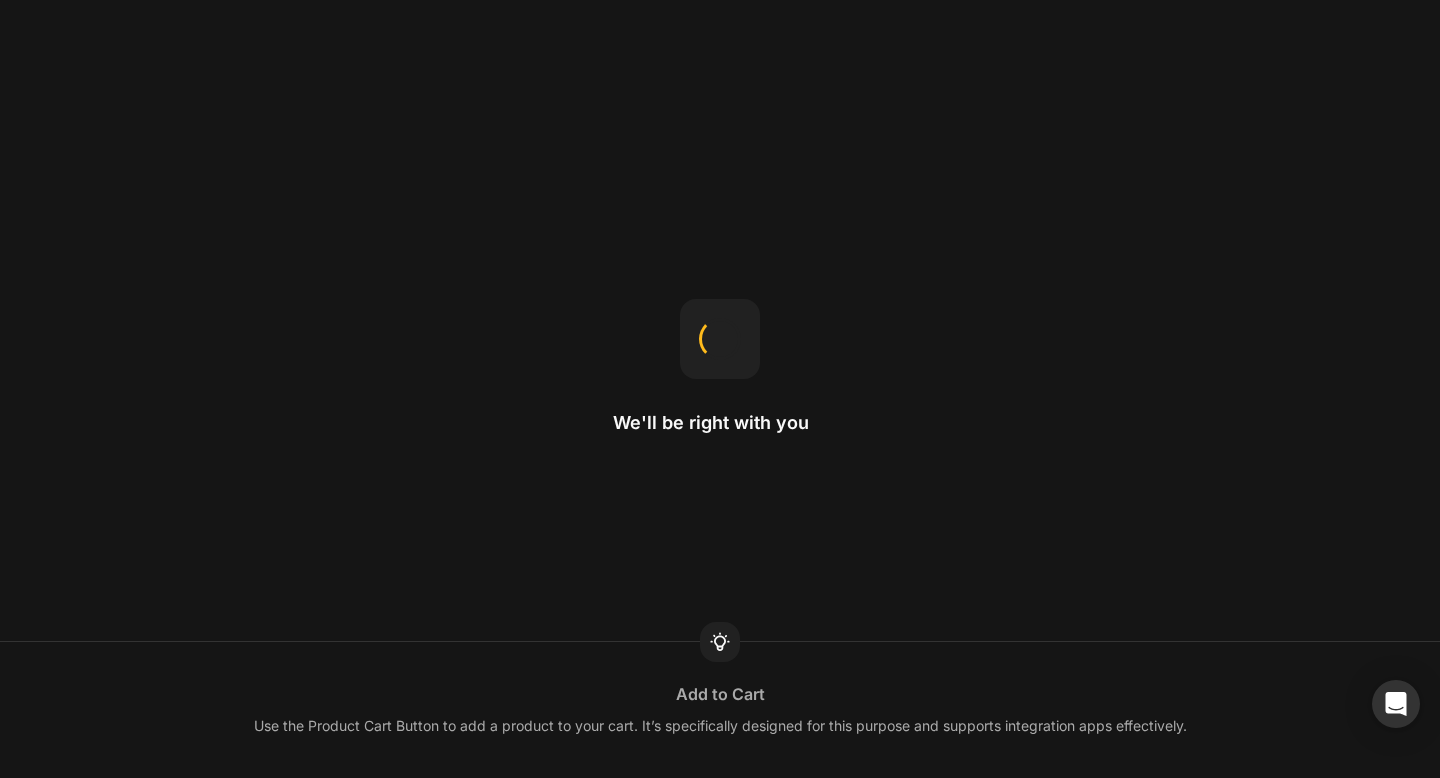 scroll, scrollTop: 0, scrollLeft: 0, axis: both 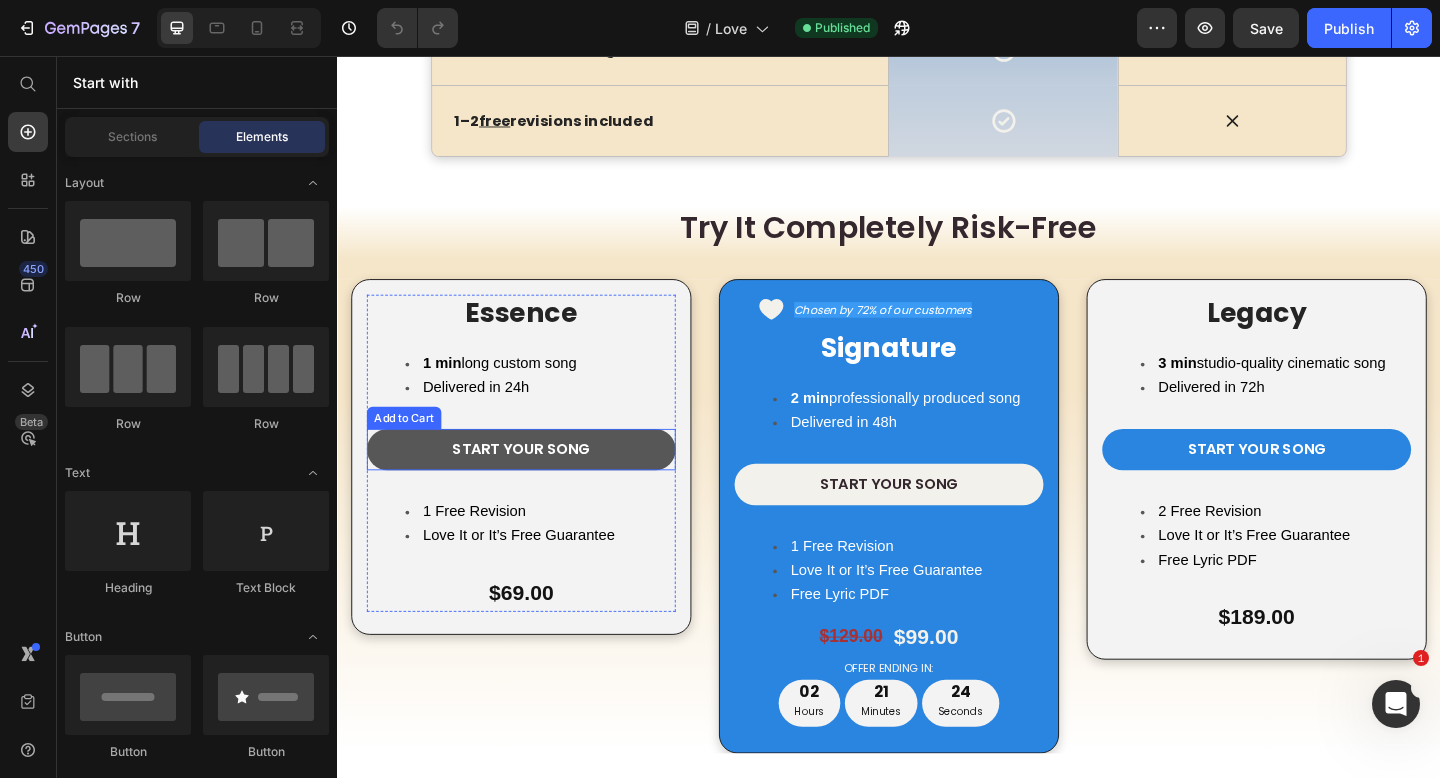 click on "START YOUR SONG" at bounding box center (537, 484) 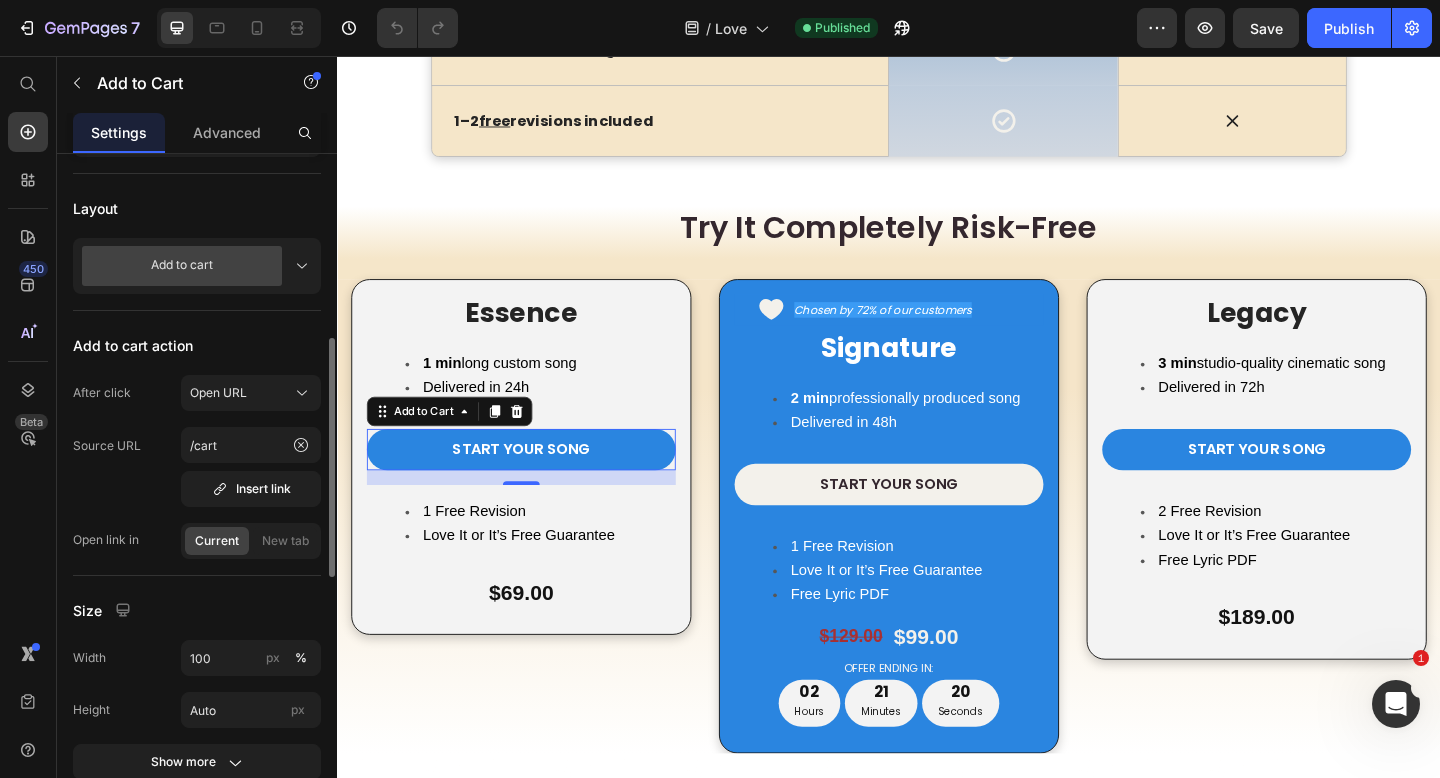 scroll, scrollTop: 522, scrollLeft: 0, axis: vertical 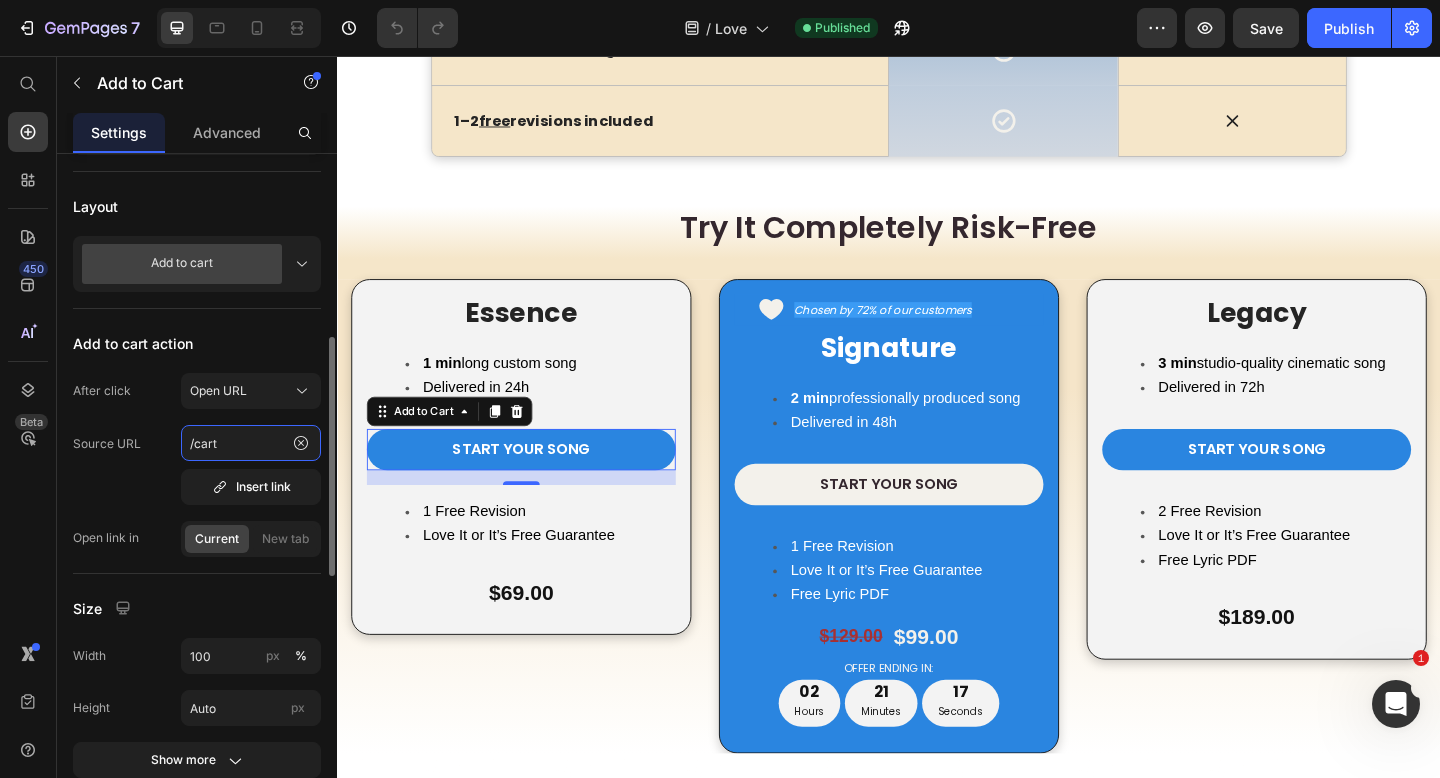 click on "/cart" 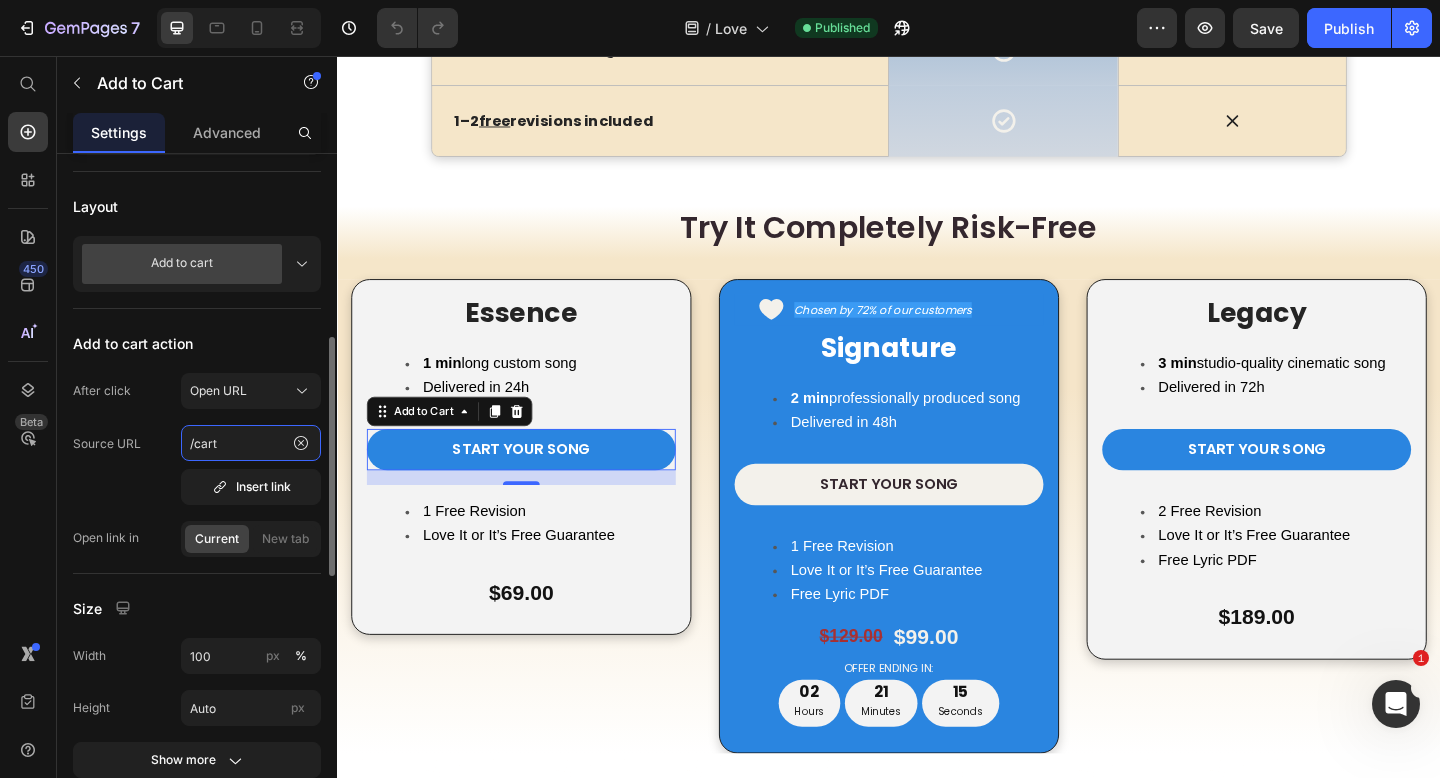 paste on "[URL][DOMAIN_NAME]" 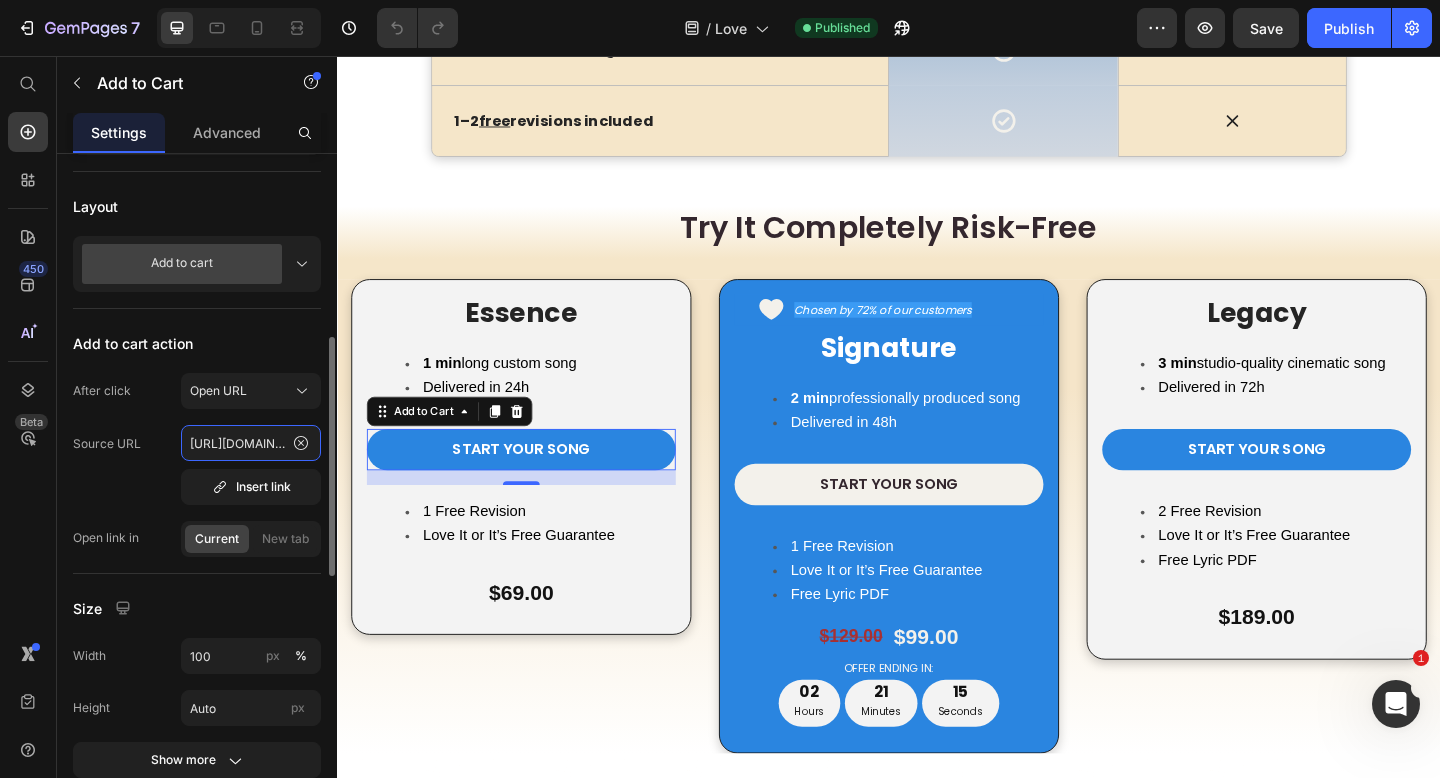 scroll, scrollTop: 0, scrollLeft: 160, axis: horizontal 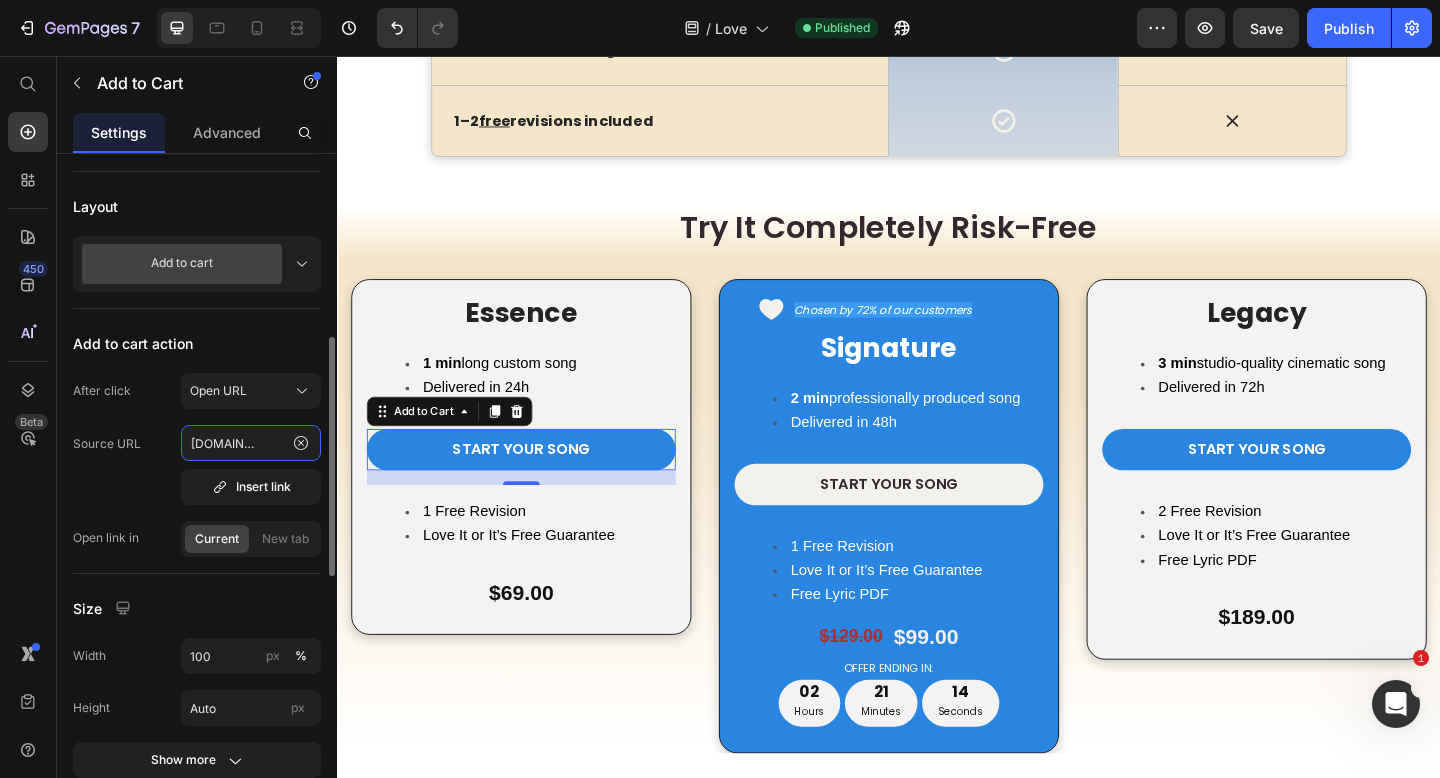 type on "[URL][DOMAIN_NAME]" 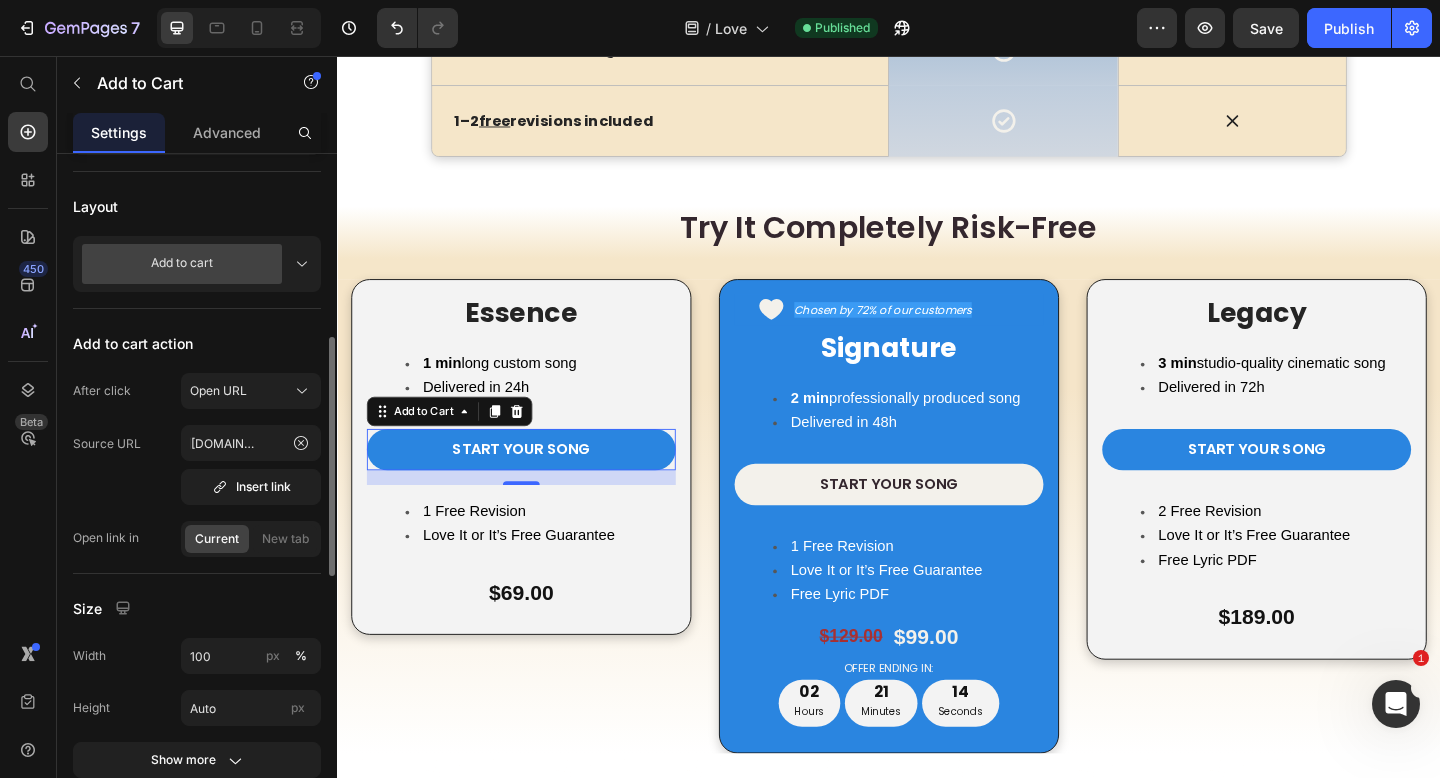 click on "Source URL [URL][DOMAIN_NAME]  Insert link" at bounding box center [197, 465] 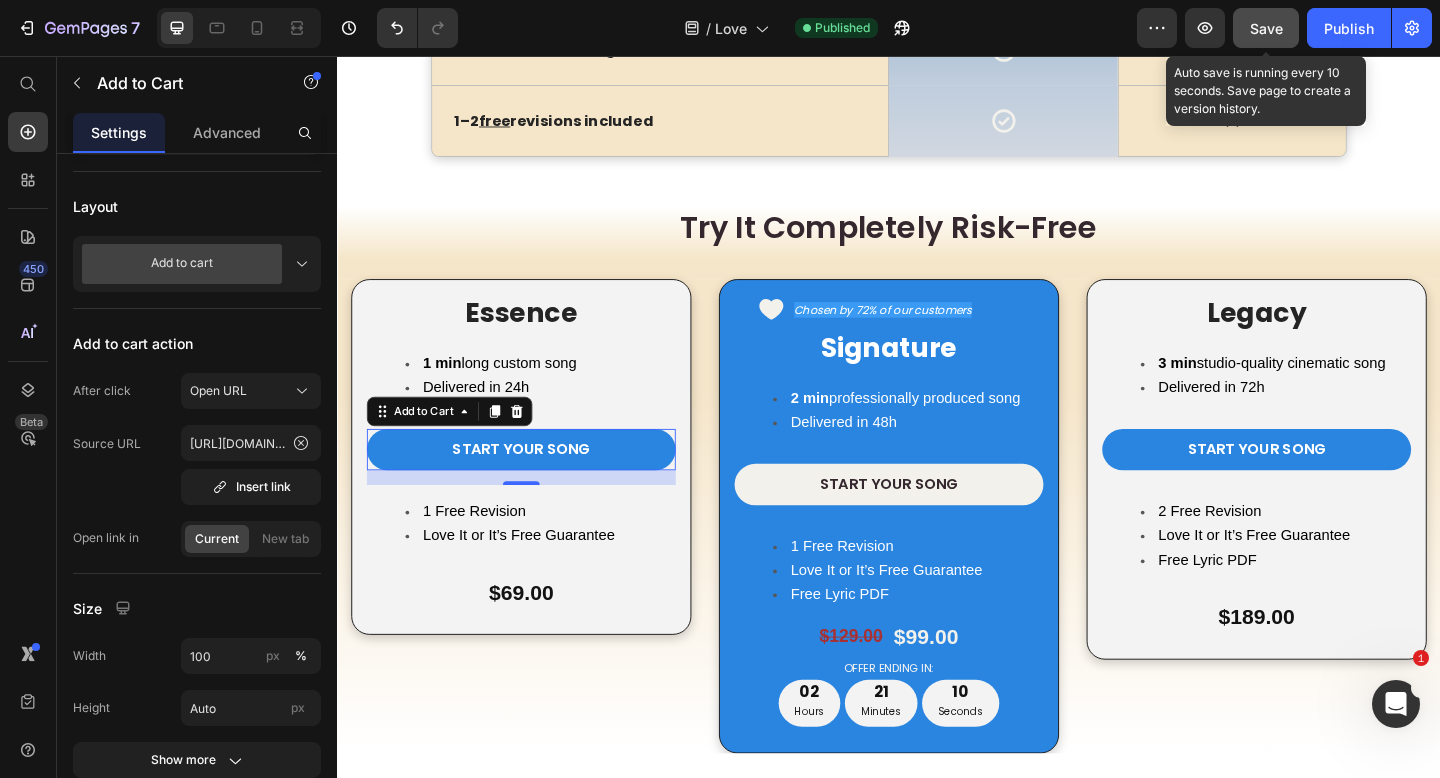click on "Save" at bounding box center (1266, 28) 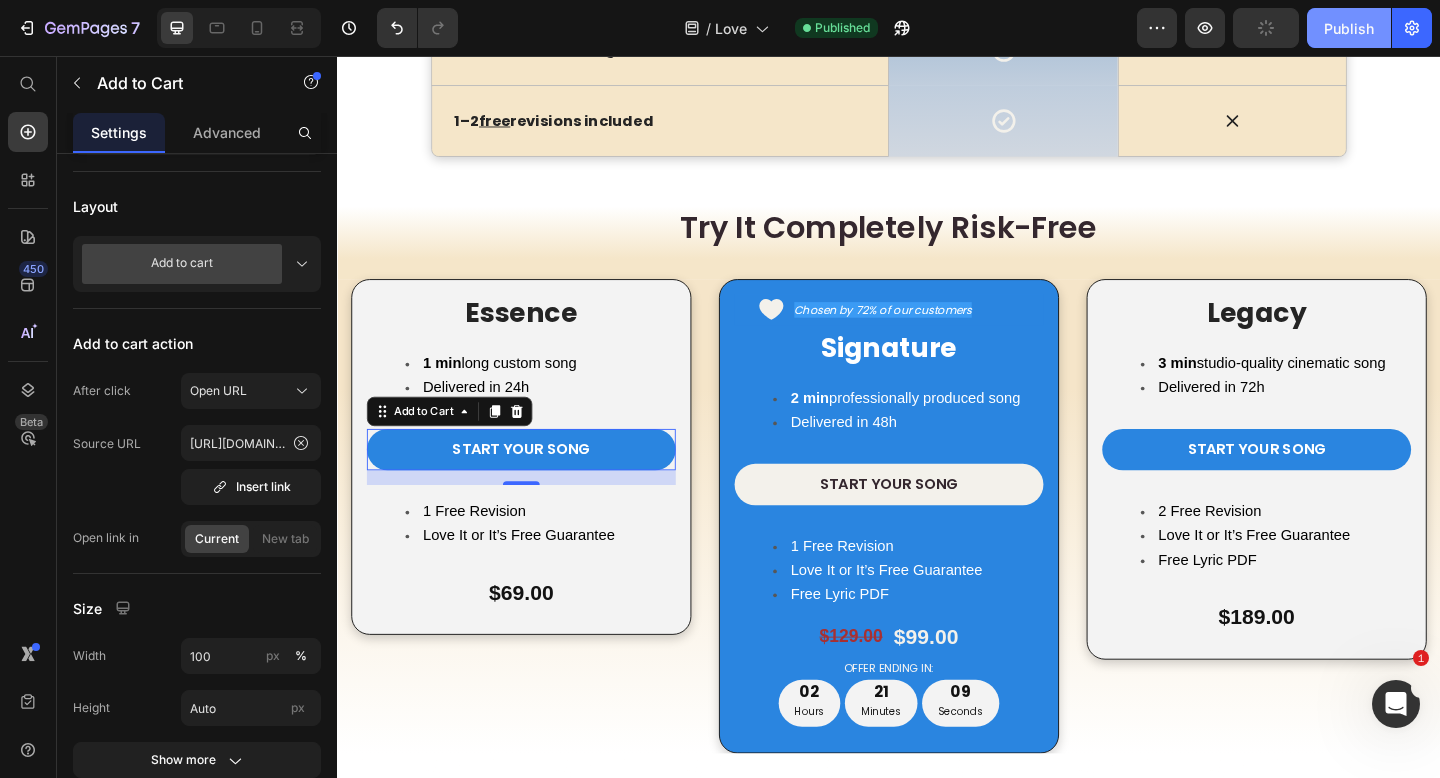 click on "Publish" at bounding box center (1349, 28) 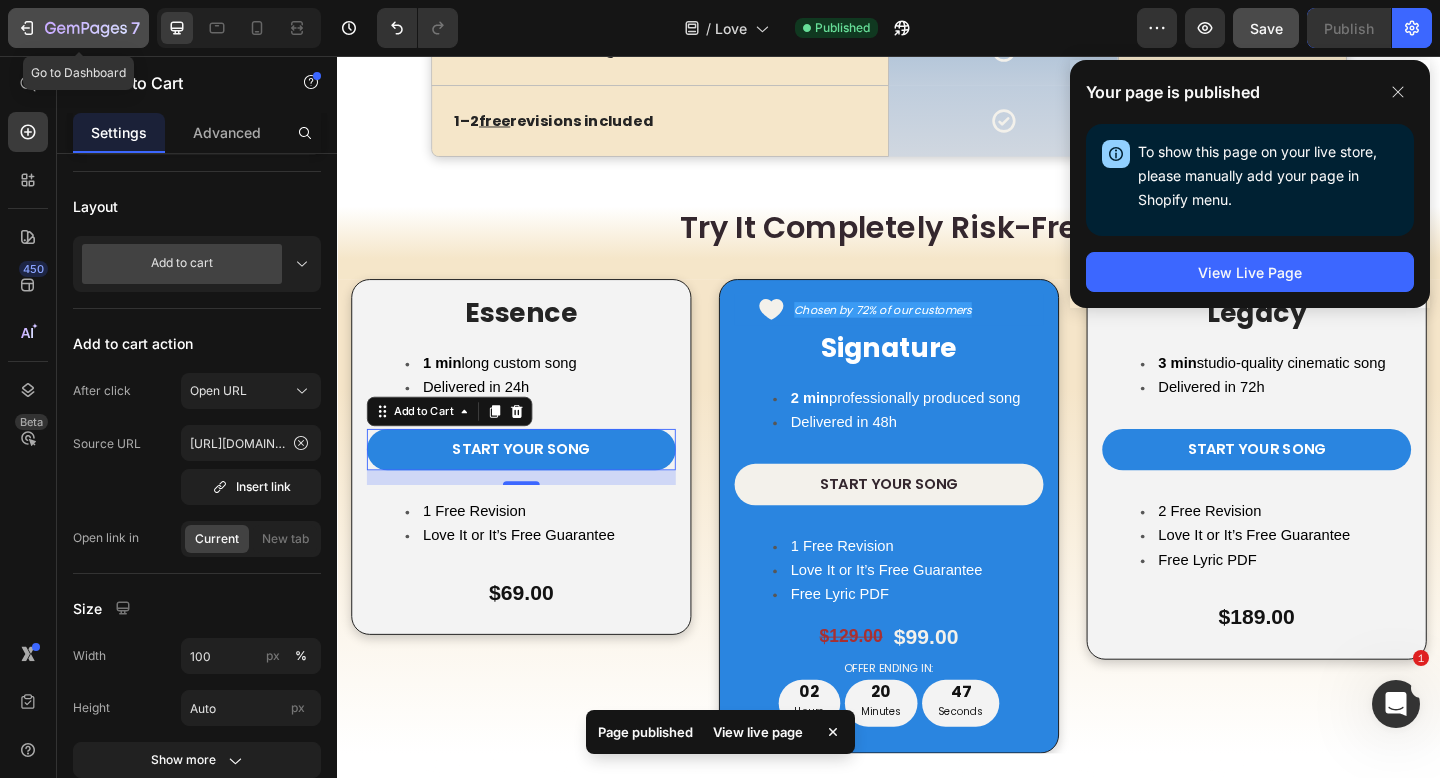 click on "7" 